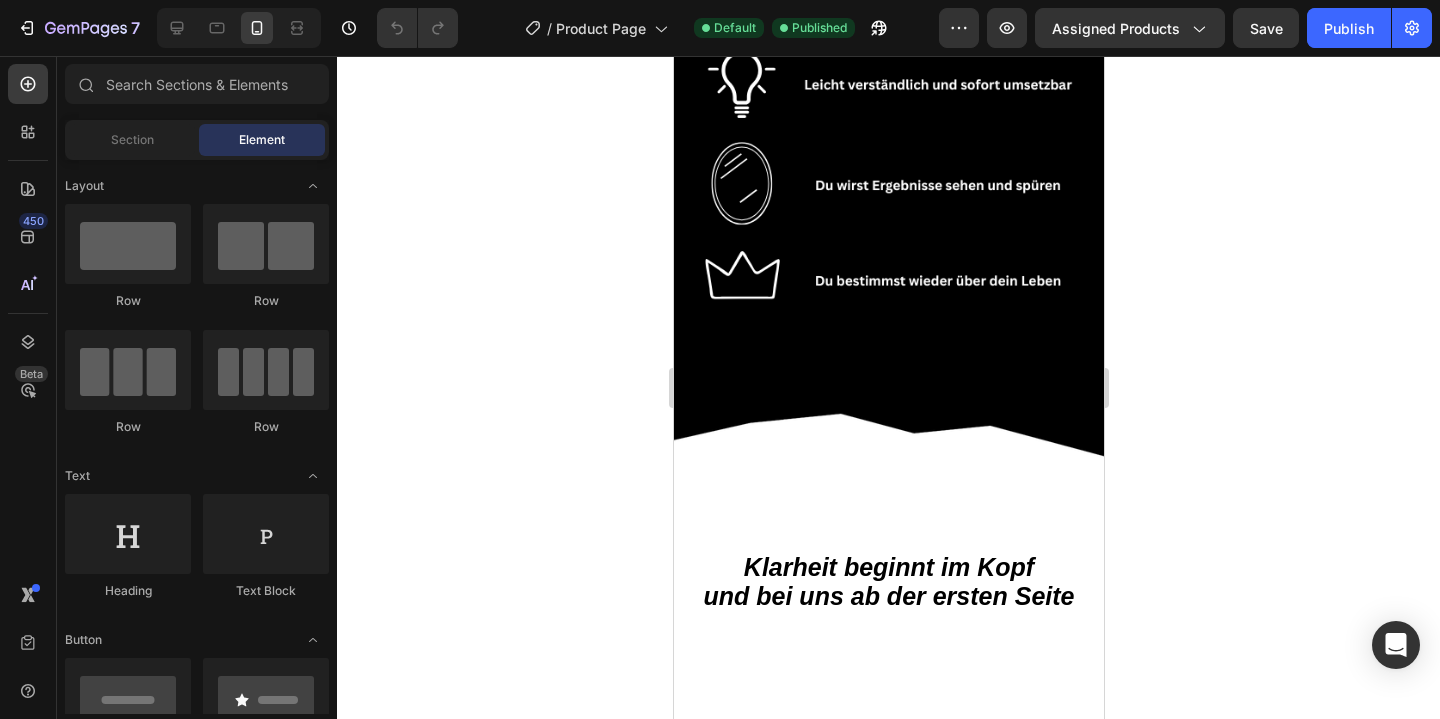 scroll, scrollTop: 2028, scrollLeft: 0, axis: vertical 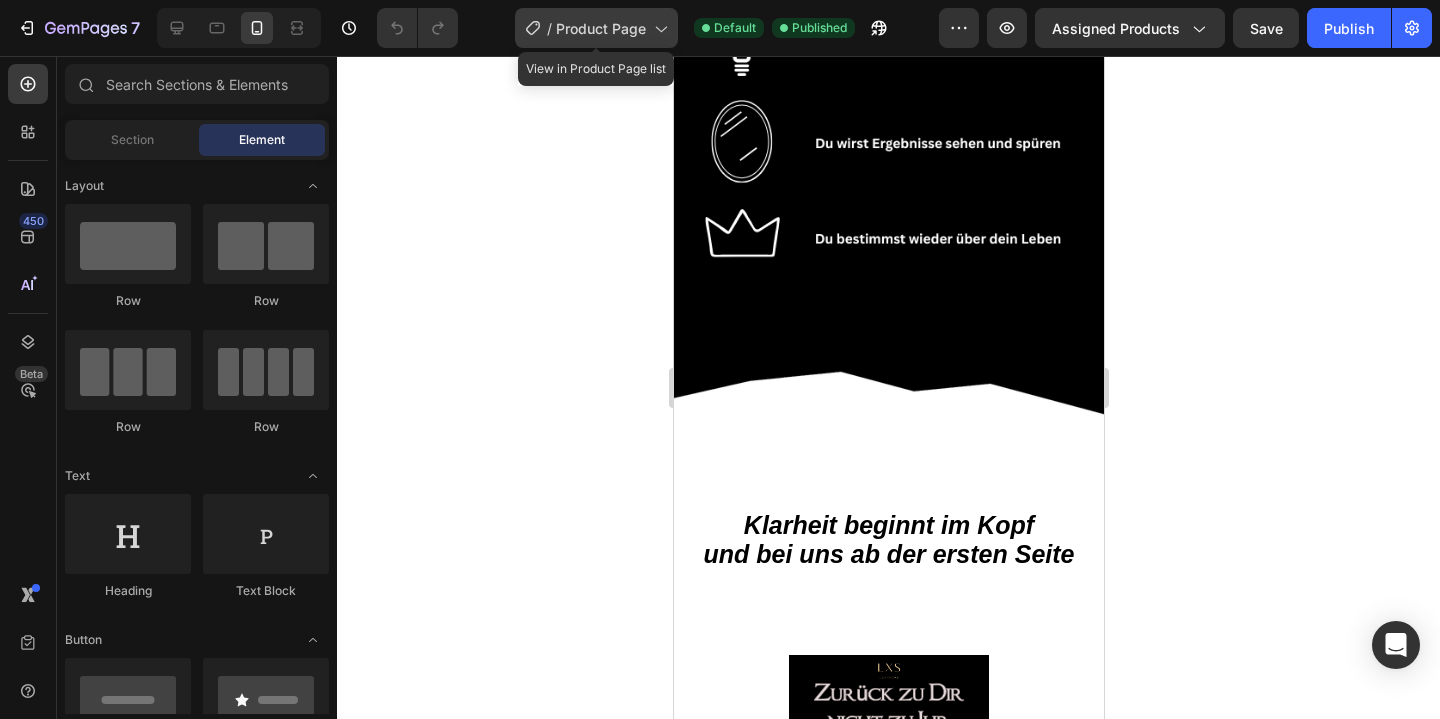 click 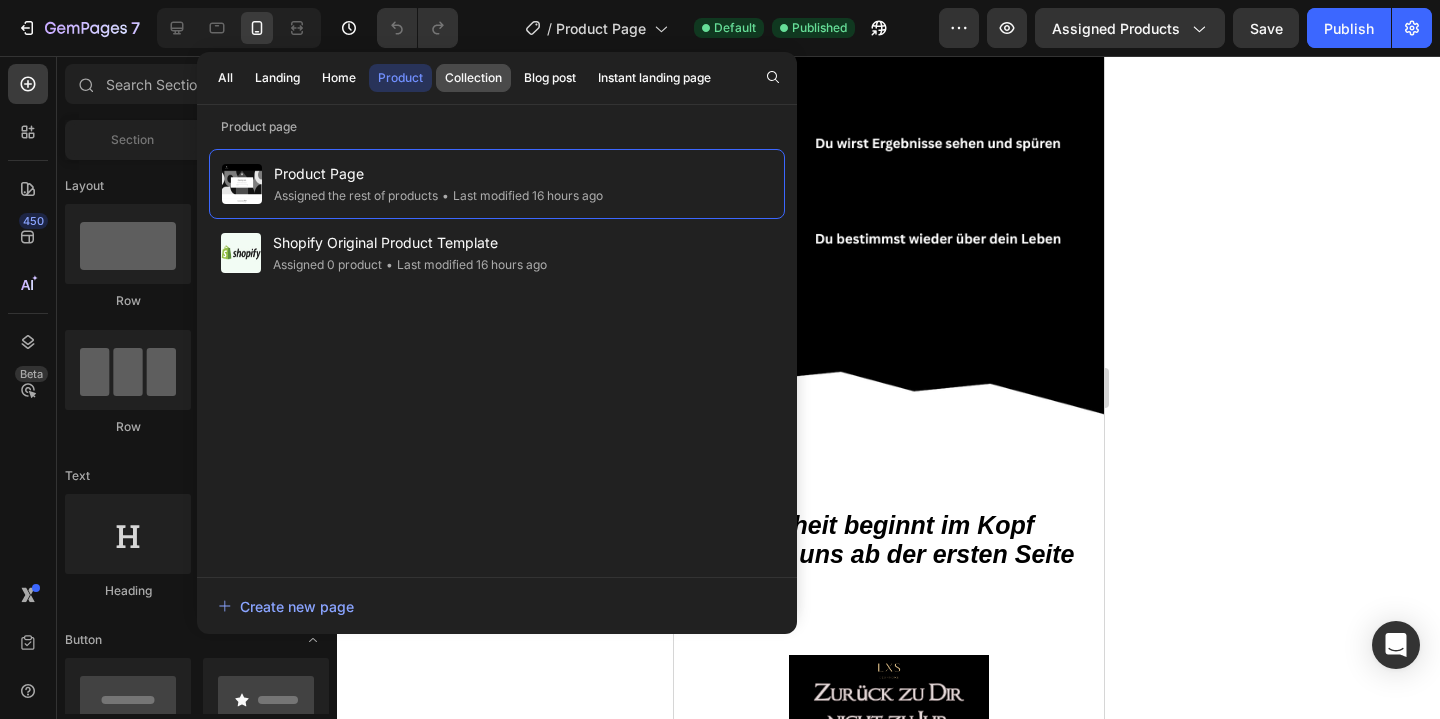 click on "Collection" at bounding box center (473, 78) 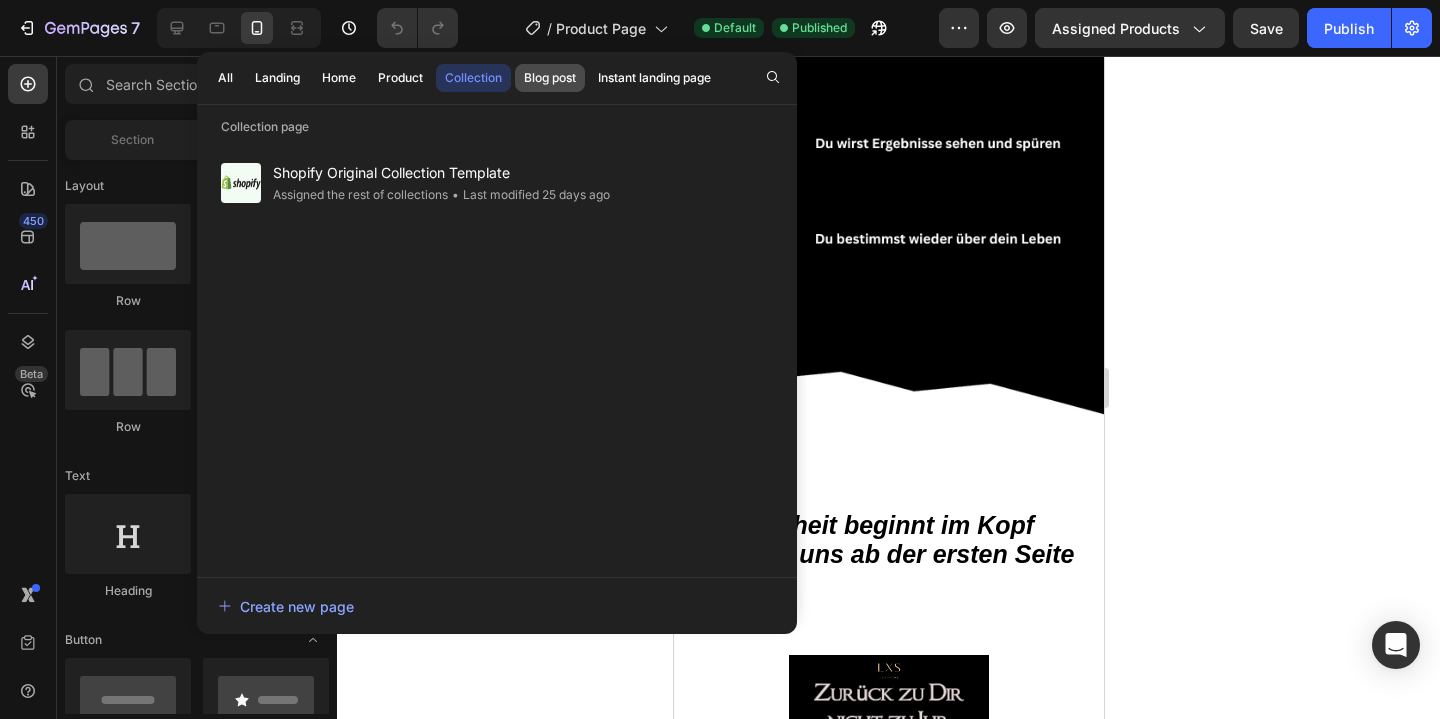 click on "Blog post" at bounding box center (550, 78) 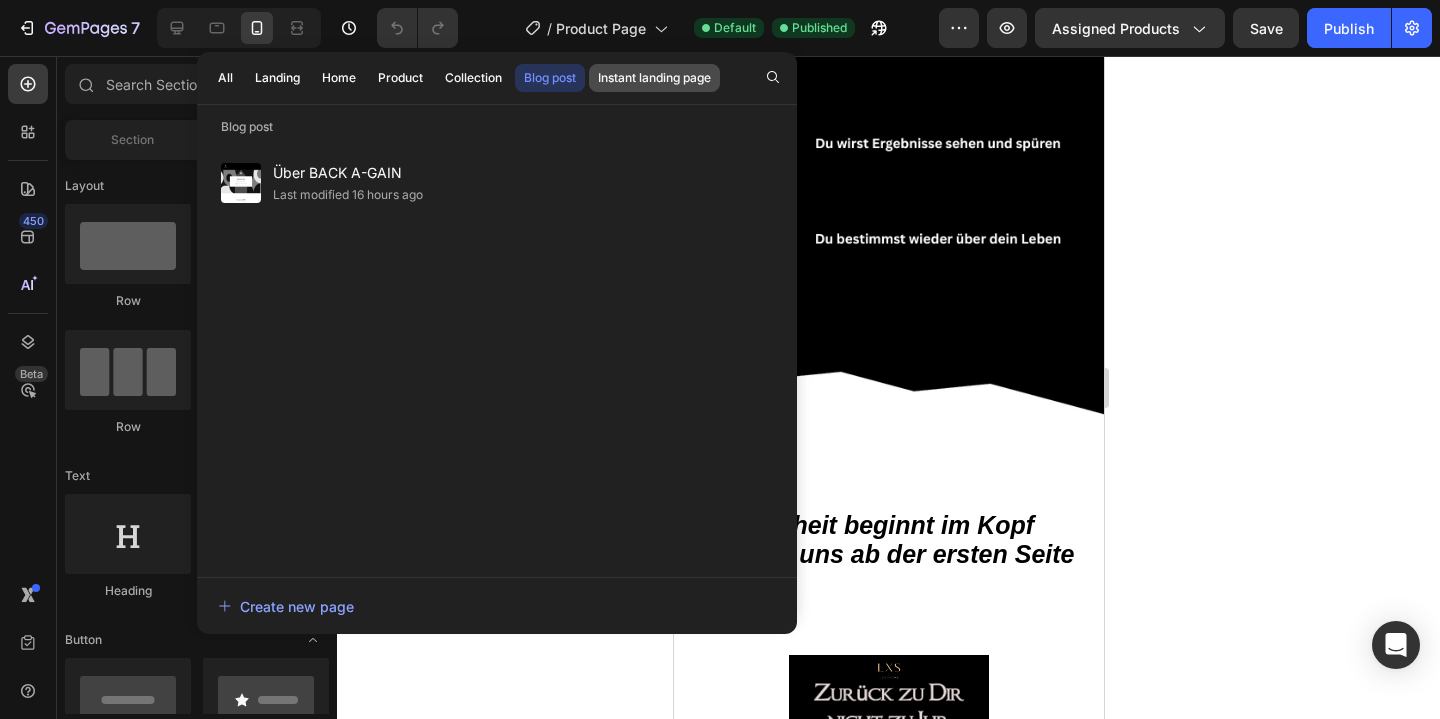 click on "Instant landing page" at bounding box center (654, 78) 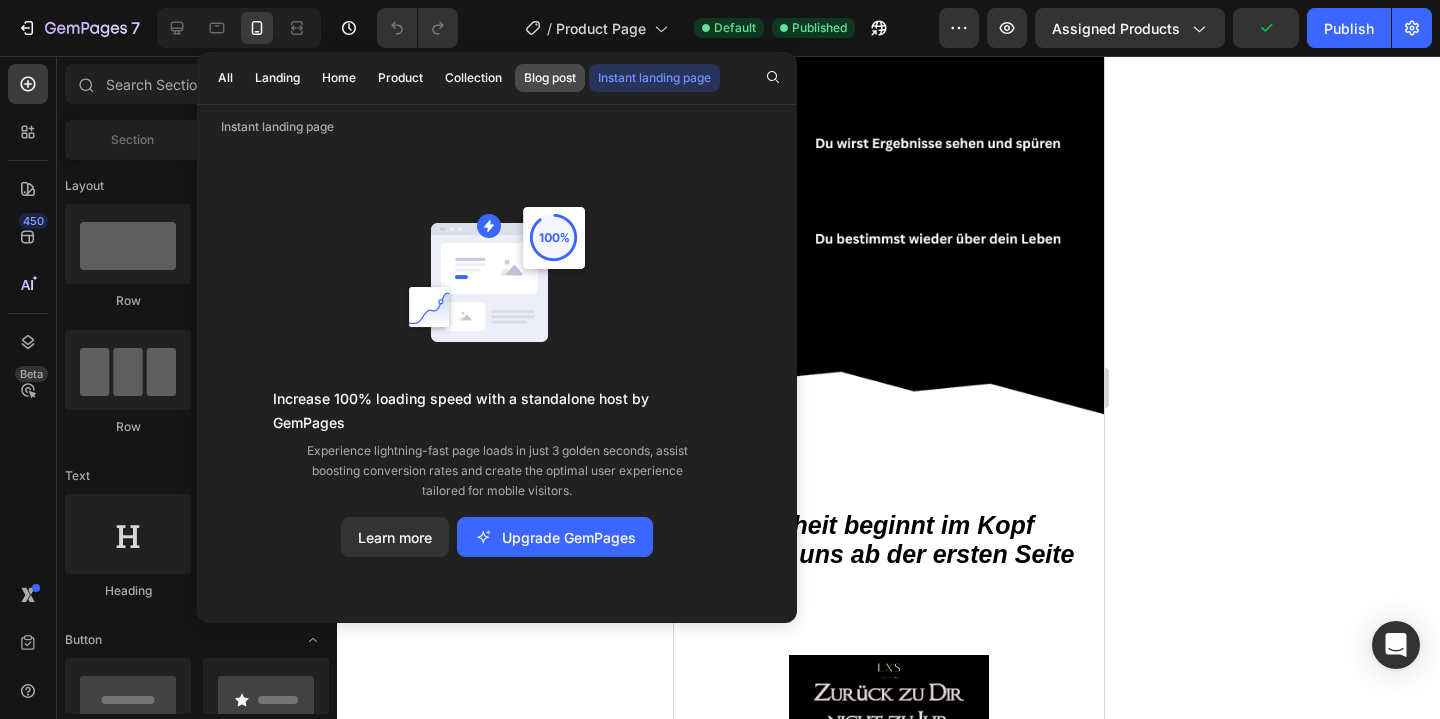 click on "Blog post" at bounding box center (550, 78) 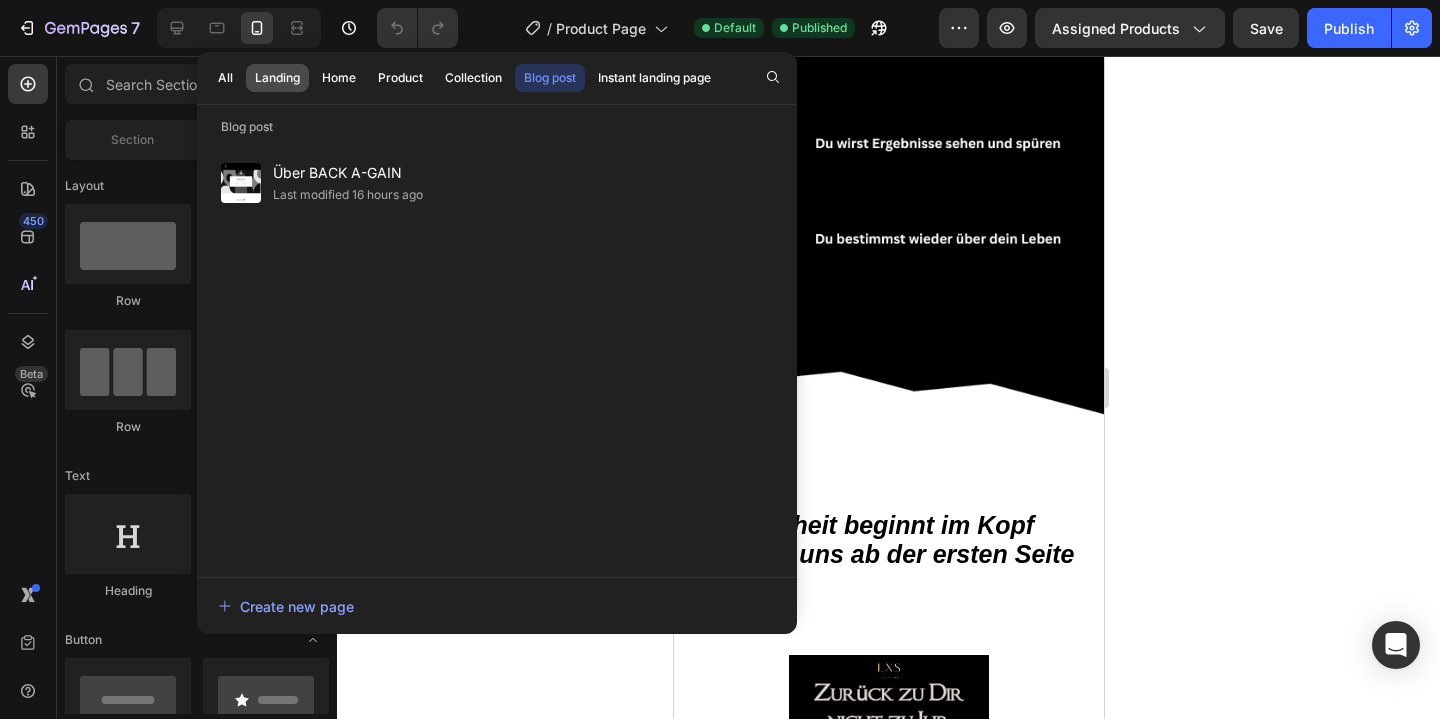 click on "Landing" at bounding box center (277, 78) 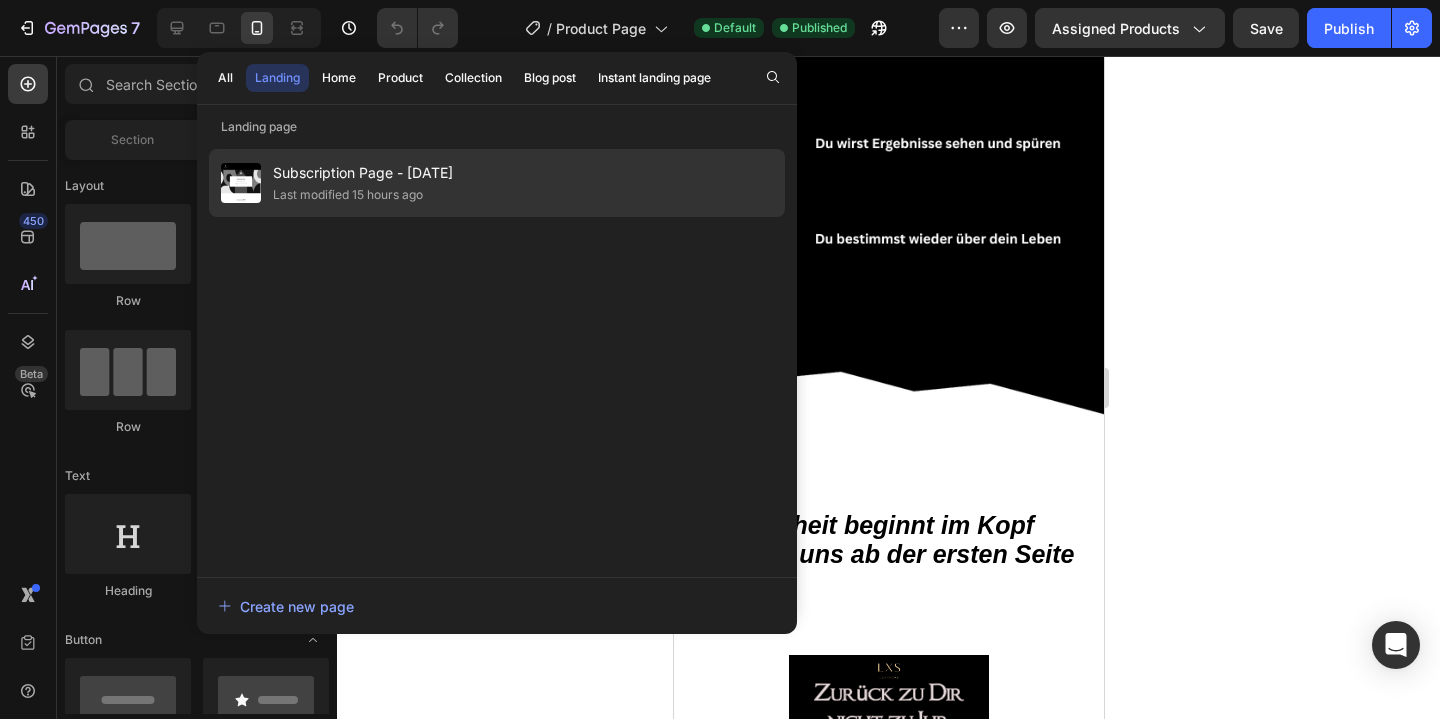 click on "Subscription Page - Jul 30, 22:43:52" at bounding box center (363, 173) 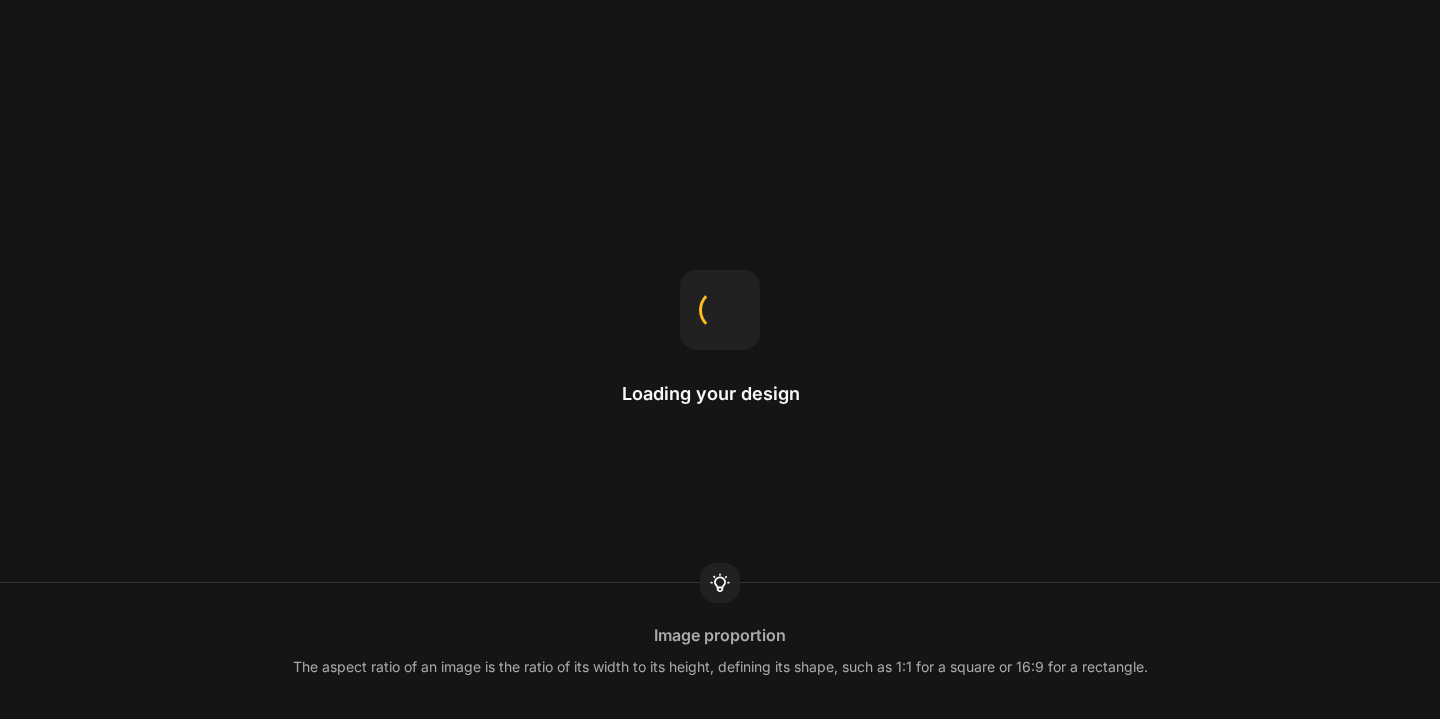 scroll, scrollTop: 0, scrollLeft: 0, axis: both 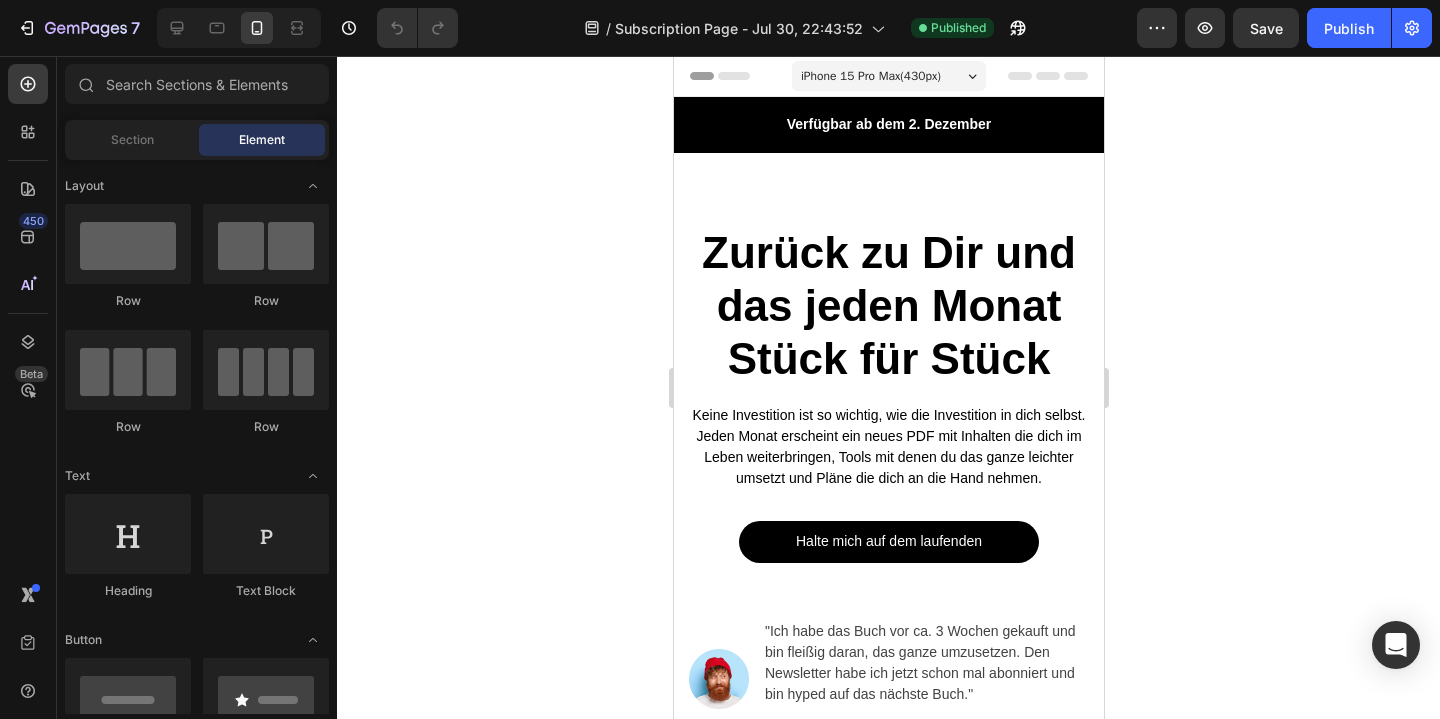 click 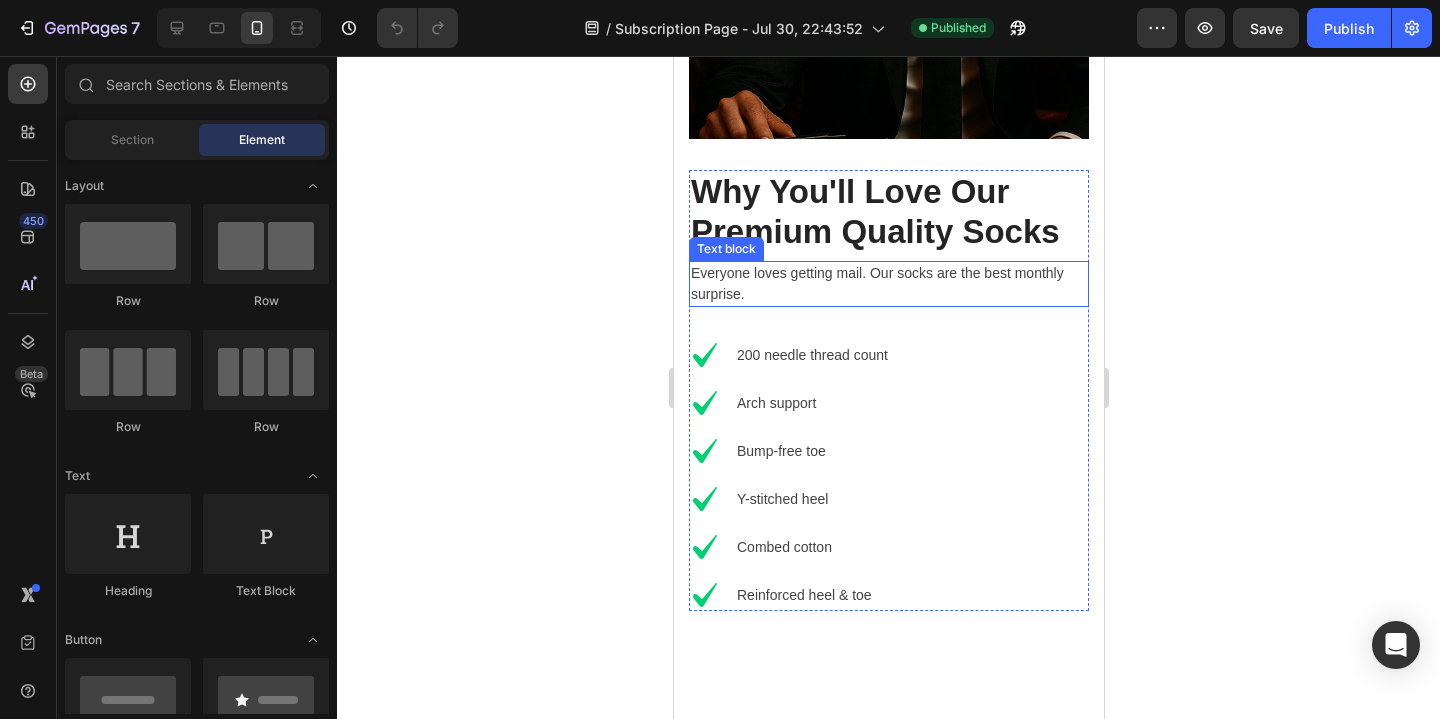 scroll, scrollTop: 2895, scrollLeft: 0, axis: vertical 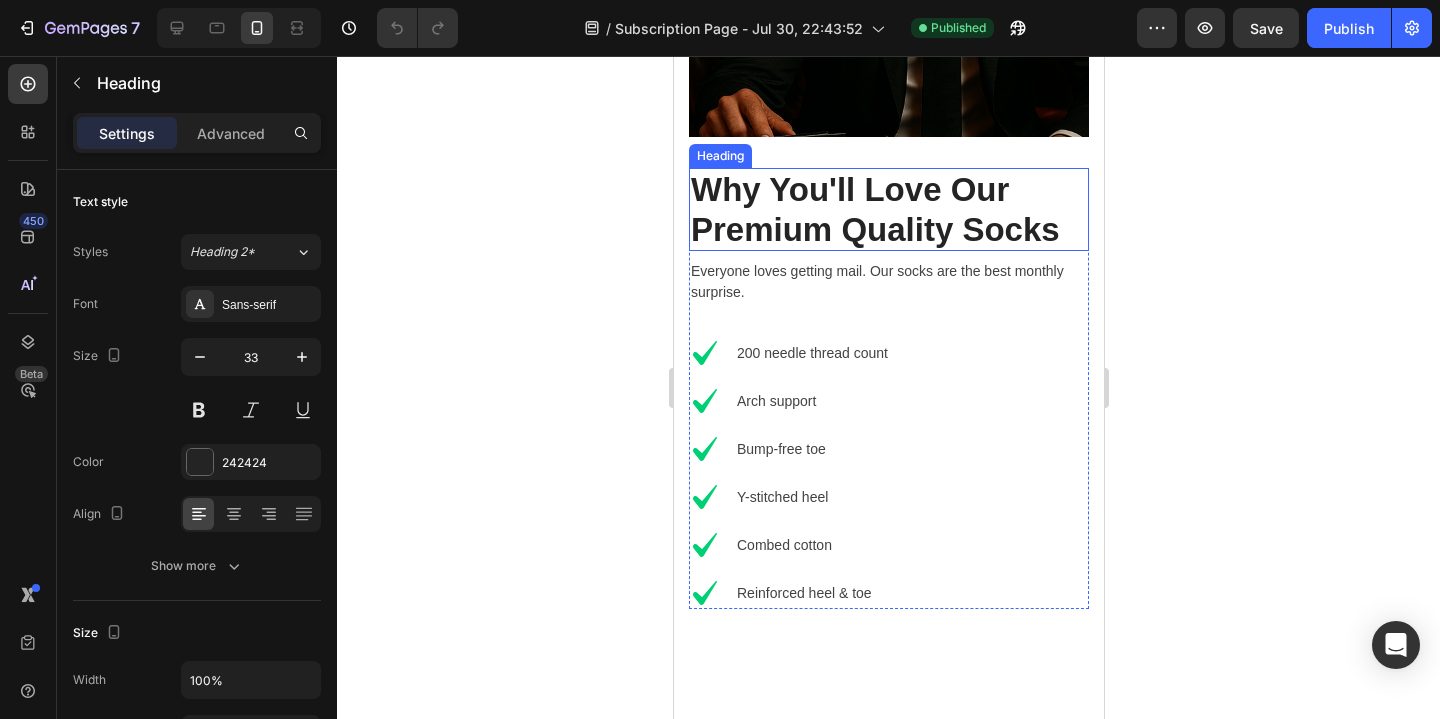 click on "Why You'll Love Our Premium Quality Socks" at bounding box center [888, 209] 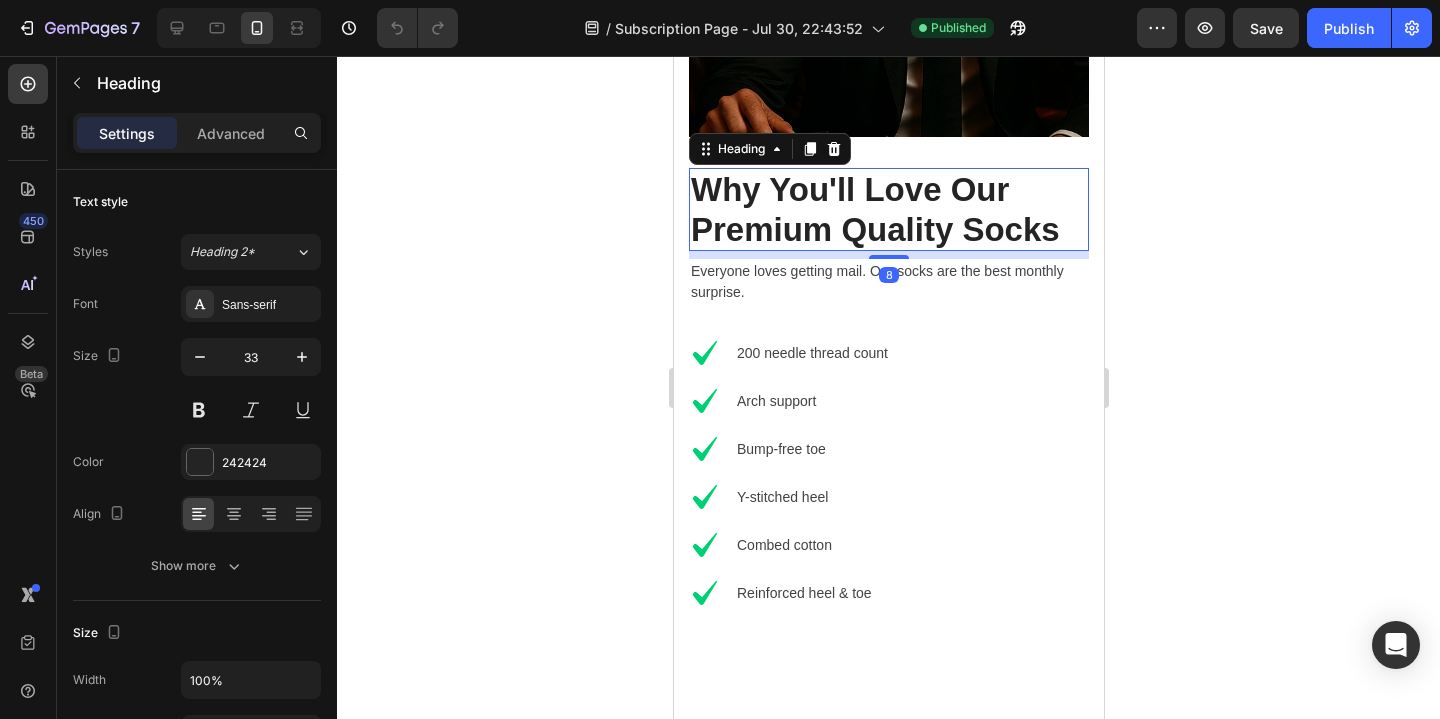 click on "Why You'll Love Our Premium Quality Socks" at bounding box center (888, 209) 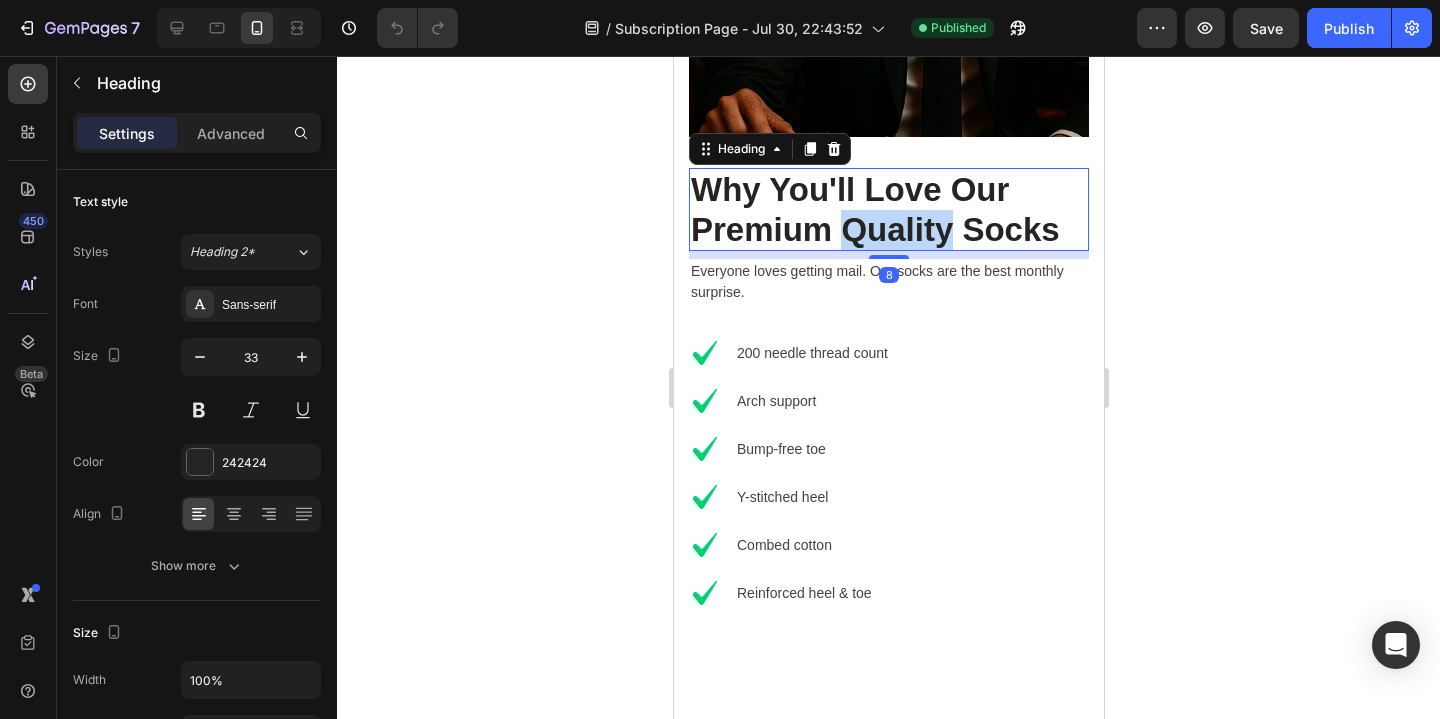click on "Why You'll Love Our Premium Quality Socks" at bounding box center (888, 209) 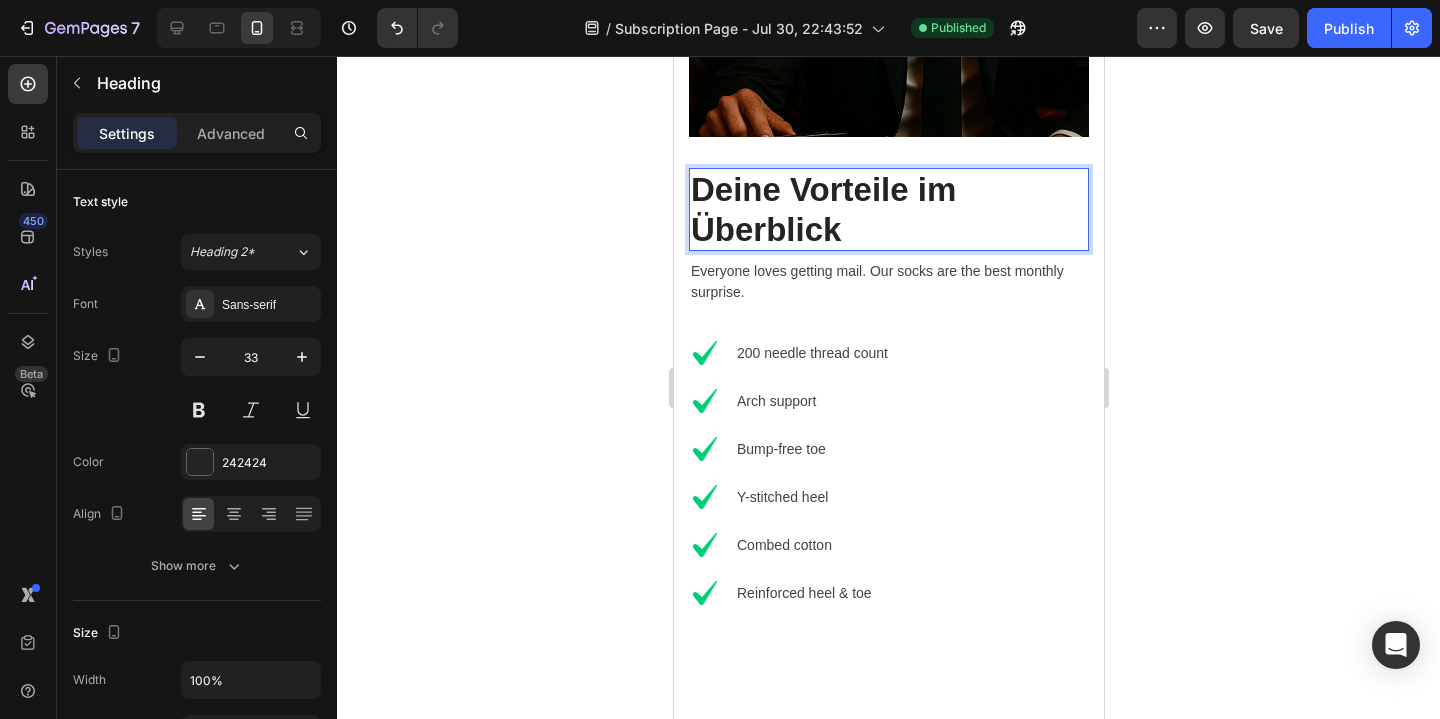 click on "Deine Vorteile im Überblick" at bounding box center [888, 209] 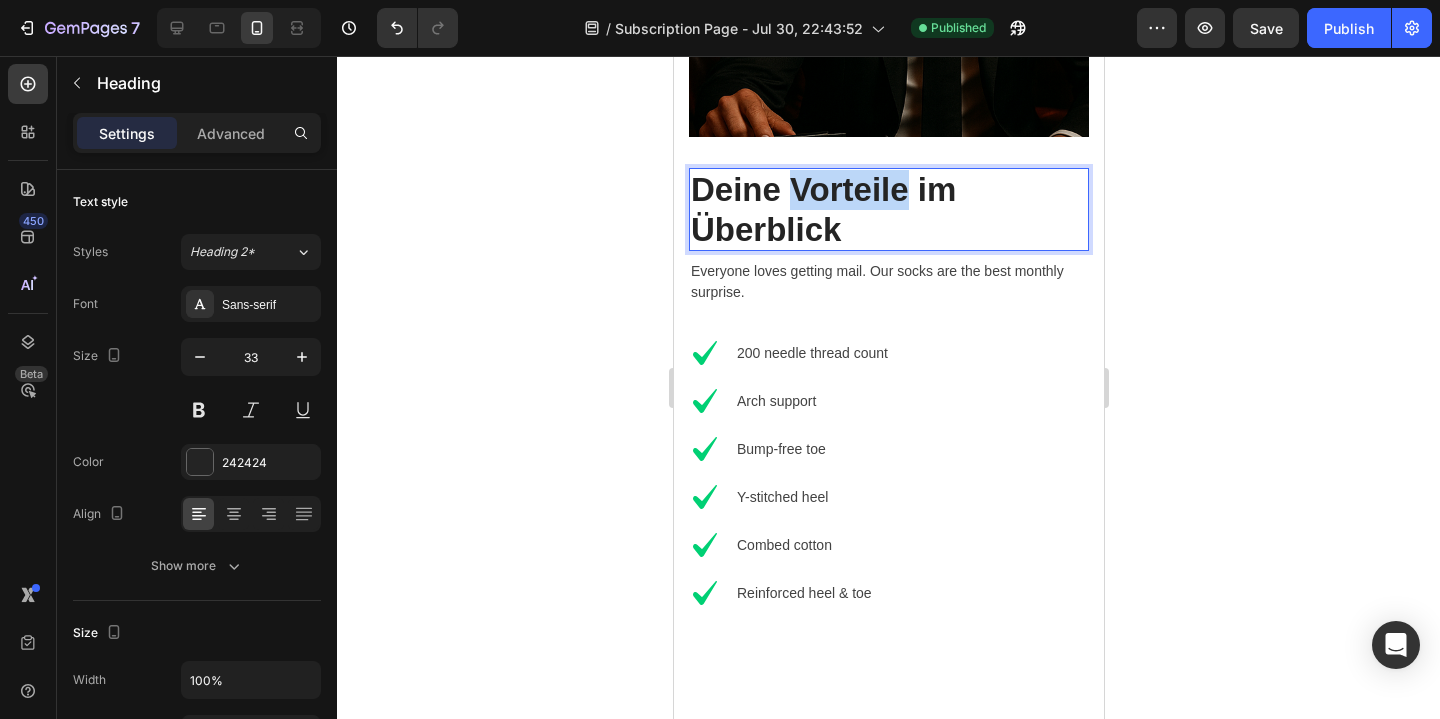 click on "Deine Vorteile im Überblick" at bounding box center (888, 209) 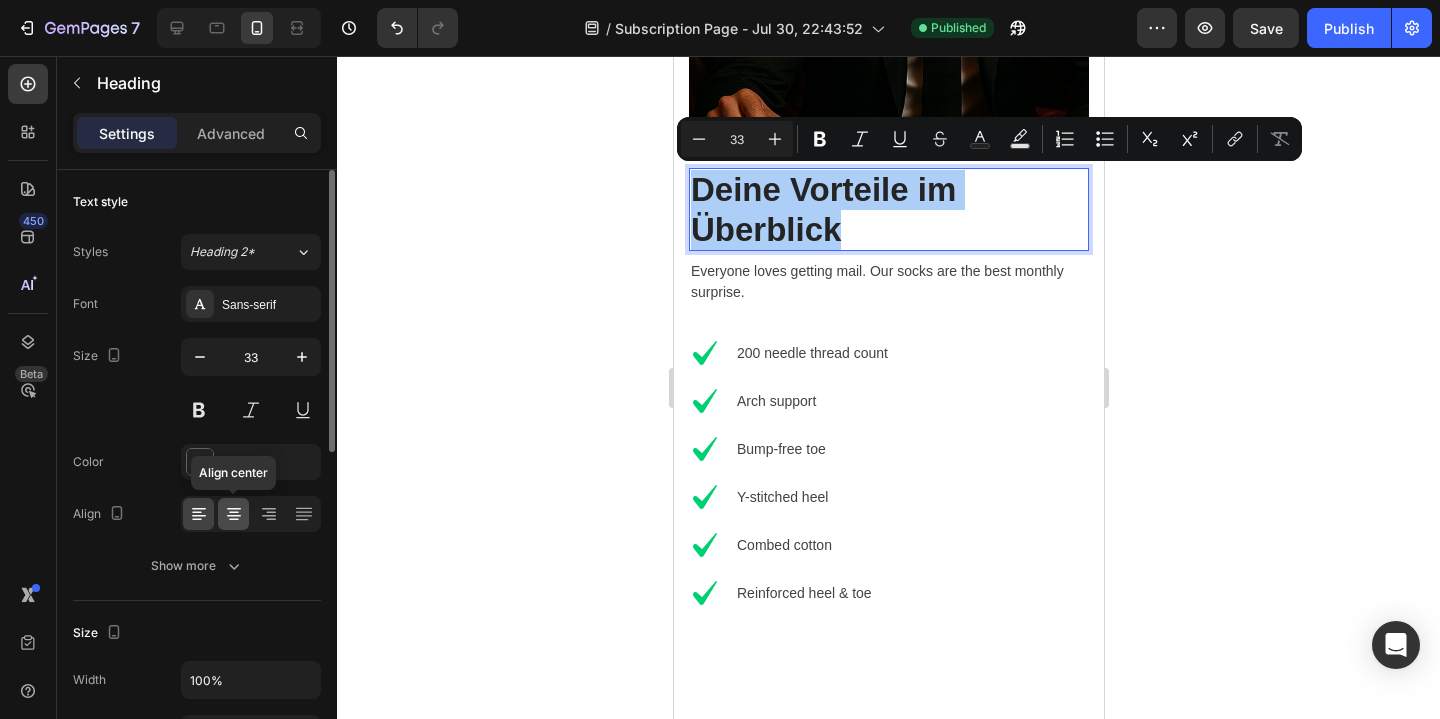 click 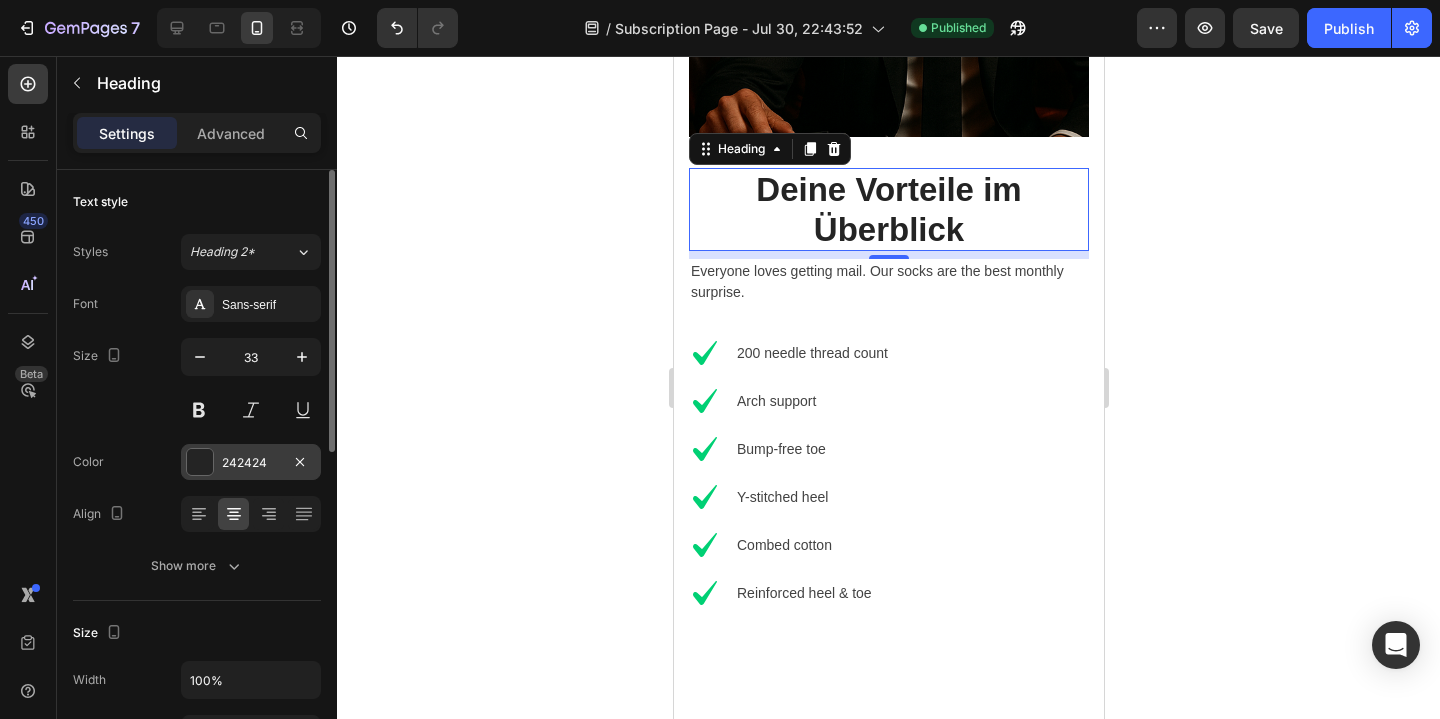 click at bounding box center (200, 462) 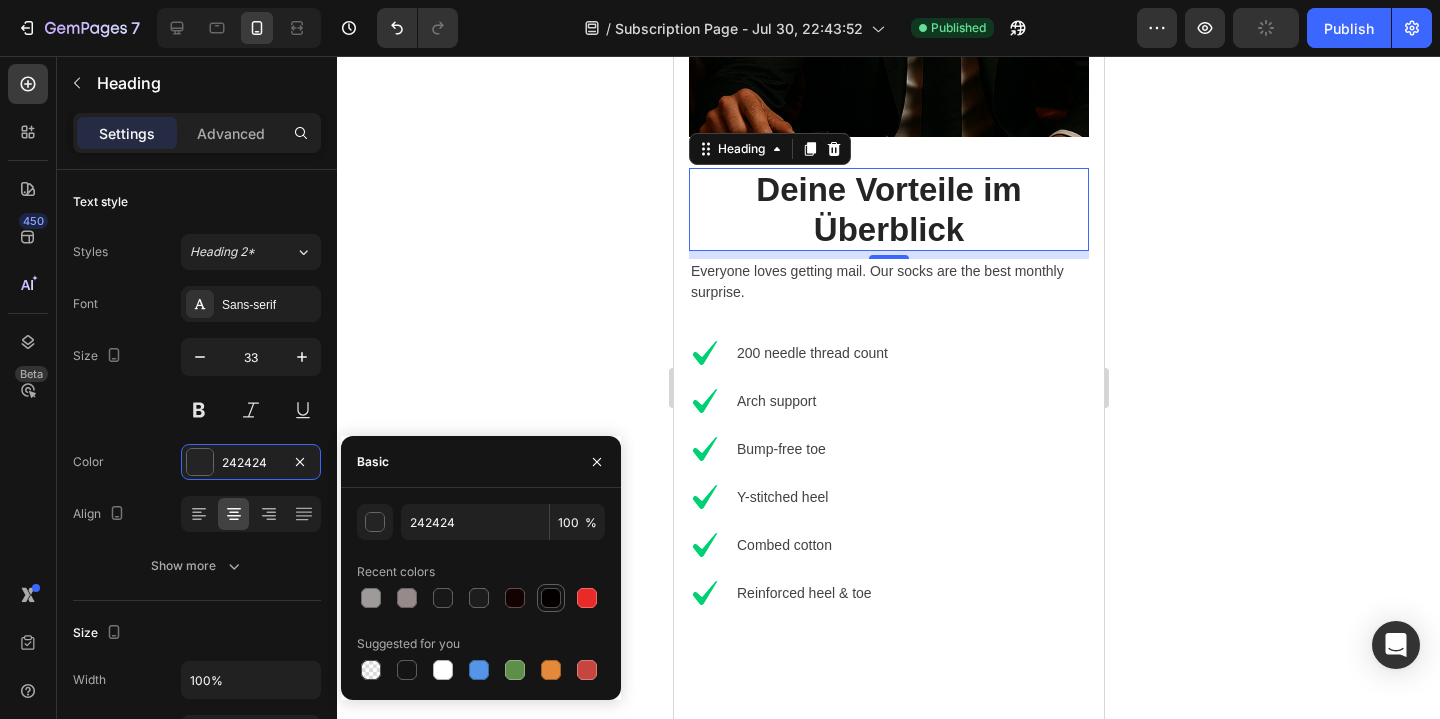 click at bounding box center [551, 598] 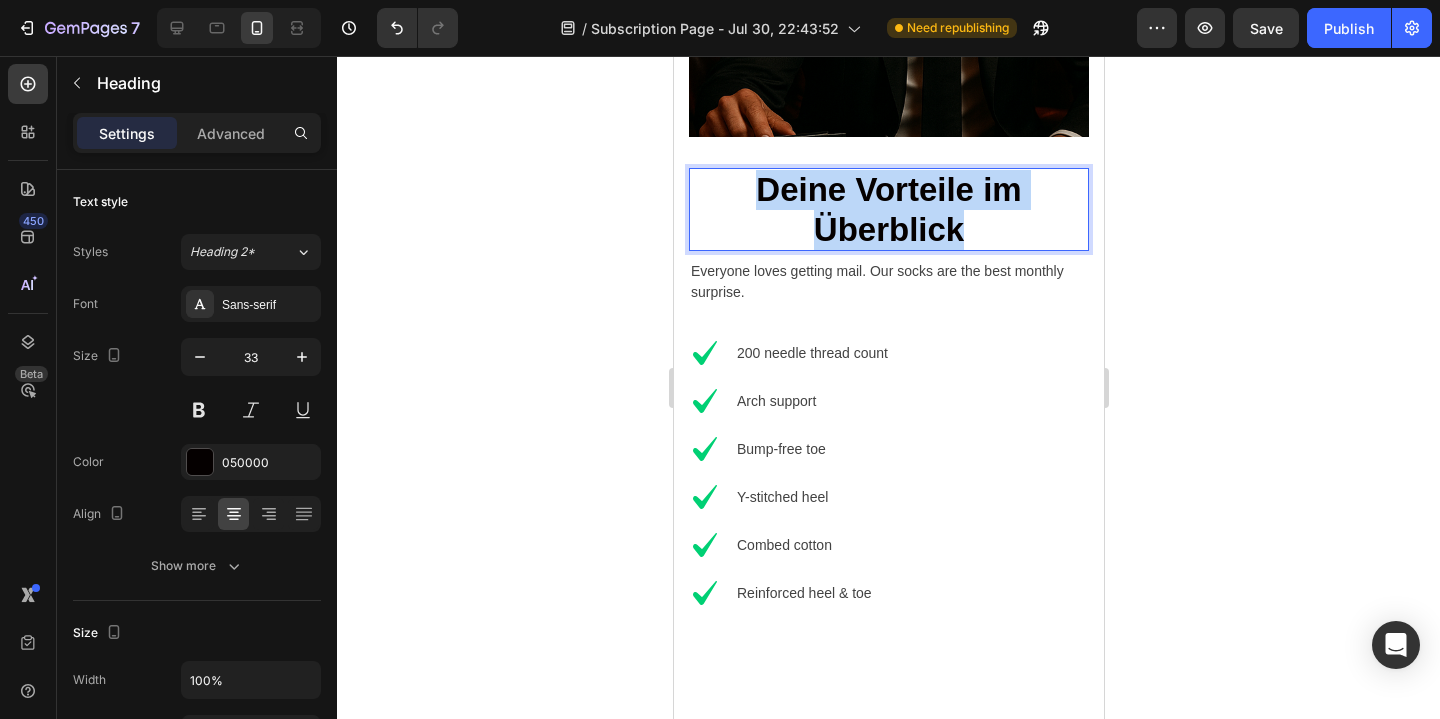 click on "Deine Vorteile im Überblick" at bounding box center [888, 209] 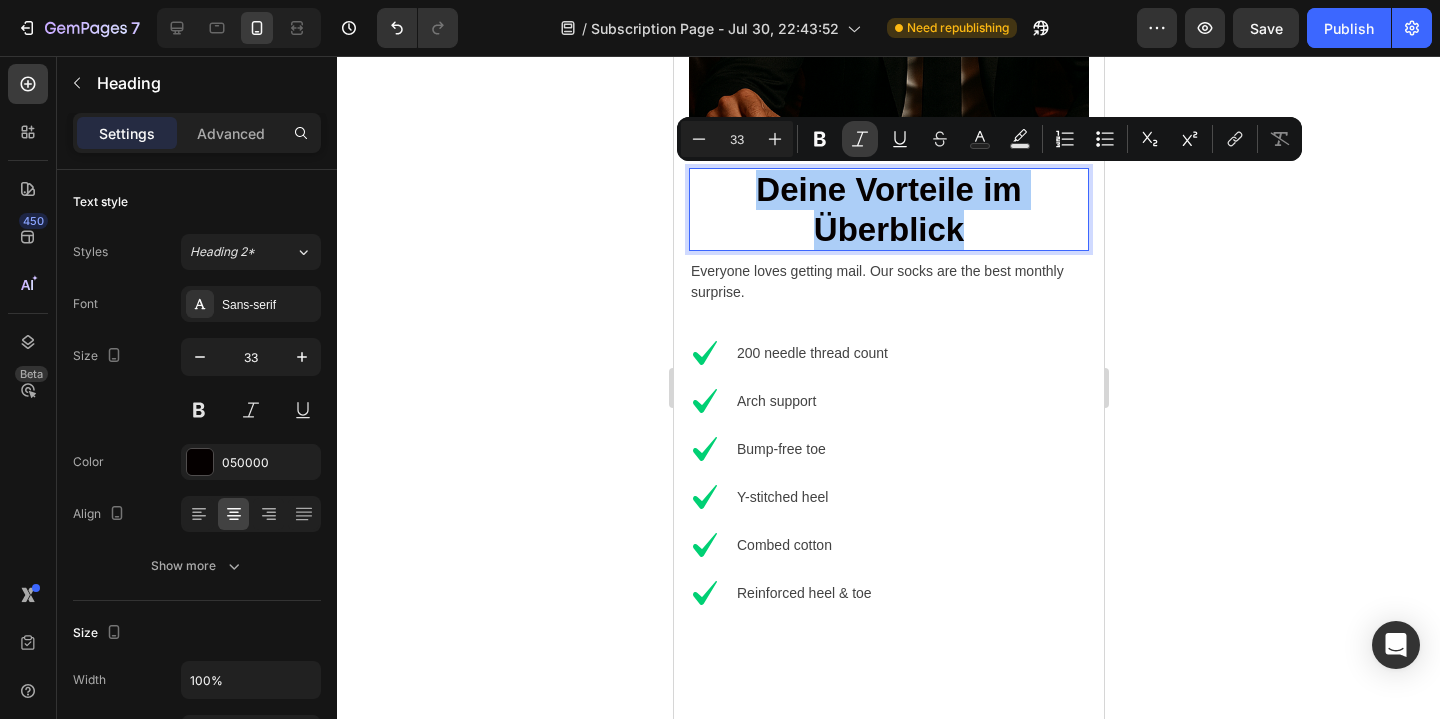 click 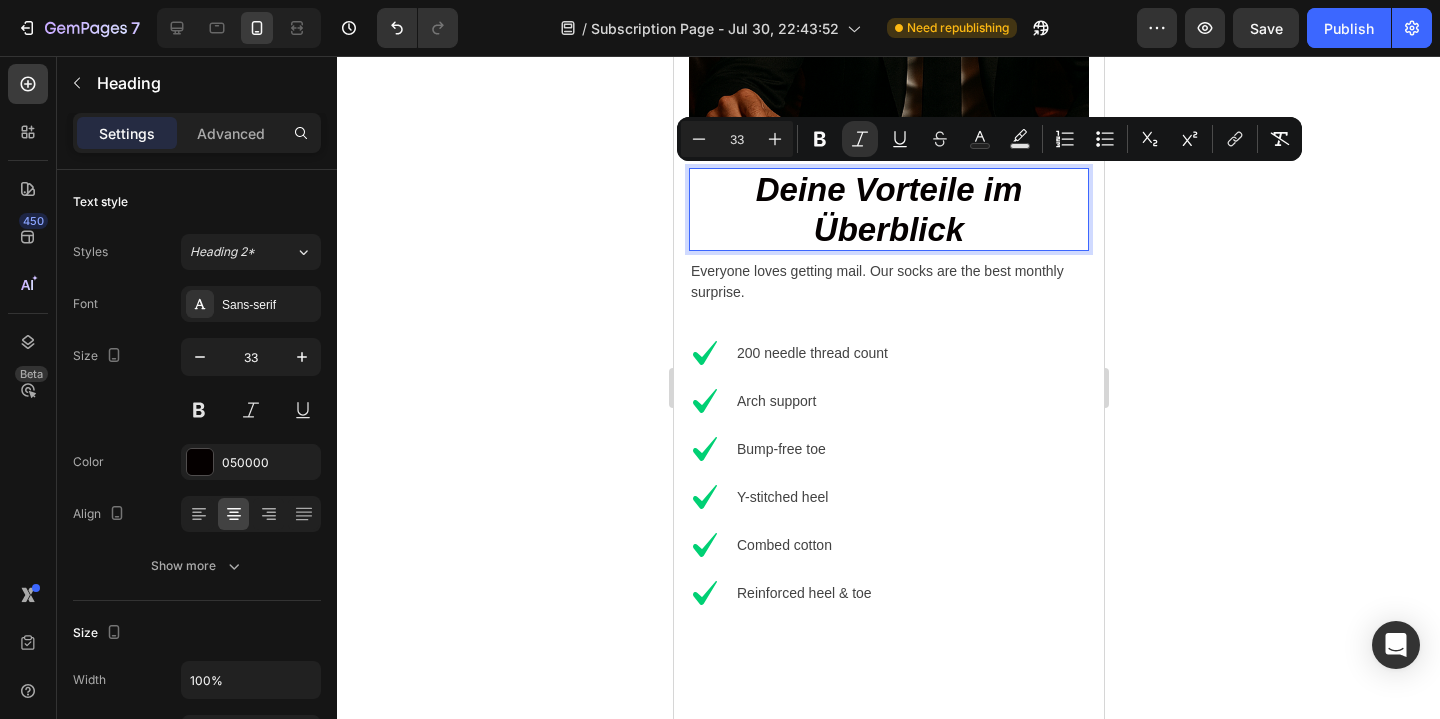 click 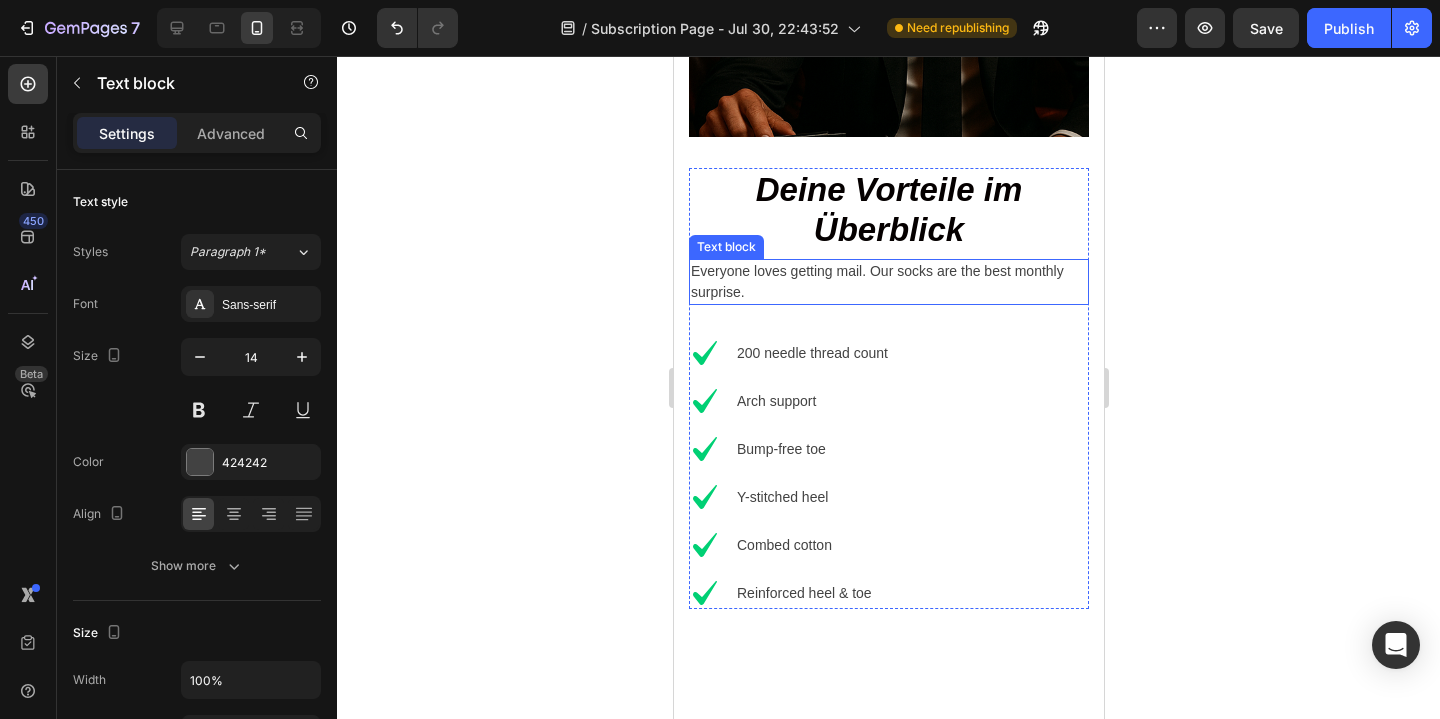 click on "Everyone loves getting mail. Our socks are the best monthly surprise." at bounding box center [888, 282] 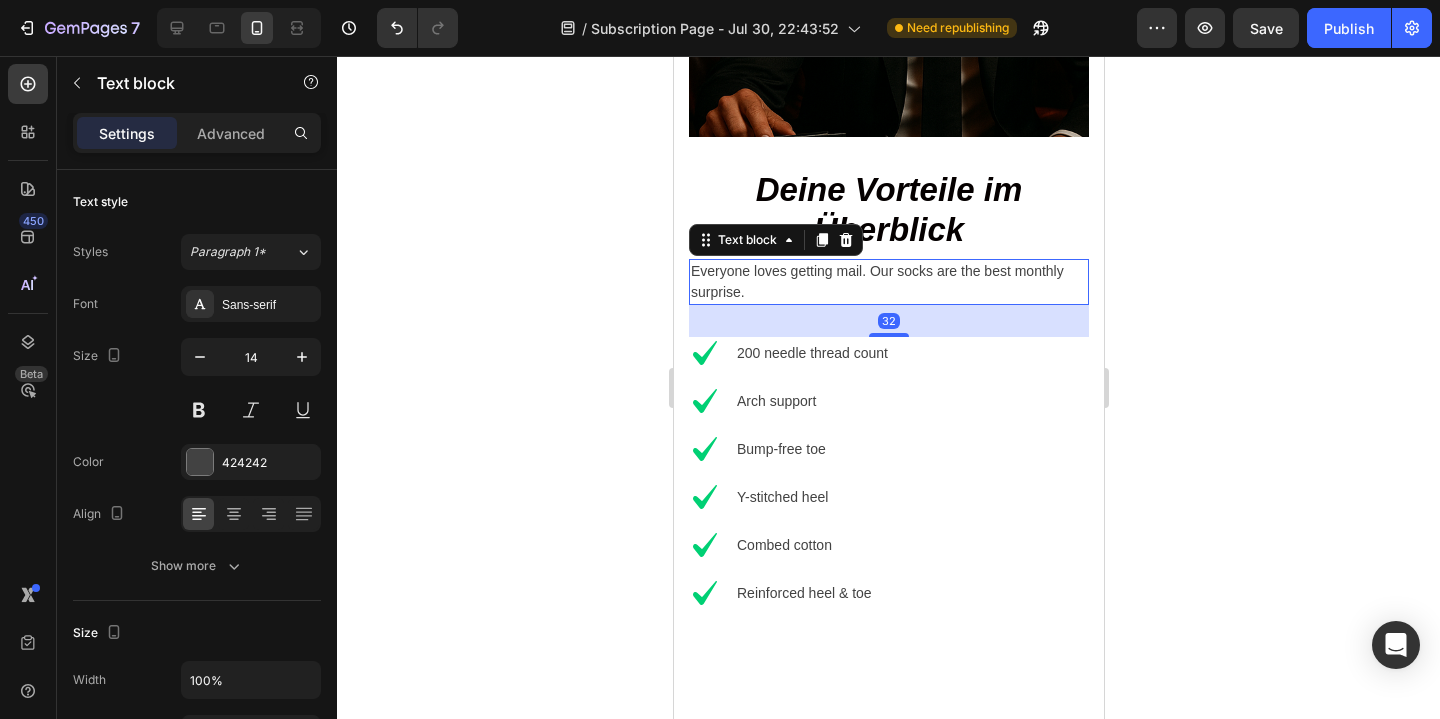 click on "Everyone loves getting mail. Our socks are the best monthly surprise." at bounding box center [888, 282] 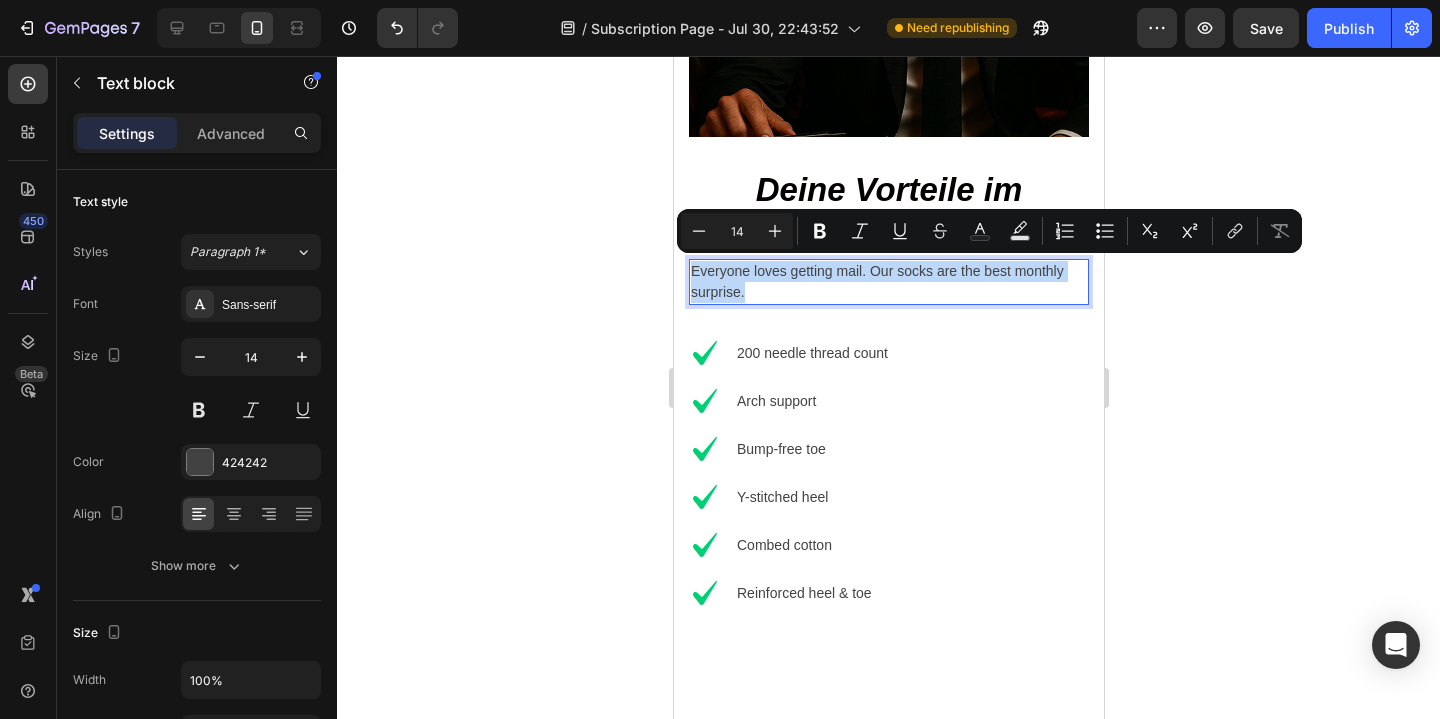 click on "Everyone loves getting mail. Our socks are the best monthly surprise." at bounding box center (888, 282) 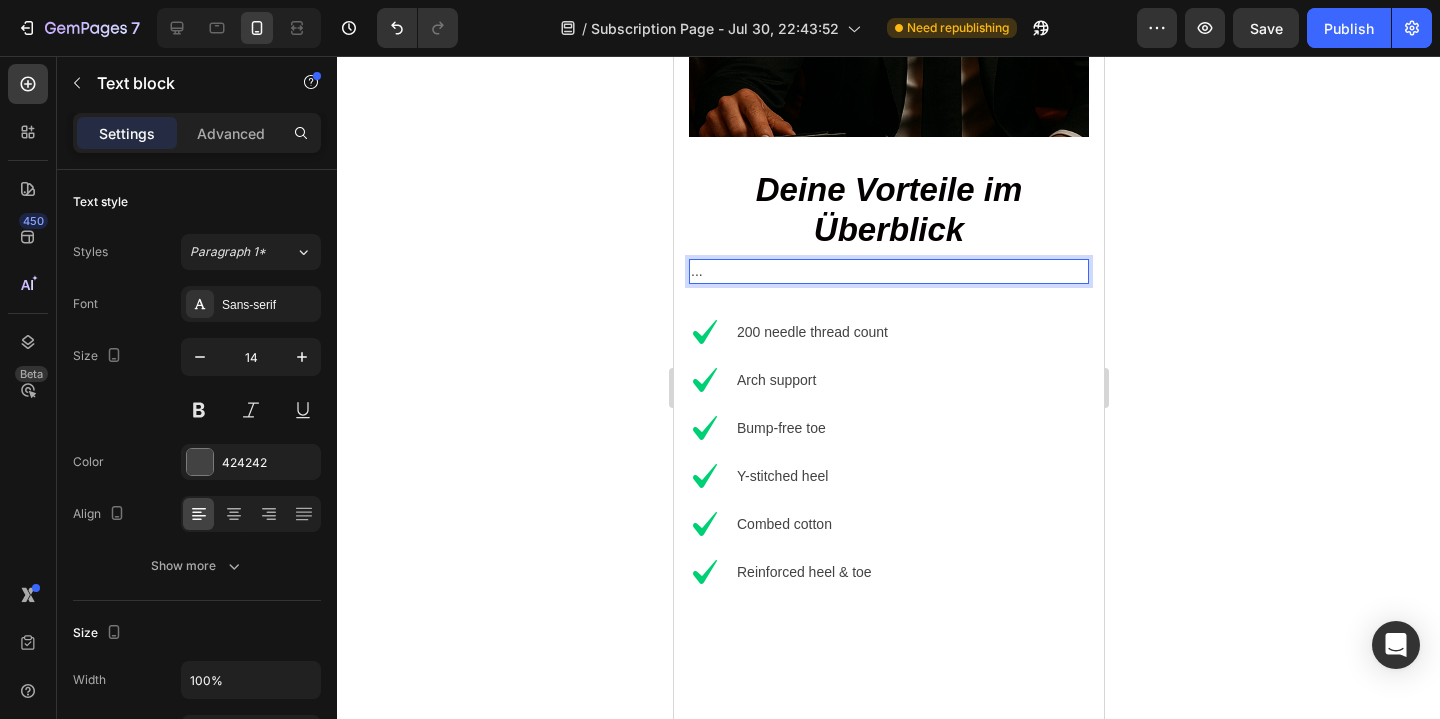click 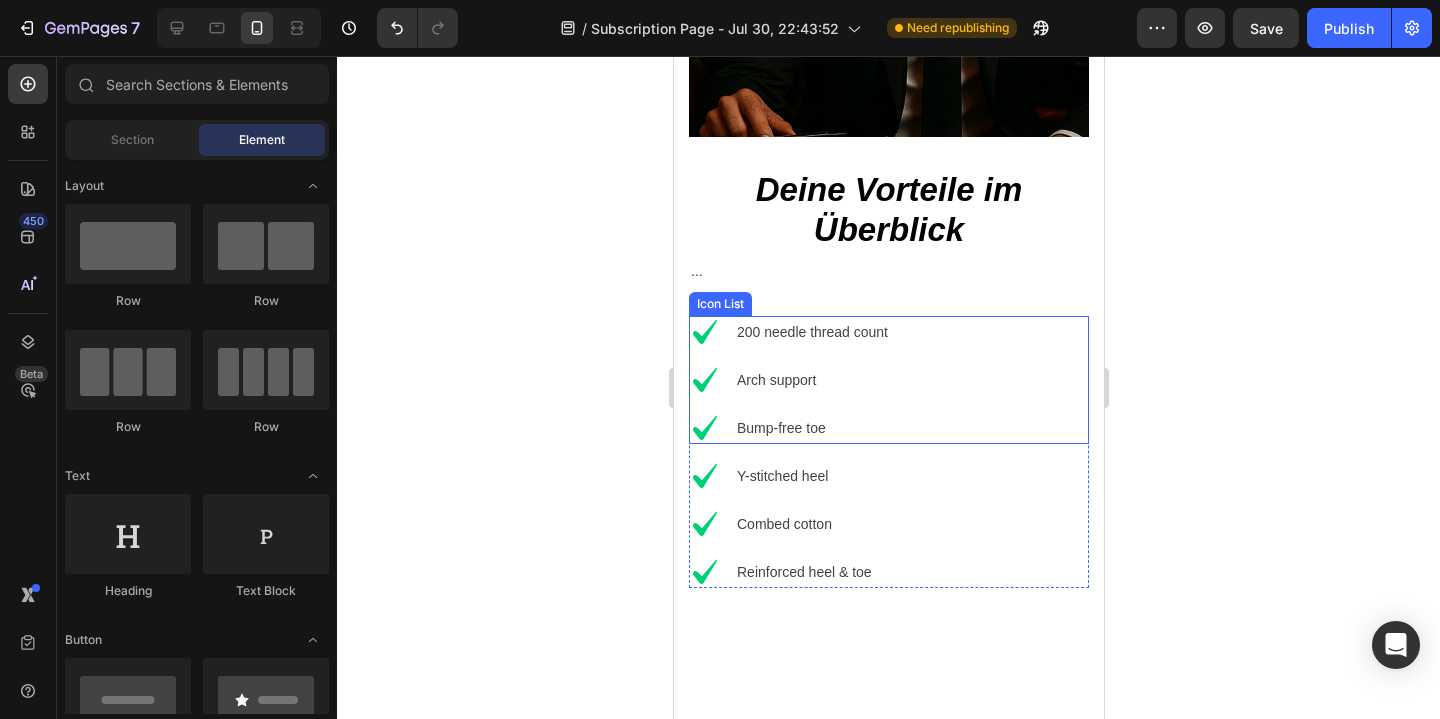 click on "Icon 200 needle thread count Text block     Icon Arch support Text block     Icon Bump-free toe Text block" at bounding box center [888, 380] 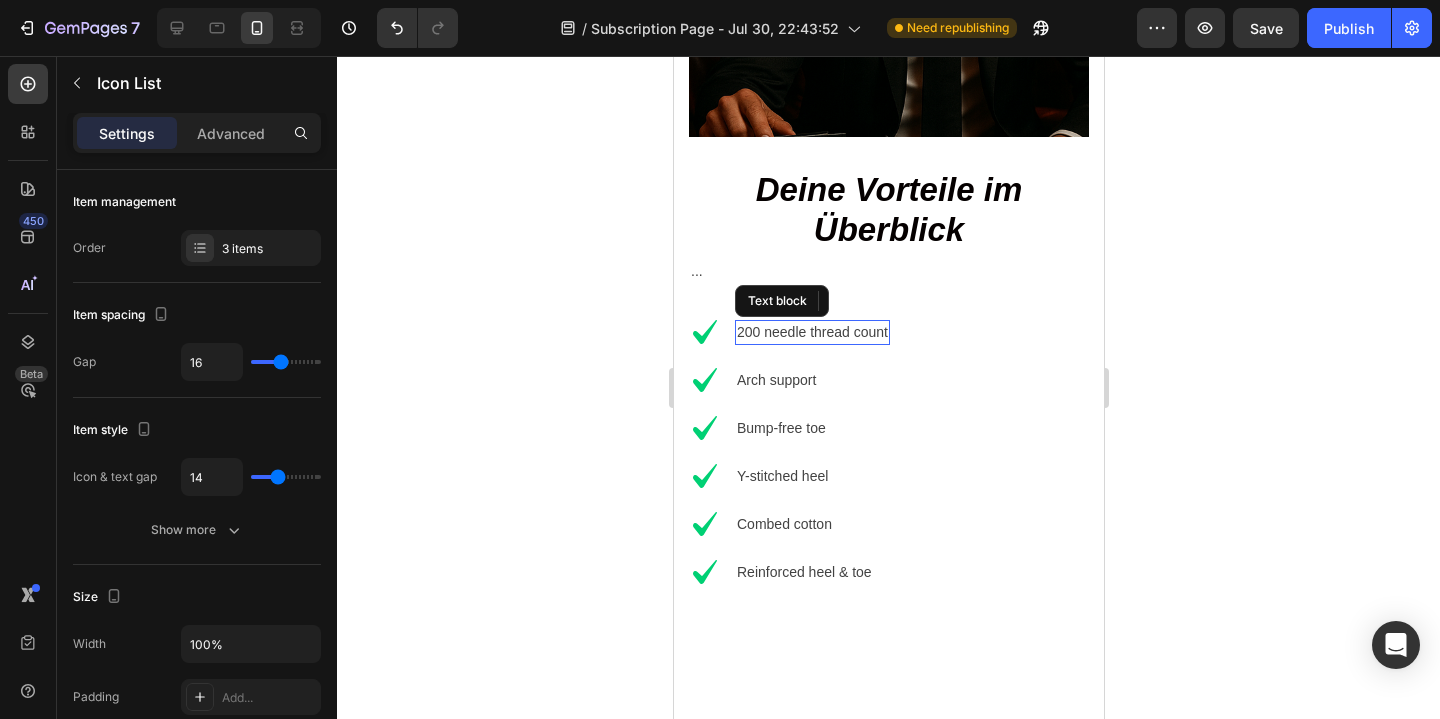 click on "200 needle thread count" at bounding box center [811, 332] 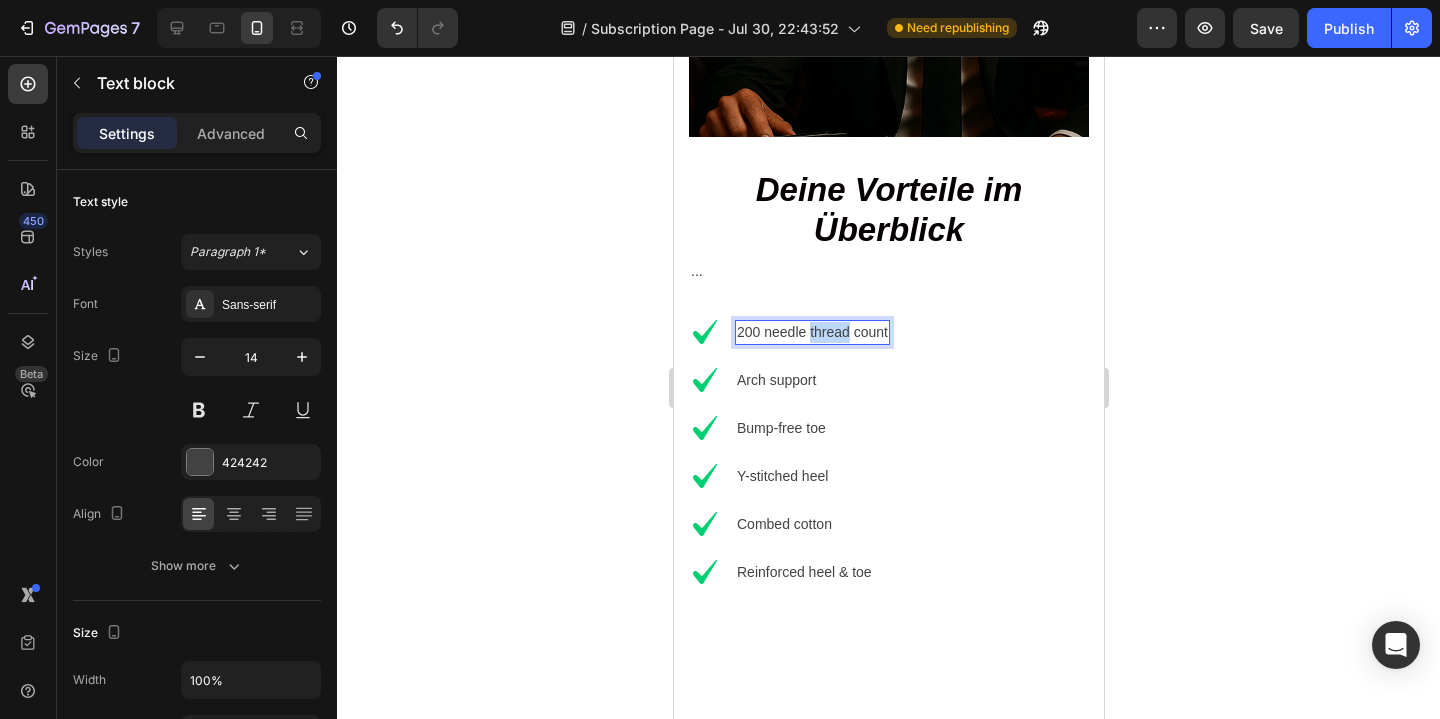 click on "200 needle thread count" at bounding box center [811, 332] 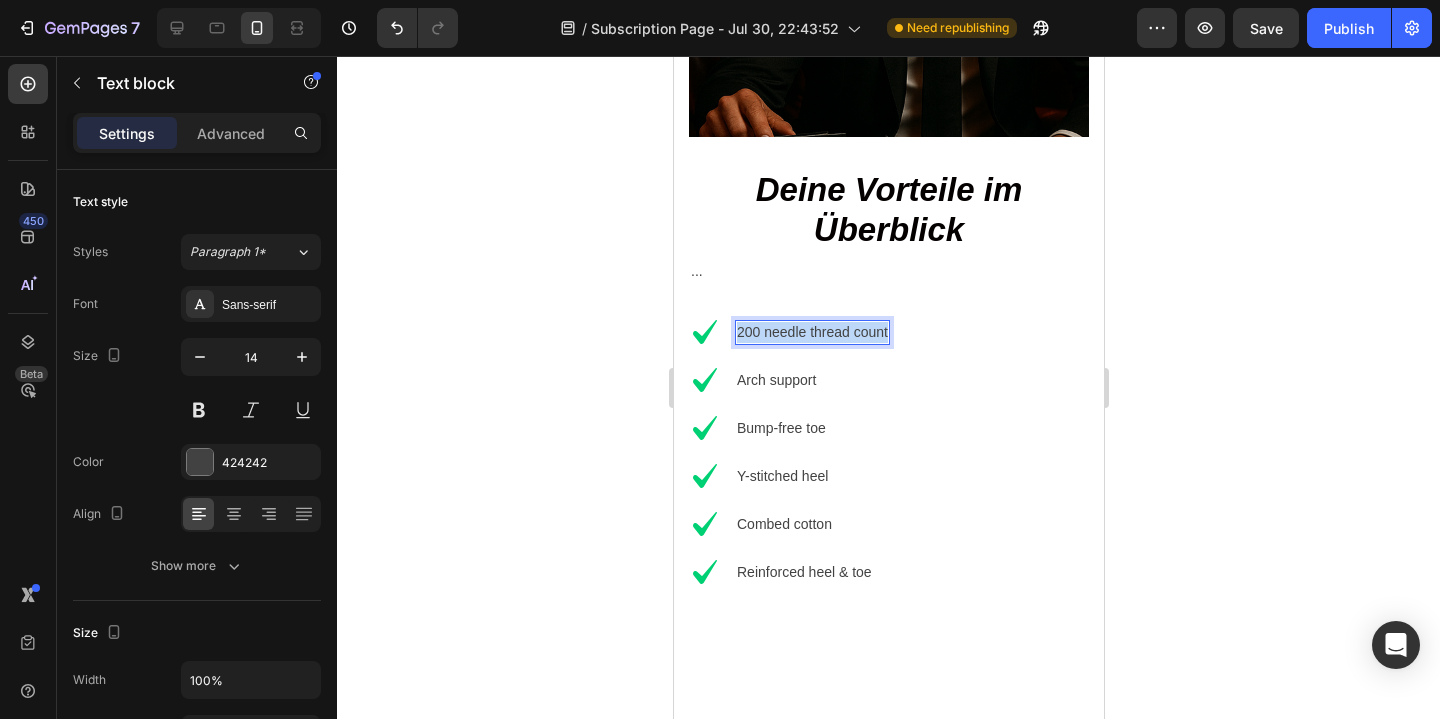 click on "200 needle thread count" at bounding box center (811, 332) 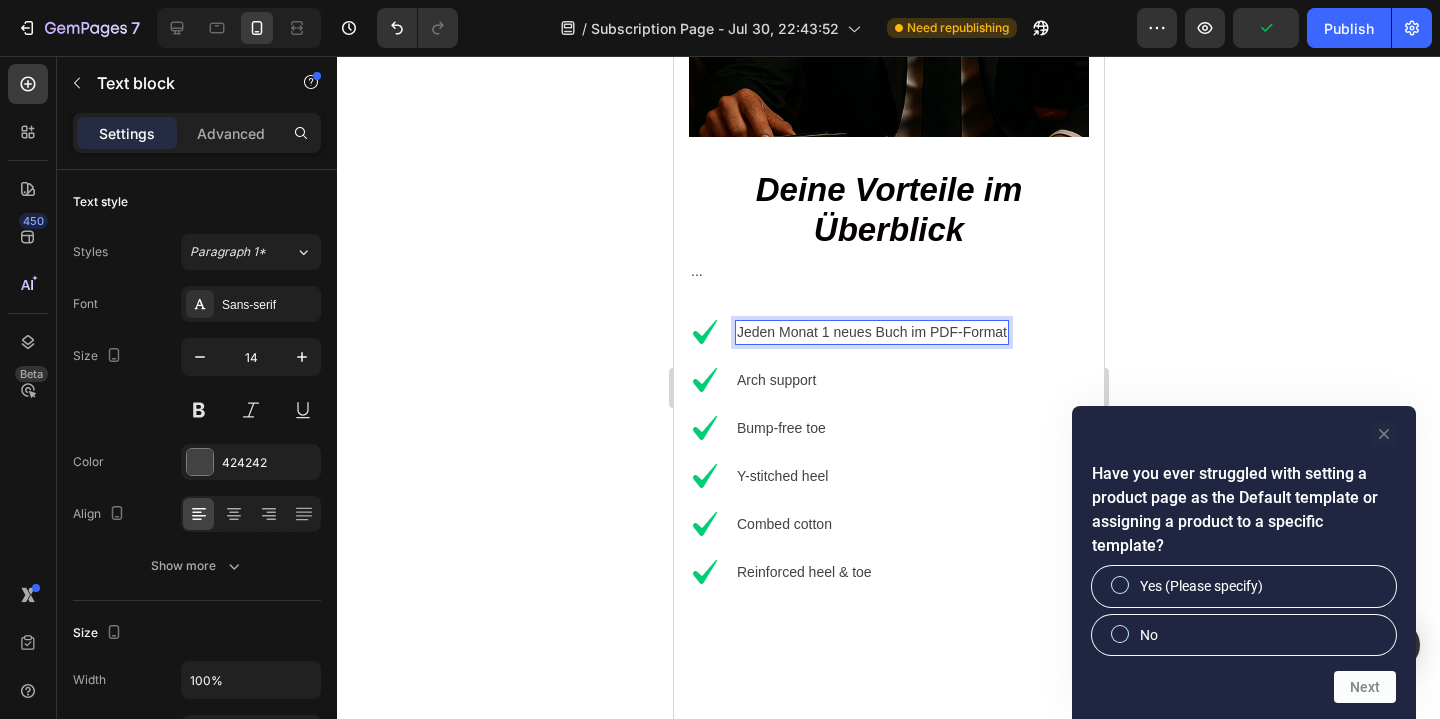click 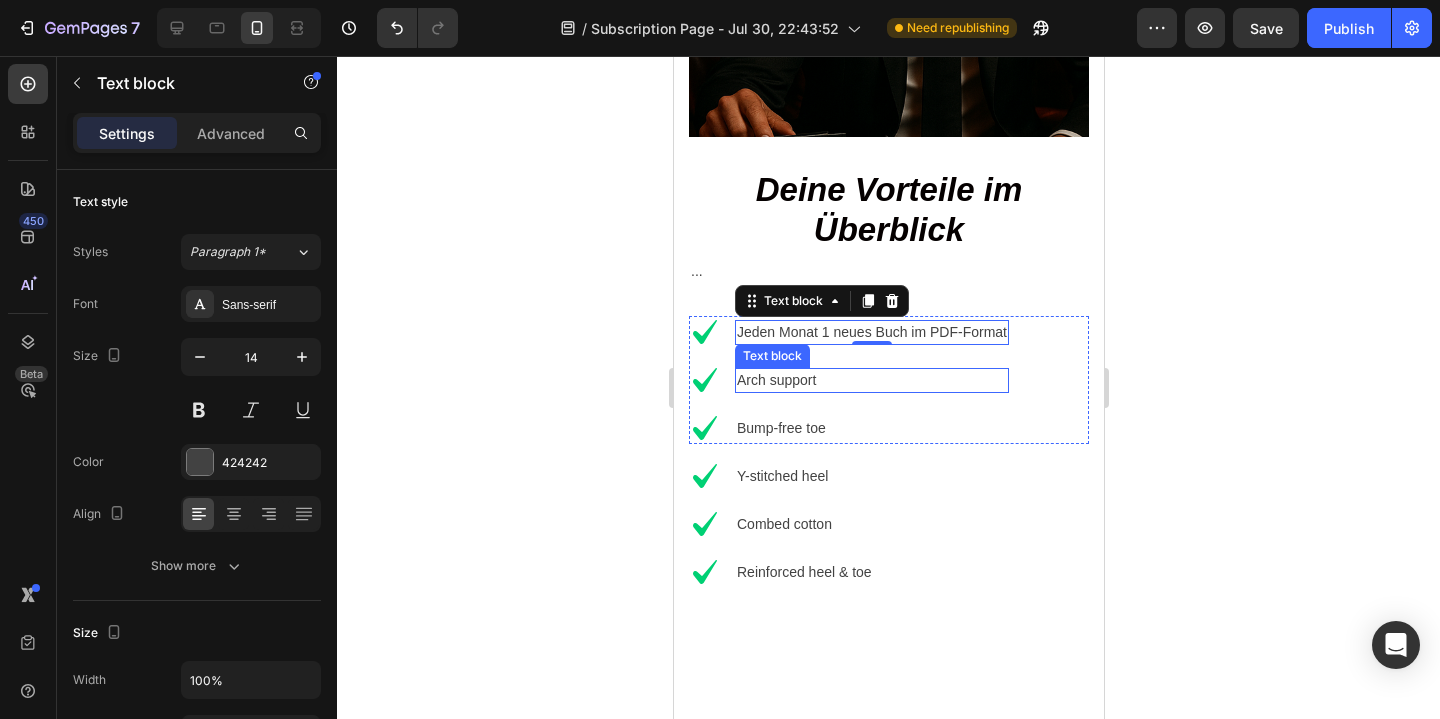 click on "Arch support" at bounding box center (871, 380) 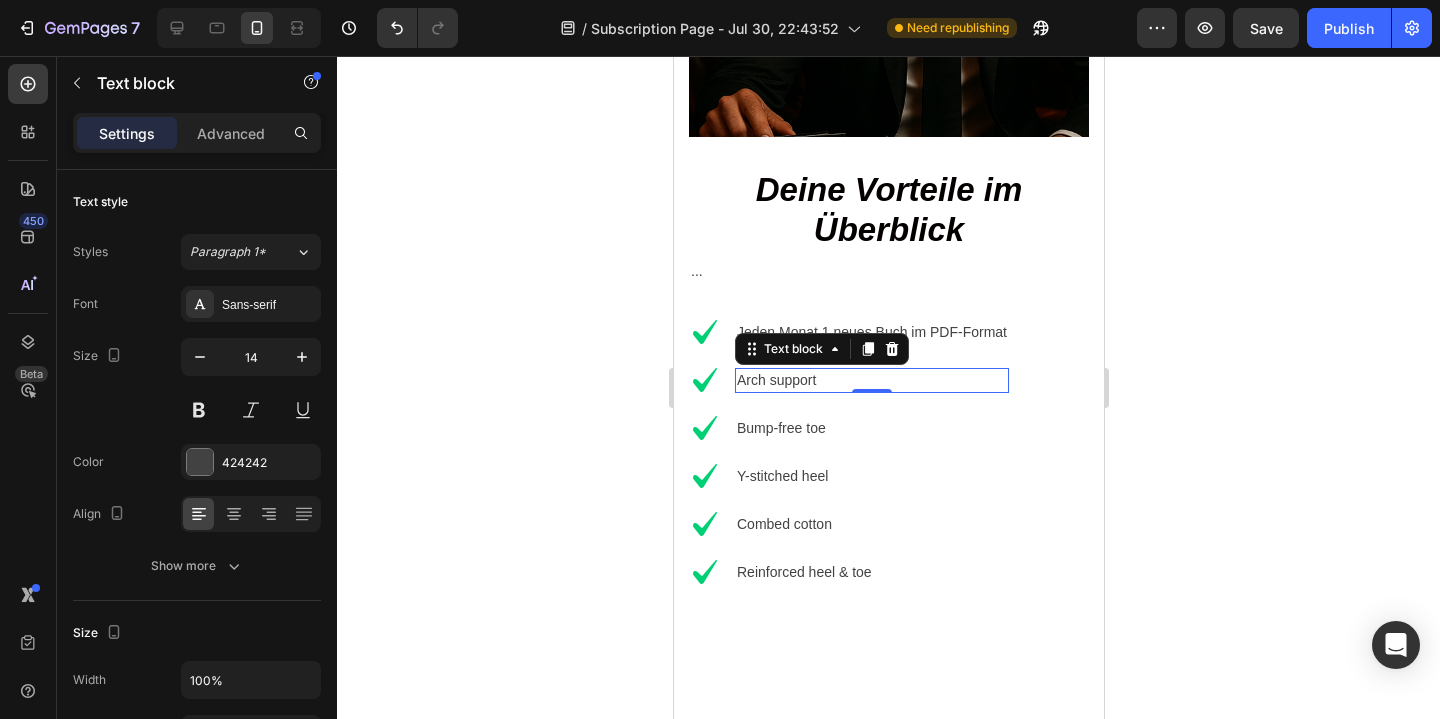 click on "Arch support" at bounding box center (871, 380) 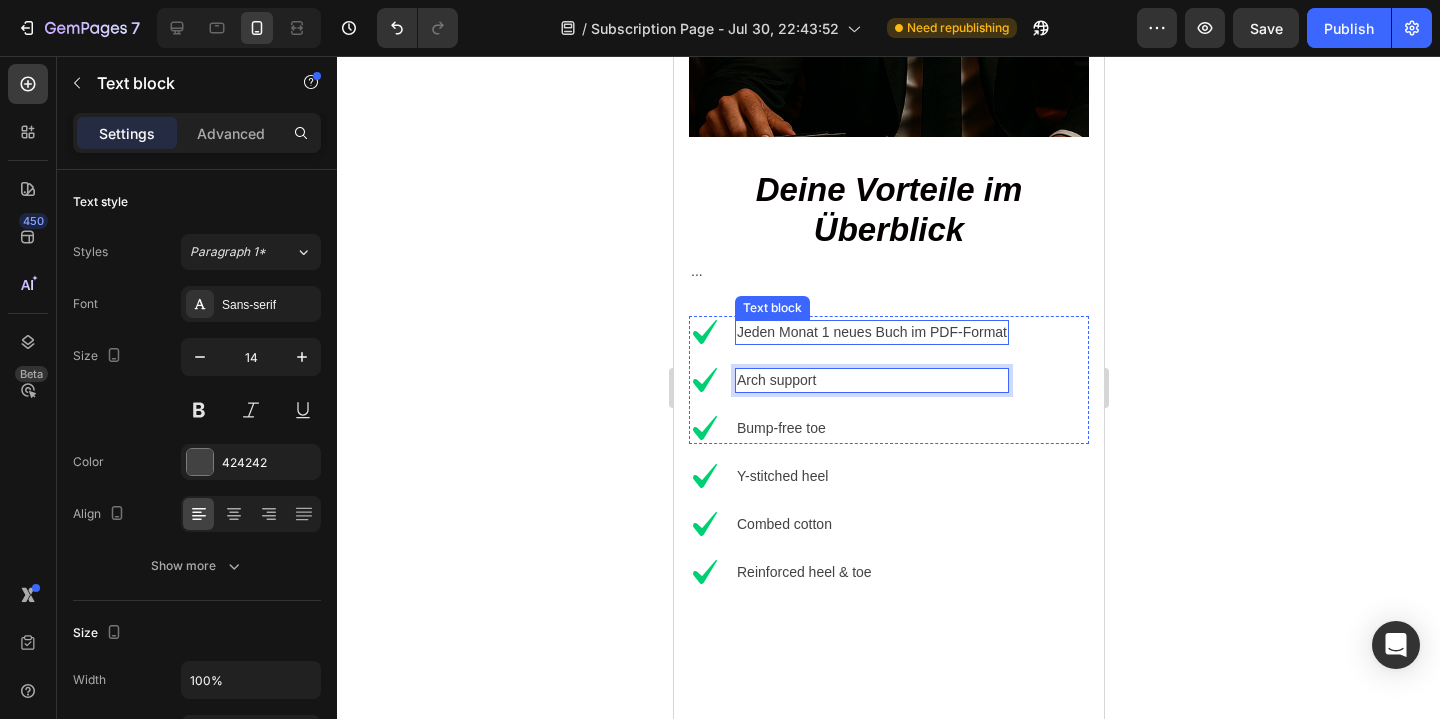 click on "Jeden Monat 1 neues Buch im PDF-Format" at bounding box center [871, 332] 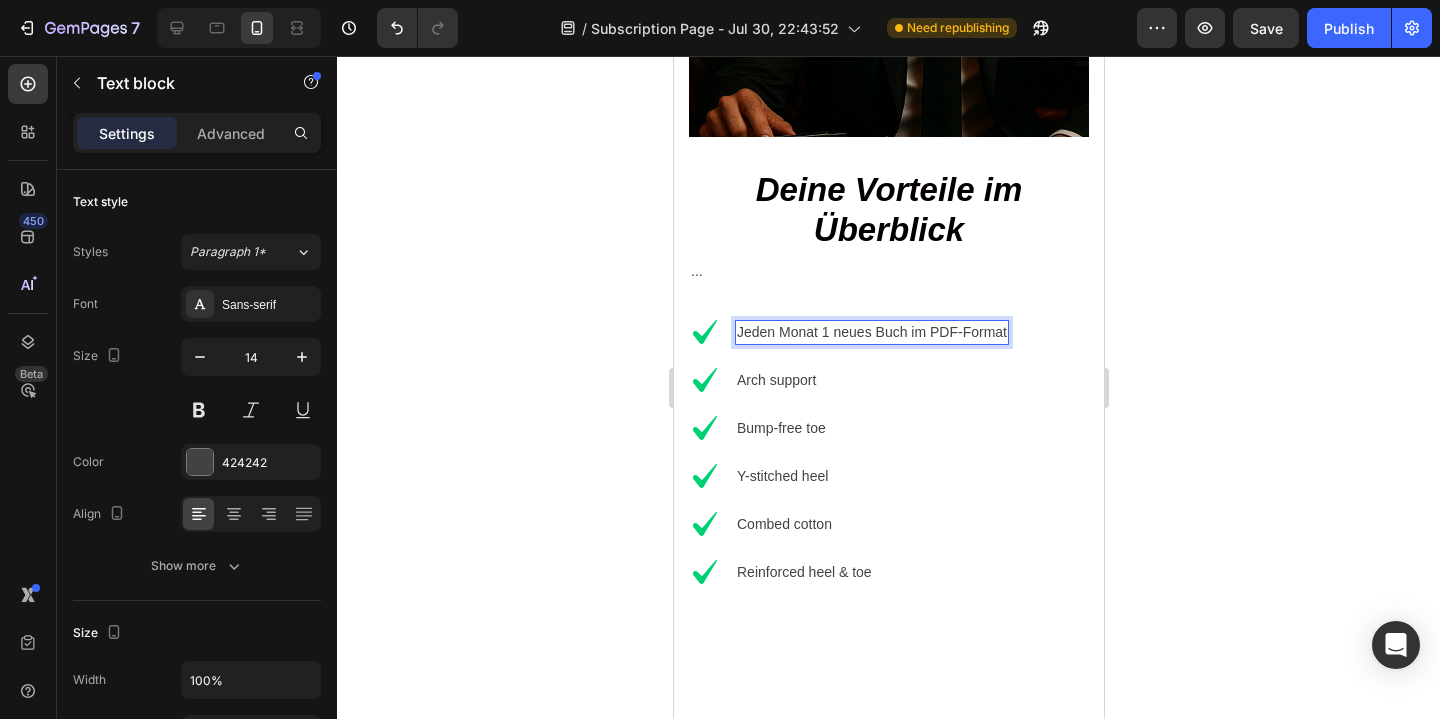click on "Jeden Monat 1 neues Buch im PDF-Format" at bounding box center (871, 332) 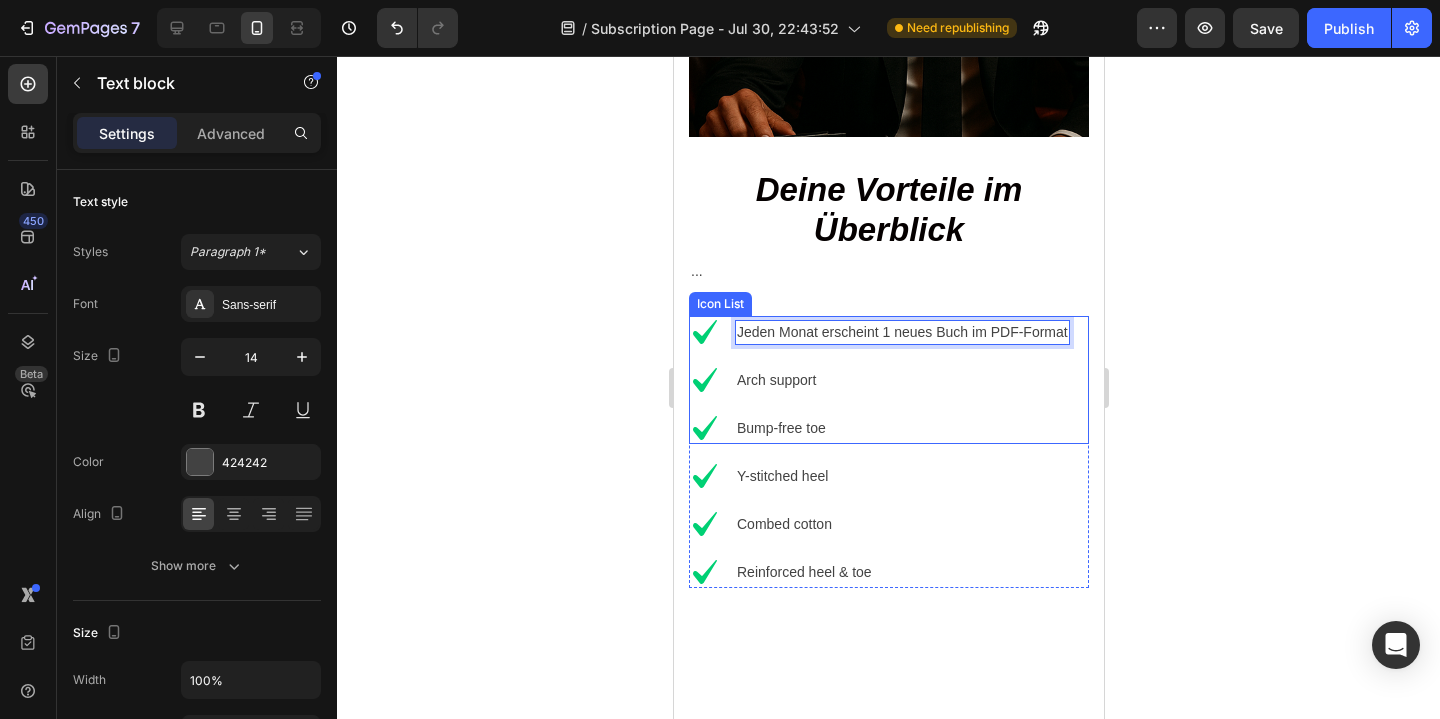 click 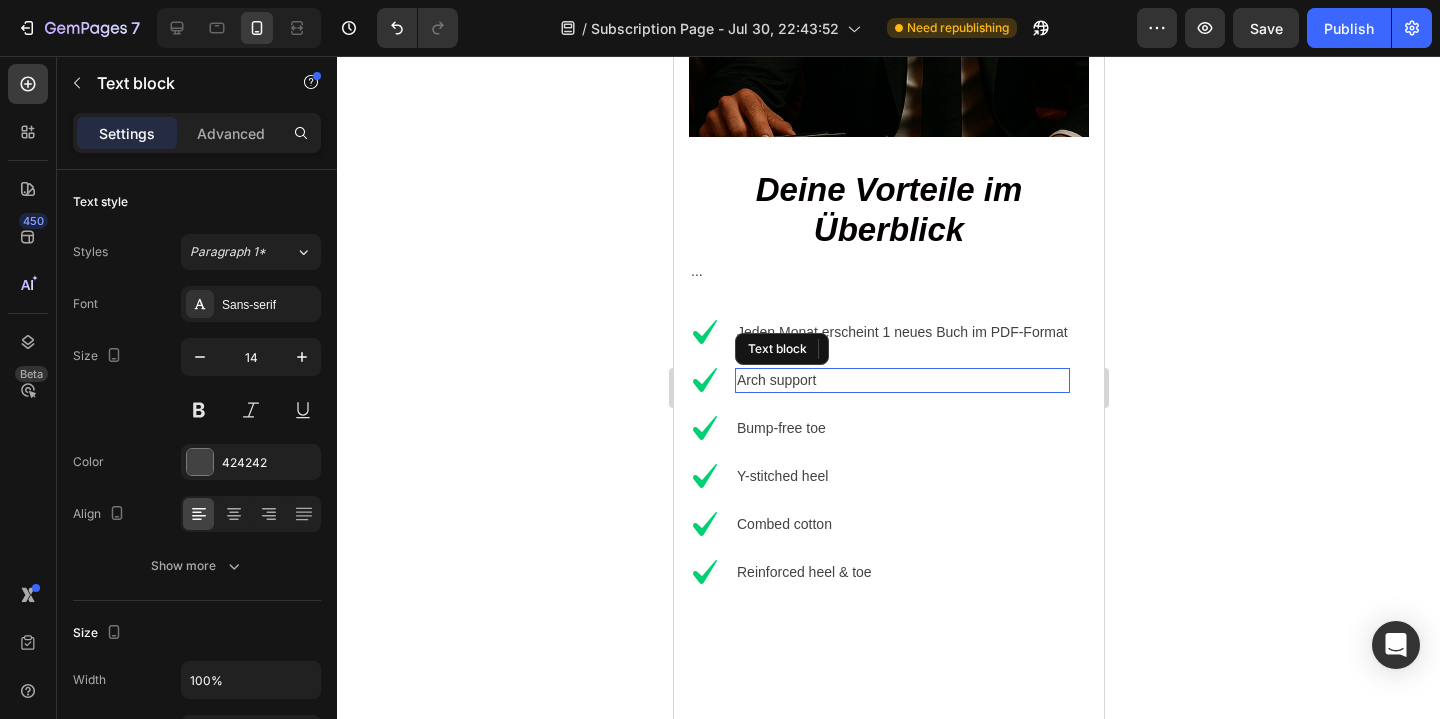 click on "Arch support" at bounding box center [901, 380] 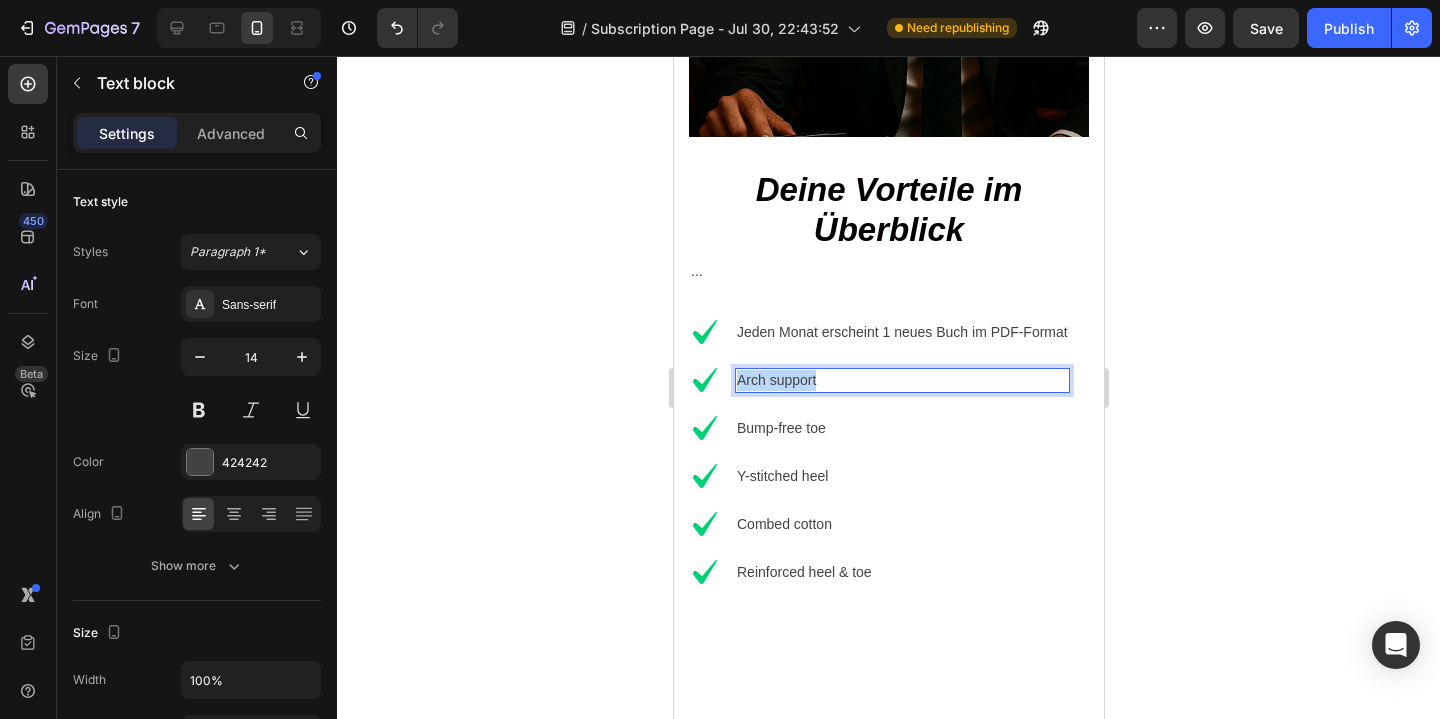 click on "Arch support" at bounding box center [901, 380] 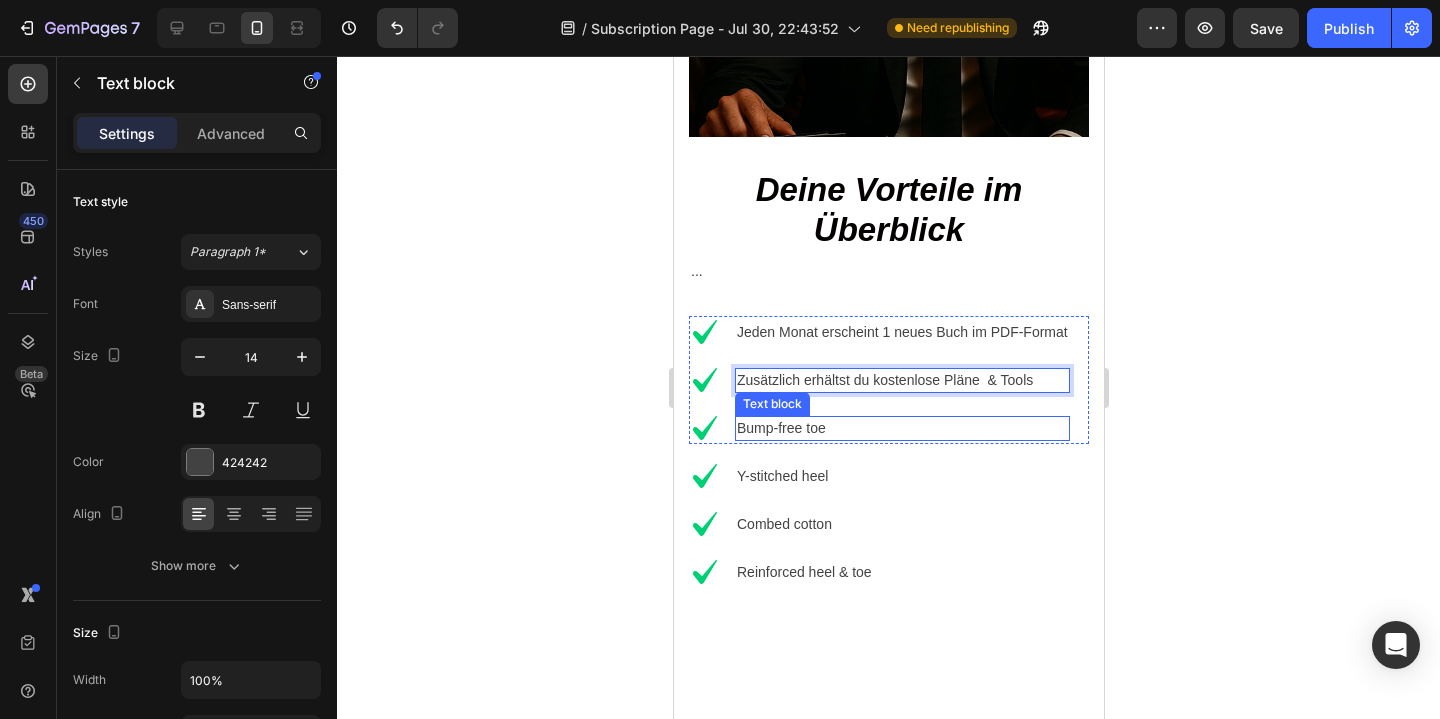 click on "Icon Bump-free toe Text block" at bounding box center (878, 428) 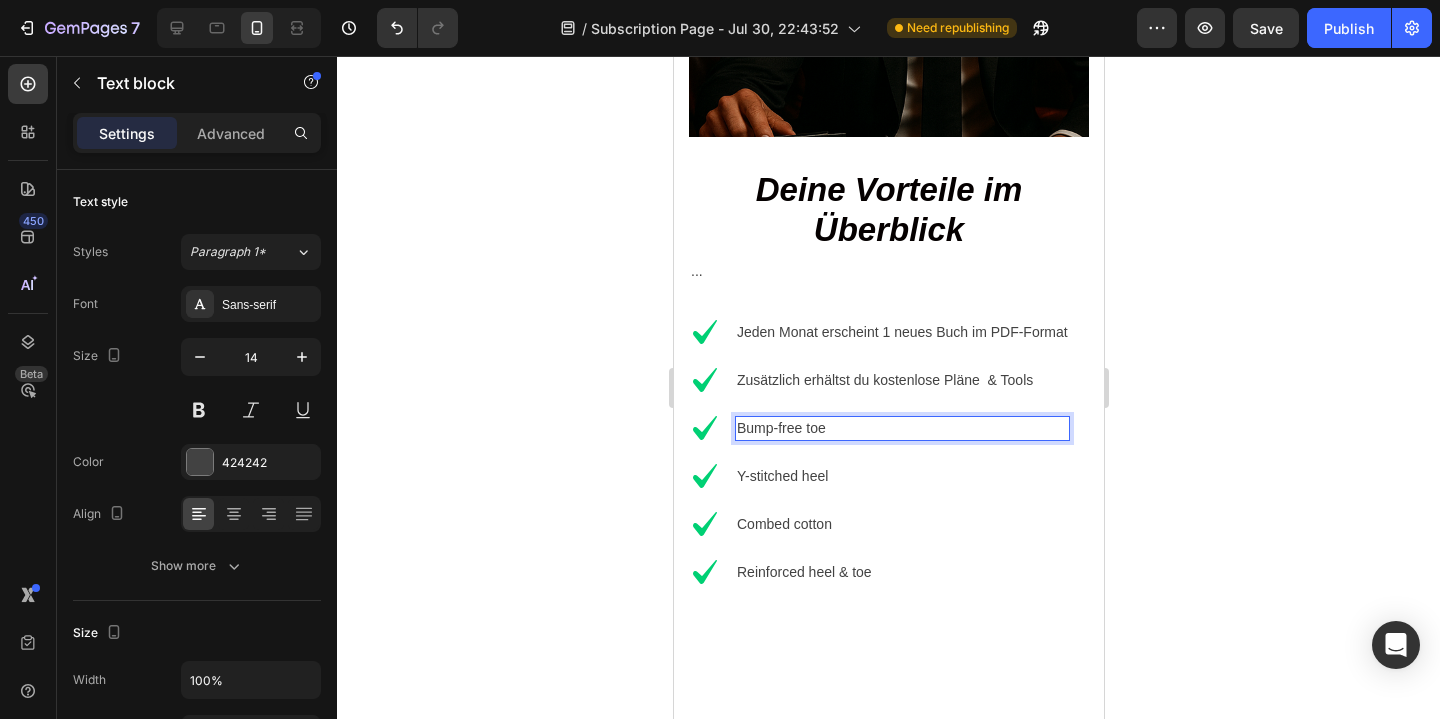 click on "Bump-free toe" at bounding box center [901, 428] 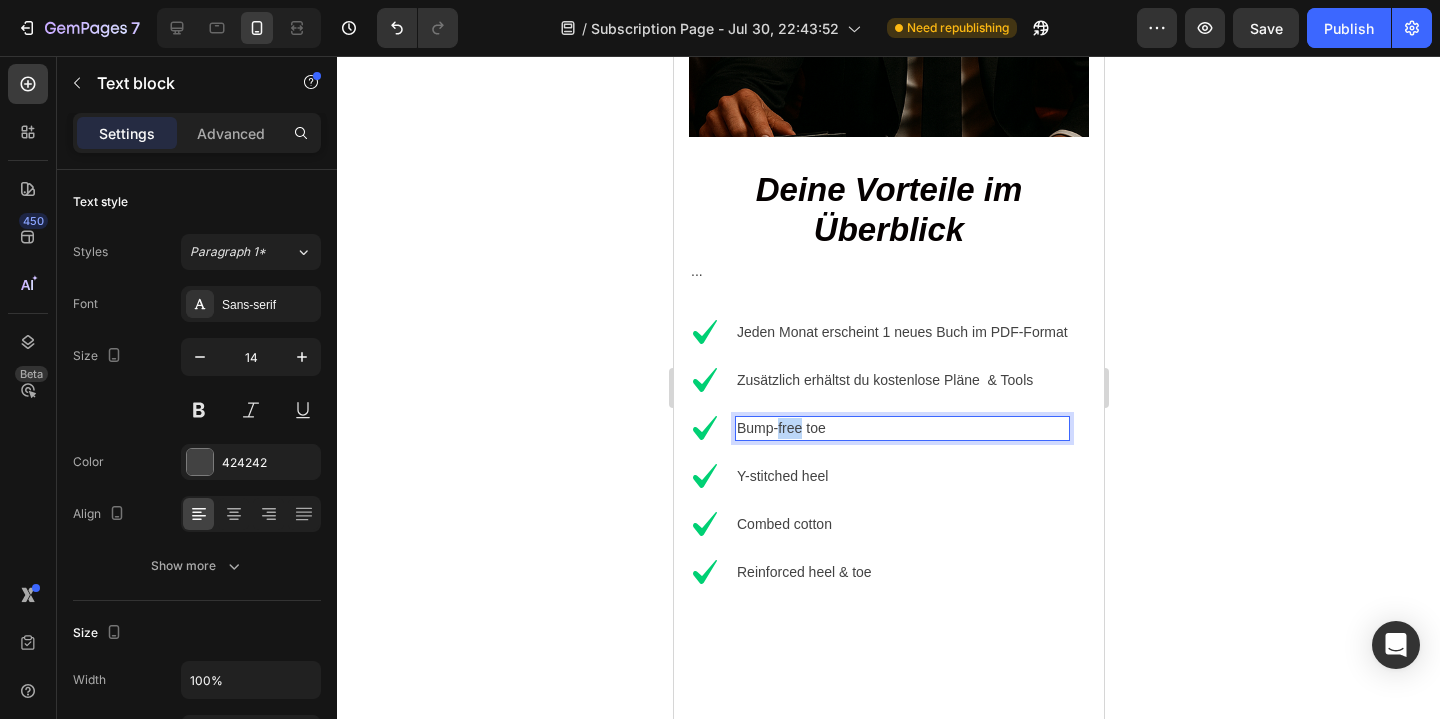 click on "Bump-free toe" at bounding box center (901, 428) 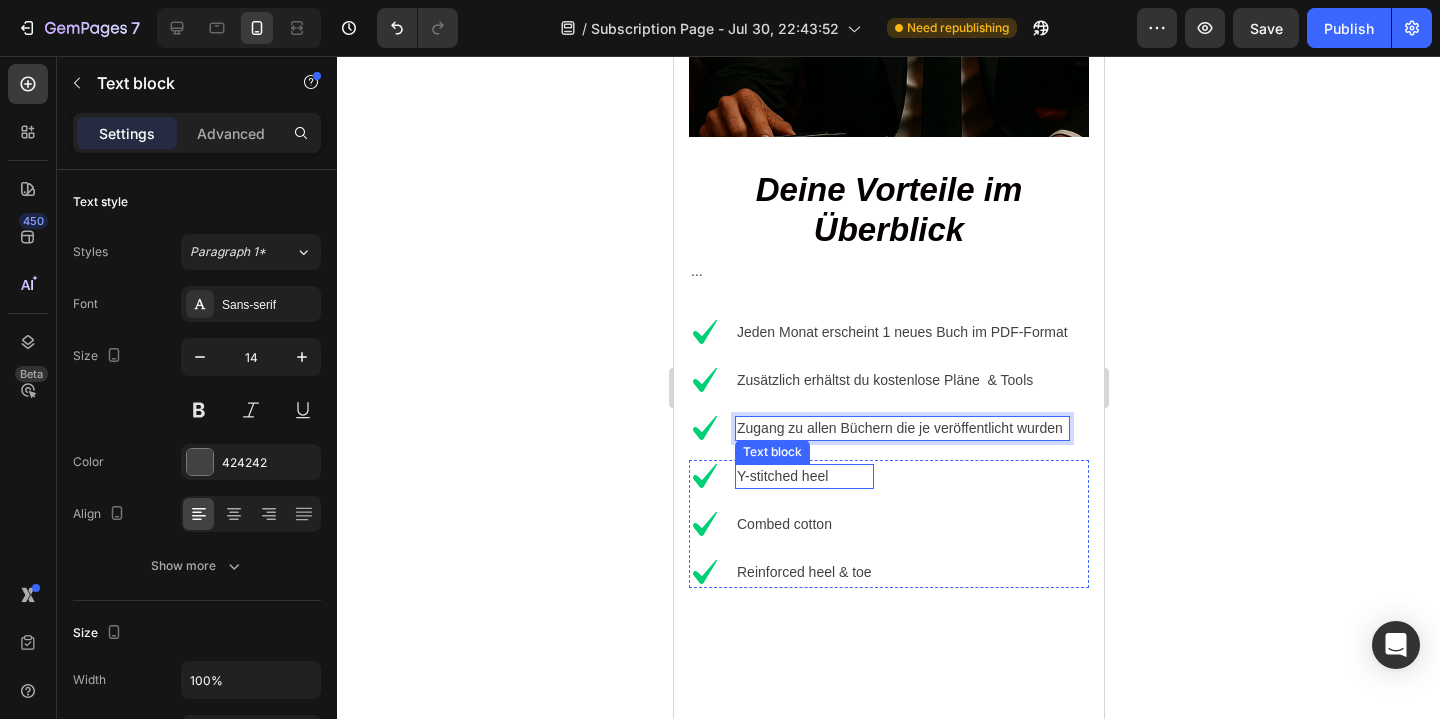 click on "Y-stitched heel Text block" at bounding box center [803, 476] 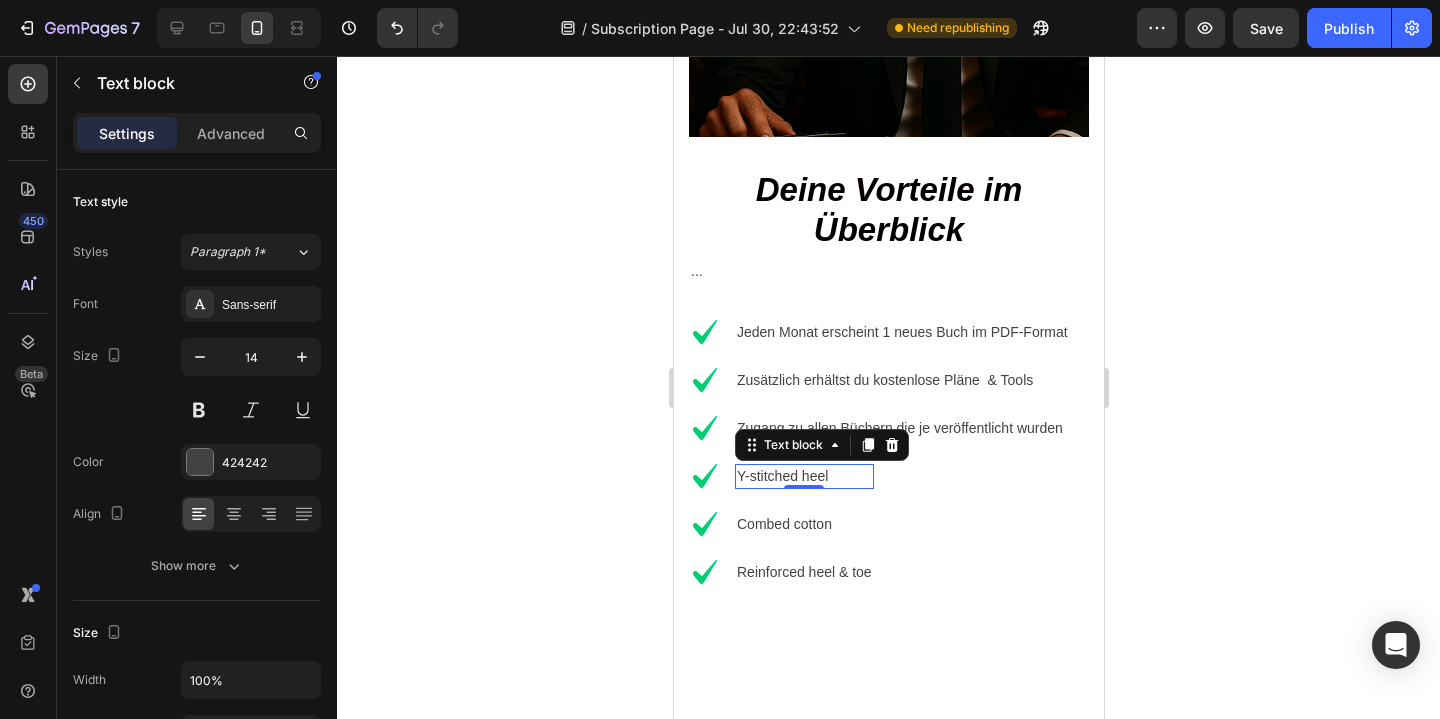 click on "0" at bounding box center (803, 489) 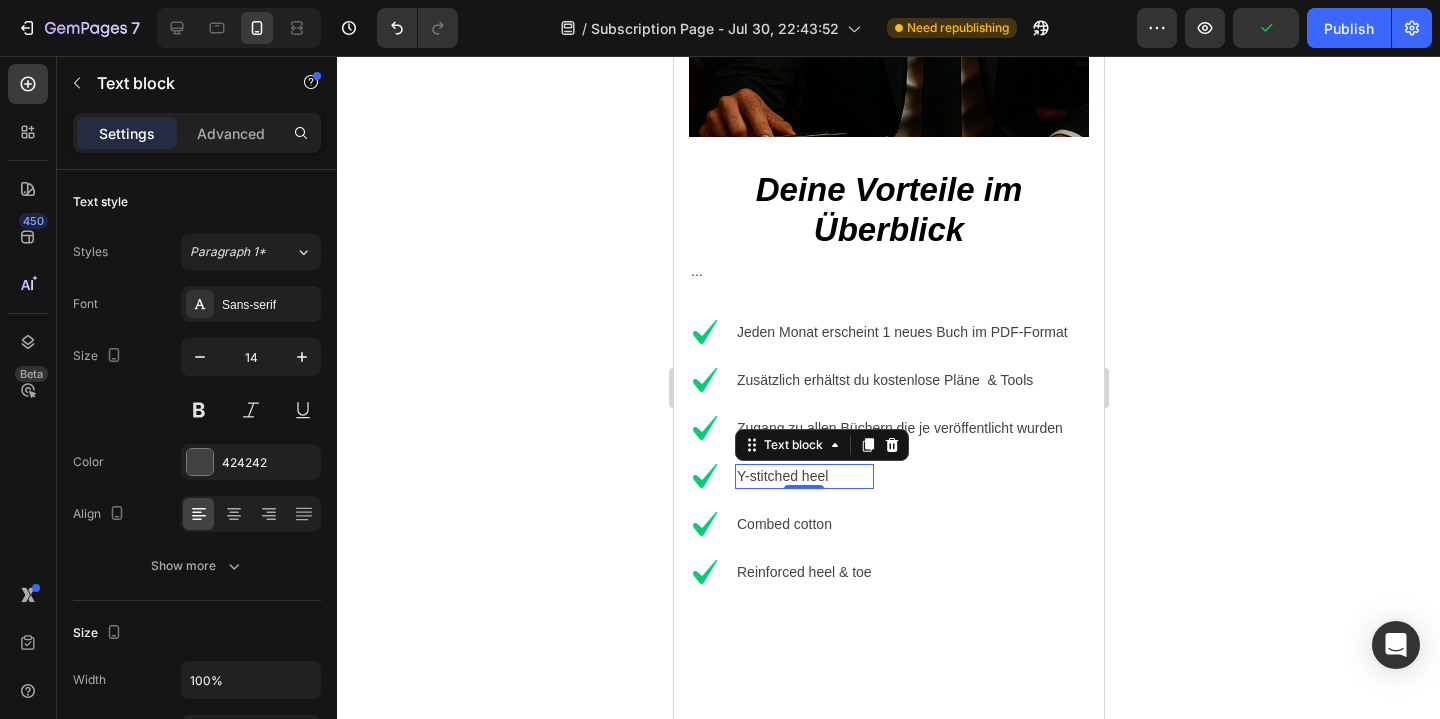 click on "Y-stitched heel" at bounding box center (803, 476) 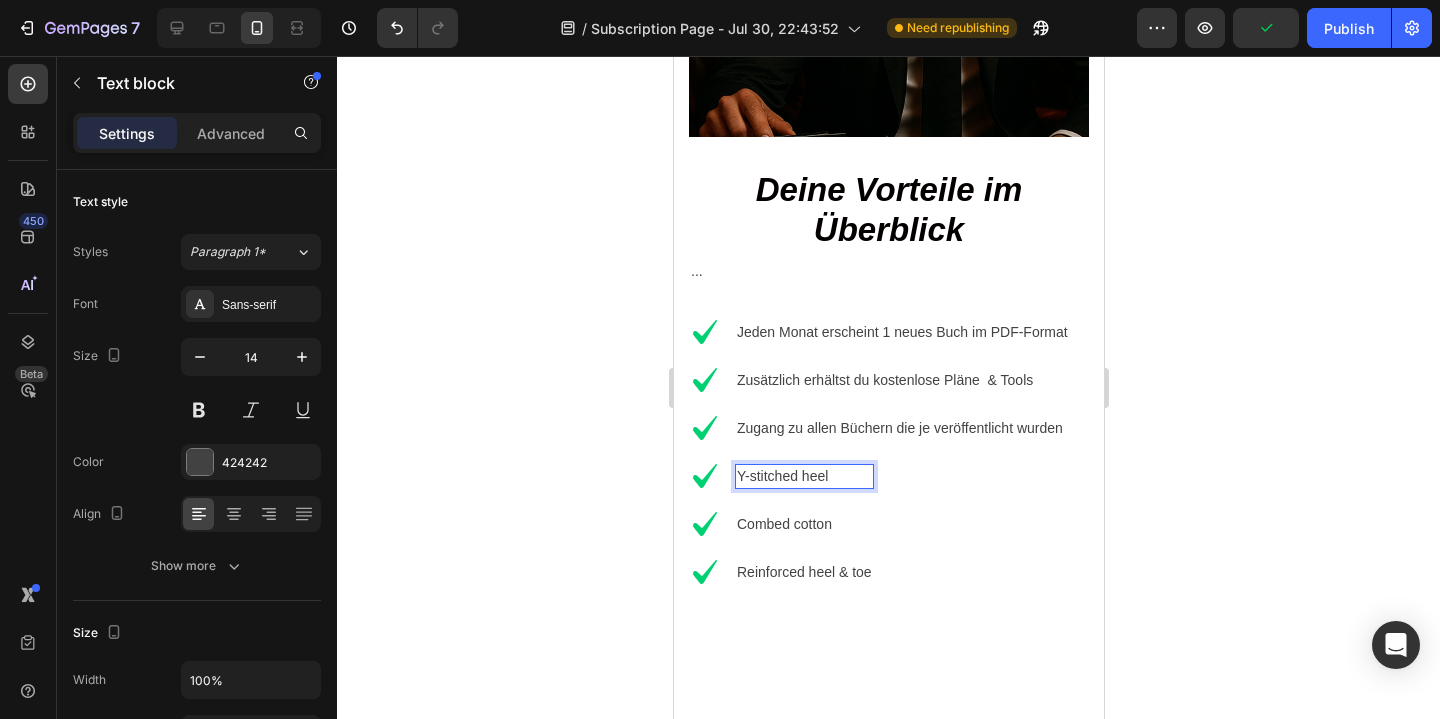 click on "Y-stitched heel" at bounding box center [803, 476] 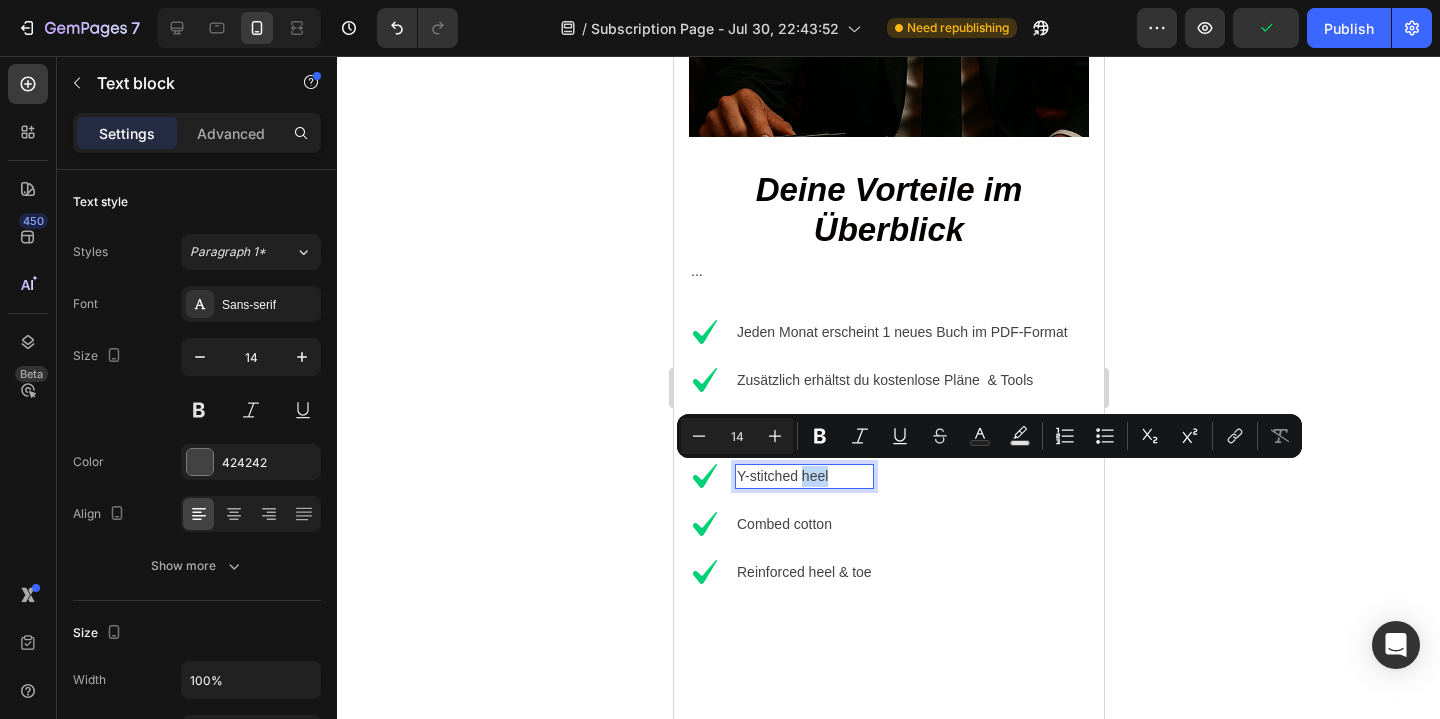 click on "Y-stitched heel" at bounding box center [803, 476] 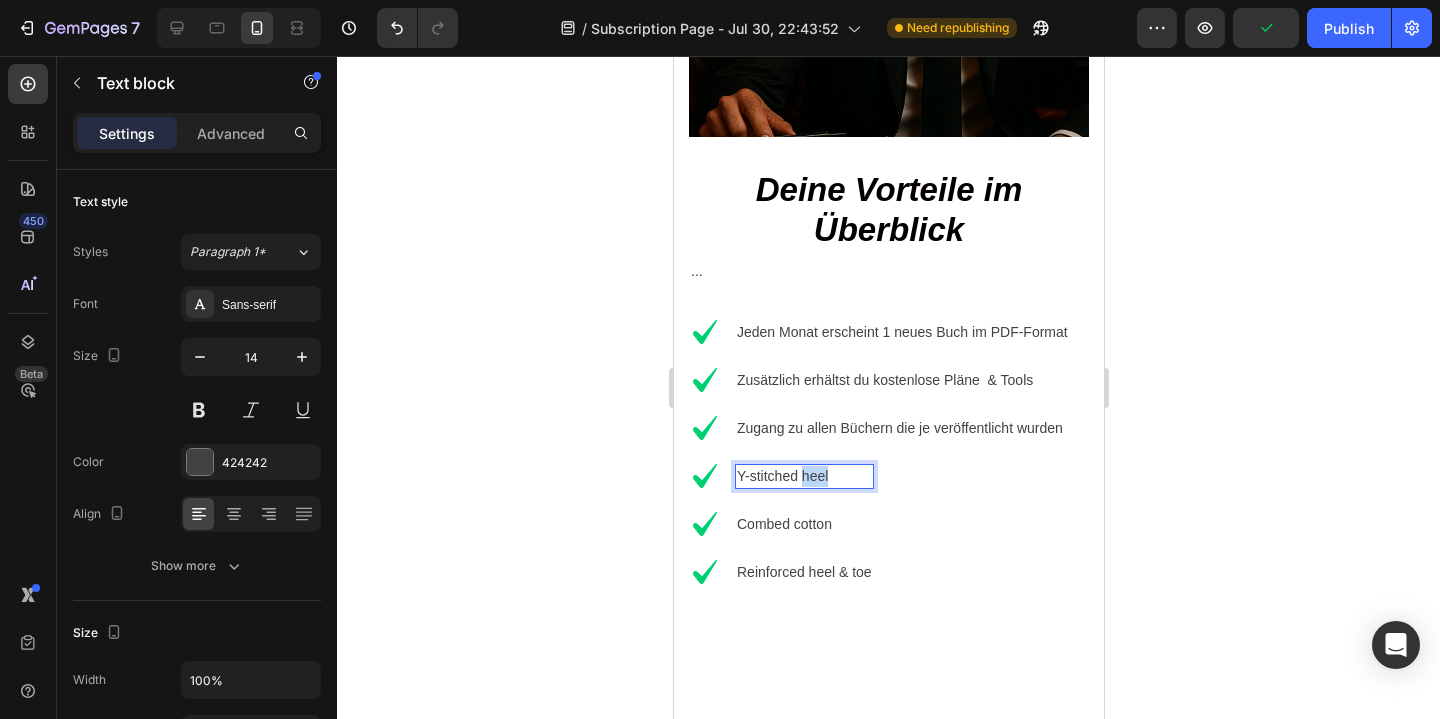 click on "Y-stitched heel" at bounding box center (803, 476) 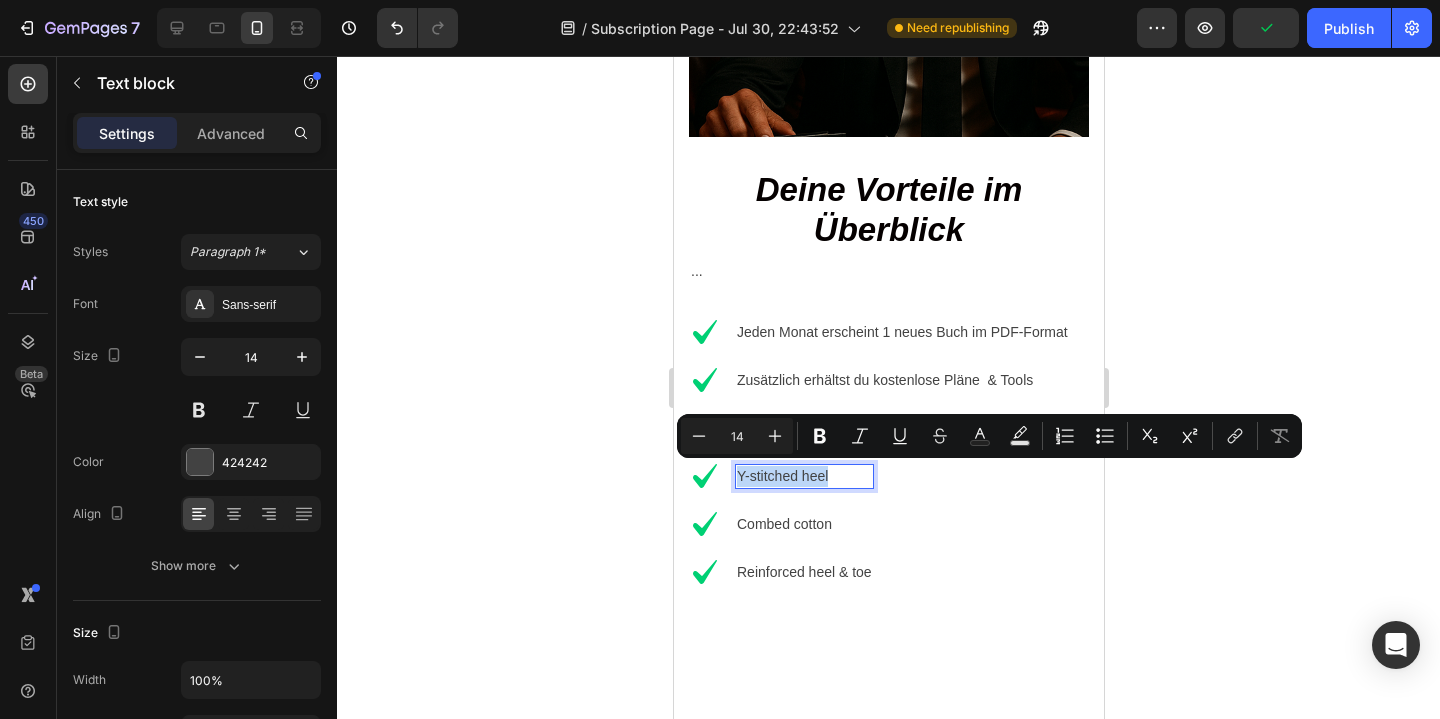 click on "Y-stitched heel" at bounding box center (803, 476) 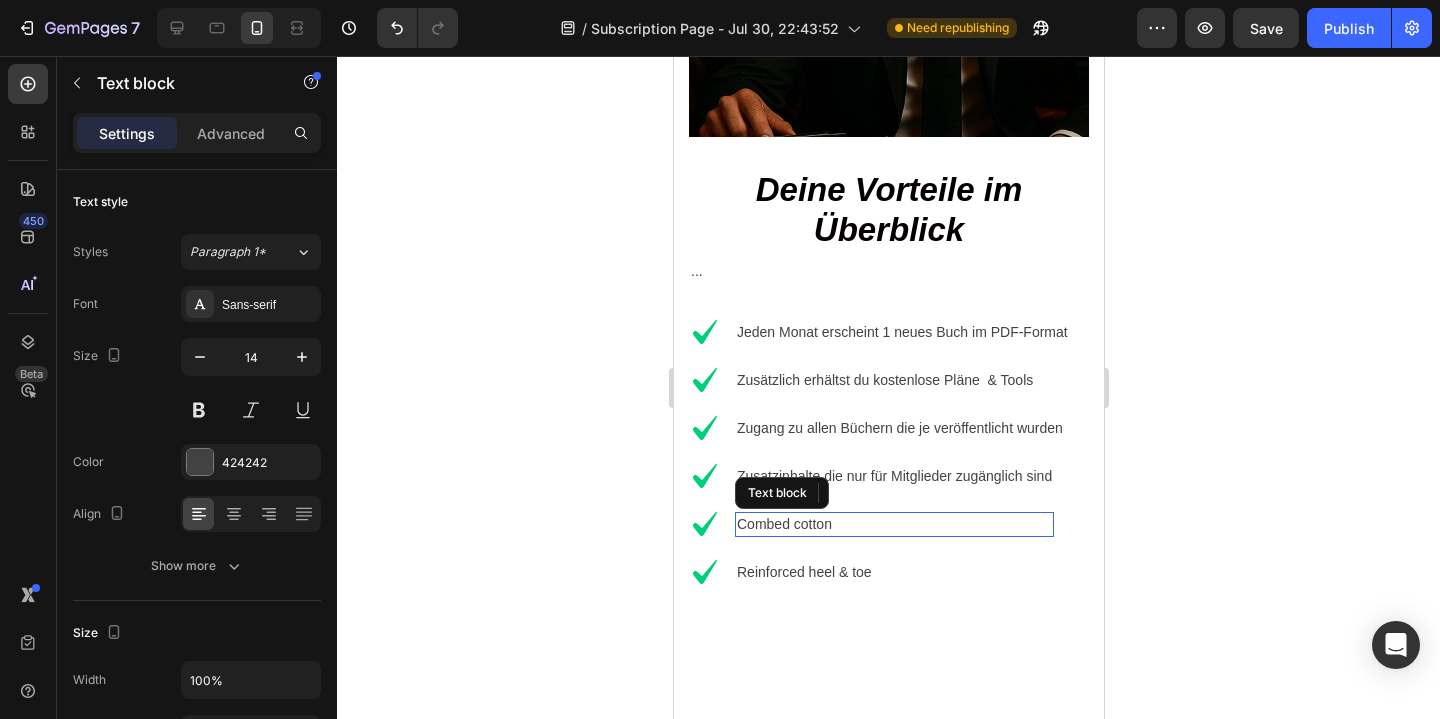 click on "Combed cotton" at bounding box center (893, 524) 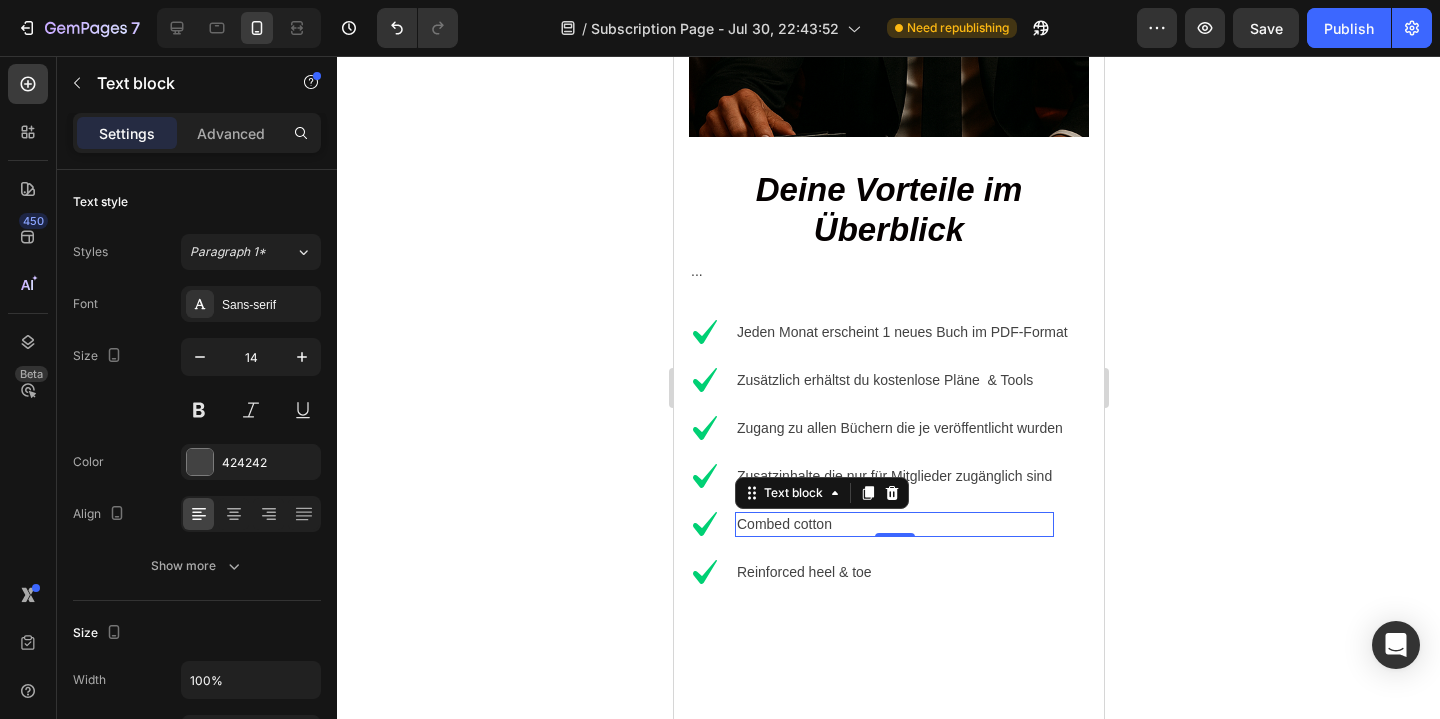 click on "Combed cotton" at bounding box center [893, 524] 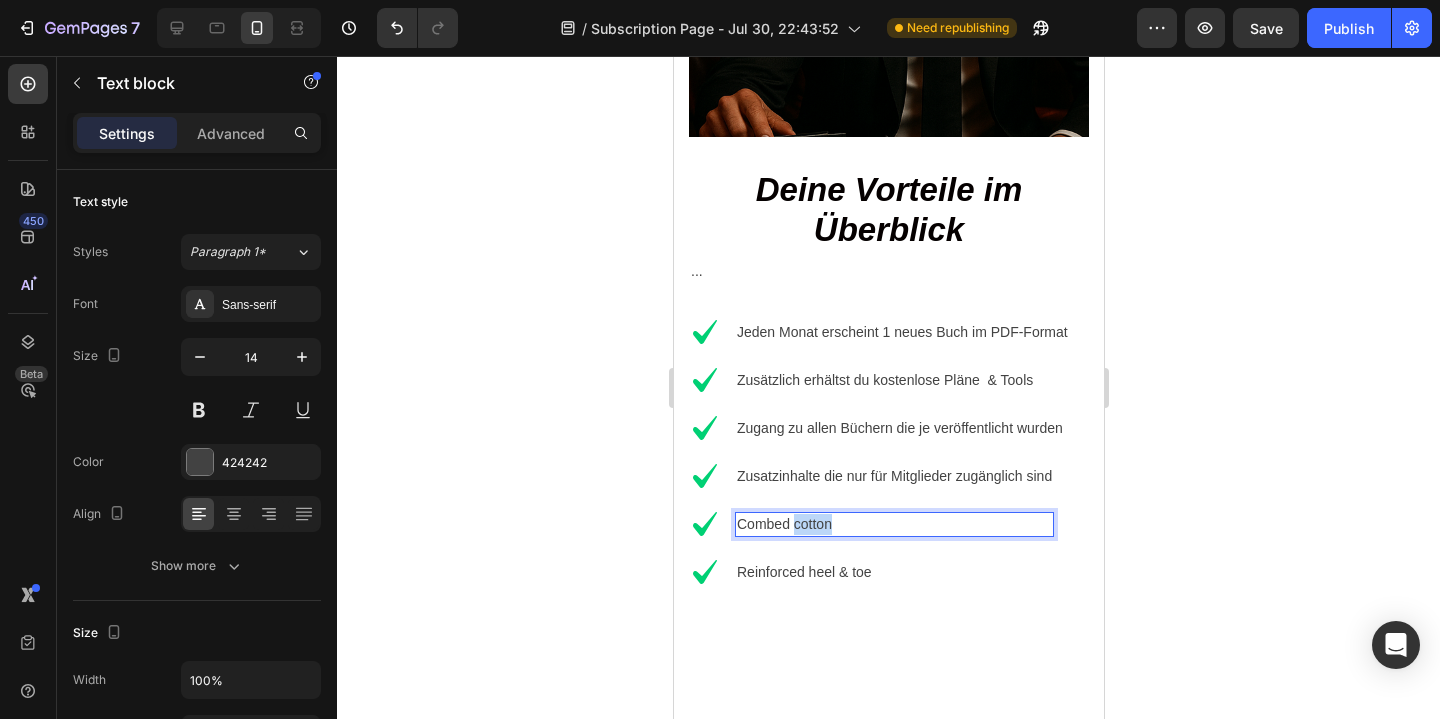 click on "Combed cotton" at bounding box center (893, 524) 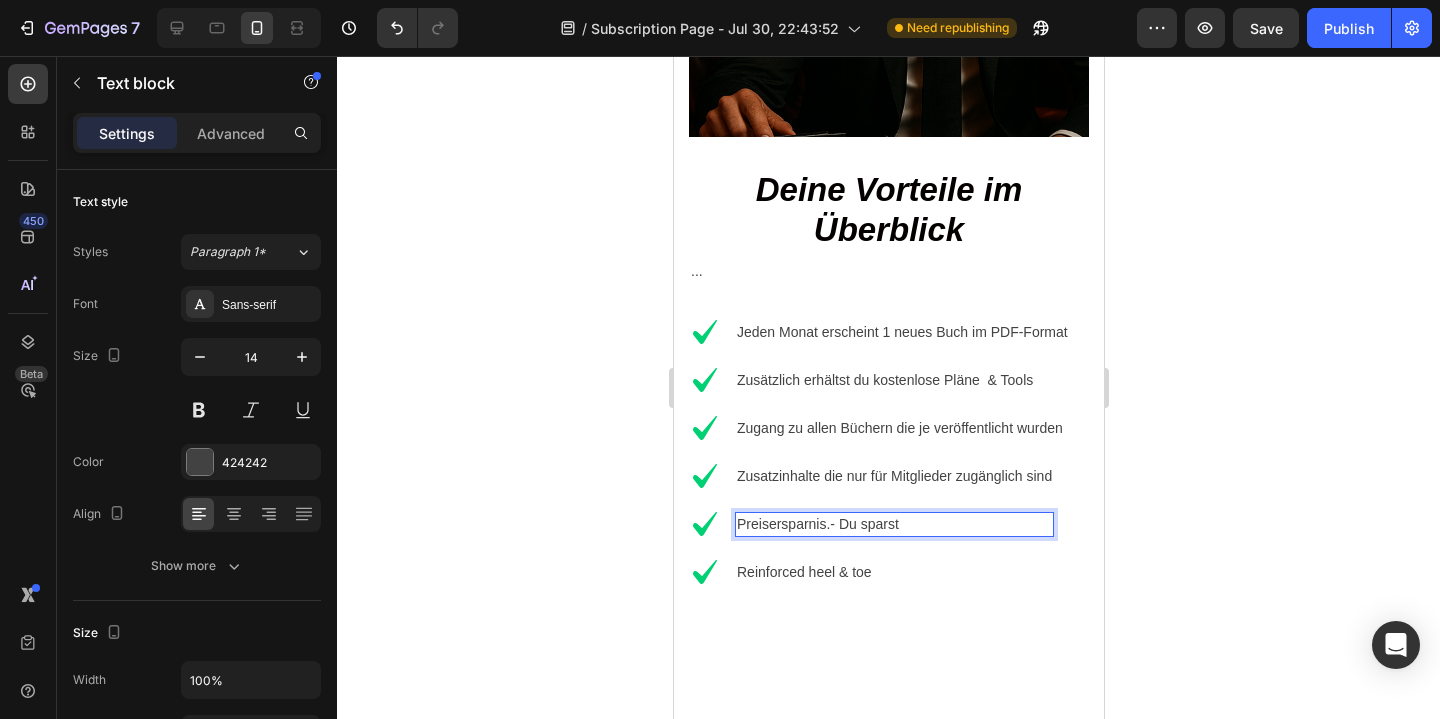 click on "Preisersparnis.- Du sparst" at bounding box center [893, 524] 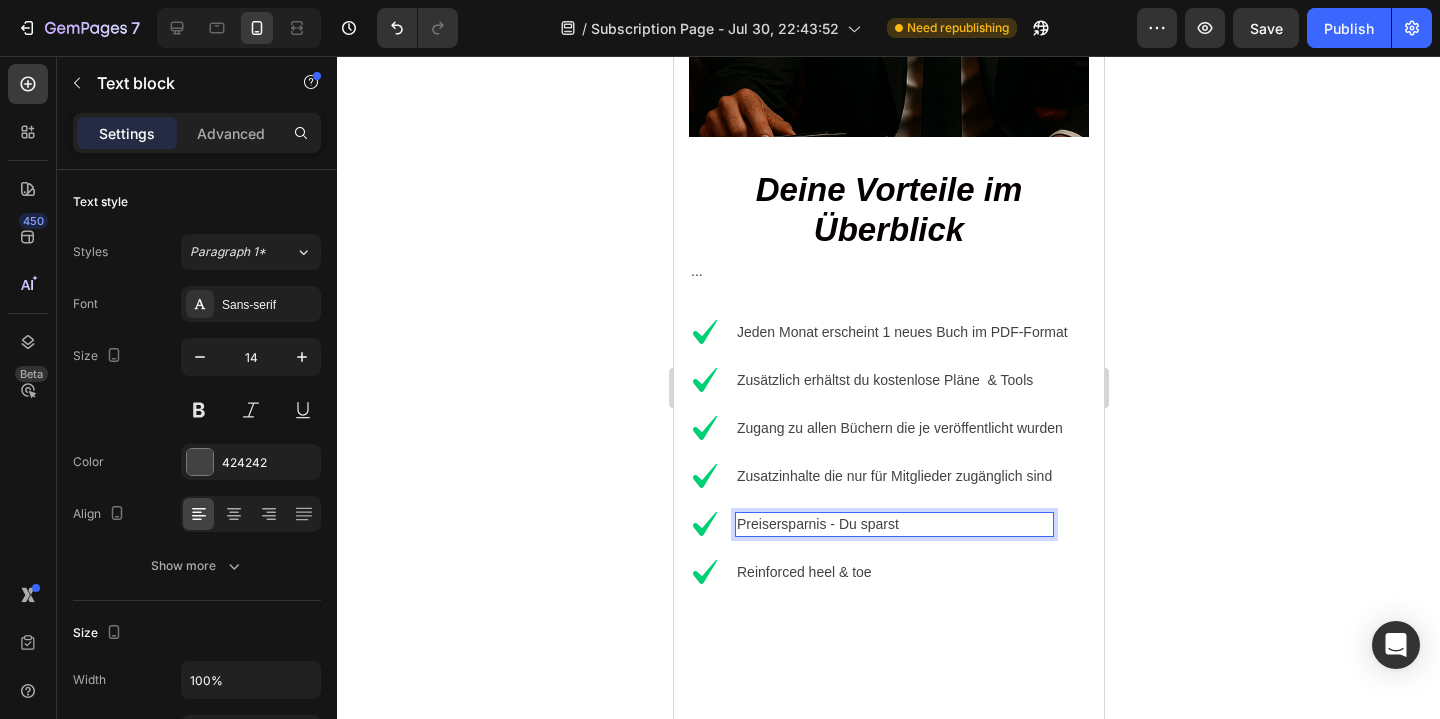 click on "Preisersparnis - Du sparst" at bounding box center [893, 524] 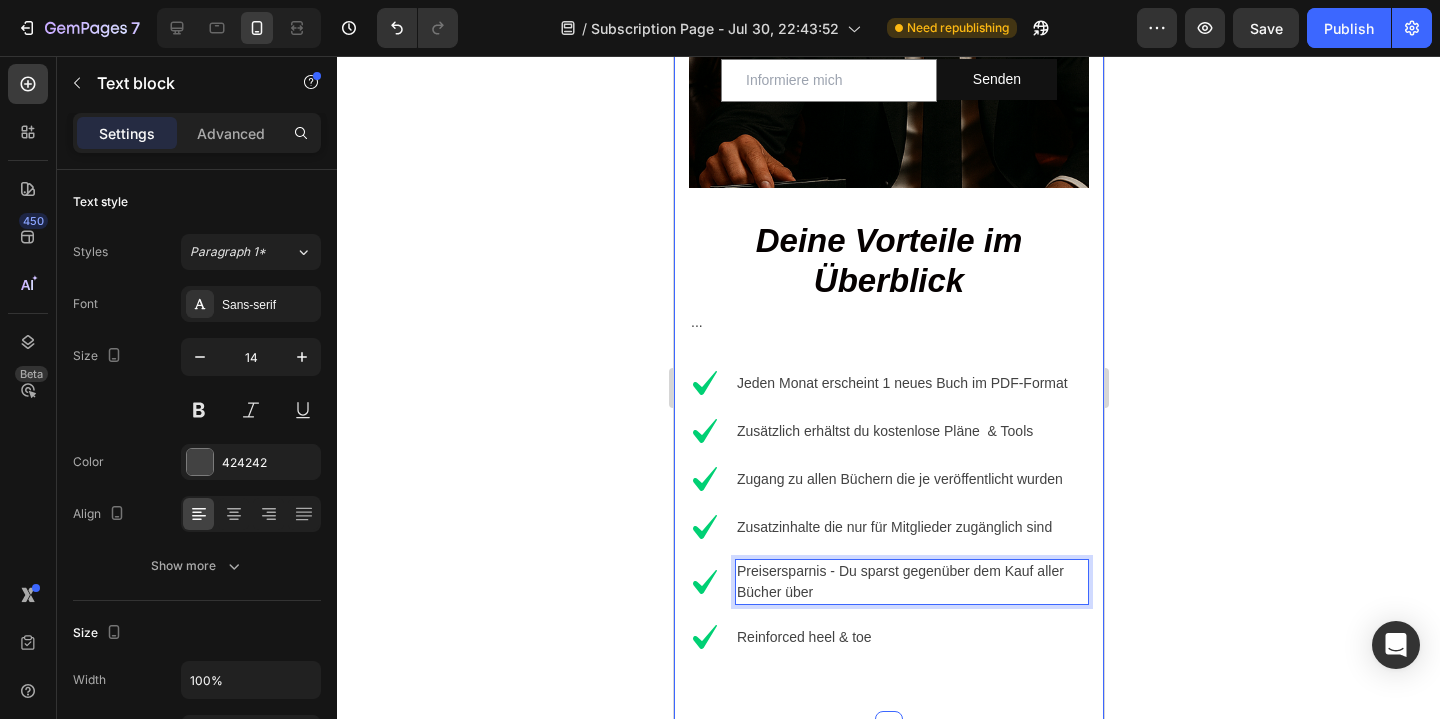 scroll, scrollTop: 2845, scrollLeft: 0, axis: vertical 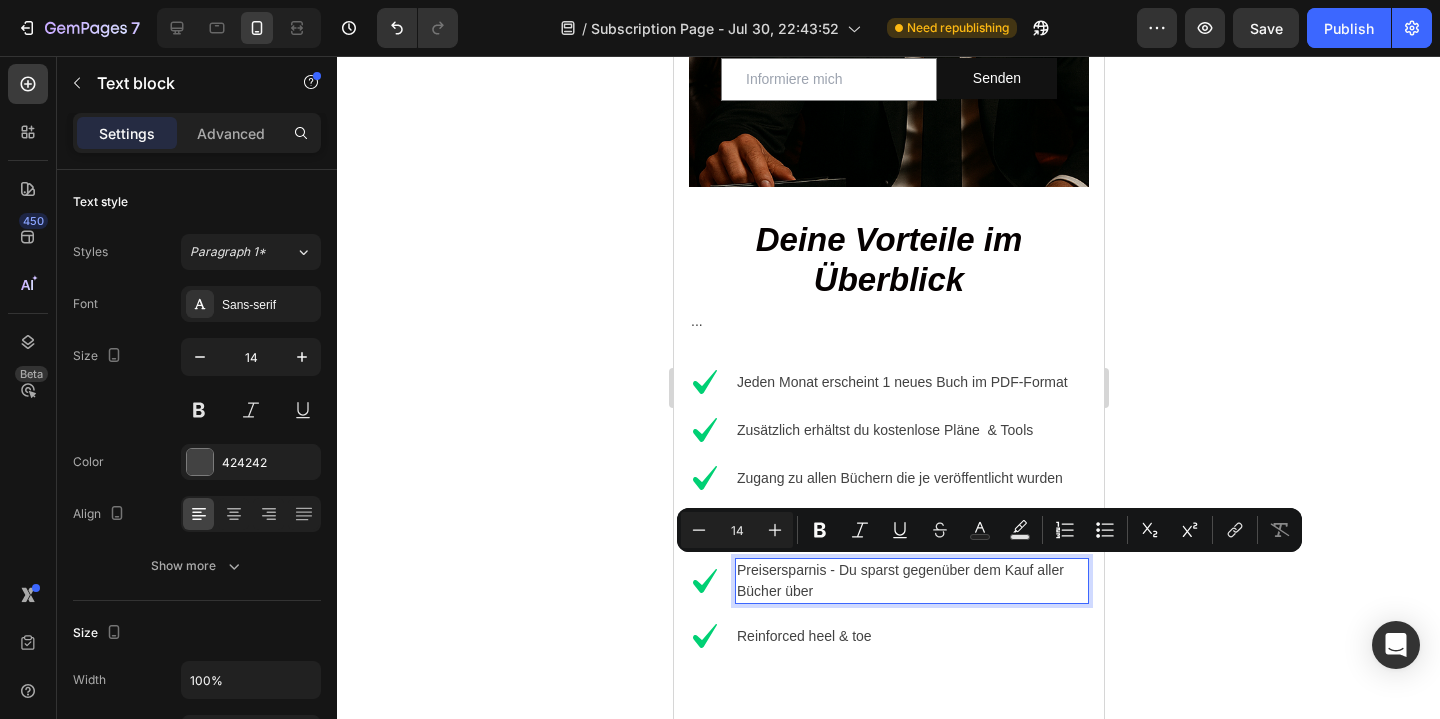 drag, startPoint x: 864, startPoint y: 595, endPoint x: 903, endPoint y: 575, distance: 43.829212 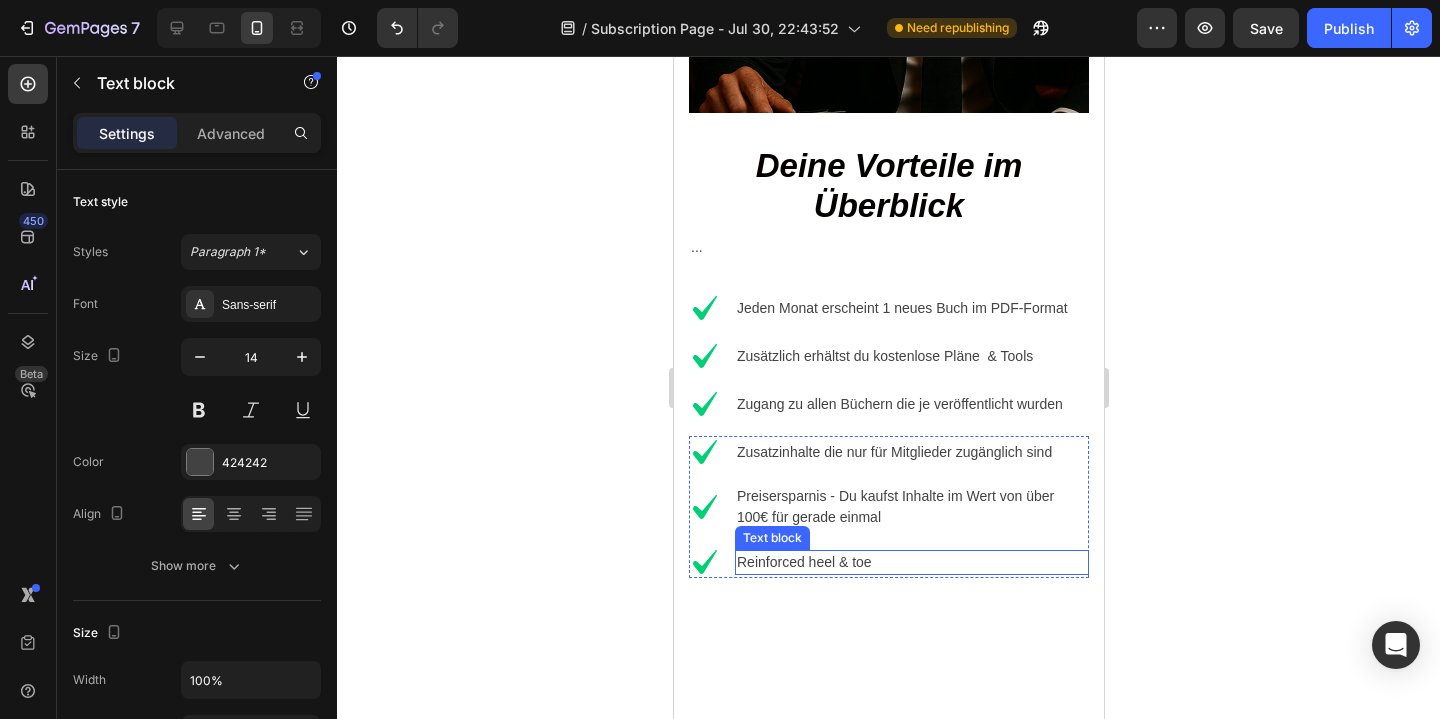 scroll, scrollTop: 2923, scrollLeft: 0, axis: vertical 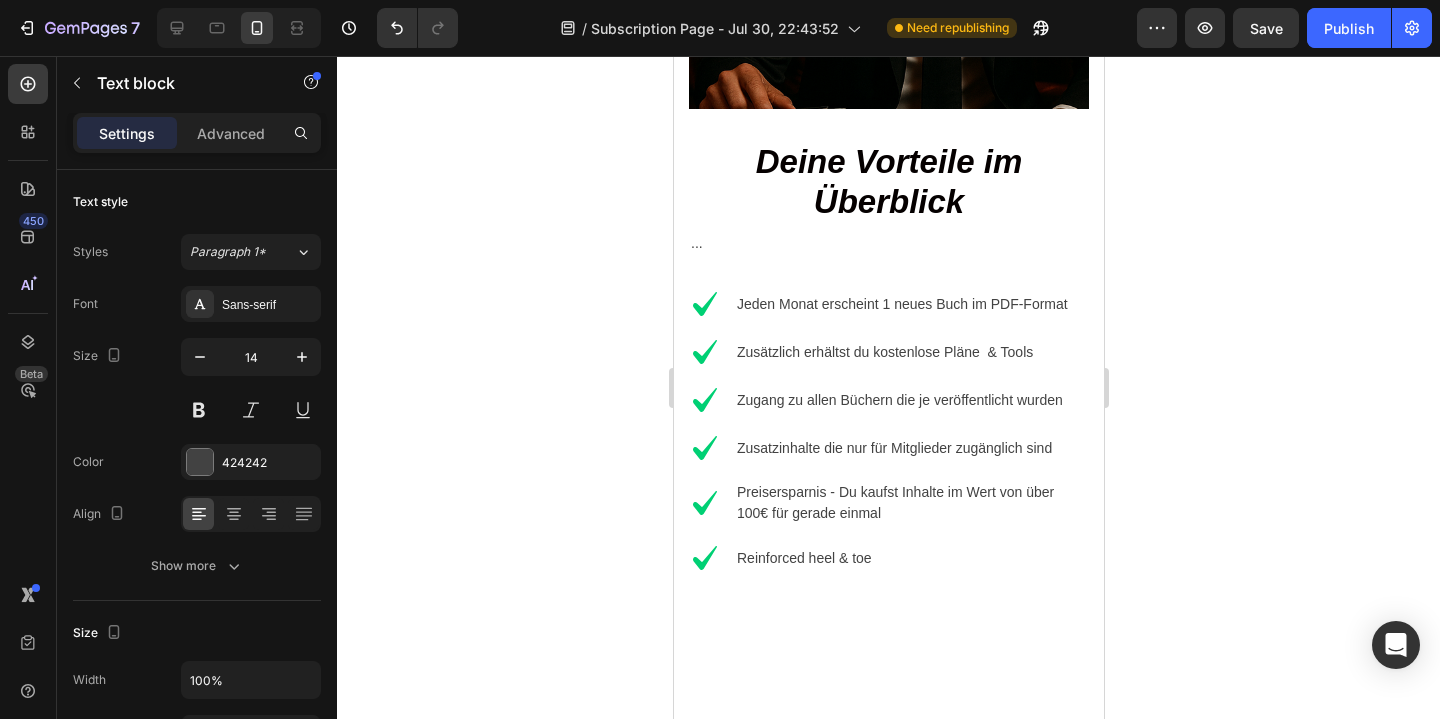 click on "Preisersparnis - Du kaufst Inhalte im Wert von über 100€ für gerade einmal" at bounding box center [911, 503] 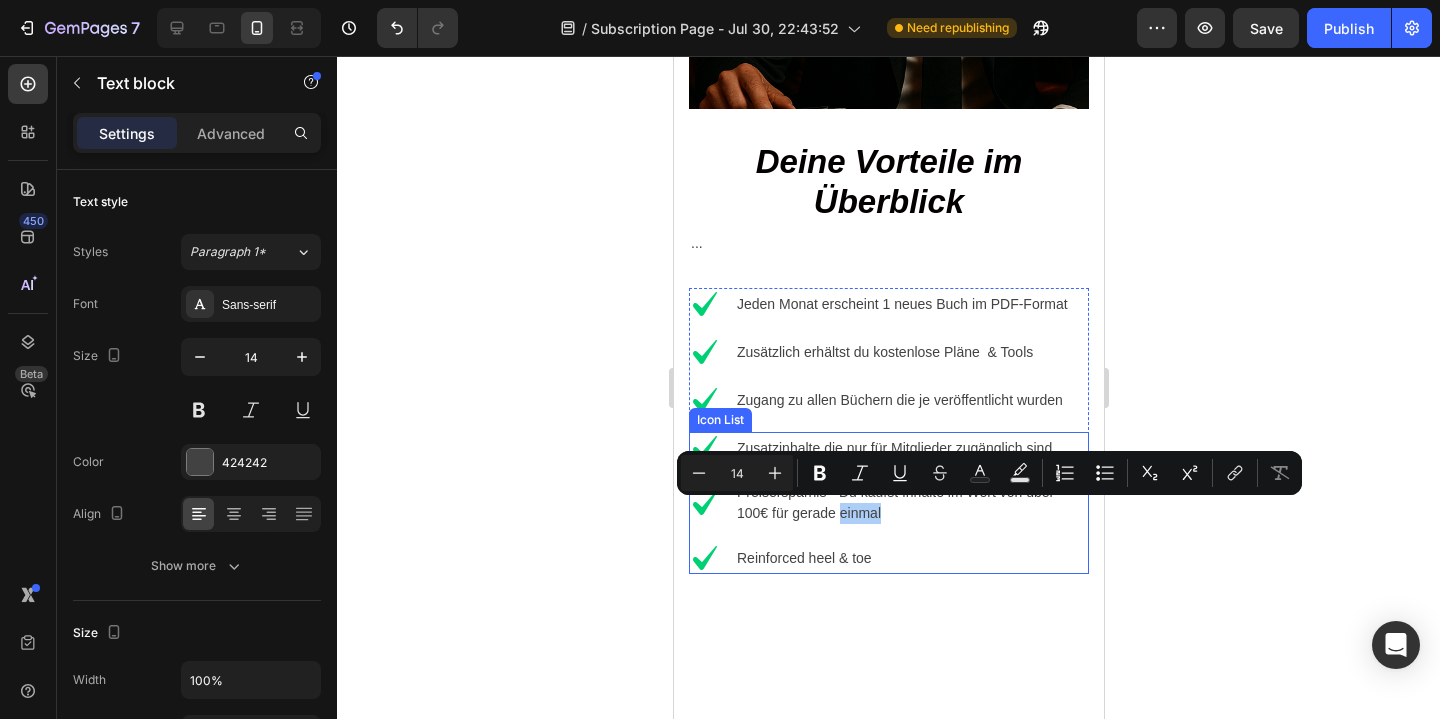 click 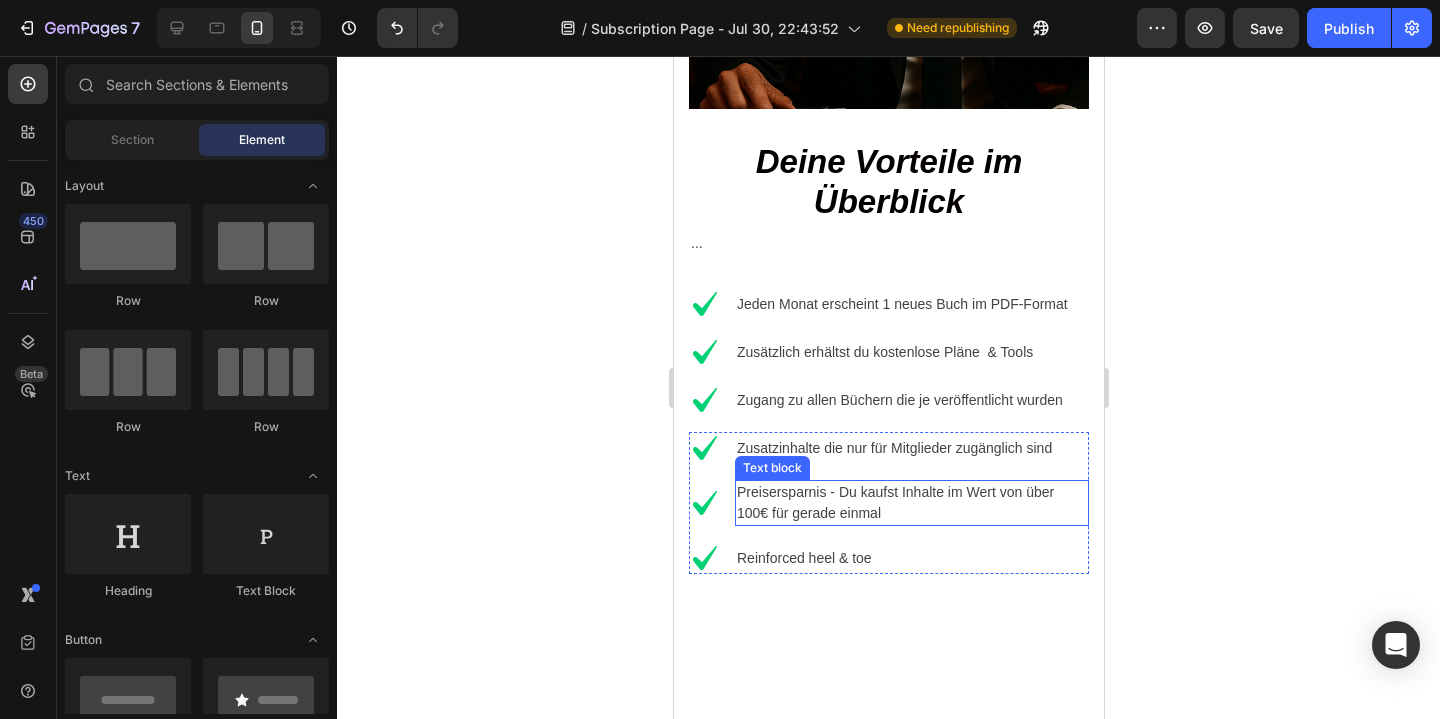 click on "Preisersparnis - Du kaufst Inhalte im Wert von über 100€ für gerade einmal" at bounding box center [911, 503] 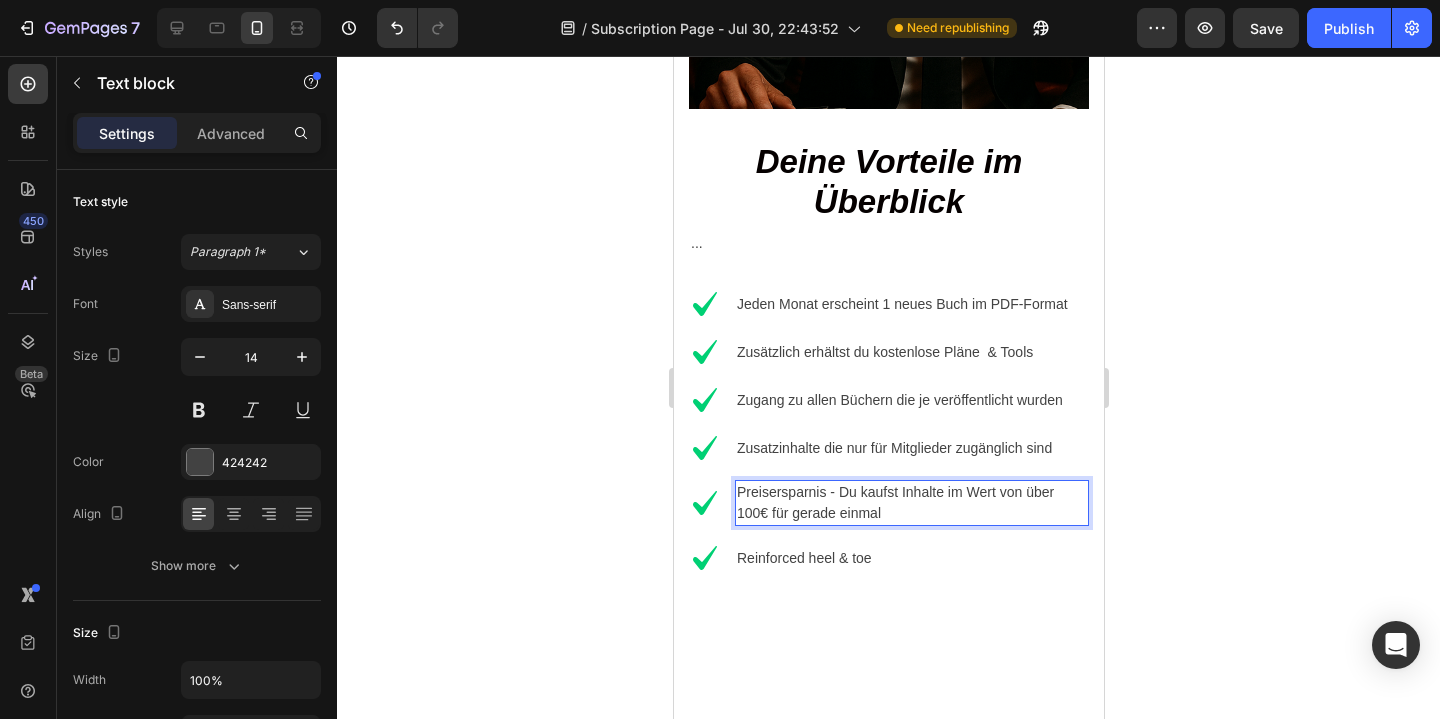 click on "Preisersparnis - Du kaufst Inhalte im Wert von über 100€ für gerade einmal" at bounding box center [911, 503] 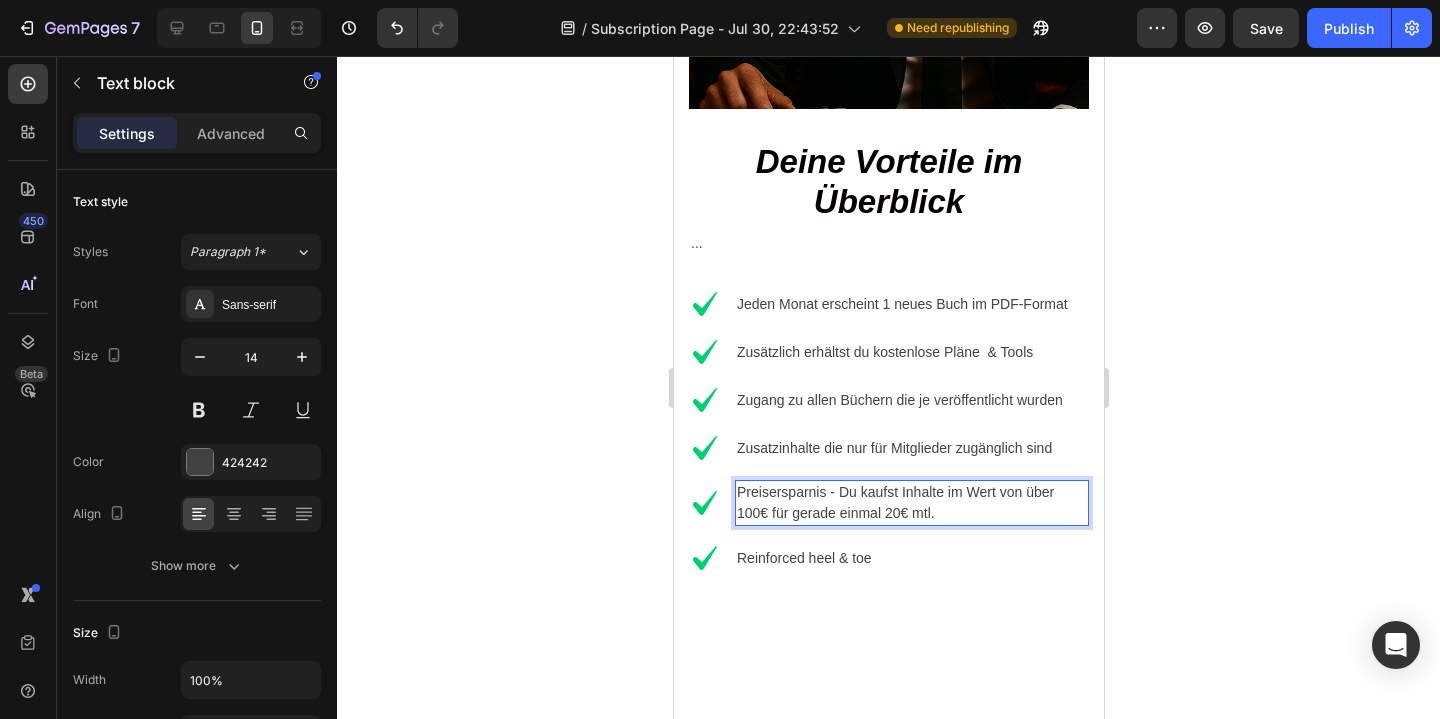 click on "Preisersparnis - Du kaufst Inhalte im Wert von über 100€ für gerade einmal 20€ mtl." at bounding box center (911, 503) 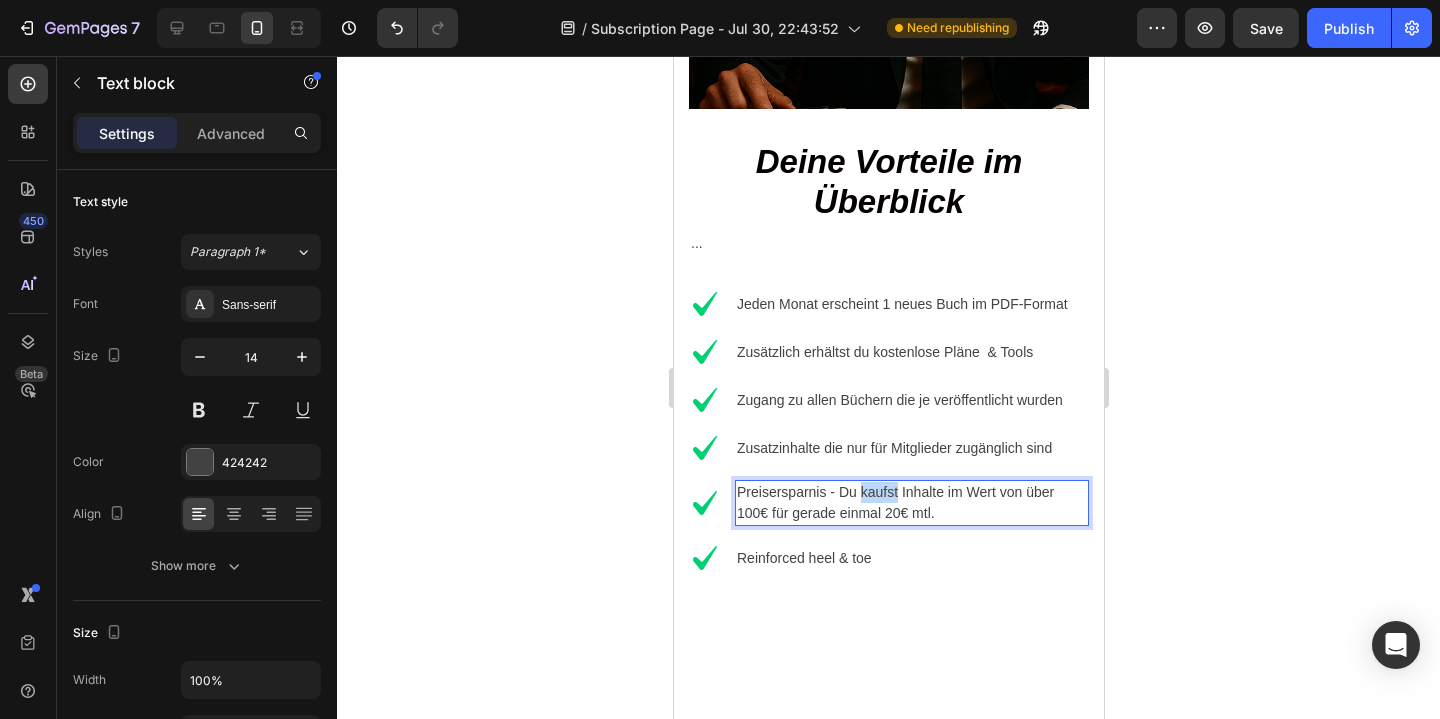 click on "Preisersparnis - Du kaufst Inhalte im Wert von über 100€ für gerade einmal 20€ mtl." at bounding box center [911, 503] 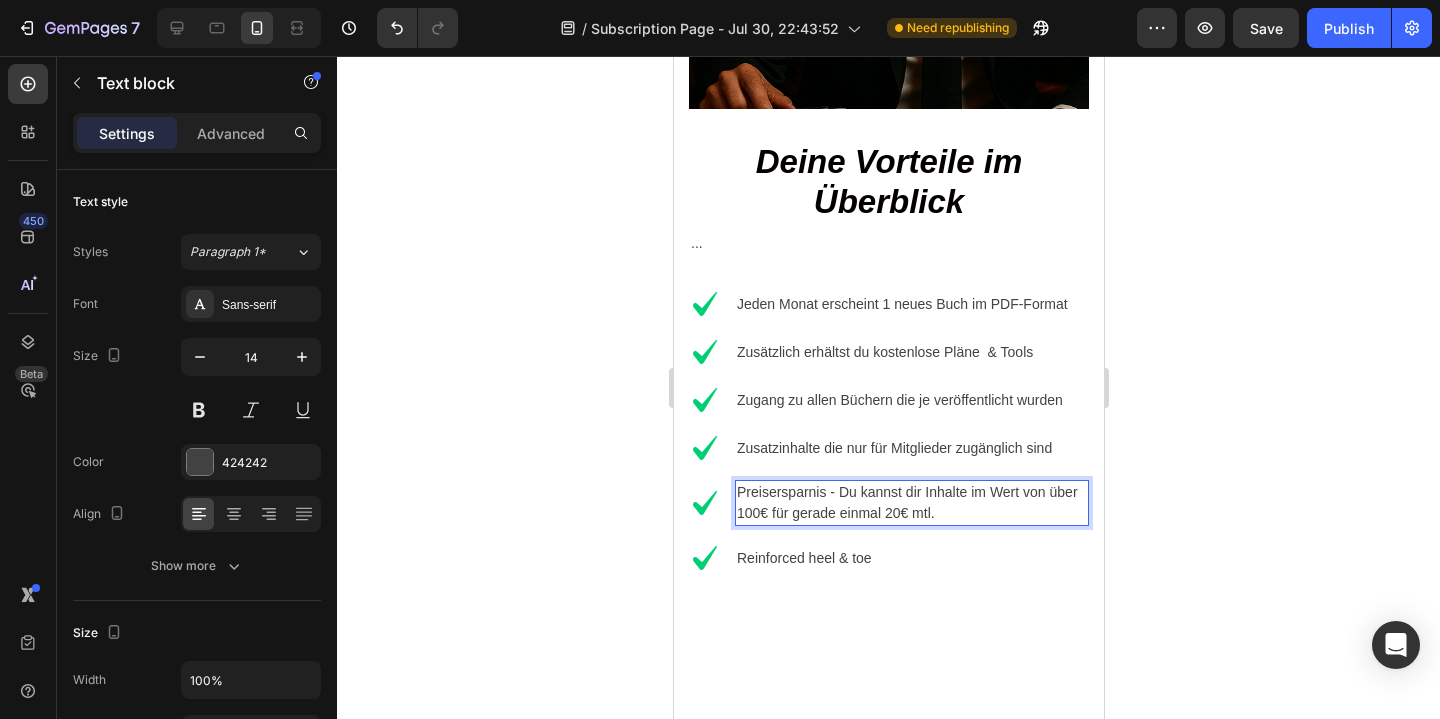 click on "Preisersparnis - Du kannst dir Inhalte im Wert von über 100€ für gerade einmal 20€ mtl." at bounding box center [911, 503] 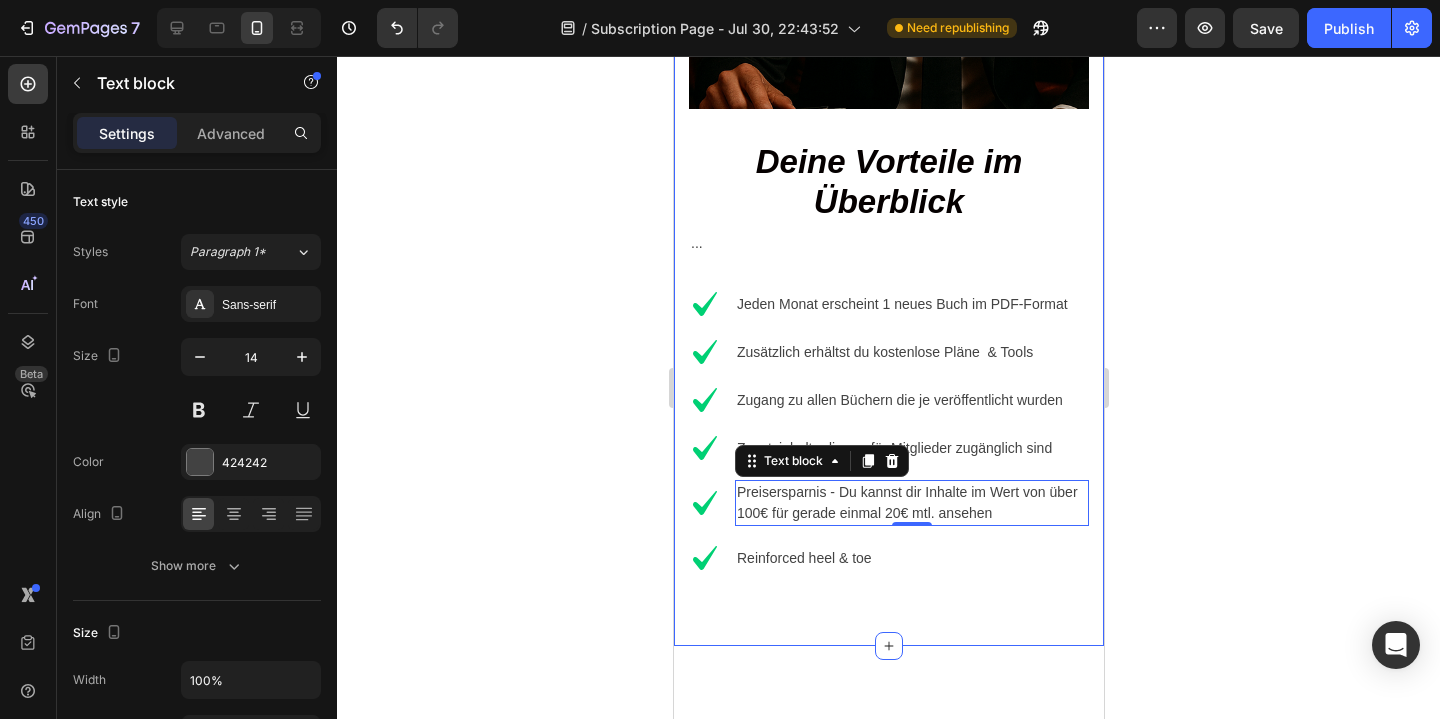 click 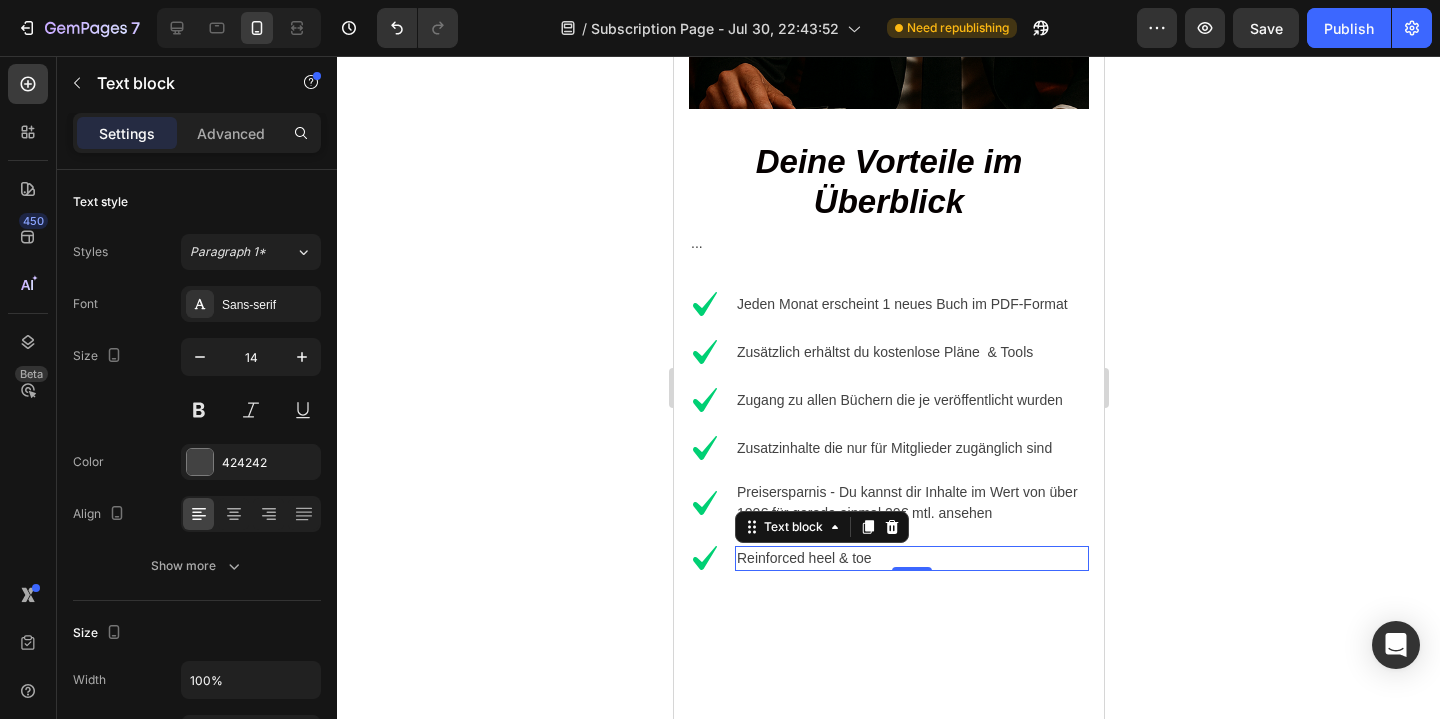 click on "Reinforced heel & toe" at bounding box center (911, 558) 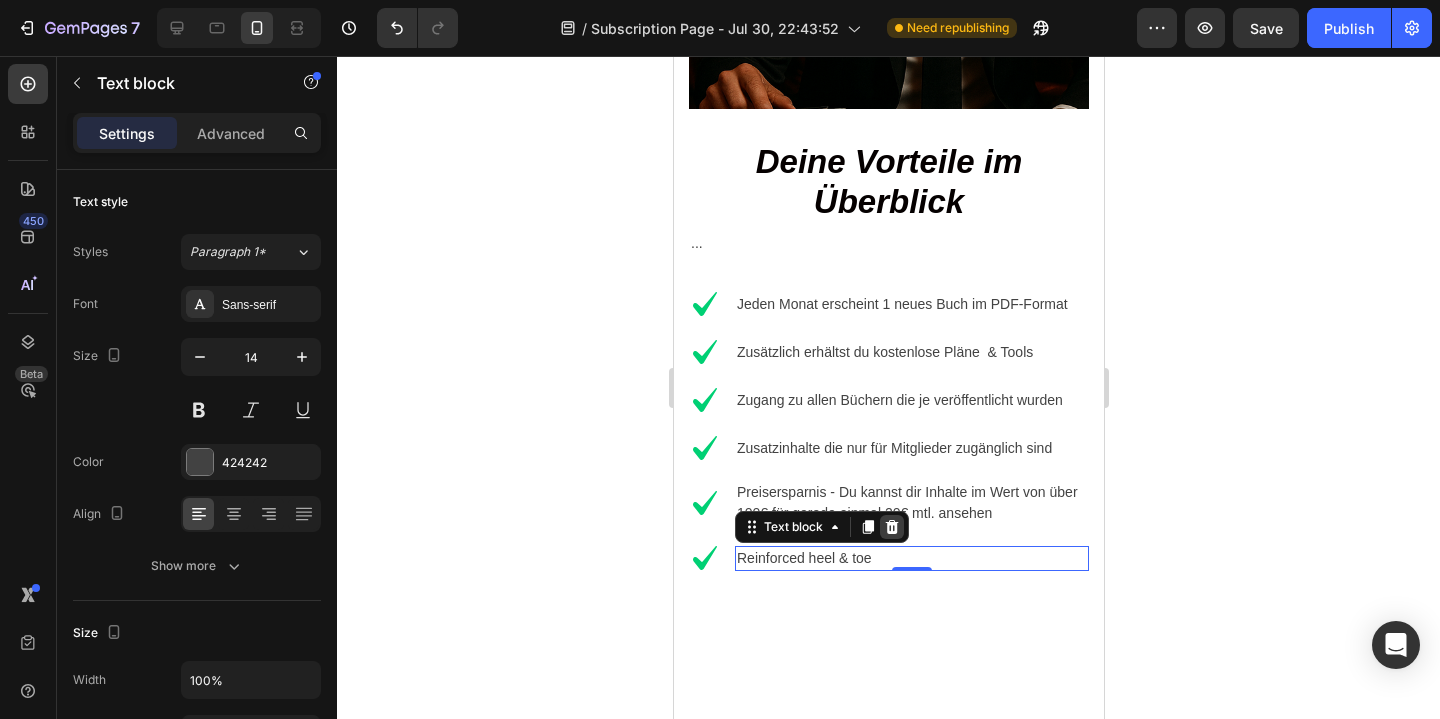 click 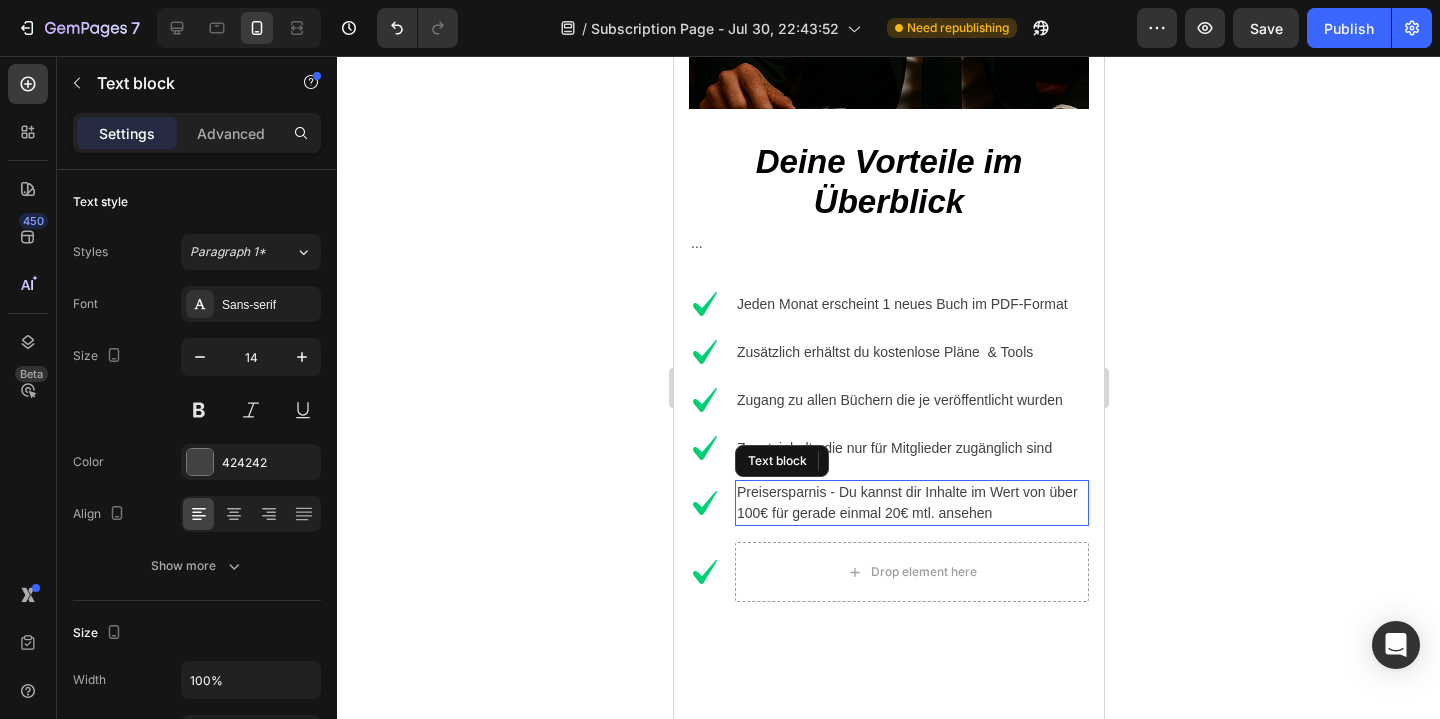 click on "Preisersparnis - Du kannst dir Inhalte im Wert von über 100€ für gerade einmal 20€ mtl. ansehen" at bounding box center (911, 503) 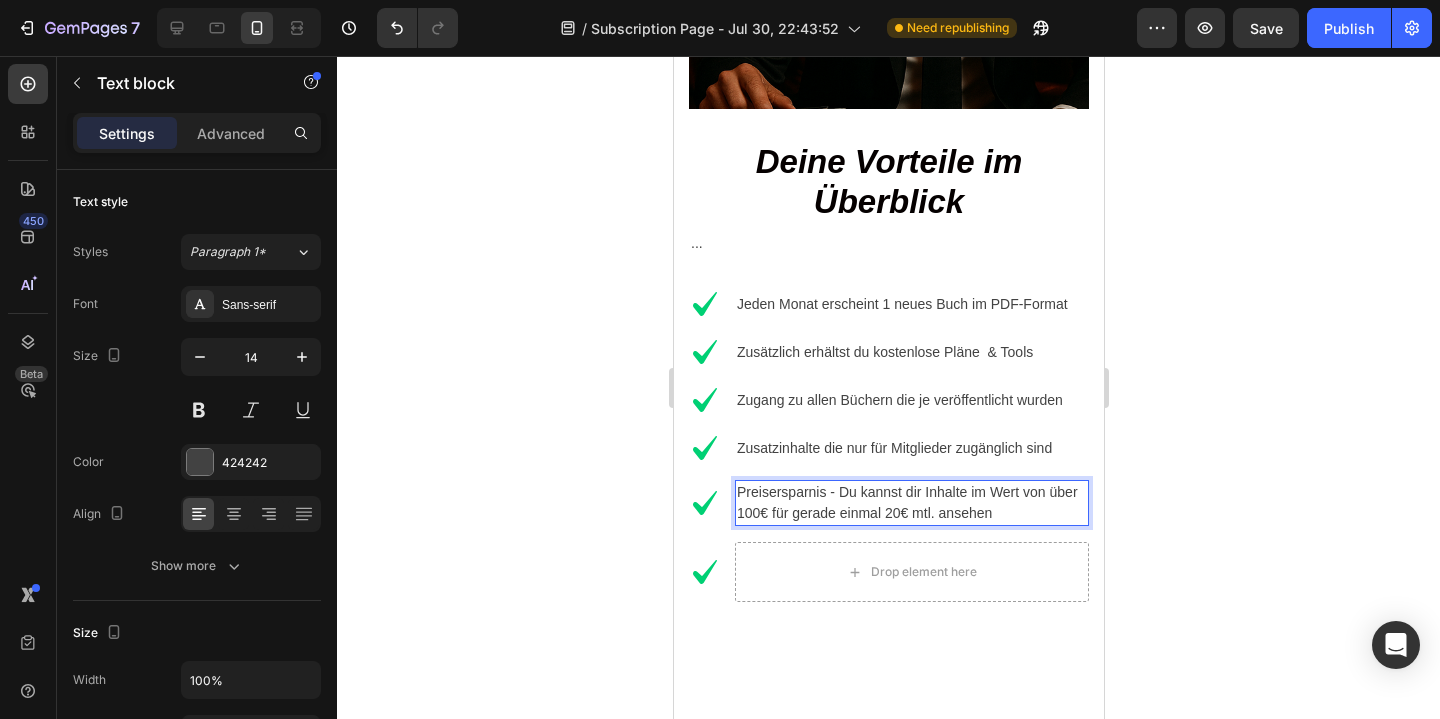 click on "Preisersparnis - Du kannst dir Inhalte im Wert von über 100€ für gerade einmal 20€ mtl. ansehen" at bounding box center [911, 503] 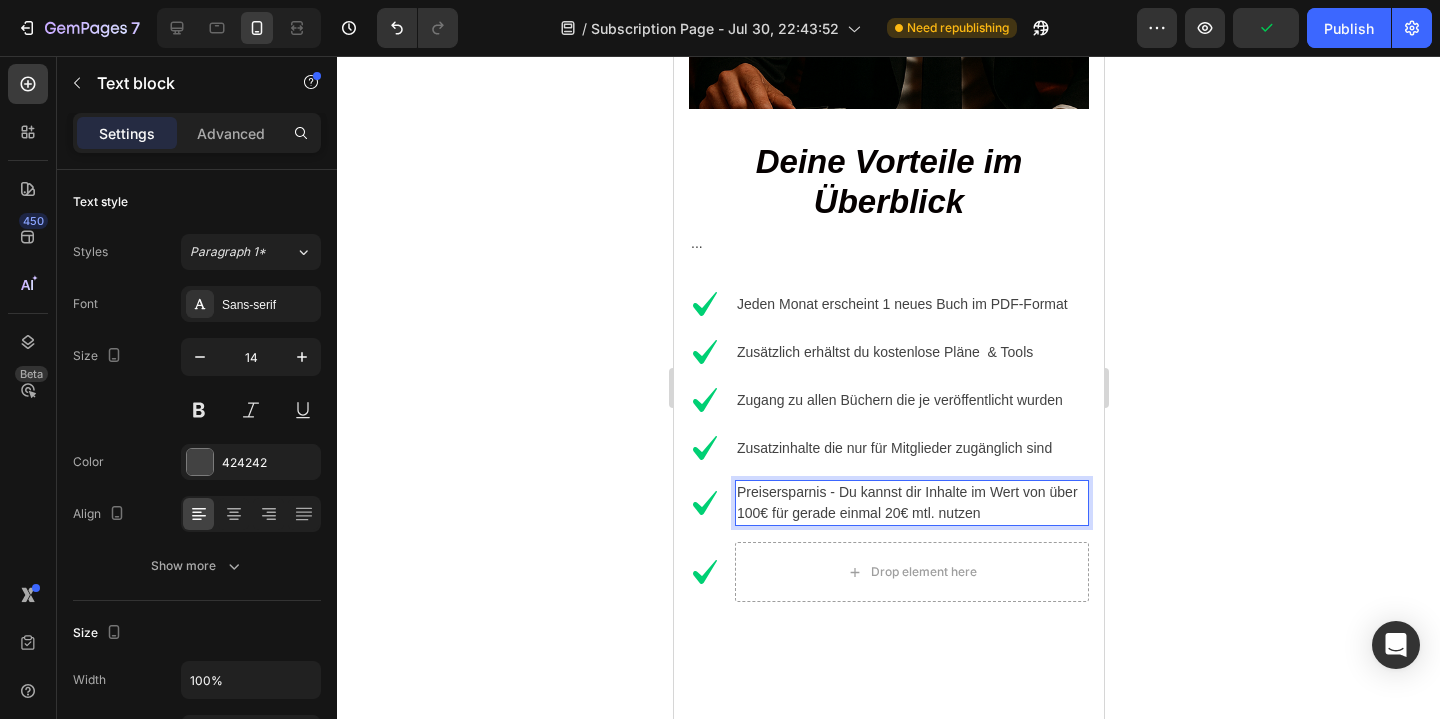 click on "Preisersparnis - Du kannst dir Inhalte im Wert von über 100€ für gerade einmal 20€ mtl. nutzen" at bounding box center (911, 503) 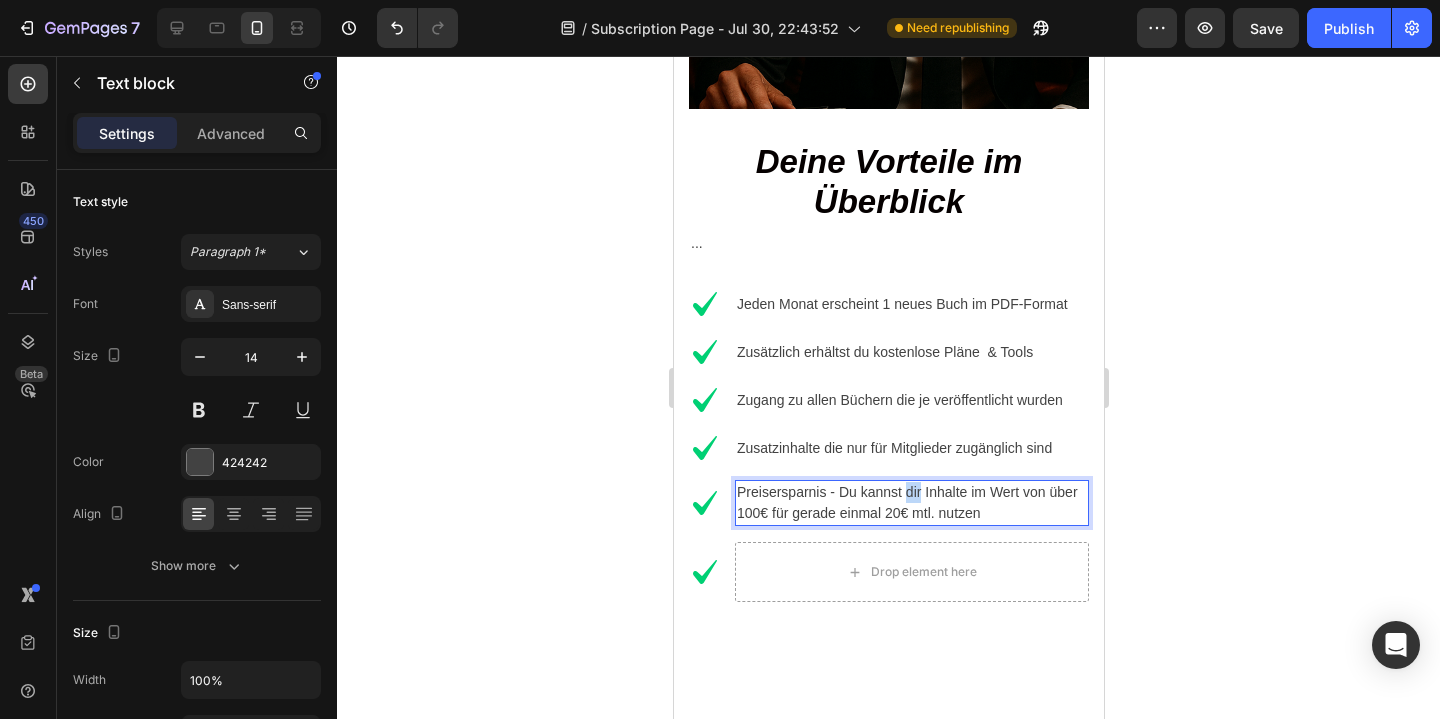 click on "Preisersparnis - Du kannst dir Inhalte im Wert von über 100€ für gerade einmal 20€ mtl. nutzen" at bounding box center [911, 503] 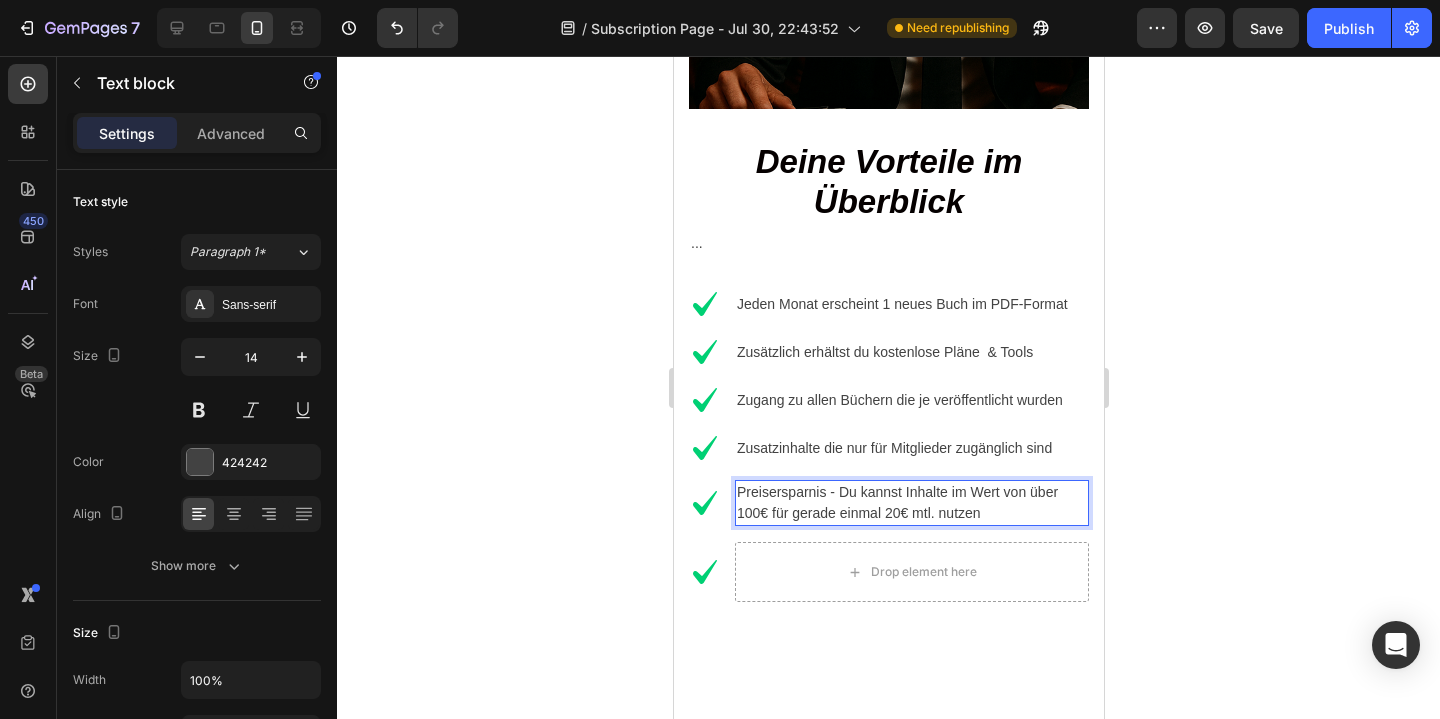click 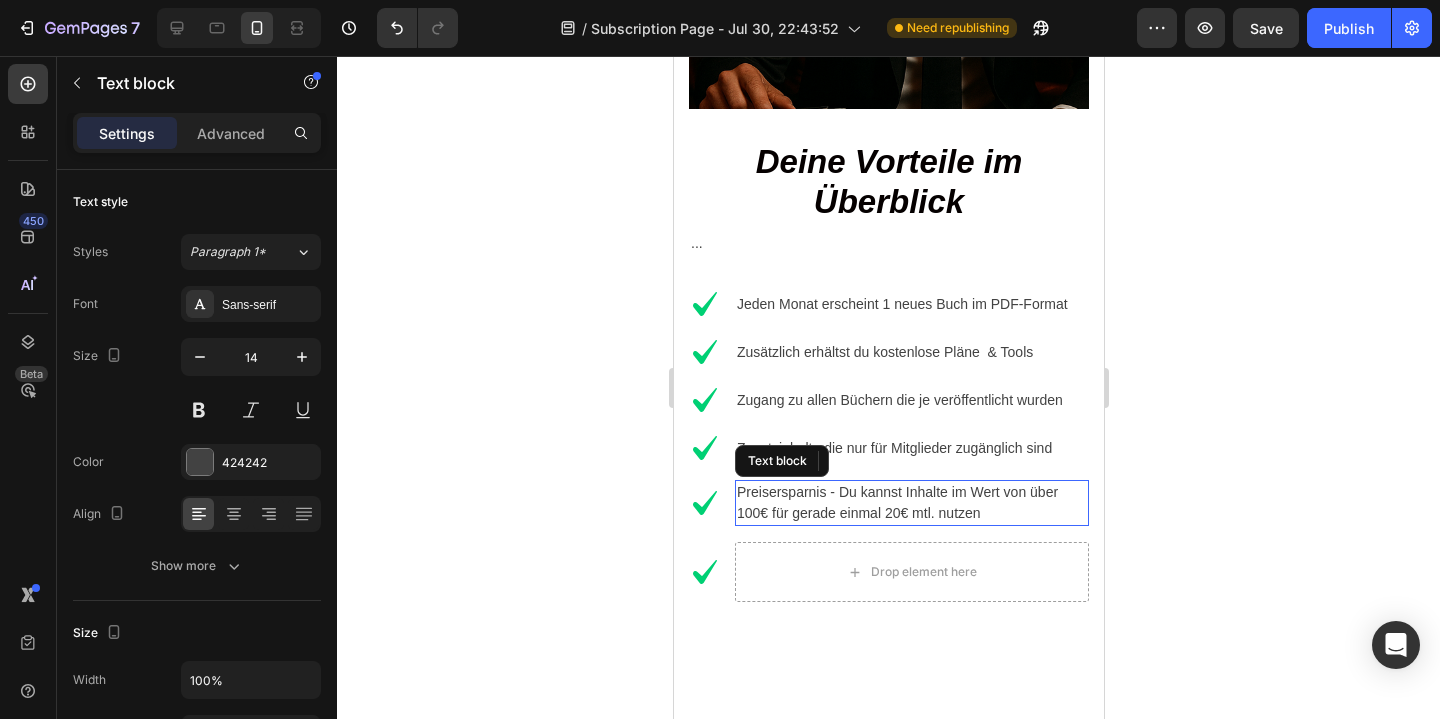 click on "Preisersparnis - Du kannst Inhalte im Wert von über 100€ für gerade einmal 20€ mtl. nutzen" at bounding box center [911, 503] 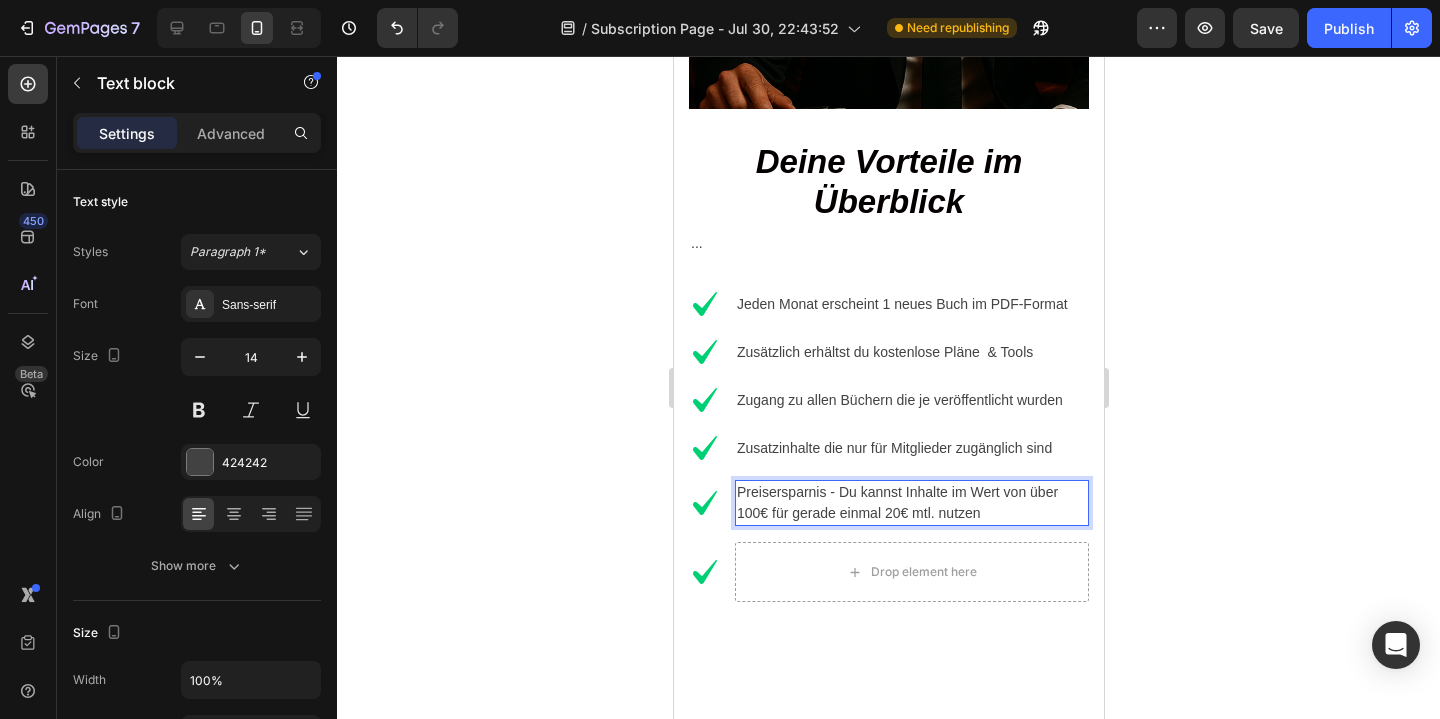 click on "Preisersparnis - Du kannst Inhalte im Wert von über 100€ für gerade einmal 20€ mtl. nutzen" at bounding box center [911, 503] 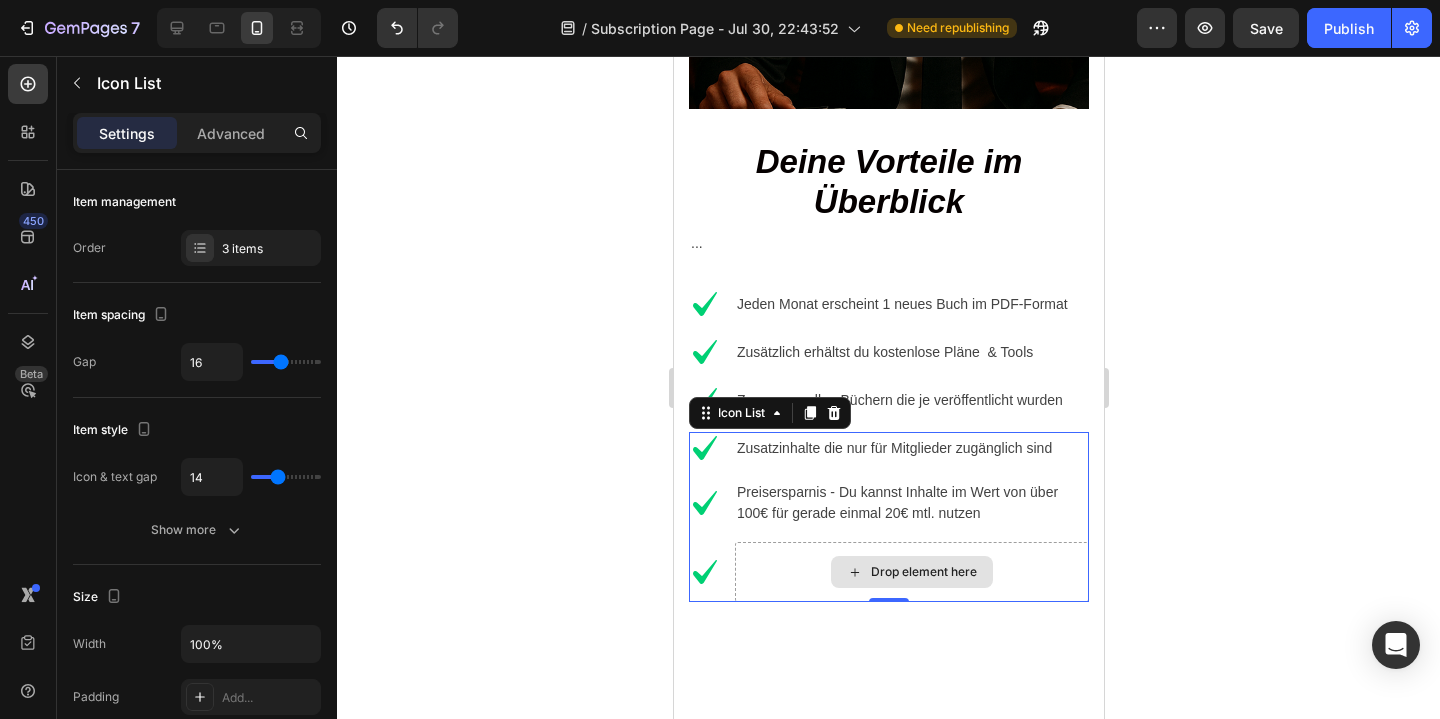 click on "Drop element here" at bounding box center [911, 572] 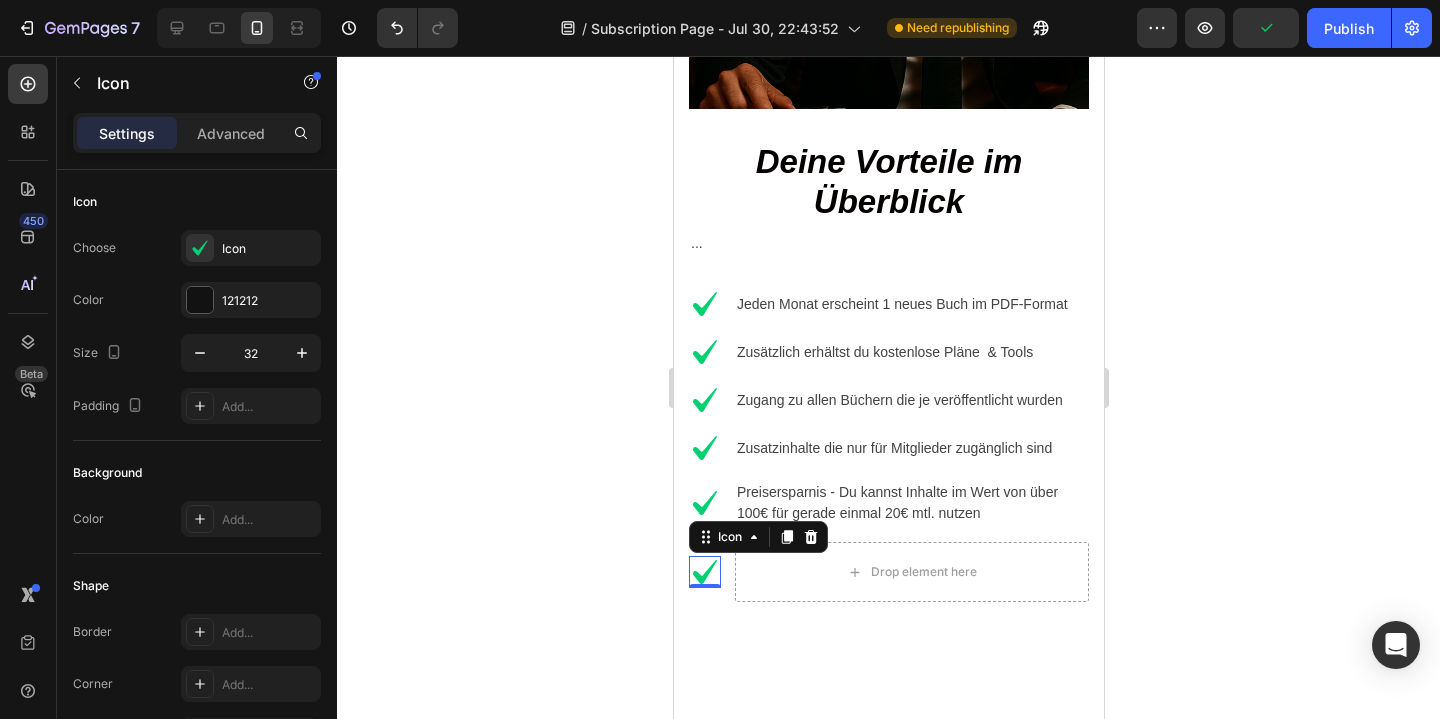 click 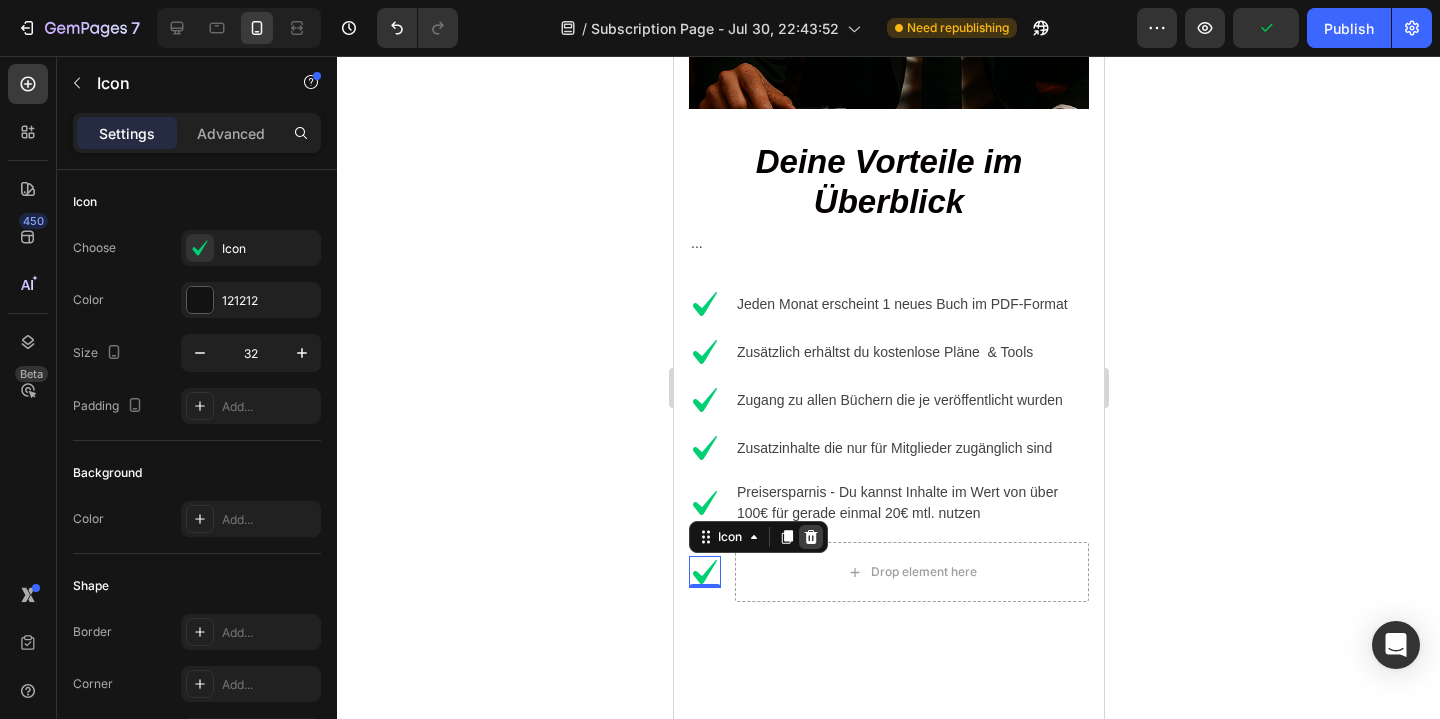 click 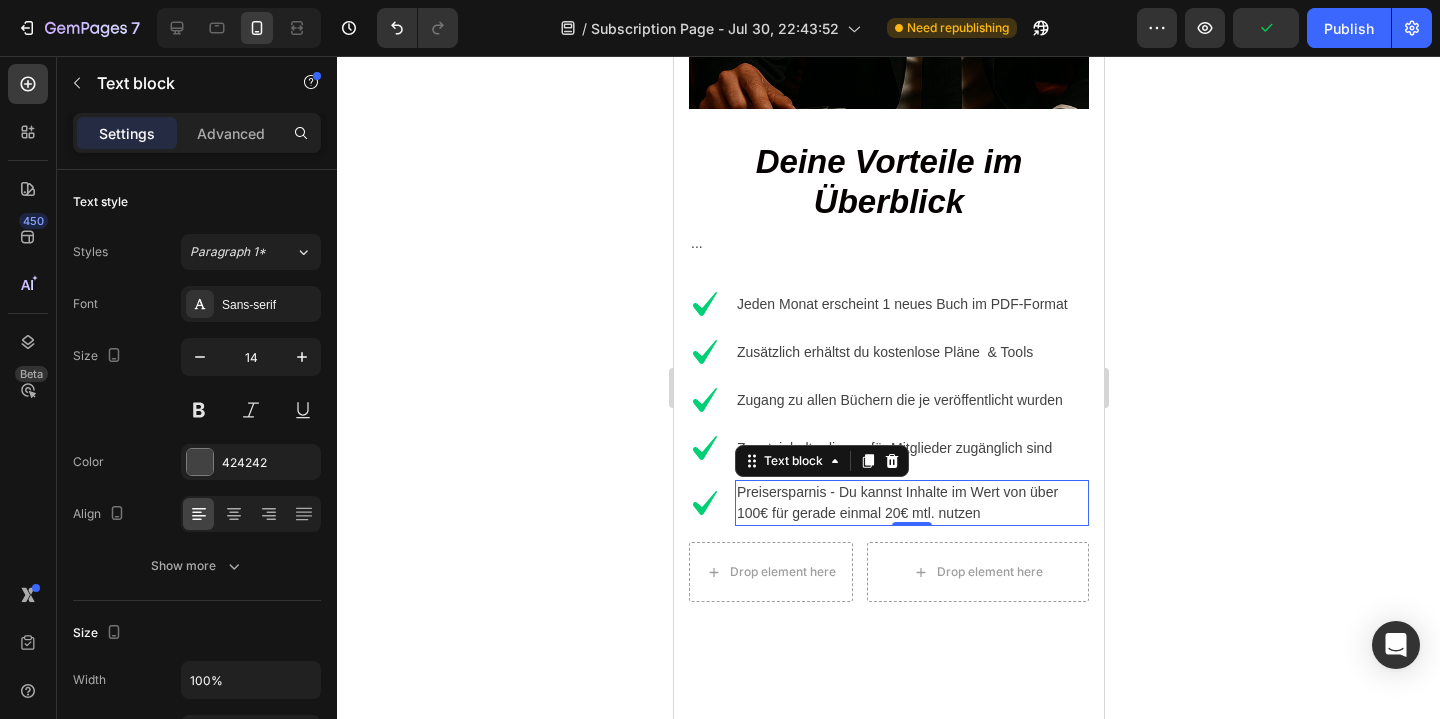 click on "Preisersparnis - Du kannst Inhalte im Wert von über 100€ für gerade einmal 20€ mtl. nutzen" at bounding box center [911, 503] 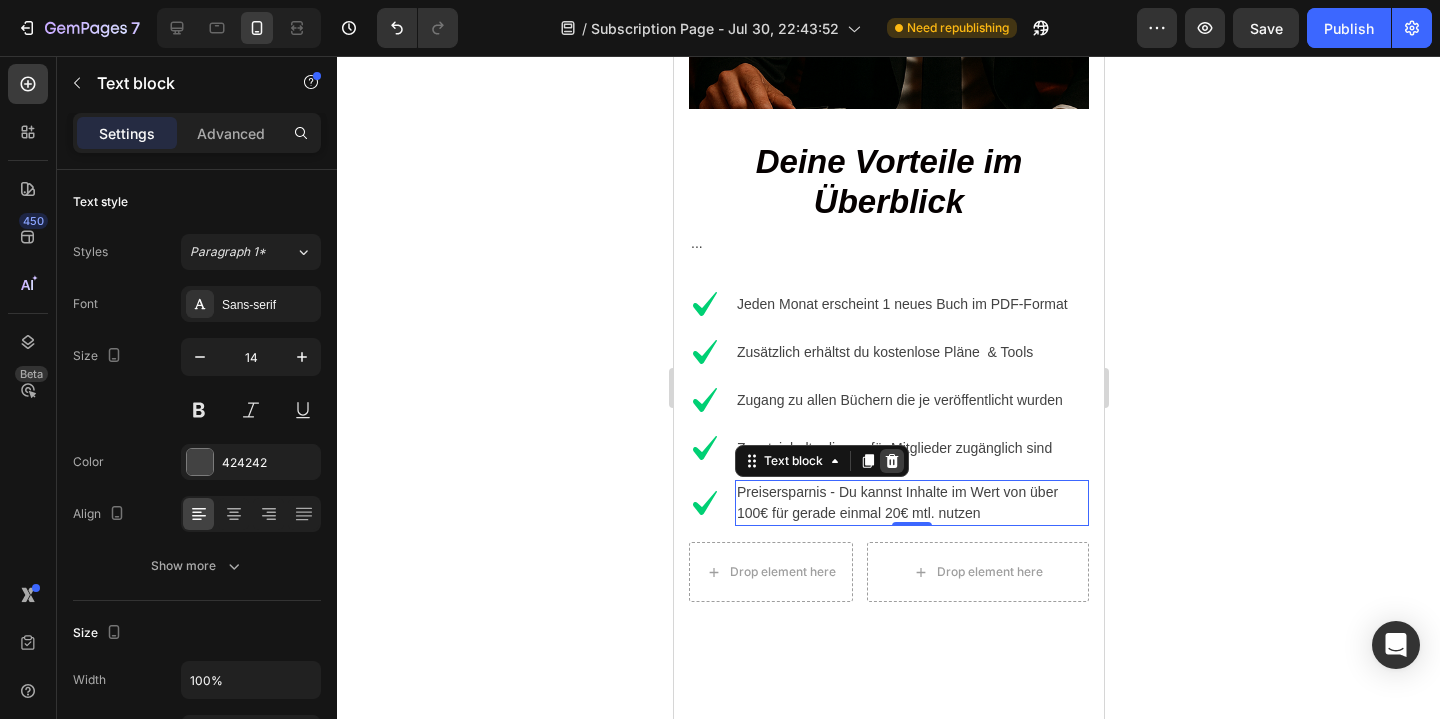 click 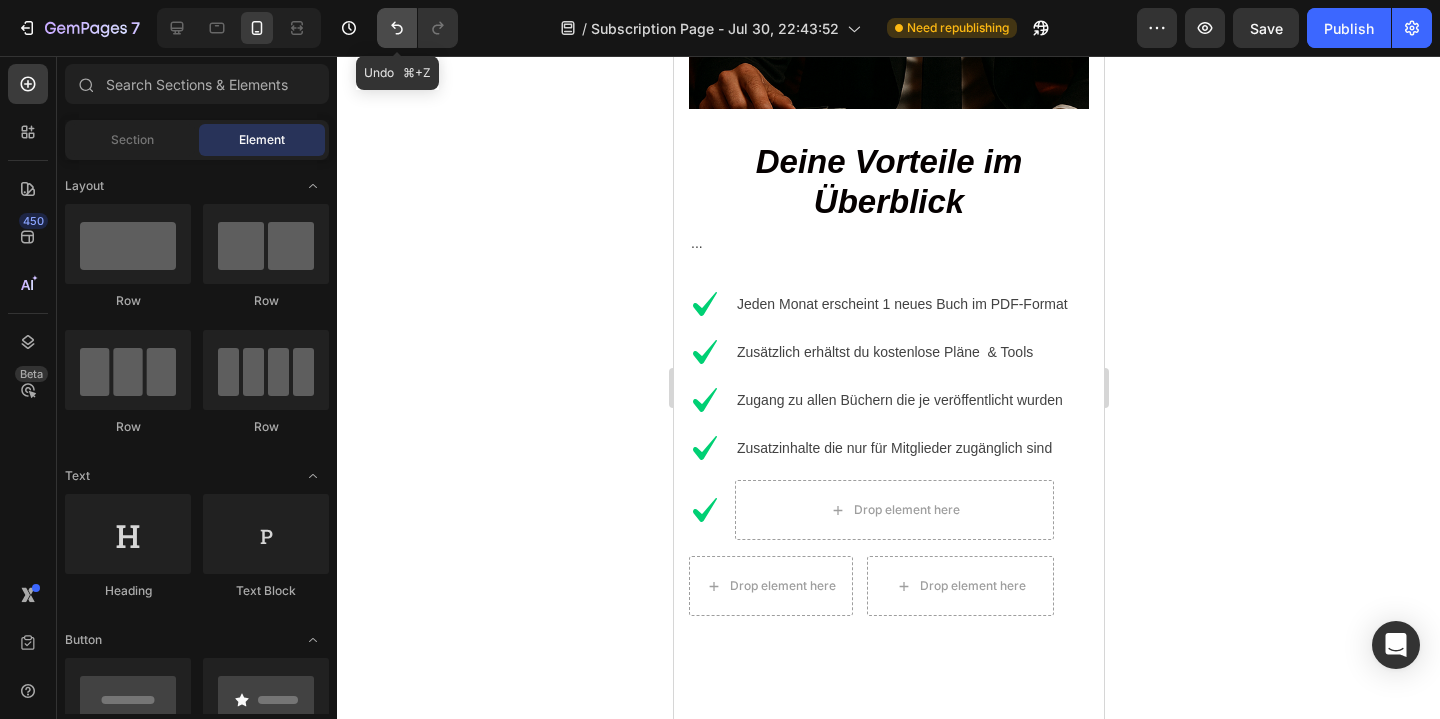 click 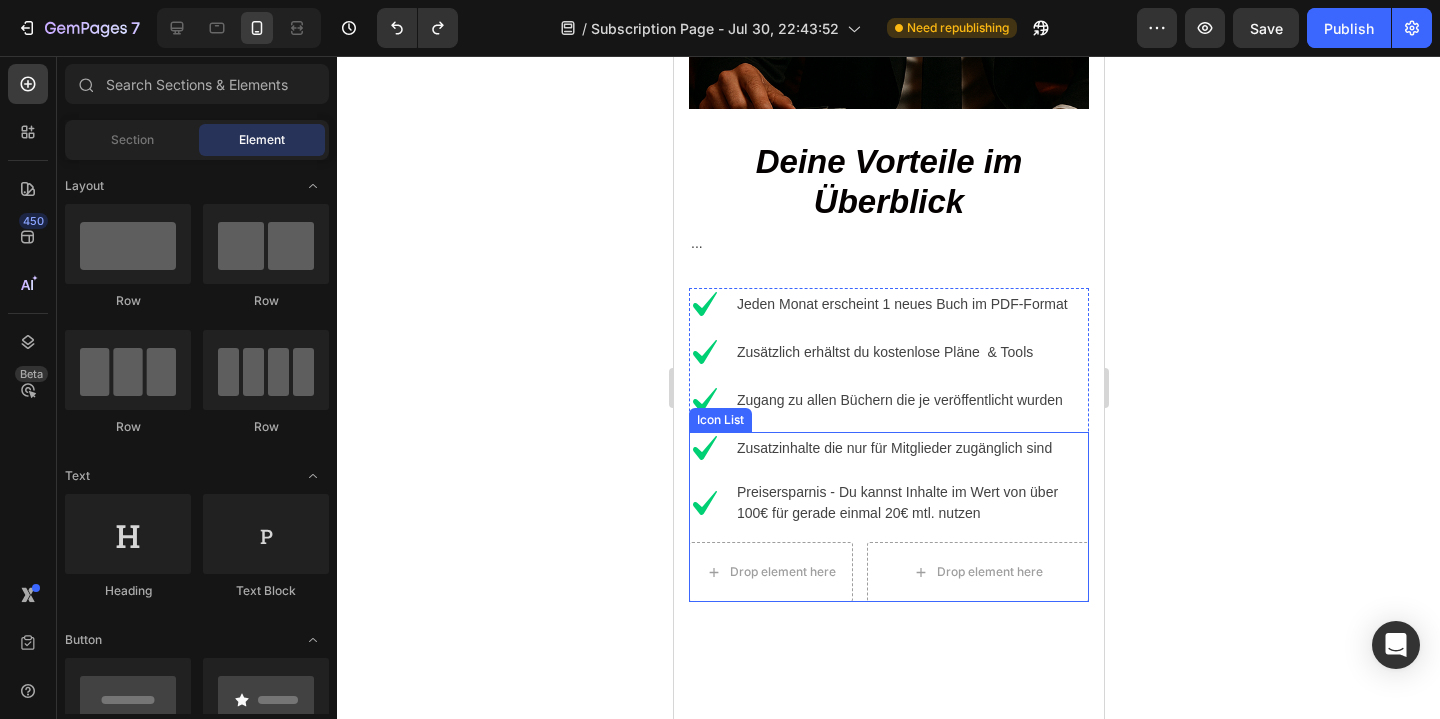 click on "Icon Zusatzinhalte die nur für Mitglieder zugänglich sind Text block     Icon Preisersparnis - Du kannst Inhalte im Wert von über 100€ für gerade einmal 20€ mtl. nutzen Text block
Drop element here
Drop element here" at bounding box center [888, 517] 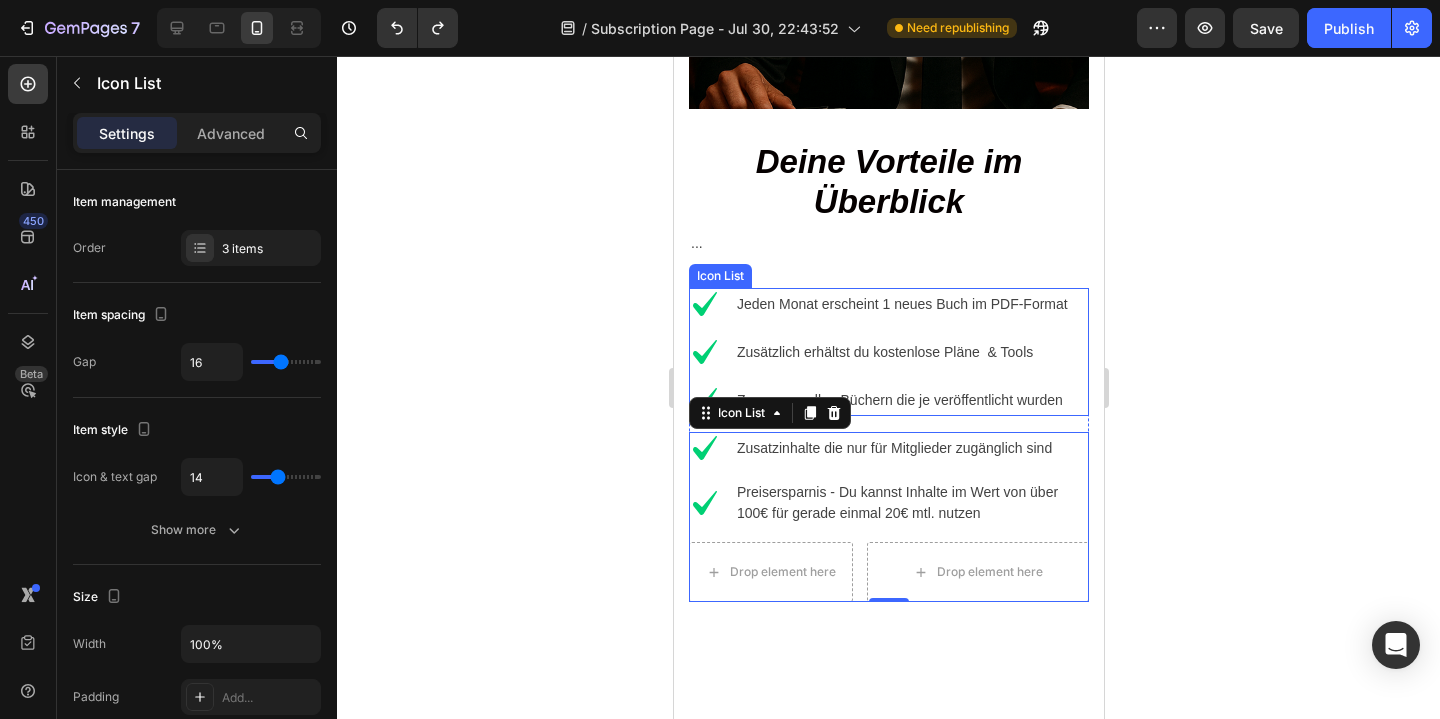 click on "Icon Jeden Monat erscheint 1 neues Buch im PDF-Format Text block     Icon Zusätzlich erhältst du kostenlose Pläne & Tools Text block     Icon Zugang zu allen Büchern die je veröffentlicht wurden Text block" at bounding box center (878, 352) 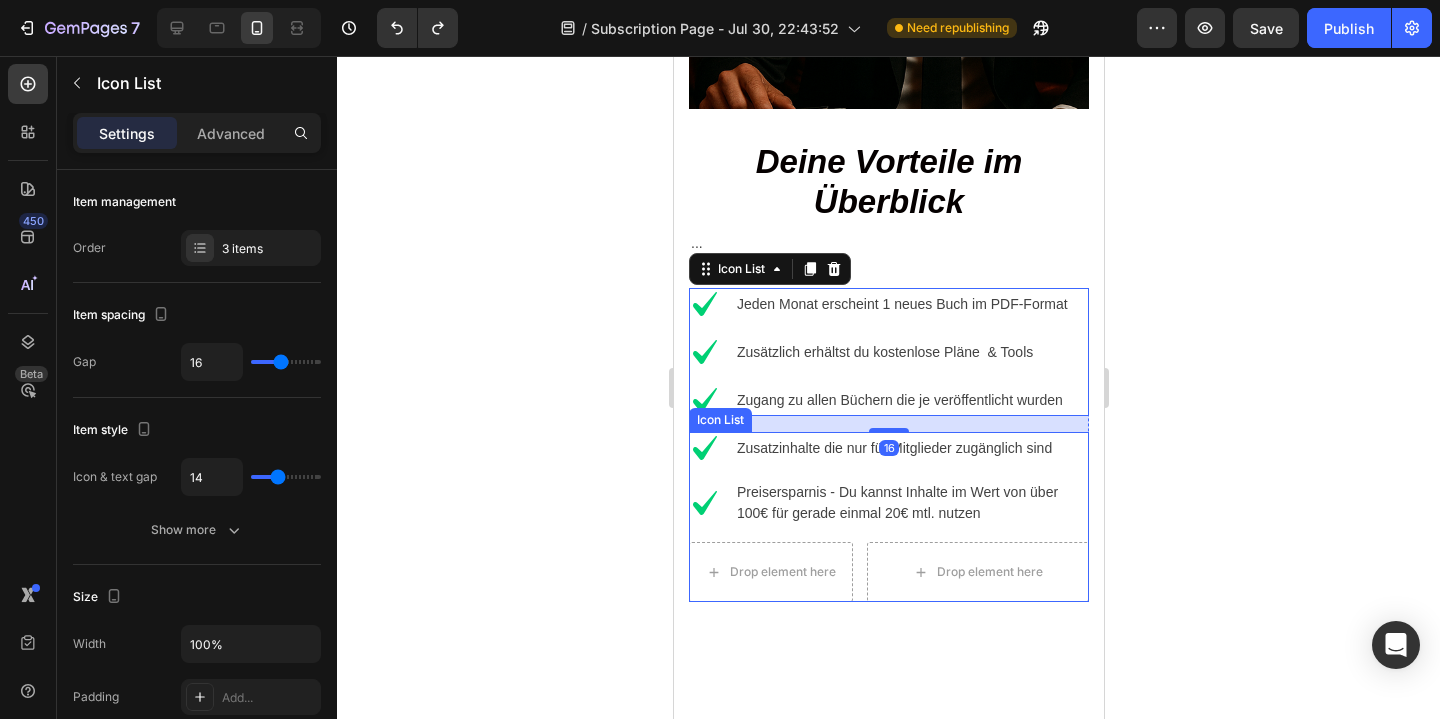 click on "Icon Preisersparnis - Du kannst Inhalte im Wert von über 100€ für gerade einmal 20€ mtl. nutzen Text block" at bounding box center (888, 503) 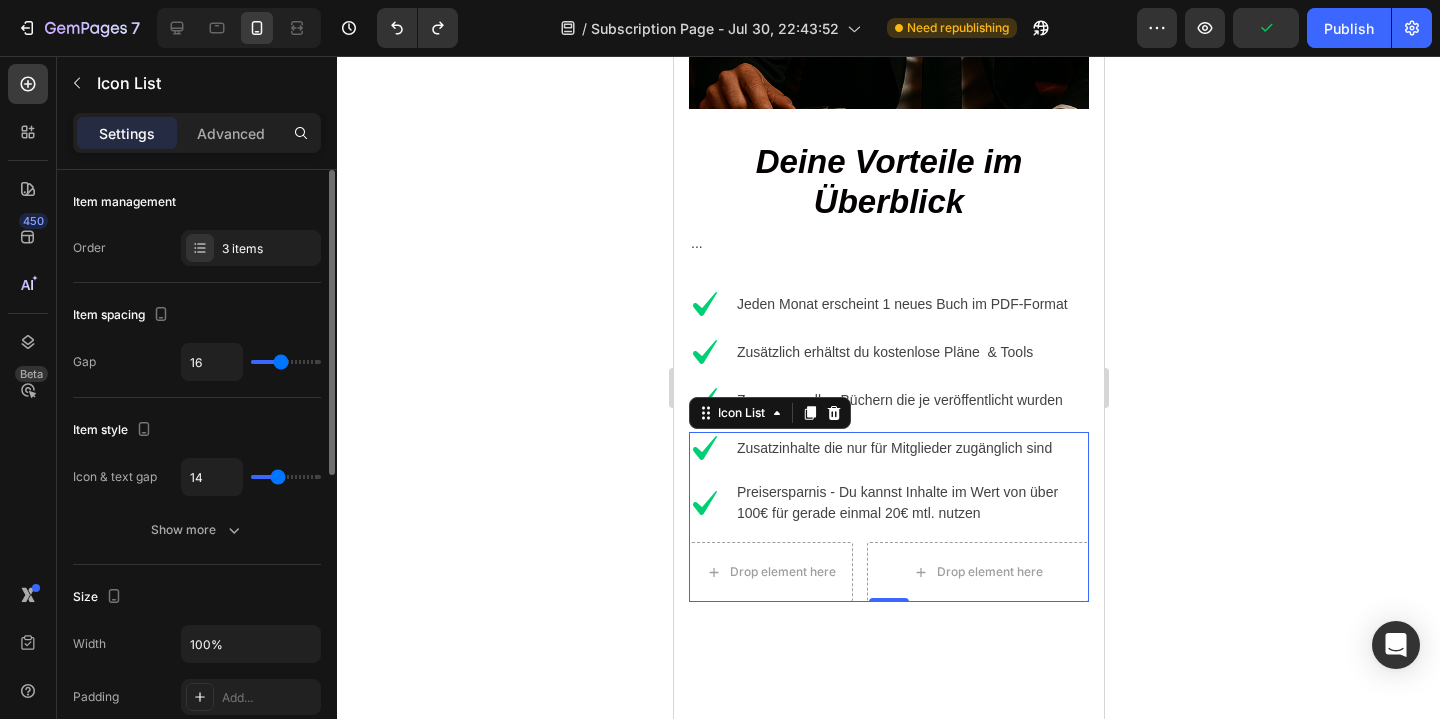 click on "Item management Order 3 items" 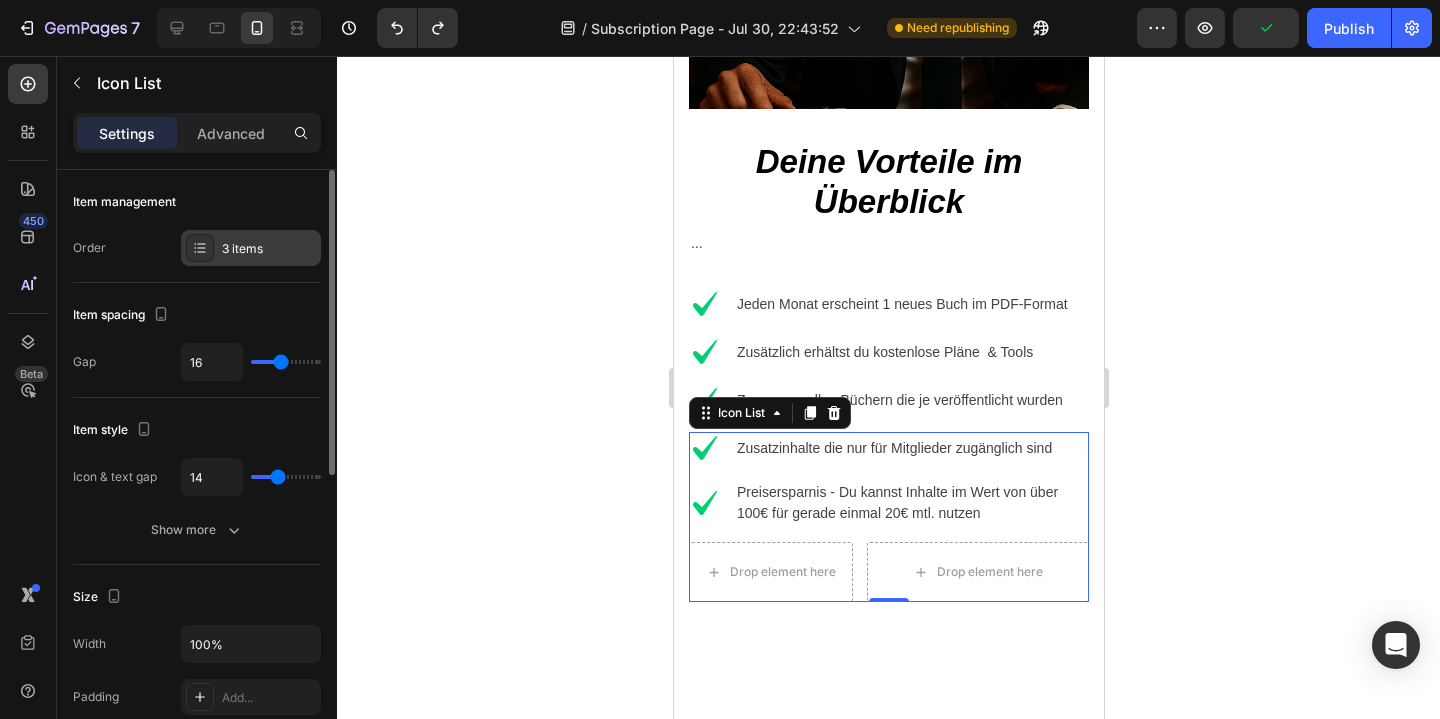 click on "3 items" at bounding box center [269, 249] 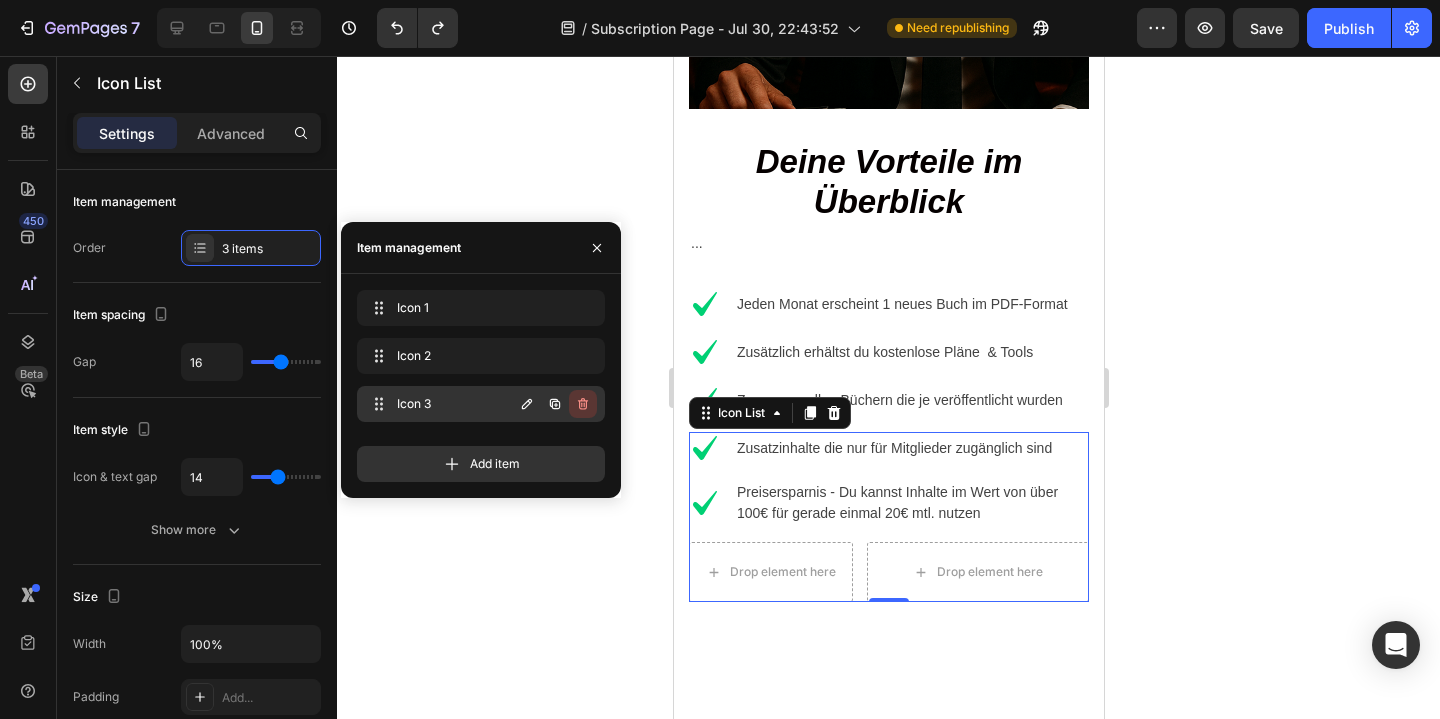 click 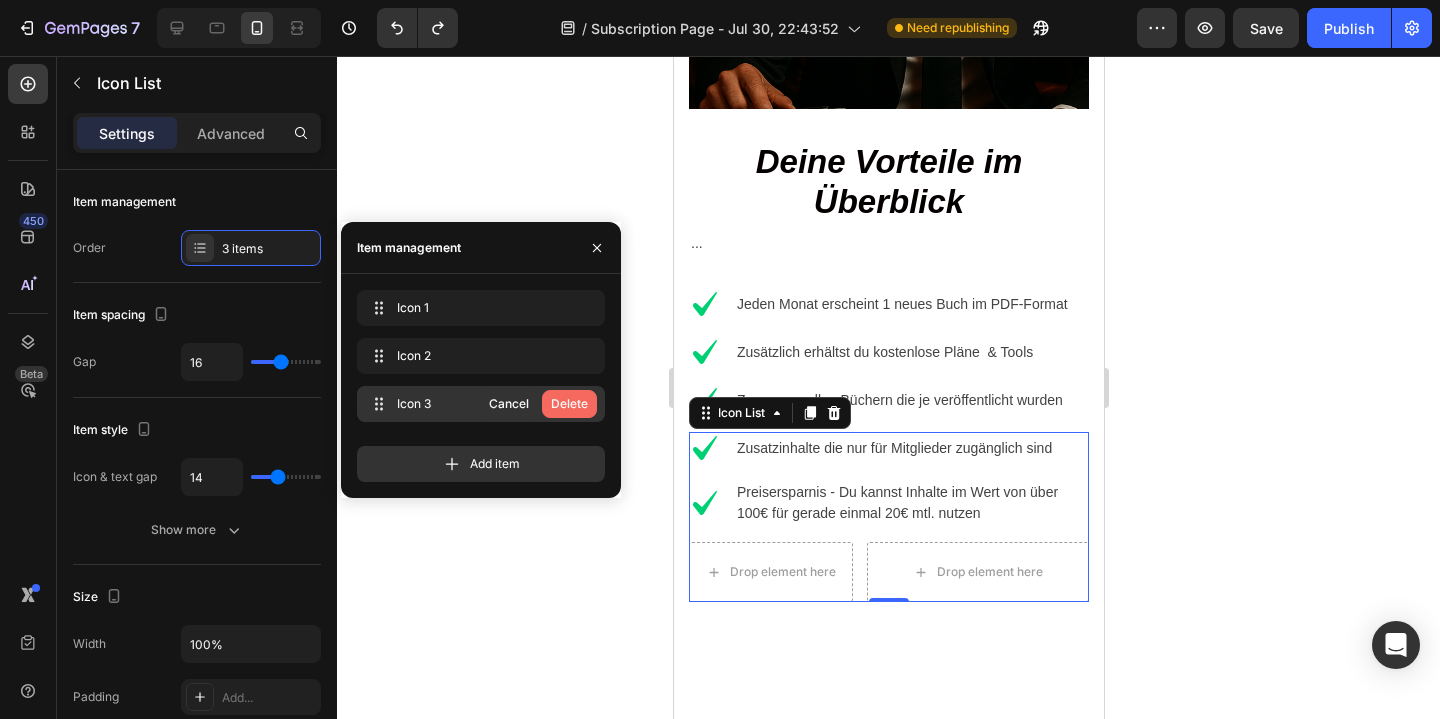 click on "Delete" at bounding box center [569, 404] 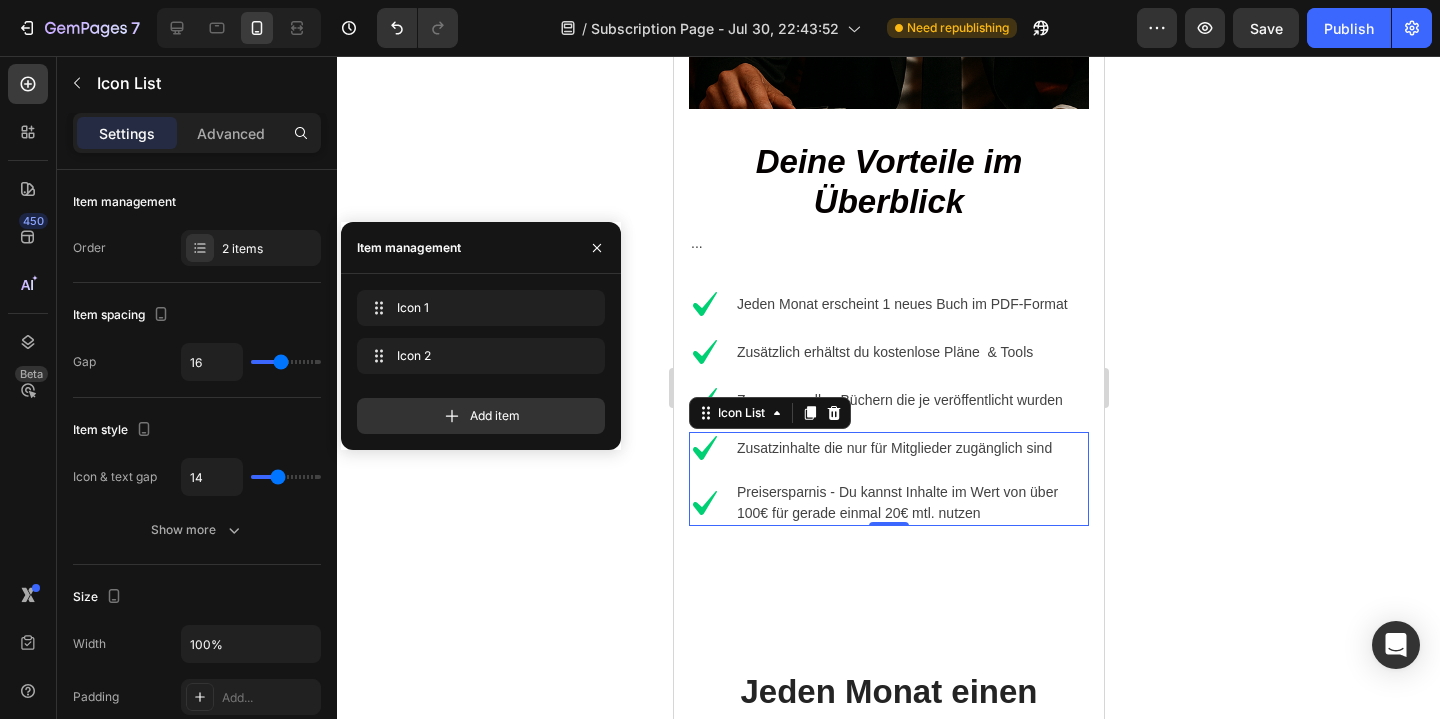 click 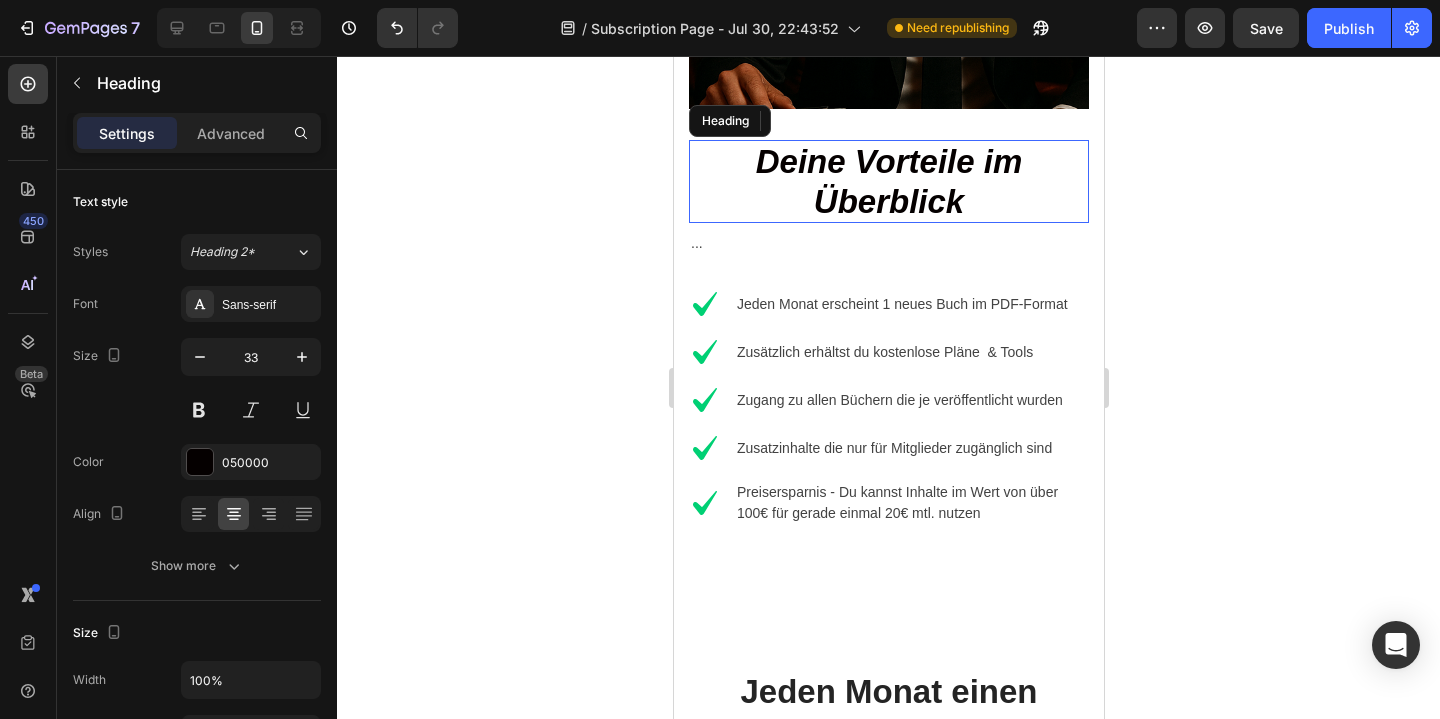 click on "Deine Vorteile im Überblick" at bounding box center [888, 181] 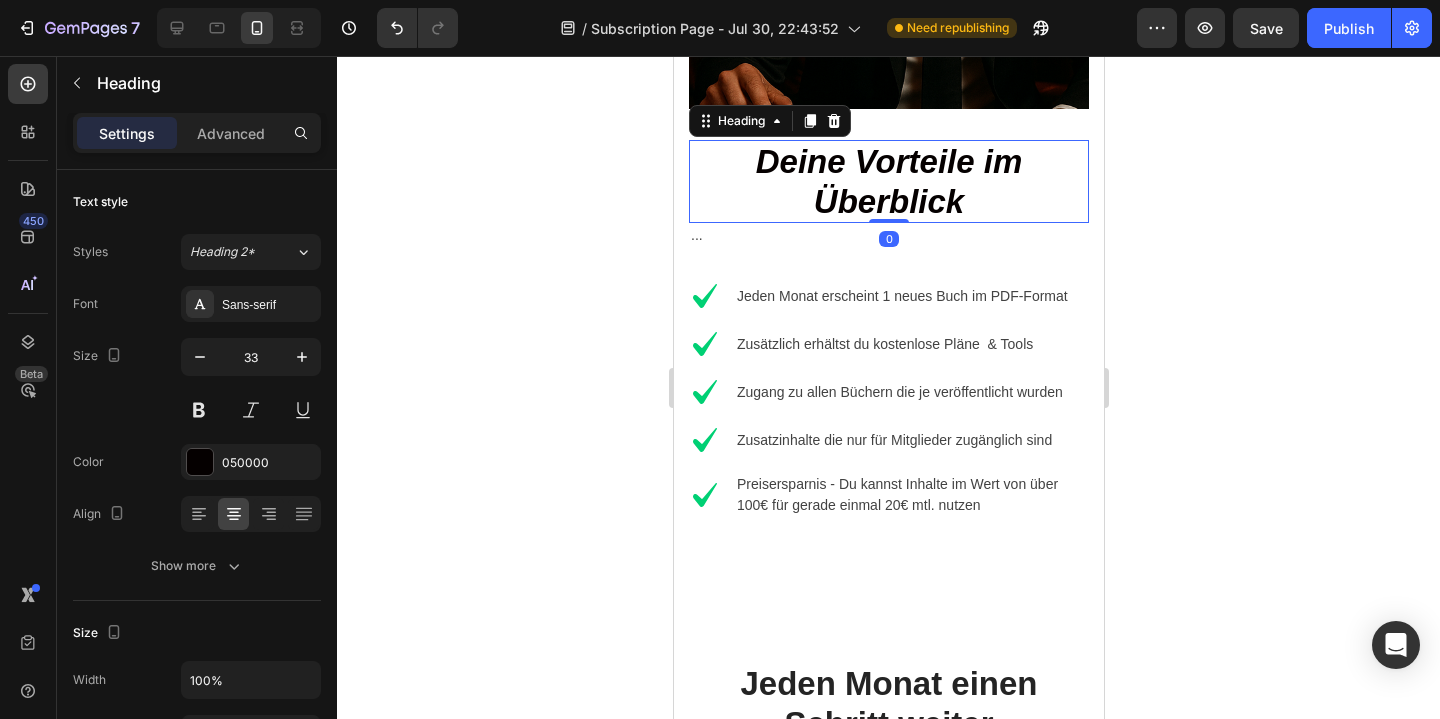 drag, startPoint x: 889, startPoint y: 225, endPoint x: 912, endPoint y: 167, distance: 62.39391 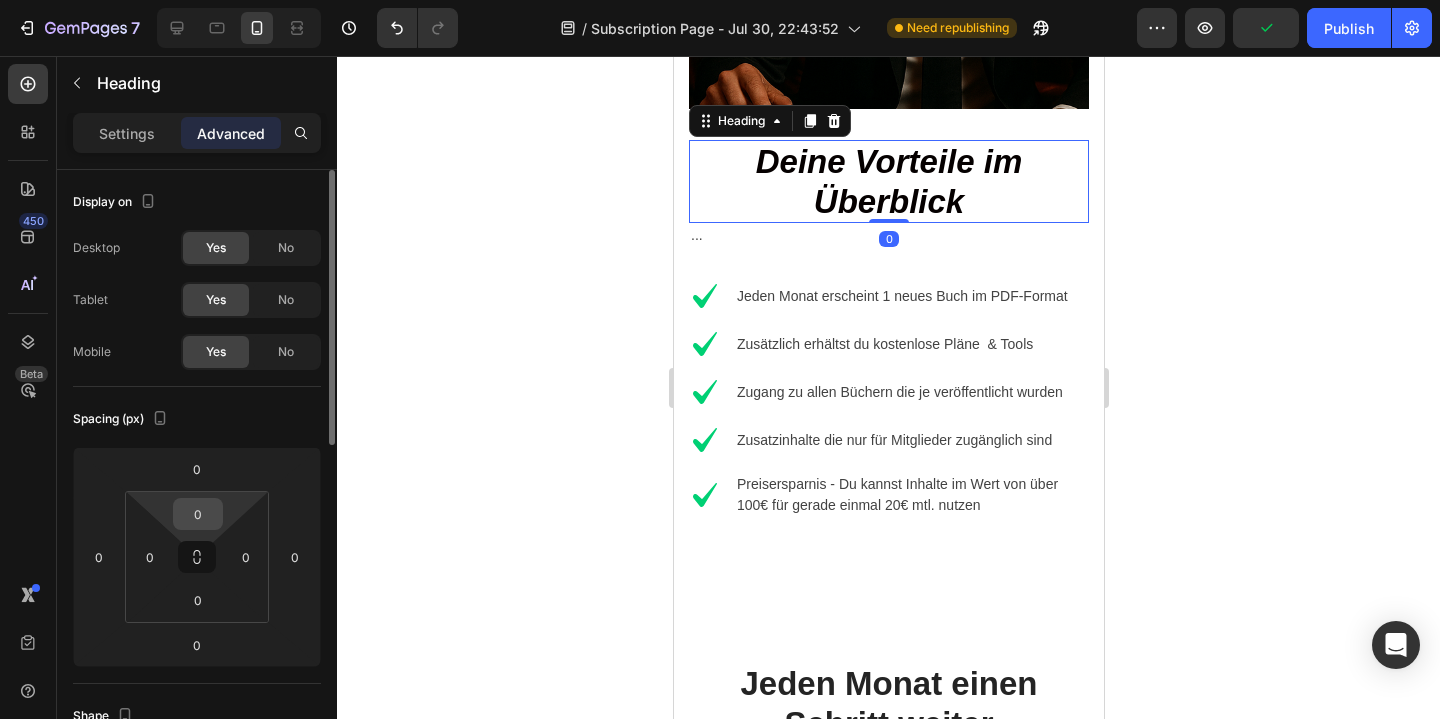 click on "0" at bounding box center (198, 514) 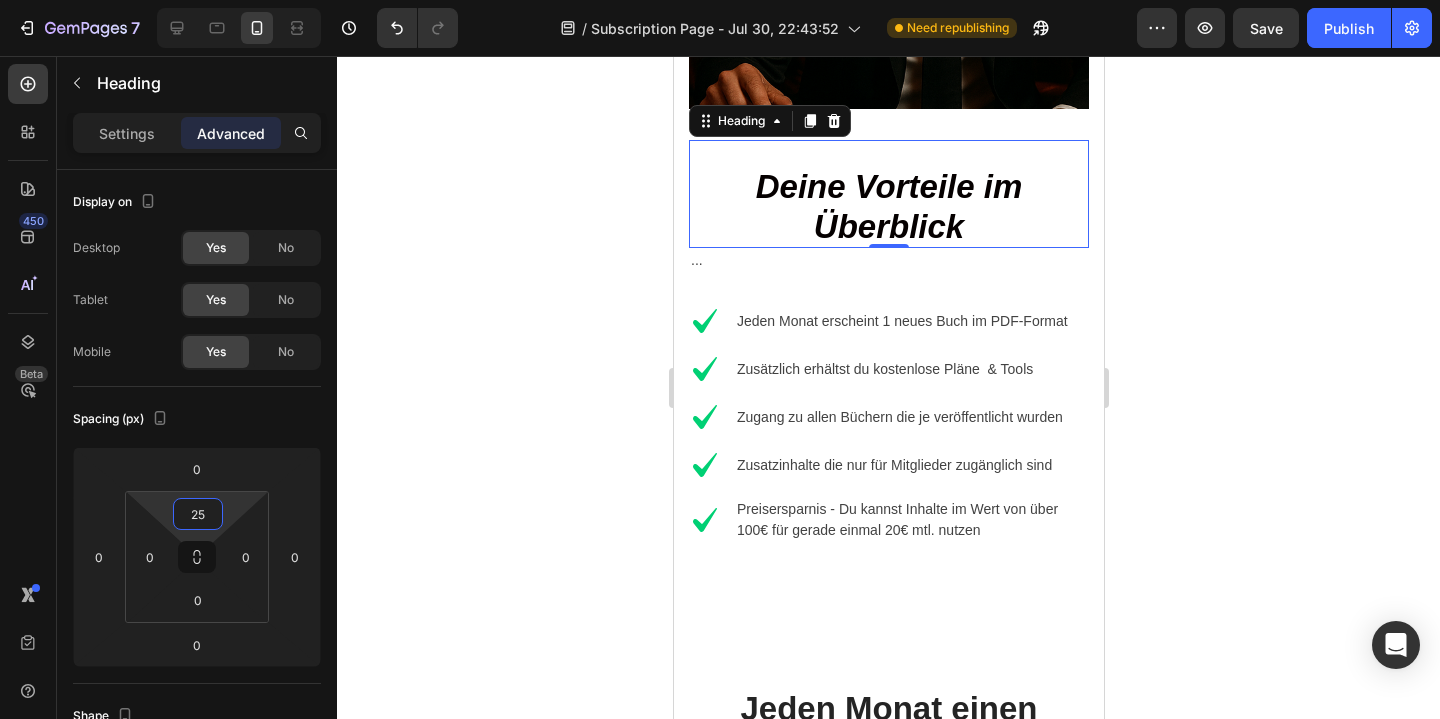type on "25" 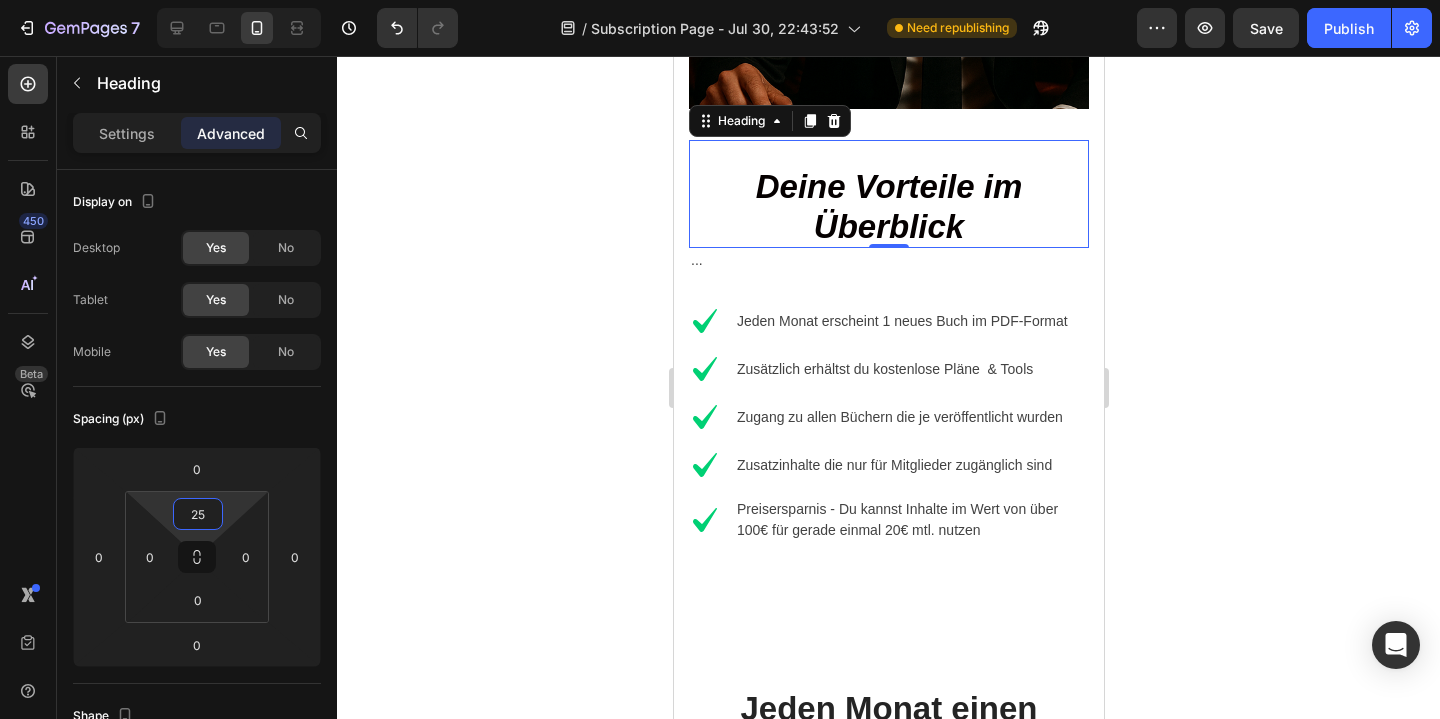 click 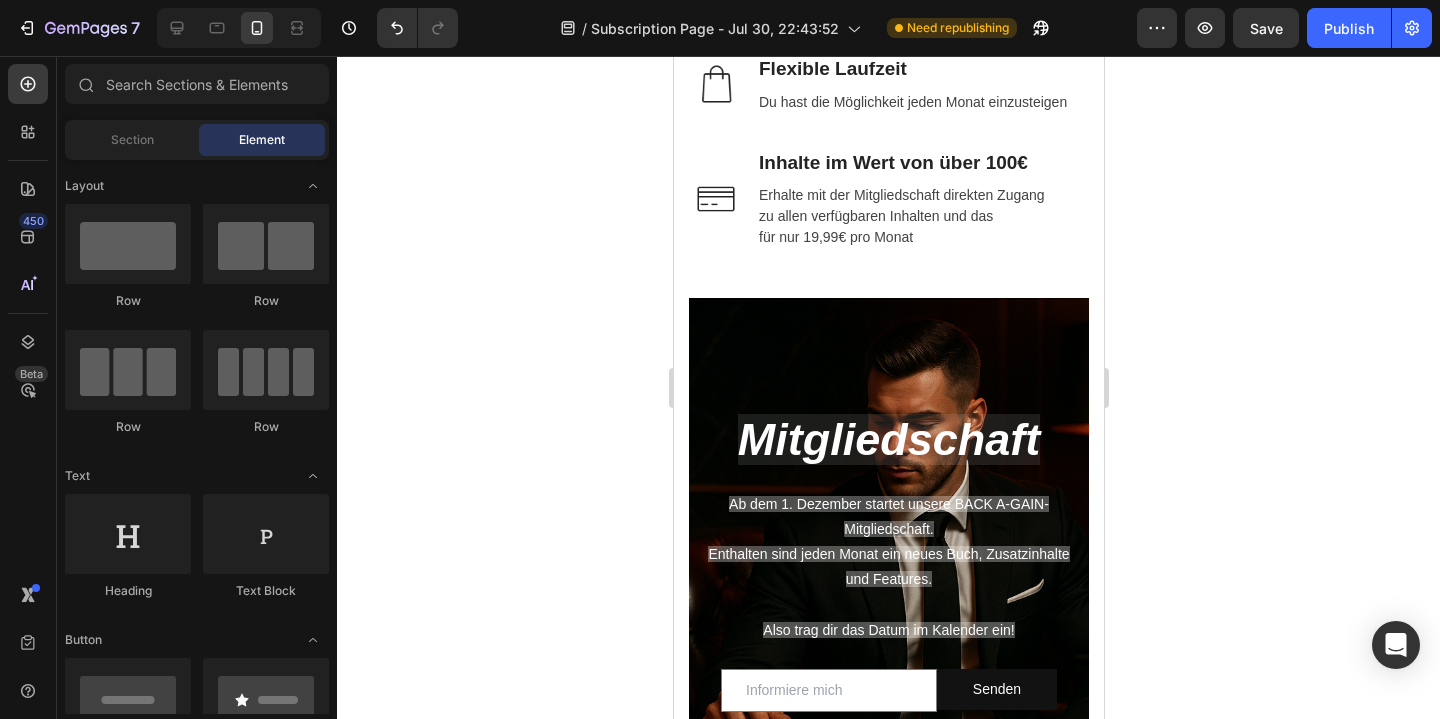 scroll, scrollTop: 2301, scrollLeft: 0, axis: vertical 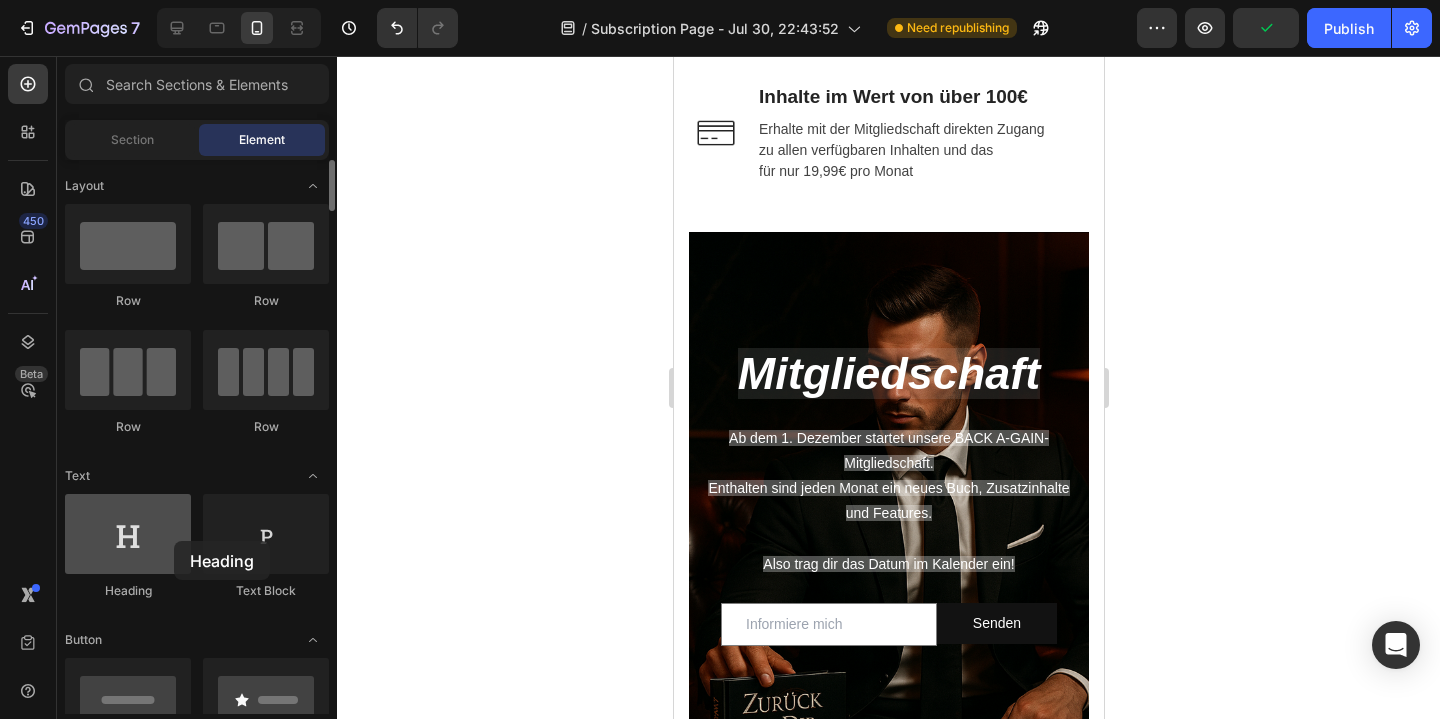 click at bounding box center (128, 534) 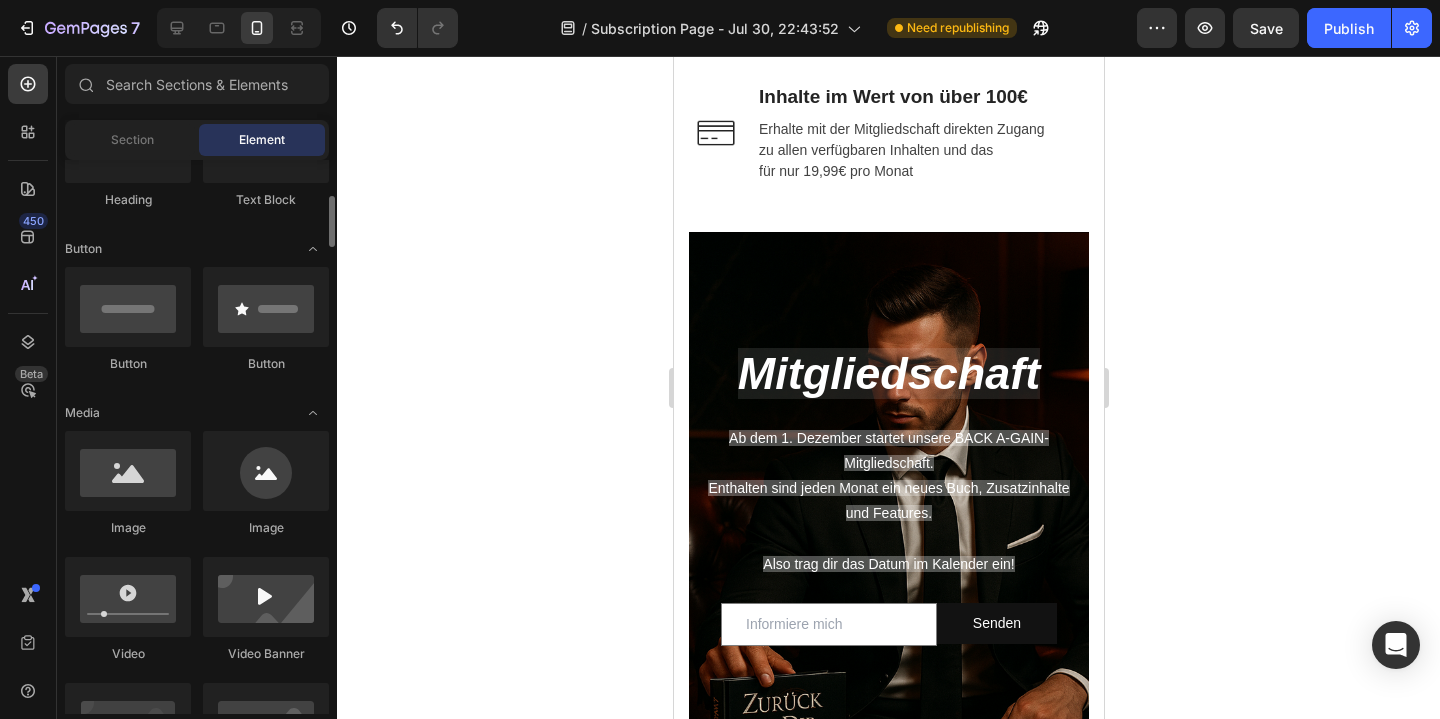scroll, scrollTop: 397, scrollLeft: 0, axis: vertical 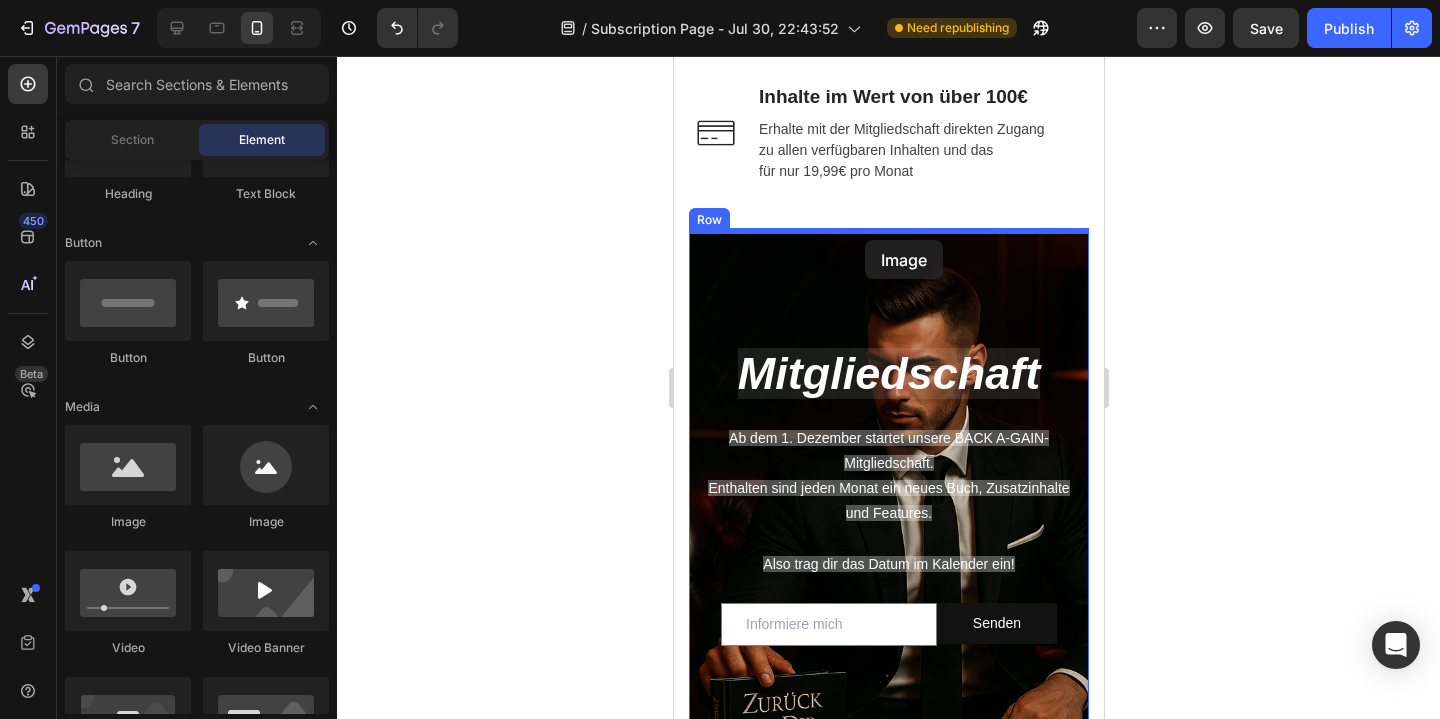 drag, startPoint x: 804, startPoint y: 531, endPoint x: 864, endPoint y: 240, distance: 297.1212 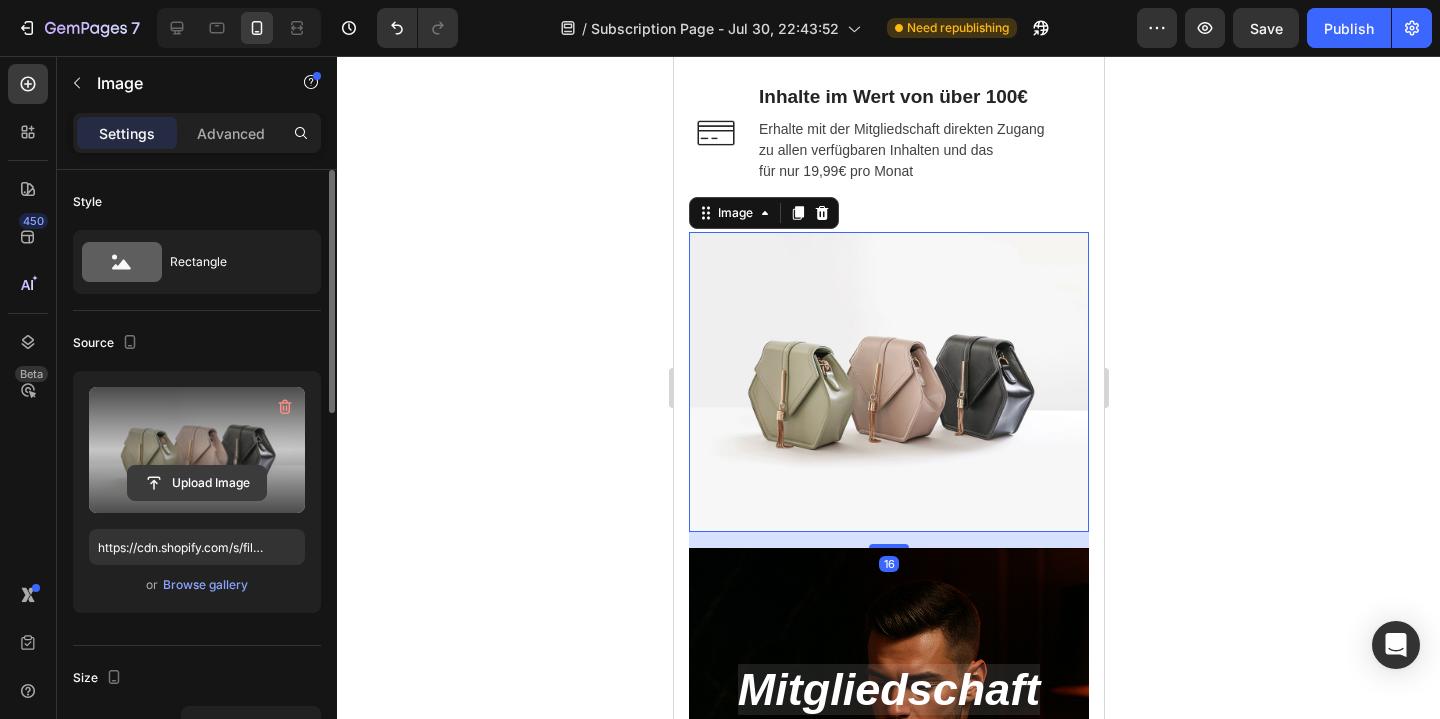 click 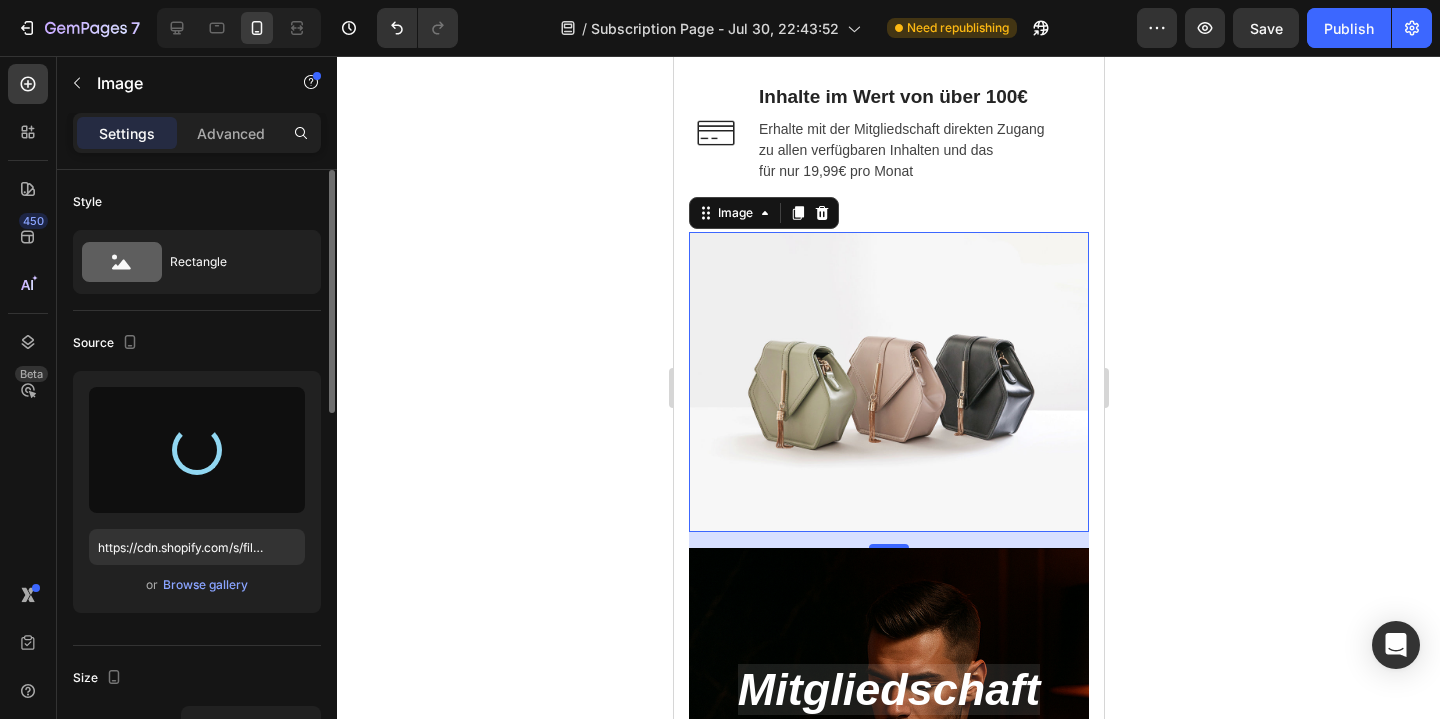 type on "https://cdn.shopify.com/s/files/1/0965/9757/3981/files/gempages_574849592865063711-76bf9a9a-f20c-4144-bcdd-3a45128b7743.png" 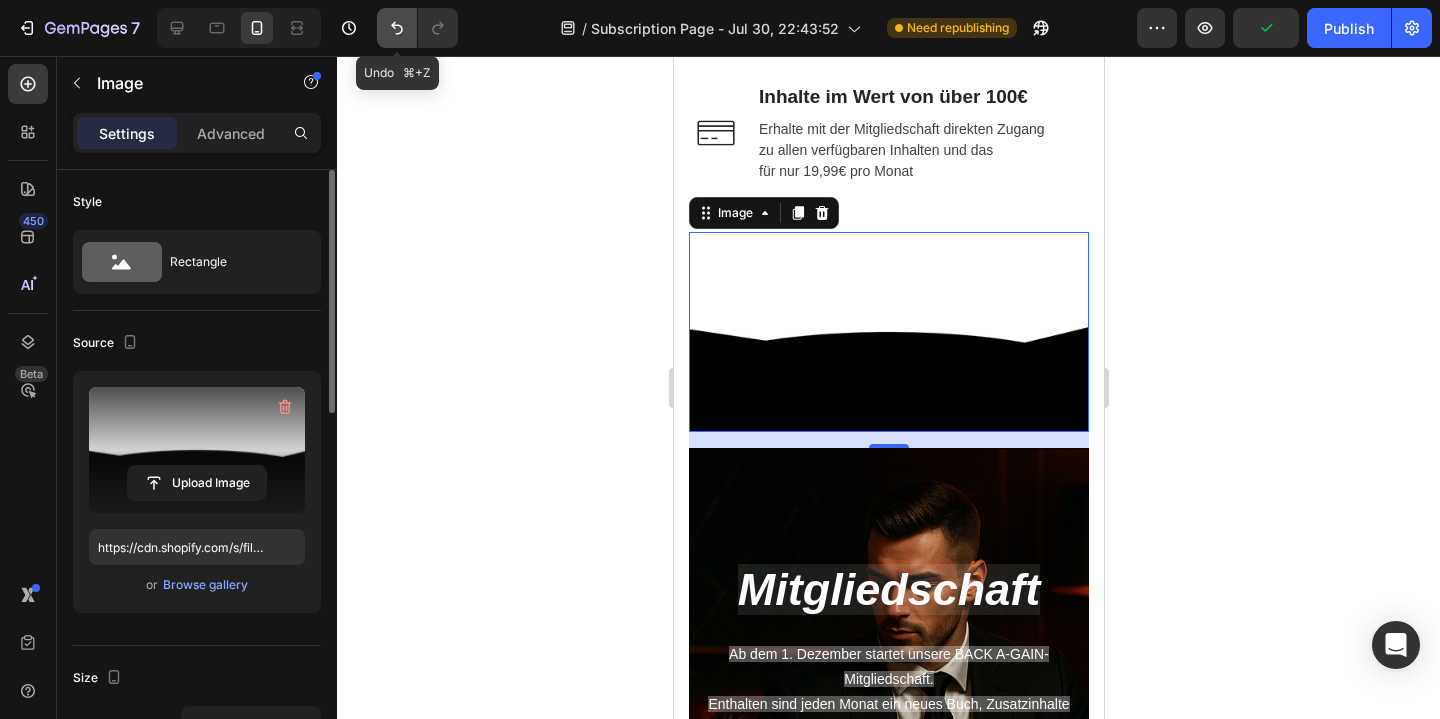 click 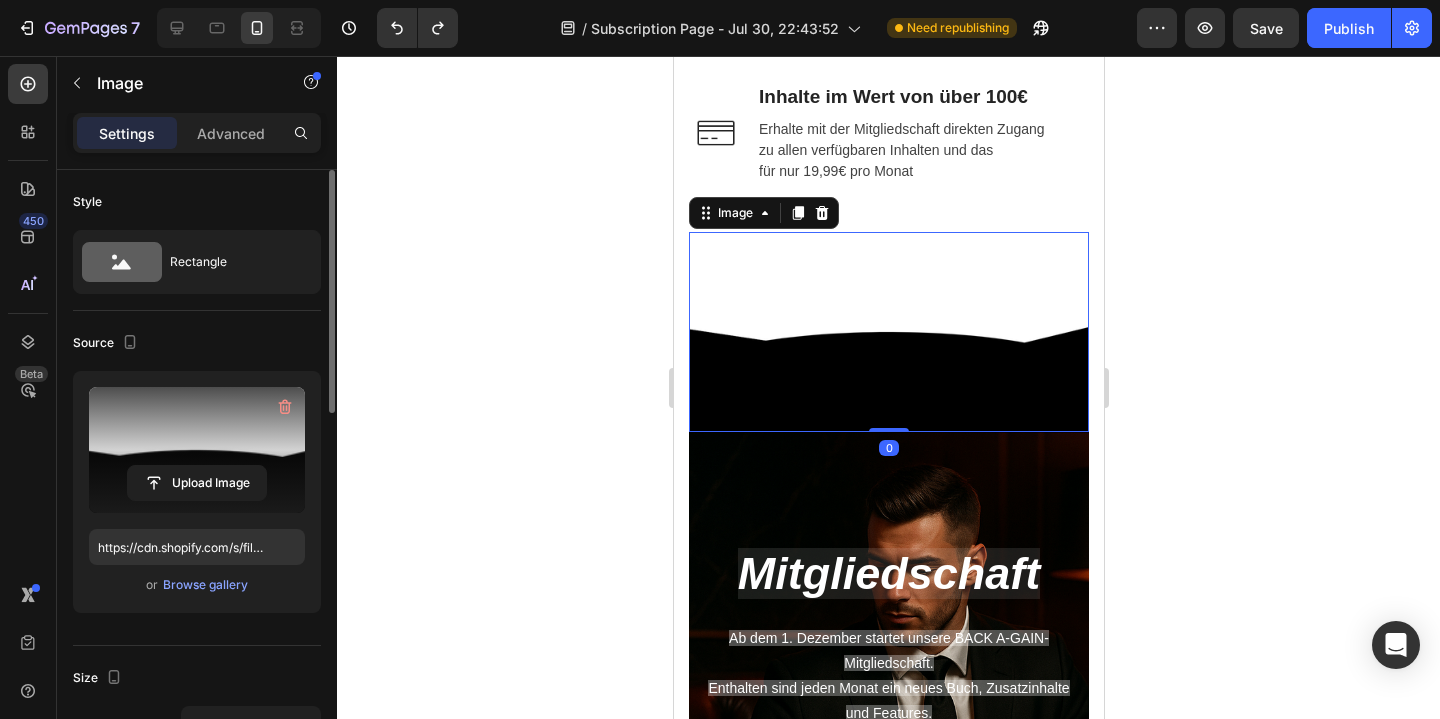 drag, startPoint x: 885, startPoint y: 446, endPoint x: 885, endPoint y: 400, distance: 46 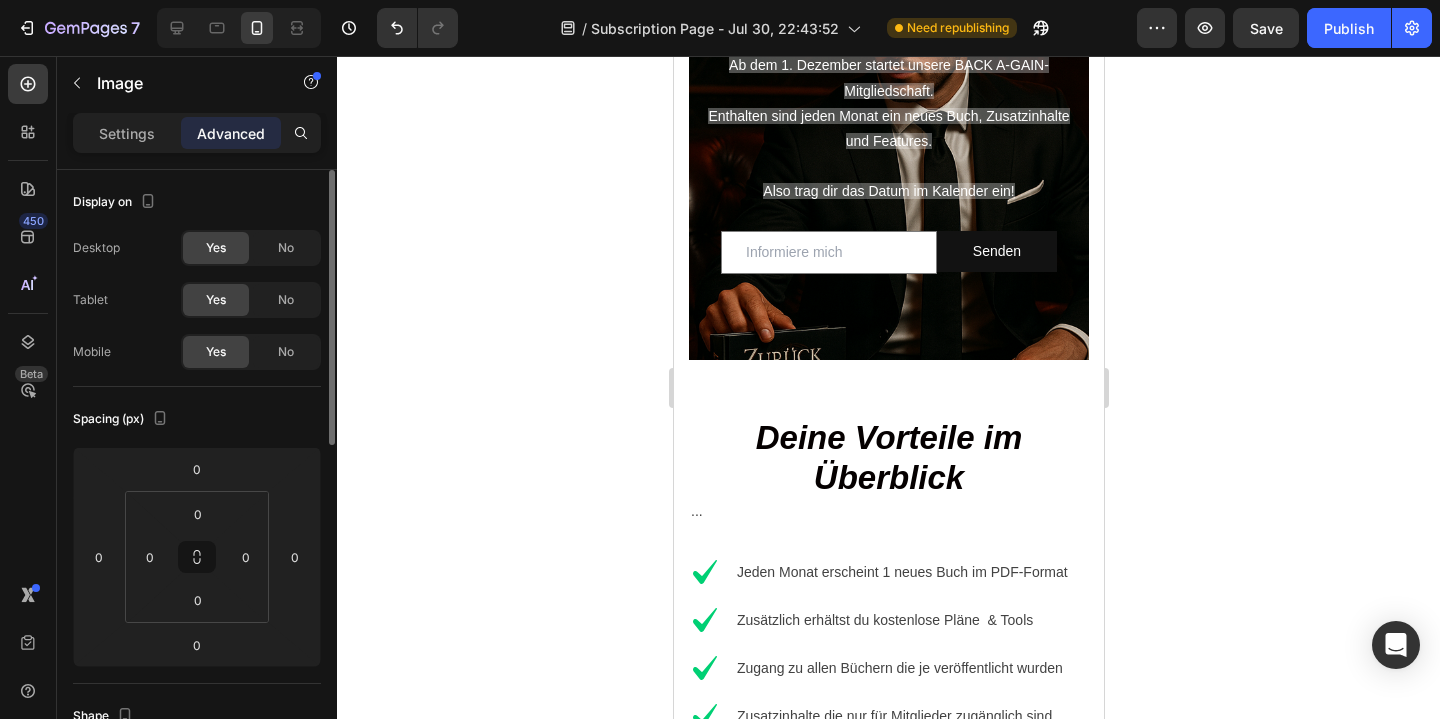 scroll, scrollTop: 2924, scrollLeft: 0, axis: vertical 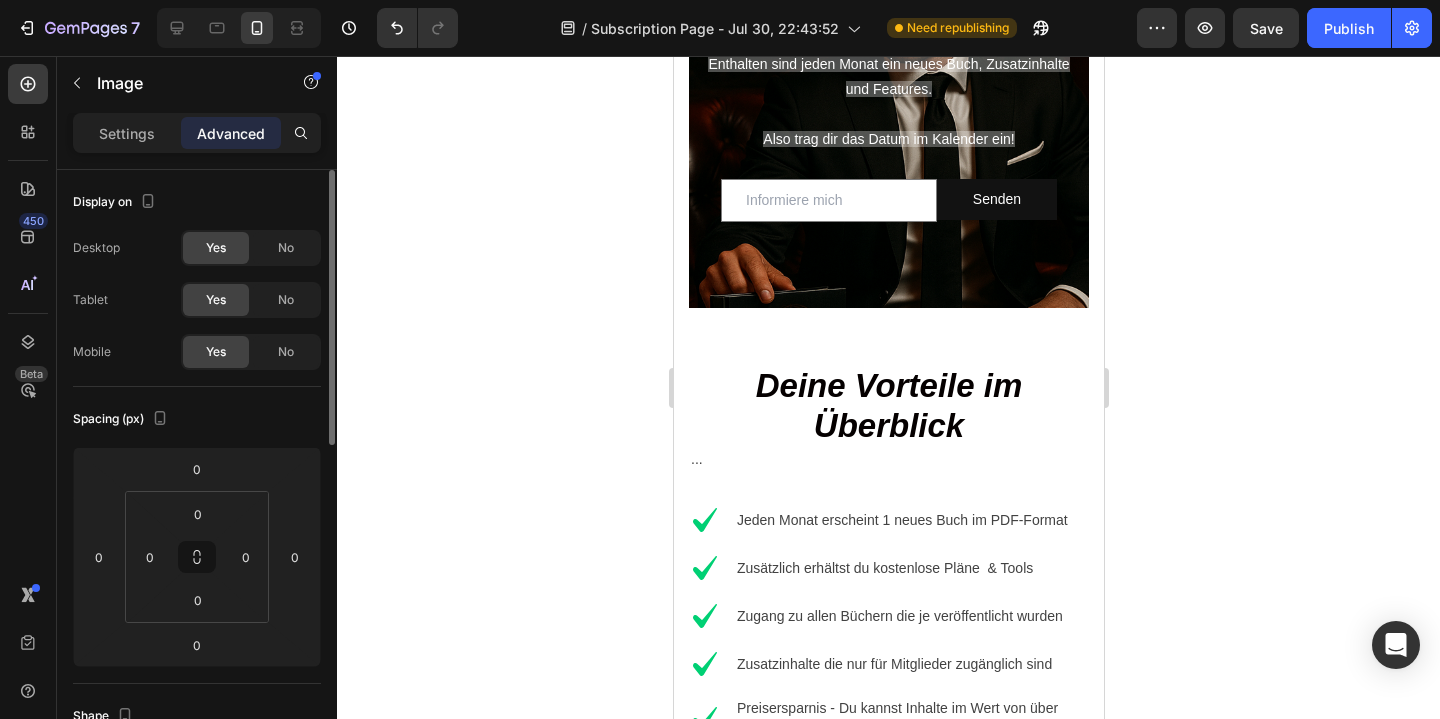 click 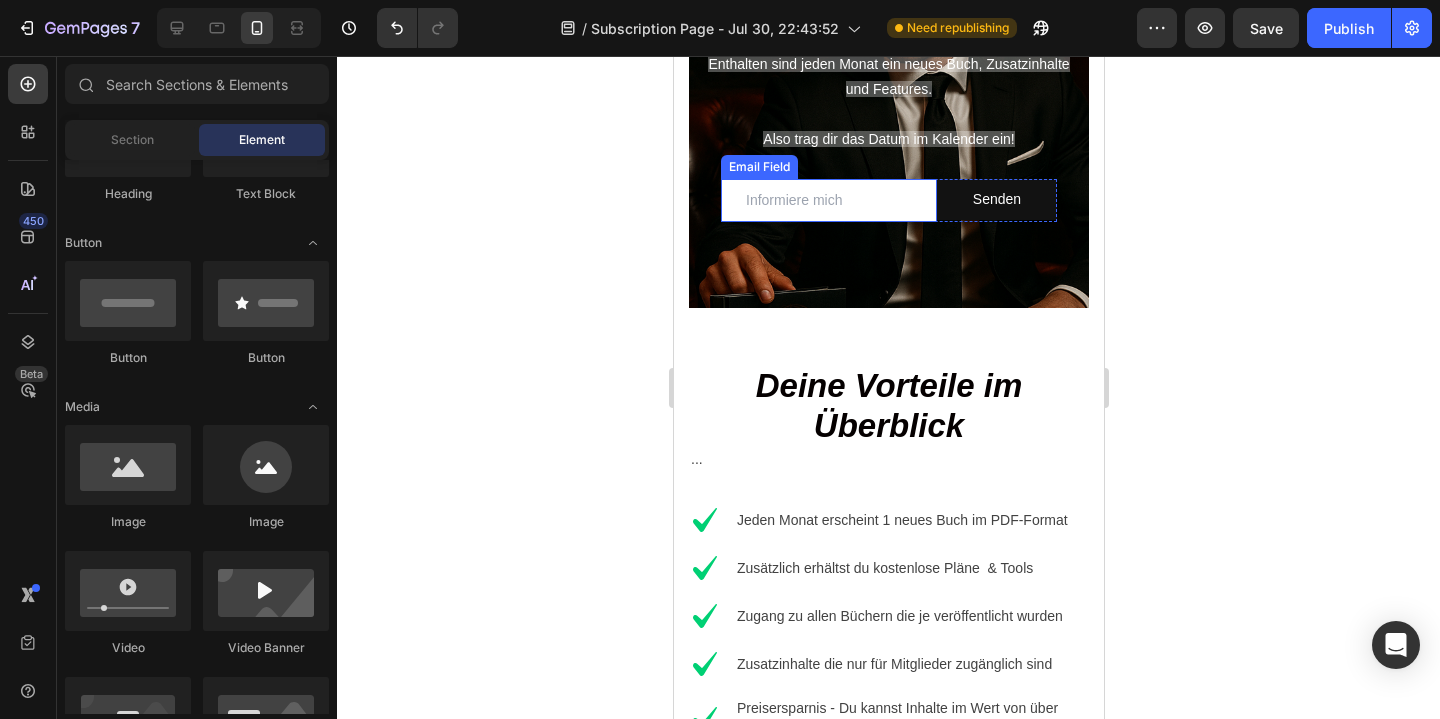 click at bounding box center [828, 200] 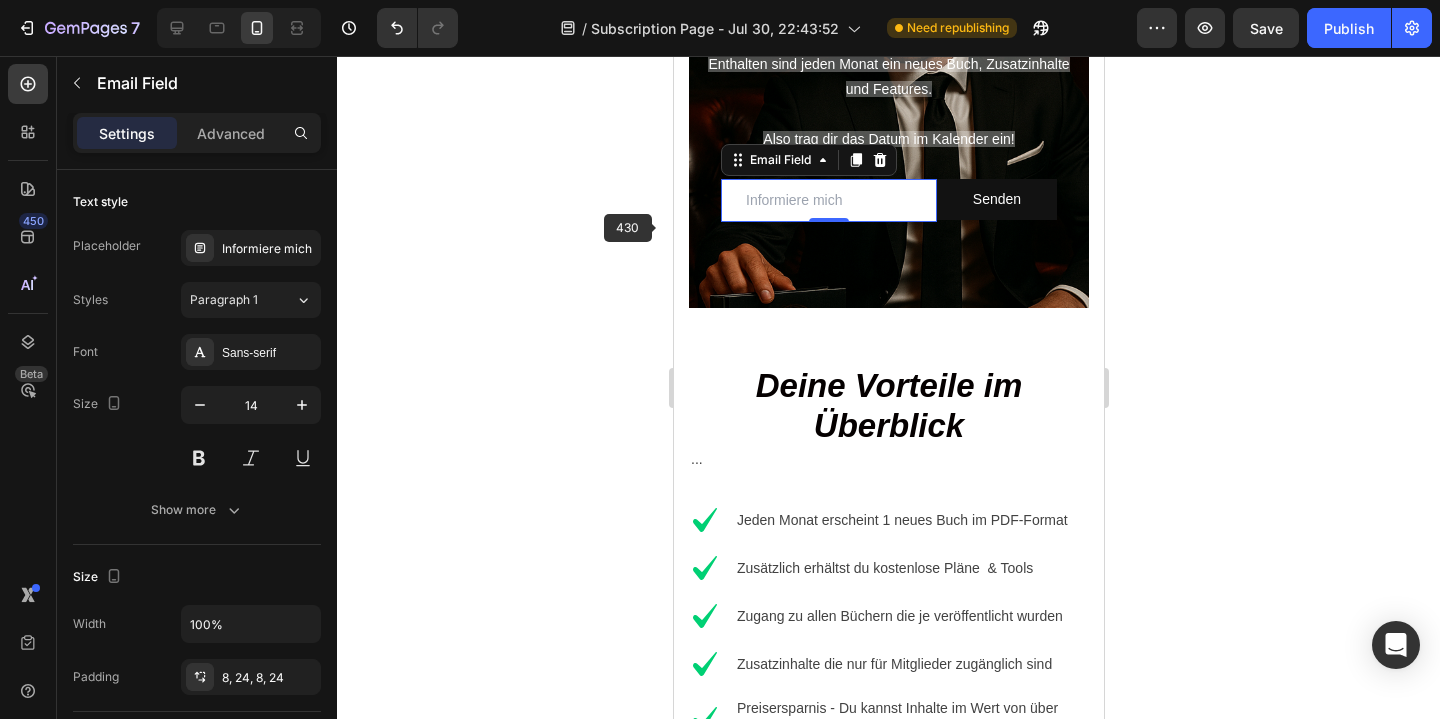 click 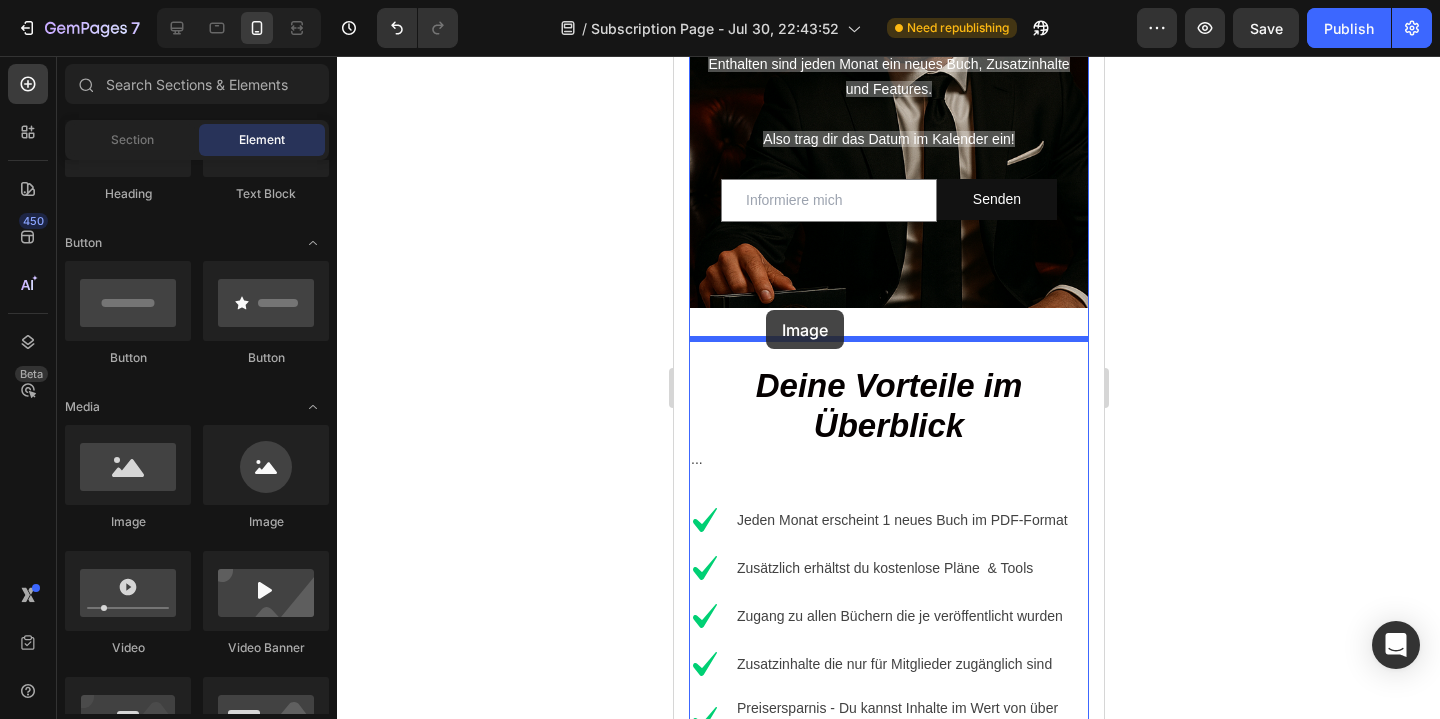 drag, startPoint x: 820, startPoint y: 528, endPoint x: 762, endPoint y: 309, distance: 226.55022 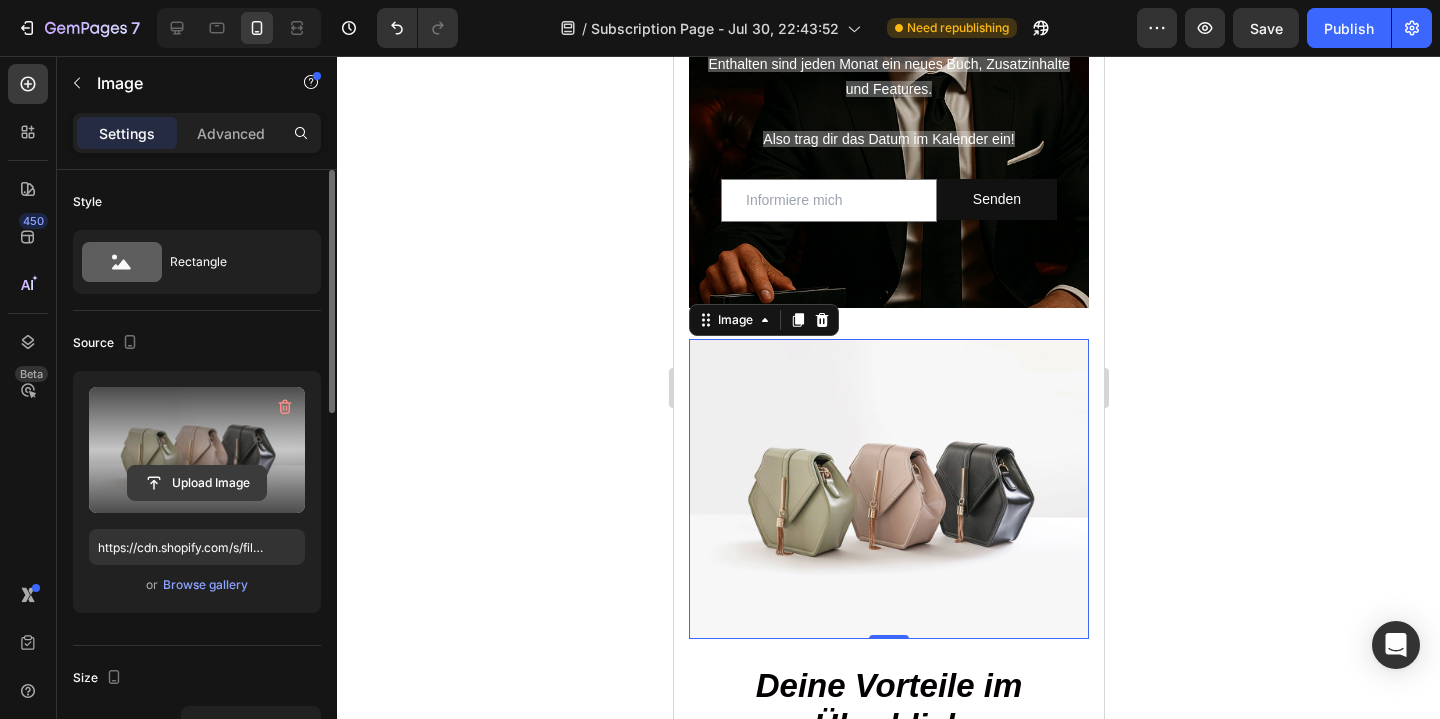 click 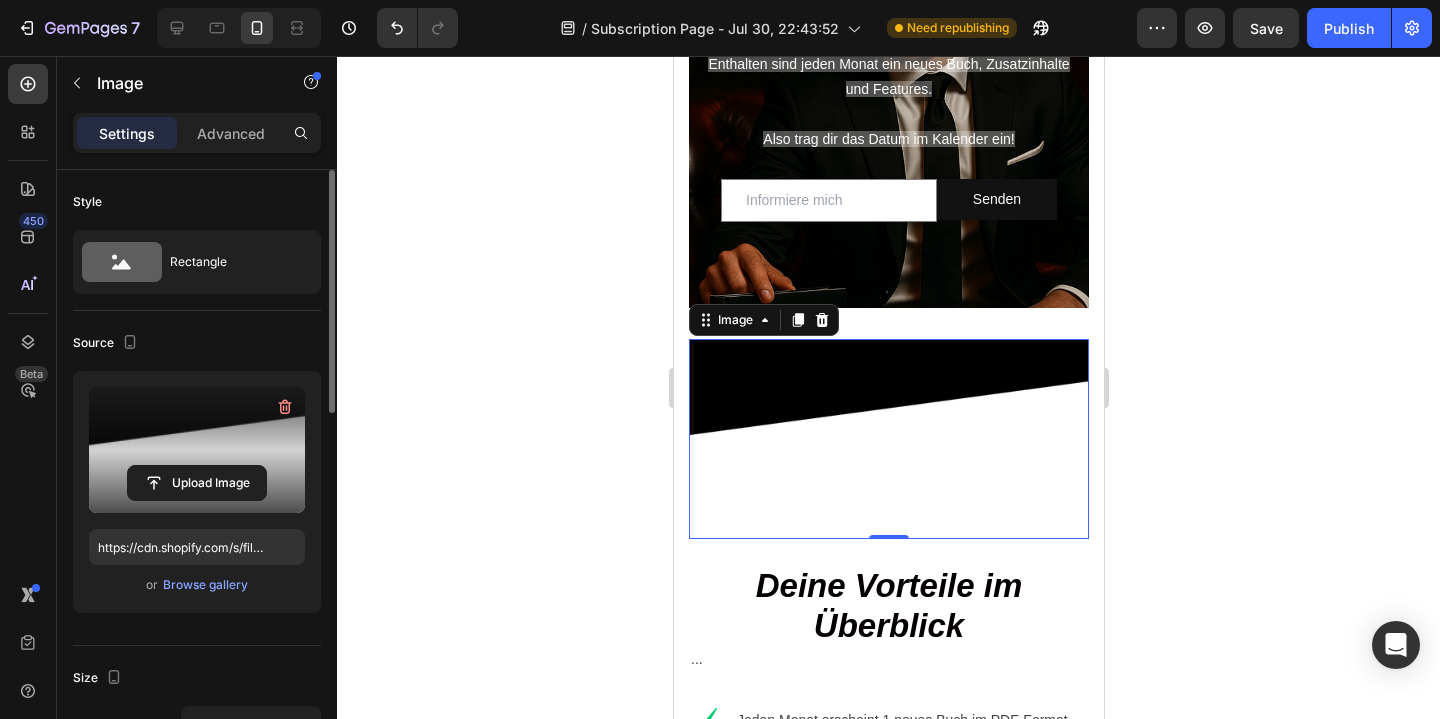 type on "https://cdn.shopify.com/s/files/1/0965/9757/3981/files/gempages_574849592865063711-e532a11b-345a-4012-a13b-4a45ab10c768.png" 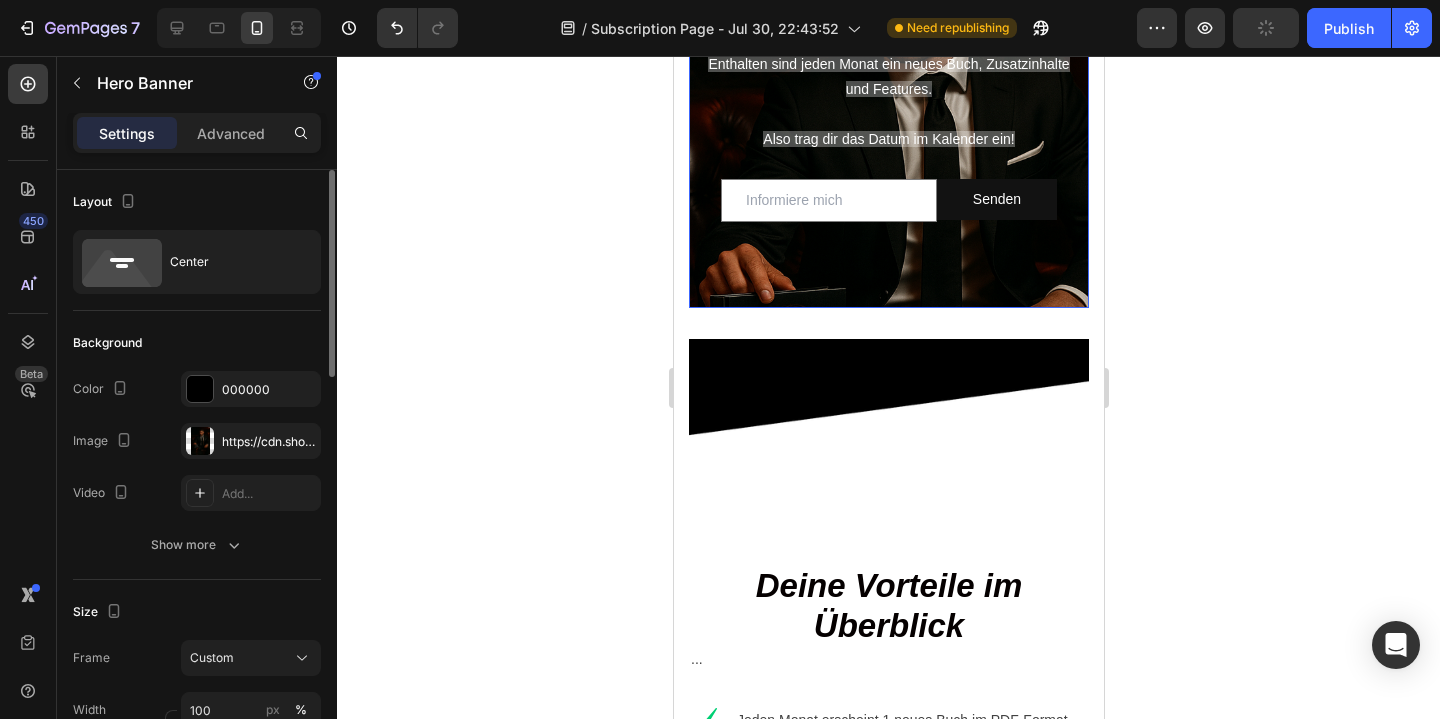 click at bounding box center (888, 203) 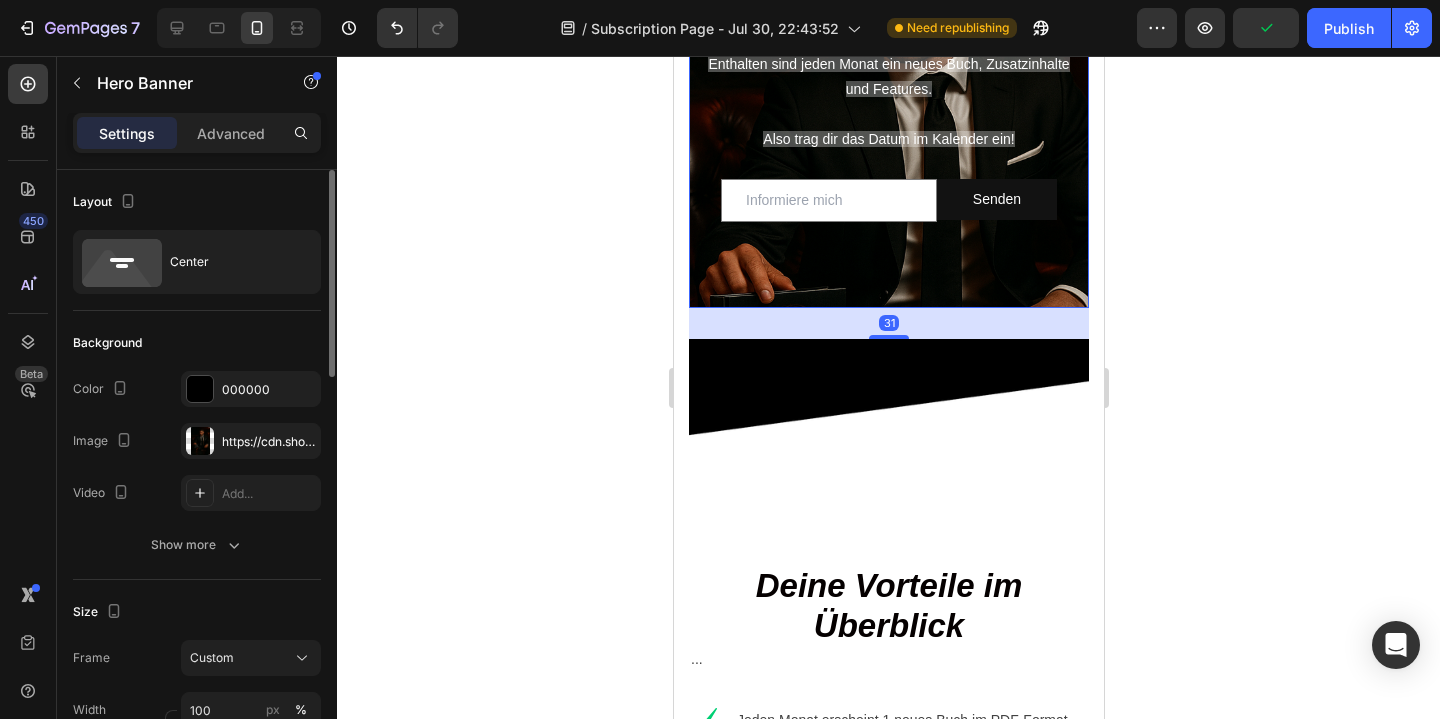 click on "31" at bounding box center [888, 323] 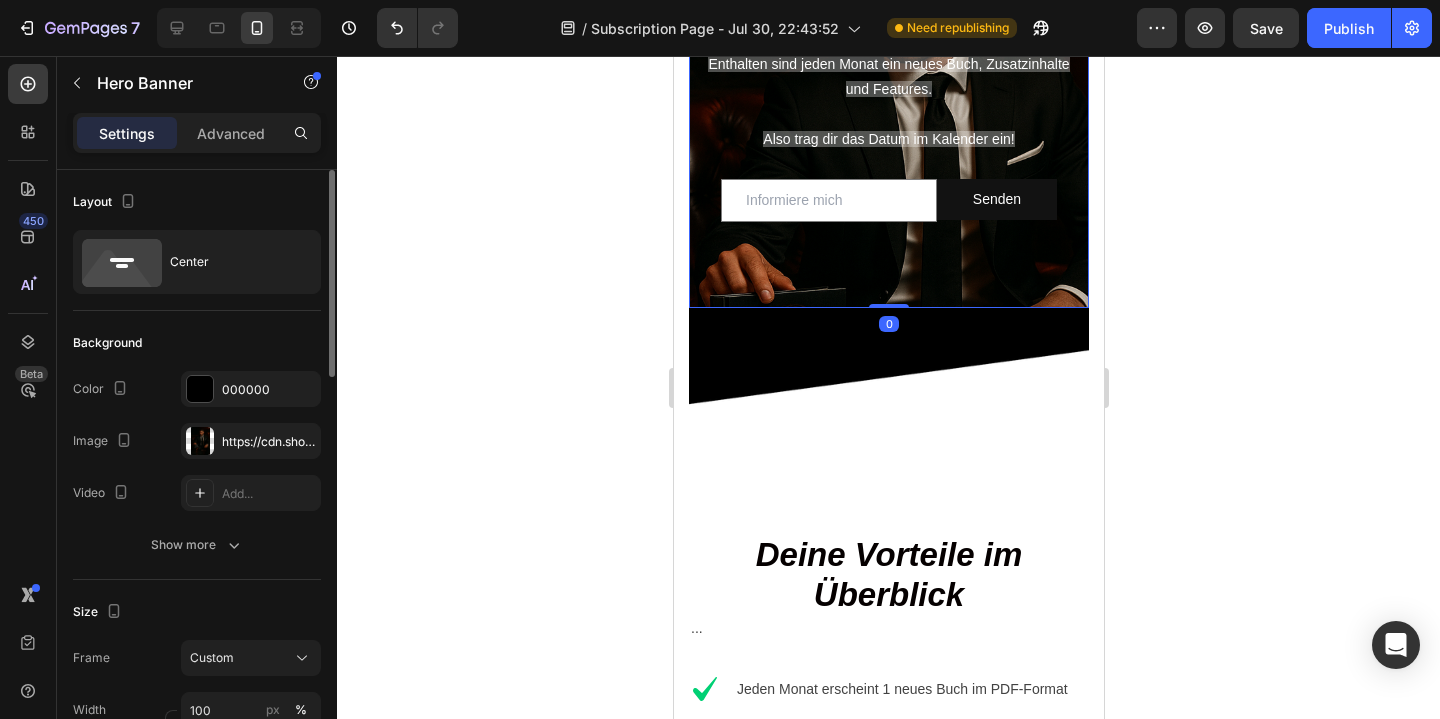 drag, startPoint x: 888, startPoint y: 336, endPoint x: 912, endPoint y: 277, distance: 63.694584 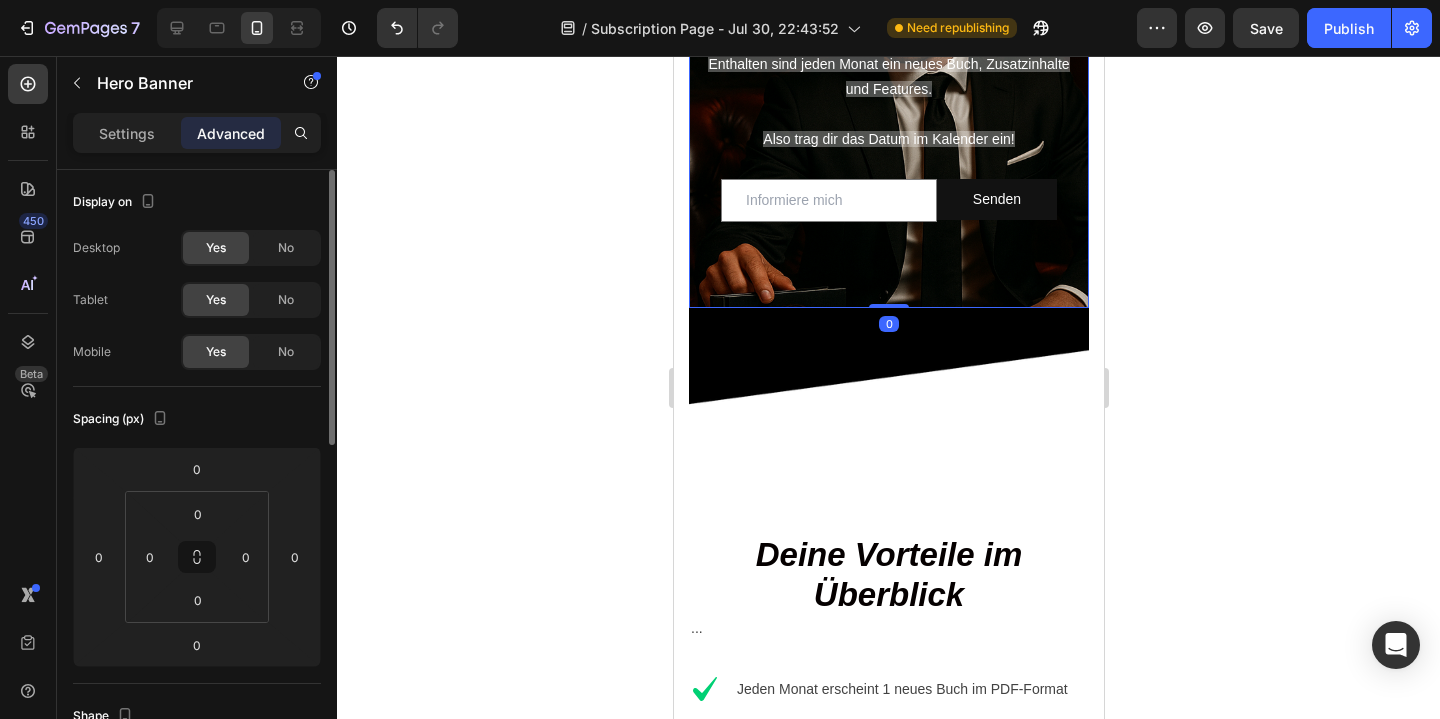 click 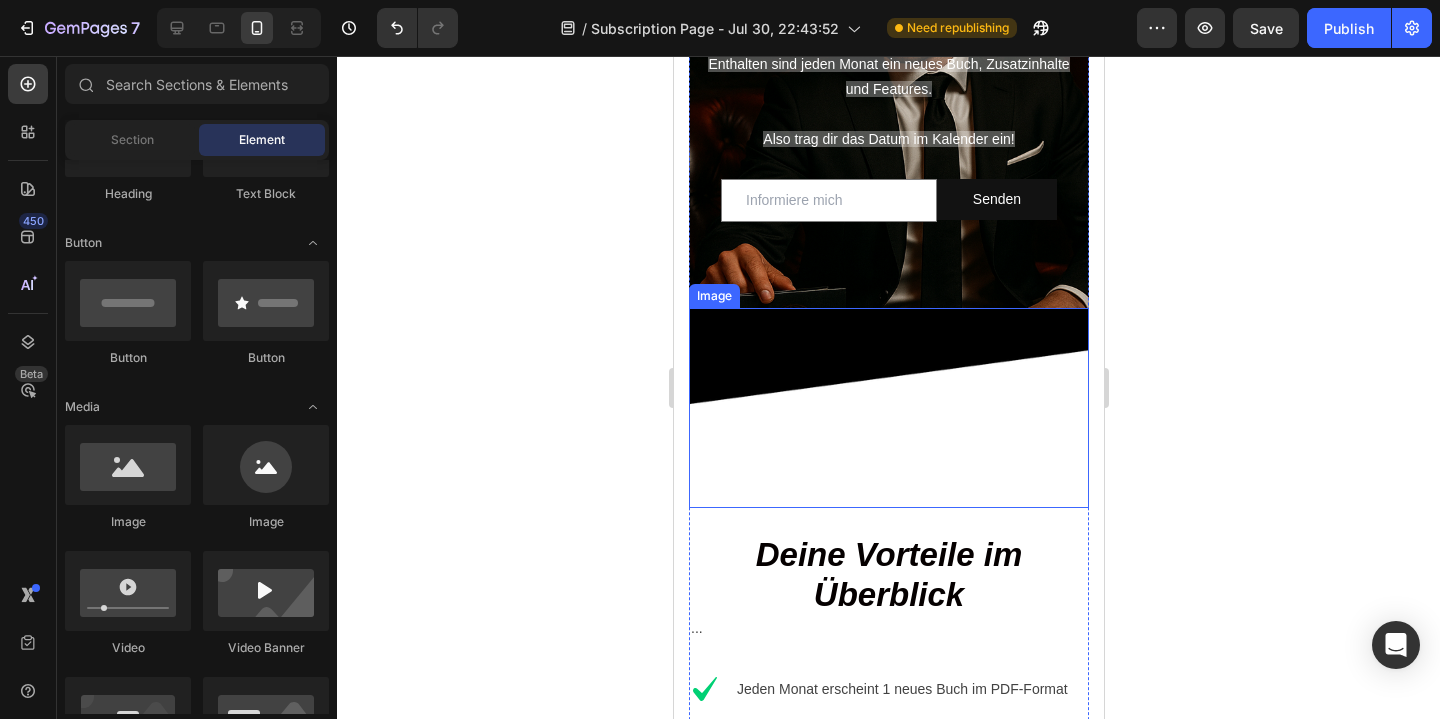 click at bounding box center (888, 408) 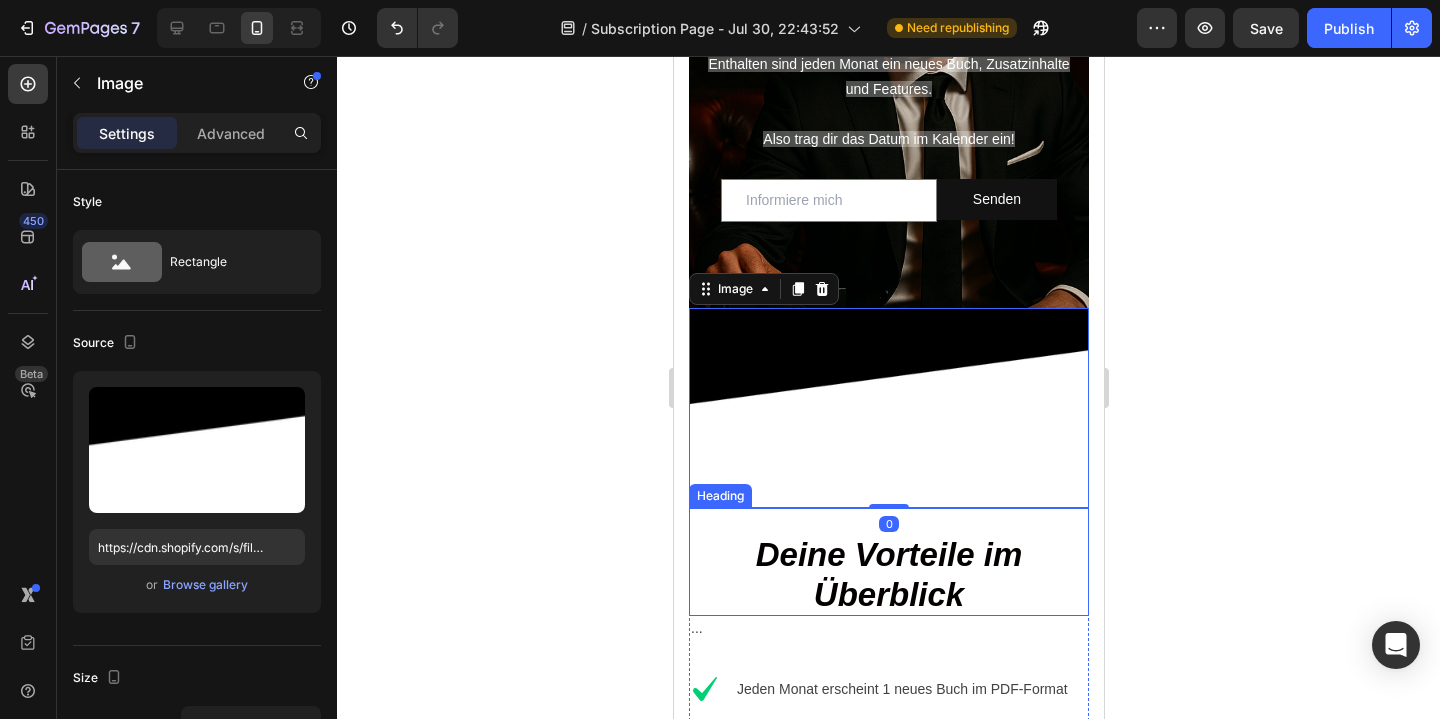 click on "Deine Vorteile im Überblick" at bounding box center [888, 574] 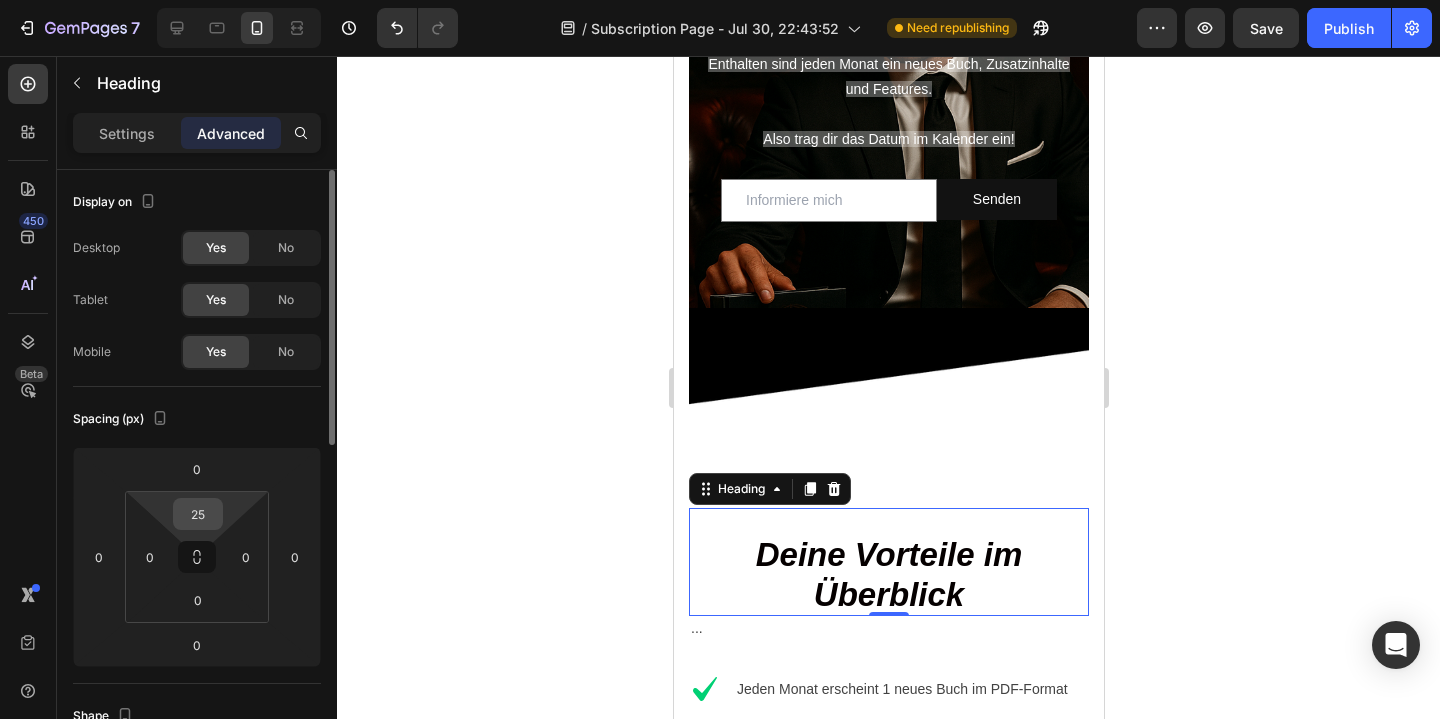 click on "25" at bounding box center (198, 514) 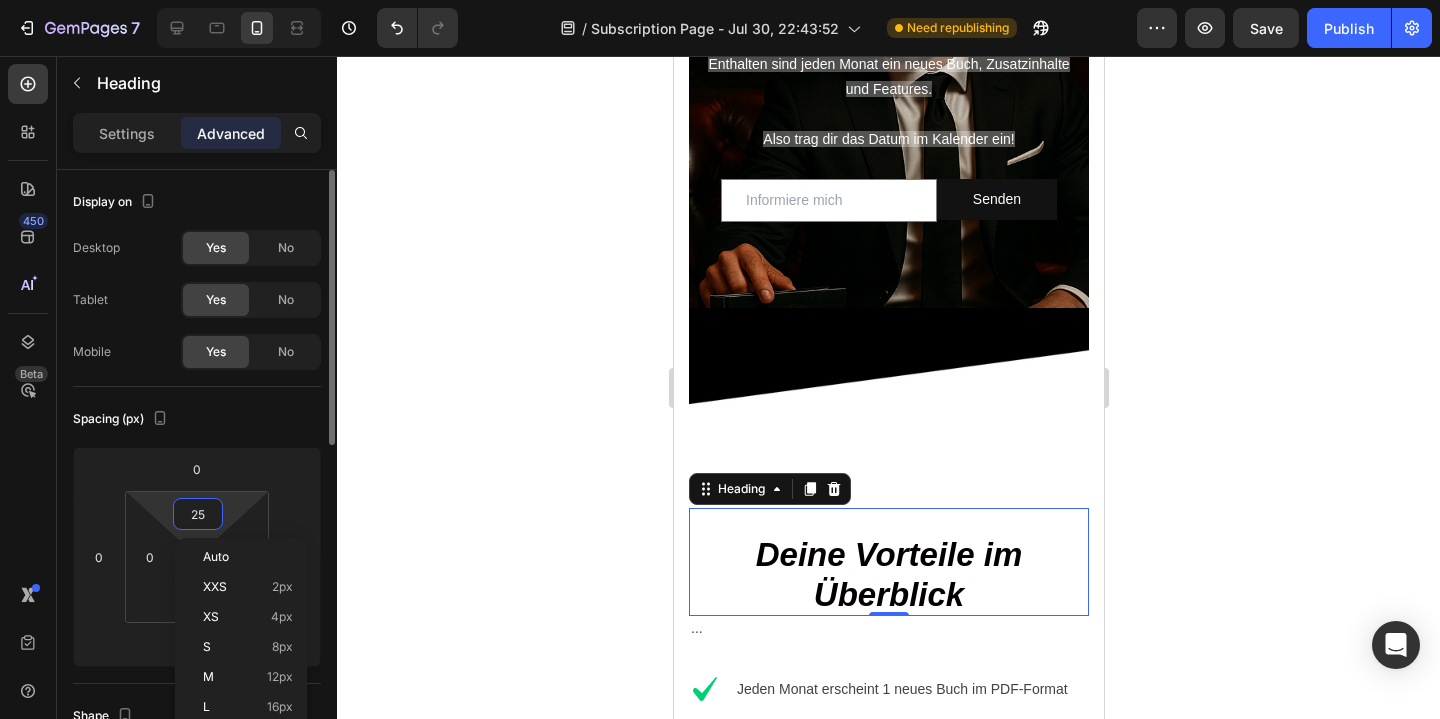 type on "0" 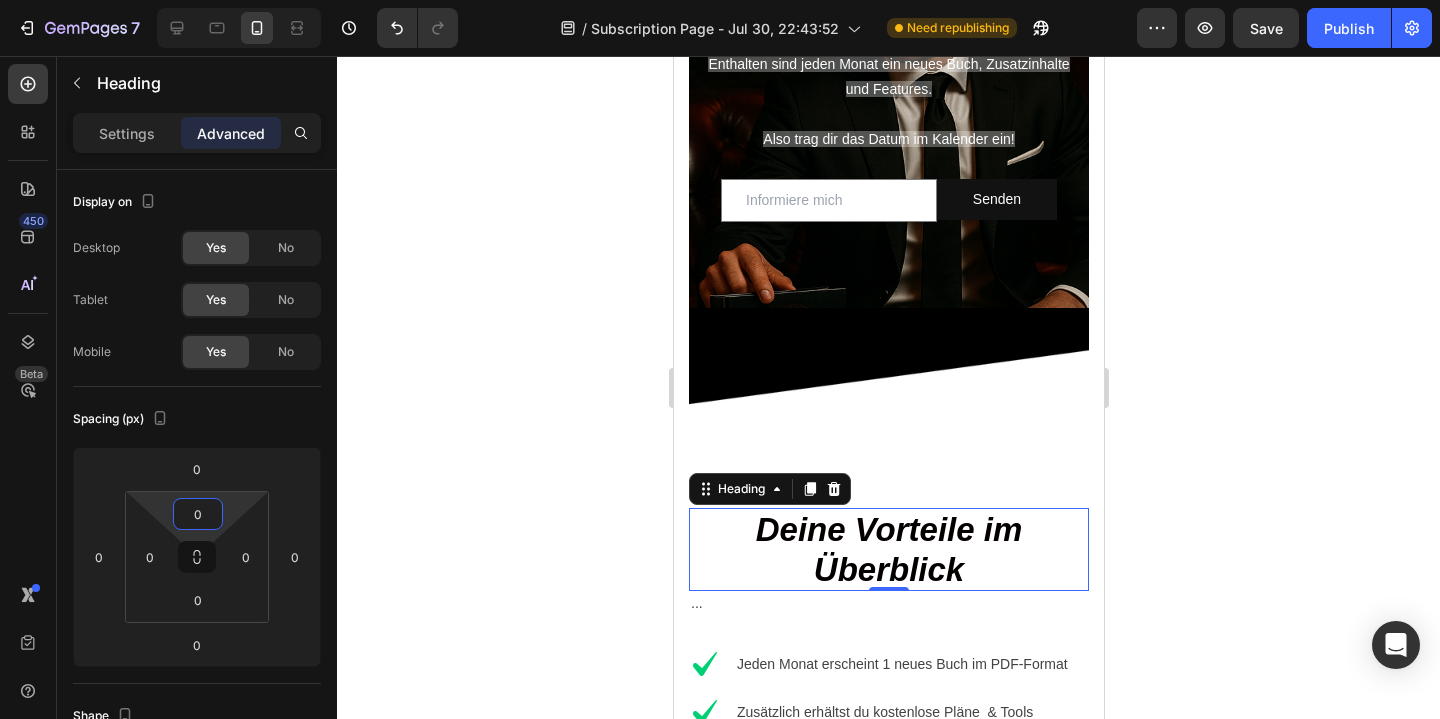 click 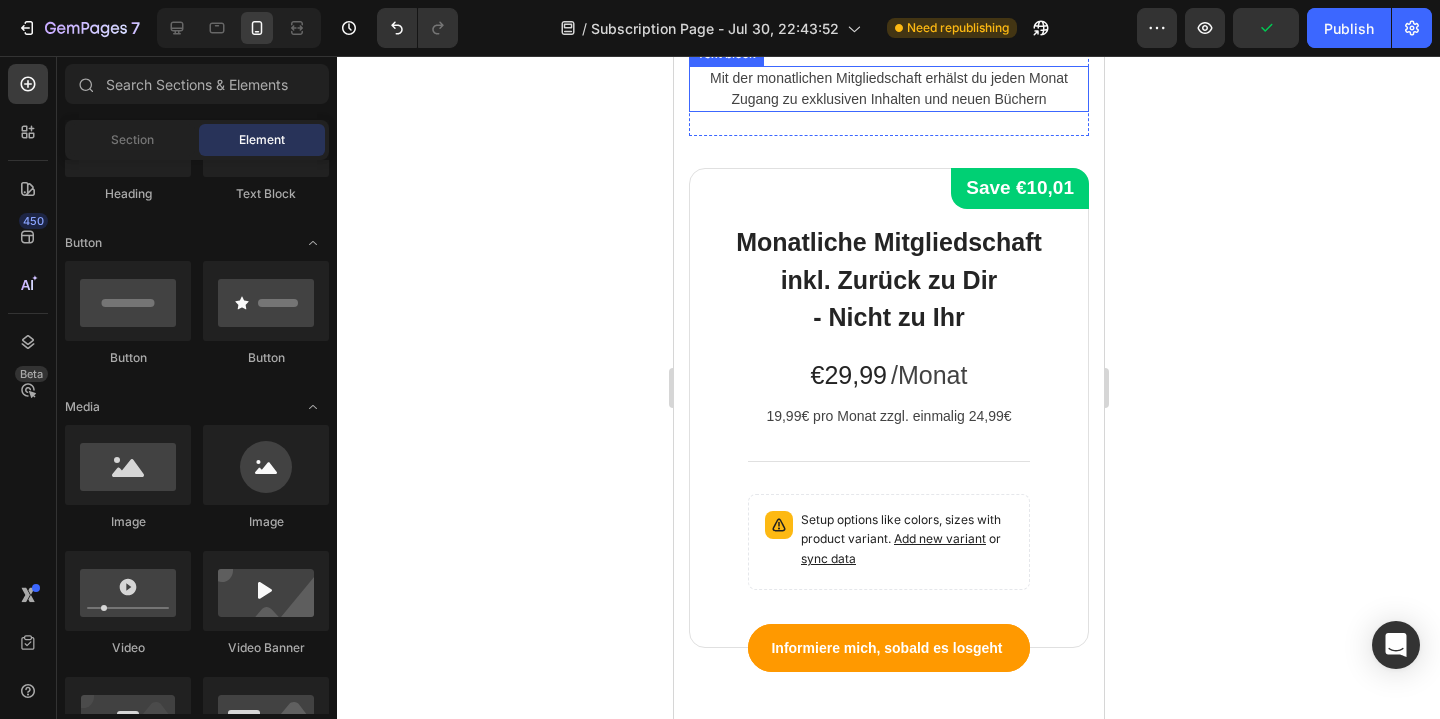 scroll, scrollTop: 3987, scrollLeft: 0, axis: vertical 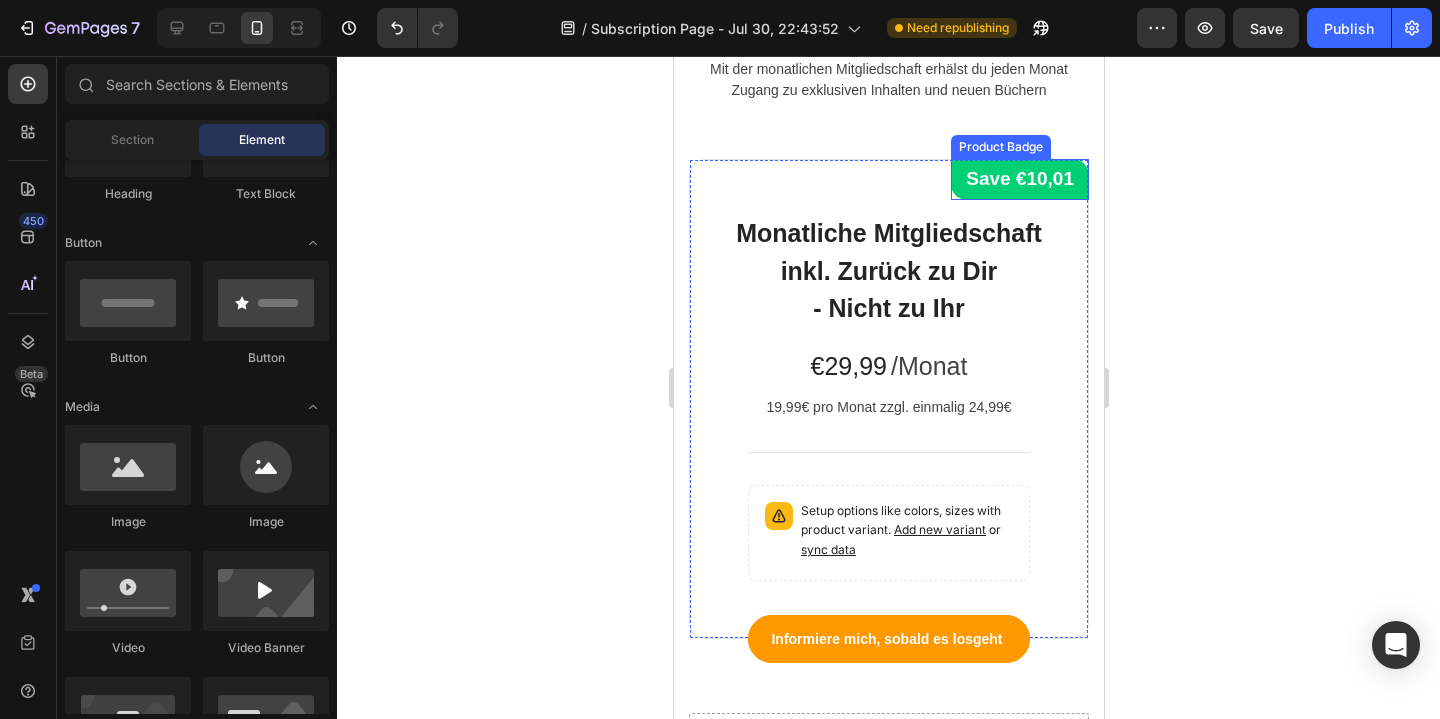 click on "Save €10,01" at bounding box center (1019, 179) 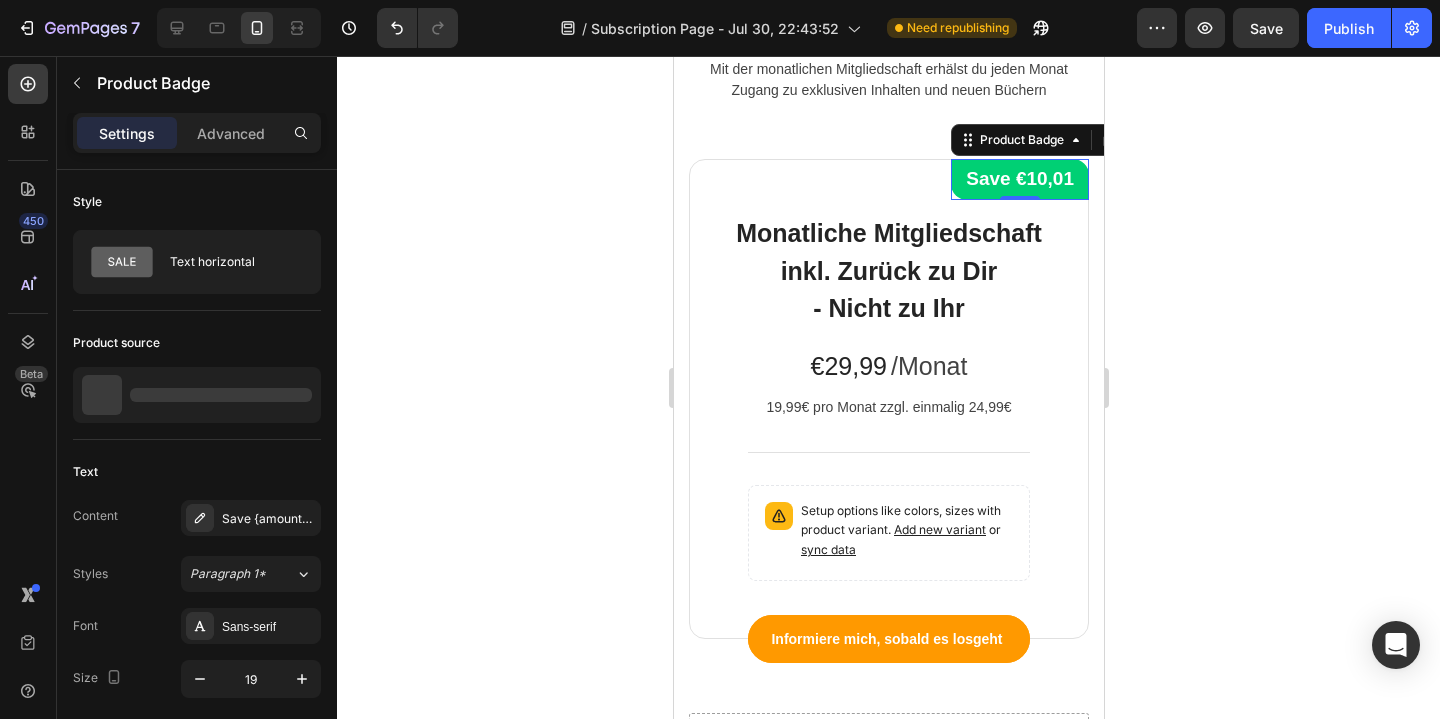 click on "Save €10,01" at bounding box center (1019, 179) 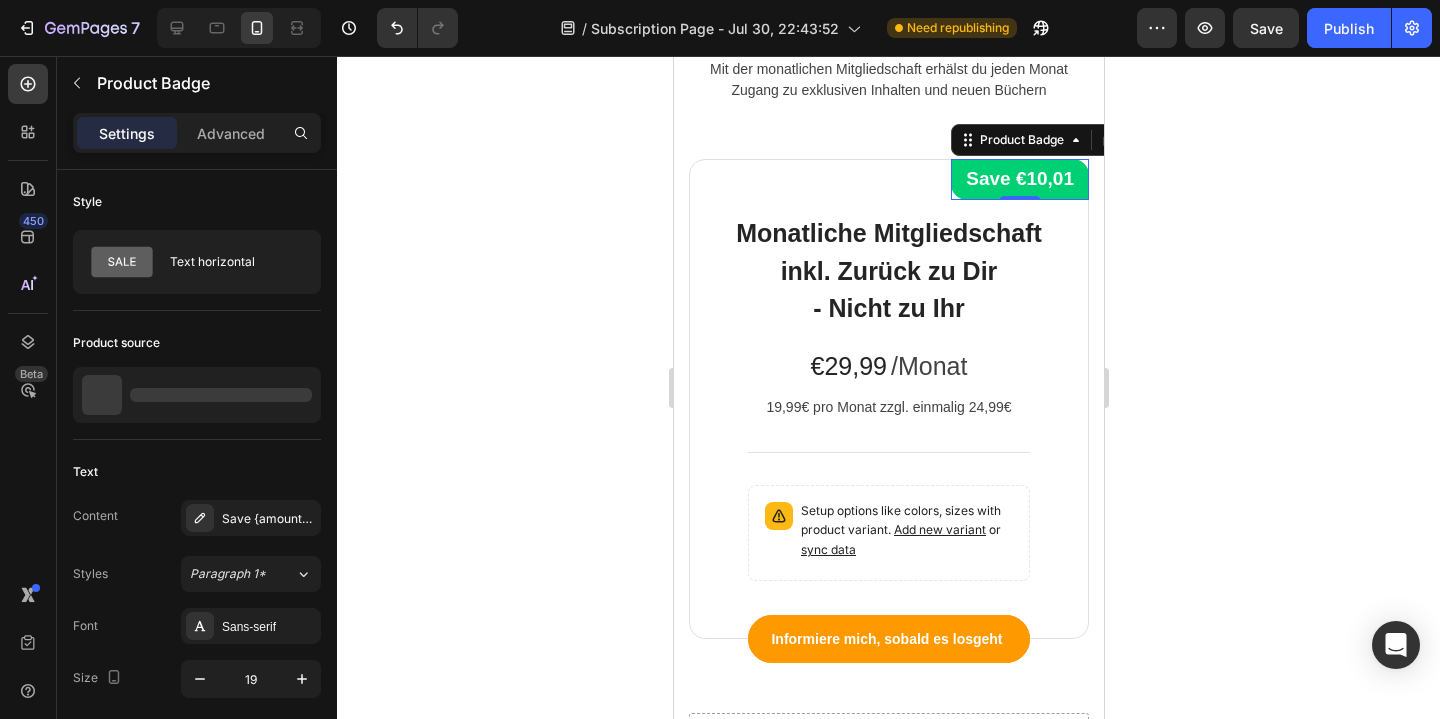 click 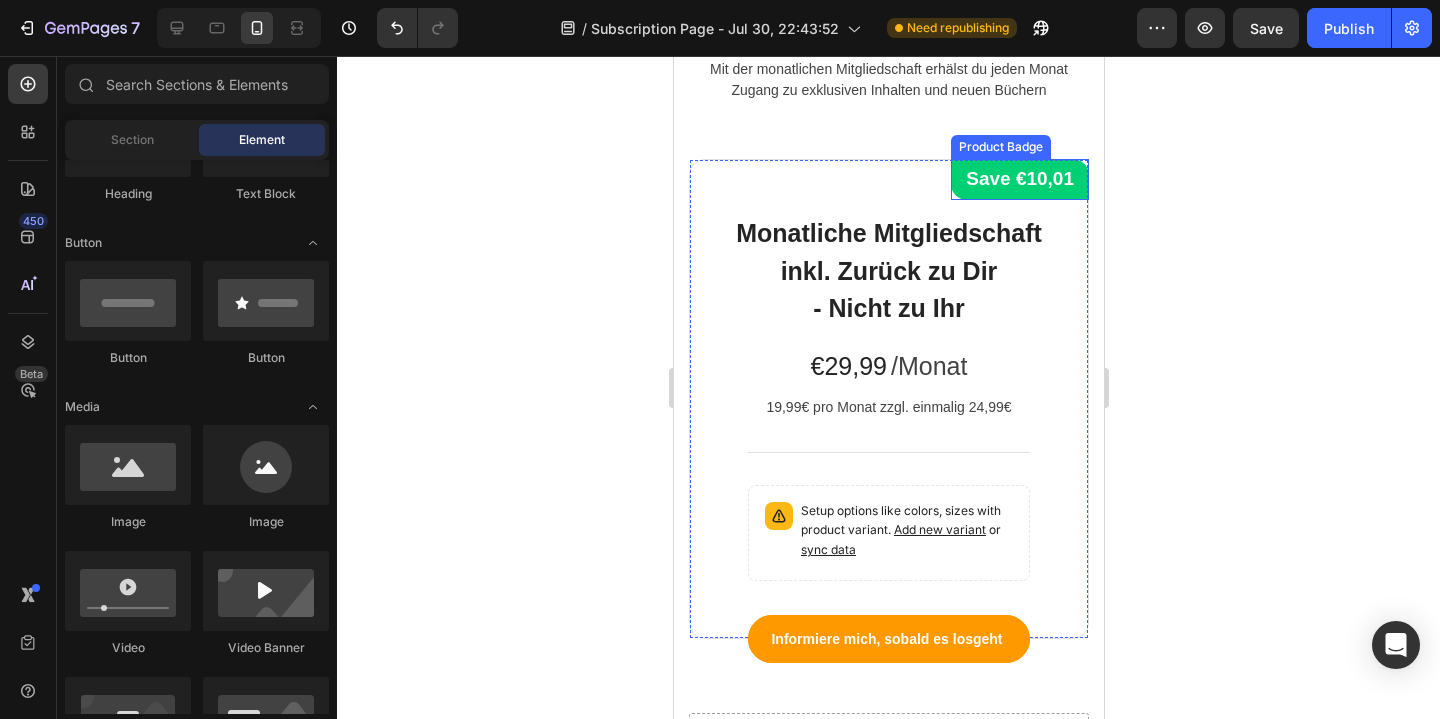 click on "Save €10,01" at bounding box center (1019, 179) 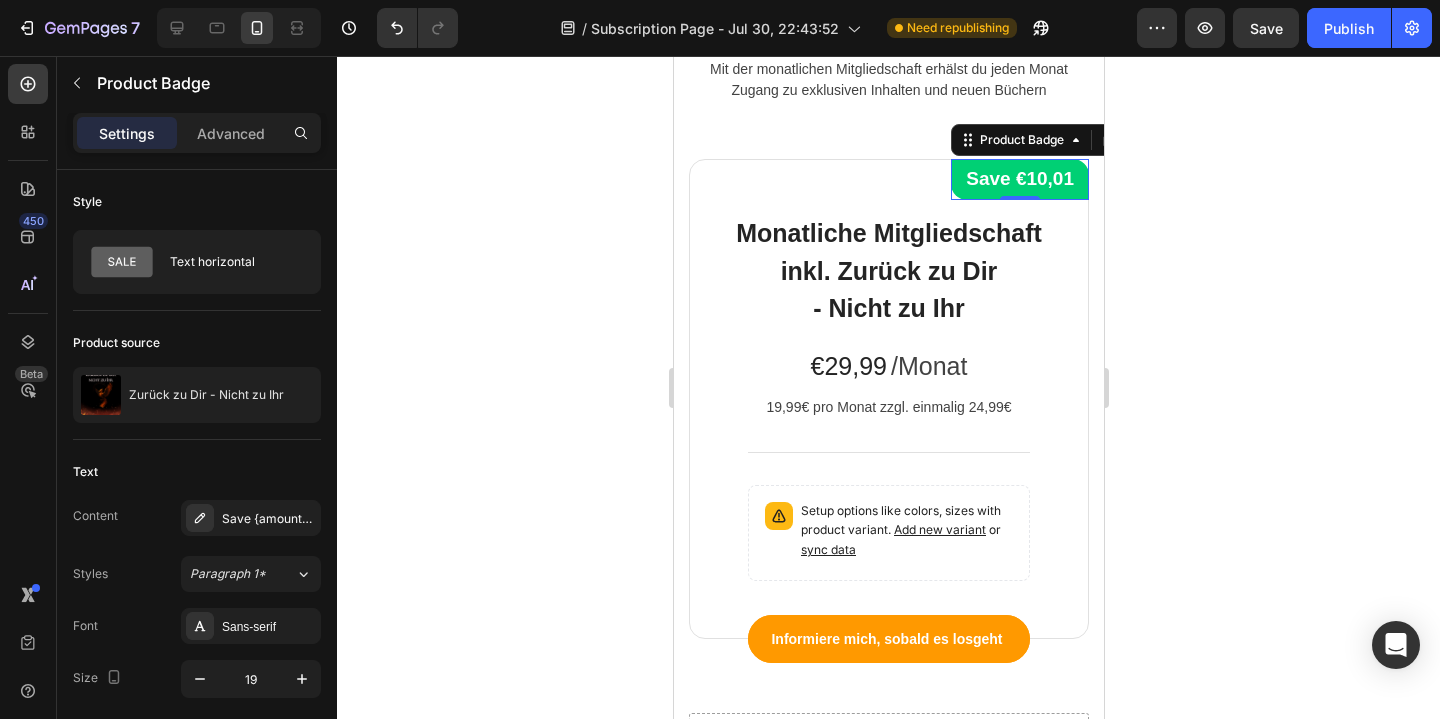 click on "Save €10,01" at bounding box center (1019, 179) 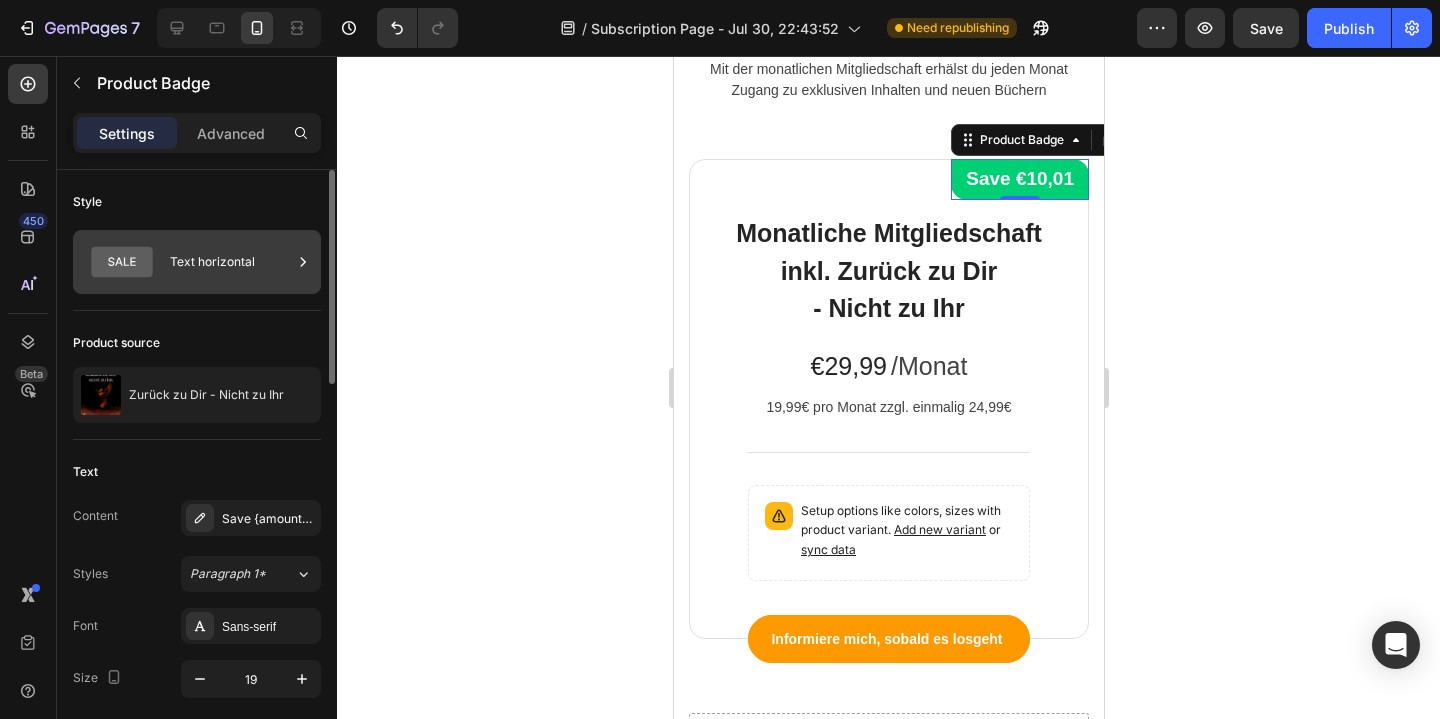 click on "Text horizontal" at bounding box center [231, 262] 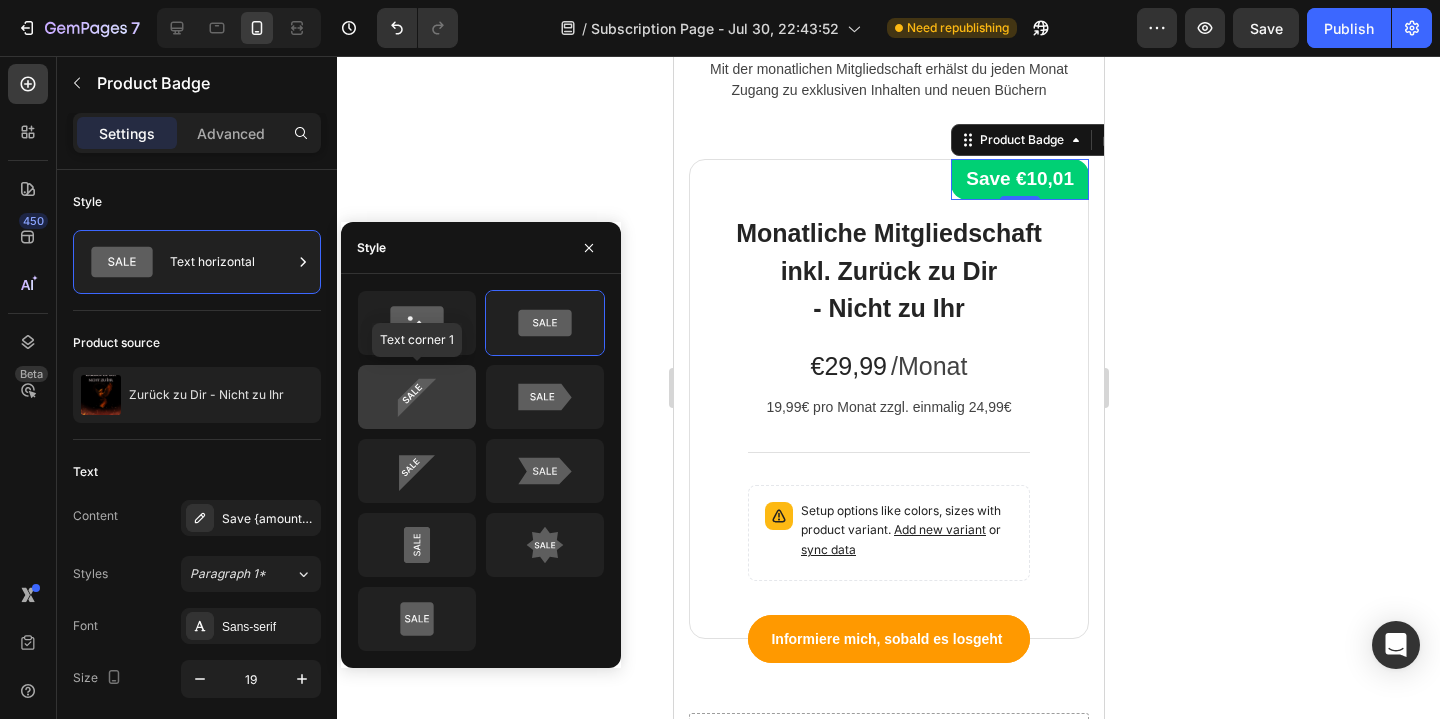 click 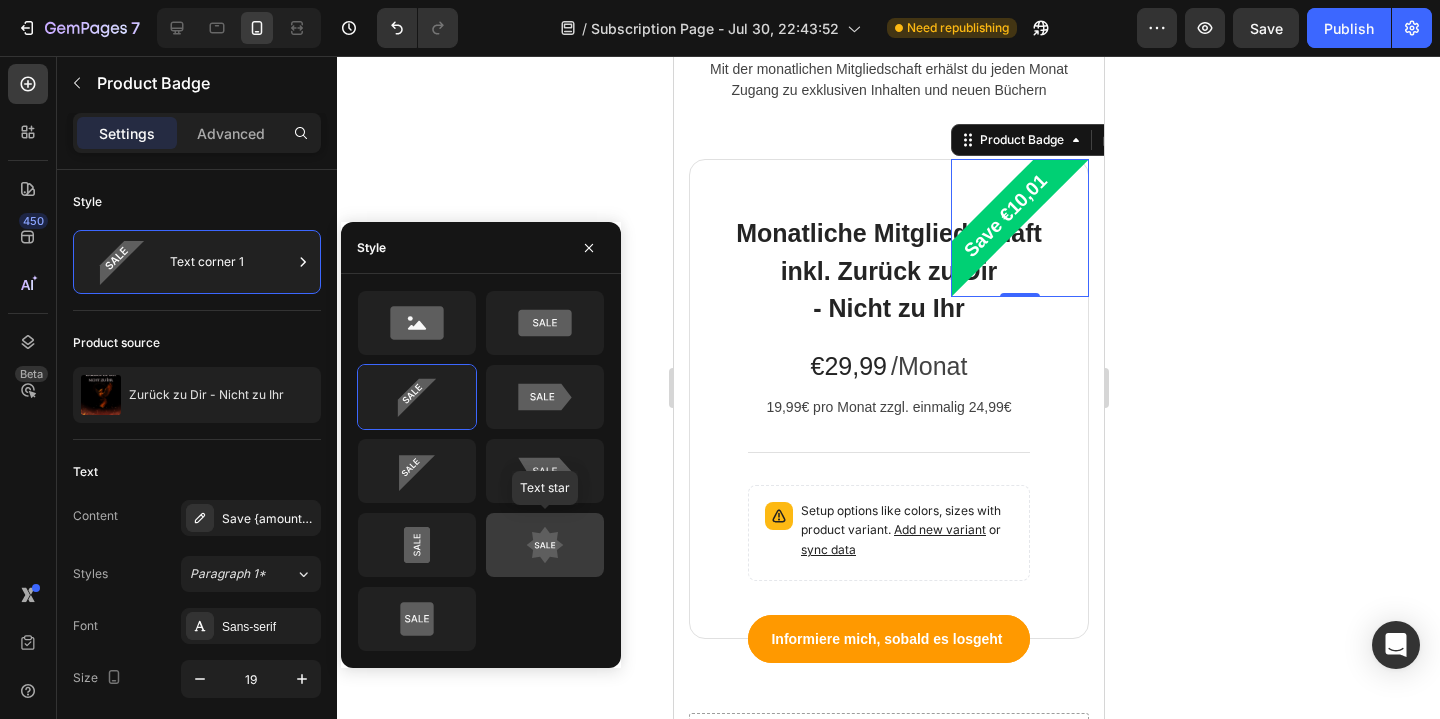 click 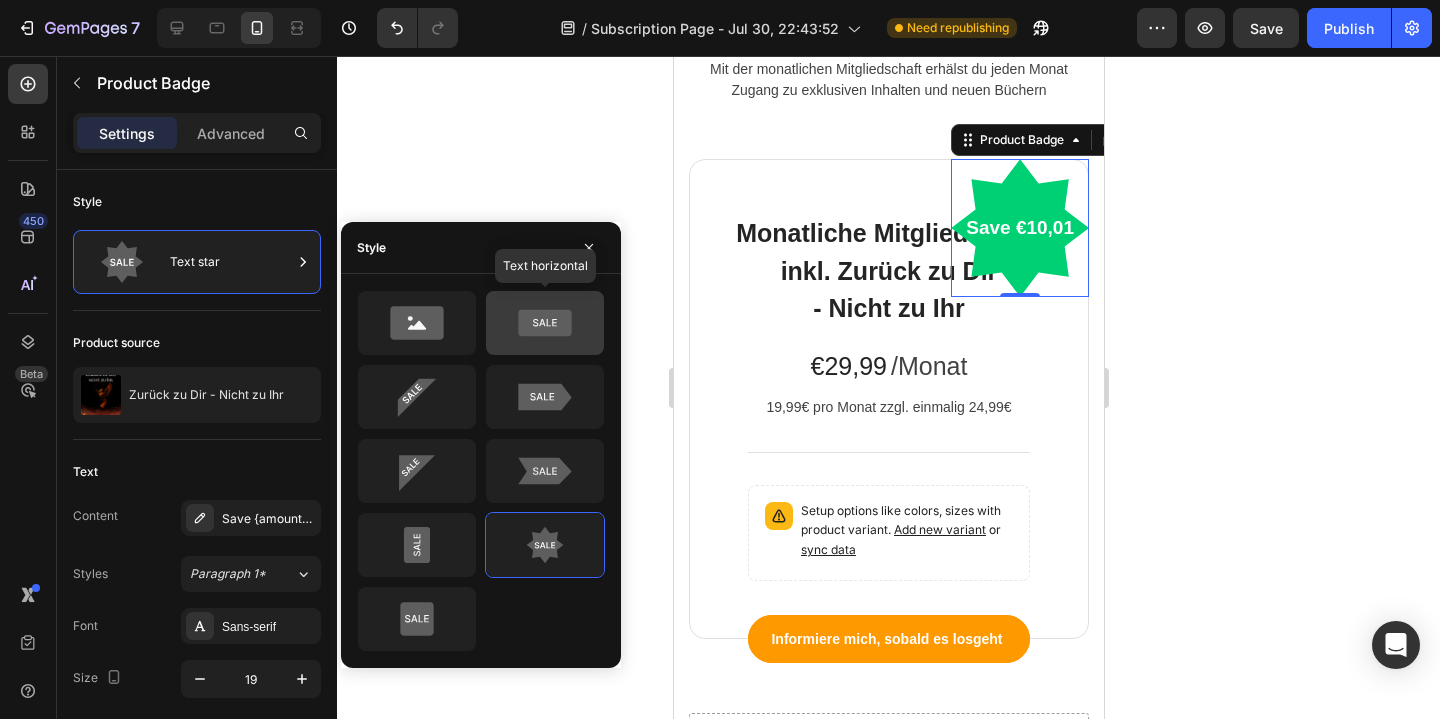 click 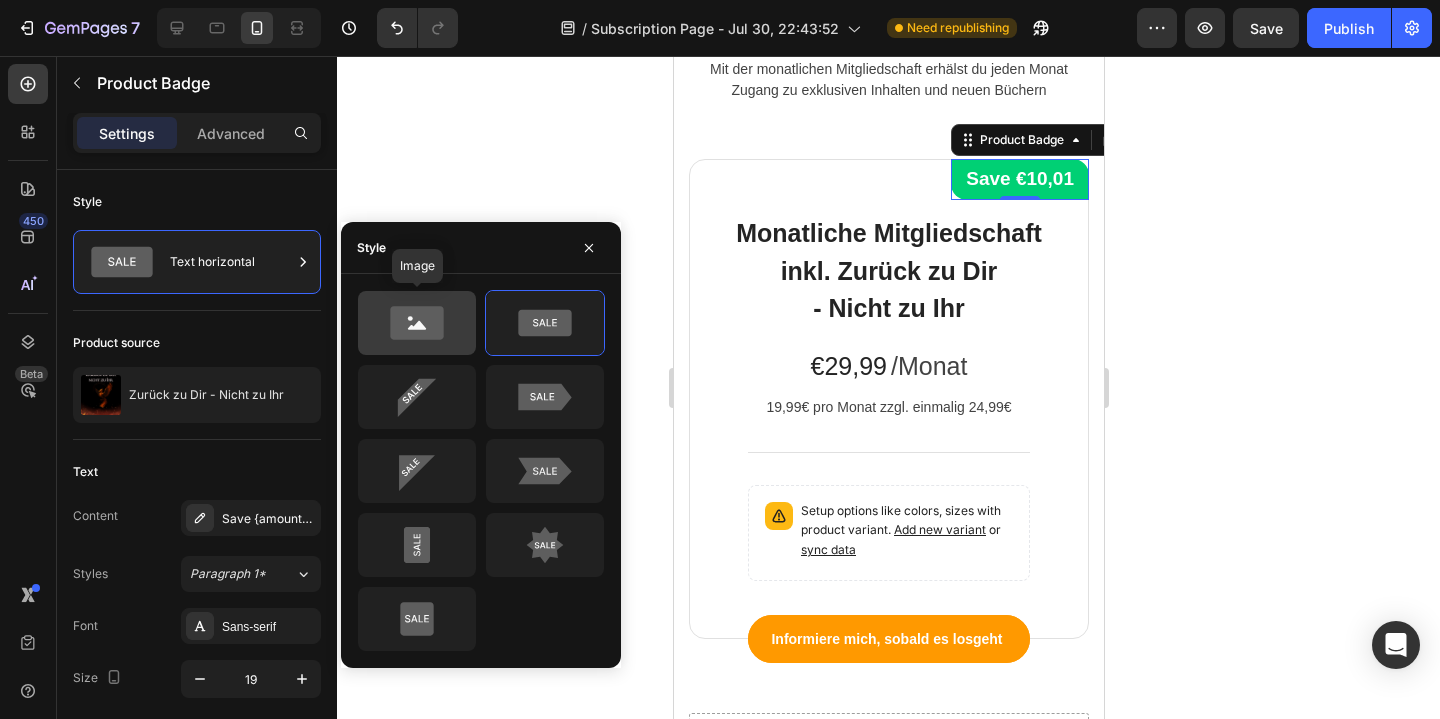 click 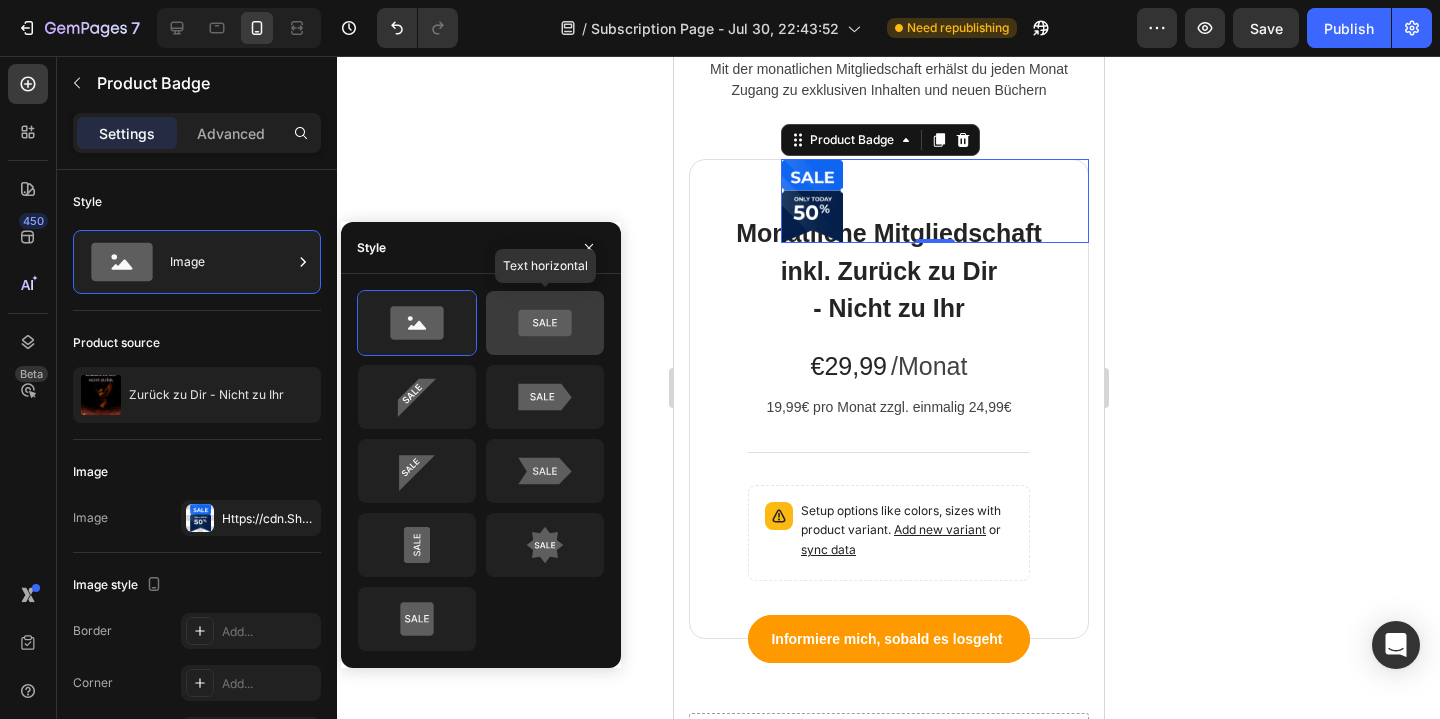 click 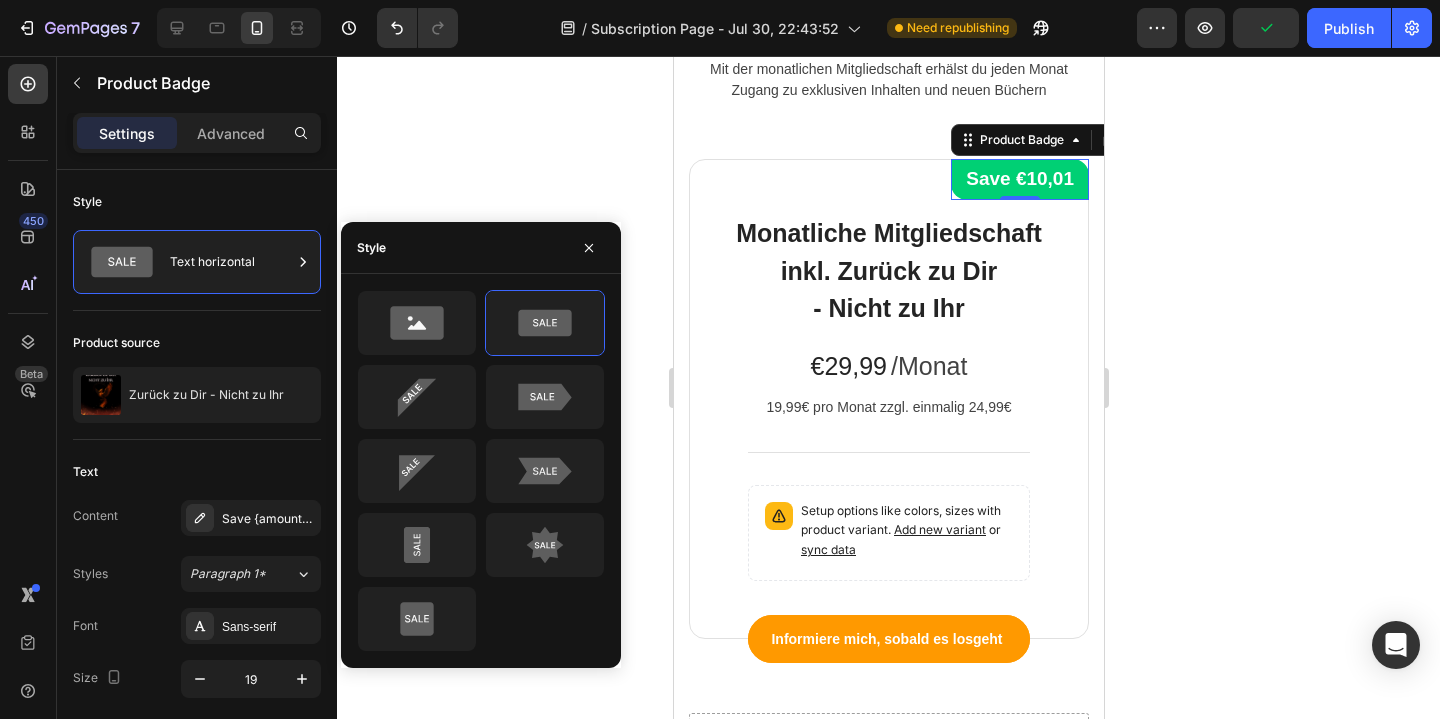 click 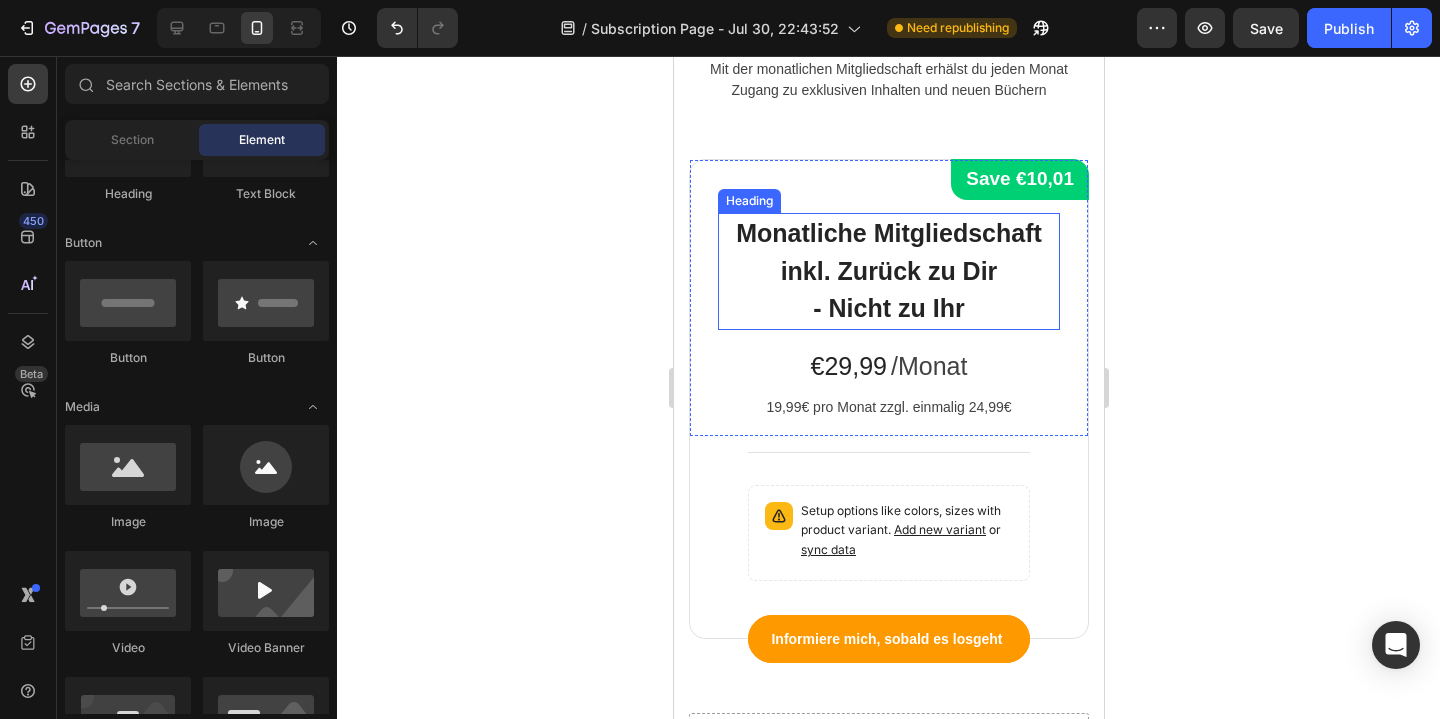 click on "Monatliche Mitgliedschaft inkl. Zurück zu Dir  - Nicht zu Ihr" at bounding box center [888, 271] 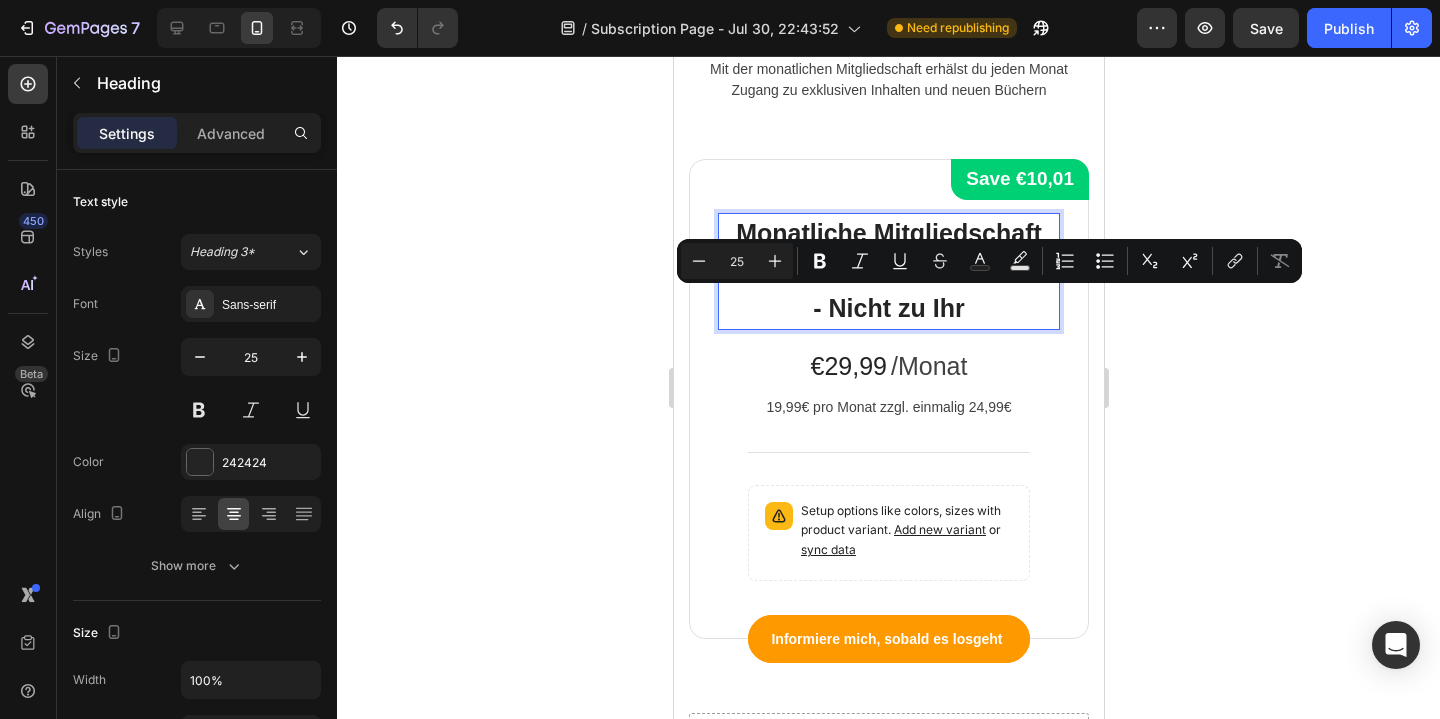 click on "Monatliche Mitgliedschaft inkl. Zurück zu Dir  - Nicht zu Ihr" at bounding box center (888, 271) 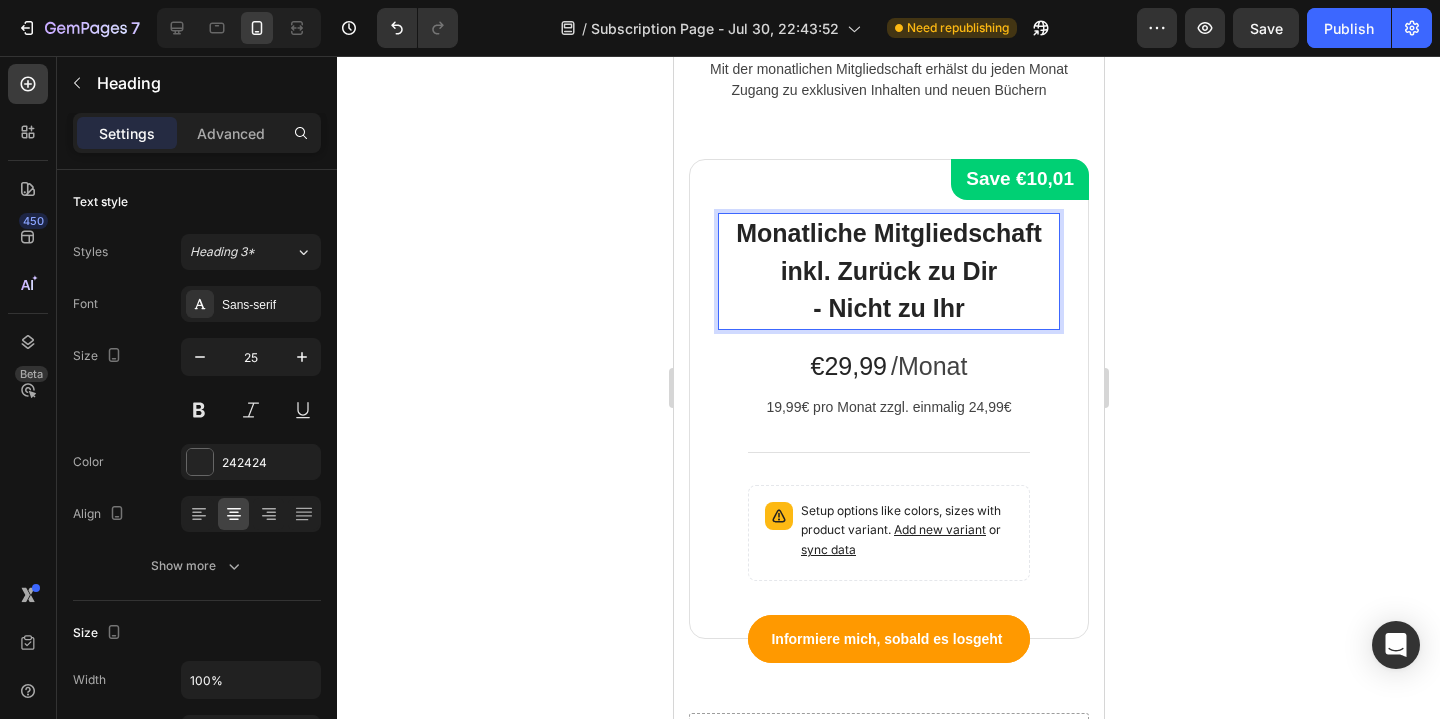 click on "Monatliche Mitgliedschaft inkl. Zurück zu Dir  - Nicht zu Ihr" at bounding box center [888, 271] 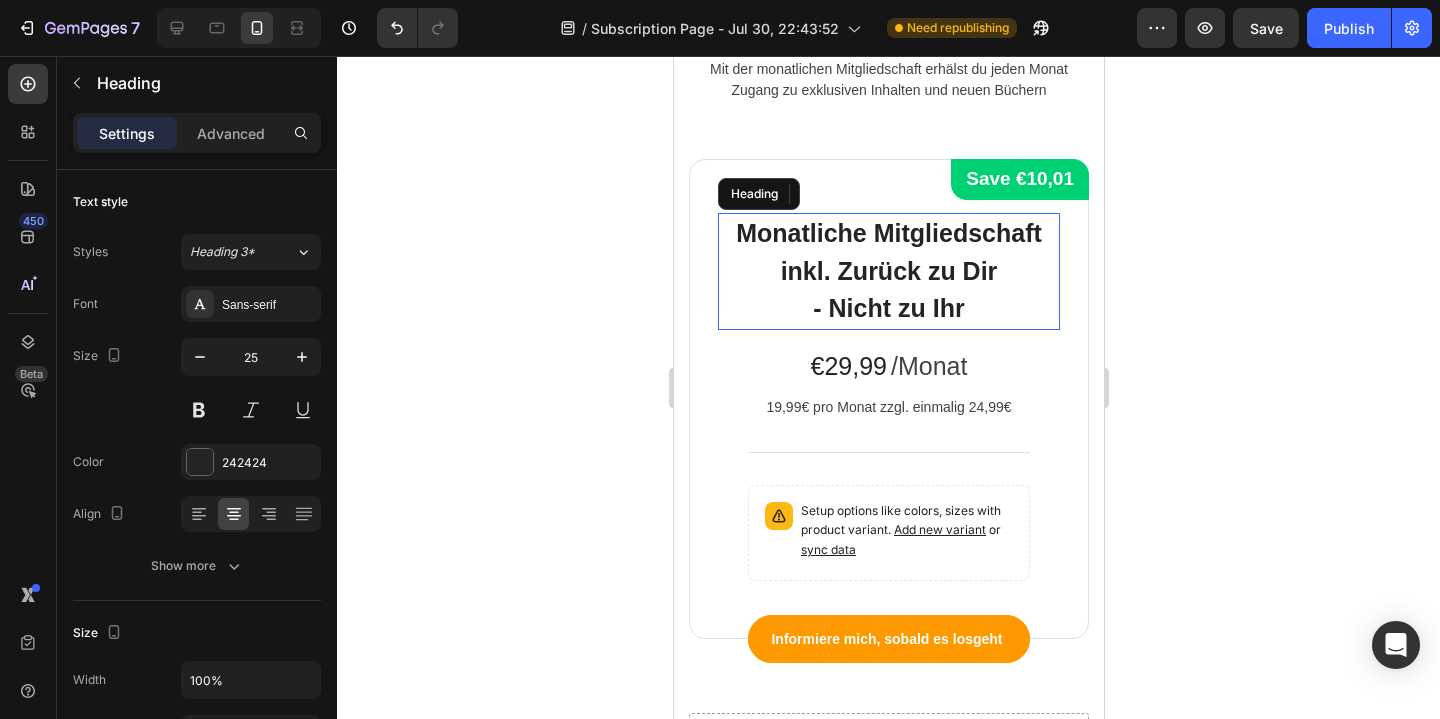 click on "Monatliche Mitgliedschaft inkl. Zurück zu Dir  - Nicht zu Ihr" at bounding box center [888, 271] 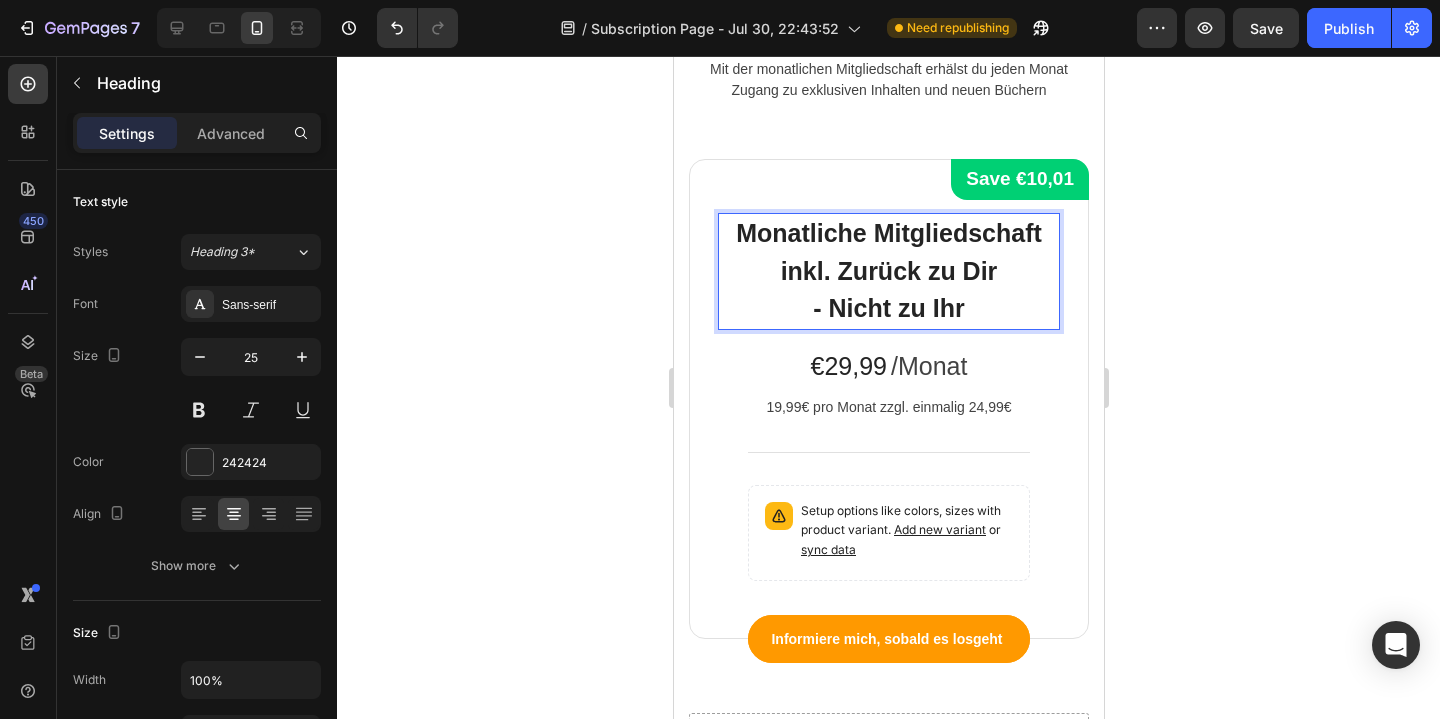 click on "Monatliche Mitgliedschaft inkl. Zurück zu Dir  - Nicht zu Ihr" at bounding box center (888, 271) 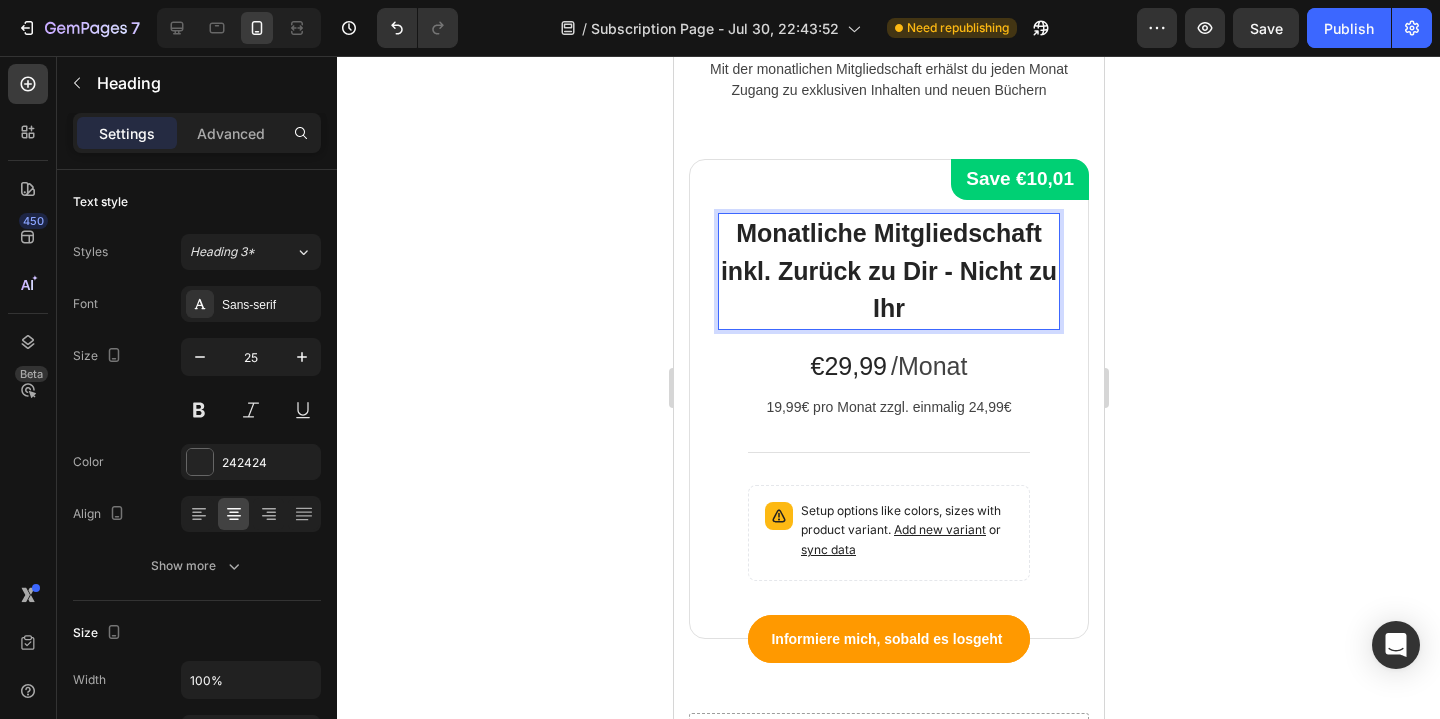 click on "Monatliche Mitgliedschaft inkl. Zurück zu Dir - Nicht zu Ihr" at bounding box center [888, 271] 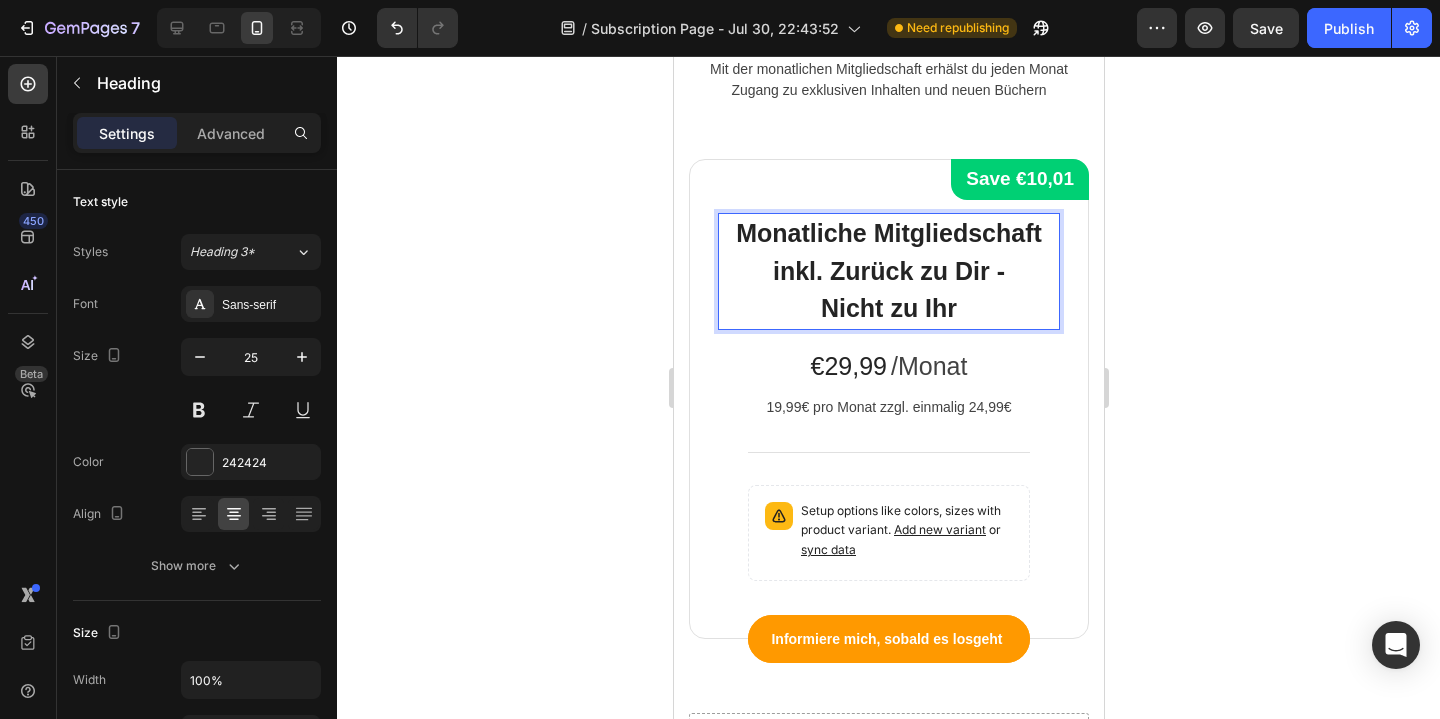 click 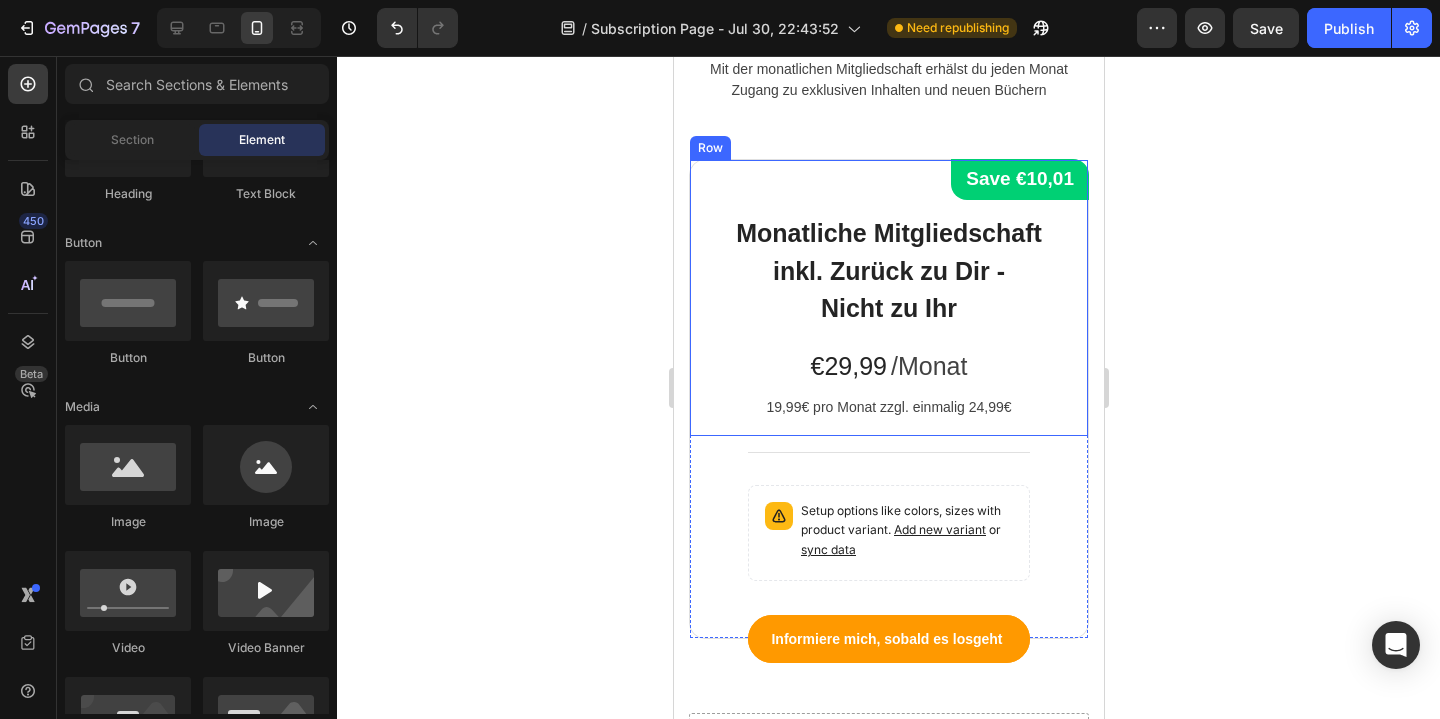 scroll, scrollTop: 3997, scrollLeft: 0, axis: vertical 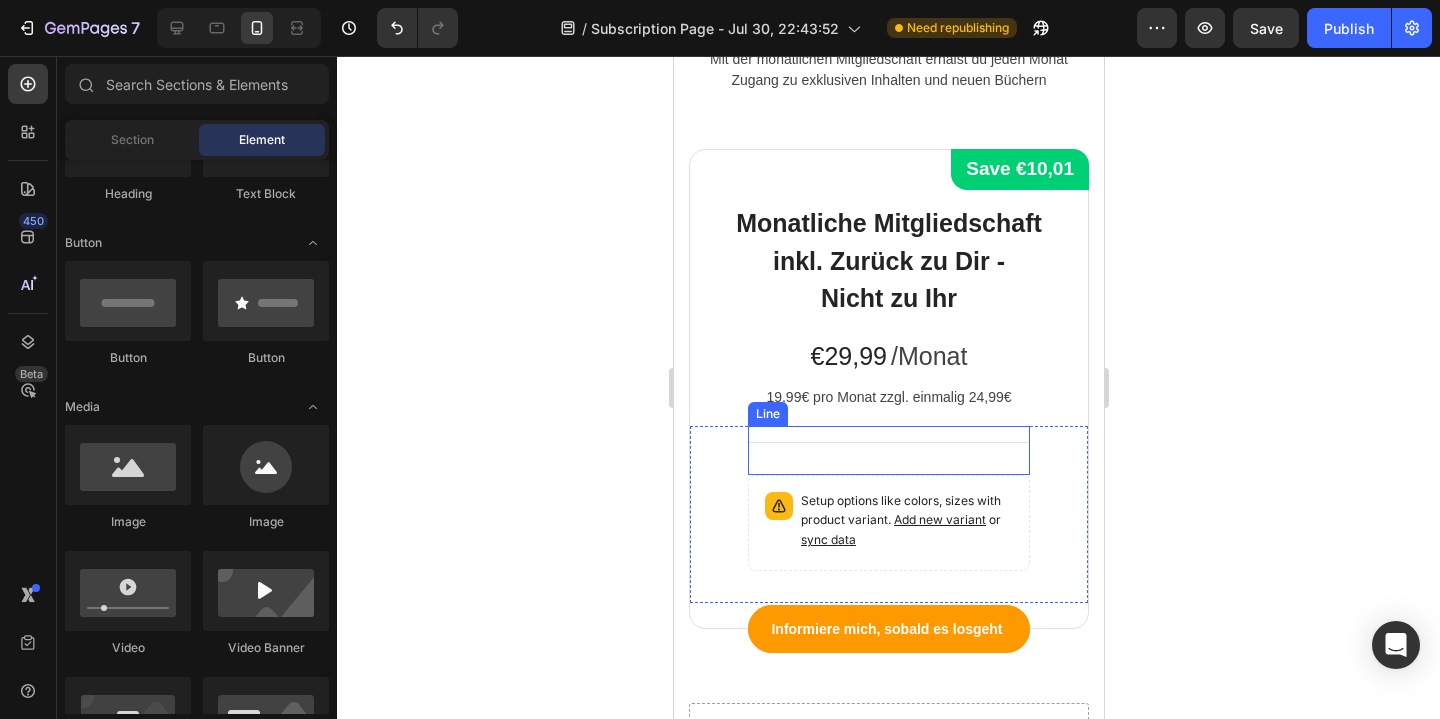 click on "Title Line" at bounding box center (888, 450) 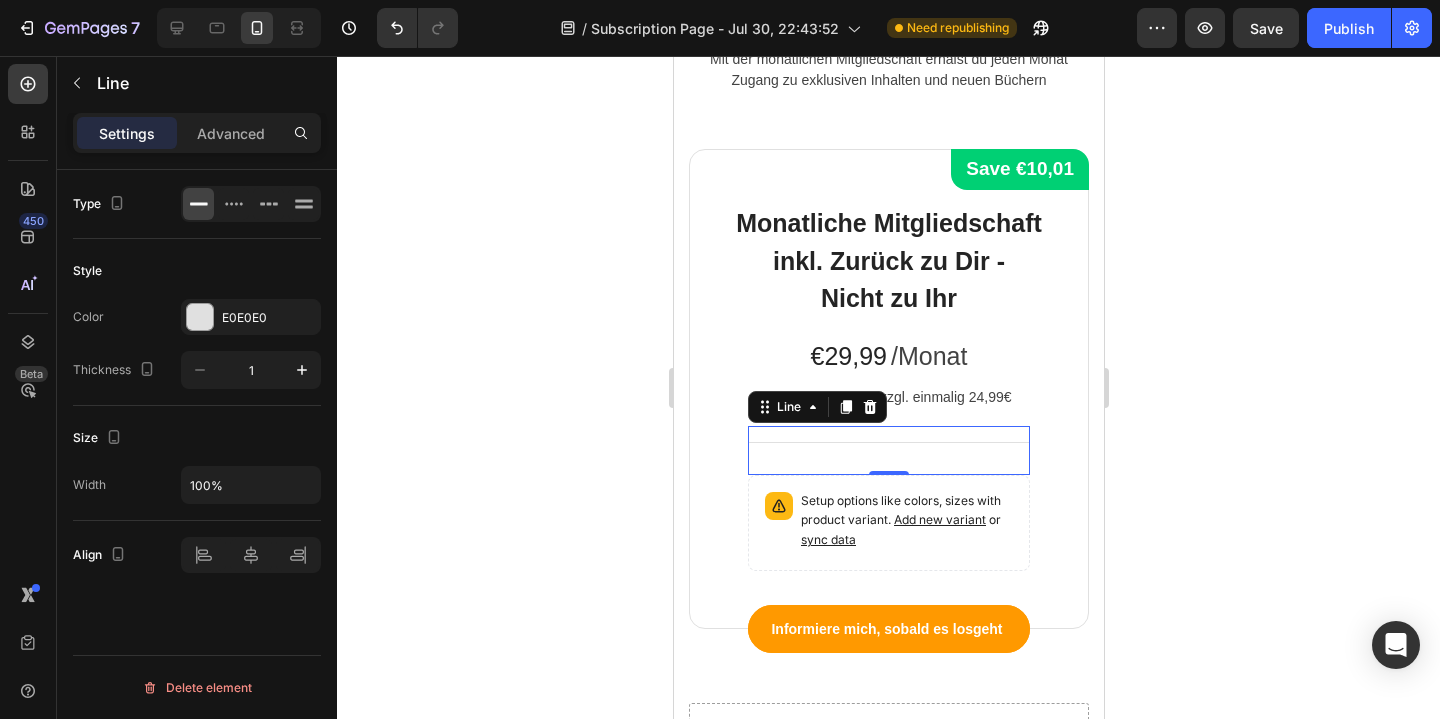 click on "Title Line   0" at bounding box center (888, 450) 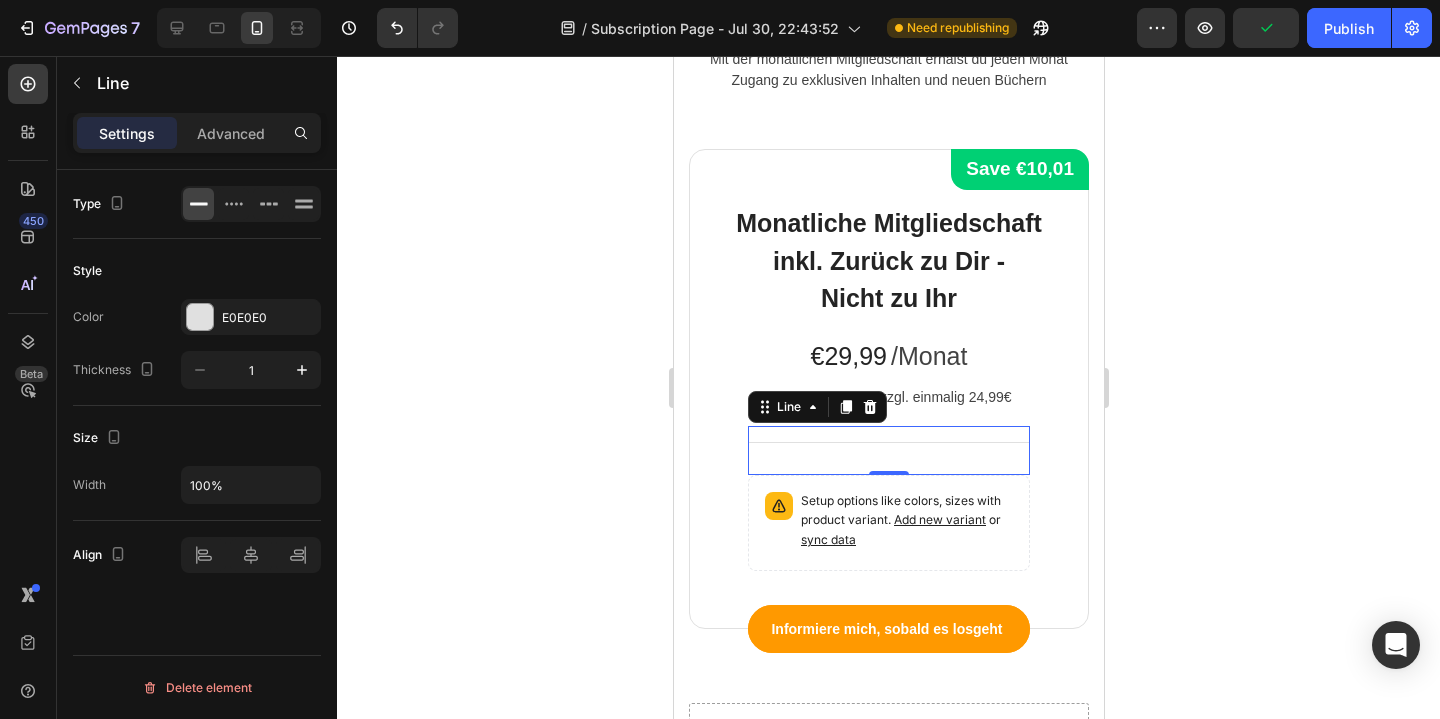 click 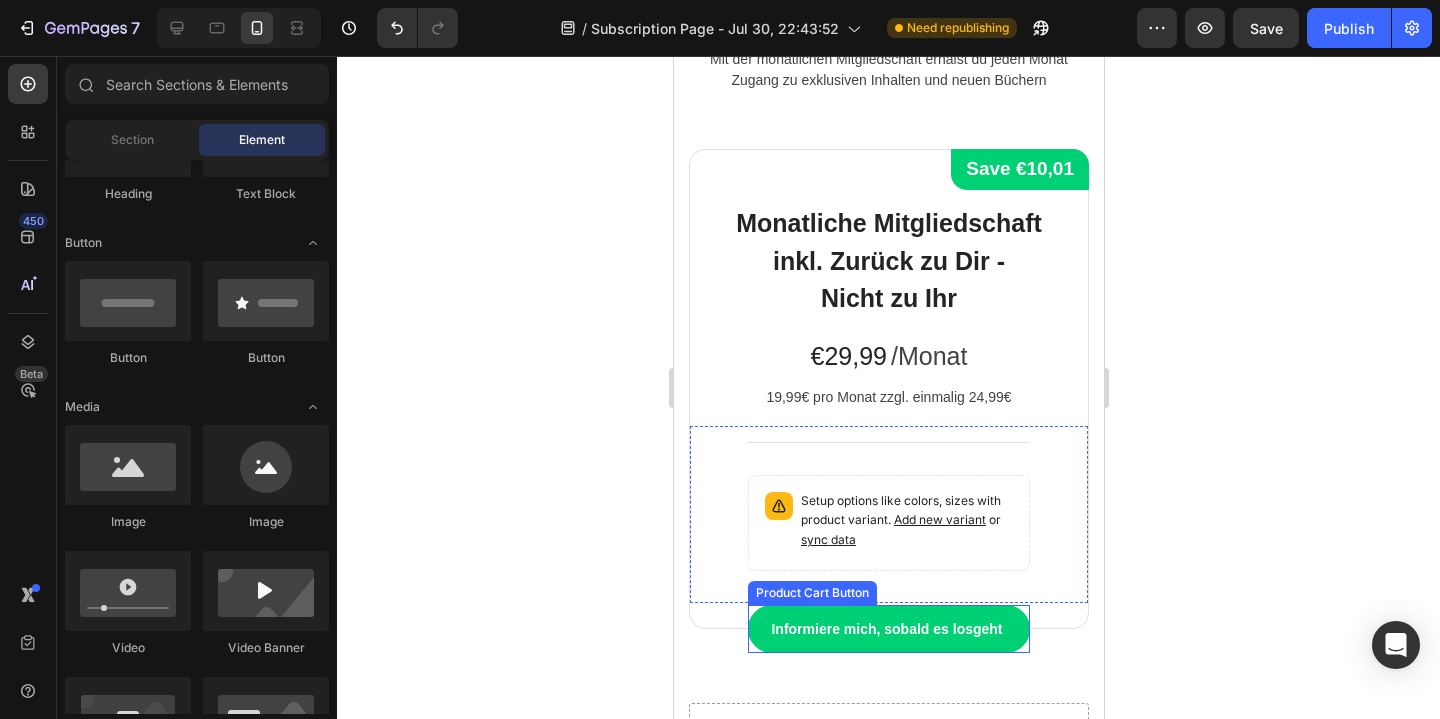 click on "Informiere mich, sobald es losgeht" at bounding box center (888, 629) 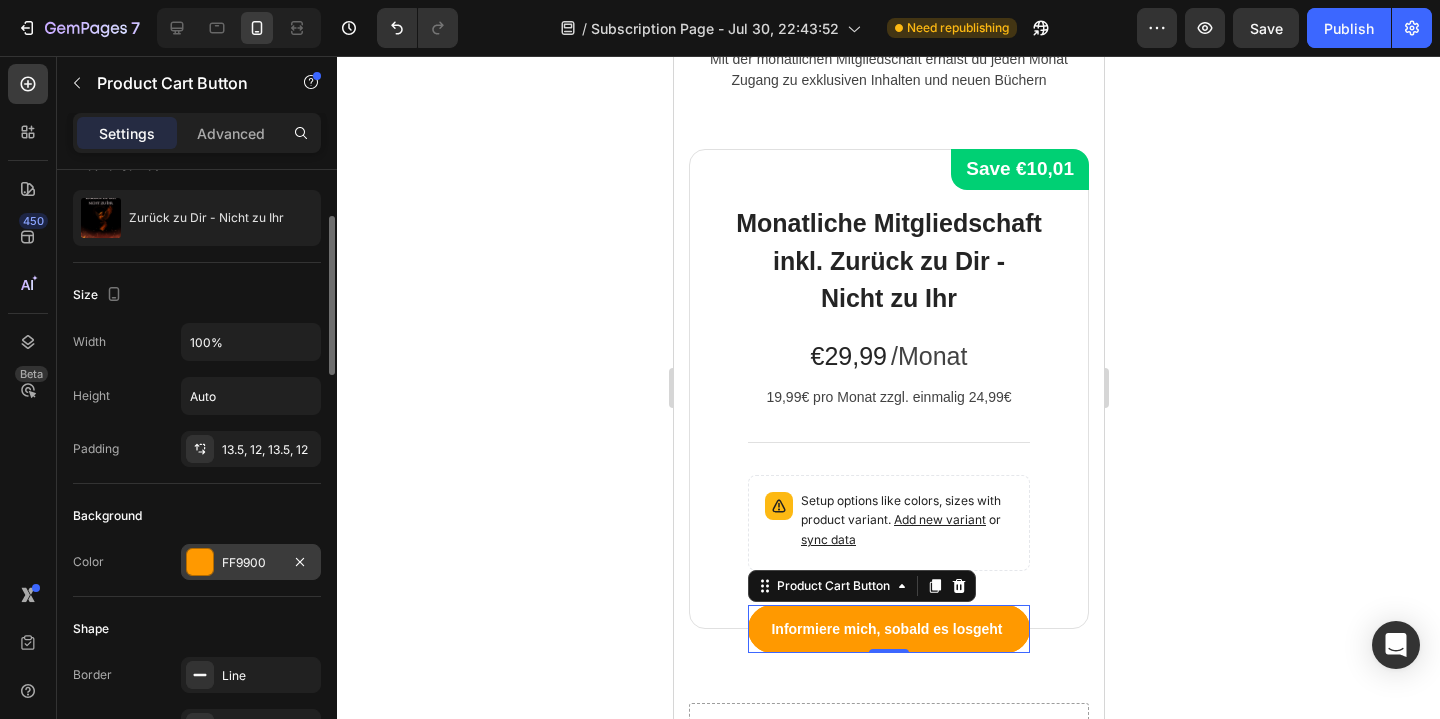 scroll, scrollTop: 177, scrollLeft: 0, axis: vertical 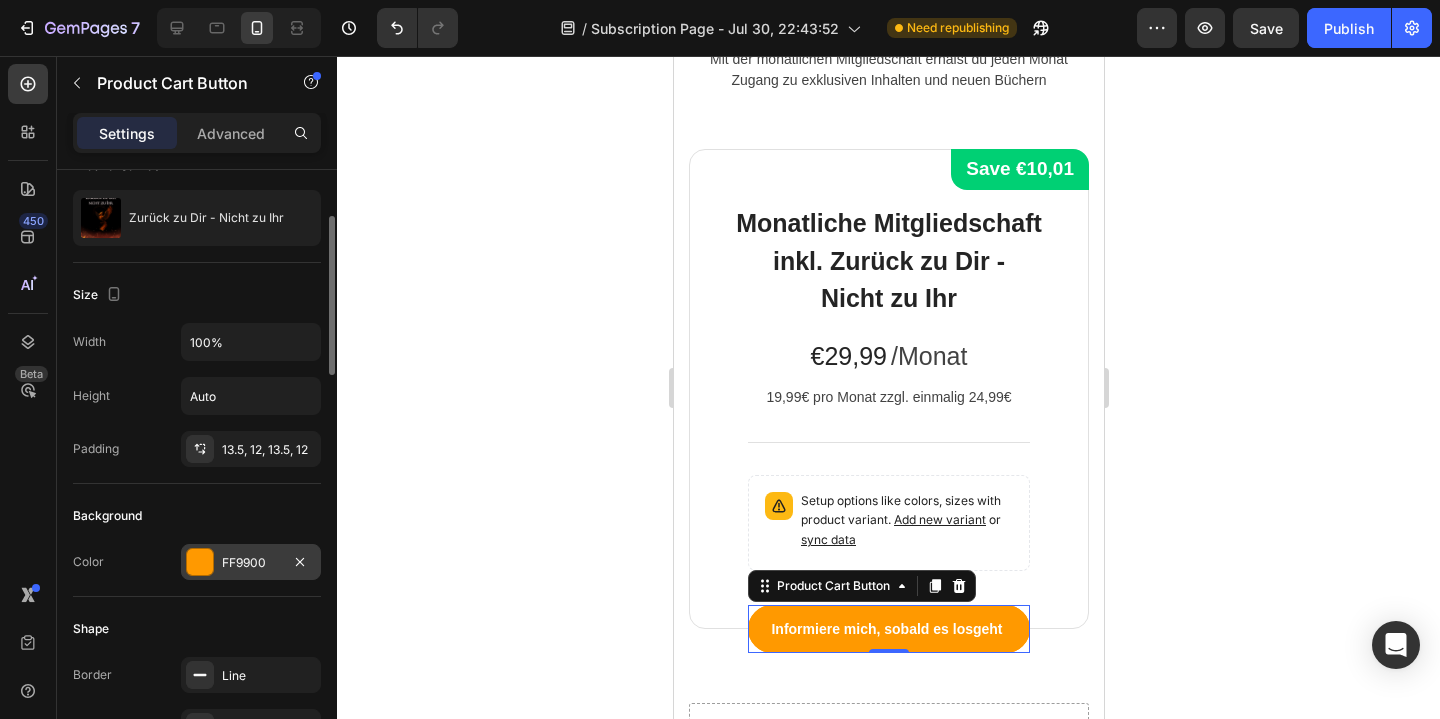 click at bounding box center (200, 562) 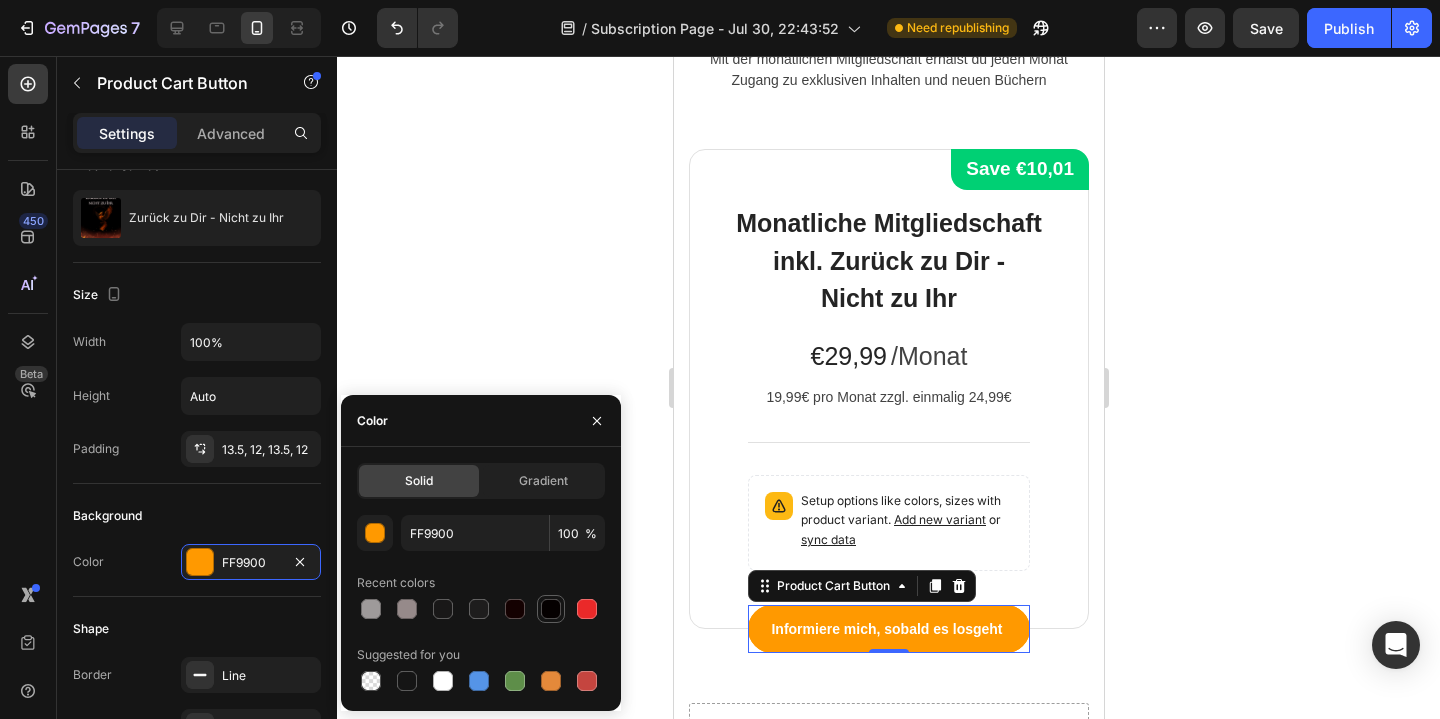 click at bounding box center (551, 609) 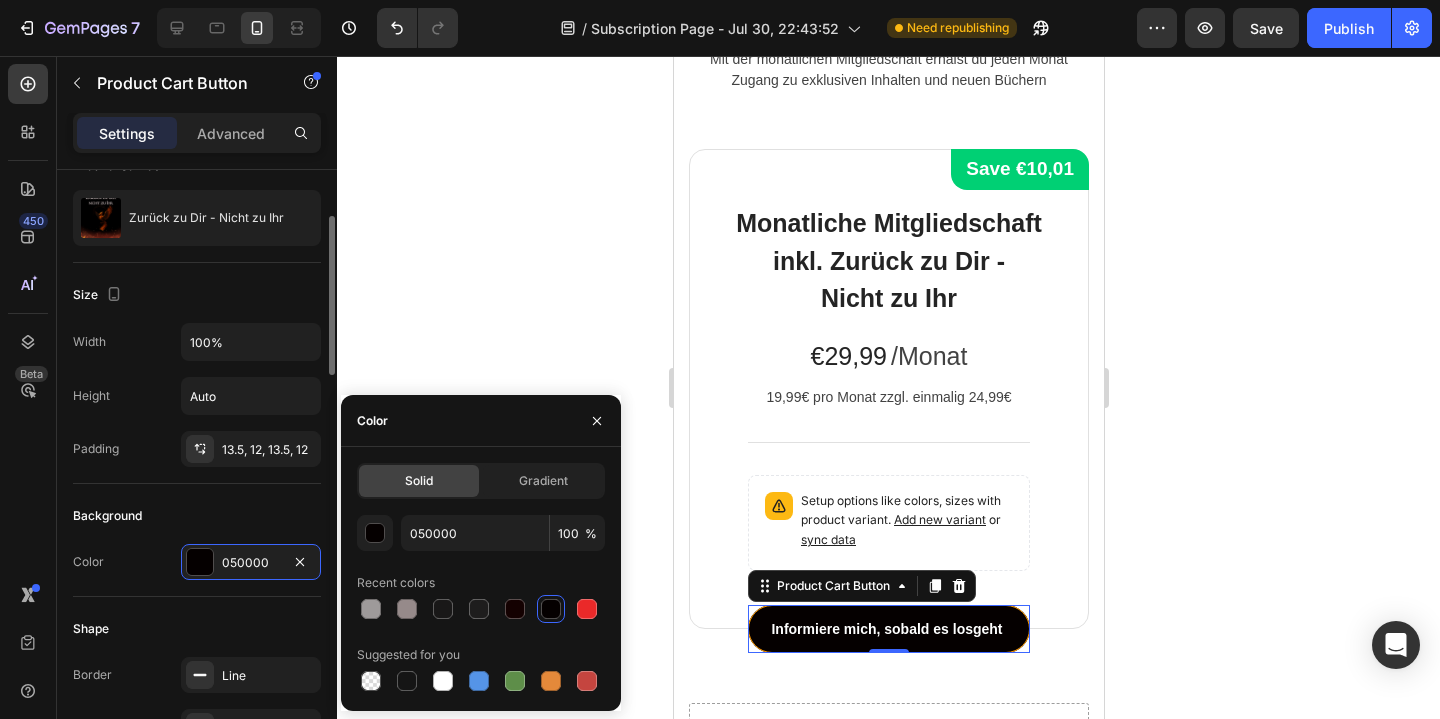 click on "Color 050000" at bounding box center [197, 562] 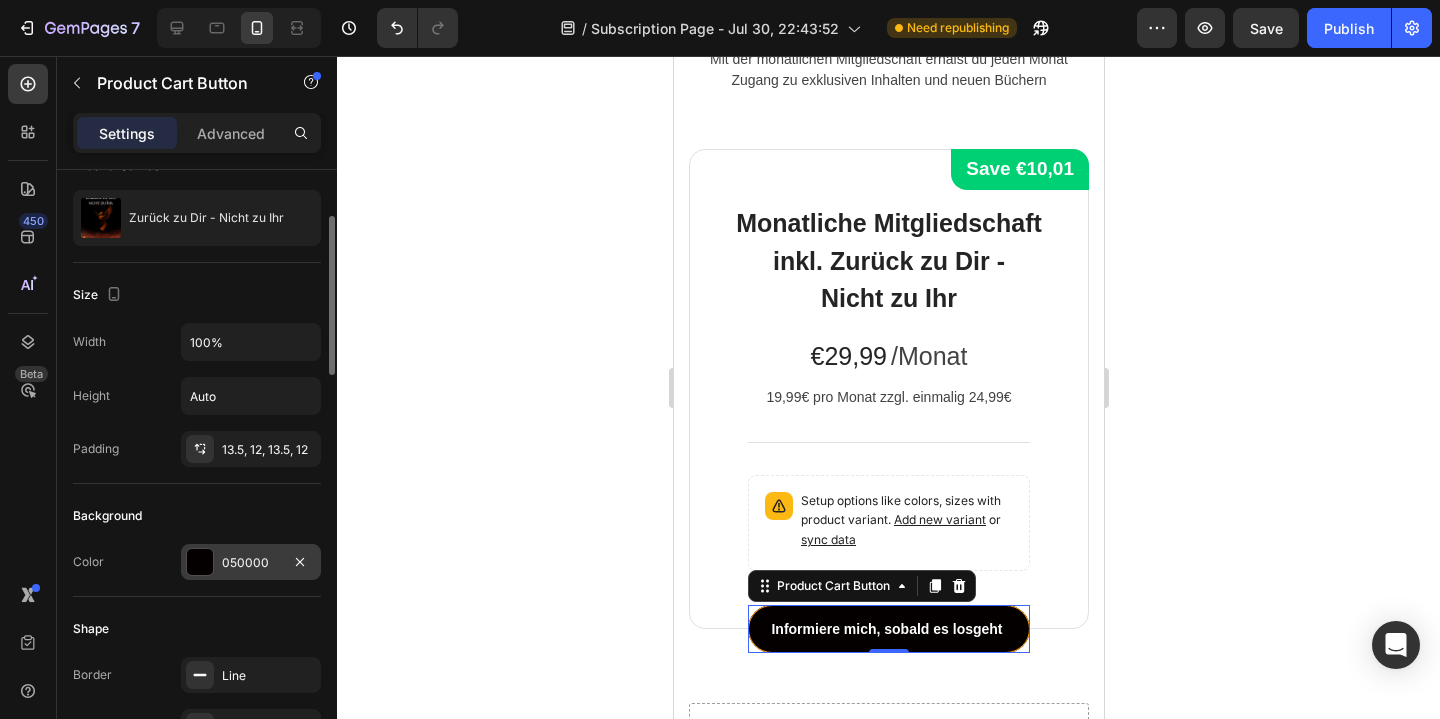 click on "050000" at bounding box center [251, 563] 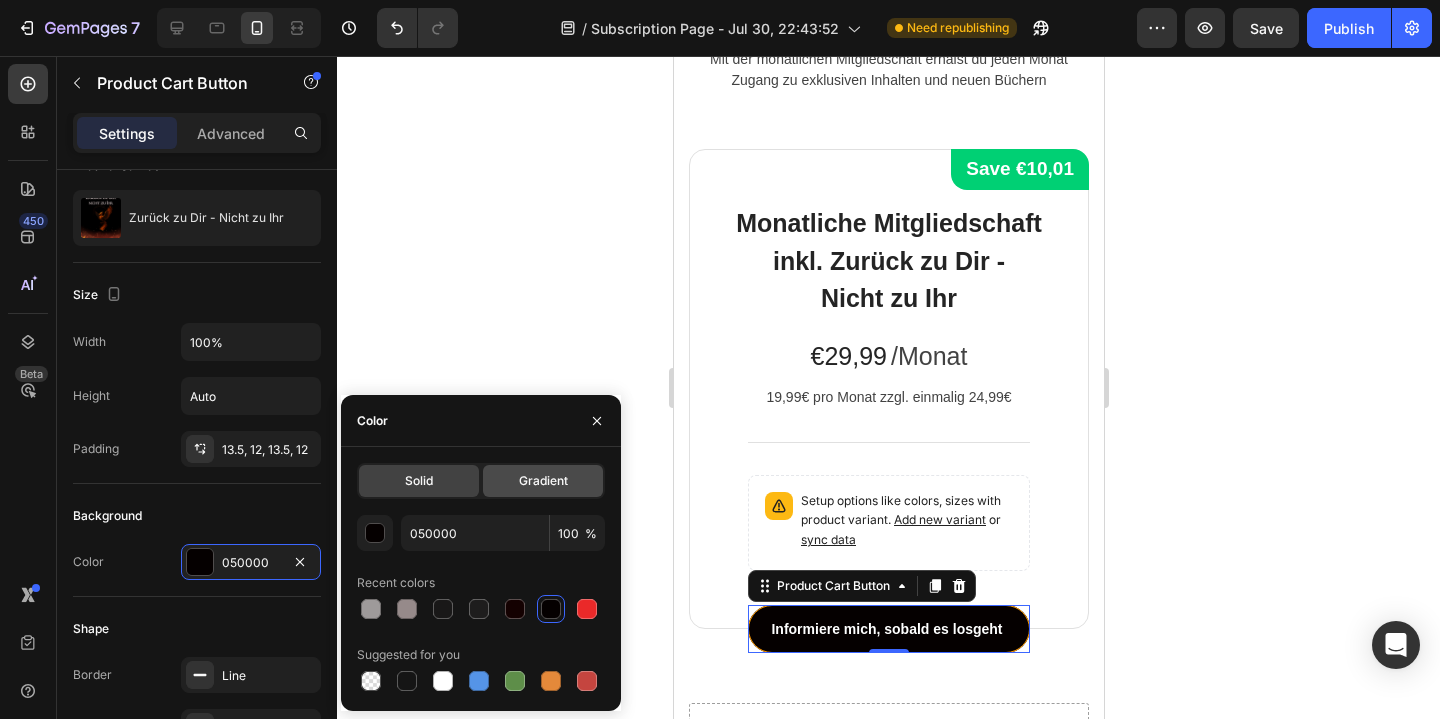 click on "Gradient" 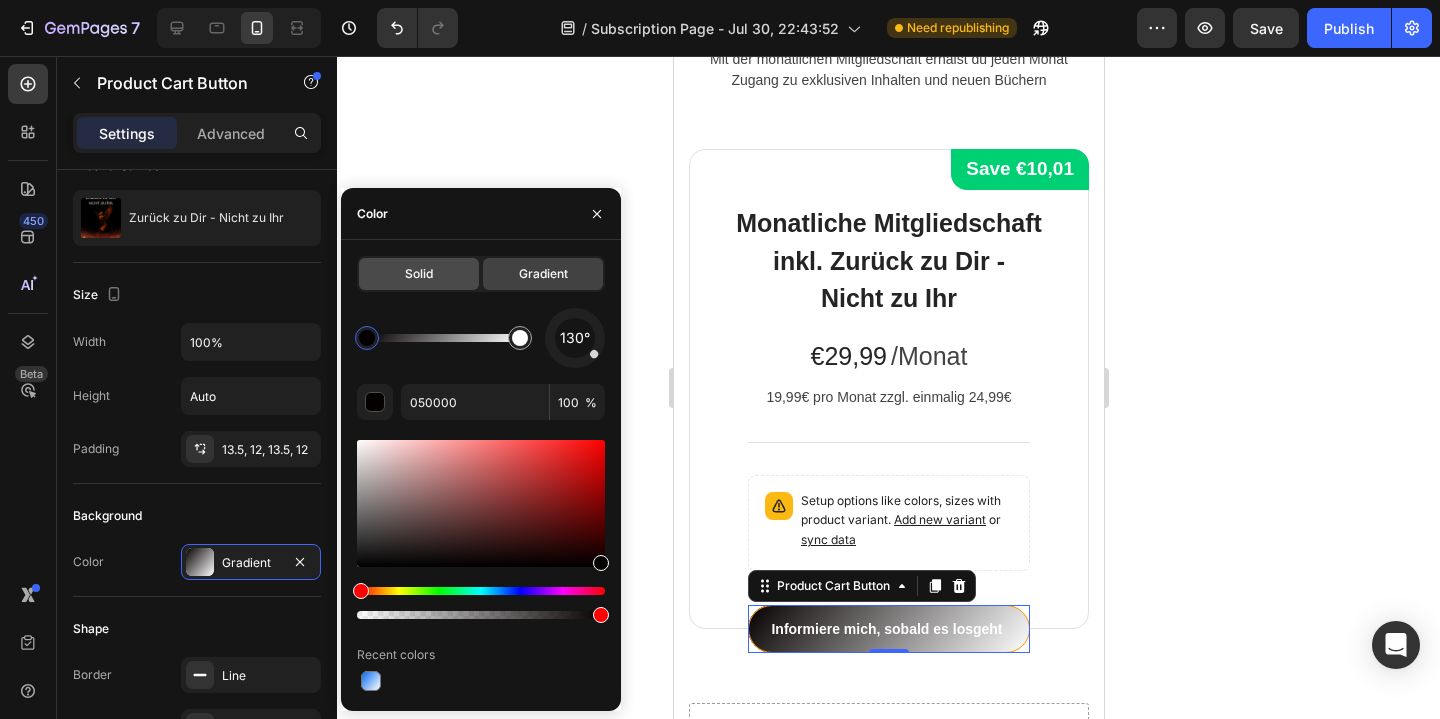 click on "Solid" 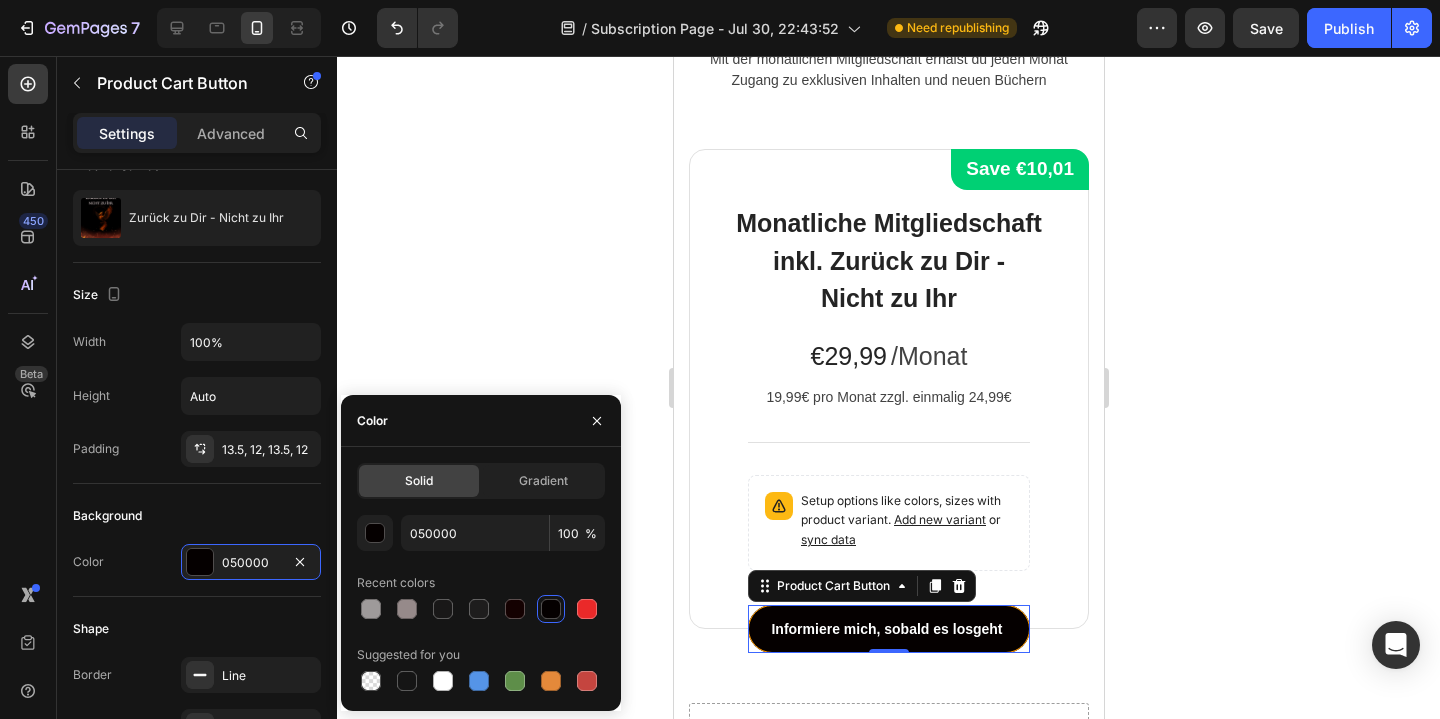click 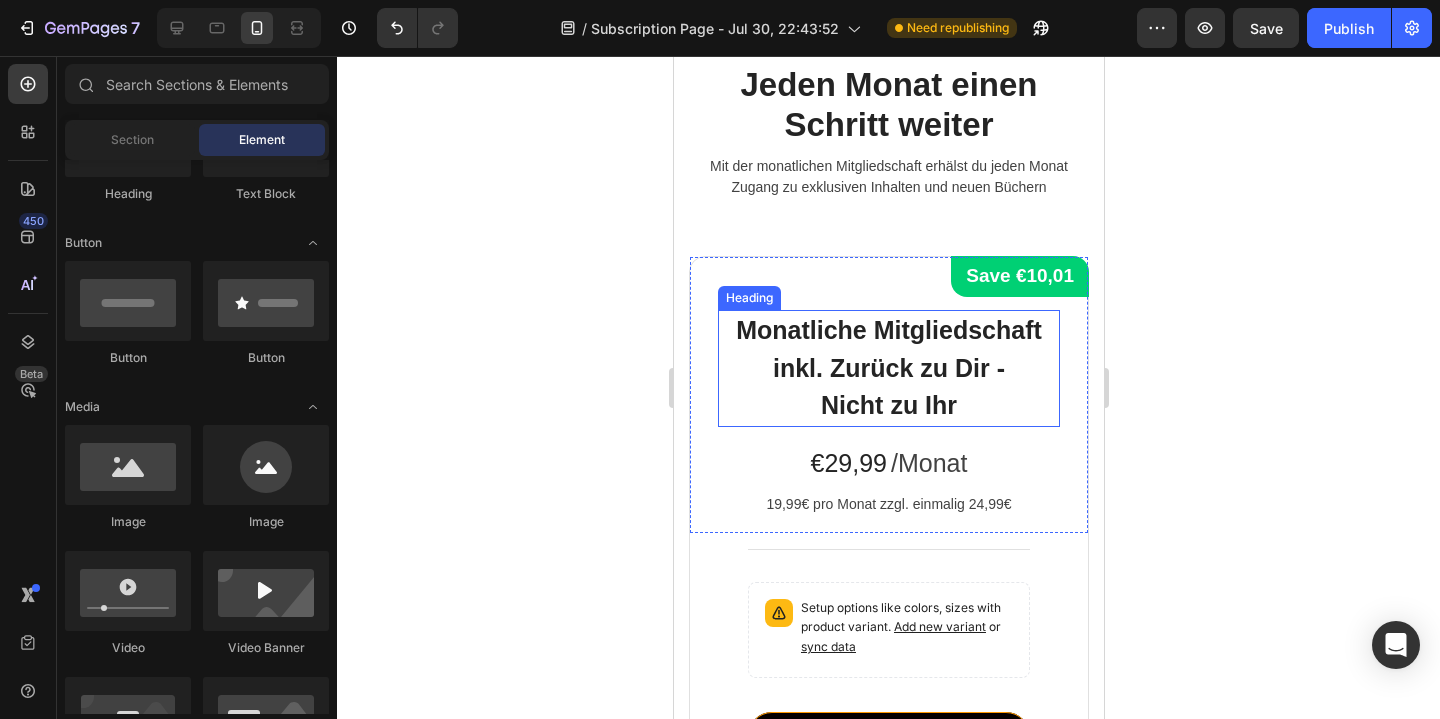 scroll, scrollTop: 3500, scrollLeft: 0, axis: vertical 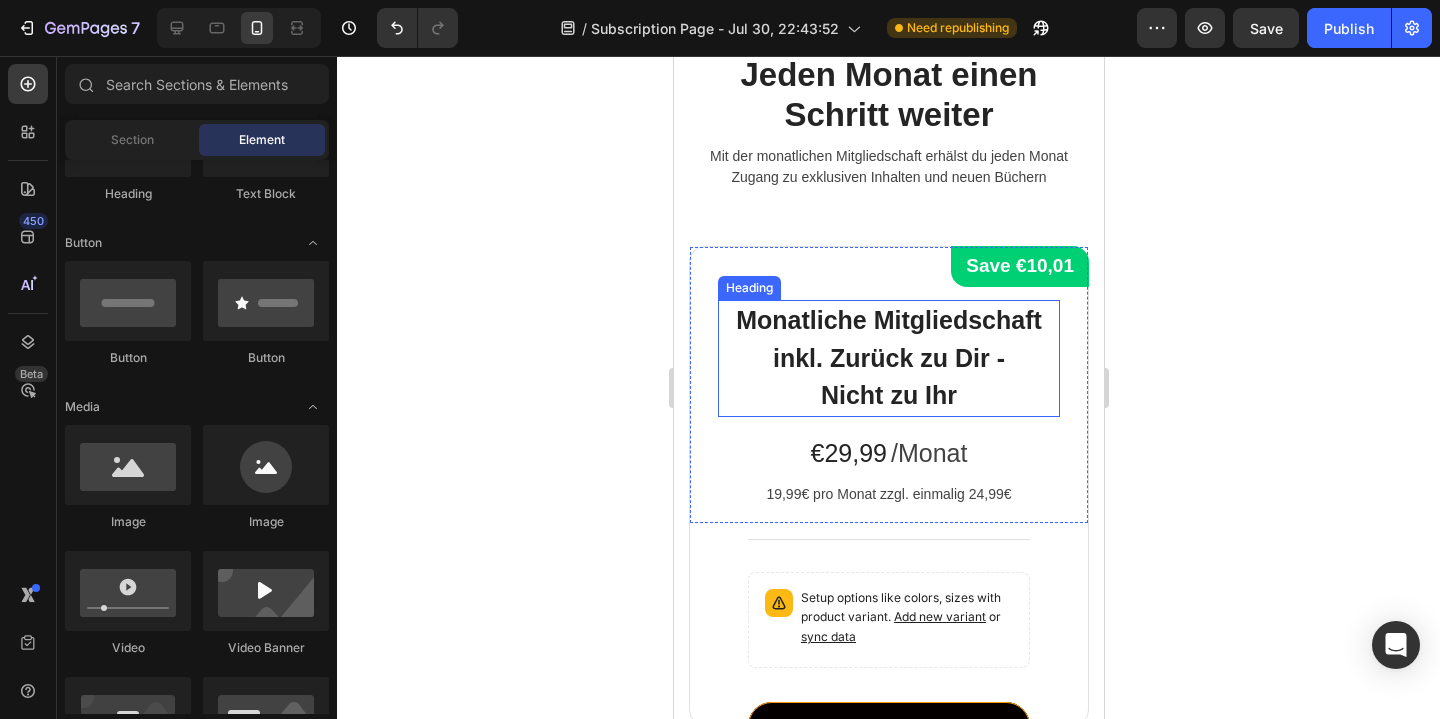 click on "Monatliche Mitgliedschaft inkl. Zurück zu Dir -  Nicht zu Ihr" at bounding box center [888, 358] 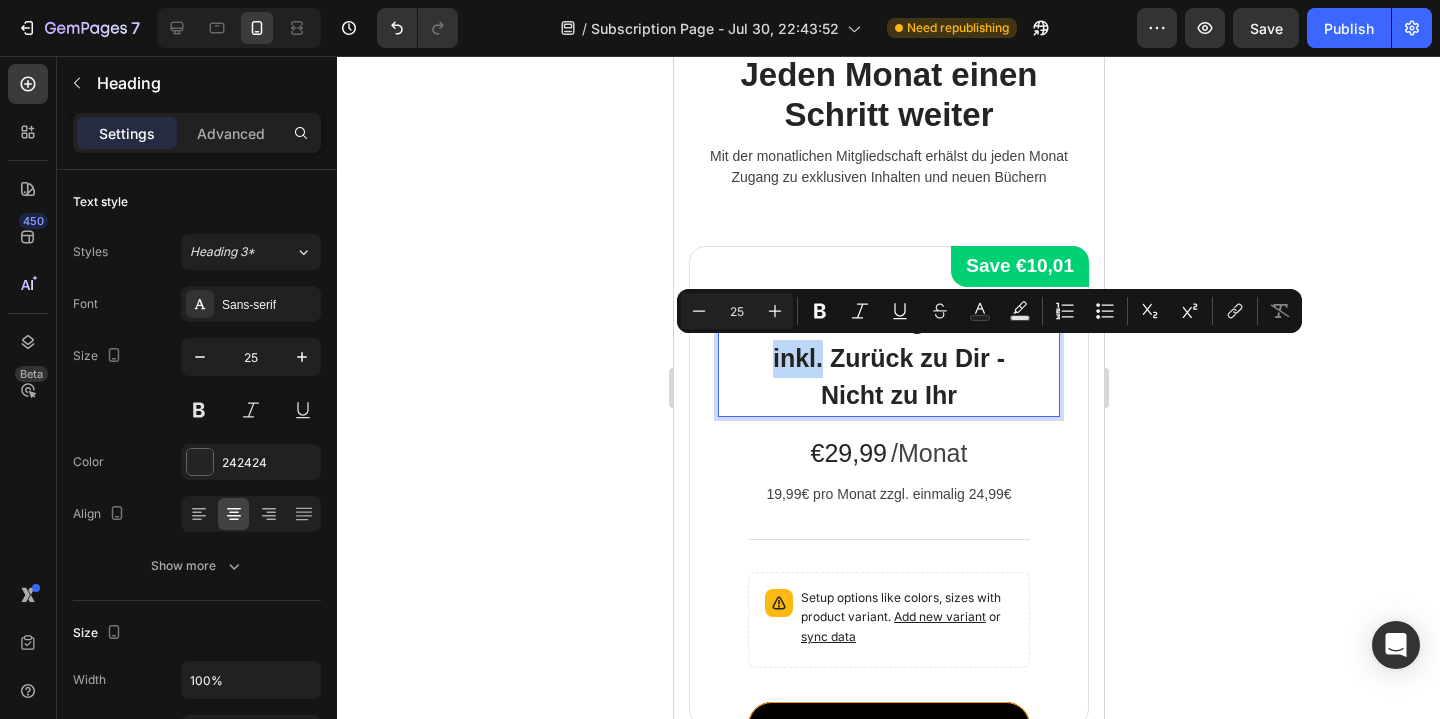 drag, startPoint x: 771, startPoint y: 342, endPoint x: 822, endPoint y: 349, distance: 51.47815 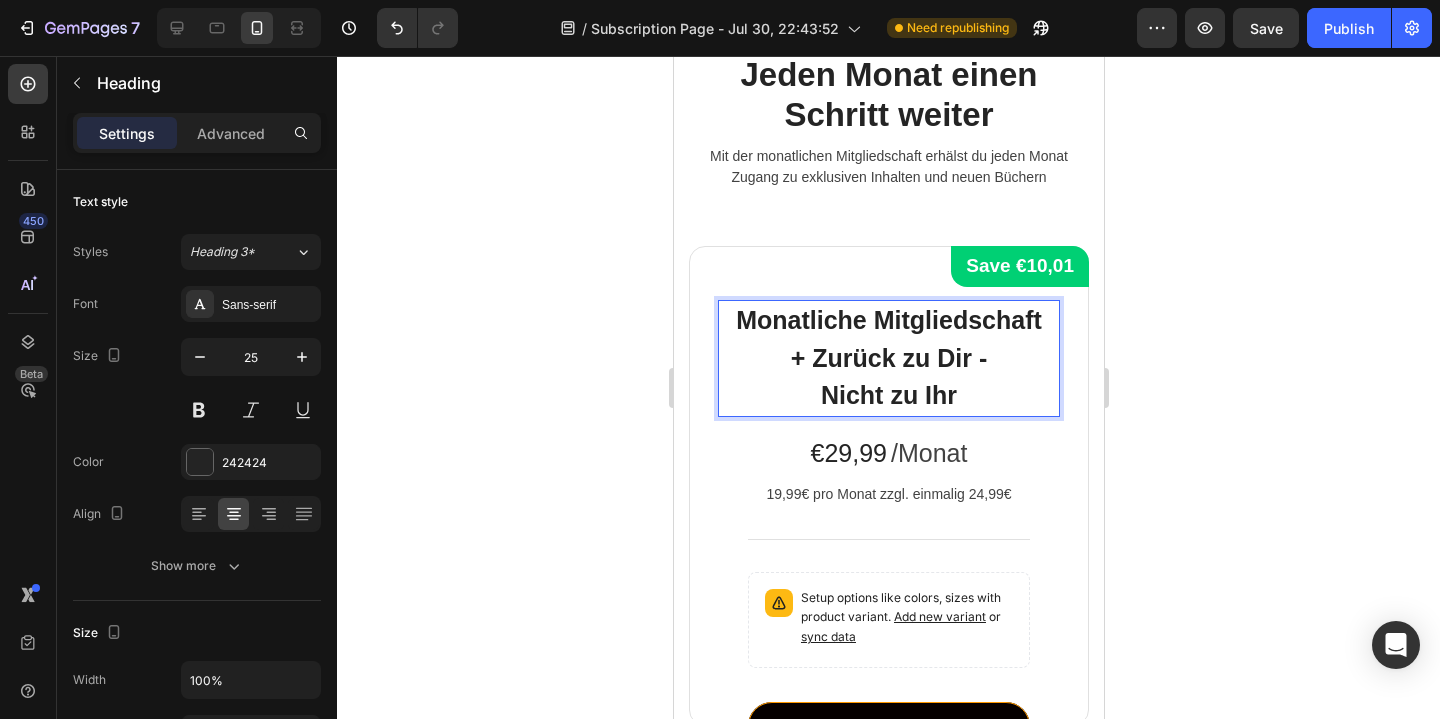 click 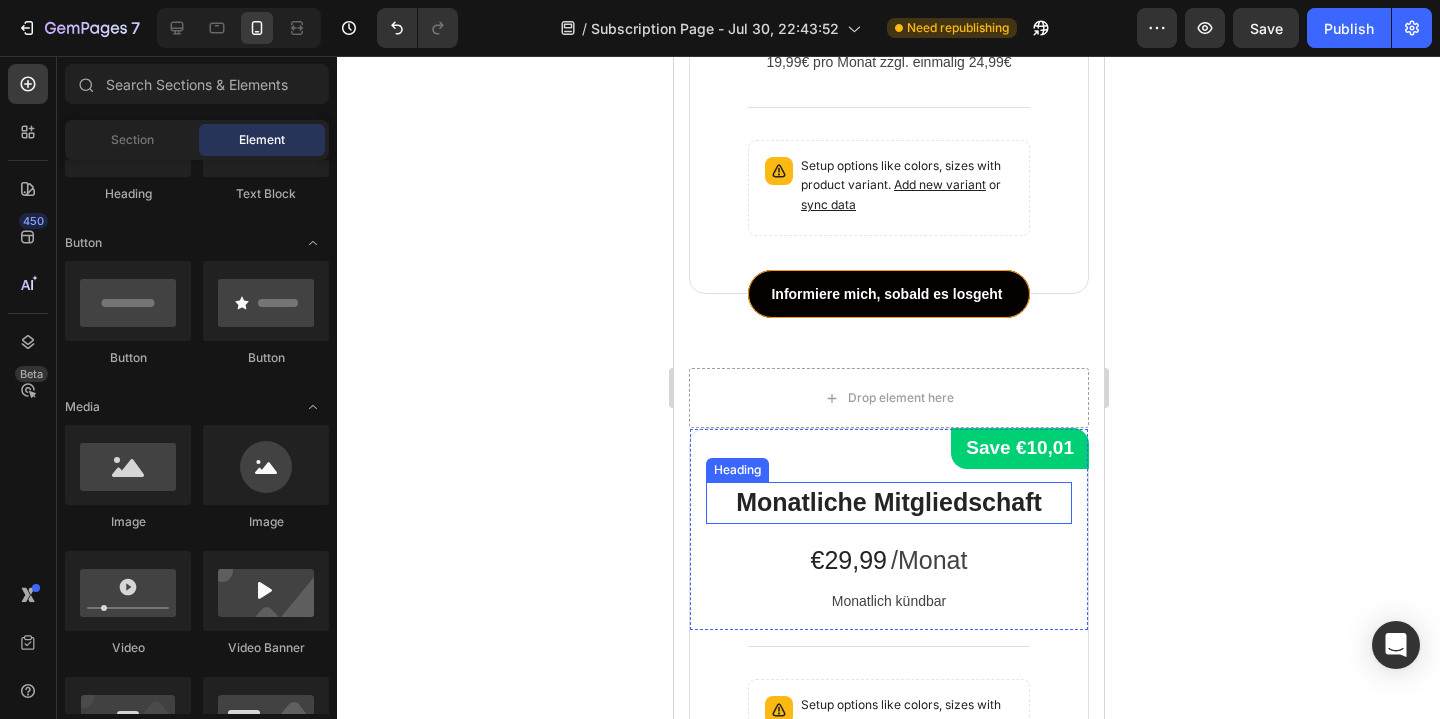 scroll, scrollTop: 3933, scrollLeft: 0, axis: vertical 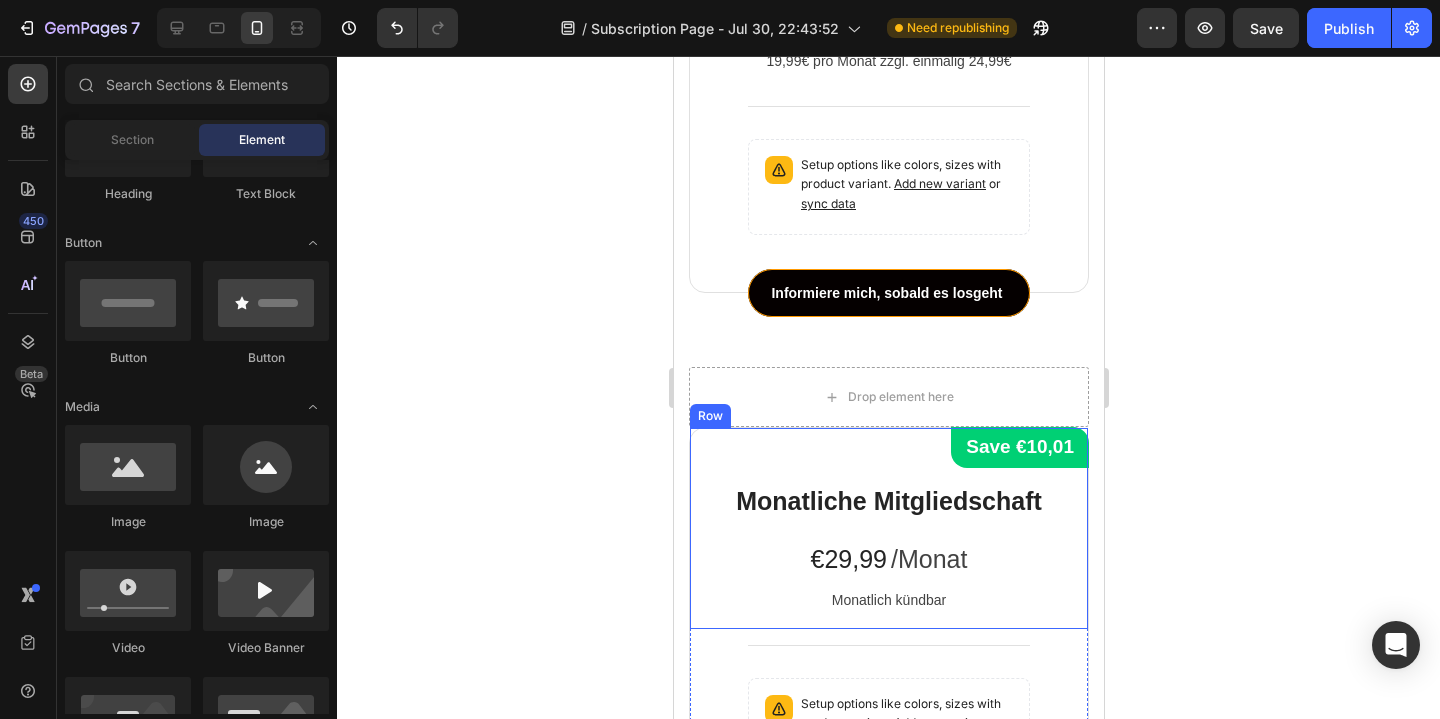 click on "€29,99" at bounding box center [848, 560] 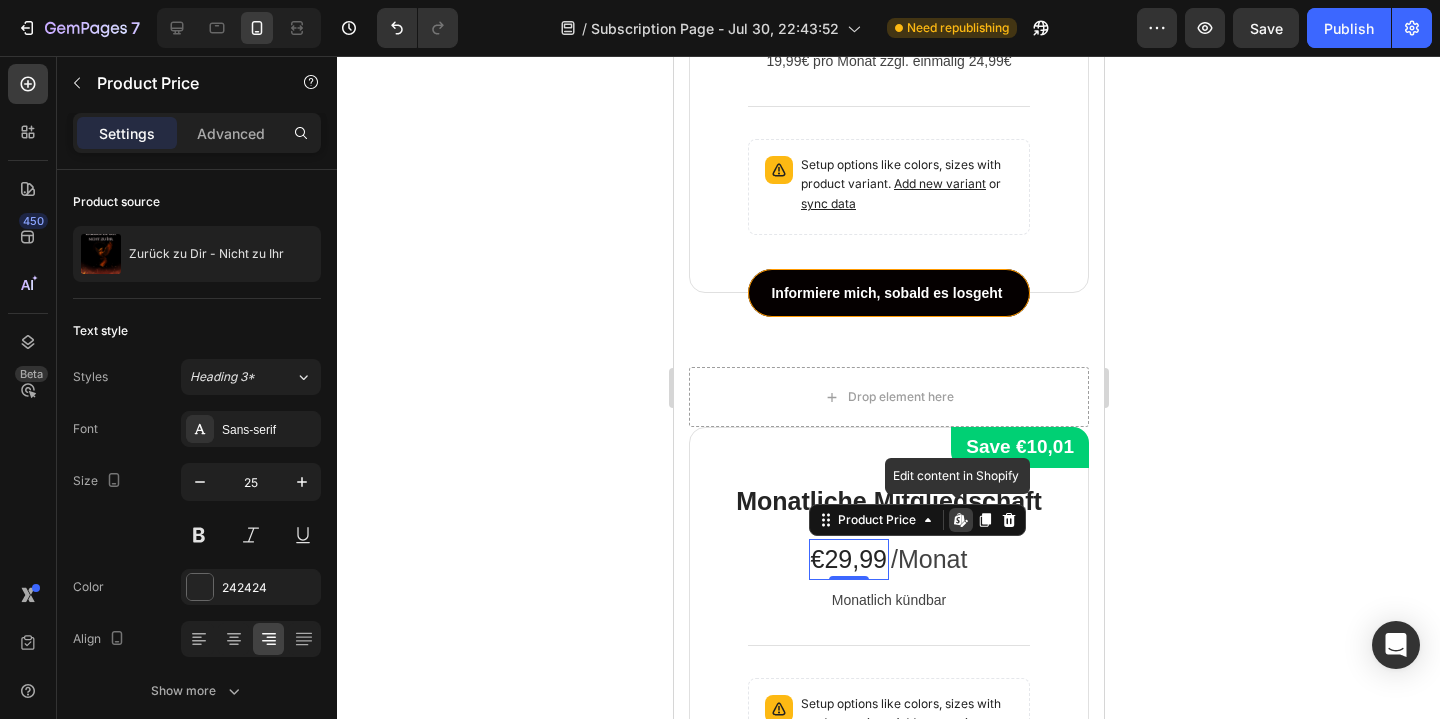 click 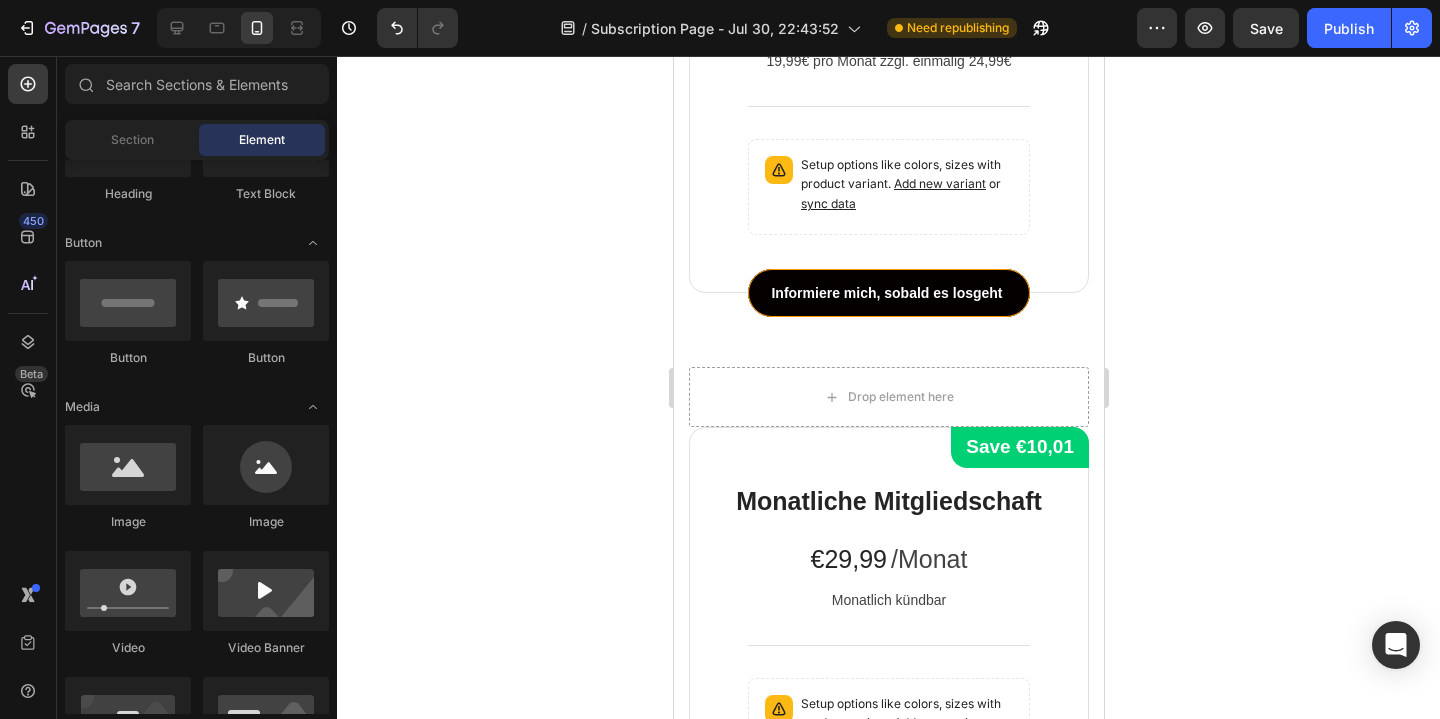 click on "/Monat" at bounding box center [928, 560] 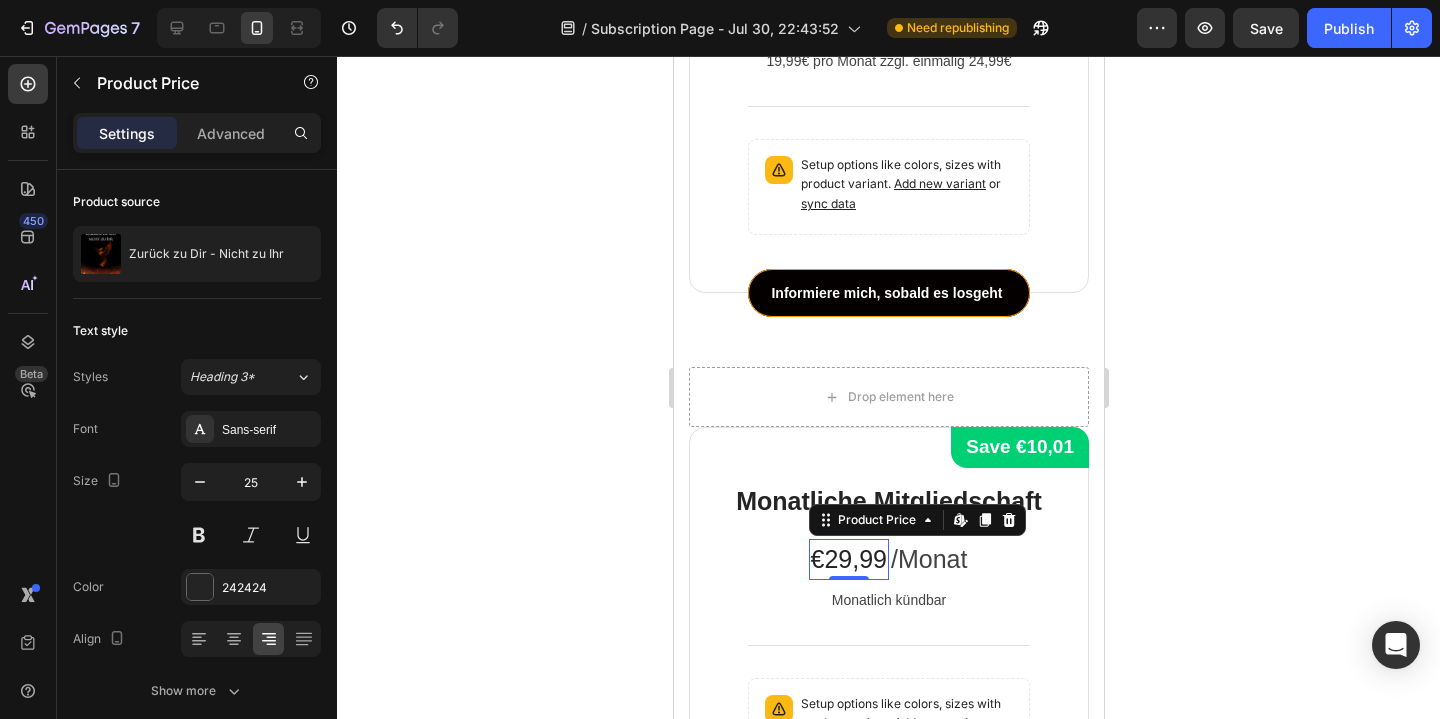 click on "€29,99" at bounding box center (848, 560) 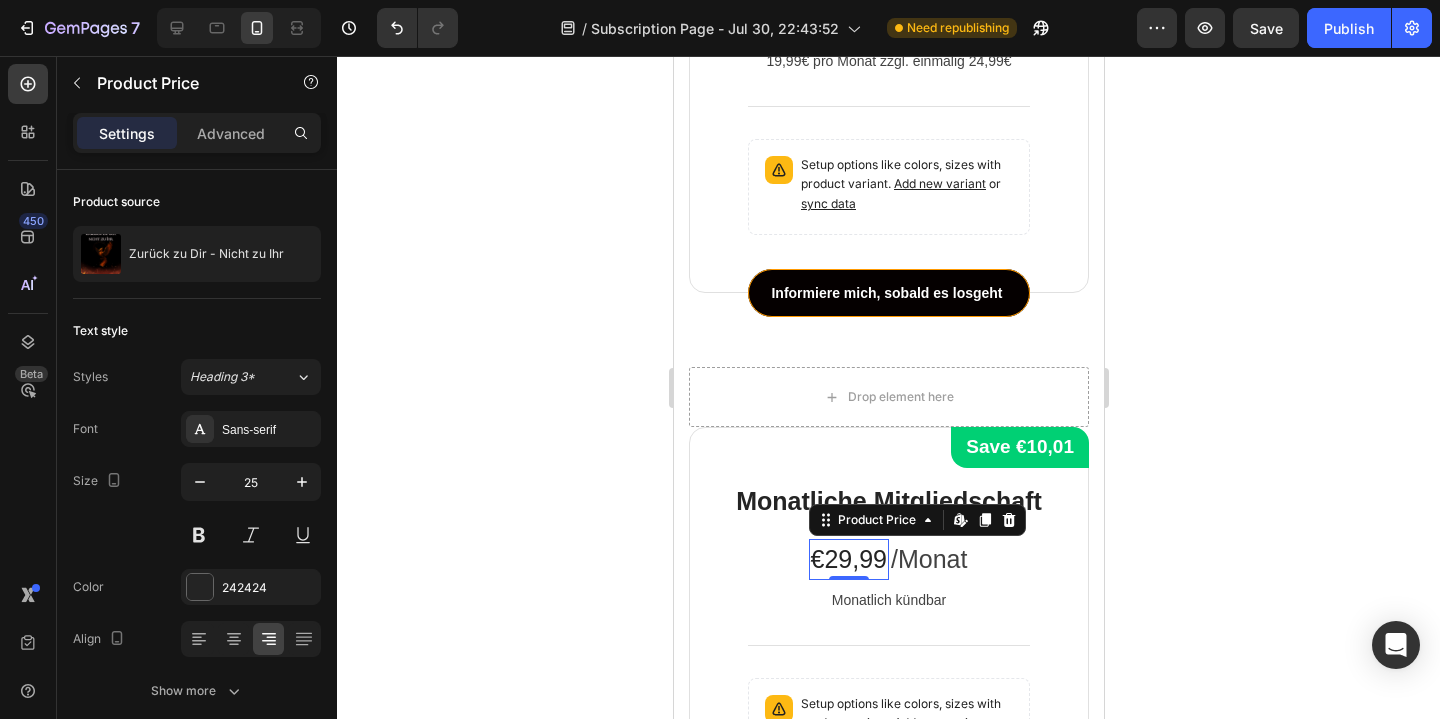 click 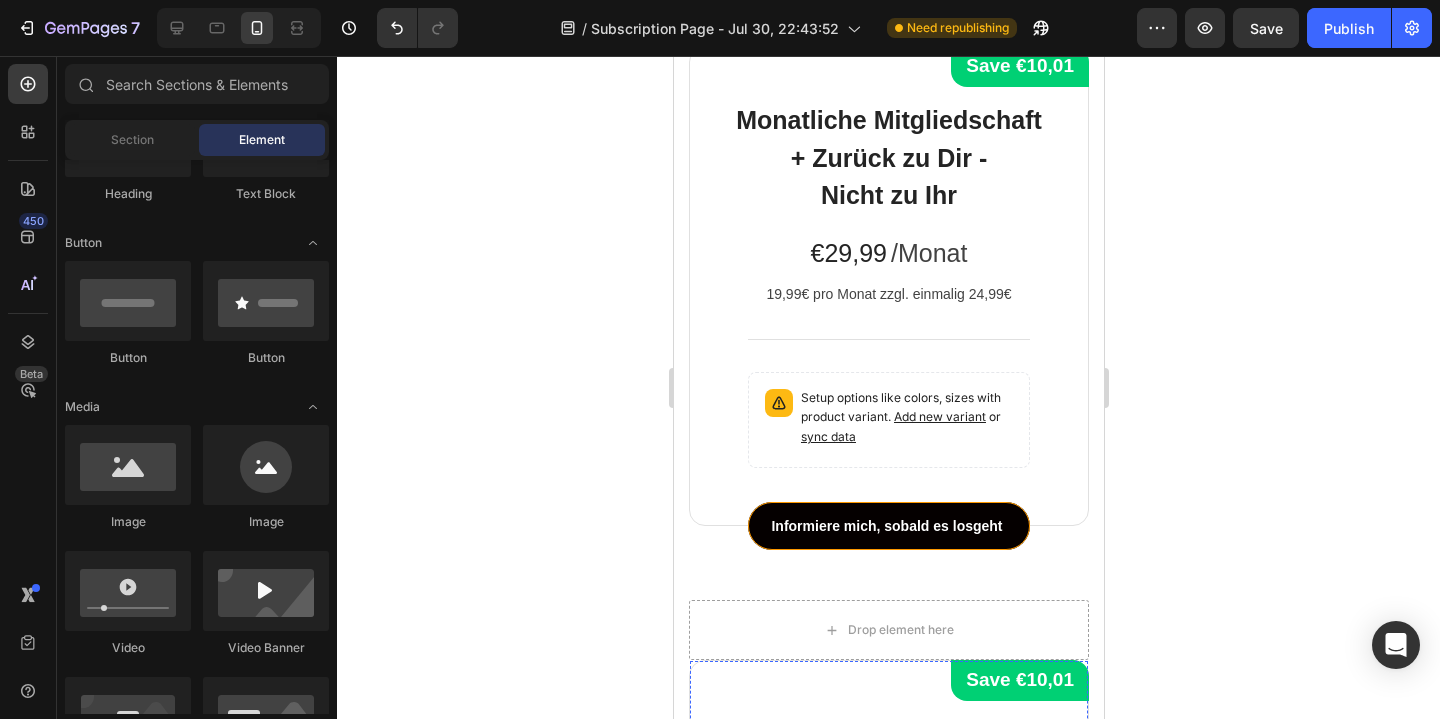 scroll, scrollTop: 3699, scrollLeft: 0, axis: vertical 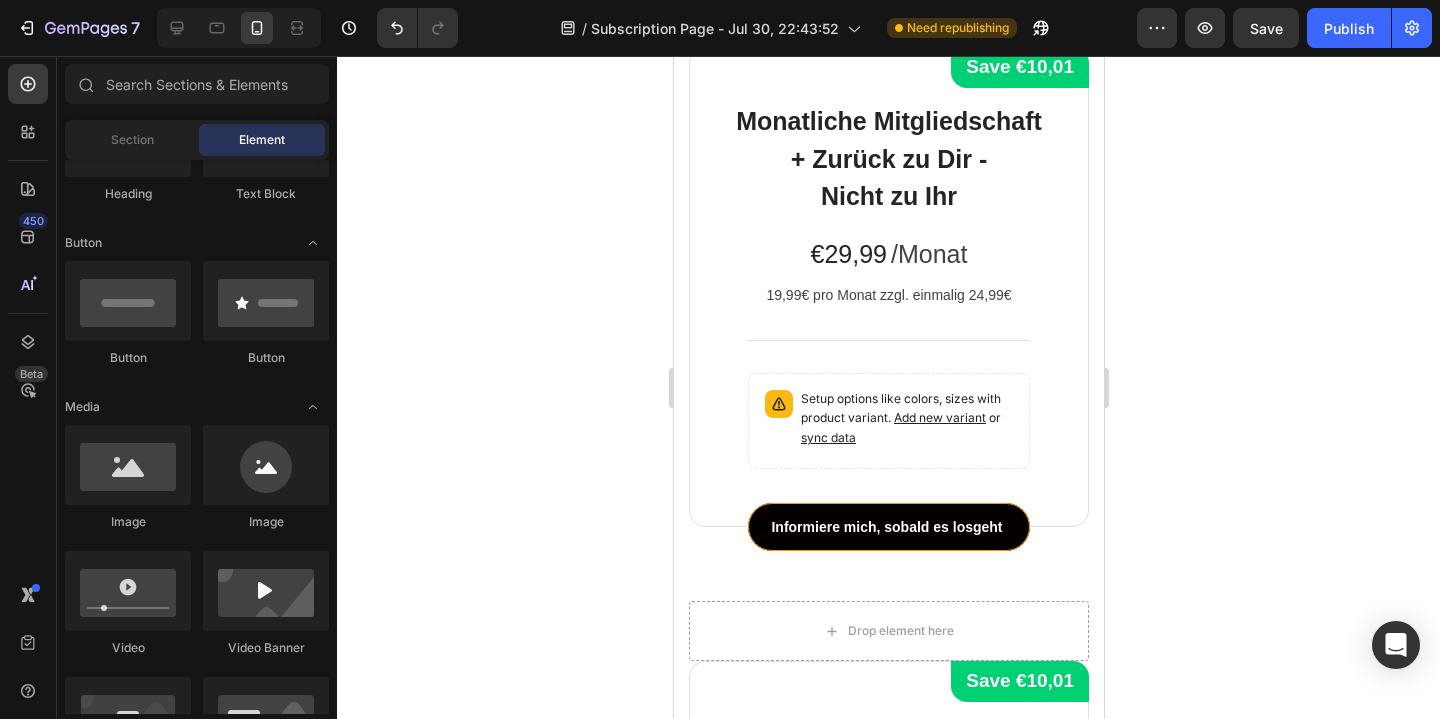click 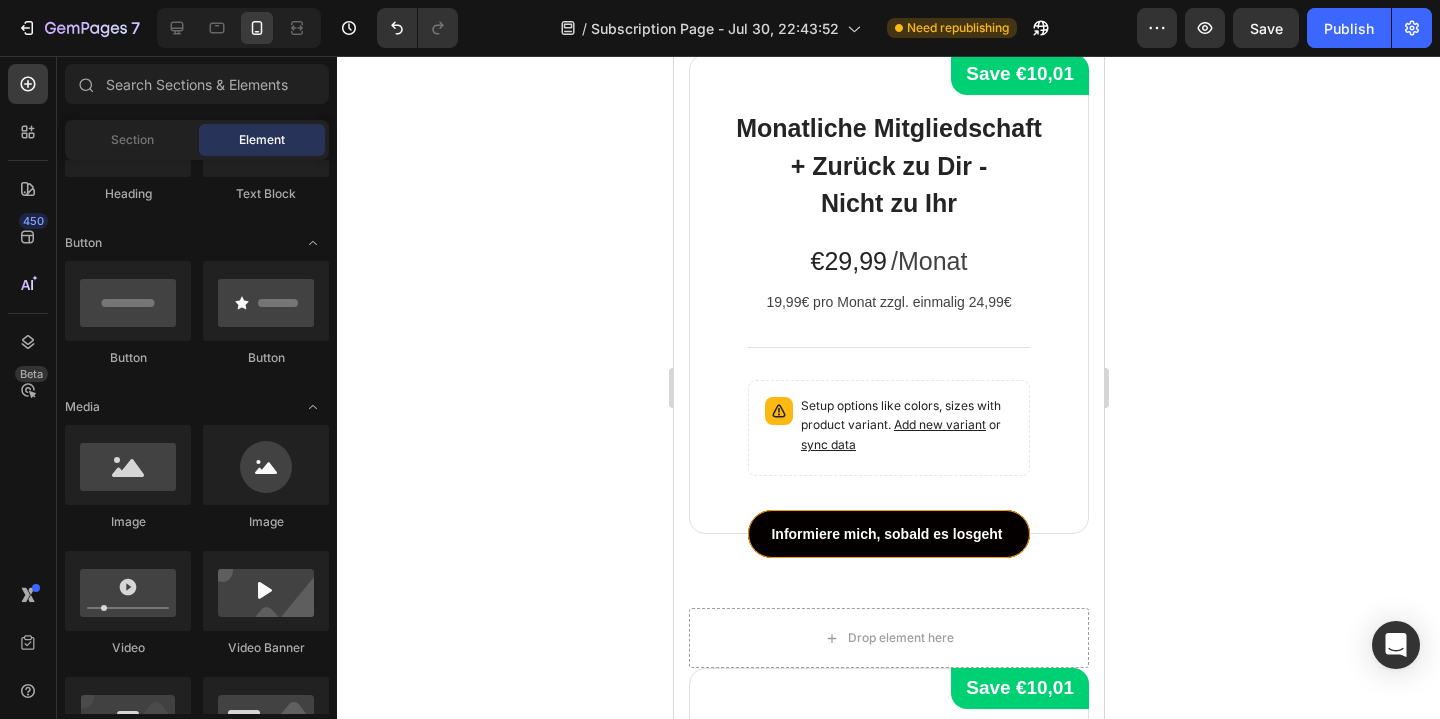 scroll, scrollTop: 3766, scrollLeft: 0, axis: vertical 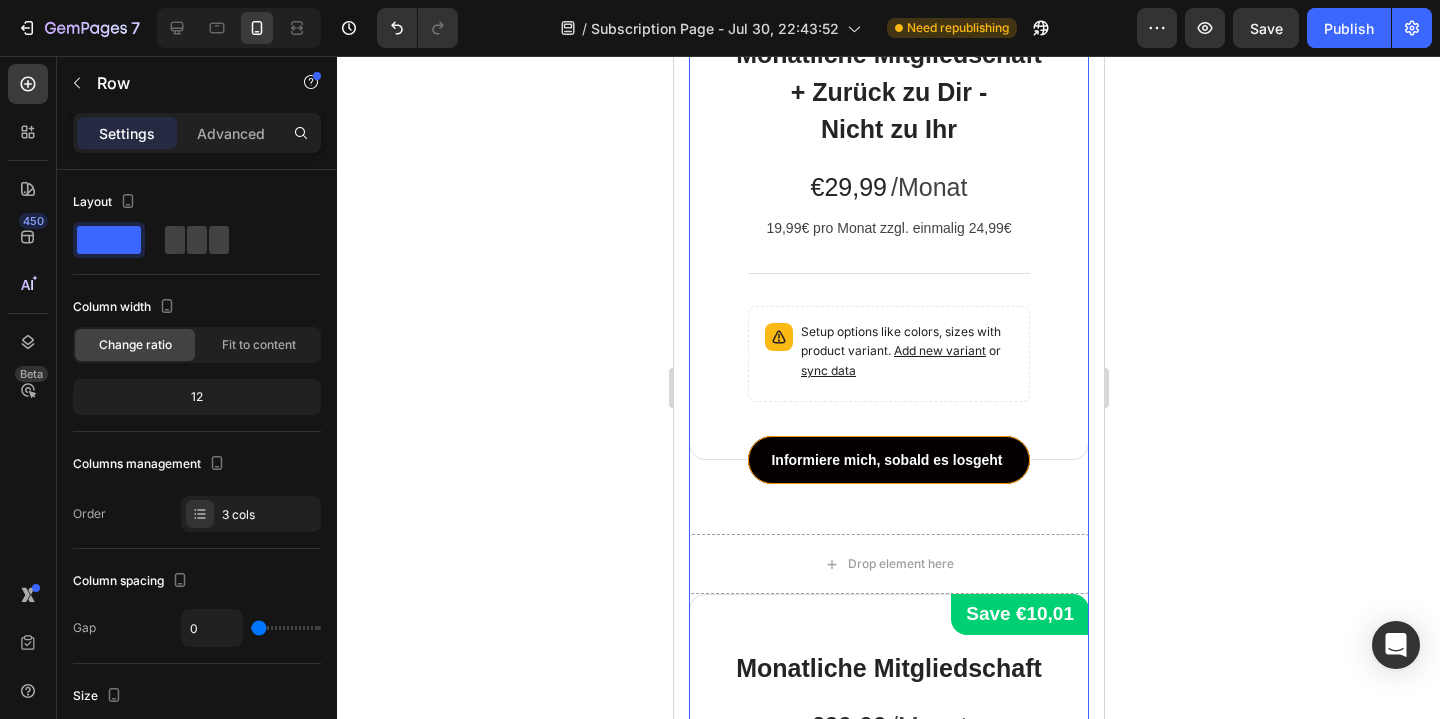 click on "Save €10,01 Product Badge Monatliche Mitgliedschaft + Zurück zu Dir -  Nicht zu Ihr Heading €29,99 Product Price Product Price /Monat Text block Row 19,99€ pro Monat zzgl. einmalig 24,99€ Text block Row                Title Line Setup options like colors, sizes with product variant.       Add new variant   or   sync data Product Variants & Swatches Informiere mich, sobald es losgeht Product Cart Button Row Product Row" at bounding box center (888, 257) 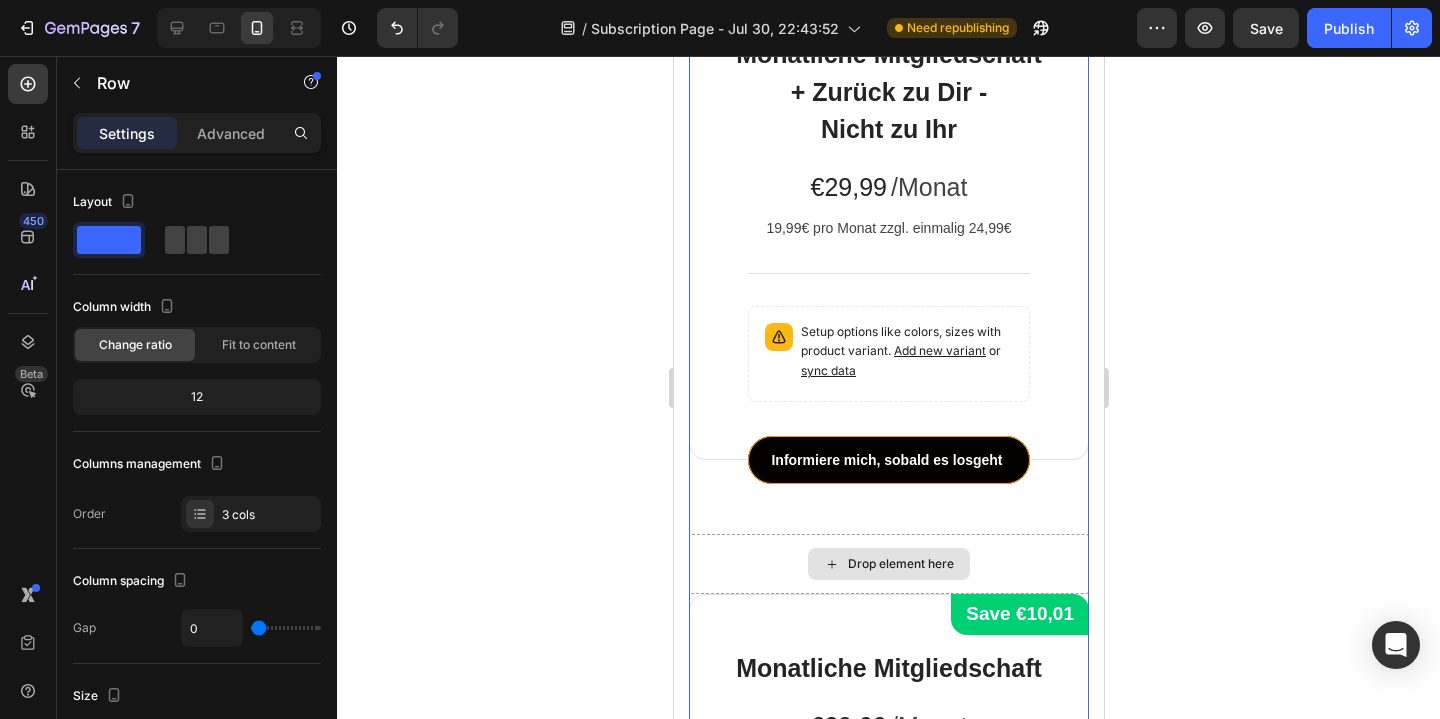 click on "Drop element here" at bounding box center [888, 564] 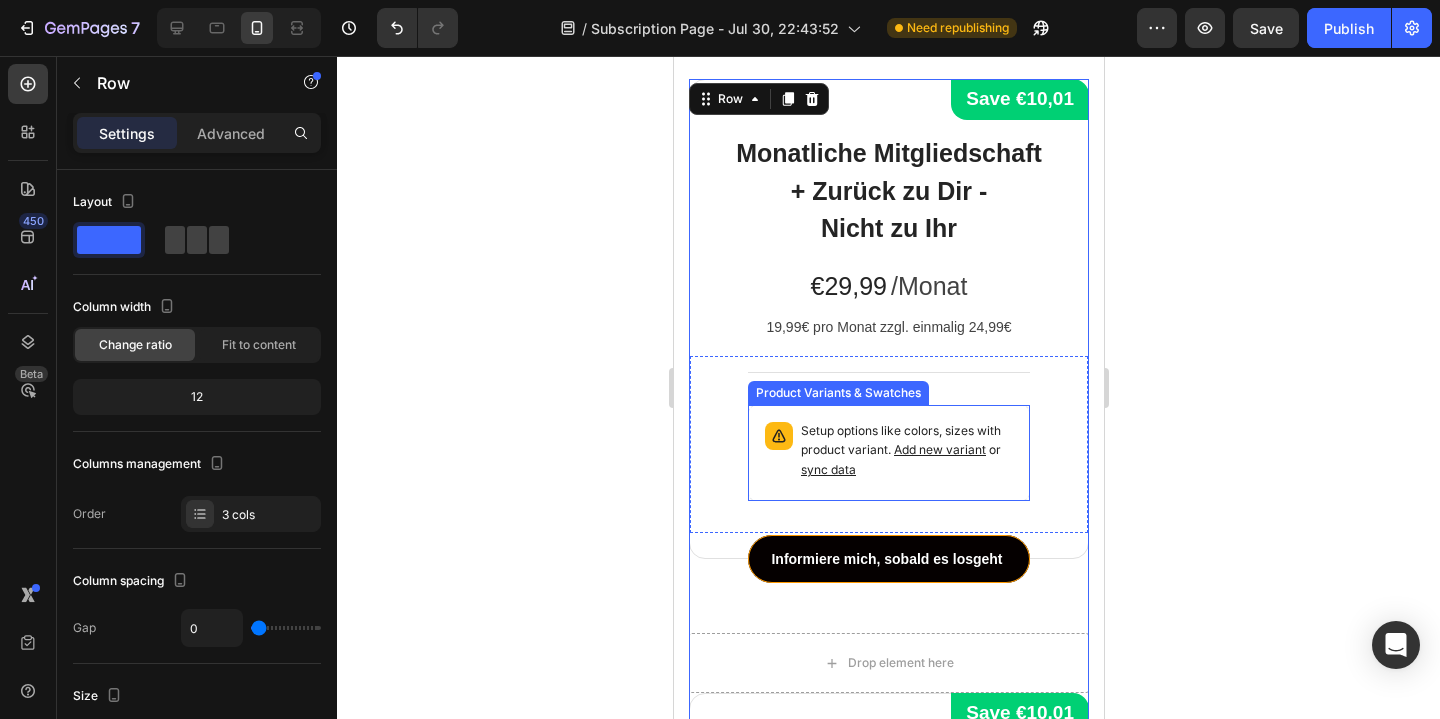 scroll, scrollTop: 3660, scrollLeft: 0, axis: vertical 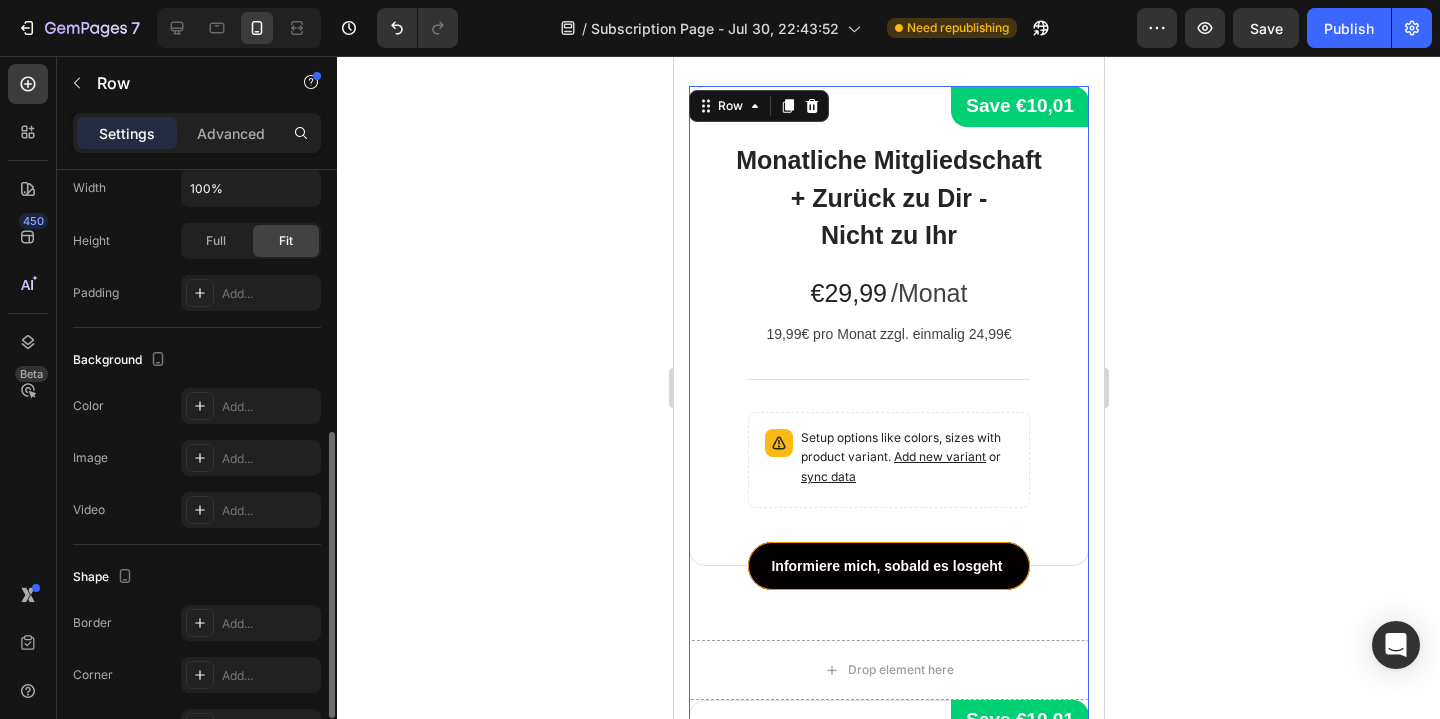 click on "The changes might be hidden by  the video. Color Add... Image Add... Video Add..." 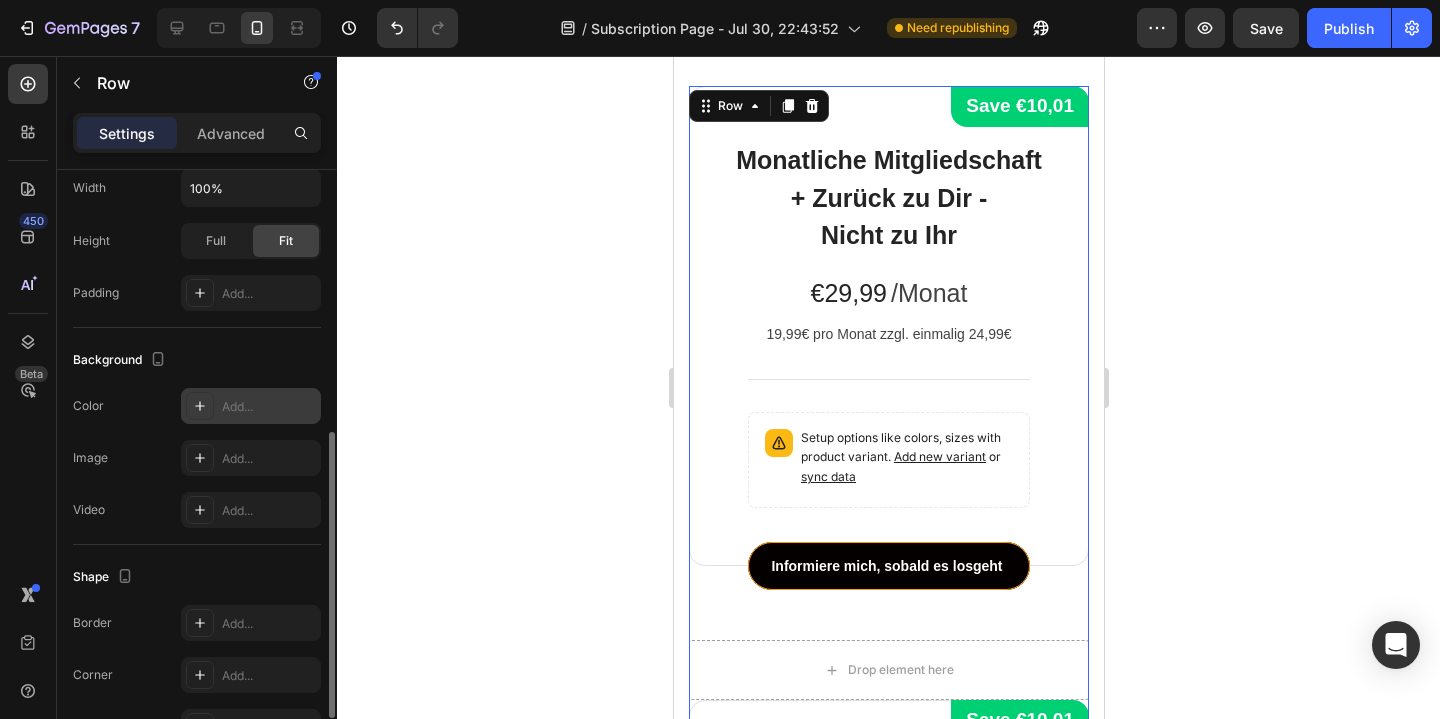 click at bounding box center (200, 406) 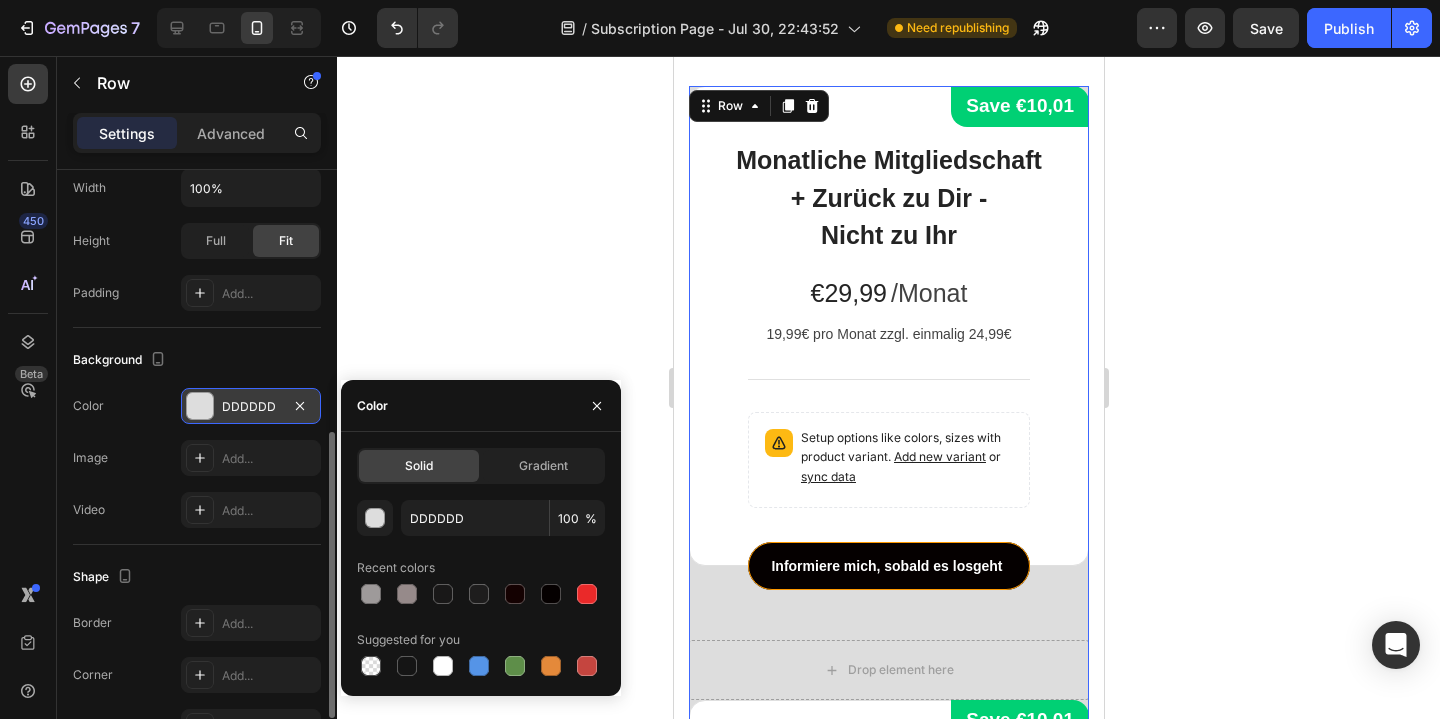 click 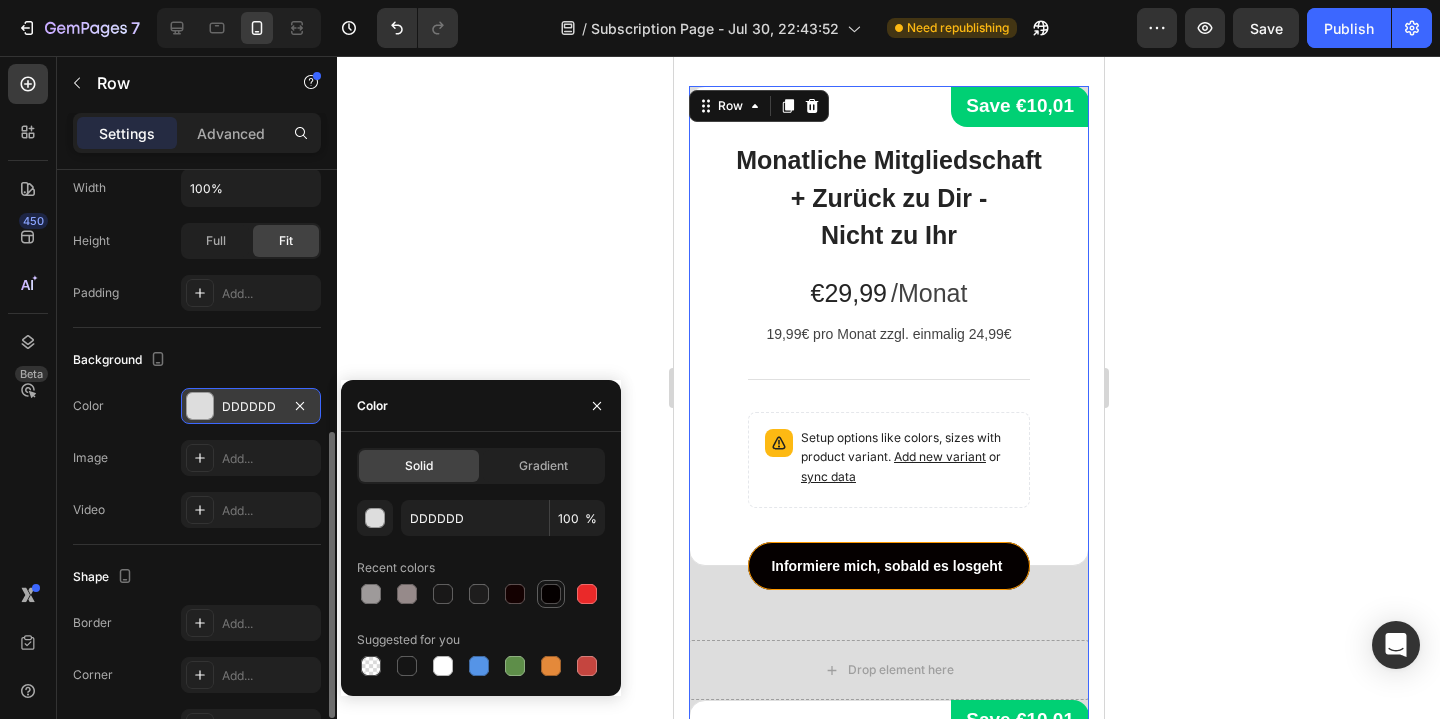 click at bounding box center (551, 594) 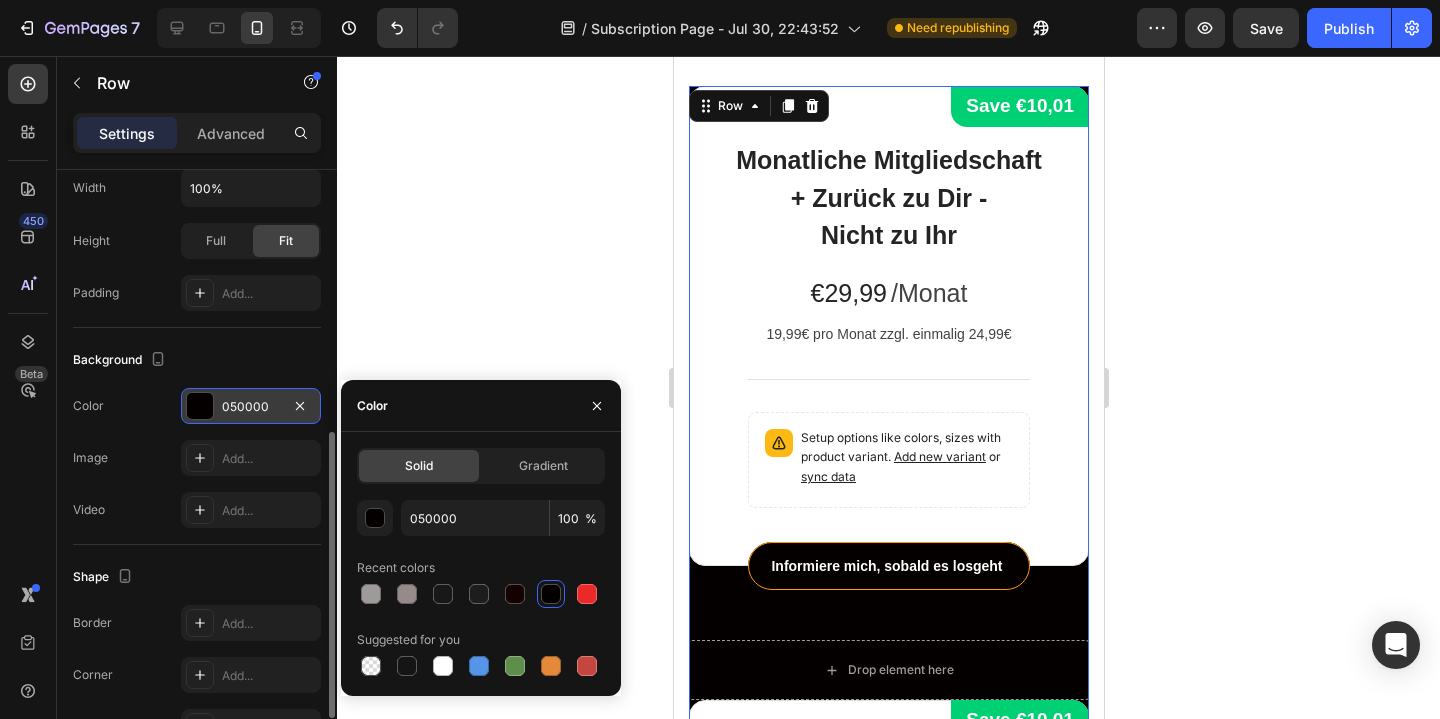 click 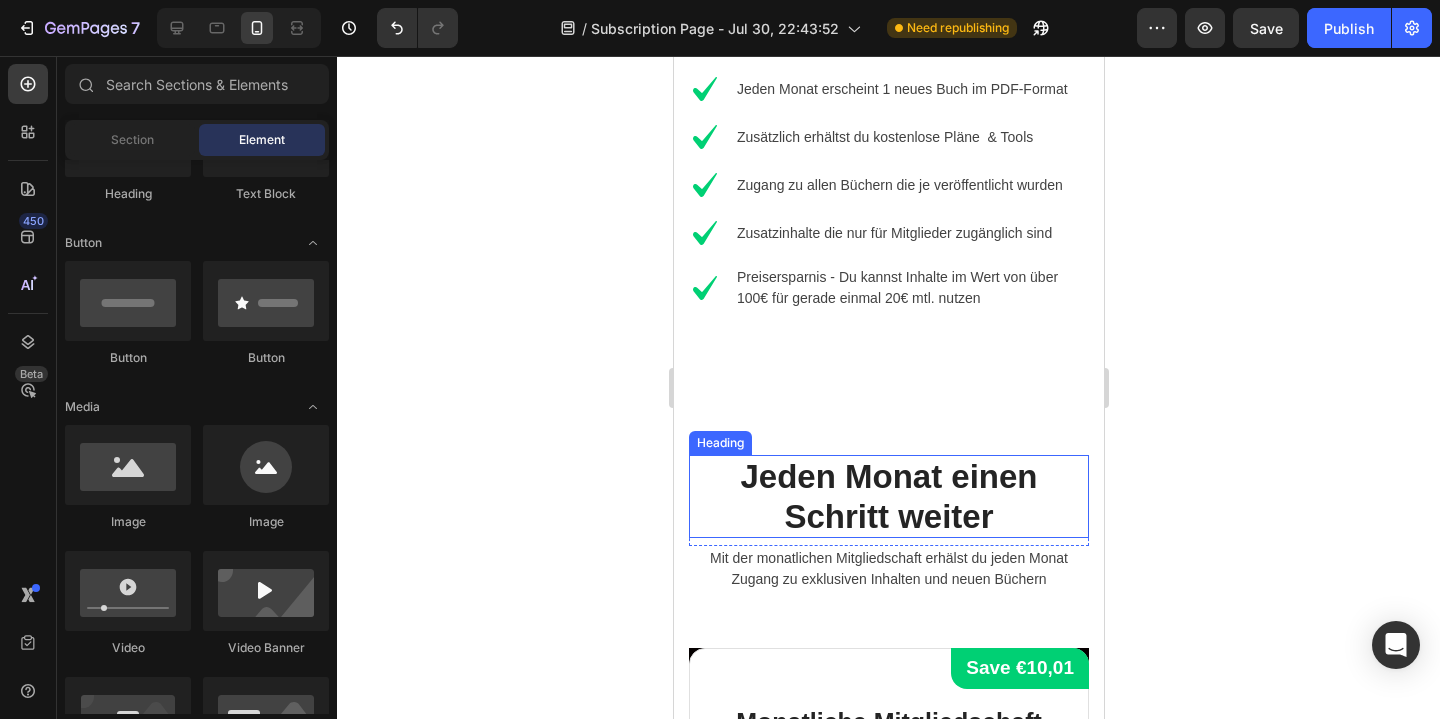 scroll, scrollTop: 3676, scrollLeft: 0, axis: vertical 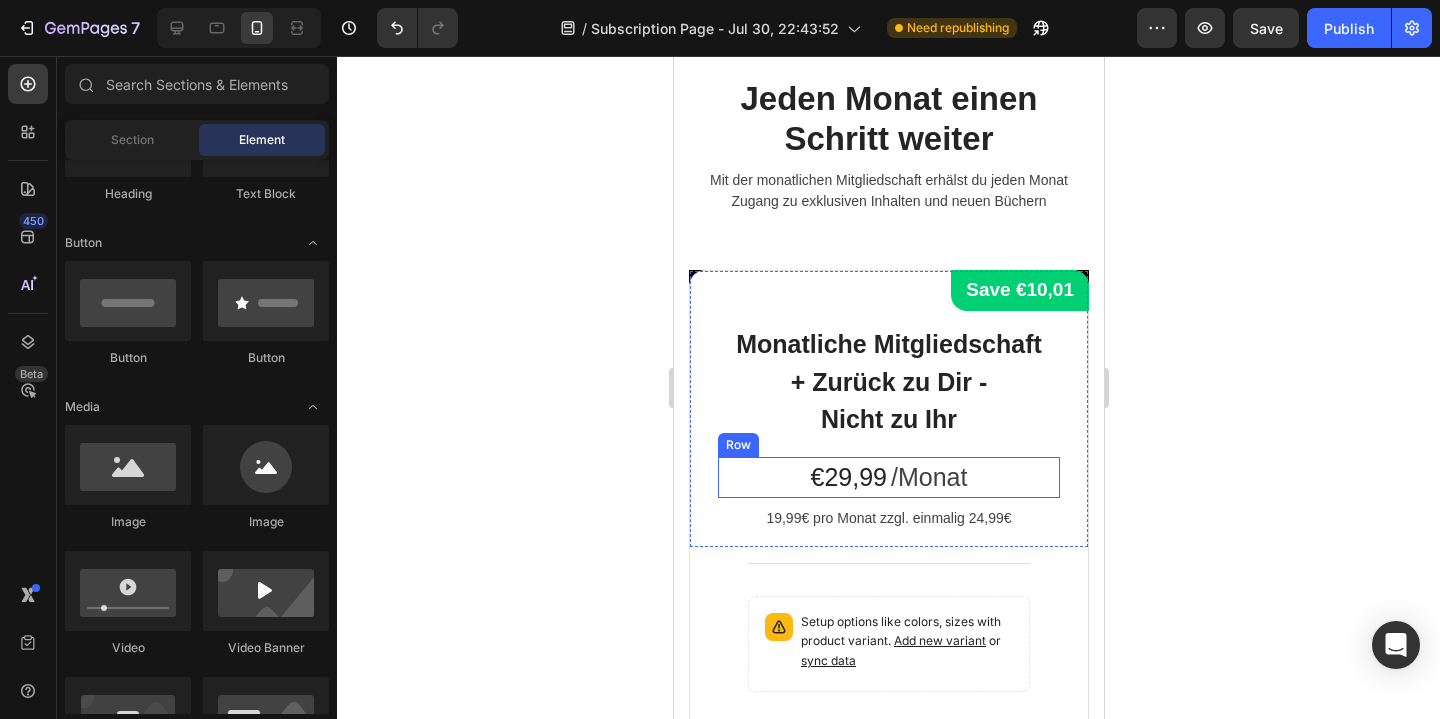 click on "Monatliche Mitgliedschaft + Zurück zu Dir -  Nicht zu Ihr Heading €29,99 Product Price Product Price /Monat Text block Row 19,99€ pro Monat zzgl. einmalig 24,99€ Text block Row" at bounding box center (888, 409) 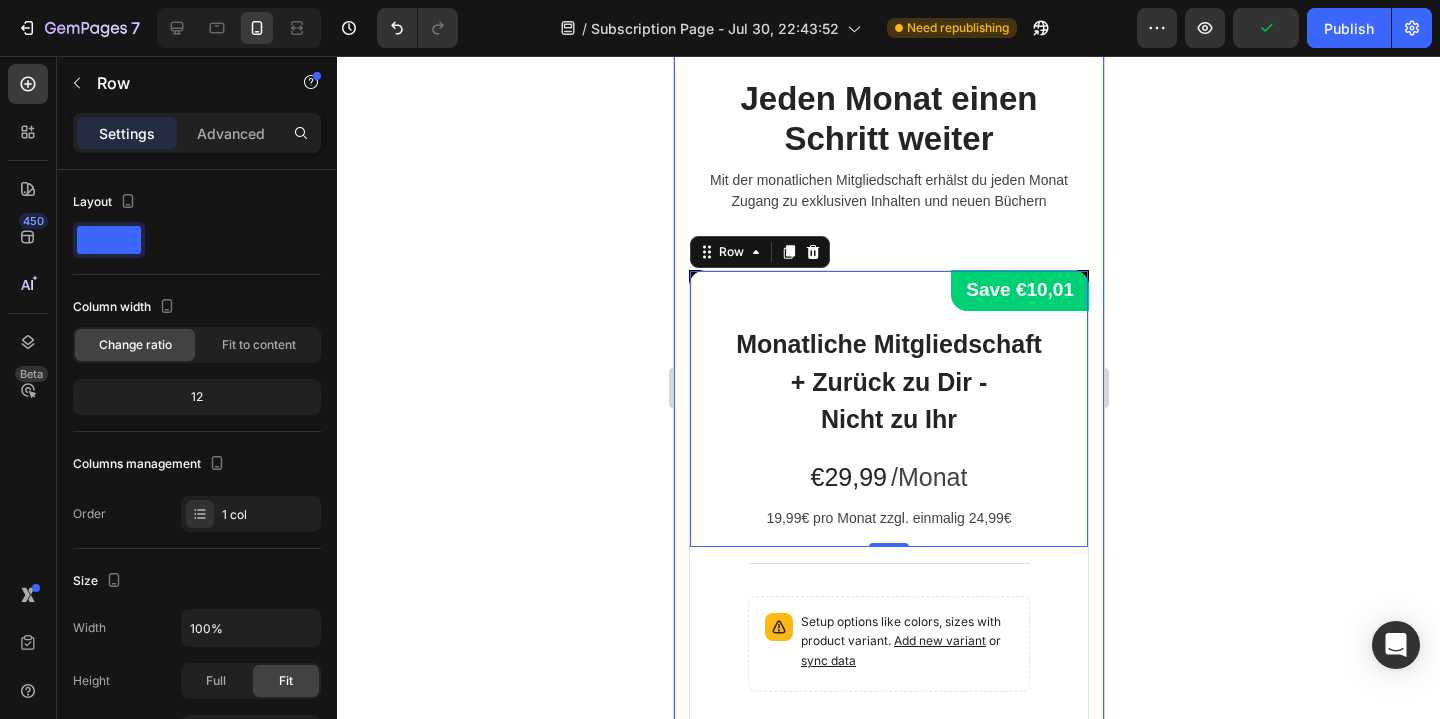 click on "Jeden Monat einen Schritt weiter Heading Row Mit der monatlichen Mitgliedschaft erhälst du jeden Monat Zugang zu exklusiven Inhalten und neuen Büchern Text block Row Save €10,01 Product Badge Monatliche Mitgliedschaft + Zurück zu Dir -  Nicht zu Ihr Heading €29,99 Product Price Product Price /Monat Text block Row 19,99€ pro Monat zzgl. einmalig 24,99€ Text block Row   0                Title Line Setup options like colors, sizes with product variant.       Add new variant   or   sync data Product Variants & Swatches Informiere mich, sobald es losgeht Product Cart Button Row Product Row
Drop element here Save €10,01 Product Badge Monatliche Mitgliedschaft Heading €29,99 Product Price Product Price /Monat Text block Row Monatlich kündbar Text block Row                Title Line Setup options like colors, sizes with product variant.       Add new variant   or   sync data Product Variants & Swatches Informiere mich, sobald es losgeht Product Cart Button Row Product Row Row Row" at bounding box center (888, 719) 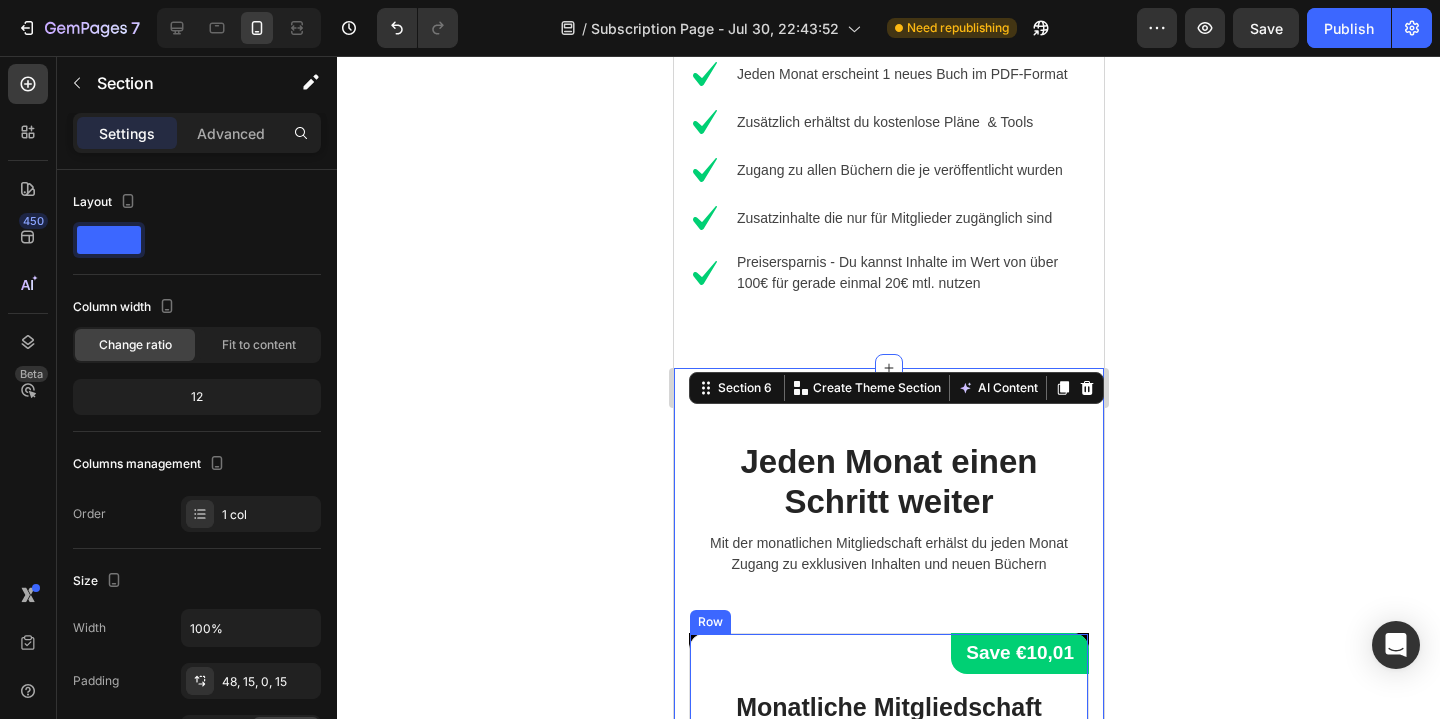 scroll, scrollTop: 3529, scrollLeft: 0, axis: vertical 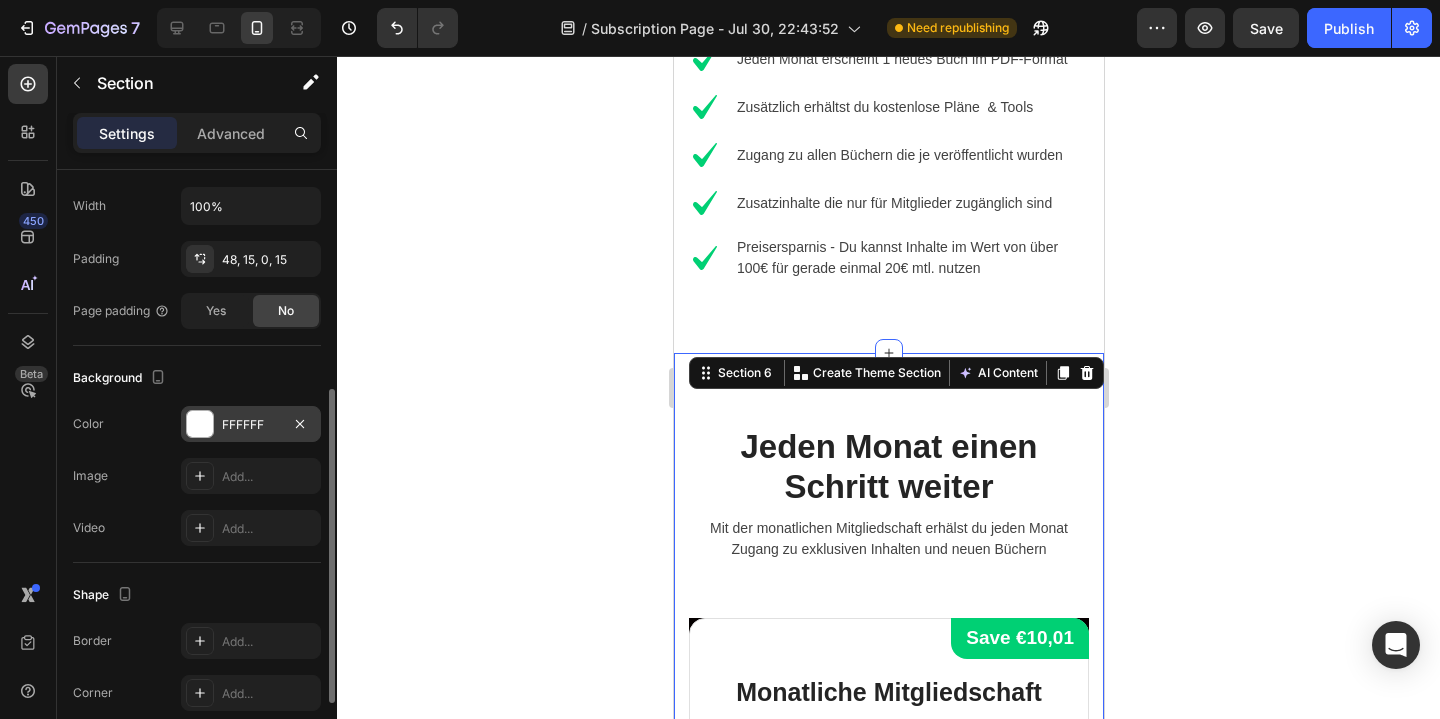 click at bounding box center [200, 424] 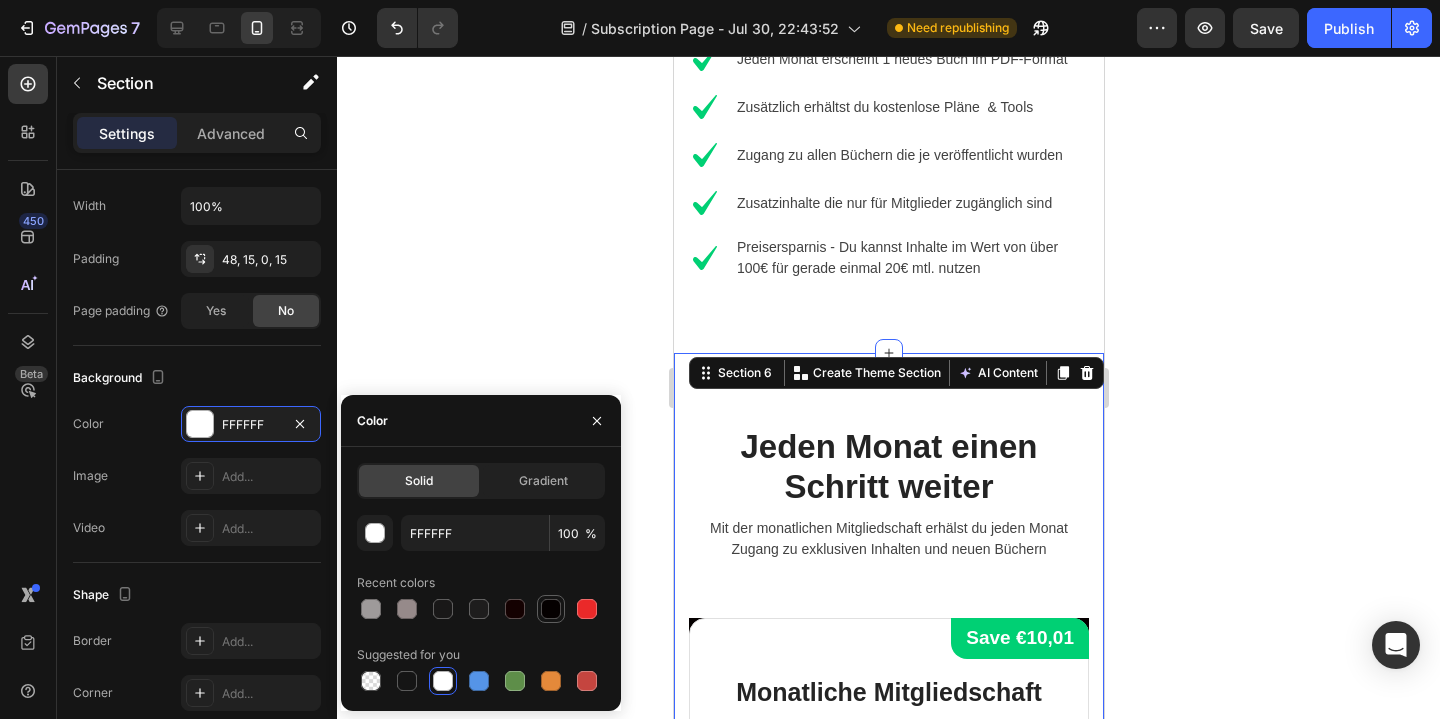 click at bounding box center [551, 609] 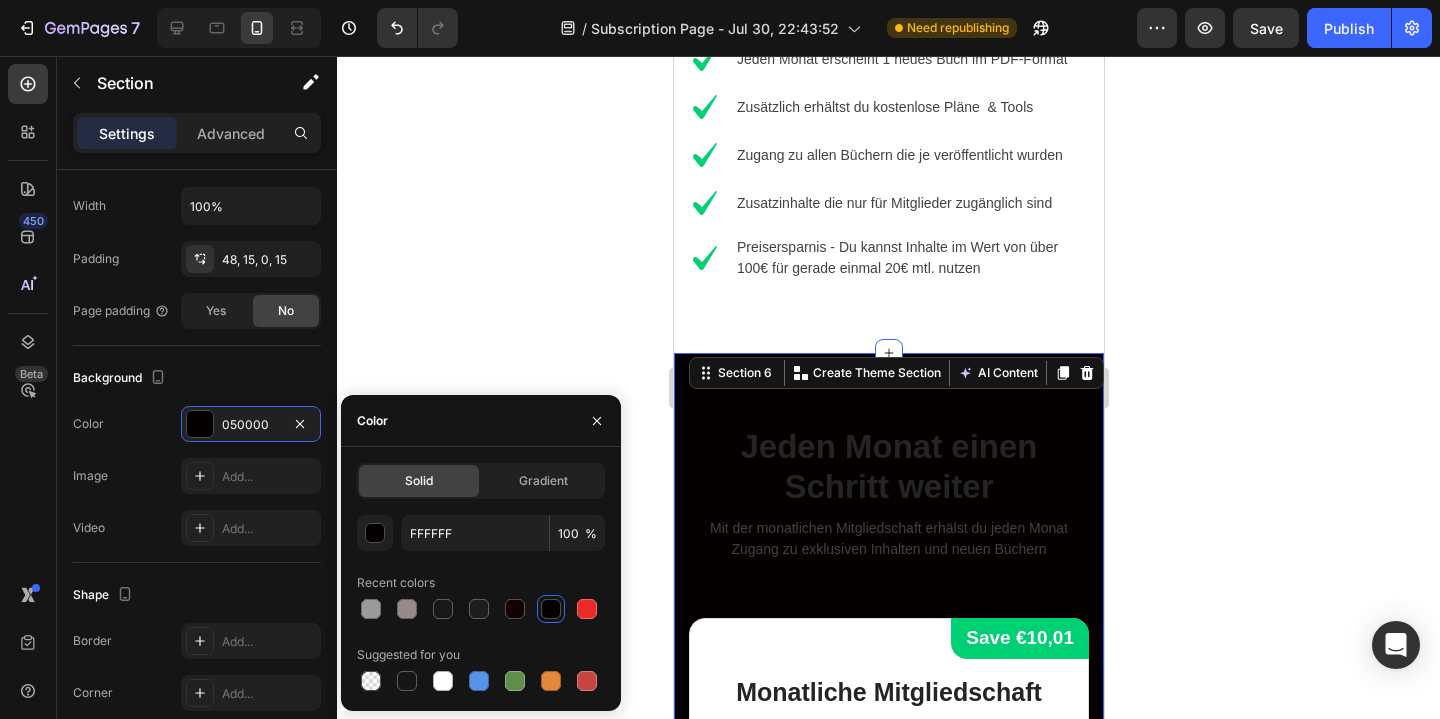 type on "050000" 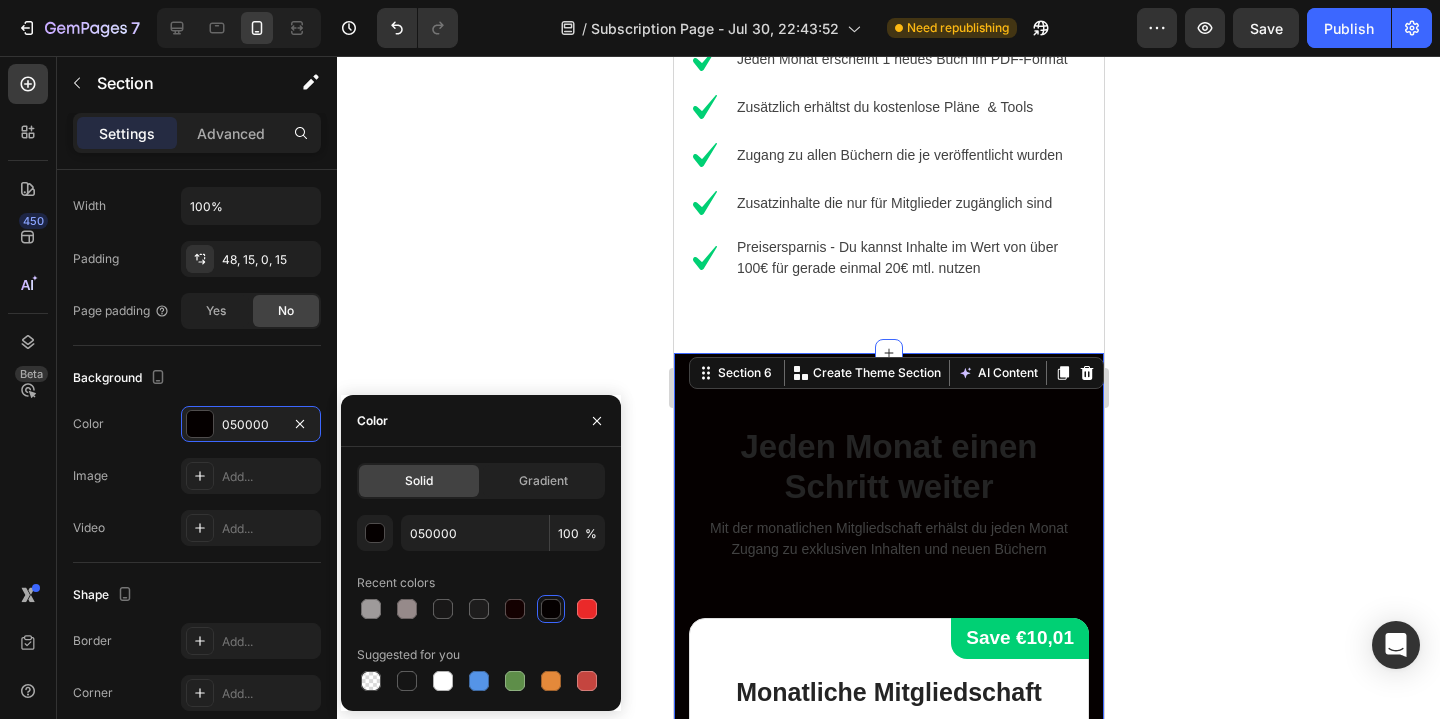 click 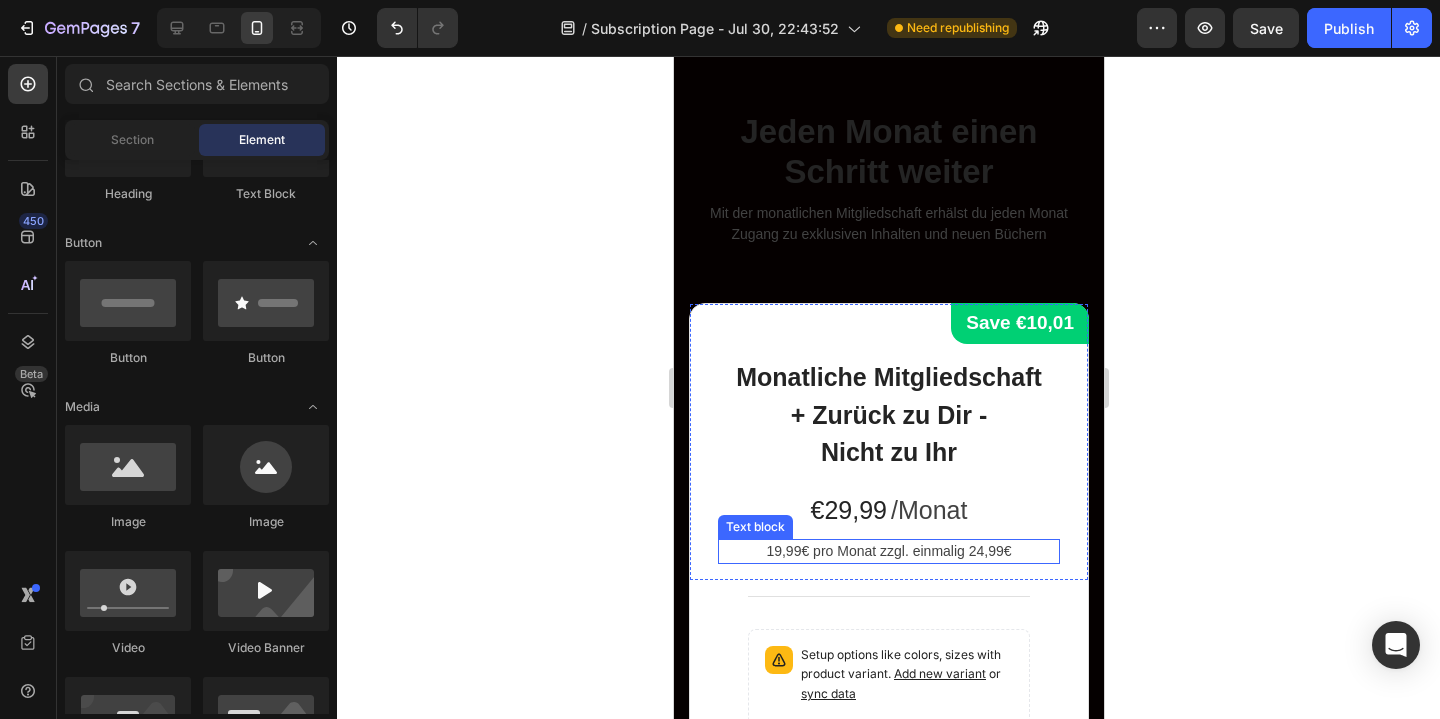 scroll, scrollTop: 3396, scrollLeft: 0, axis: vertical 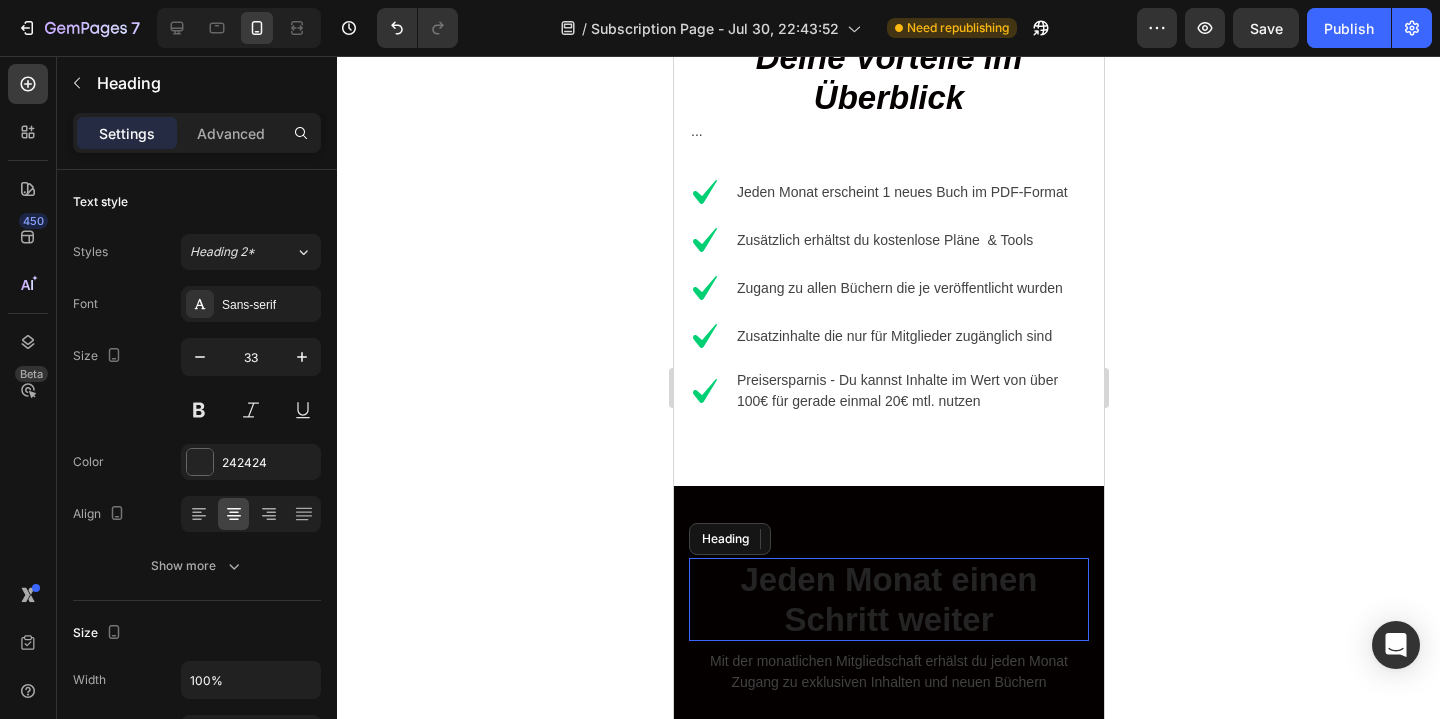 click on "Jeden Monat einen Schritt weiter" at bounding box center [888, 599] 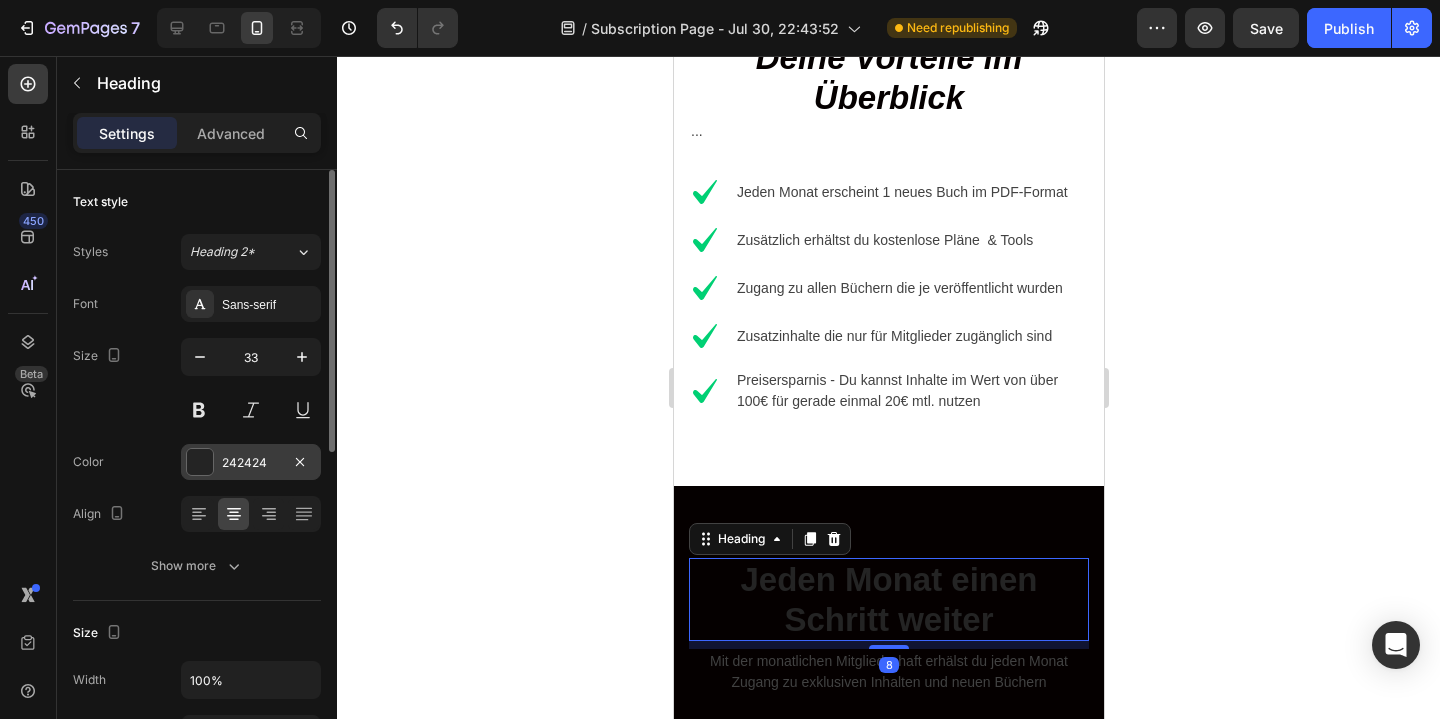 click at bounding box center [200, 462] 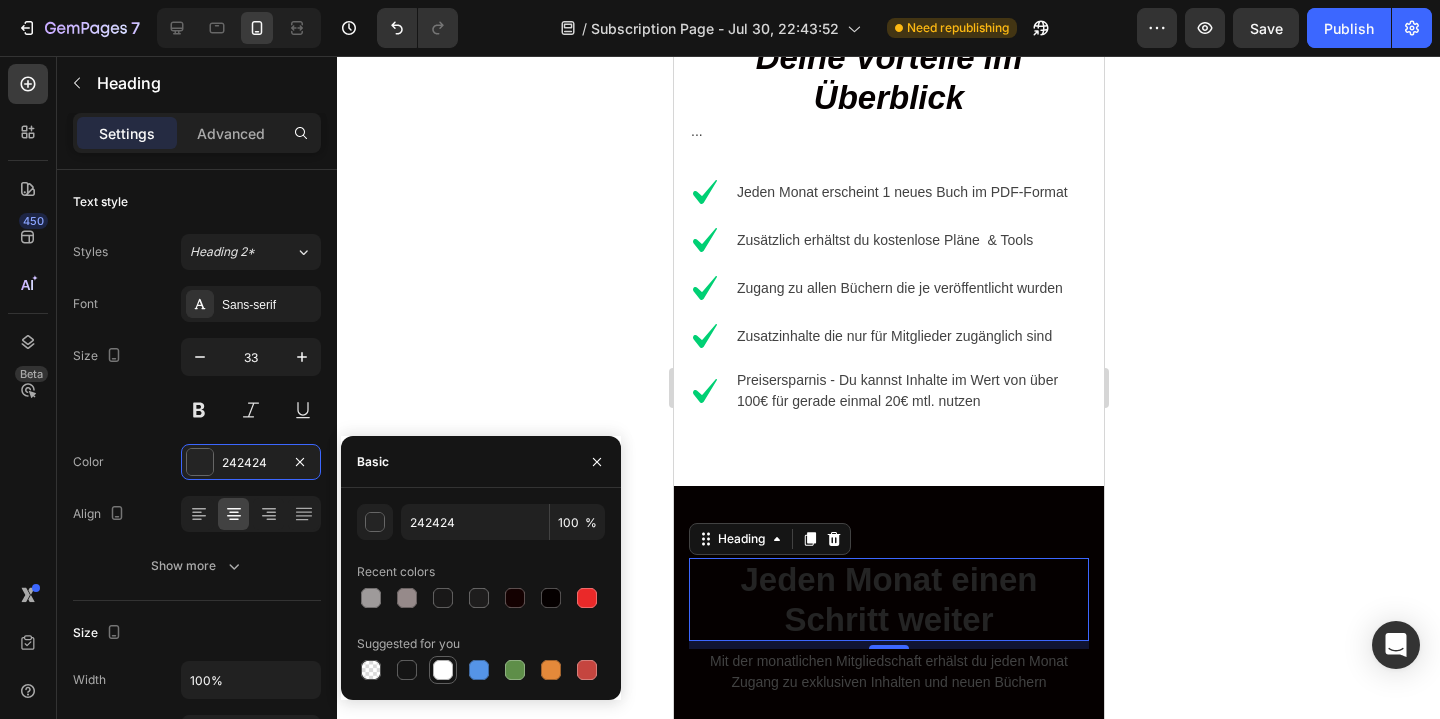 click at bounding box center (443, 670) 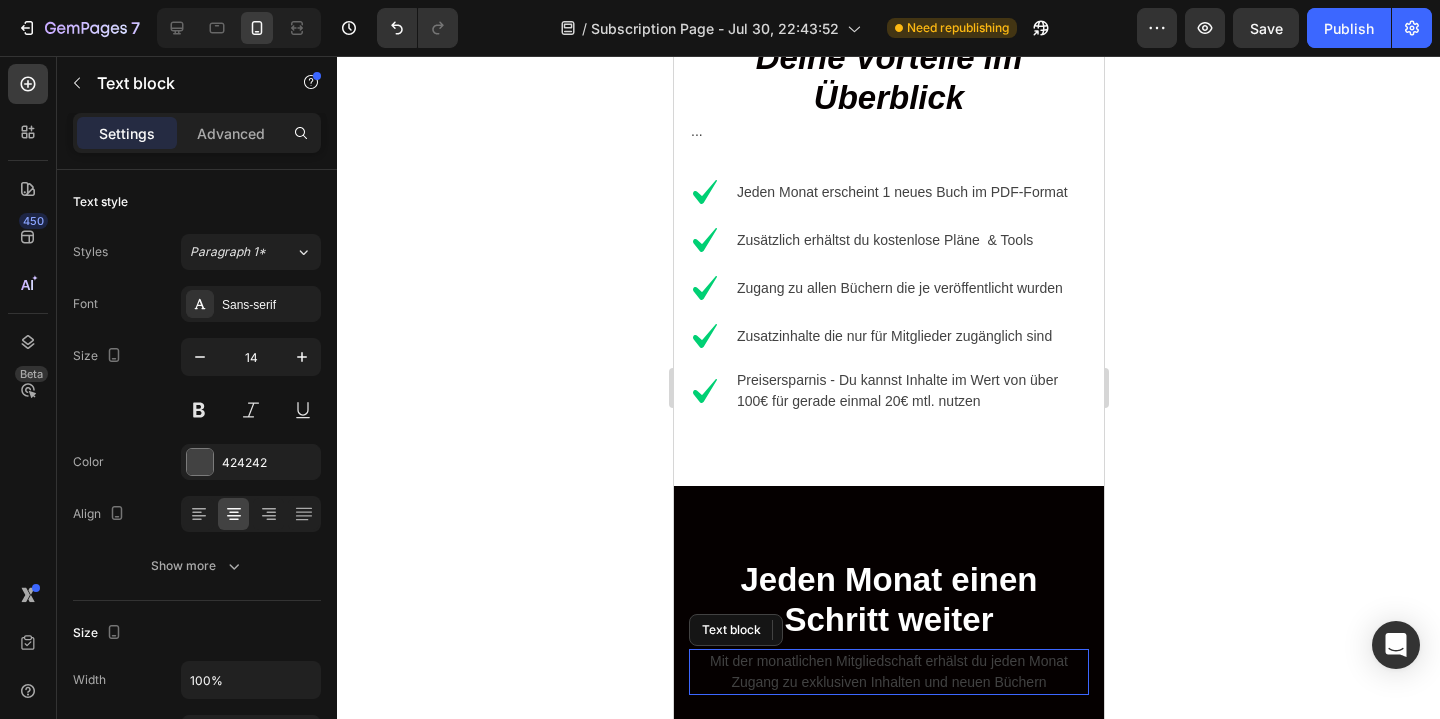 click on "Mit der monatlichen Mitgliedschaft erhälst du jeden Monat Zugang zu exklusiven Inhalten und neuen Büchern" at bounding box center (888, 672) 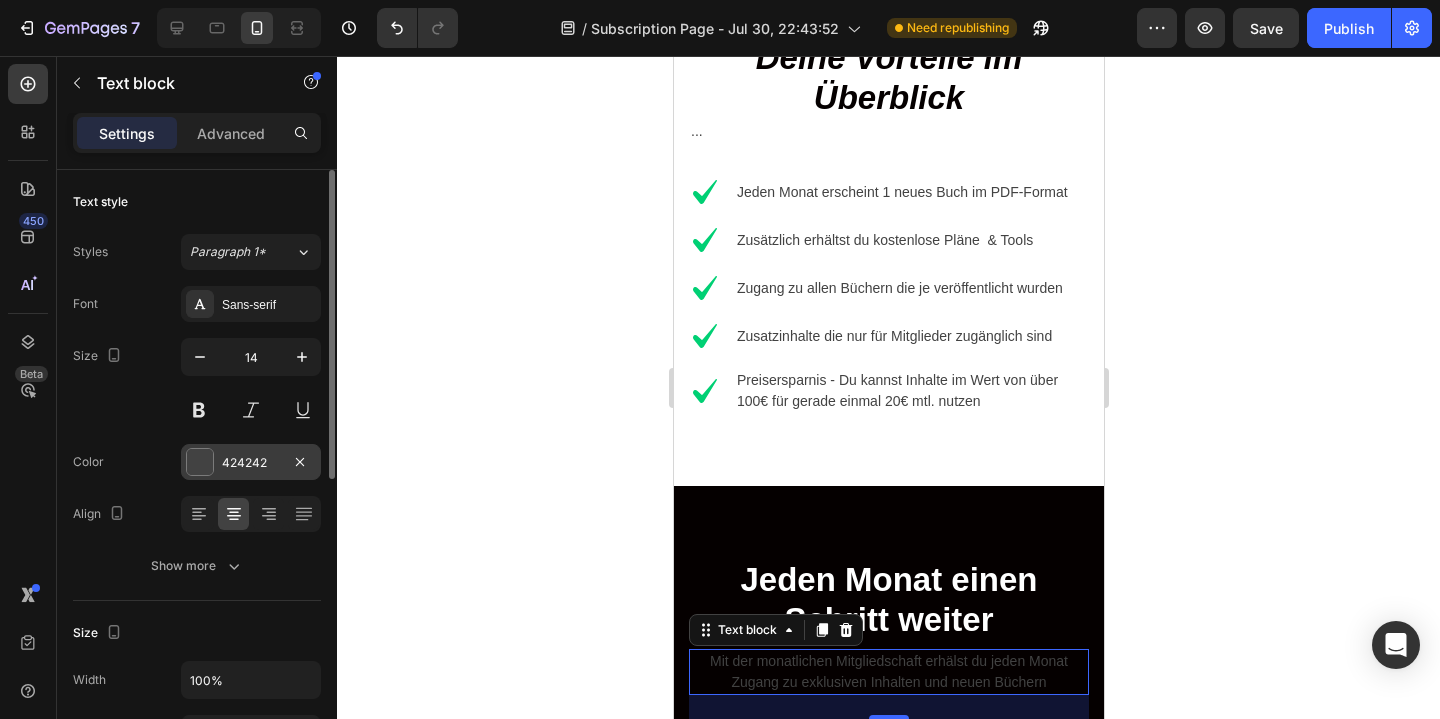 click on "424242" at bounding box center (251, 462) 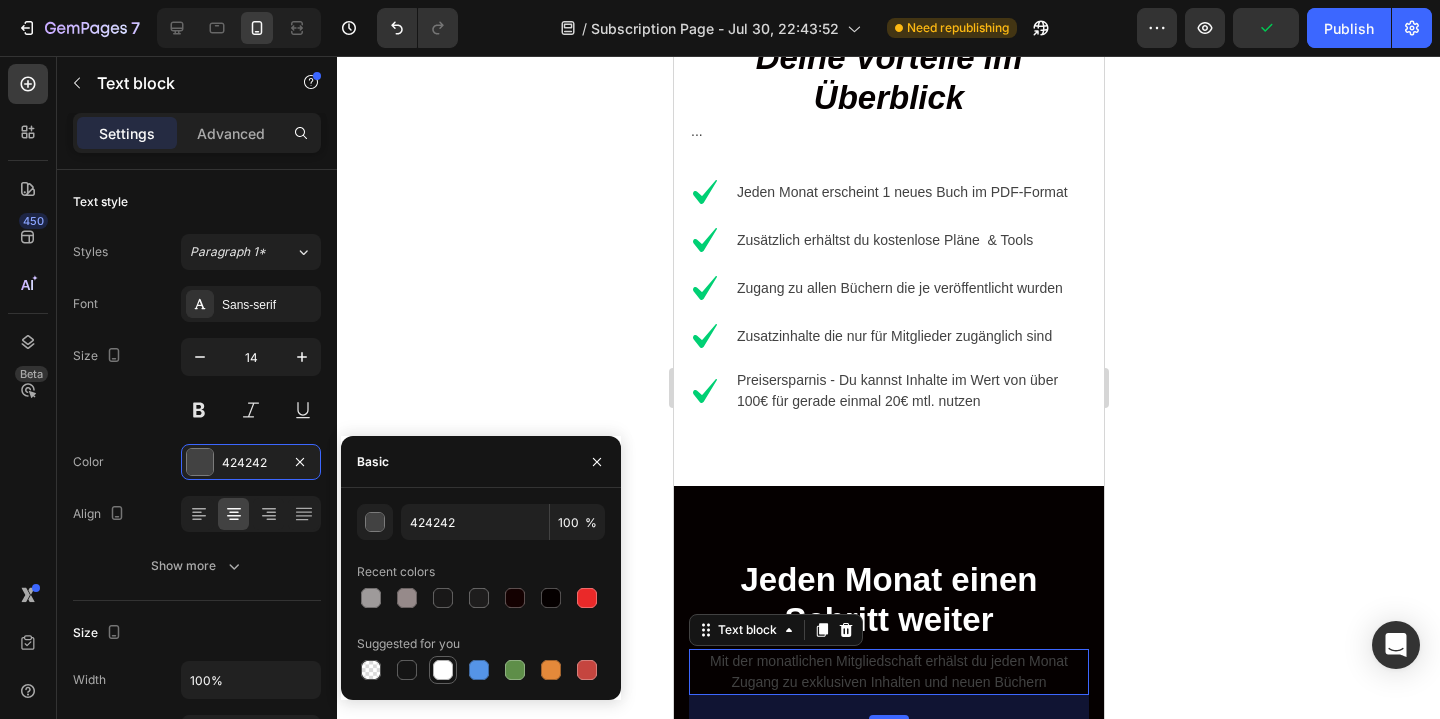 click at bounding box center [443, 670] 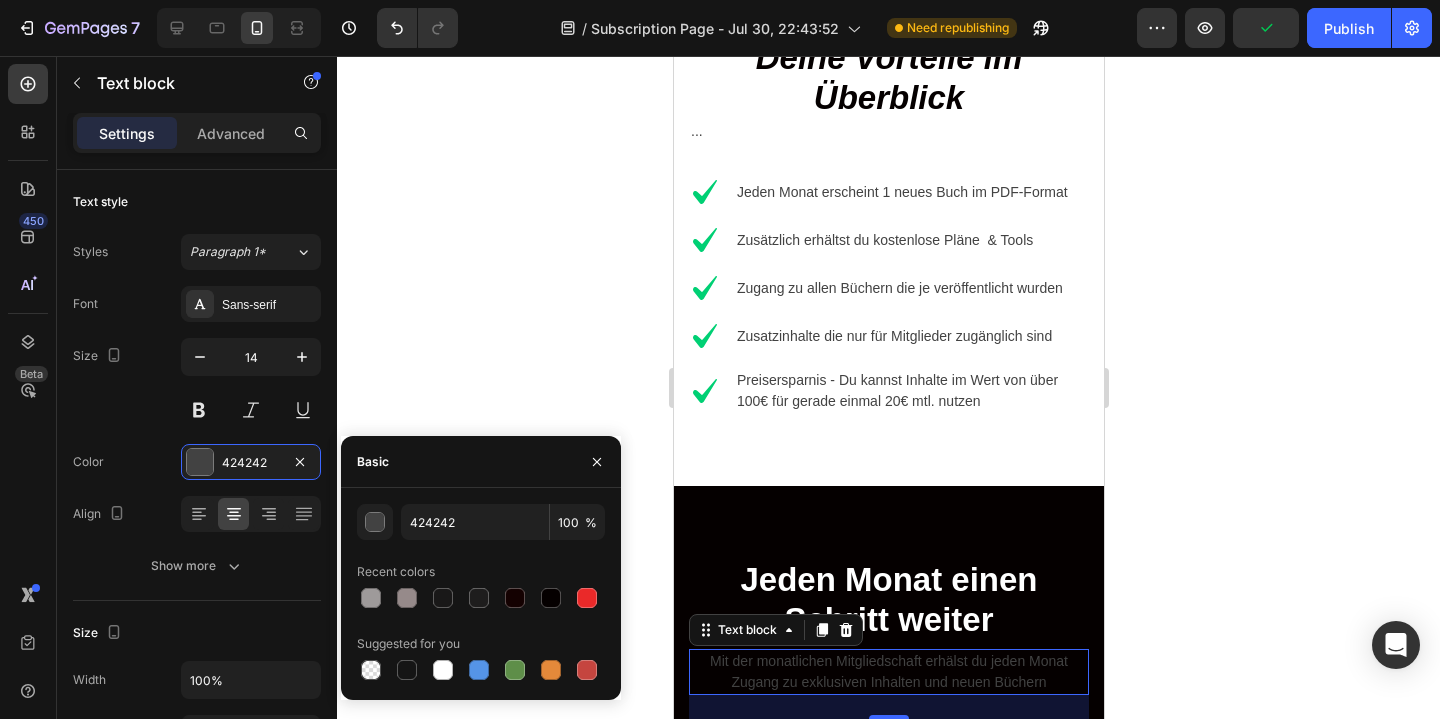 type on "FFFFFF" 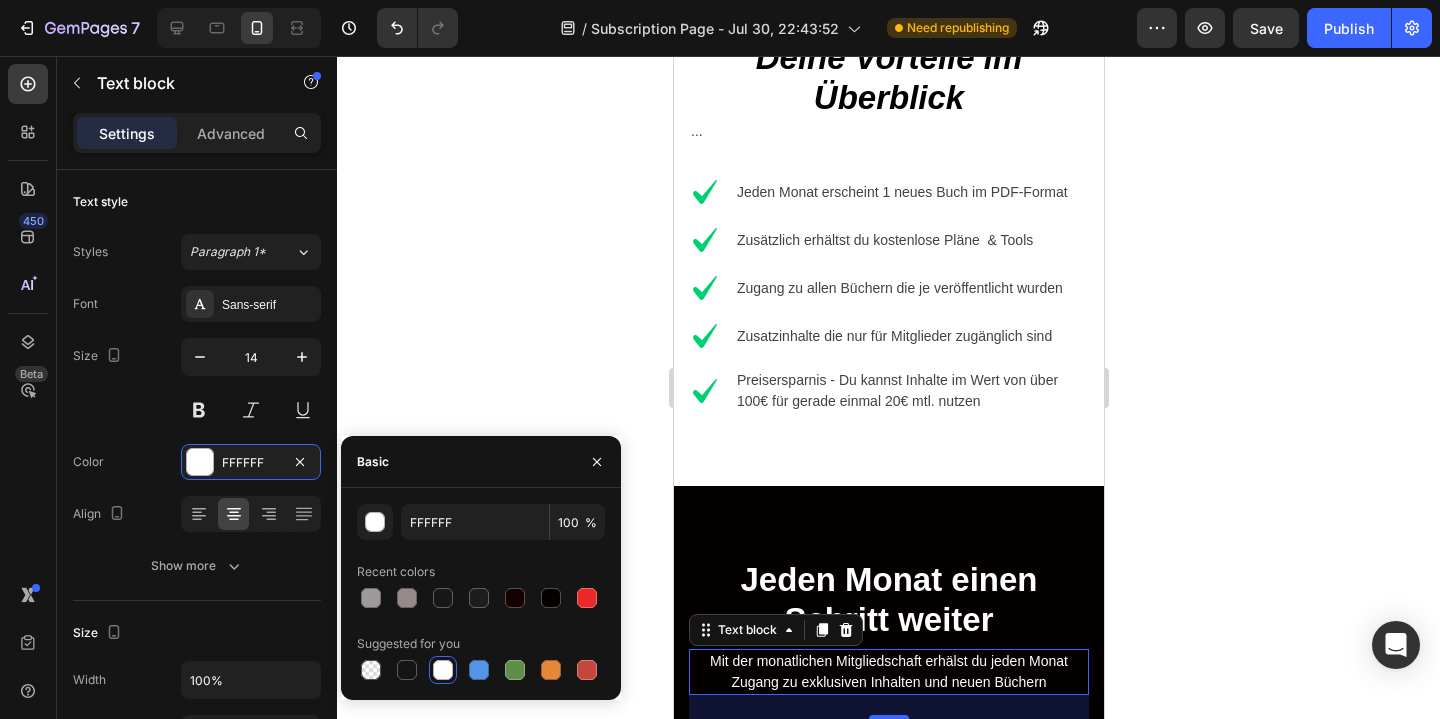 click 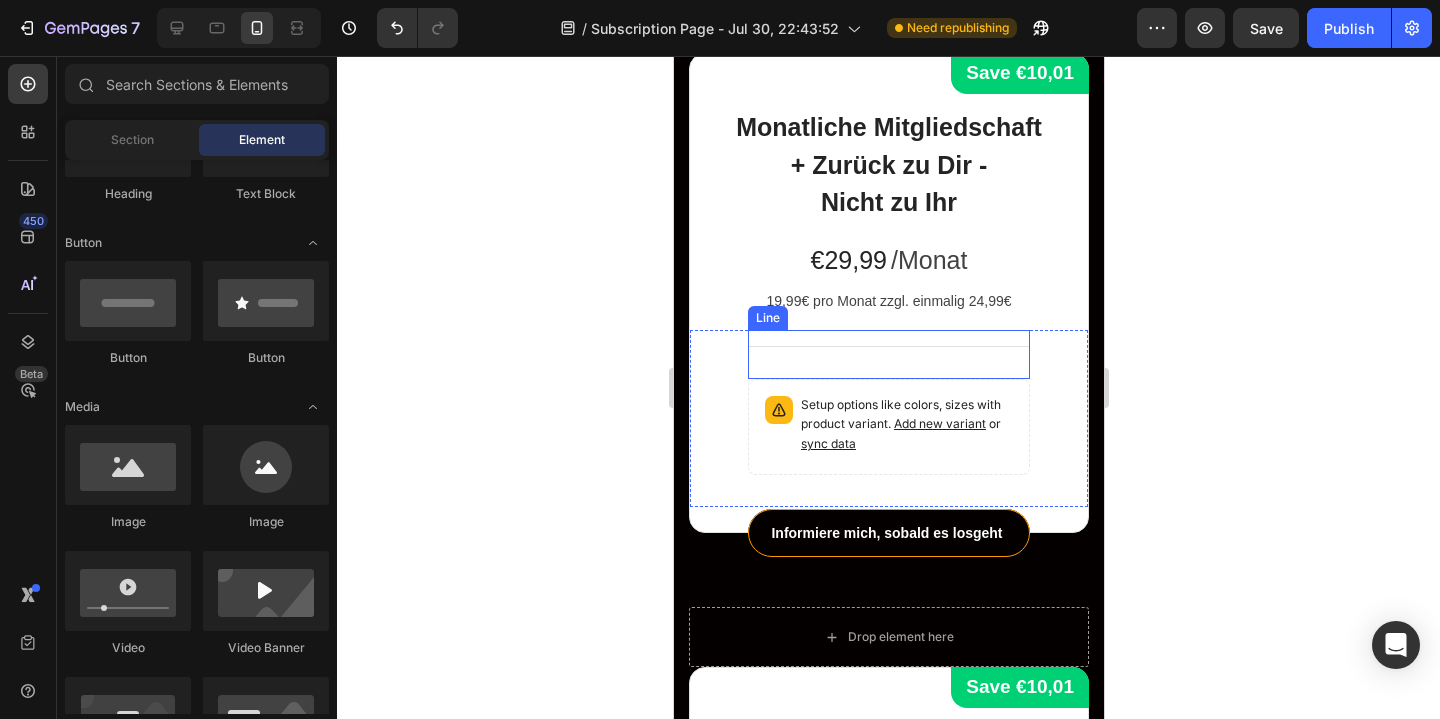 scroll, scrollTop: 3914, scrollLeft: 0, axis: vertical 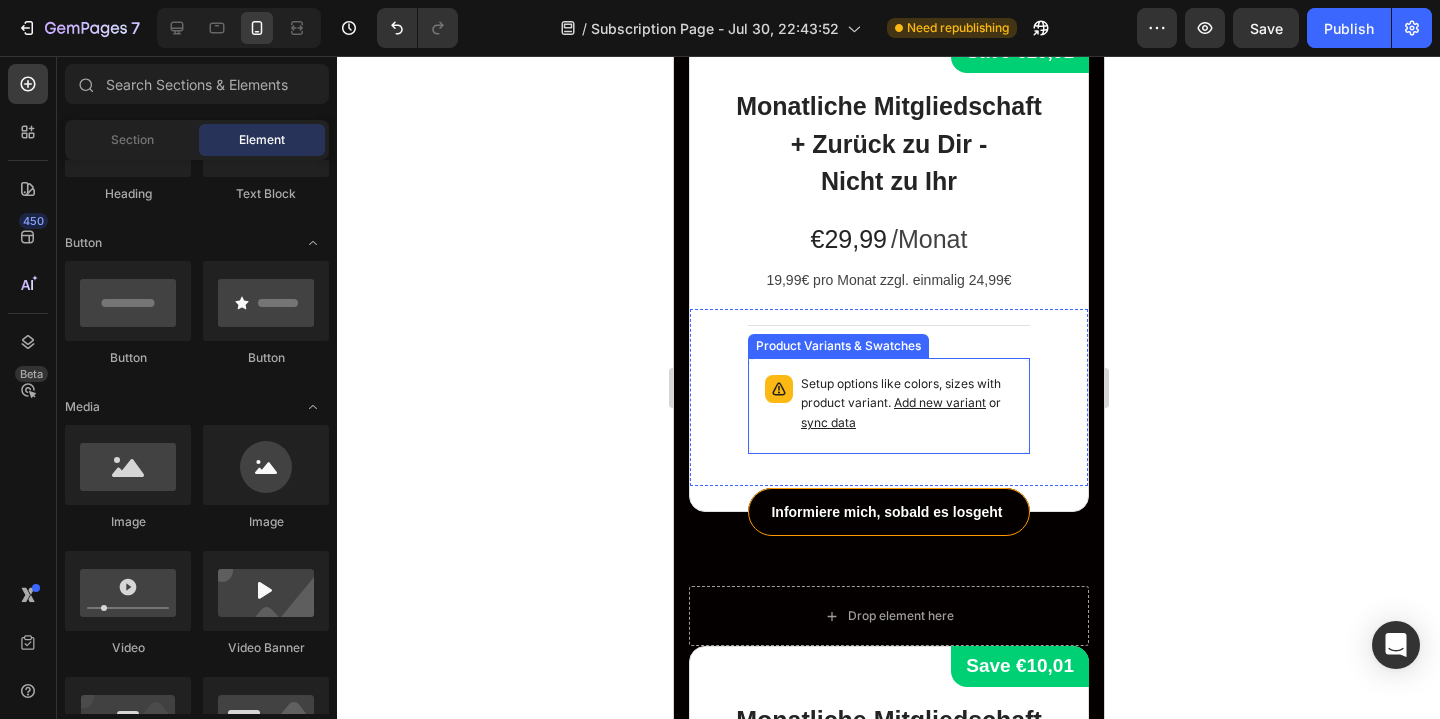 click on "Informiere mich, sobald es losgeht" at bounding box center (885, 512) 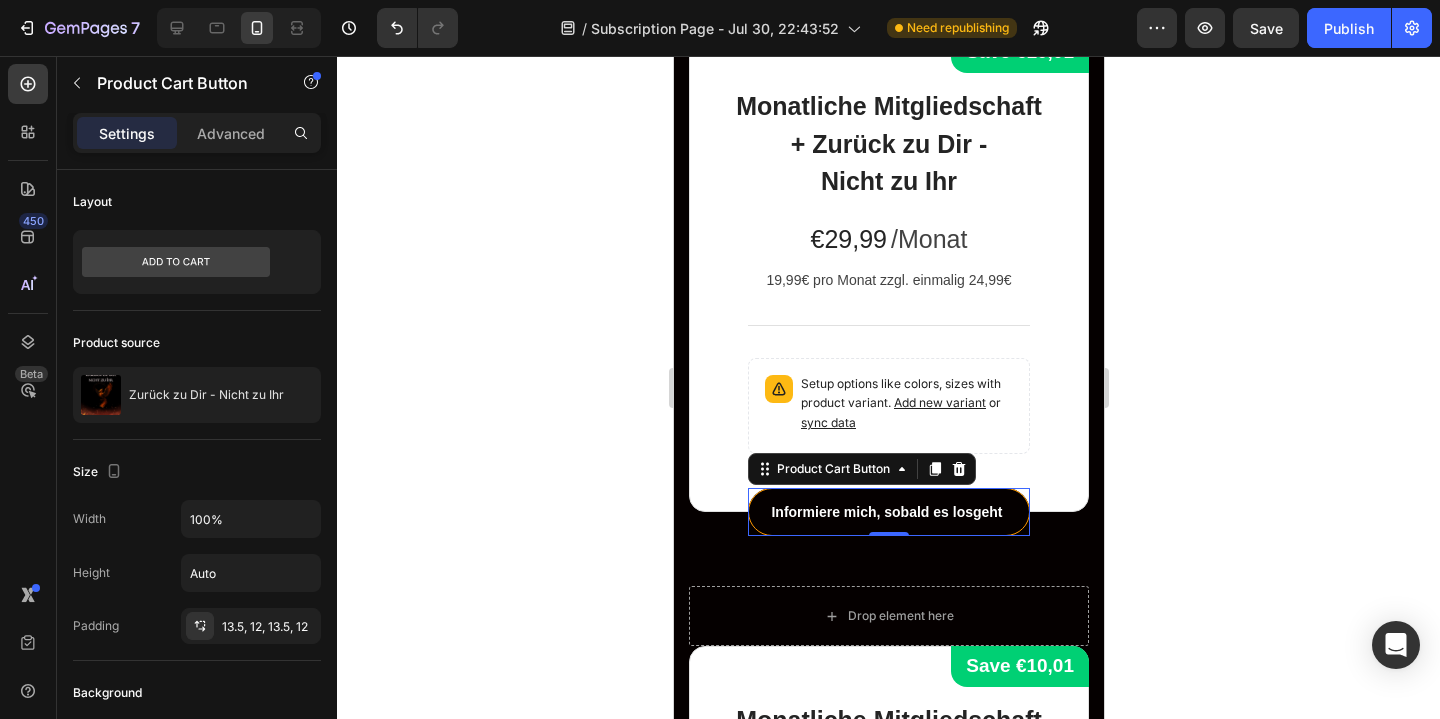 click 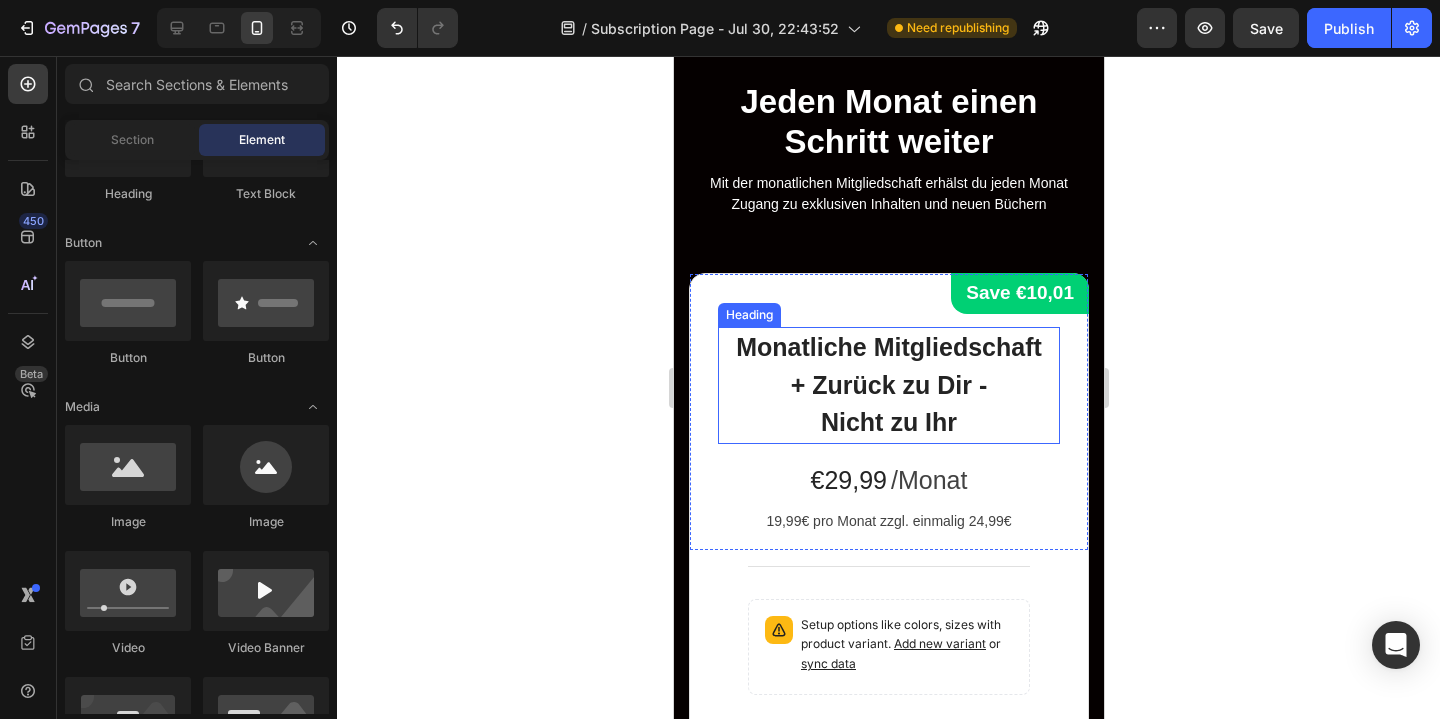 scroll, scrollTop: 3459, scrollLeft: 0, axis: vertical 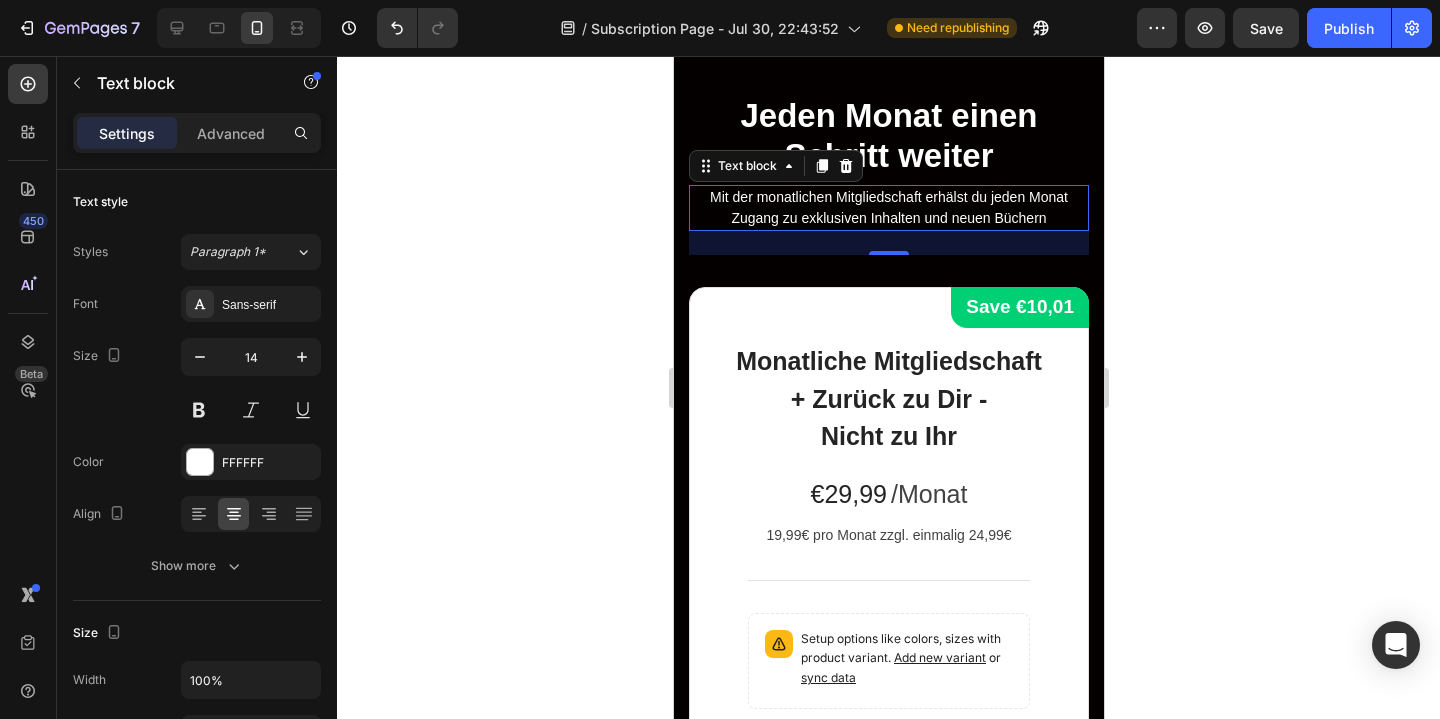 click on "Mit der monatlichen Mitgliedschaft erhälst du jeden Monat Zugang zu exklusiven Inhalten und neuen Büchern" at bounding box center [888, 208] 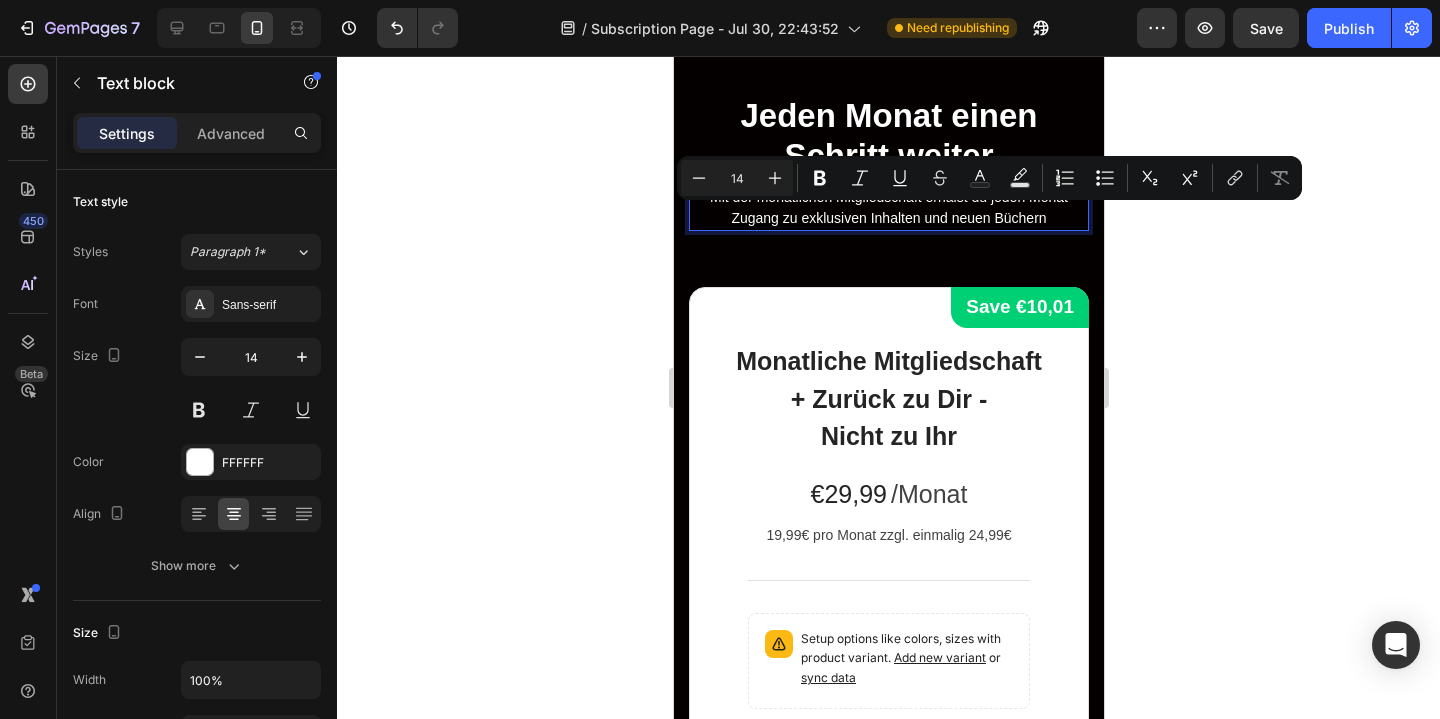 click on "Mit der monatlichen Mitgliedschaft erhälst du jeden Monat Zugang zu exklusiven Inhalten und neuen Büchern" at bounding box center (888, 208) 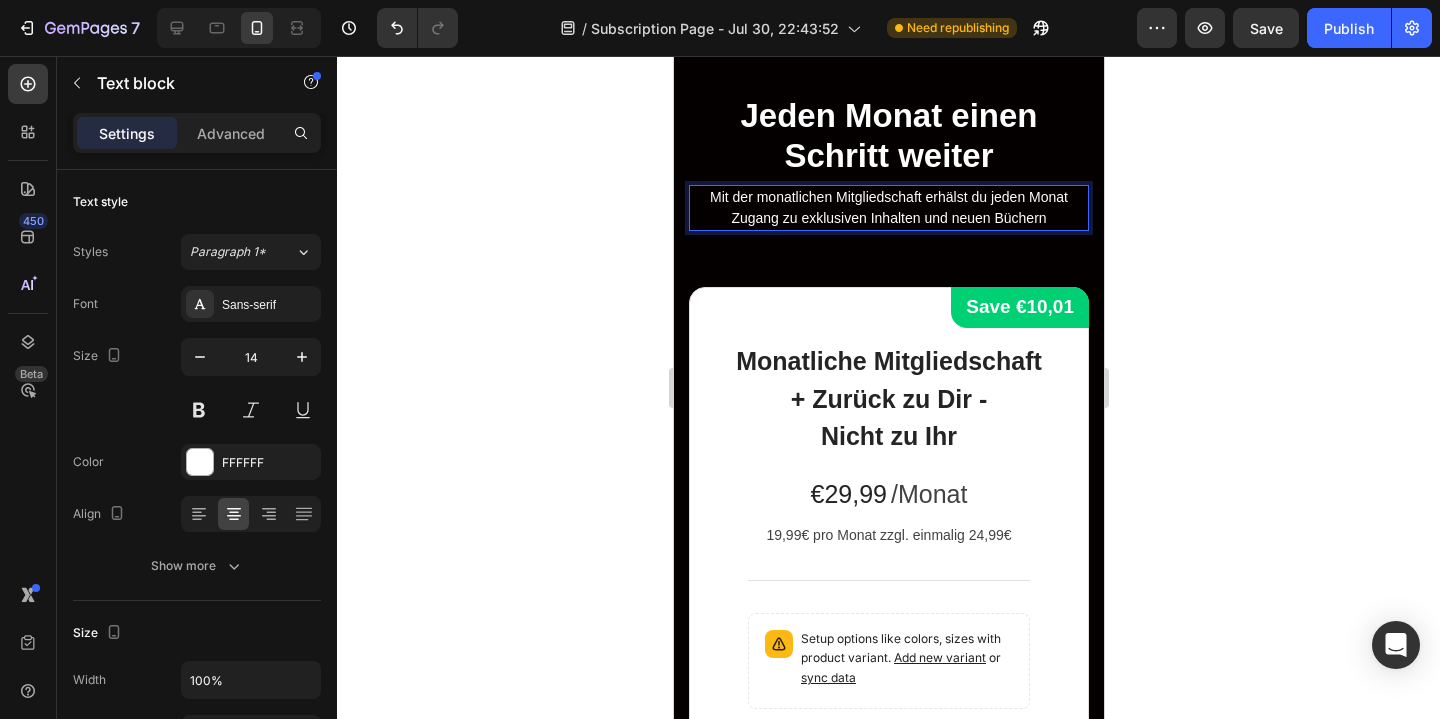click on "Mit der monatlichen Mitgliedschaft erhälst du jeden Monat Zugang zu exklusiven Inhalten und neuen Büchern" at bounding box center (888, 208) 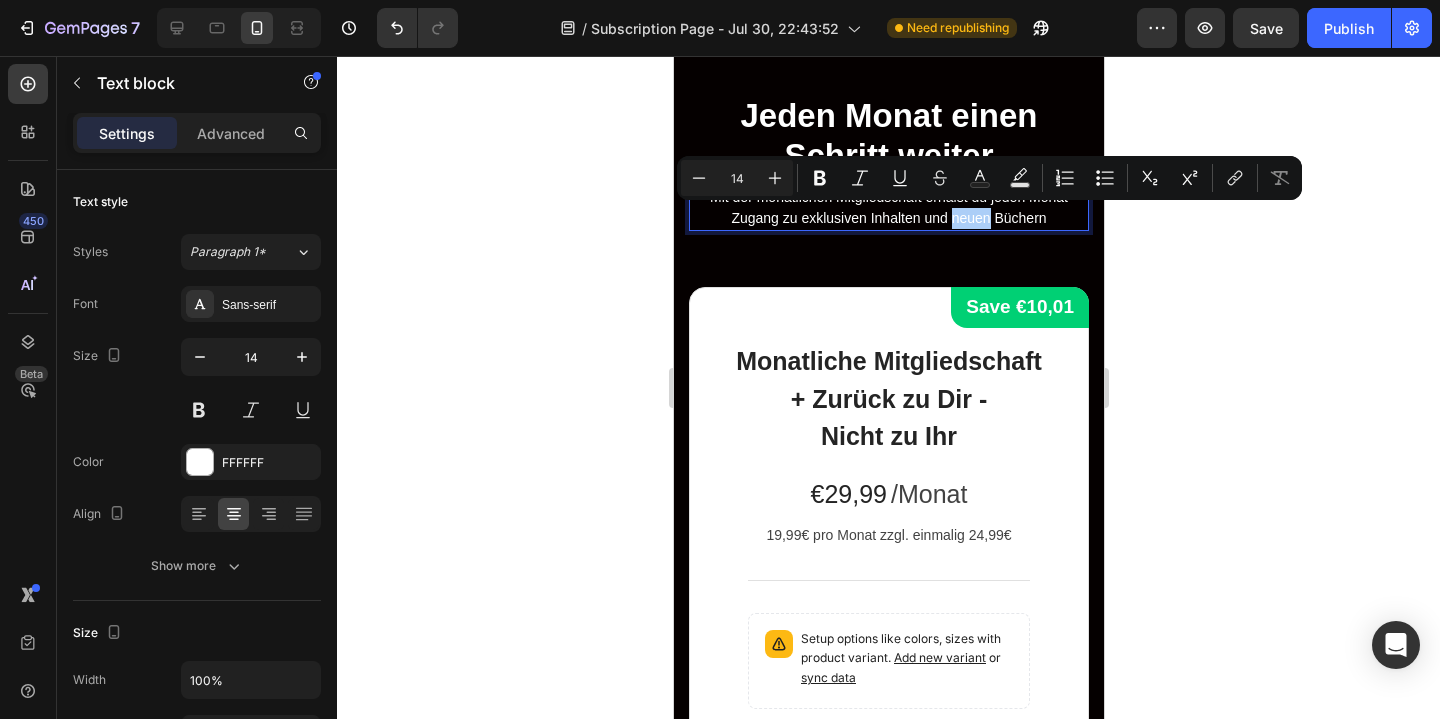click 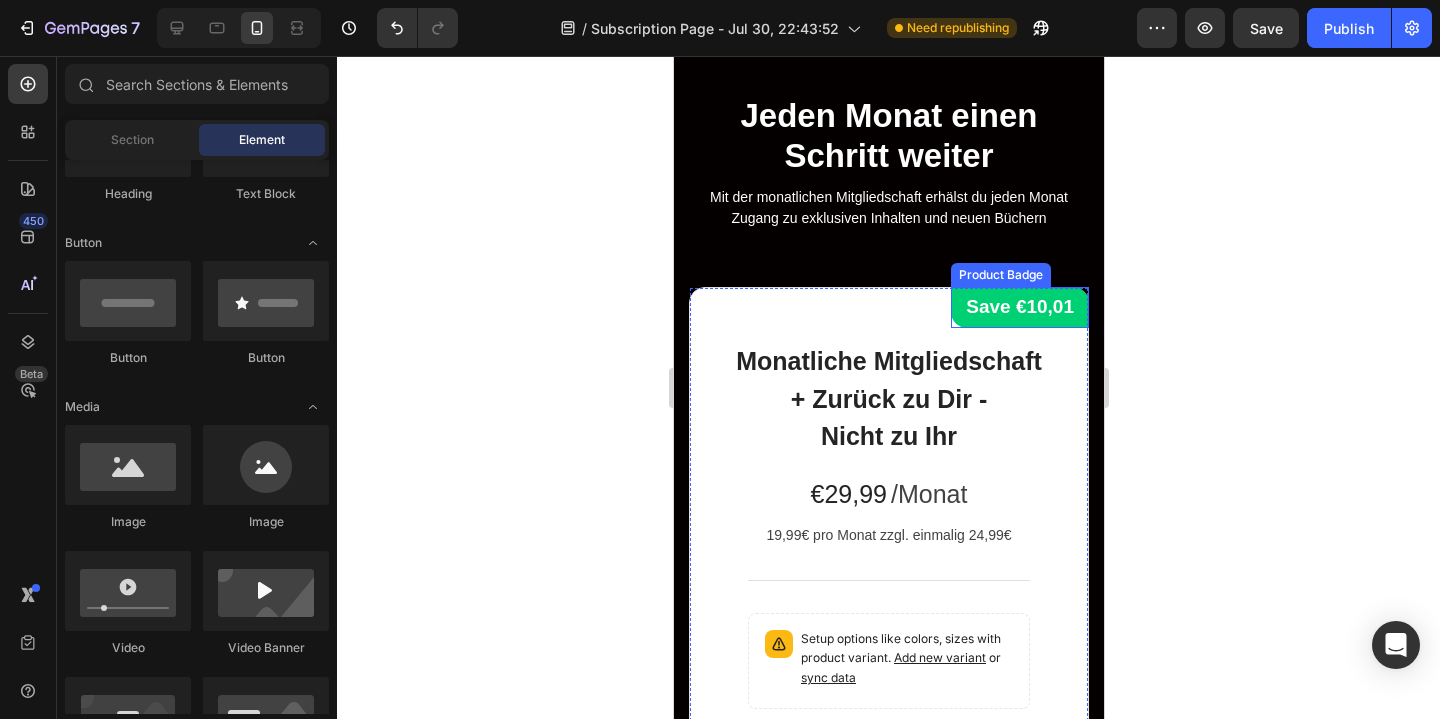 click on "Save €10,01" at bounding box center [1019, 307] 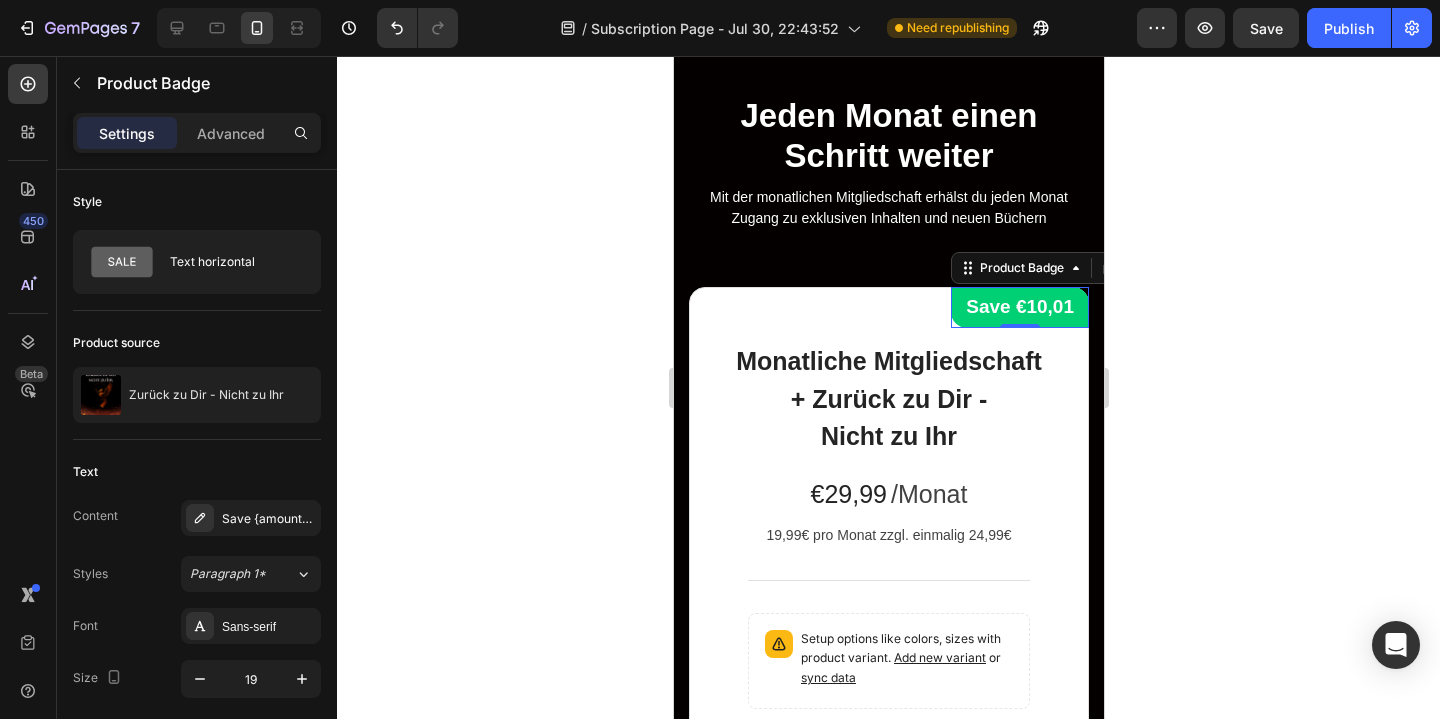 click 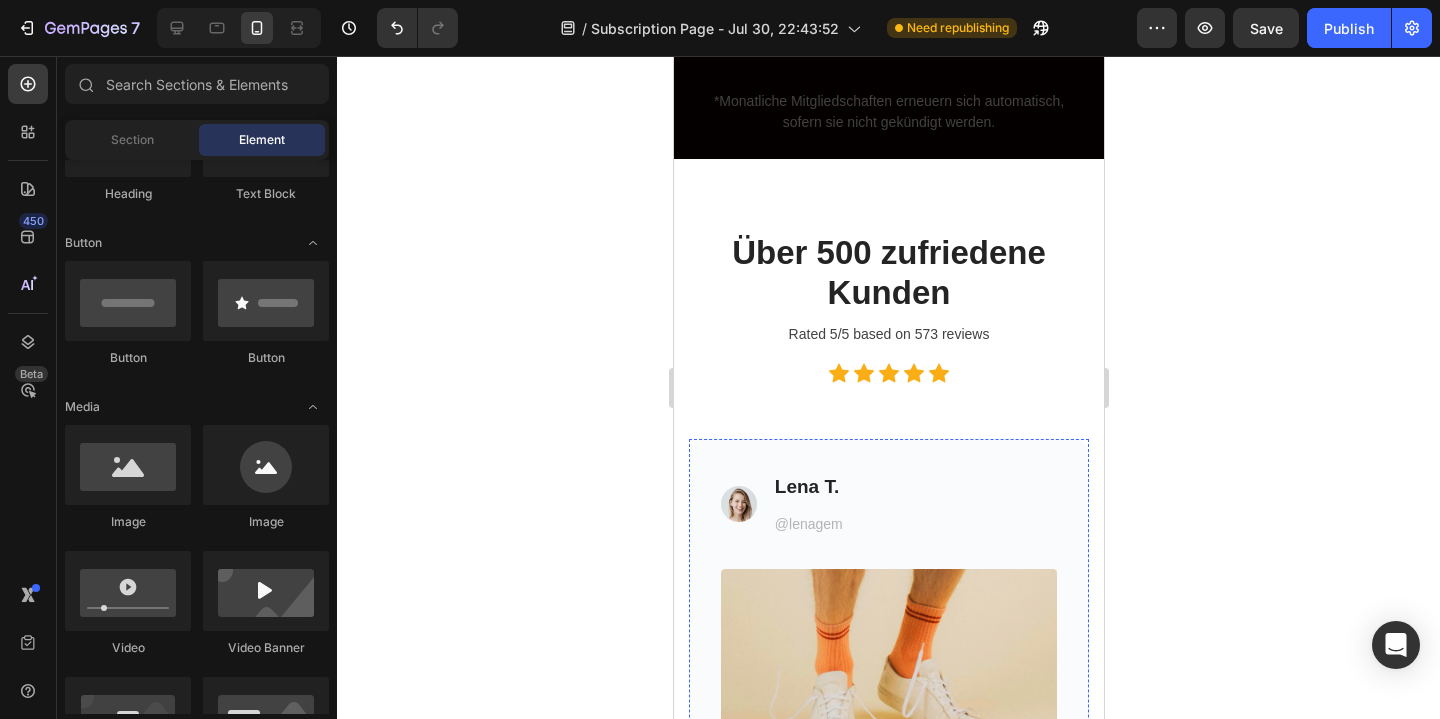 scroll, scrollTop: 4673, scrollLeft: 0, axis: vertical 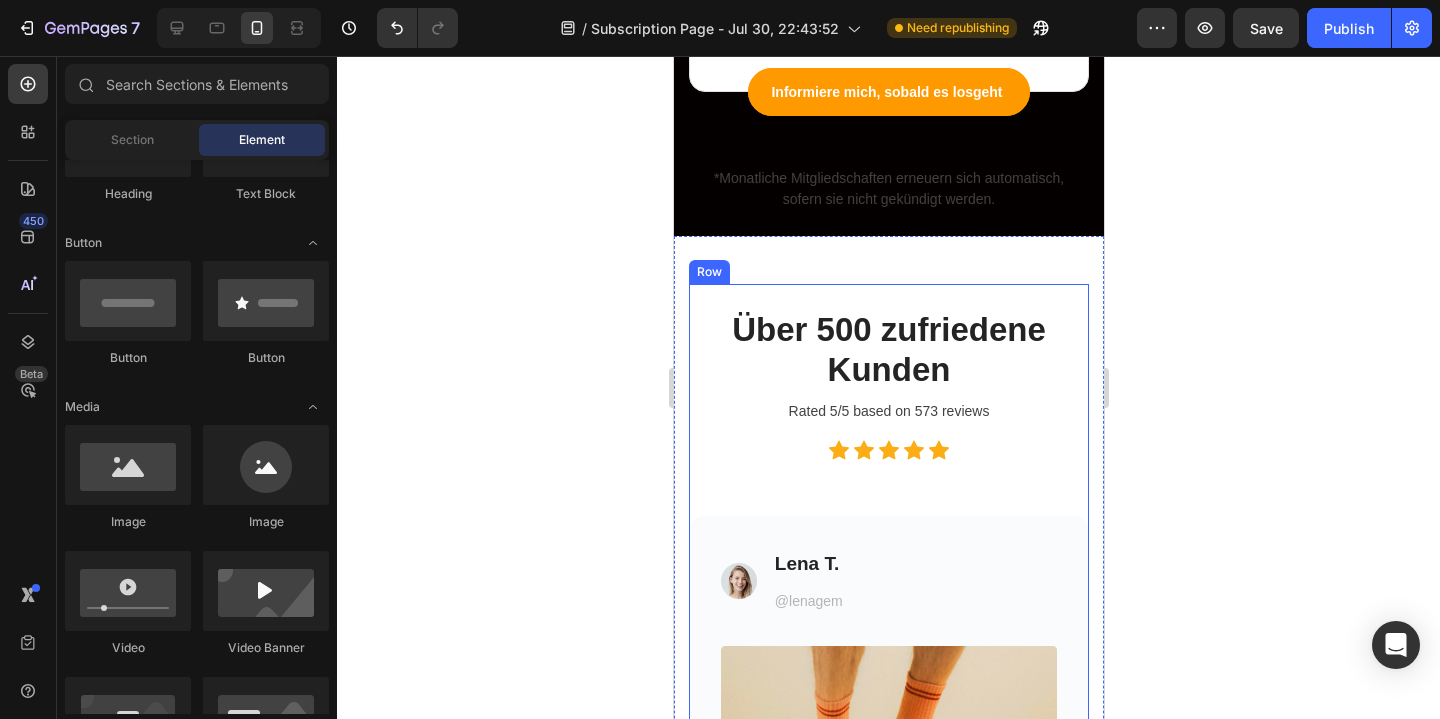click on "Über 500 zufriedene Kunden Heading Rated 5/5 based on 573 reviews Text block                Icon                Icon                Icon                Icon                Icon Icon List Hoz" at bounding box center [888, 396] 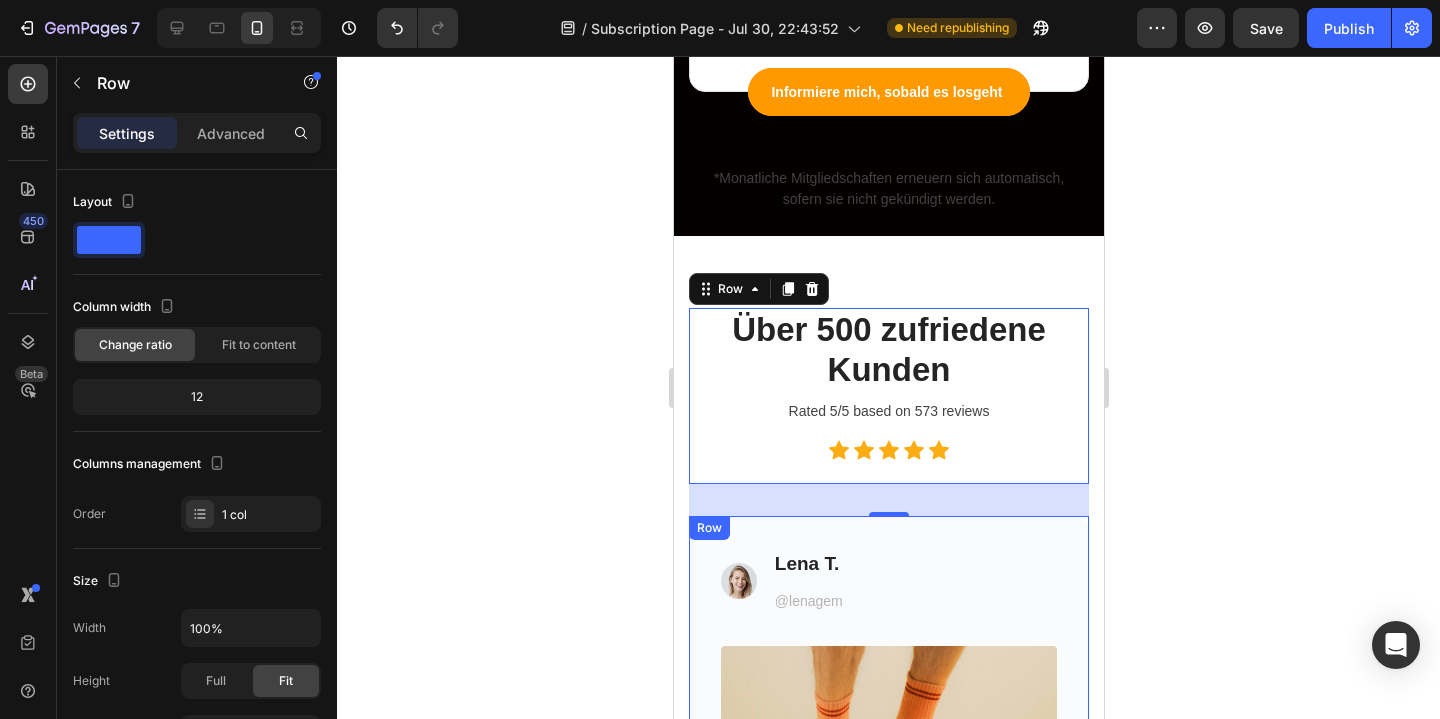 click on "Image Lena T. Heading @lenagem Text block Icon List Image “Best gift ever. I got the subscription for my boyfriend who LOVES fun socks for Christmas and he totally LOVES them!” Text block                Icon                Icon                Icon                Icon                Icon Icon List Hoz Row" at bounding box center [888, 780] 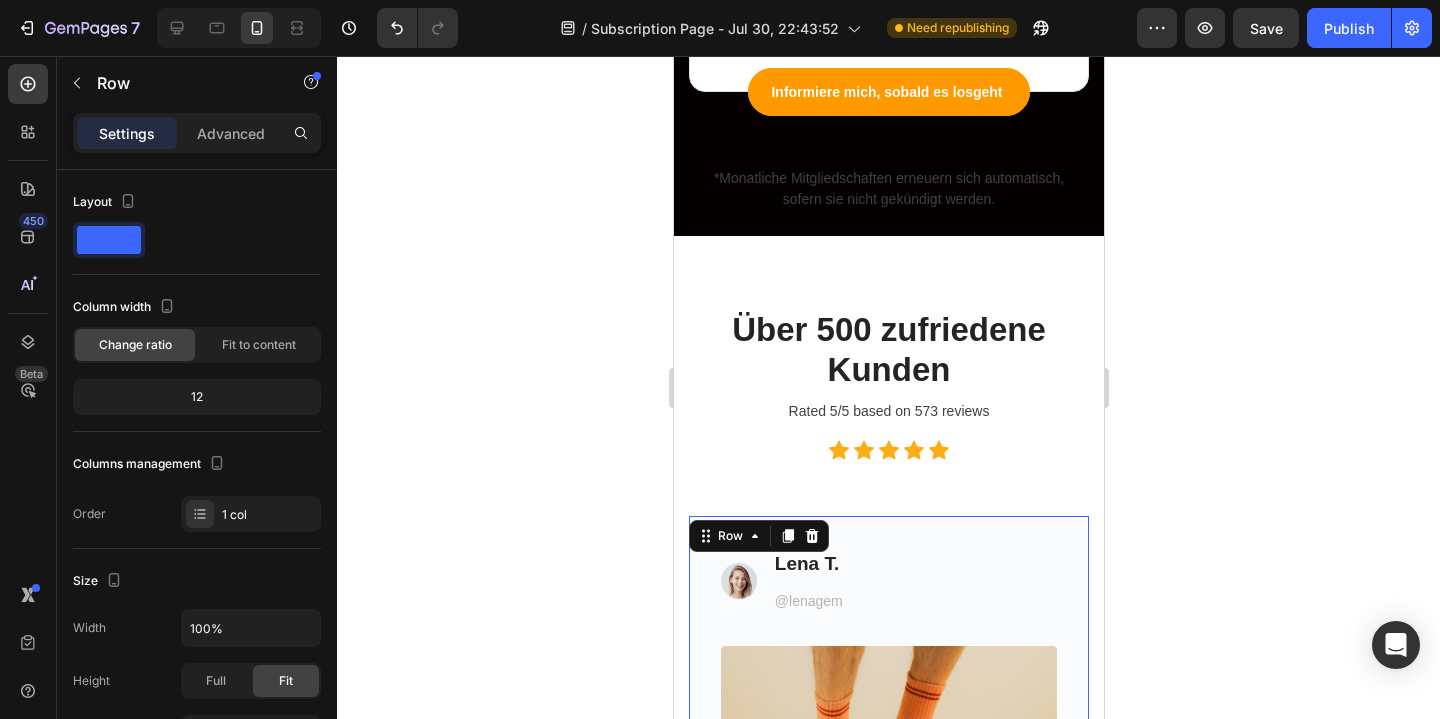 scroll, scrollTop: 422, scrollLeft: 0, axis: vertical 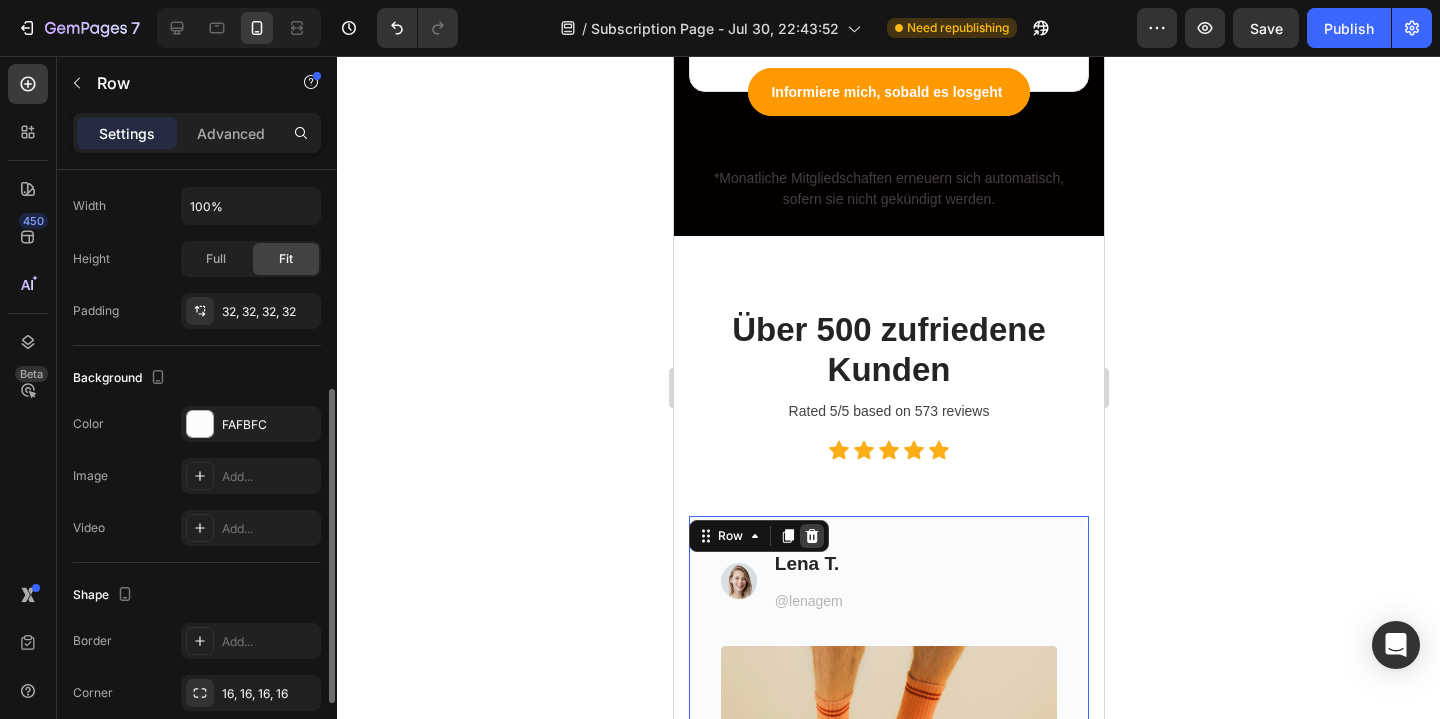 click 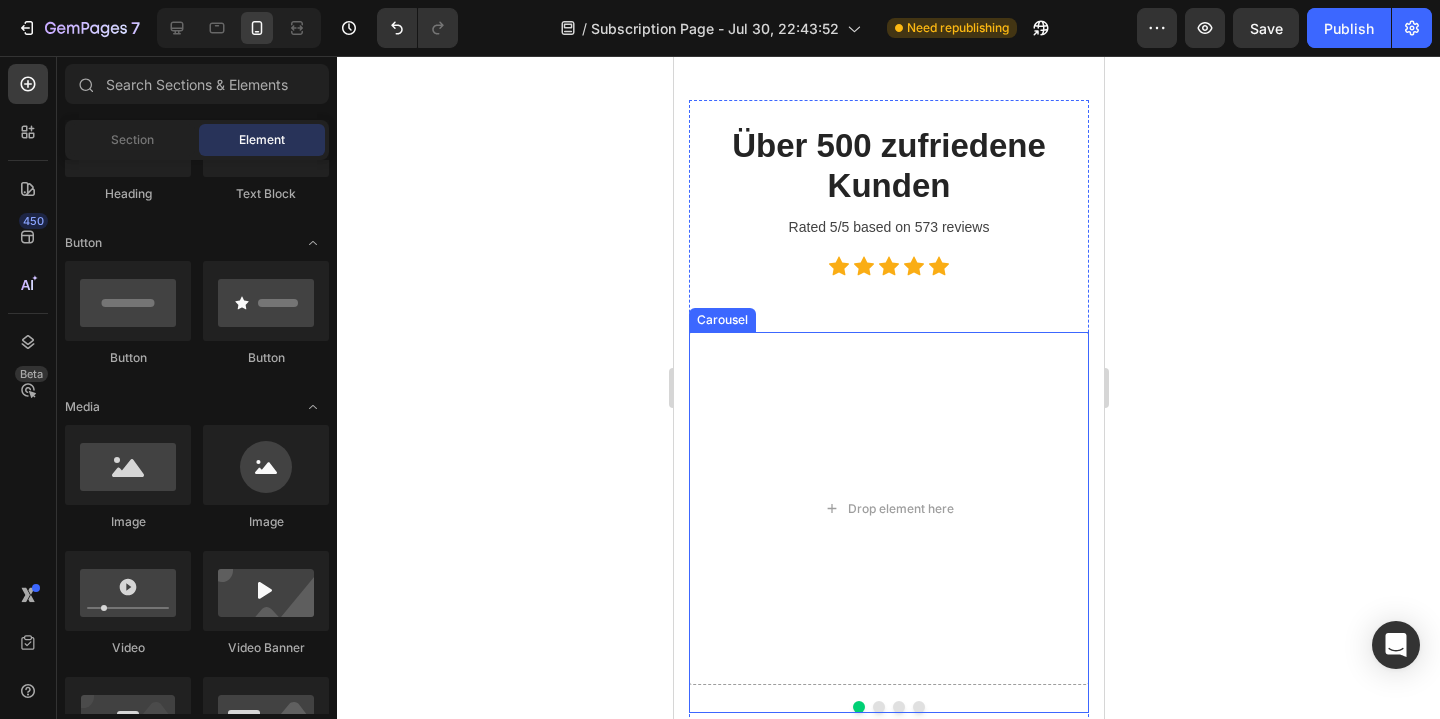 scroll, scrollTop: 4881, scrollLeft: 0, axis: vertical 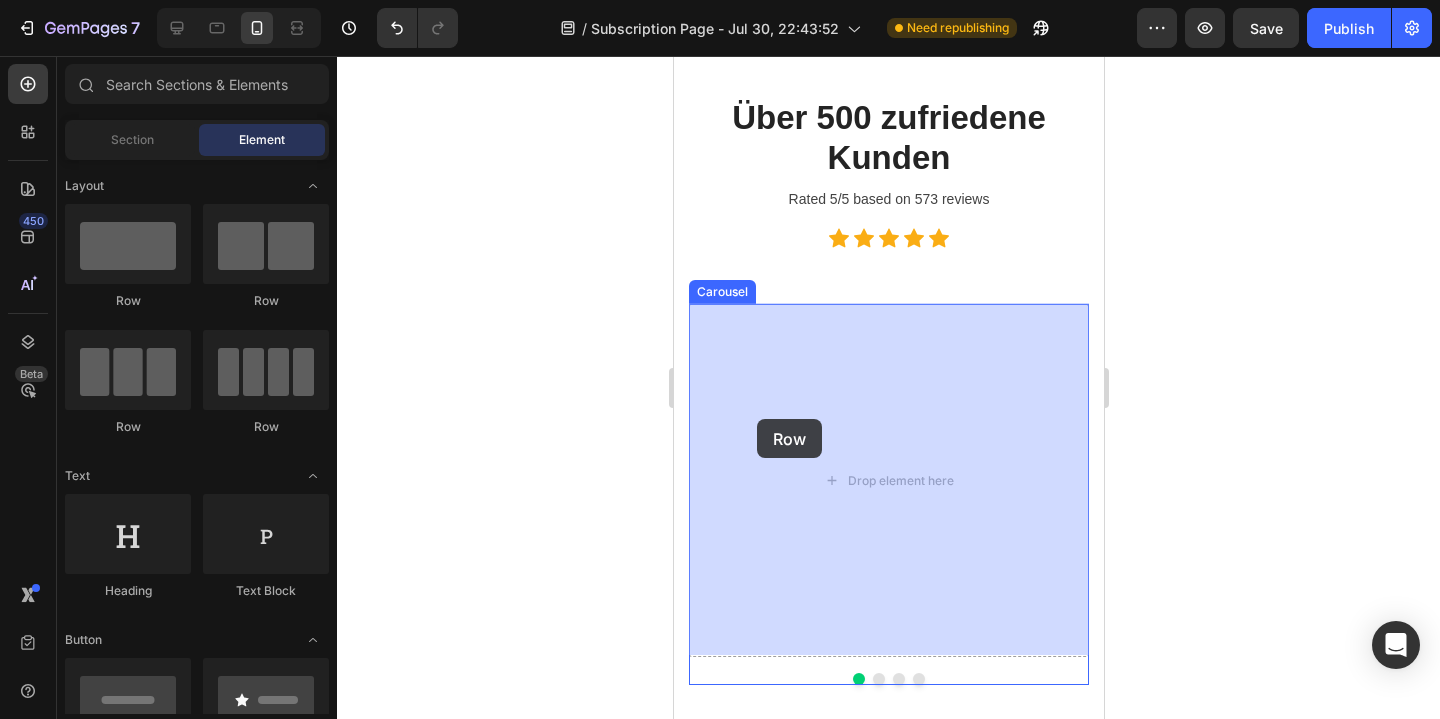 drag, startPoint x: 792, startPoint y: 307, endPoint x: 814, endPoint y: 435, distance: 129.87686 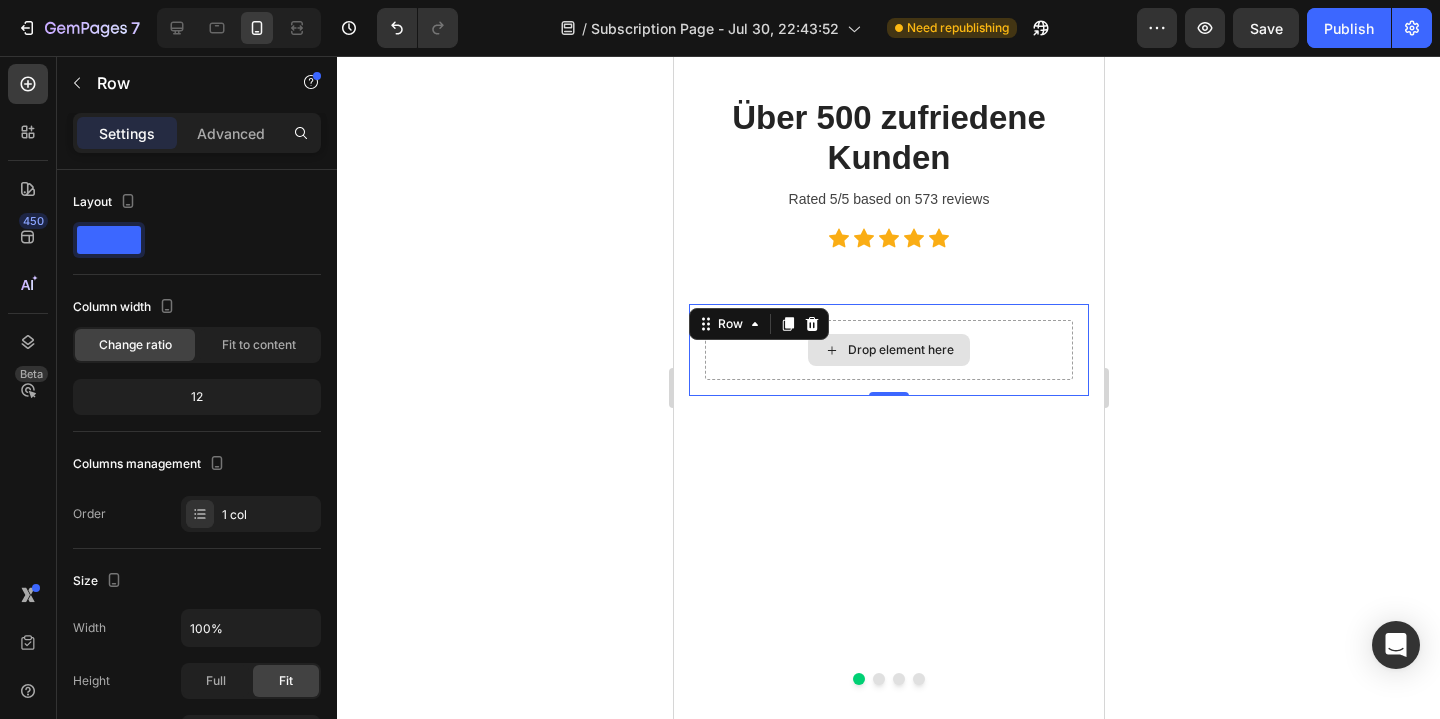 click on "Drop element here" at bounding box center [888, 350] 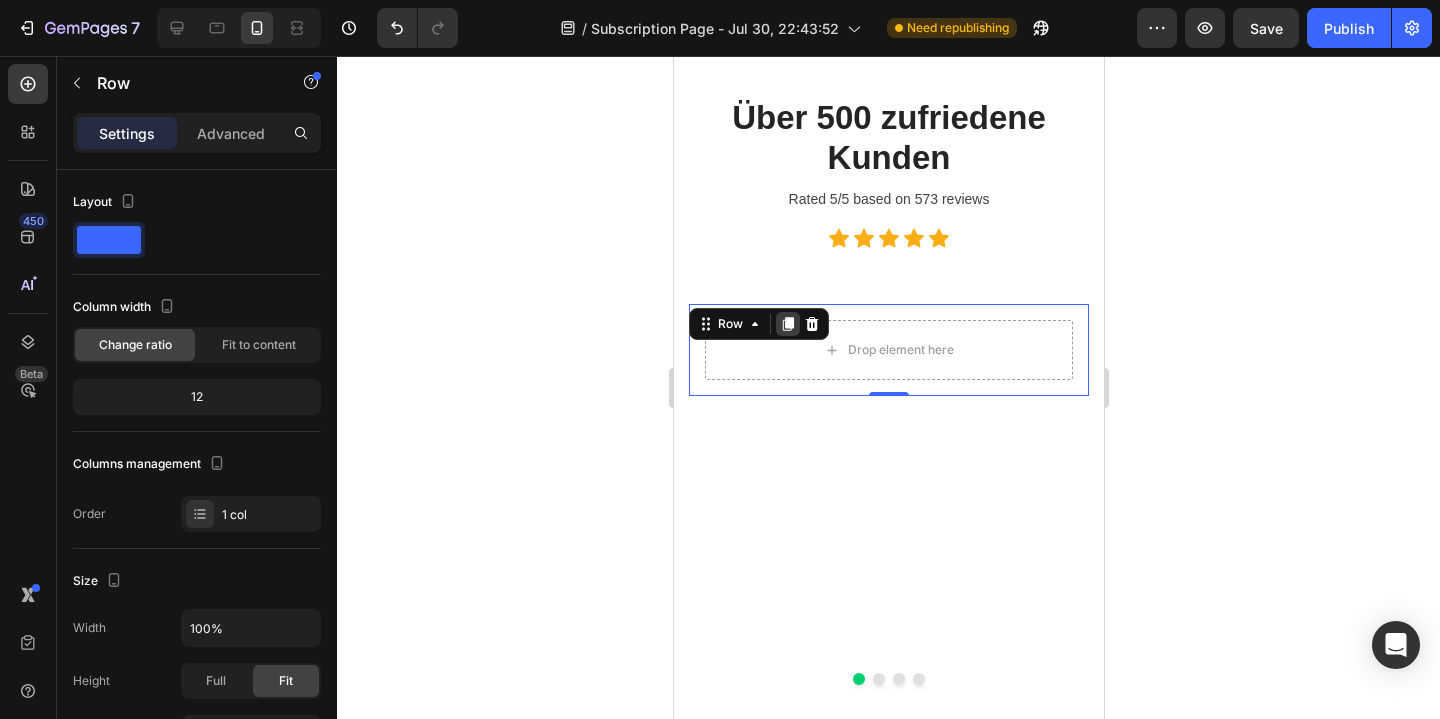 click 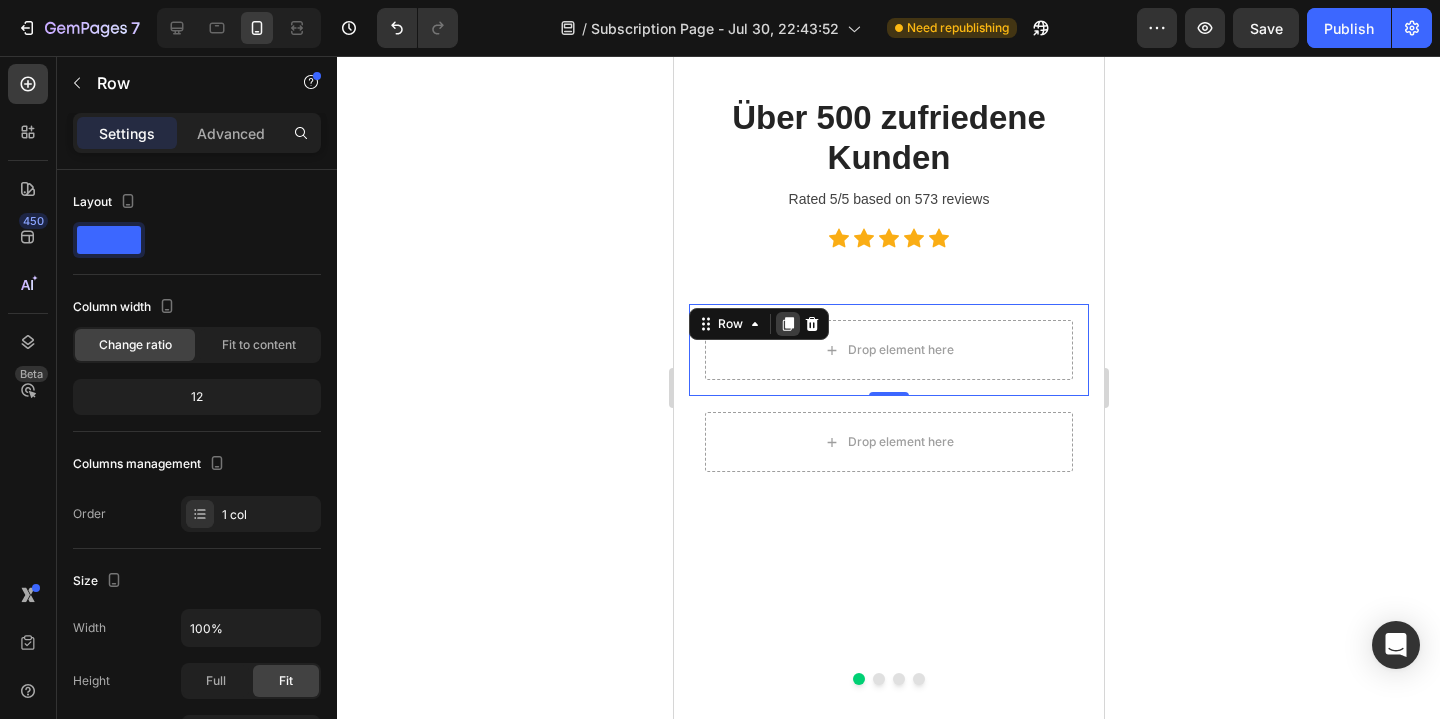 scroll, scrollTop: 422, scrollLeft: 0, axis: vertical 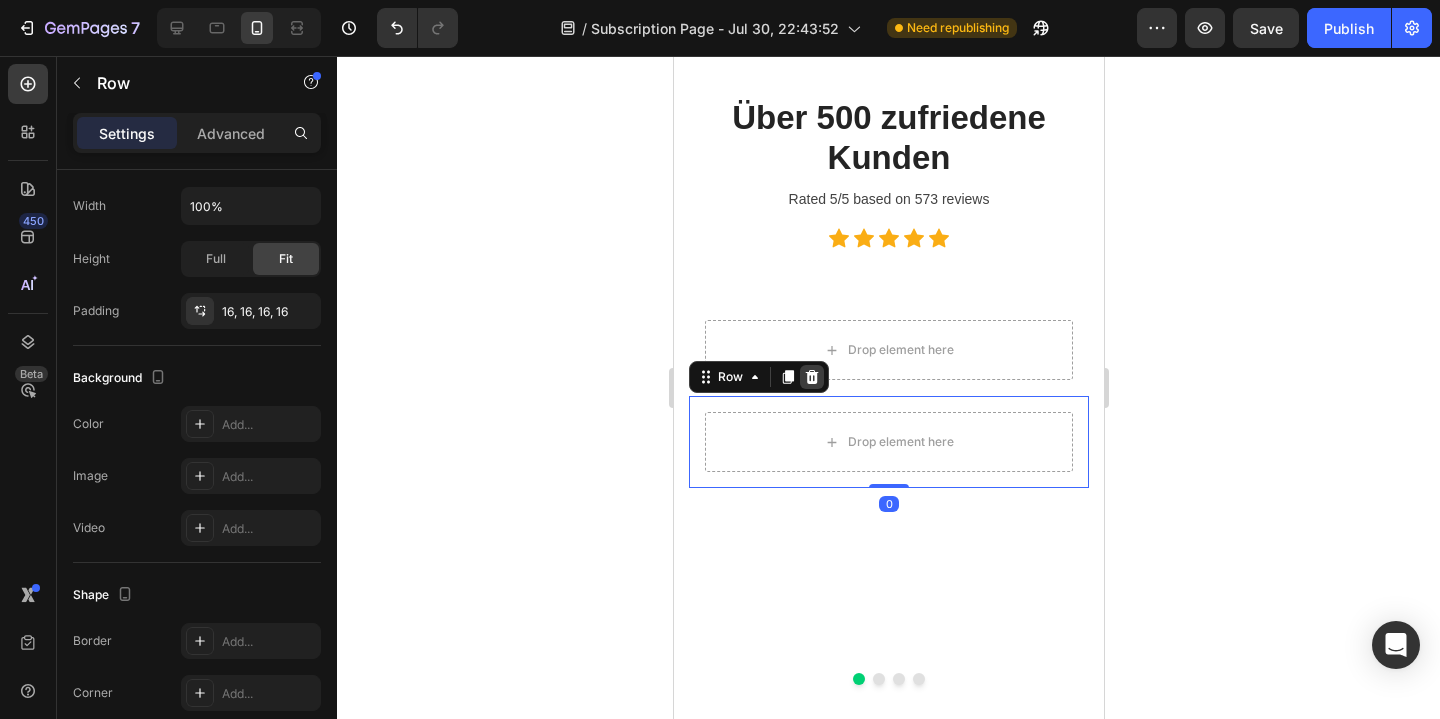 click 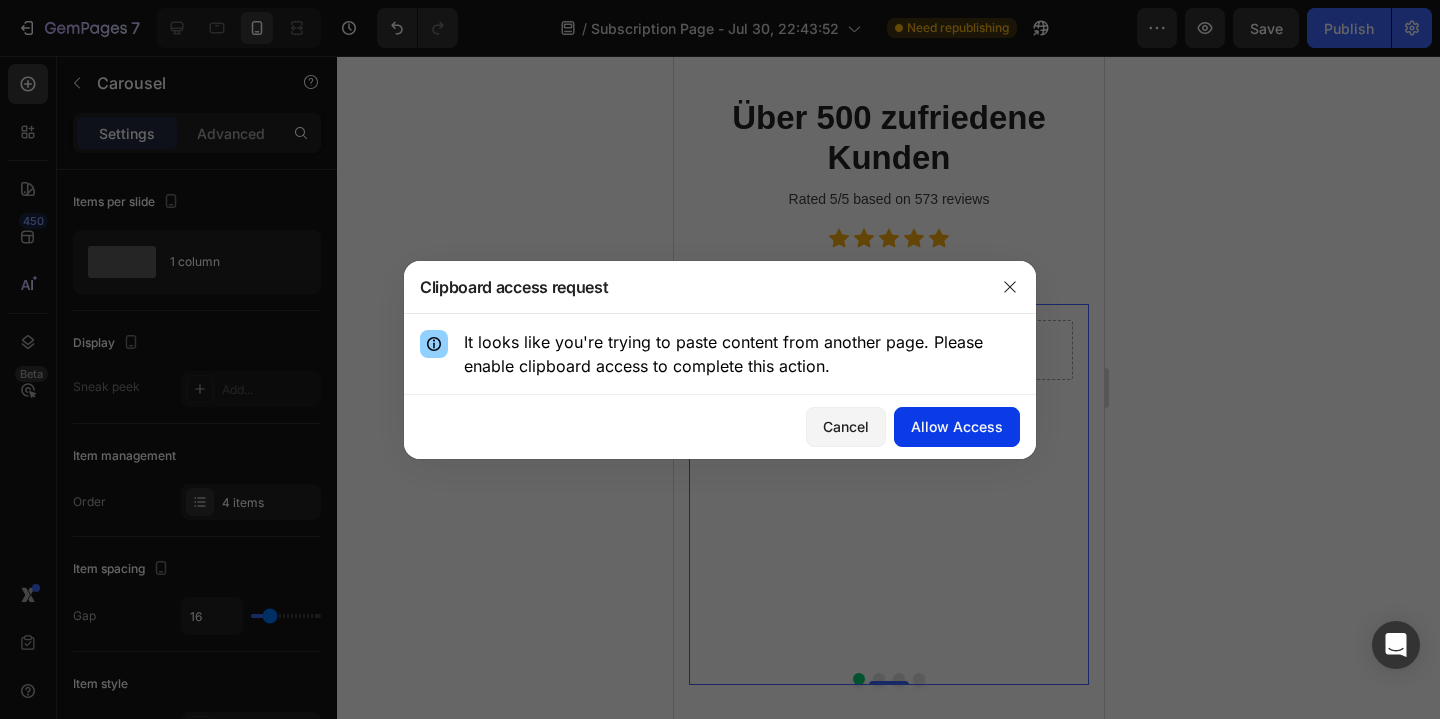 click on "Allow Access" at bounding box center (957, 426) 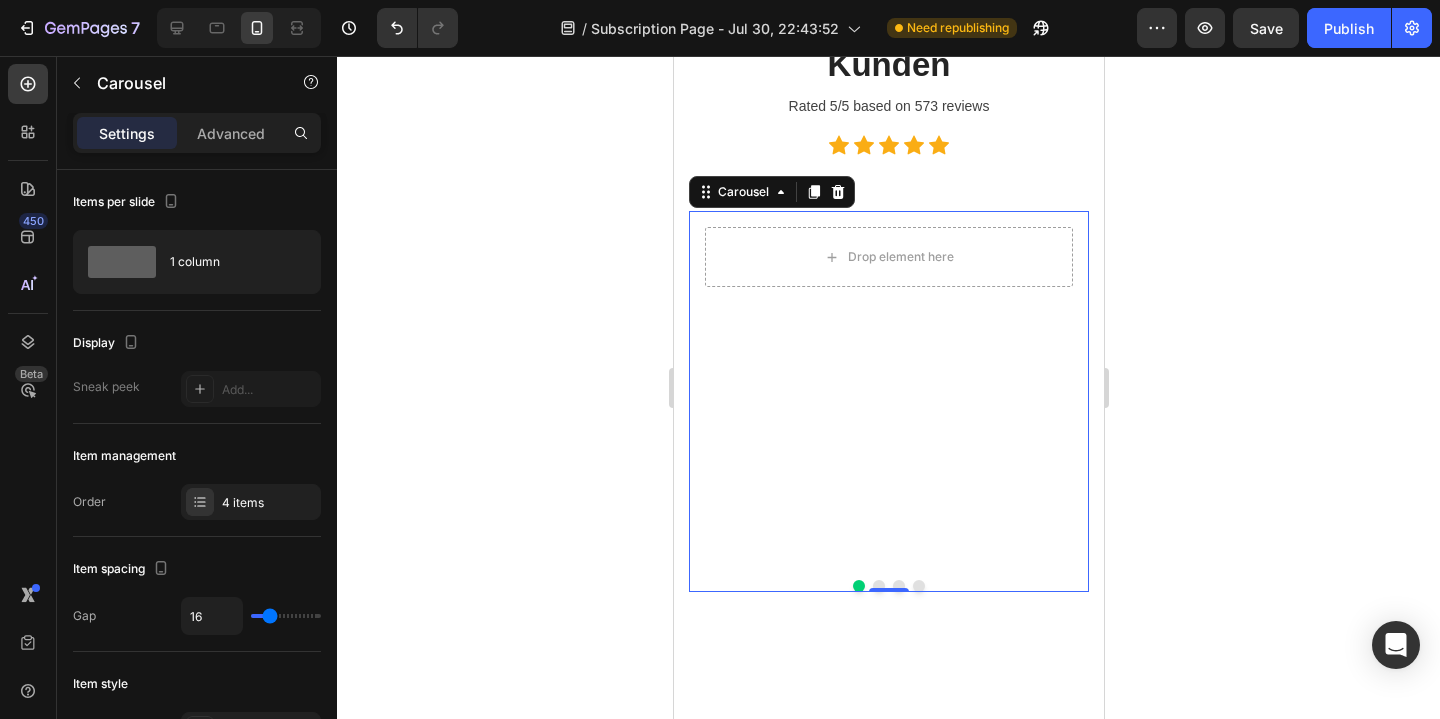 scroll, scrollTop: 4968, scrollLeft: 0, axis: vertical 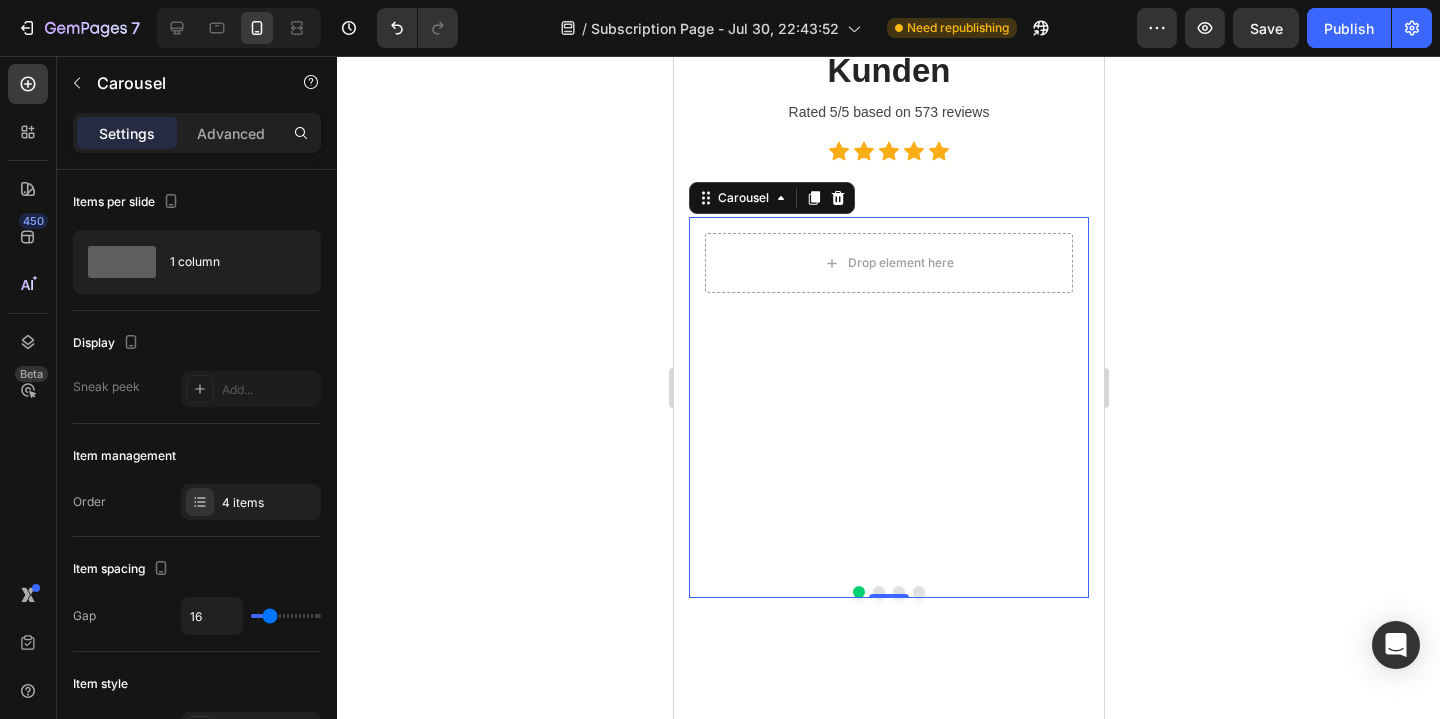 click on "Über 500 zufriedene Kunden Heading Rated 5/5 based on 573 reviews Text block                Icon                Icon                Icon                Icon                Icon Icon List Hoz Row
Drop element here Row Image Colleen H. Heading @collengem Text block Icon List Image “Such a great item. I got this subscription for myself and I’m very satisfied, my socks feel very comfortable.” Text block                Icon                Icon                Icon                Icon                Icon Icon List Hoz Row Image Julie P. Heading @julieisme Text block Icon List Image “Love it! I bought these for my BFF as Christmas gifts, they are so soft and comfortable, the gift that gives year-round.” Text block                Icon                Icon                Icon                Icon                Icon Icon List Hoz Row Image Giselle V. Heading @gisellev Text block Icon List Image Text block                Icon                Icon                Icon                Icon Icon Row" at bounding box center [888, 303] 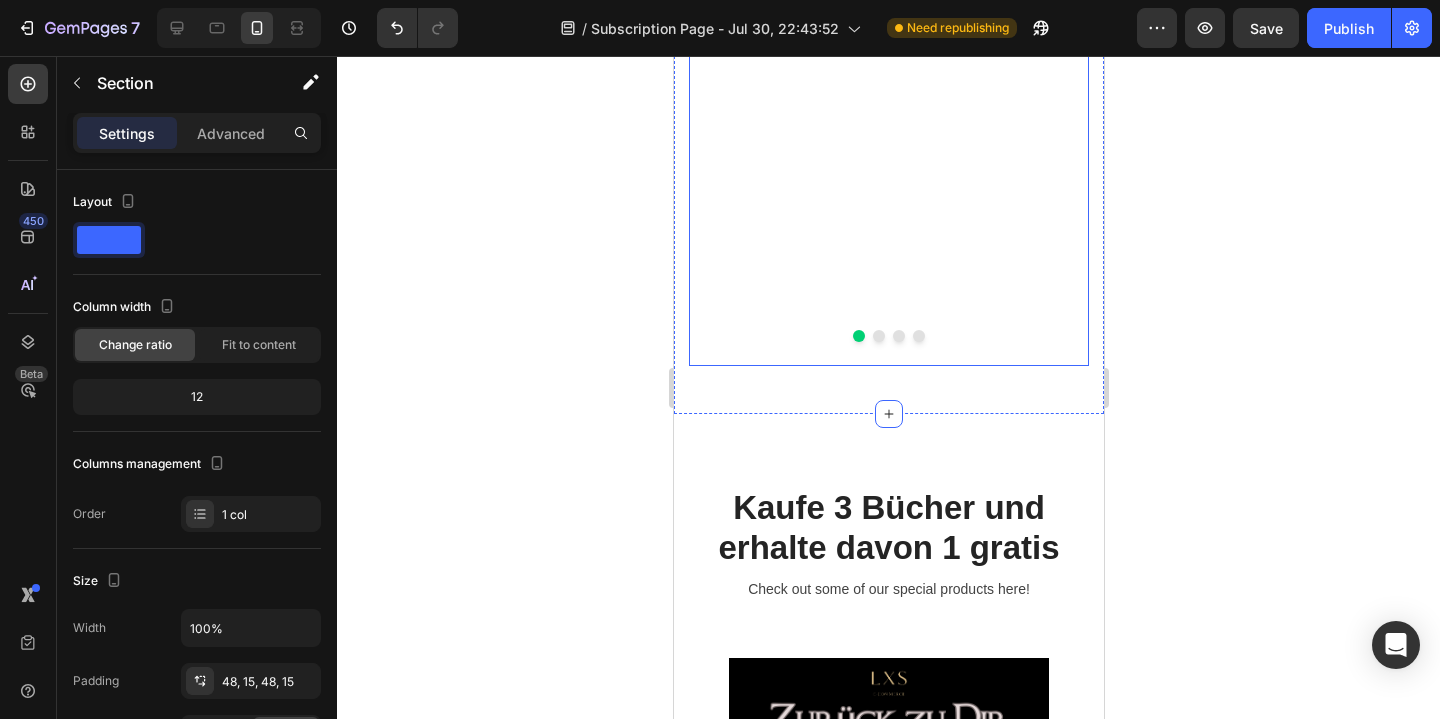 scroll, scrollTop: 5248, scrollLeft: 0, axis: vertical 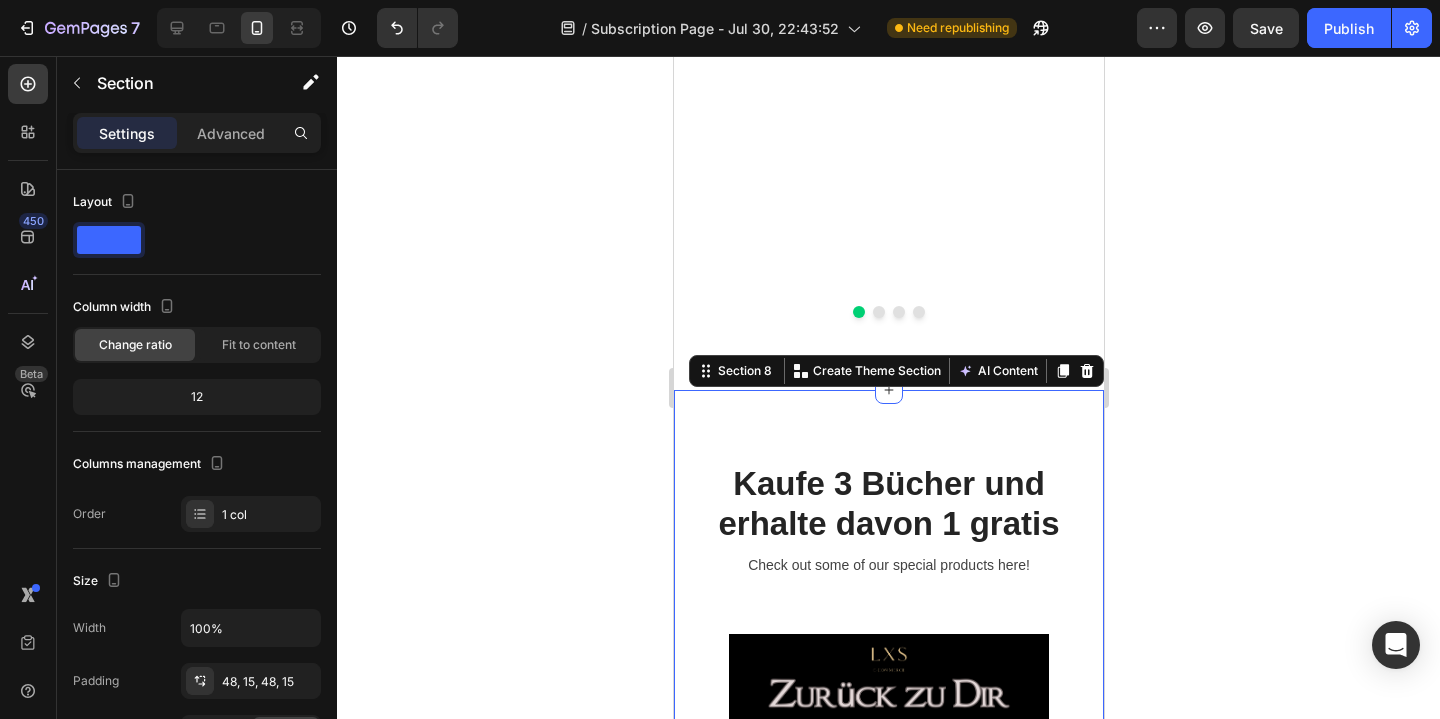 click on "Kaufe 3 Bücher und erhalte davon 1 gratis Heading Check out some of our special products here! Text block Row Product Images & Gallery Zurück zu Dir - Nicht zu Ihr Product Title NEW Button Row €40,00 Product Price Product Price €29,99 Product Price Product Price Row Product
Product Images & Gallery Fun but Calmer Text block                Icon                Icon                Icon                Icon                Icon Icon List Hoz Row Zurück zu Dir - Nicht zu Ihr Product Title €40,00 Product Price Product Price €29,99 Product Price Product Price Row Product Product Images & Gallery Fun but Calmer Text block                Icon                Icon                Icon                Icon                Icon Icon List Hoz Row Zurück zu Dir - Nicht zu Ihr Product Title €40,00 Product Price Product Price €29,99 Product Price Product Price Row Product Product Images & Gallery Fun but Calmer Text block                Icon                Icon                Icon                Row" at bounding box center [888, 1064] 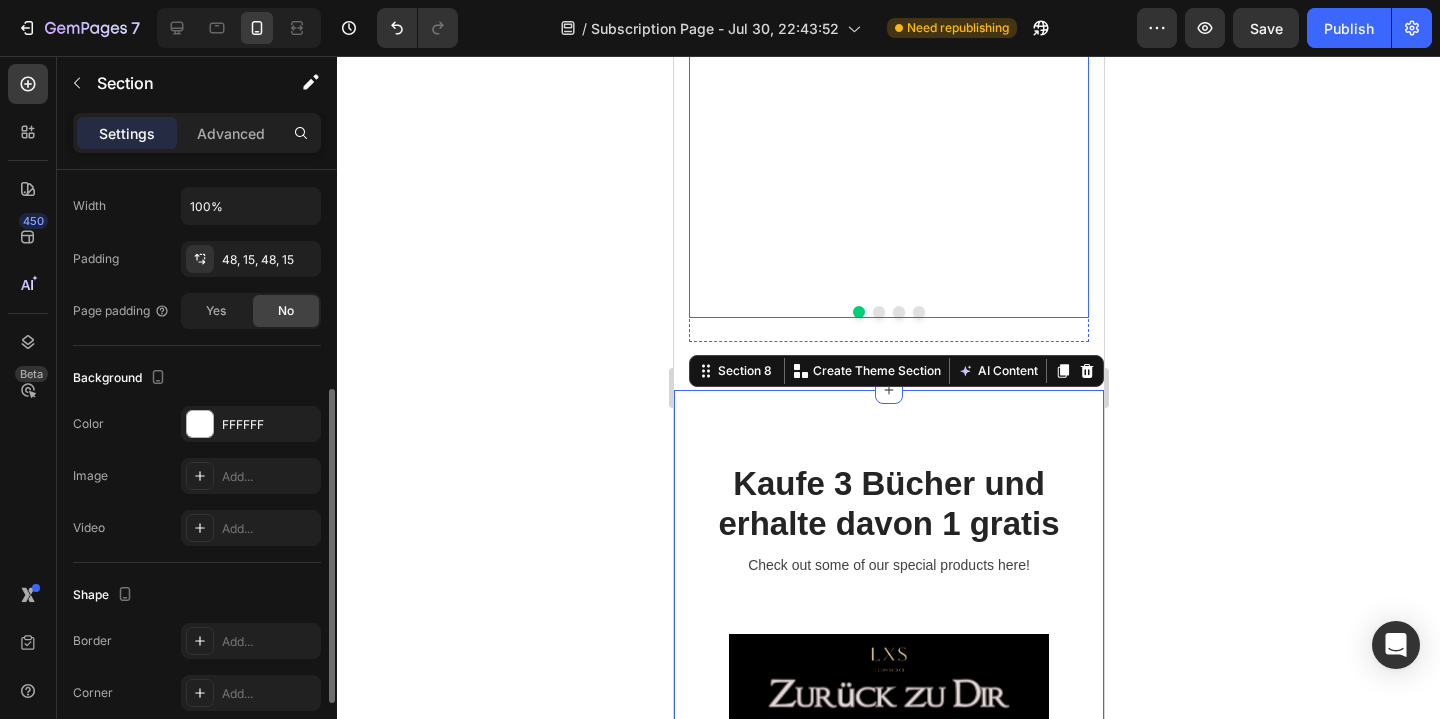 click at bounding box center (888, 312) 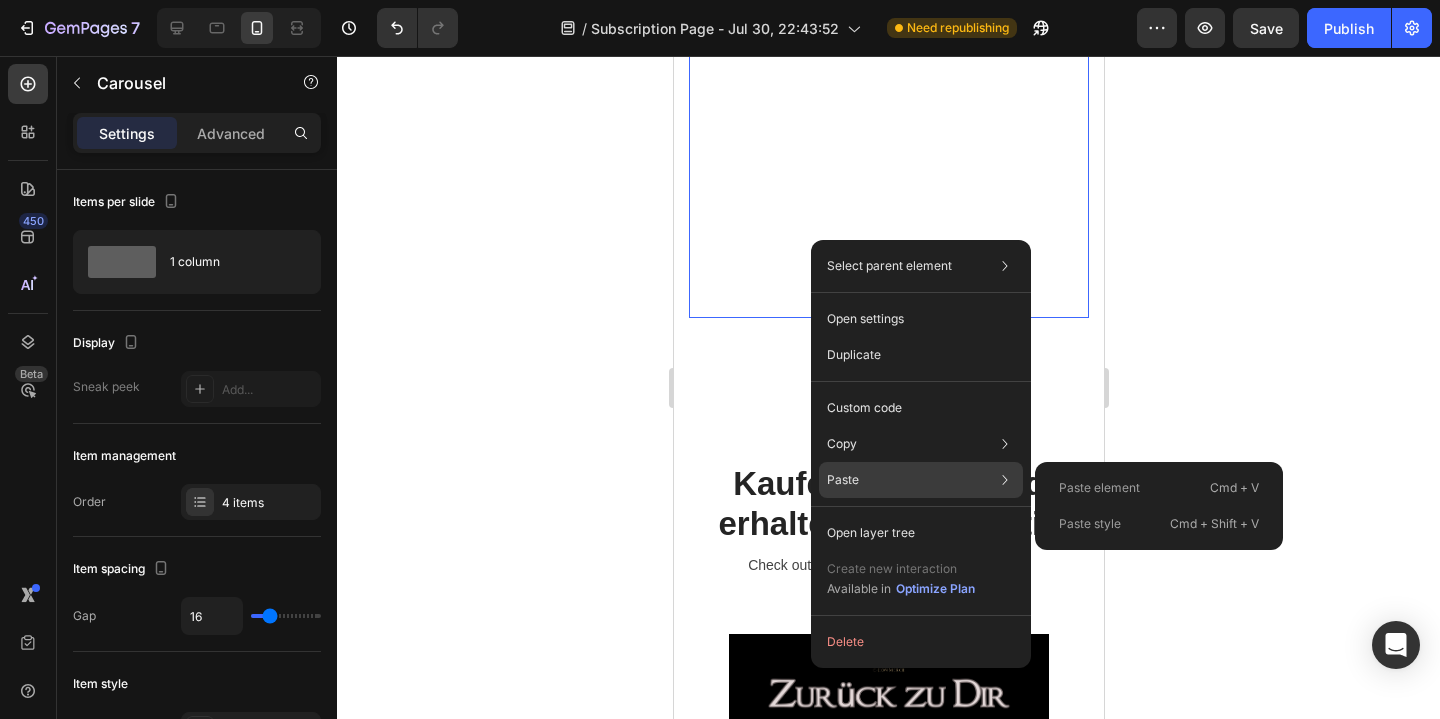 click on "Paste element" at bounding box center (1099, 488) 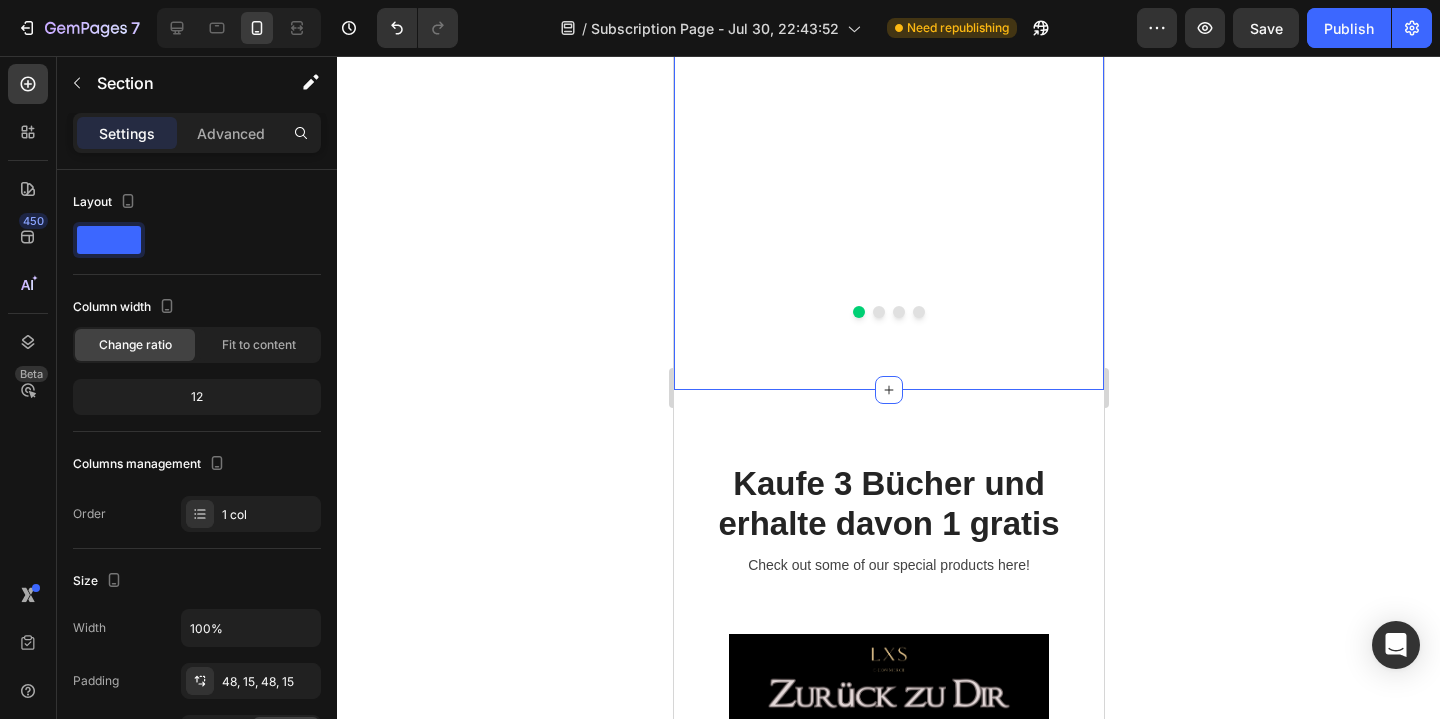click on "Über 500 zufriedene Kunden Heading Rated 5/5 based on 573 reviews Text block                Icon                Icon                Icon                Icon                Icon Icon List Hoz Row
Drop element here Row Image Colleen H. Heading @collengem Text block Icon List Image “Such a great item. I got this subscription for myself and I’m very satisfied, my socks feel very comfortable.” Text block                Icon                Icon                Icon                Icon                Icon Icon List Hoz Row Image Julie P. Heading @julieisme Text block Icon List Image “Love it! I bought these for my BFF as Christmas gifts, they are so soft and comfortable, the gift that gives year-round.” Text block                Icon                Icon                Icon                Icon                Icon Icon List Hoz Row Image Giselle V. Heading @gisellev Text block Icon List Image Text block                Icon                Icon                Icon                Icon Icon Row" at bounding box center (888, 23) 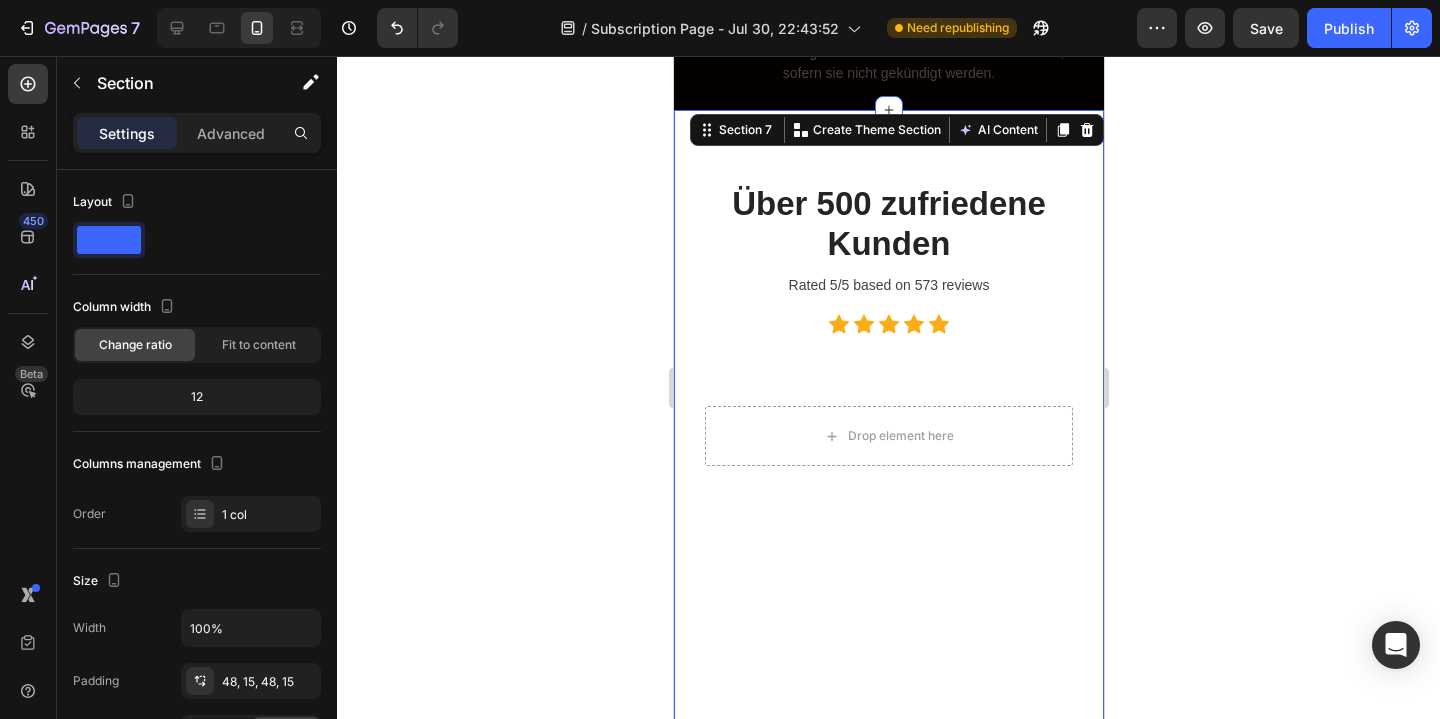 scroll, scrollTop: 4805, scrollLeft: 0, axis: vertical 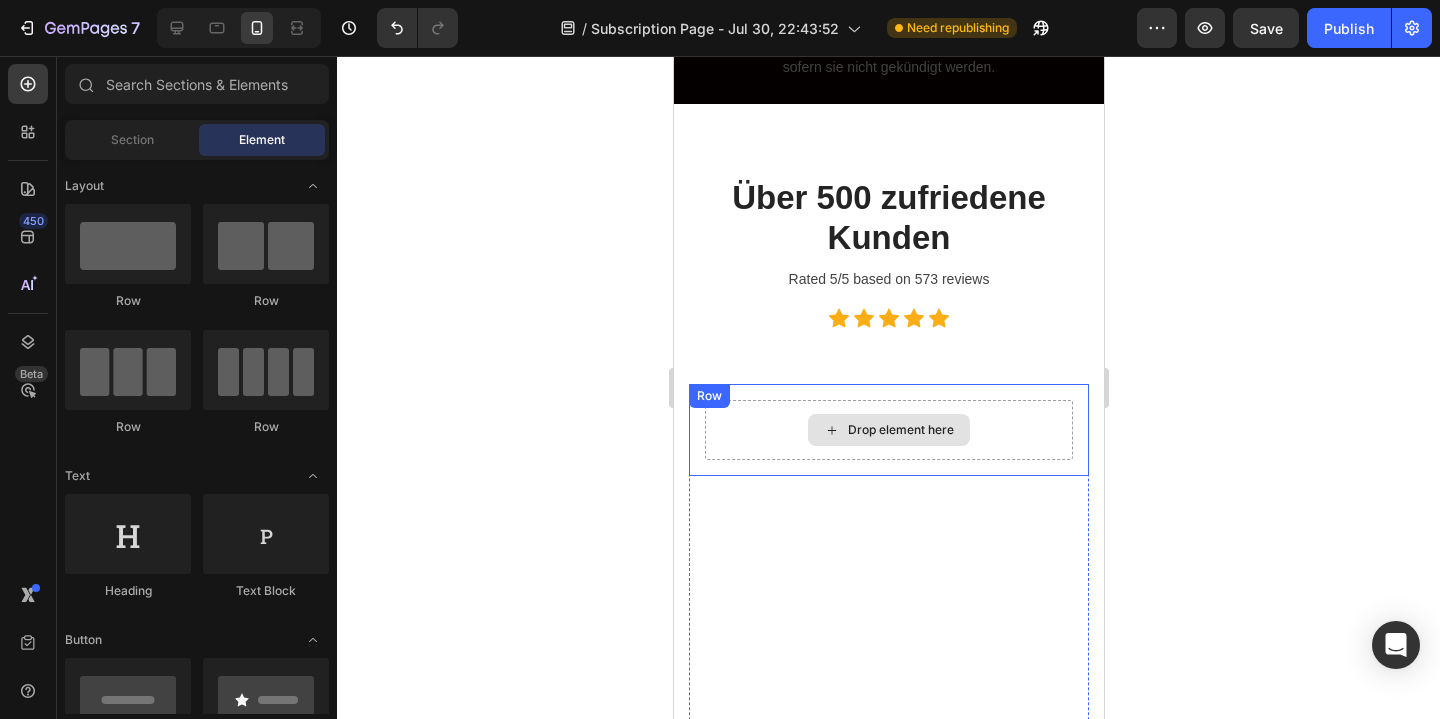 click on "Drop element here" at bounding box center [888, 430] 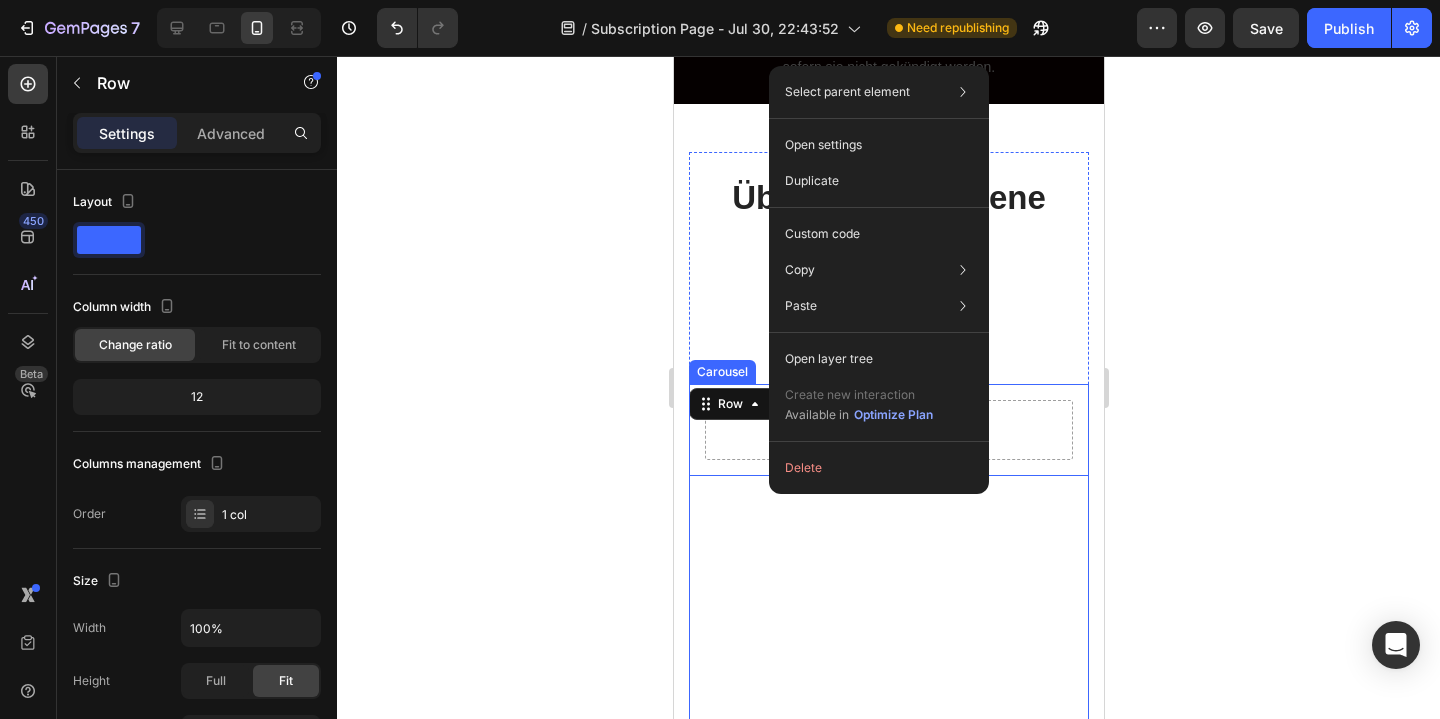 click on "Drop element here Row   0" at bounding box center [888, 560] 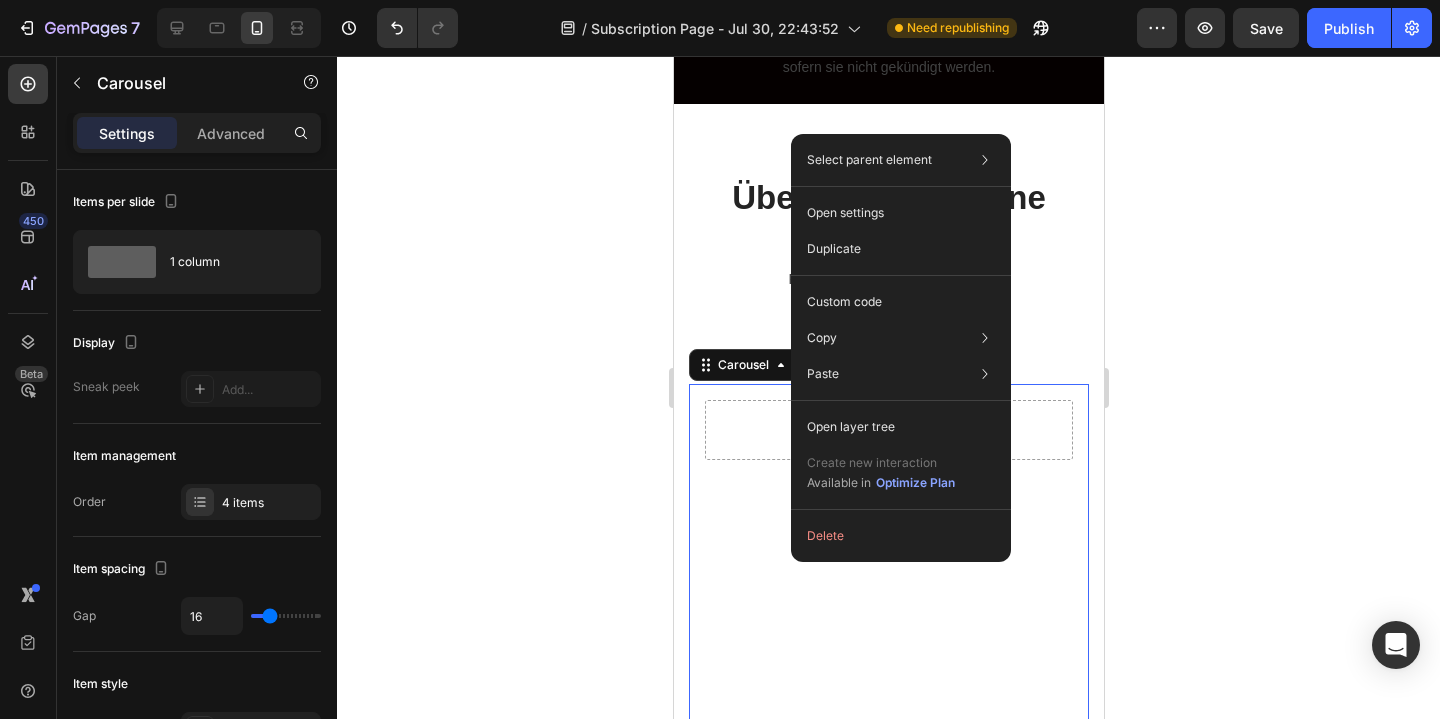 drag, startPoint x: 791, startPoint y: 562, endPoint x: 1467, endPoint y: 616, distance: 678.1534 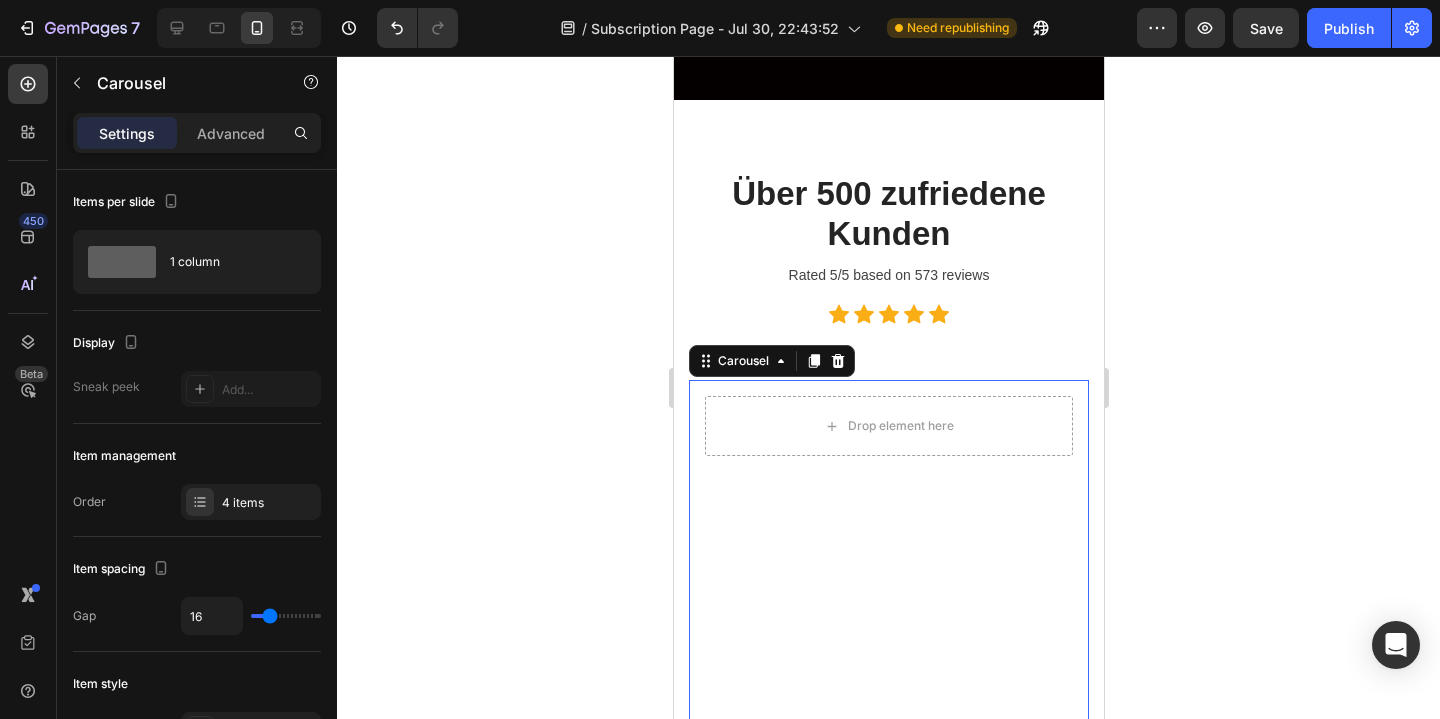 scroll, scrollTop: 5445, scrollLeft: 0, axis: vertical 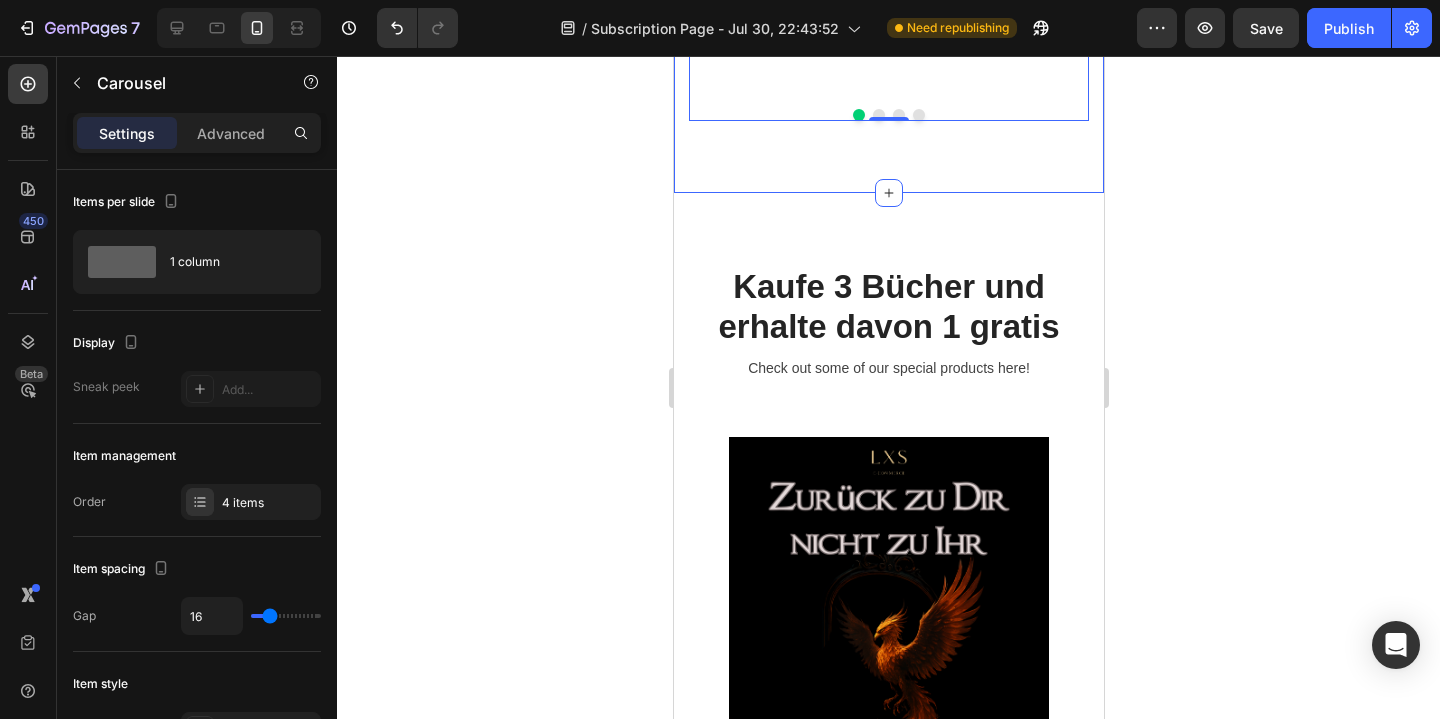 click on "Über 500 zufriedene Kunden Heading Rated 5/5 based on 573 reviews Text block                Icon                Icon                Icon                Icon                Icon Icon List Hoz Row
Drop element here Row Image Colleen H. Heading @collengem Text block Icon List Image “Such a great item. I got this subscription for myself and I’m very satisfied, my socks feel very comfortable.” Text block                Icon                Icon                Icon                Icon                Icon Icon List Hoz Row Image Julie P. Heading @julieisme Text block Icon List Image “Love it! I bought these for my BFF as Christmas gifts, they are so soft and comfortable, the gift that gives year-round.” Text block                Icon                Icon                Icon                Icon                Icon Icon List Hoz Row Image Giselle V. Heading @gisellev Text block Icon List Image Text block                Icon                Icon                Icon                Icon Icon Row" at bounding box center (888, -174) 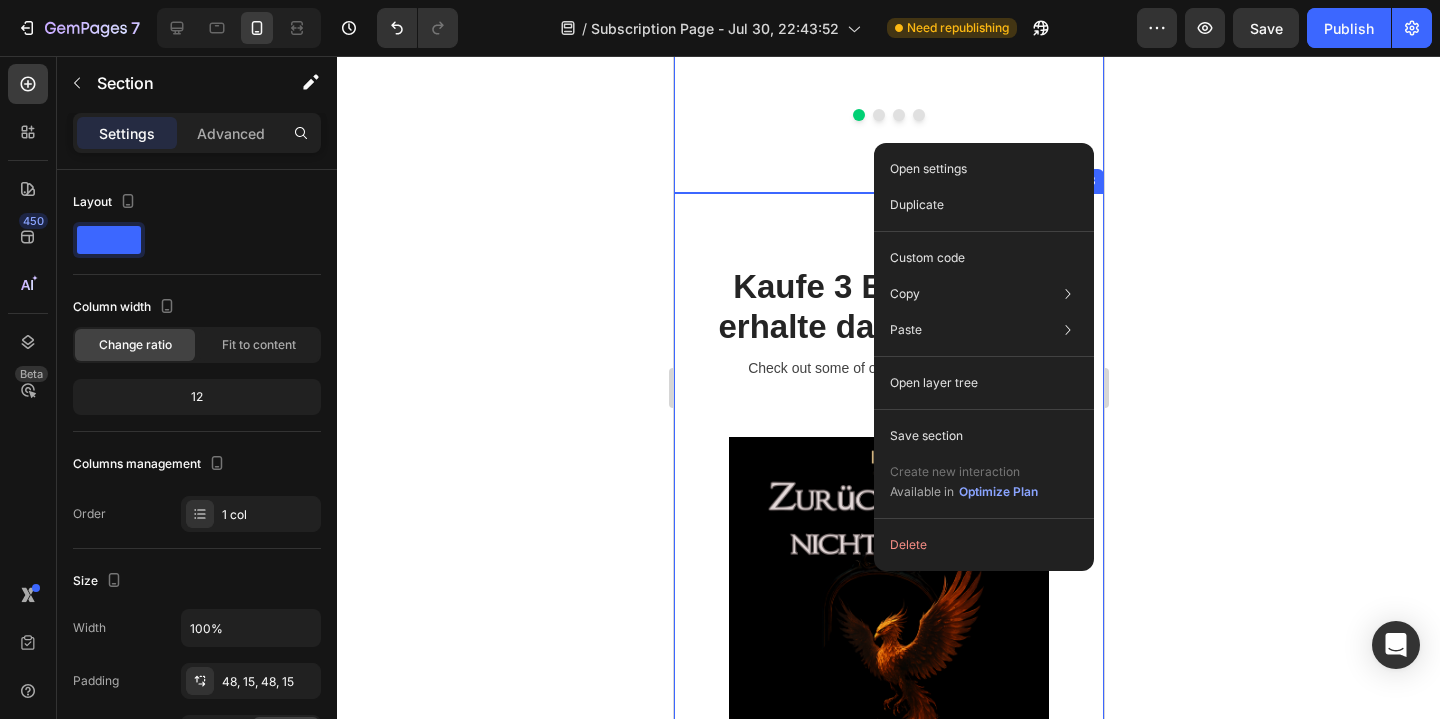 click on "Kaufe 3 Bücher und erhalte davon 1 gratis Heading Check out some of our special products here! Text block Row Product Images & Gallery Zurück zu Dir - Nicht zu Ihr Product Title NEW Button Row €40,00 Product Price Product Price €29,99 Product Price Product Price Row Product
Product Images & Gallery Fun but Calmer Text block                Icon                Icon                Icon                Icon                Icon Icon List Hoz Row Zurück zu Dir - Nicht zu Ihr Product Title €40,00 Product Price Product Price €29,99 Product Price Product Price Row Product Product Images & Gallery Fun but Calmer Text block                Icon                Icon                Icon                Icon                Icon Icon List Hoz Row Zurück zu Dir - Nicht zu Ihr Product Title €40,00 Product Price Product Price €29,99 Product Price Product Price Row Product Product Images & Gallery Fun but Calmer Text block                Icon                Icon                Icon                Row" at bounding box center [888, 867] 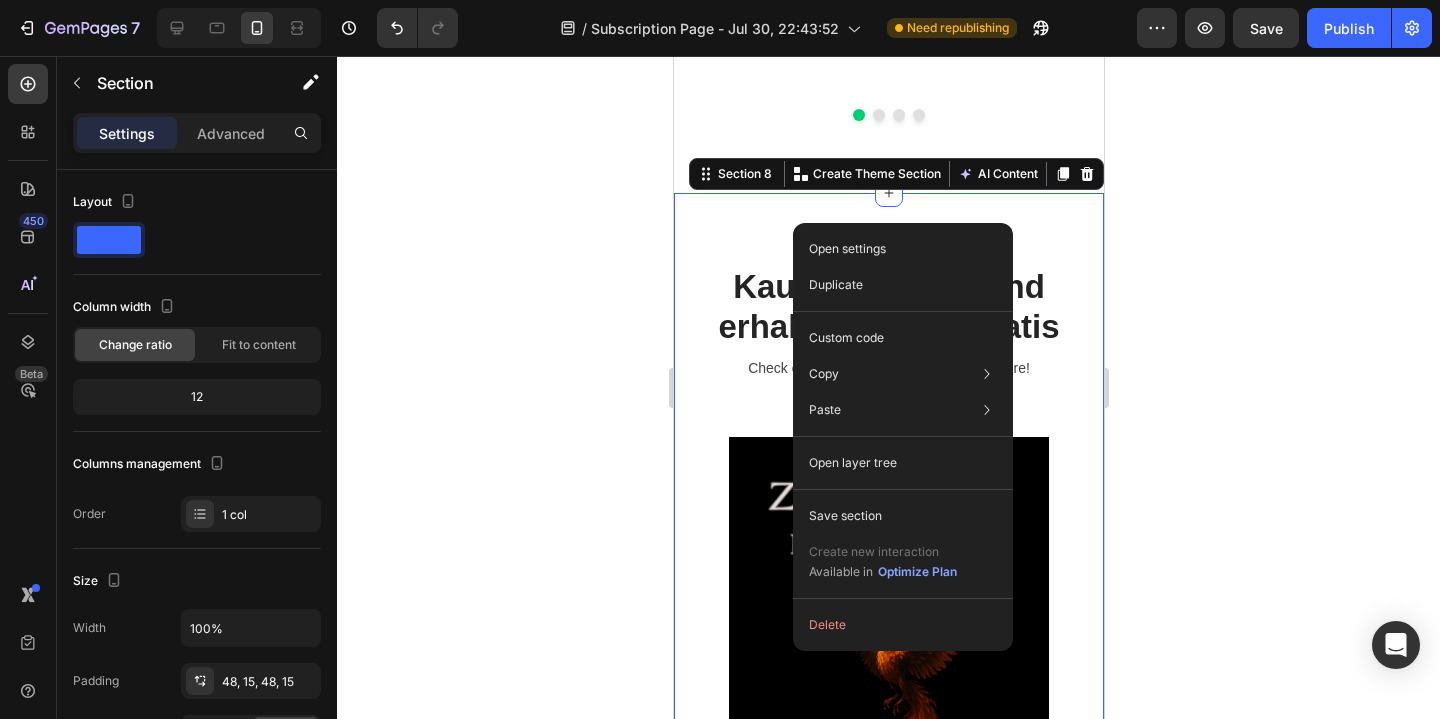 click 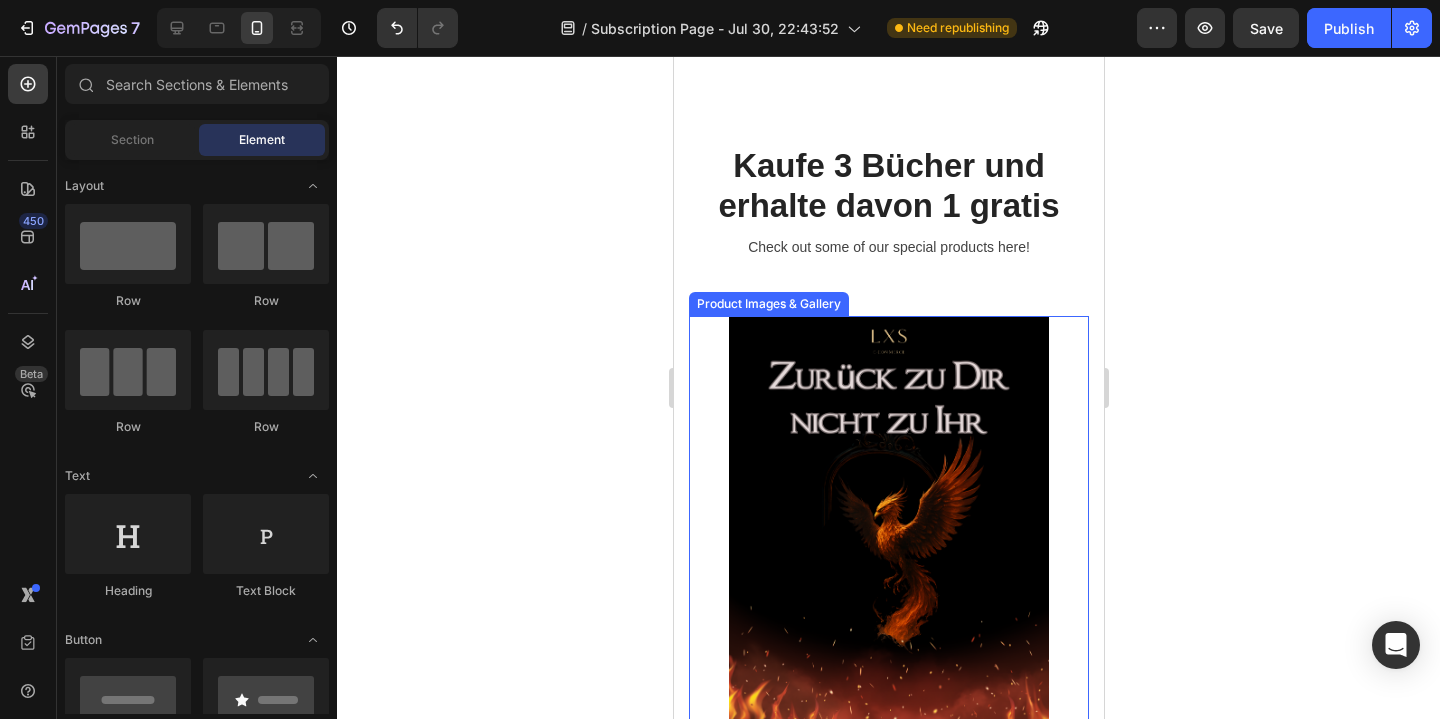 scroll, scrollTop: 5466, scrollLeft: 0, axis: vertical 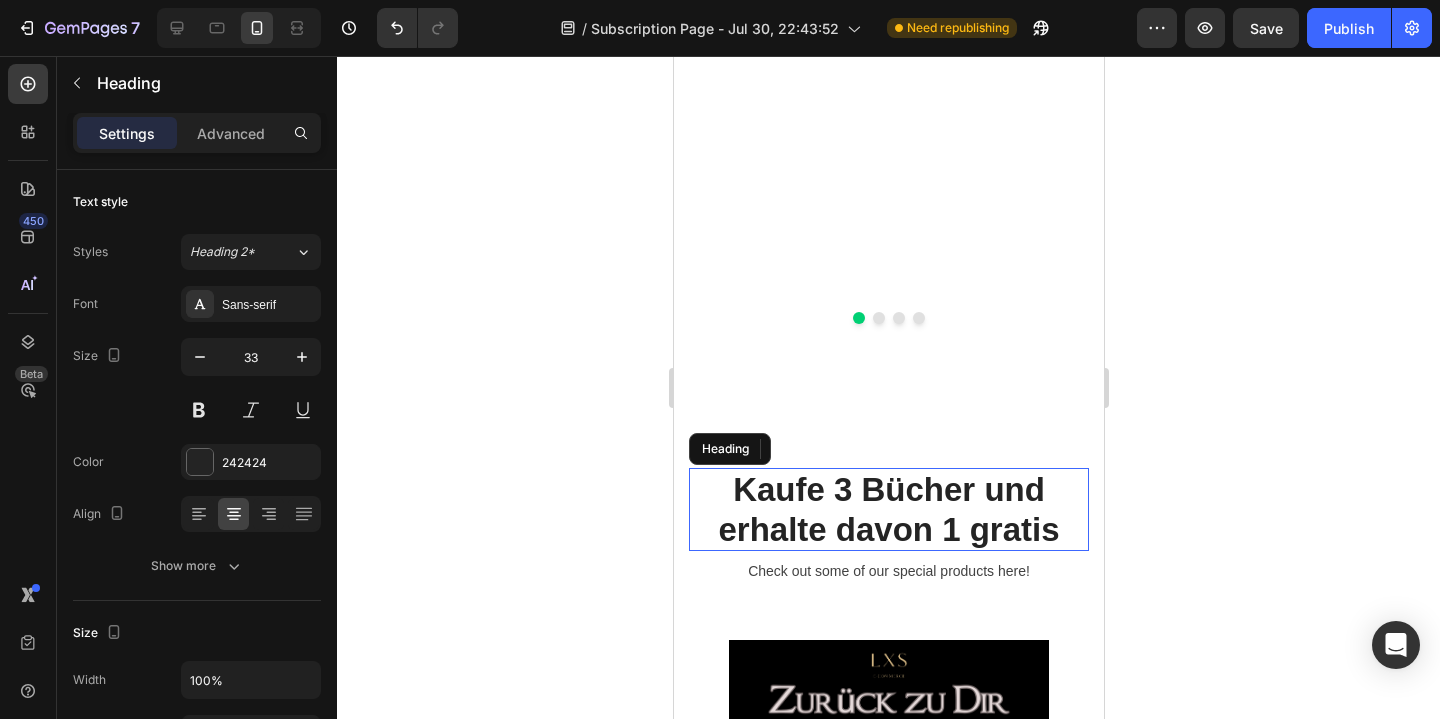 click on "Kaufe 3 Bücher und erhalte davon 1 gratis" at bounding box center [888, 509] 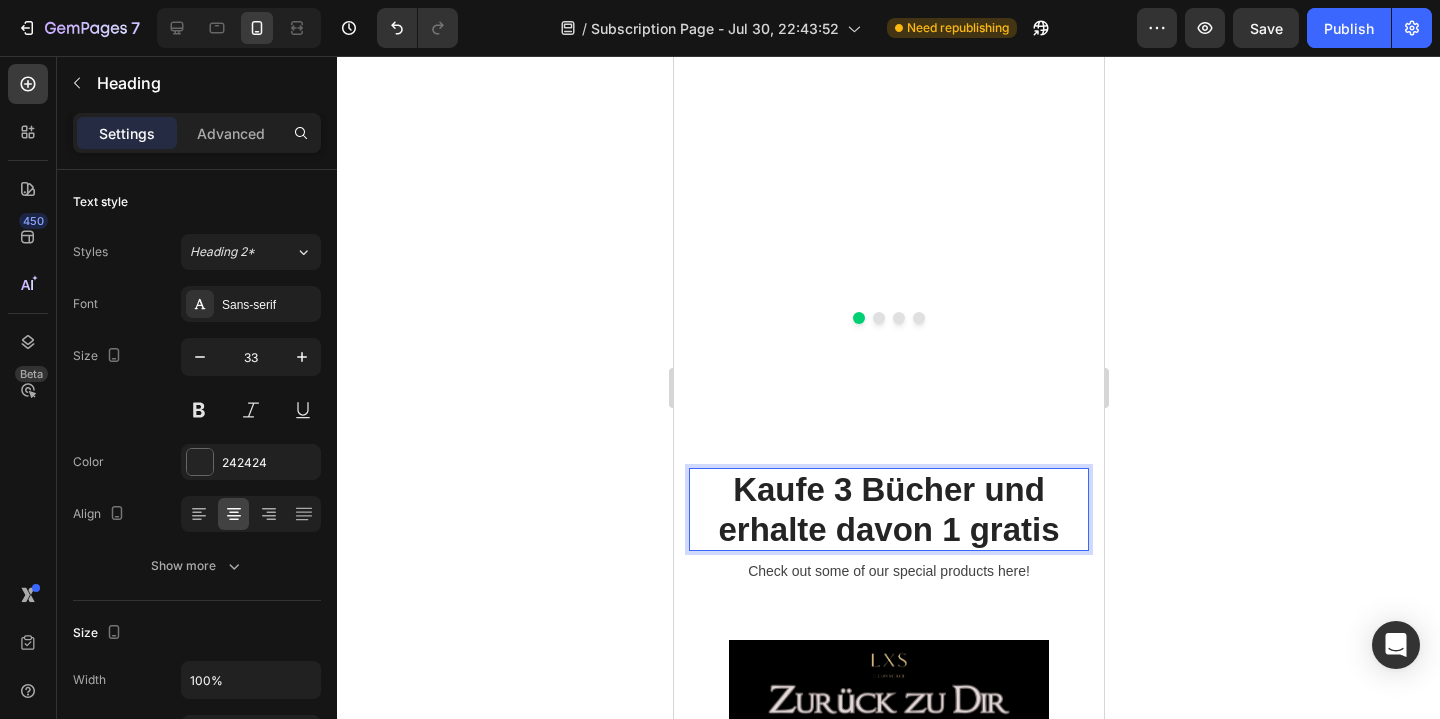 click on "Kaufe 3 Bücher und erhalte davon 1 gratis" at bounding box center [888, 509] 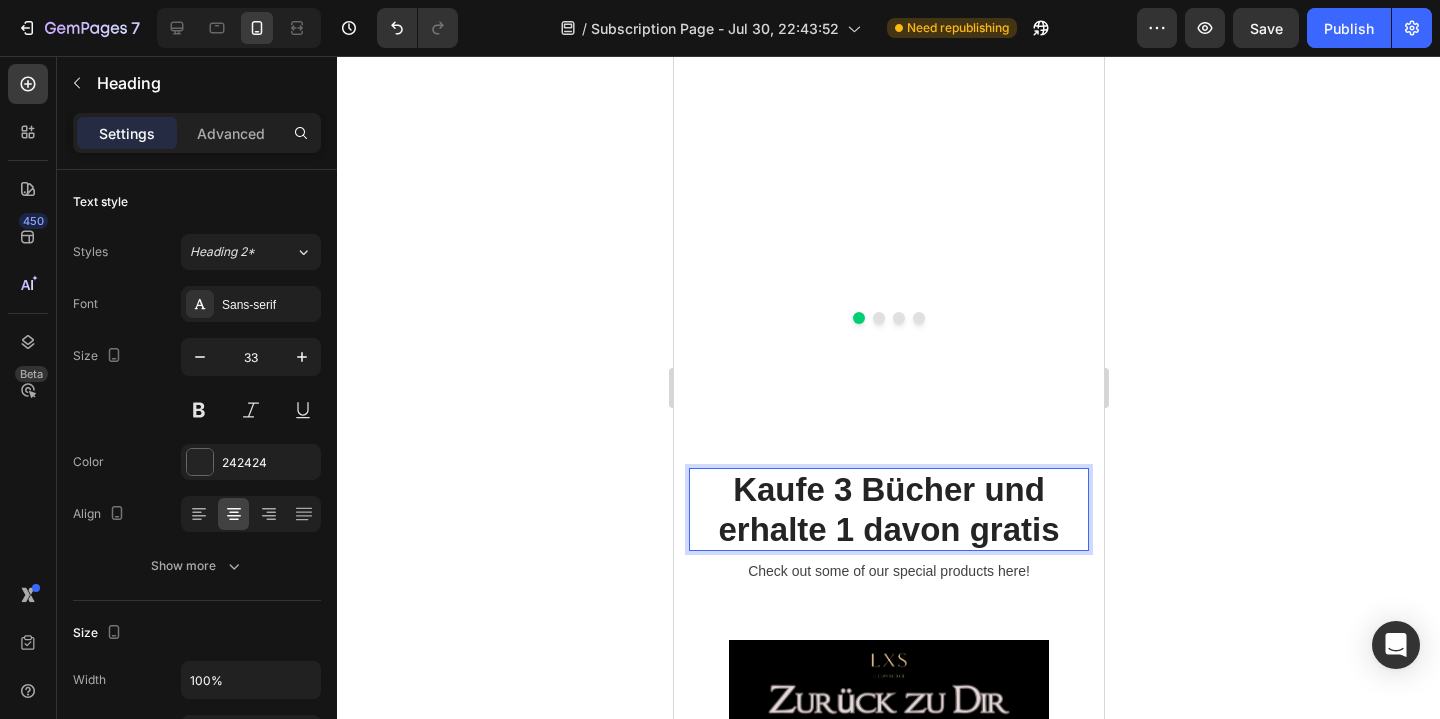 click 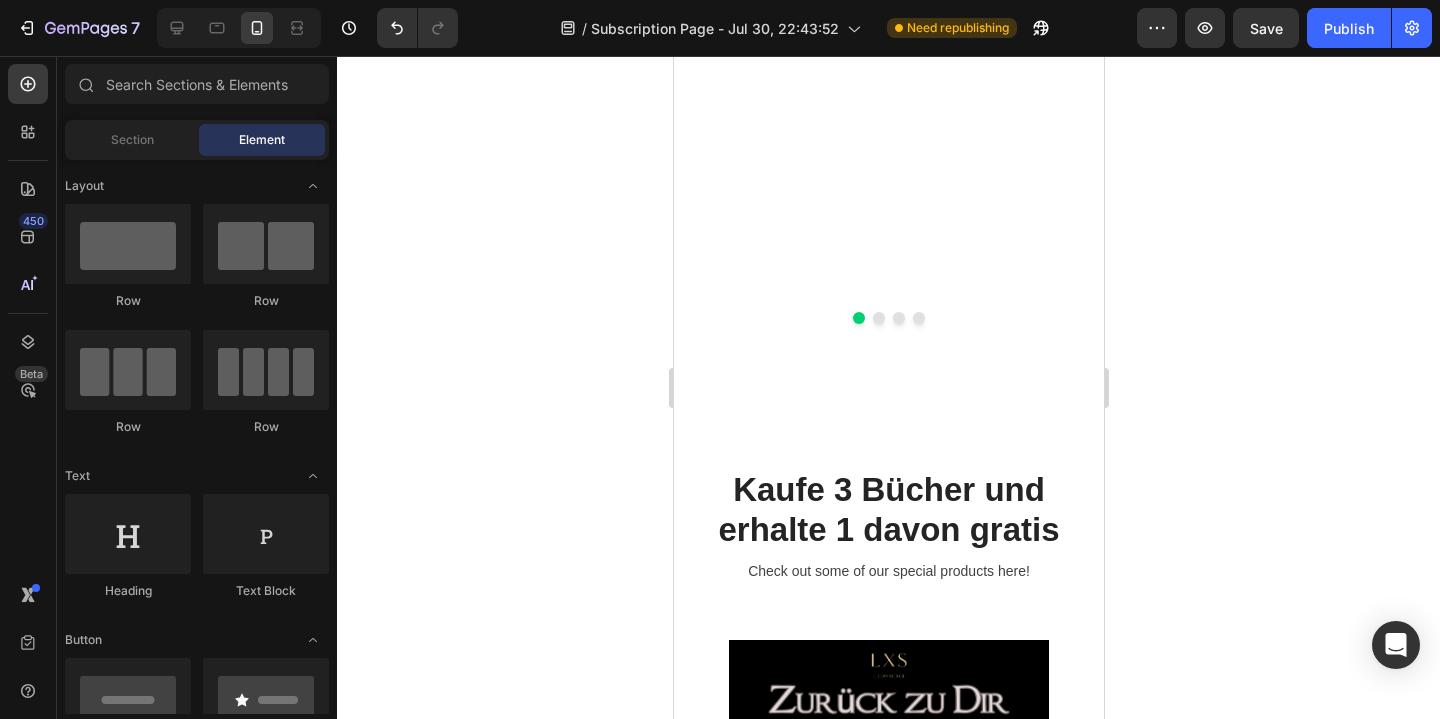 click on "Check out some of our special products here!" at bounding box center [888, 571] 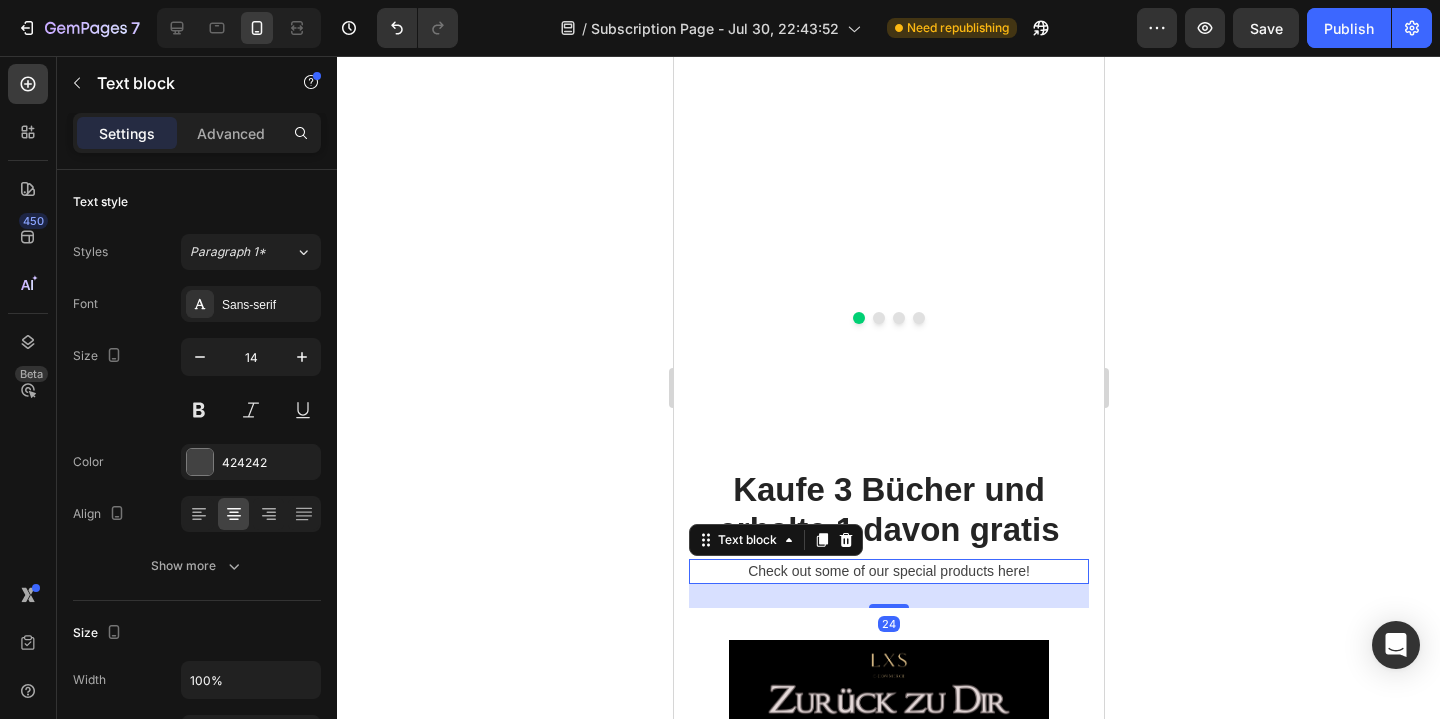 click on "Check out some of our special products here!" at bounding box center [888, 571] 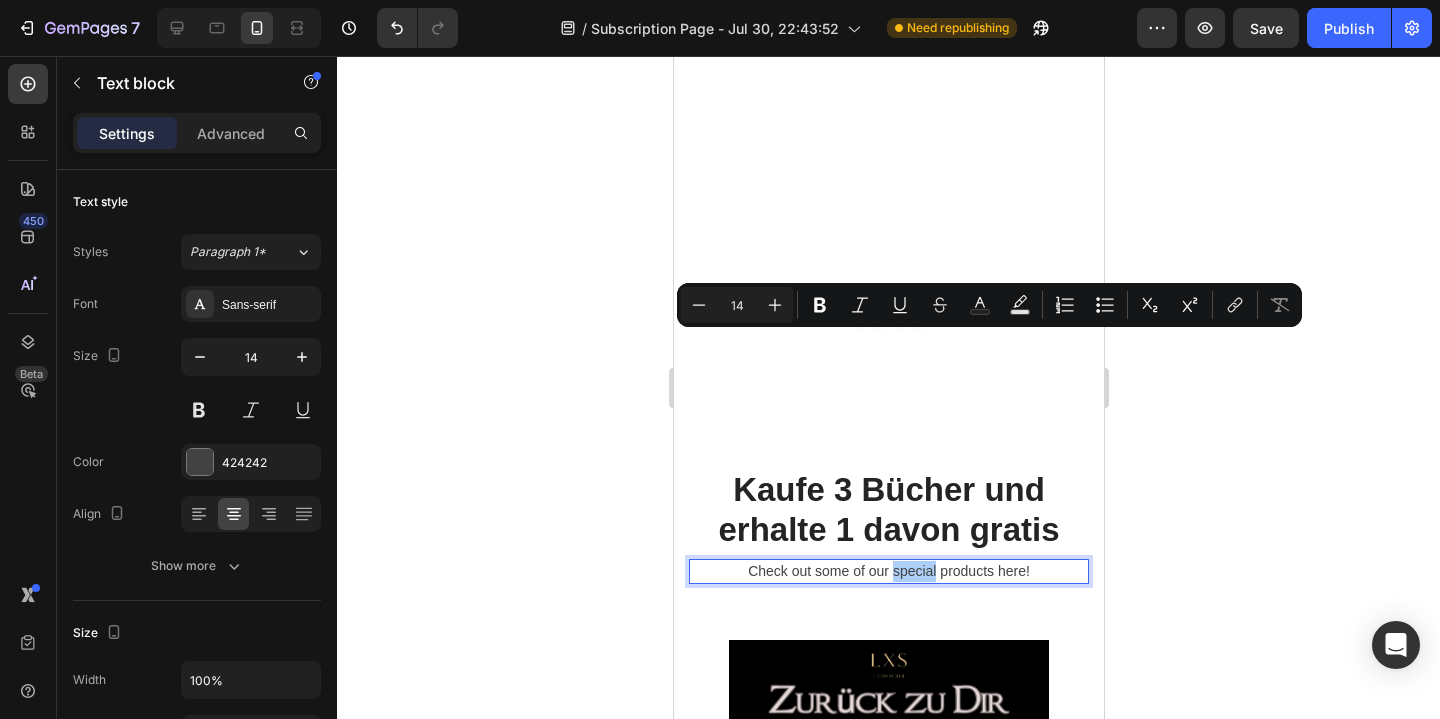 click 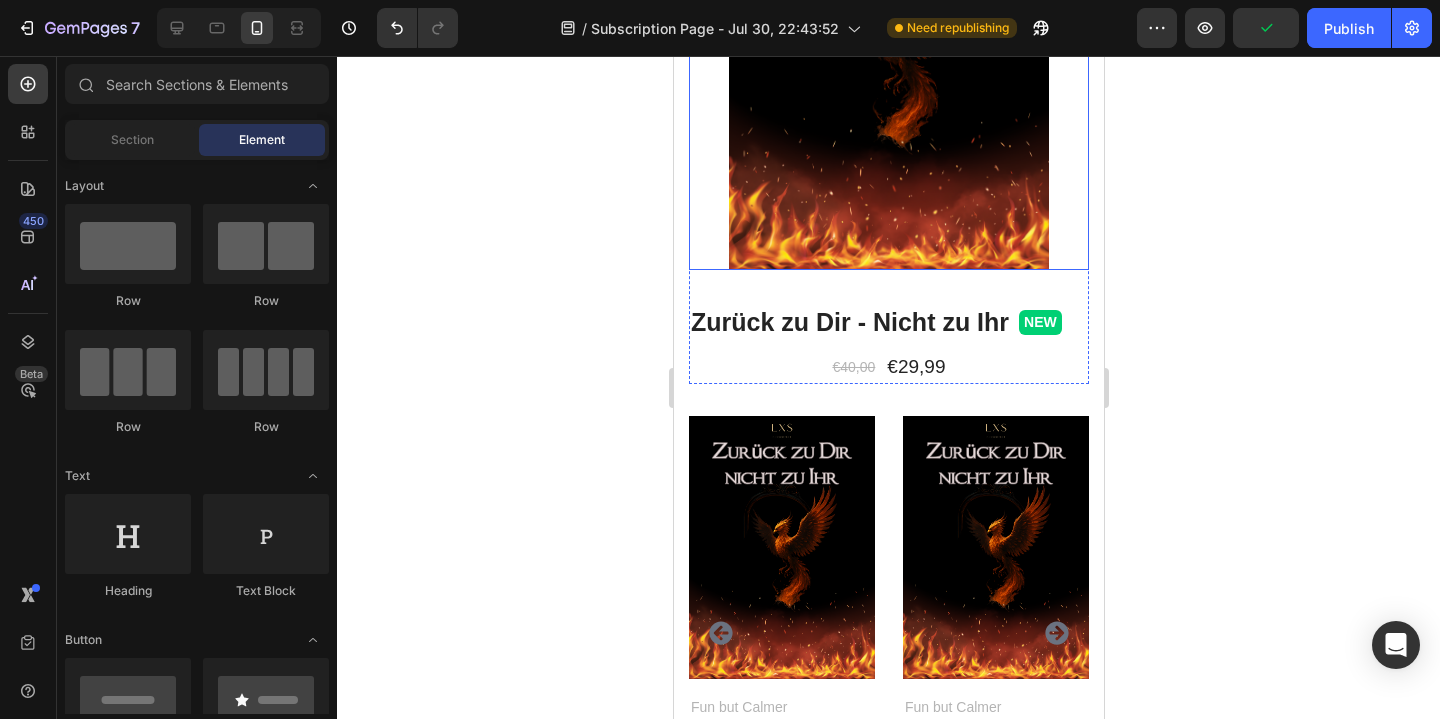 scroll, scrollTop: 6064, scrollLeft: 0, axis: vertical 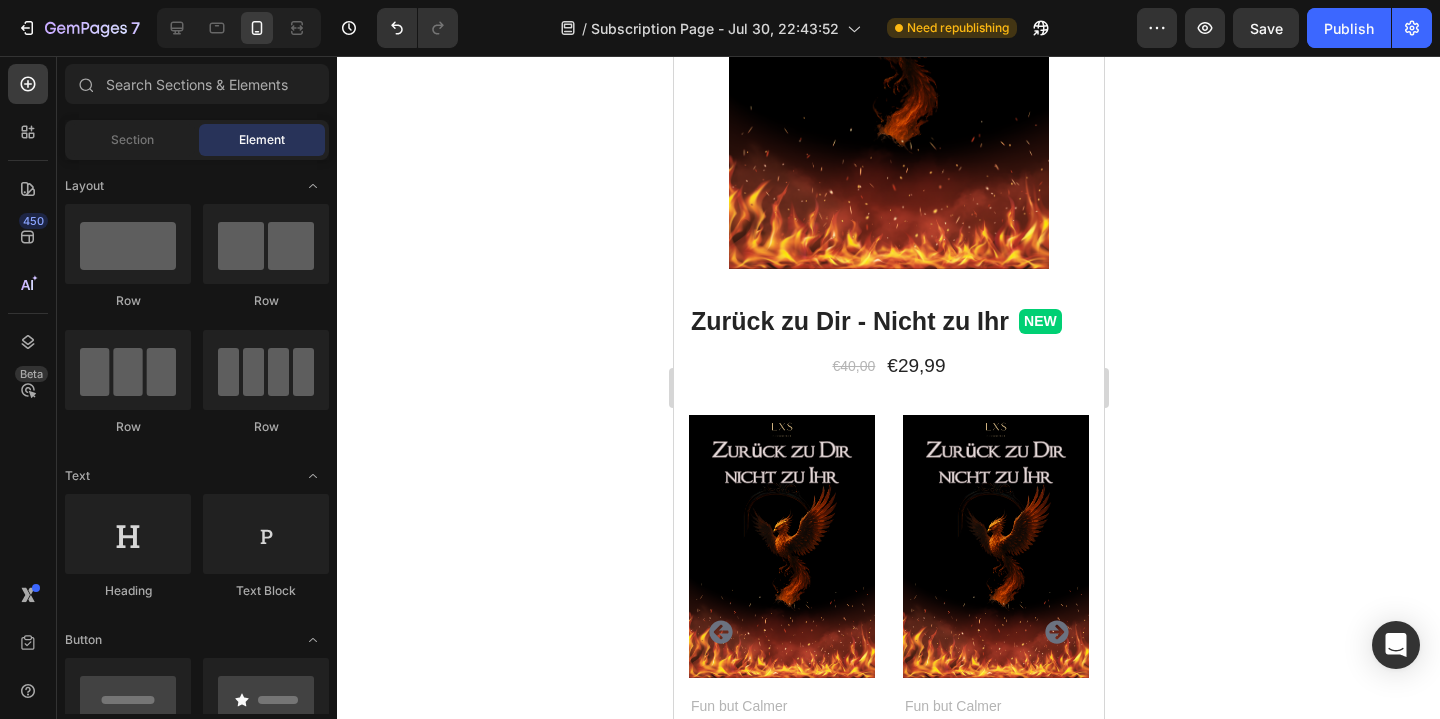 click 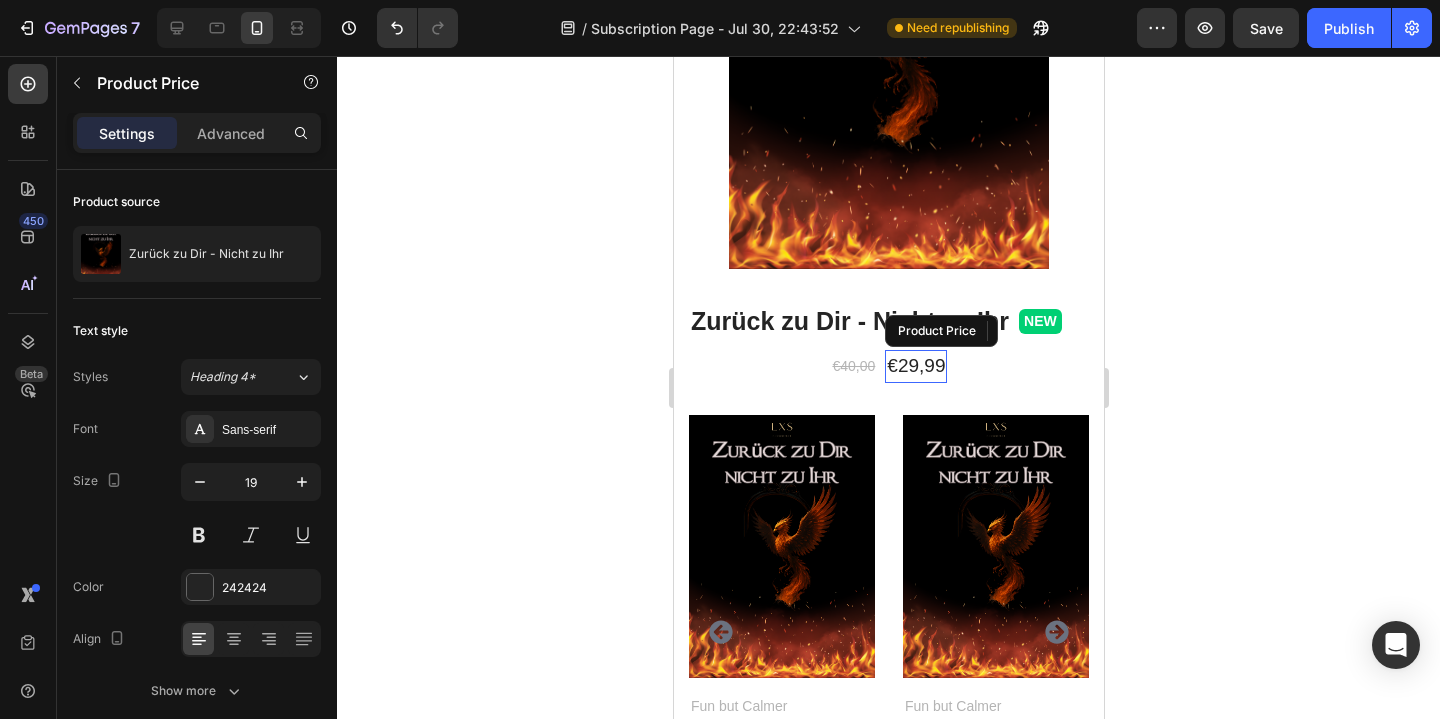 click on "€29,99 Product Price Product Price" at bounding box center [915, 366] 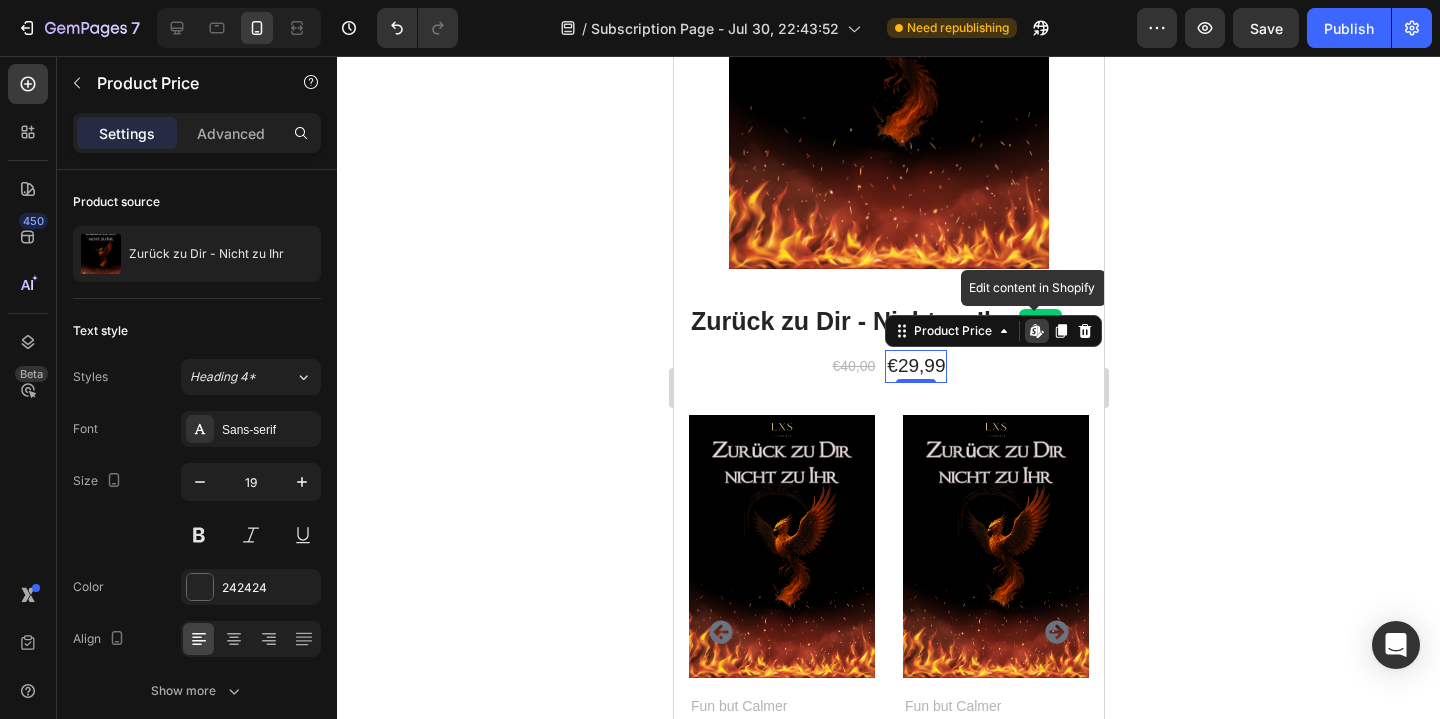click on "0" at bounding box center (915, 383) 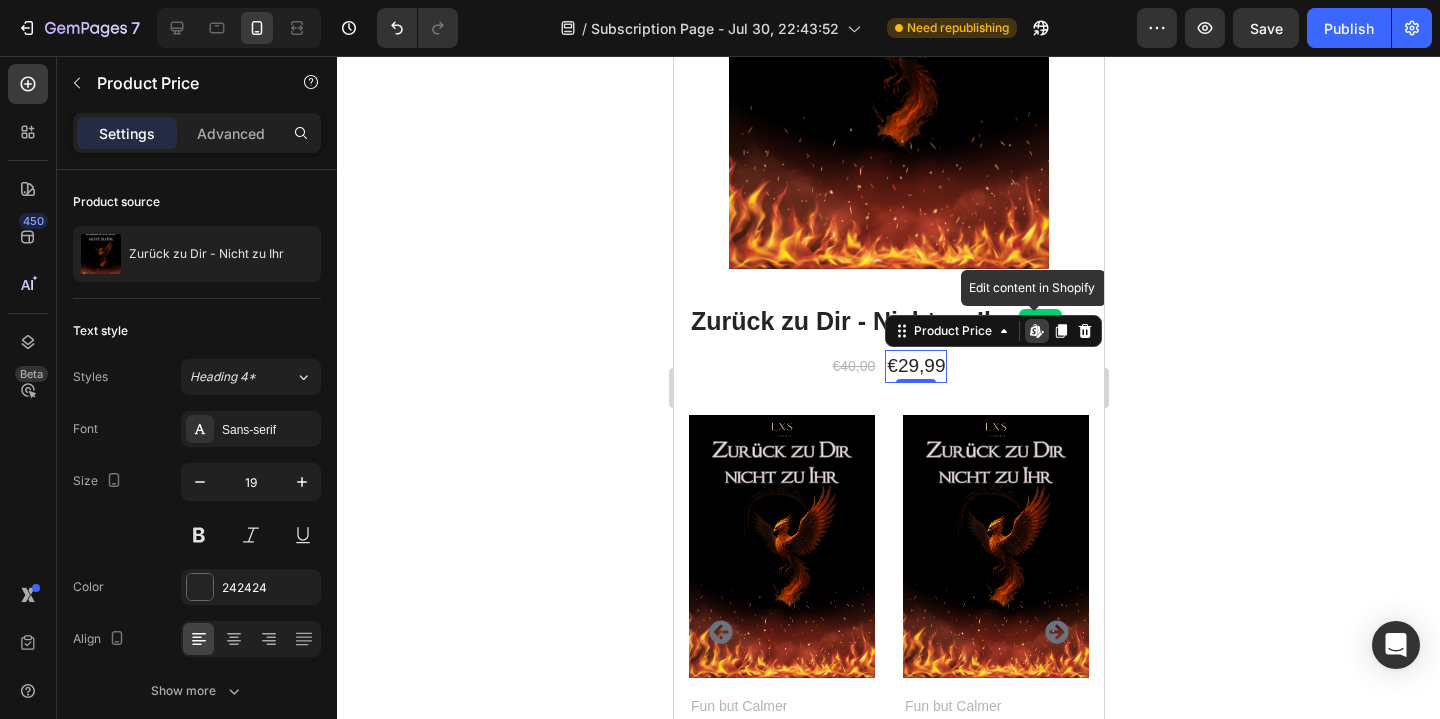 click 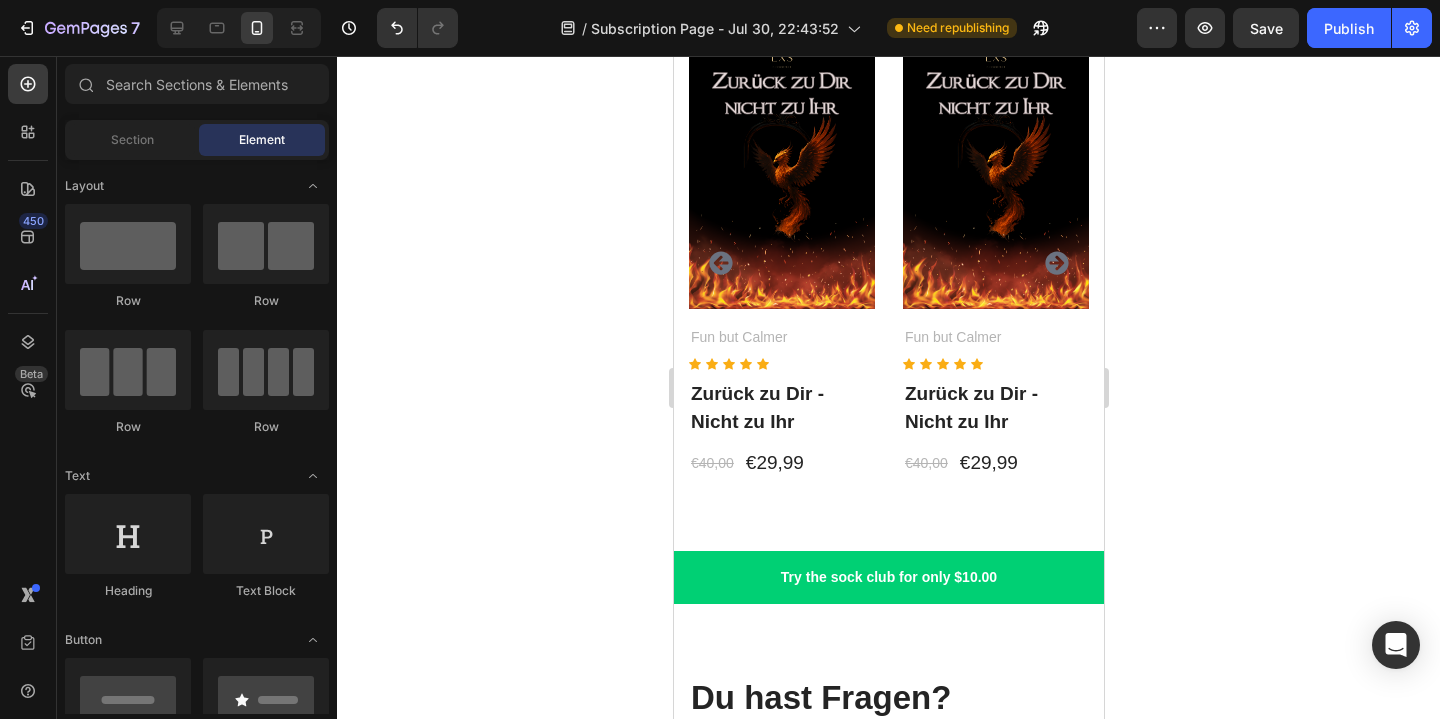 scroll, scrollTop: 6437, scrollLeft: 0, axis: vertical 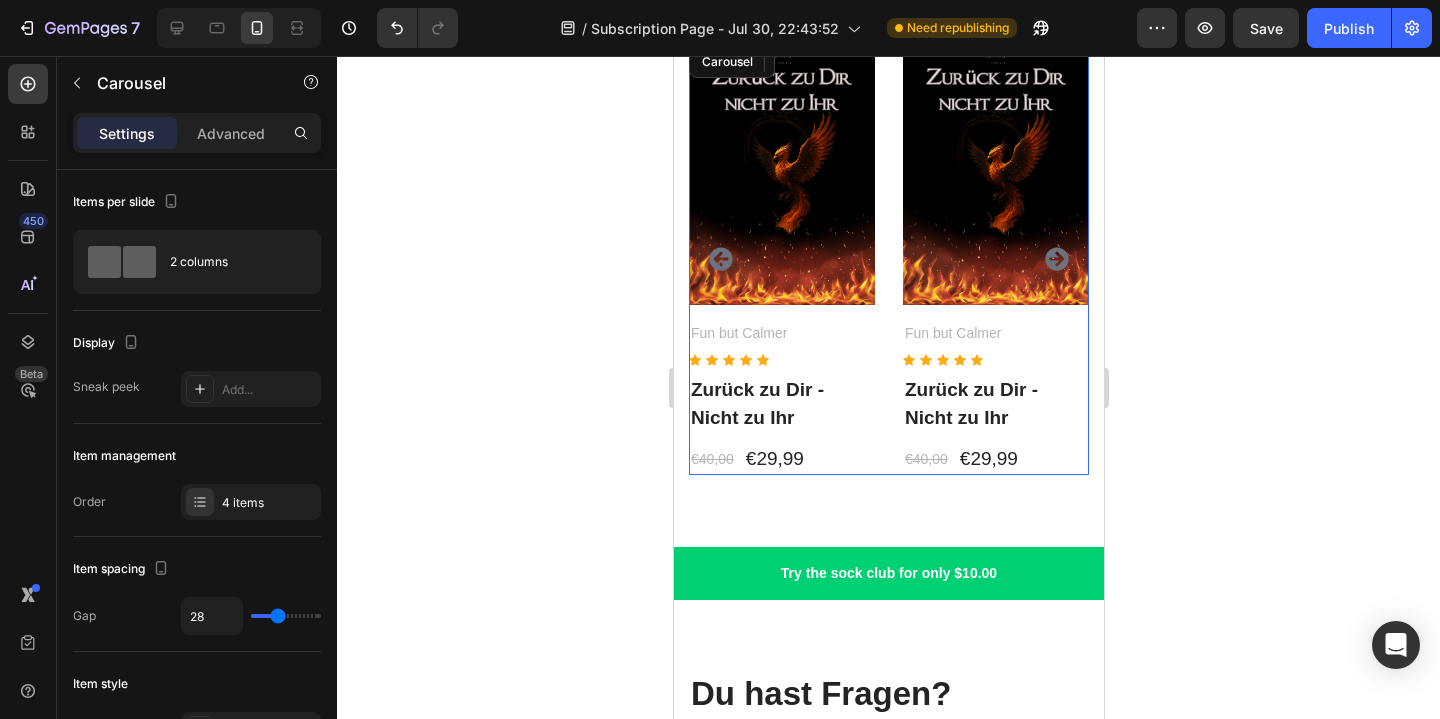 click on "Product Images & Gallery Fun but Calmer Text block                Icon                Icon                Icon                Icon                Icon Icon List Hoz Row Zurück zu Dir - Nicht zu Ihr Product Title €40,00 Product Price Product Price €29,99 Product Price Product Price Row Product Product Images & Gallery Fun but Calmer Text block                Icon                Icon                Icon                Icon                Icon Icon List Hoz Row Zurück zu Dir - Nicht zu Ihr Product Title €40,00 Product Price Product Price €29,99 Product Price Product Price Row Product Product Images & Gallery Fun but Calmer Text block                Icon                Icon                Icon                Icon                Icon Icon List Hoz Row Zurück zu Dir - Nicht zu Ihr Product Title €40,00 Product Price Product Price €29,99 Product Price Product Price Row Product Product Images & Gallery Fun but Calmer Text block                Icon                Icon                Icon" at bounding box center [888, 259] 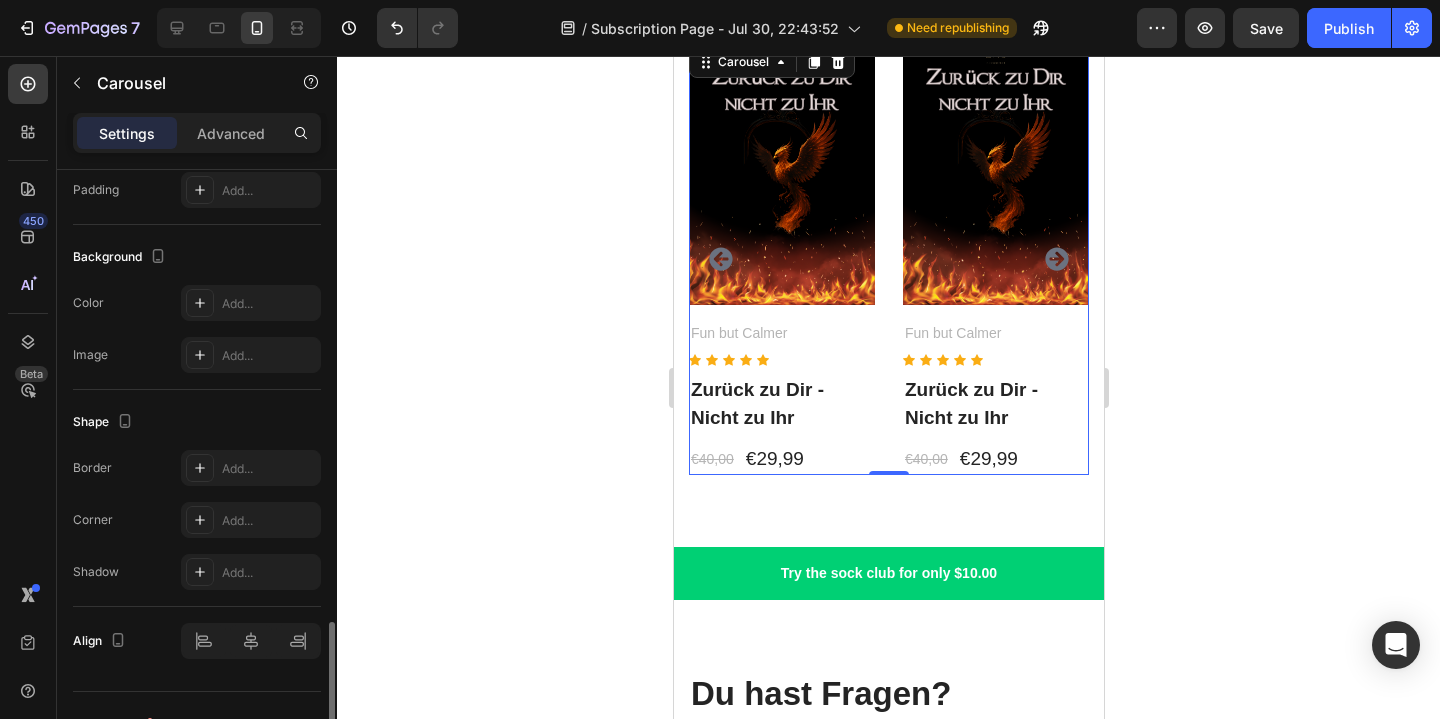 scroll, scrollTop: 1601, scrollLeft: 0, axis: vertical 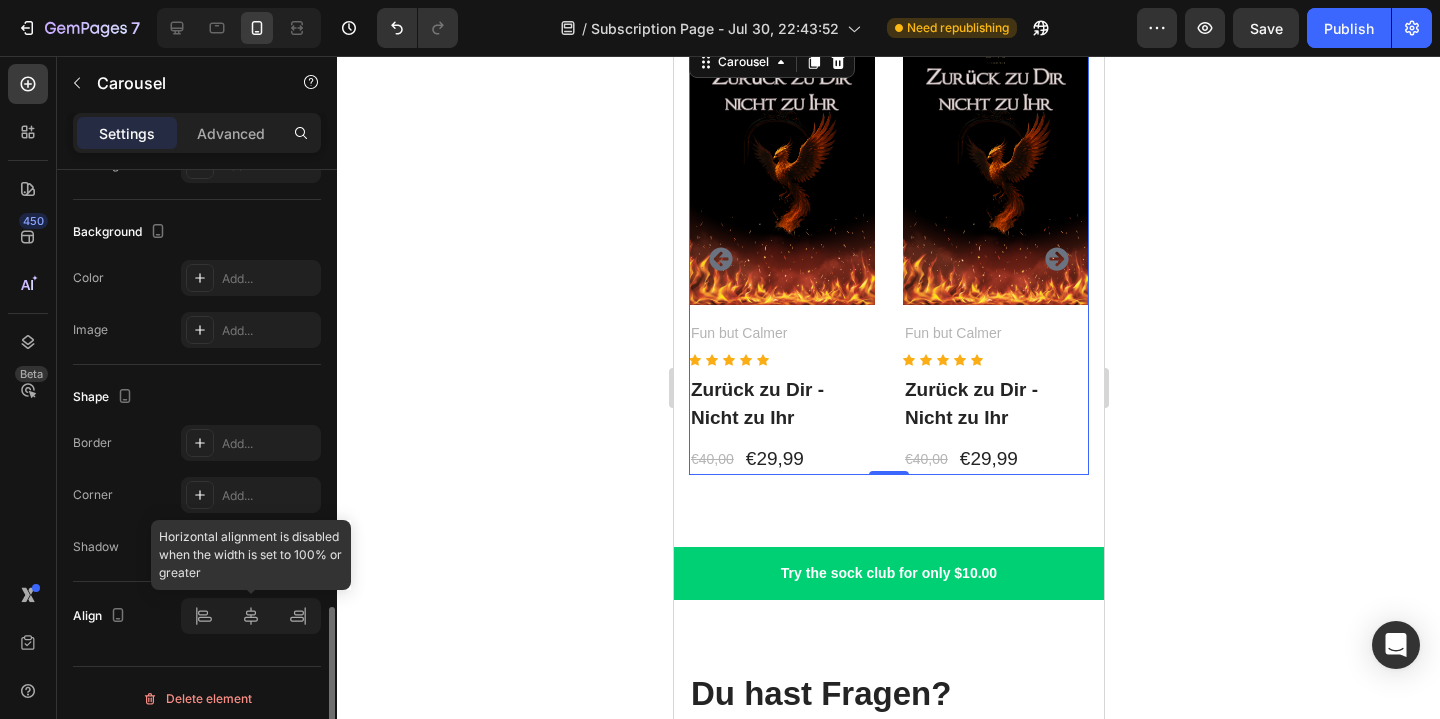 click 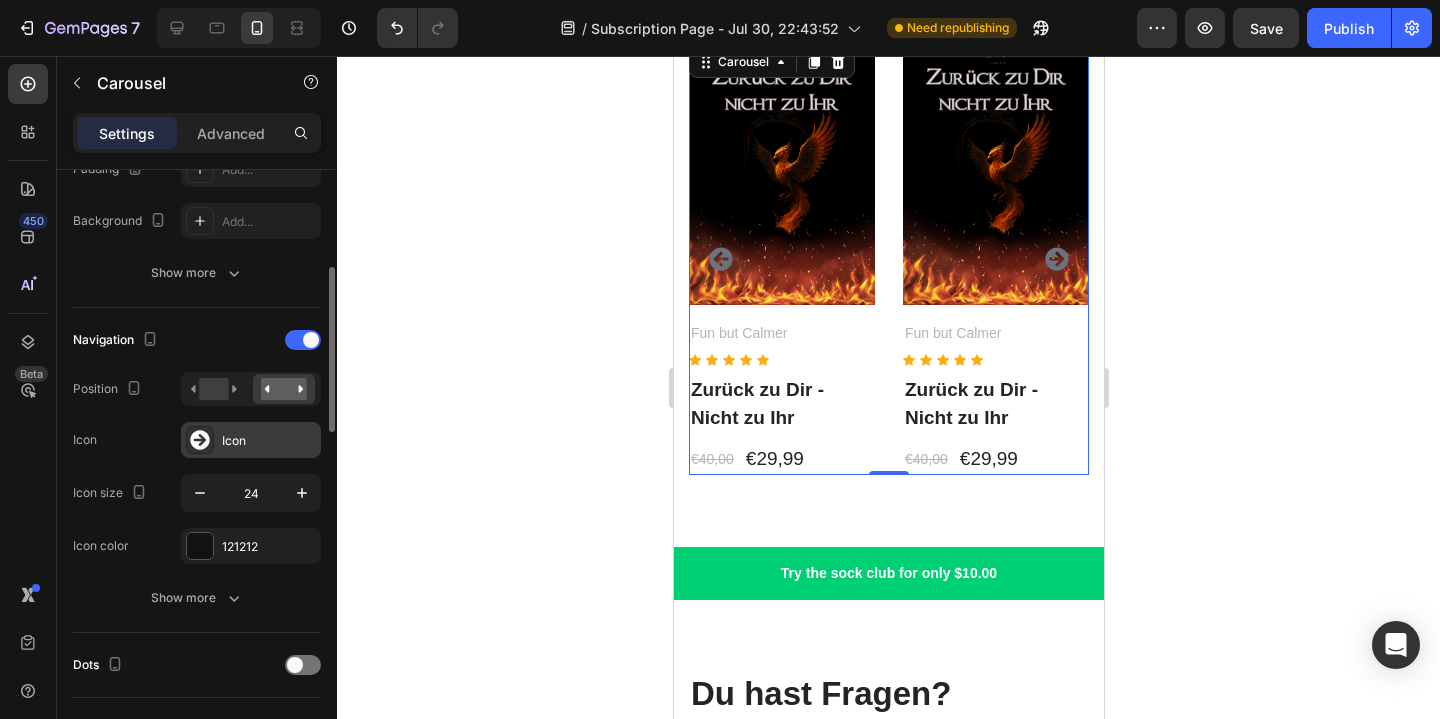 scroll, scrollTop: 611, scrollLeft: 0, axis: vertical 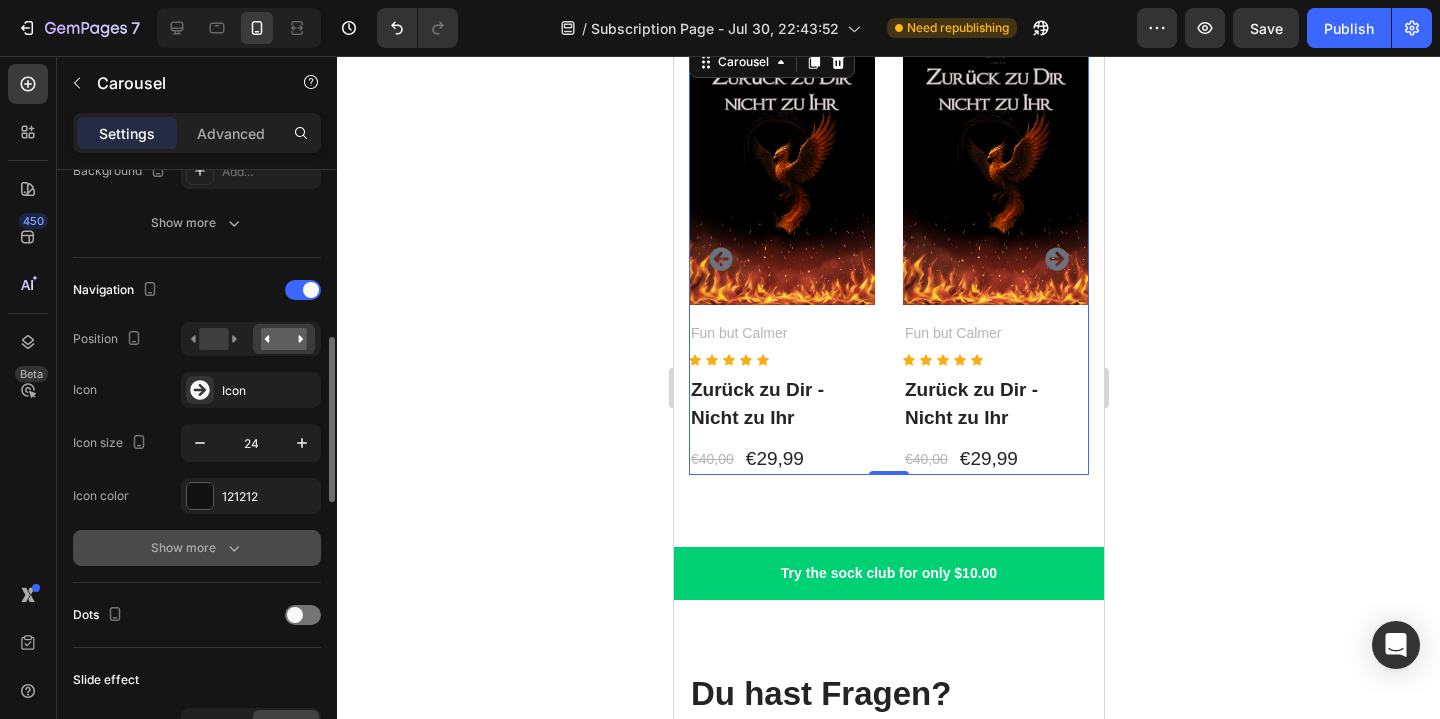 click on "Show more" at bounding box center [197, 548] 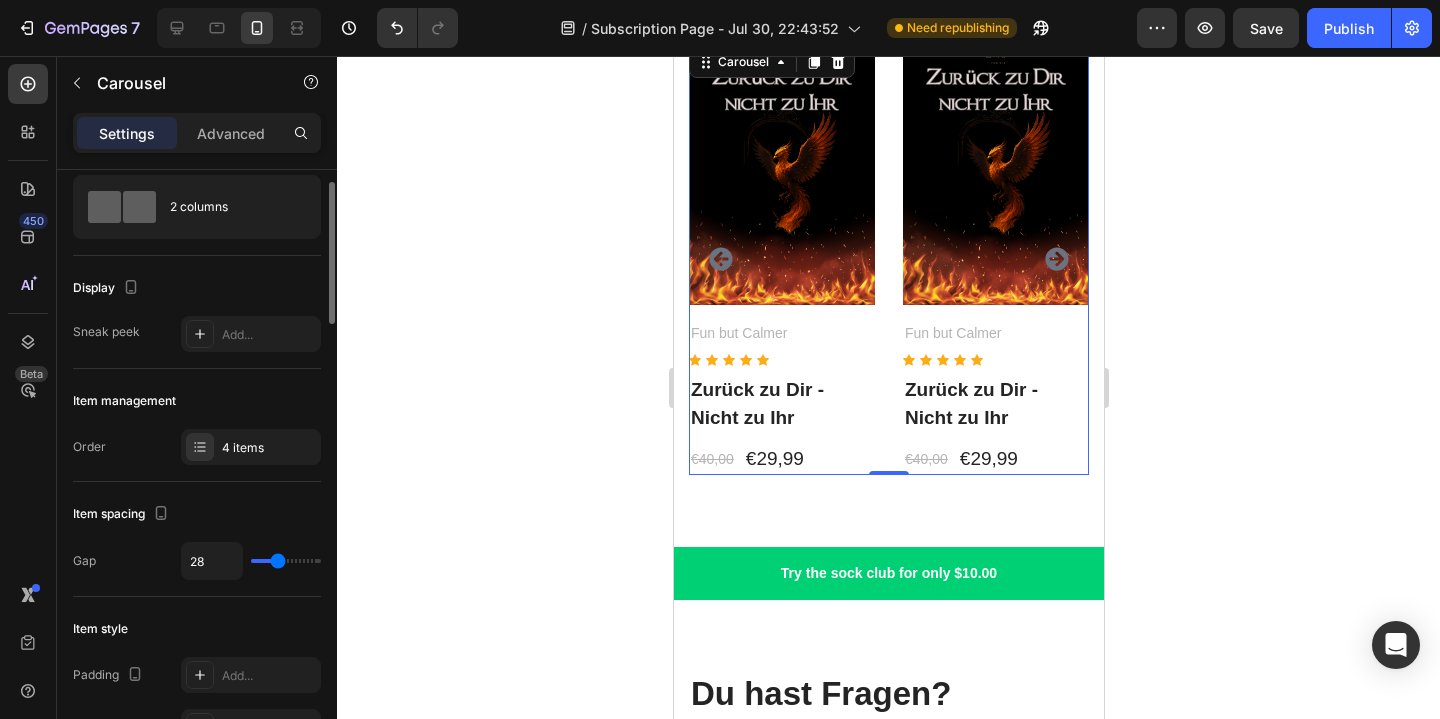 scroll, scrollTop: 0, scrollLeft: 0, axis: both 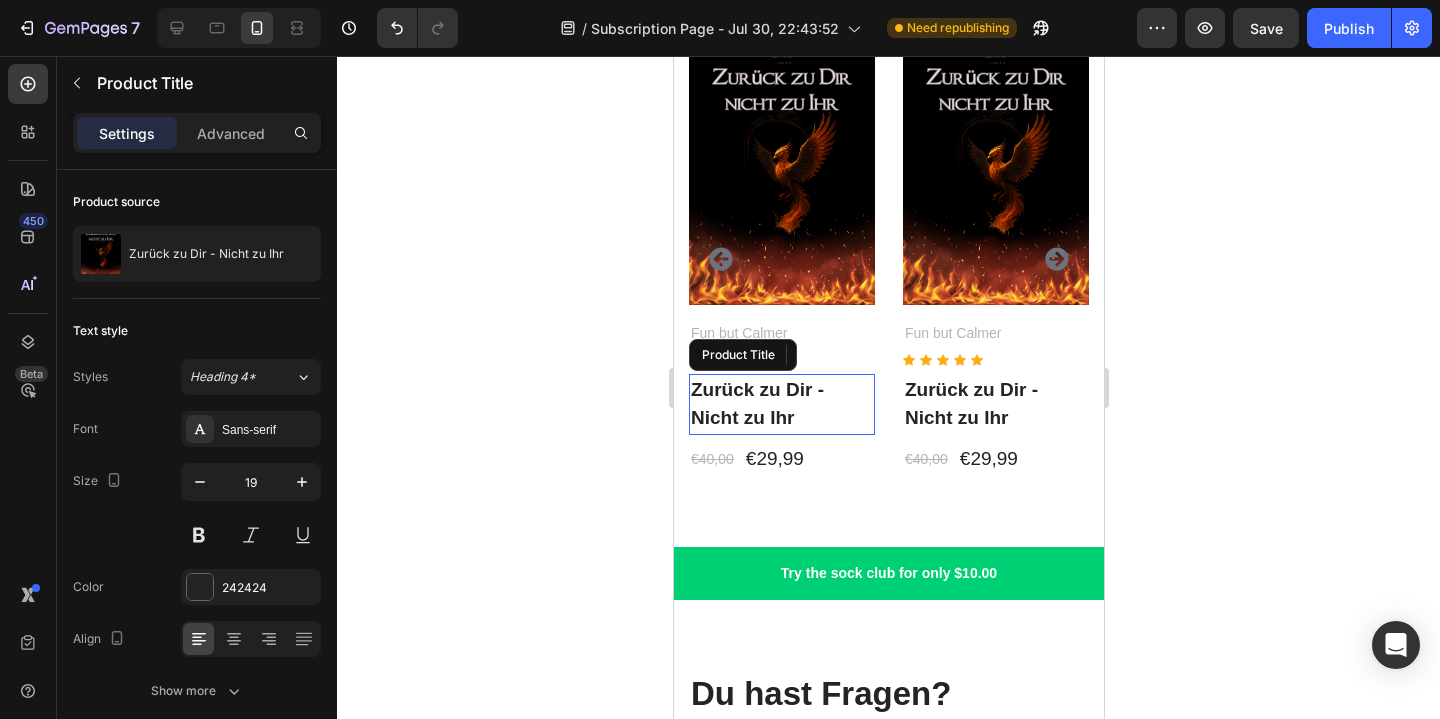 click on "Zurück zu Dir - Nicht zu Ihr" at bounding box center [781, 404] 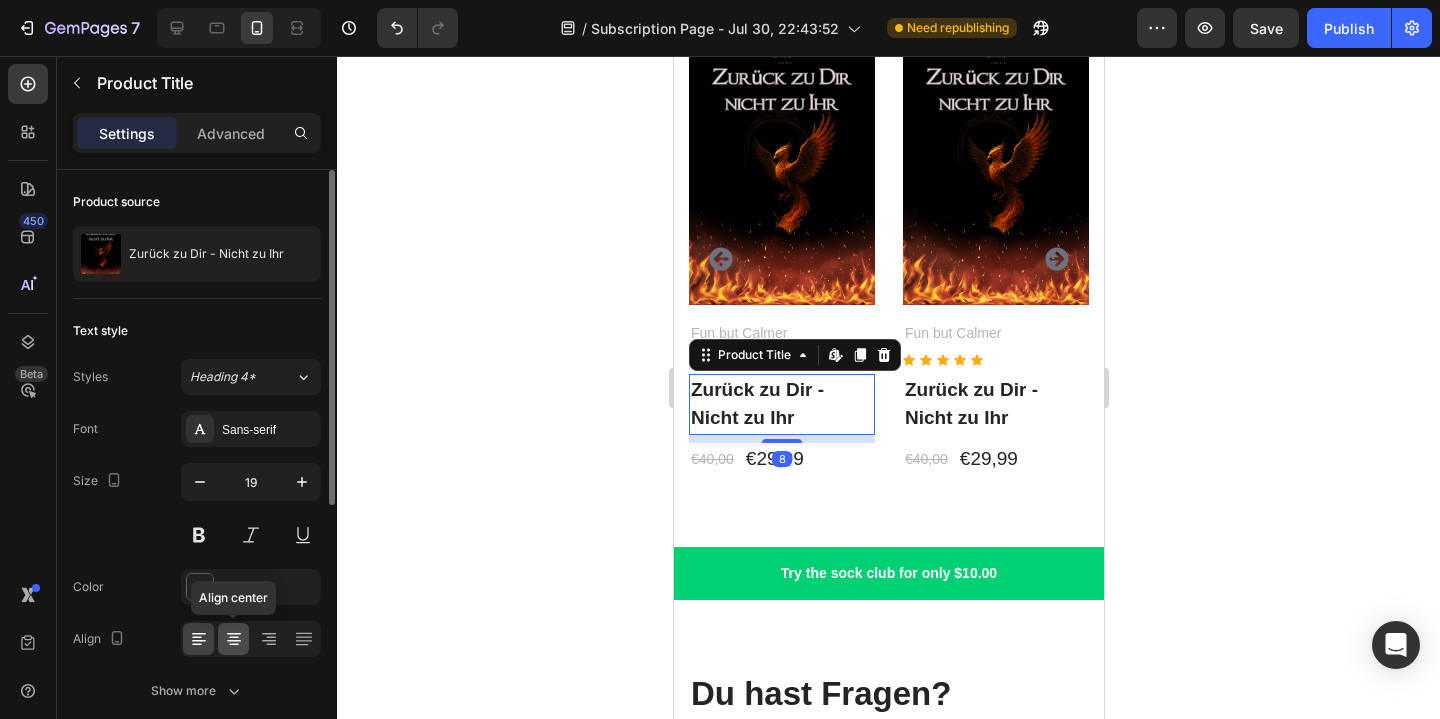 click 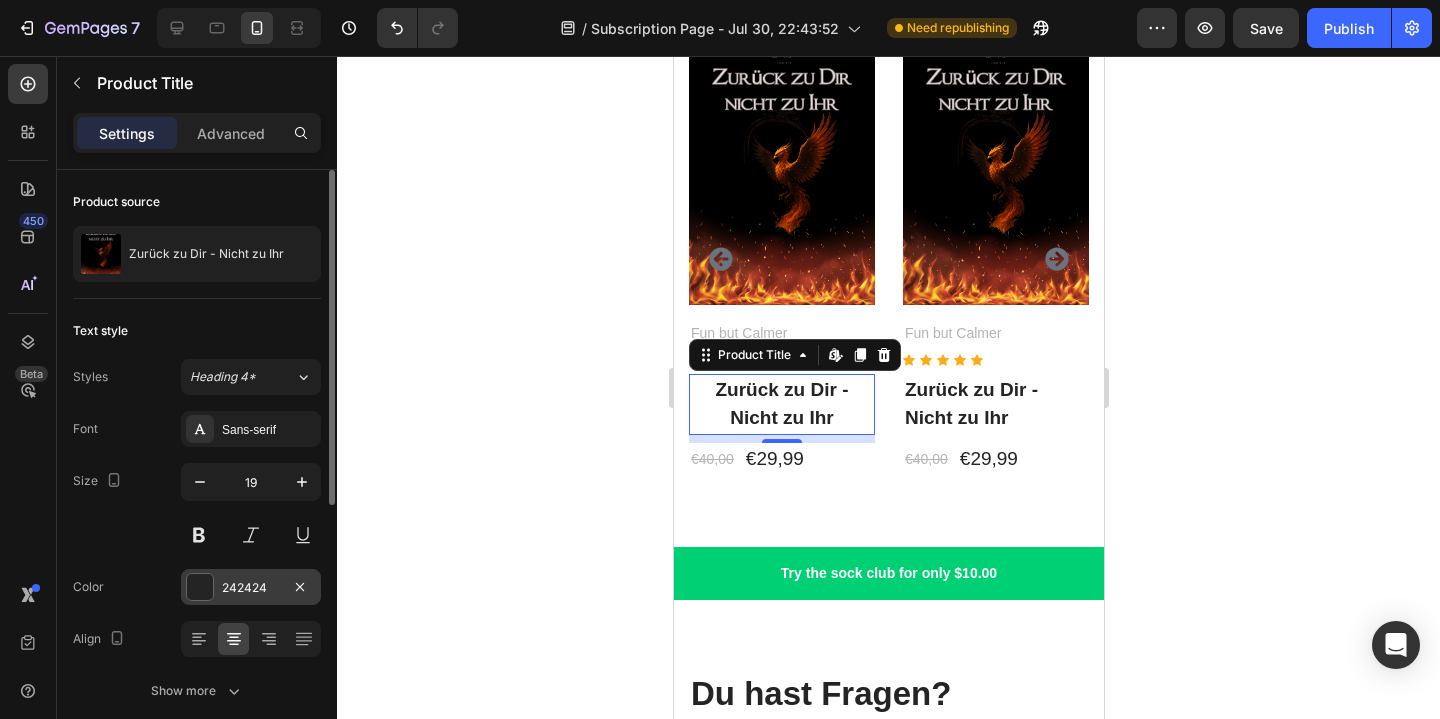 click at bounding box center (200, 587) 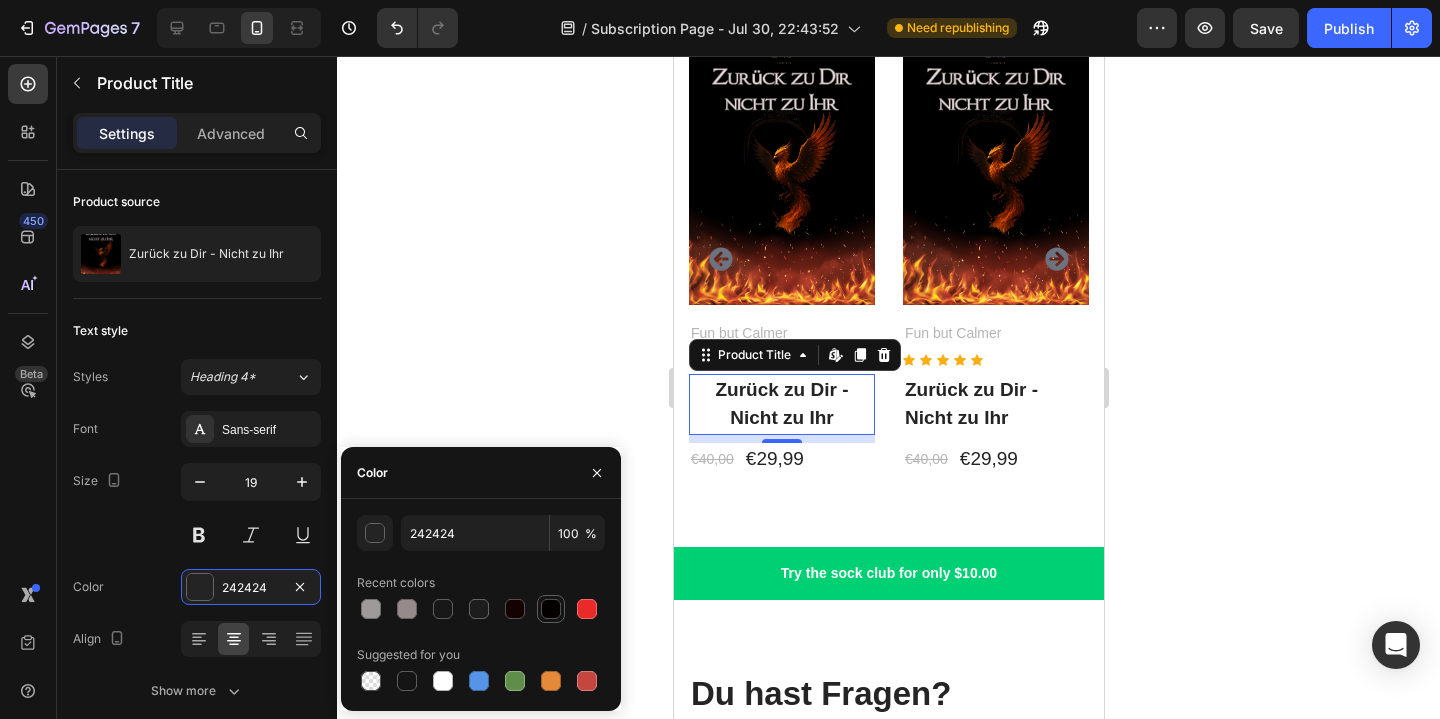 click at bounding box center (551, 609) 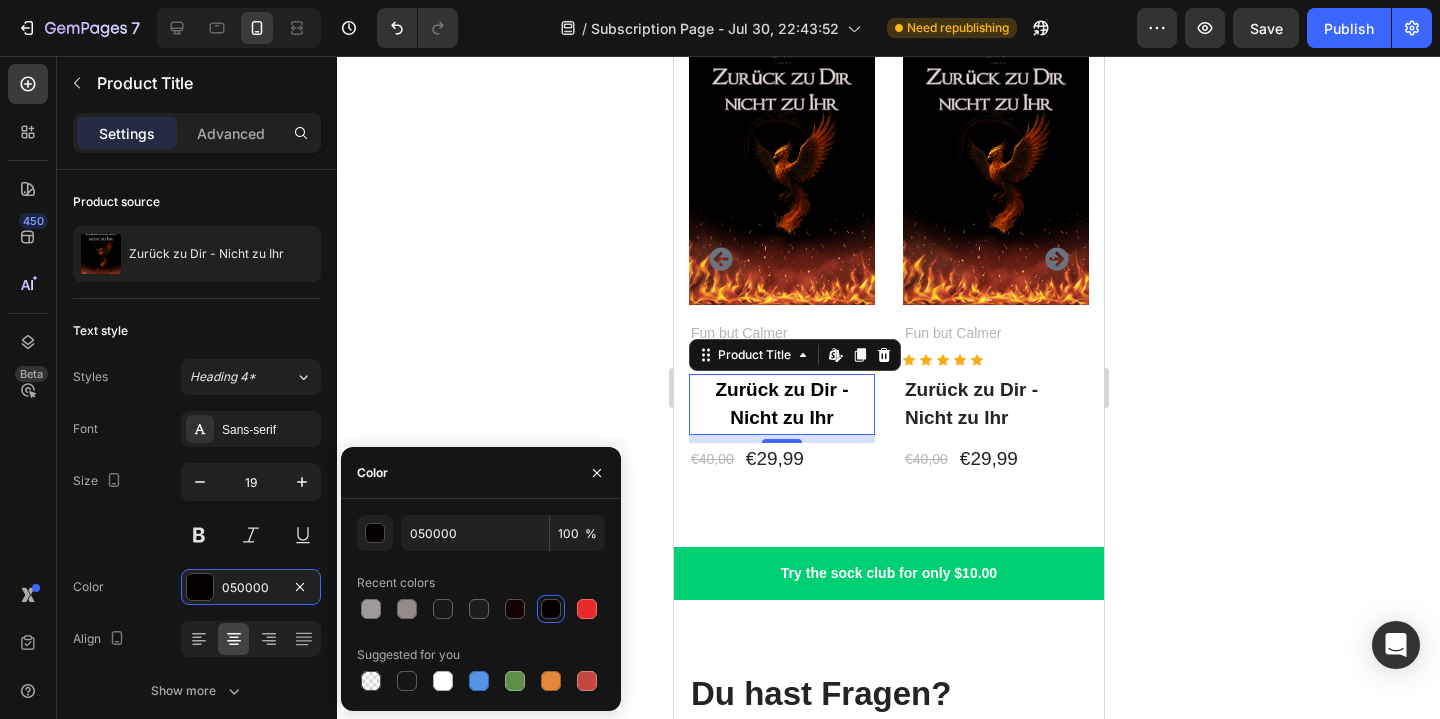 click on "Fun but Calmer" at bounding box center [781, 333] 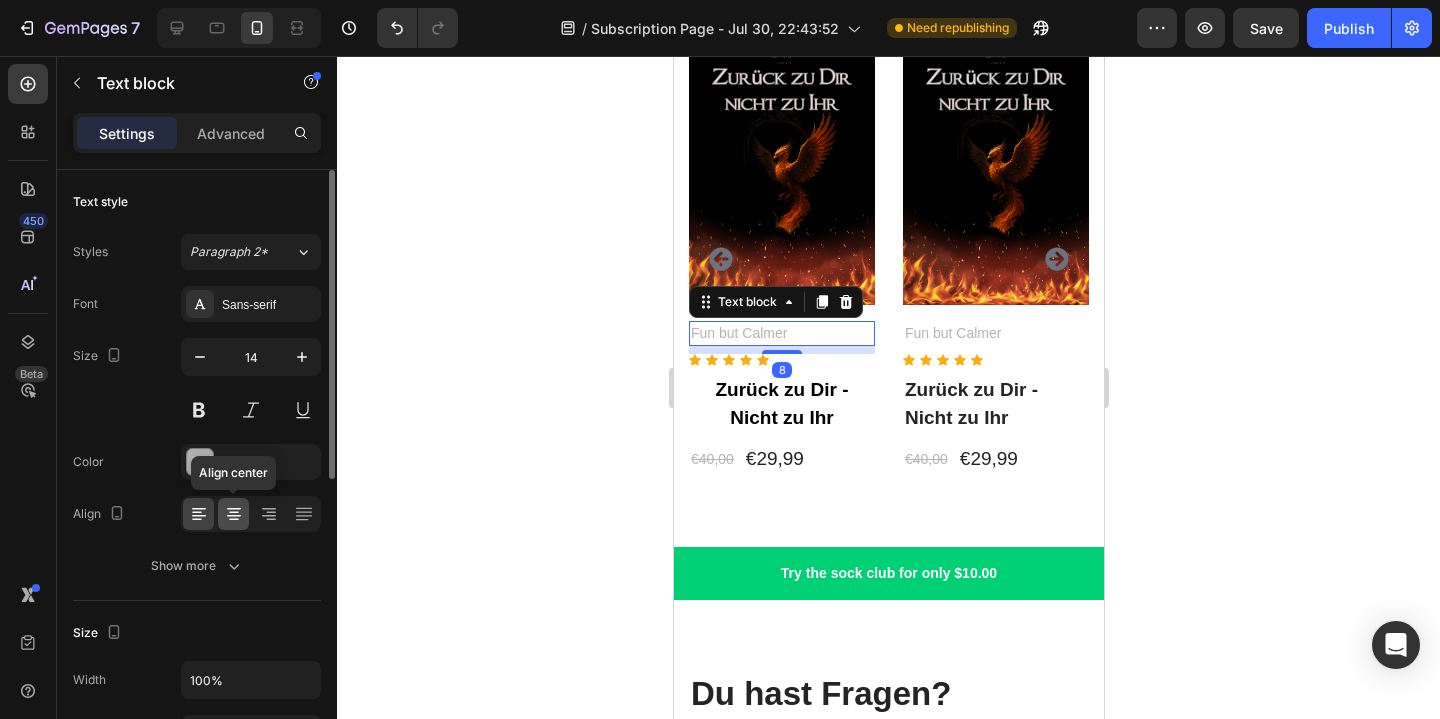 click 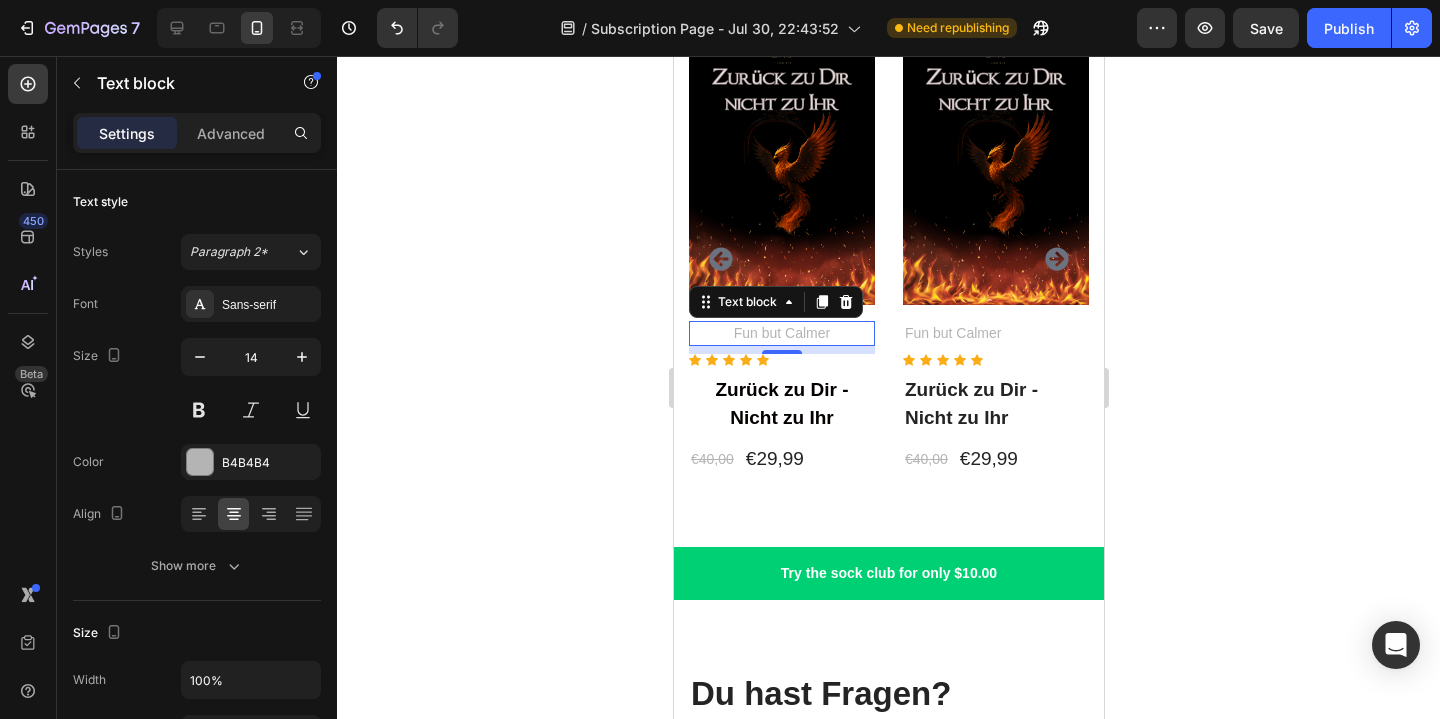 click on "Icon                Icon                Icon                Icon                Icon" at bounding box center (781, 360) 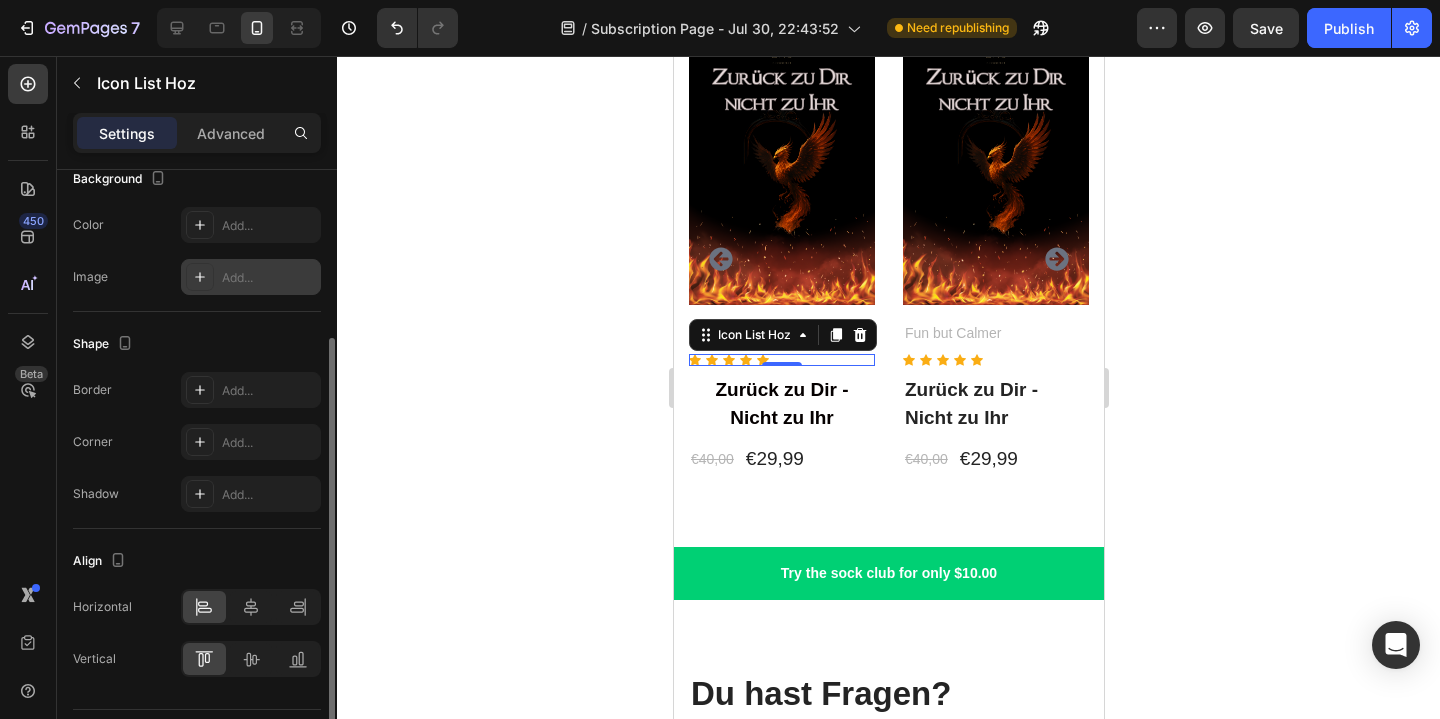 scroll, scrollTop: 255, scrollLeft: 0, axis: vertical 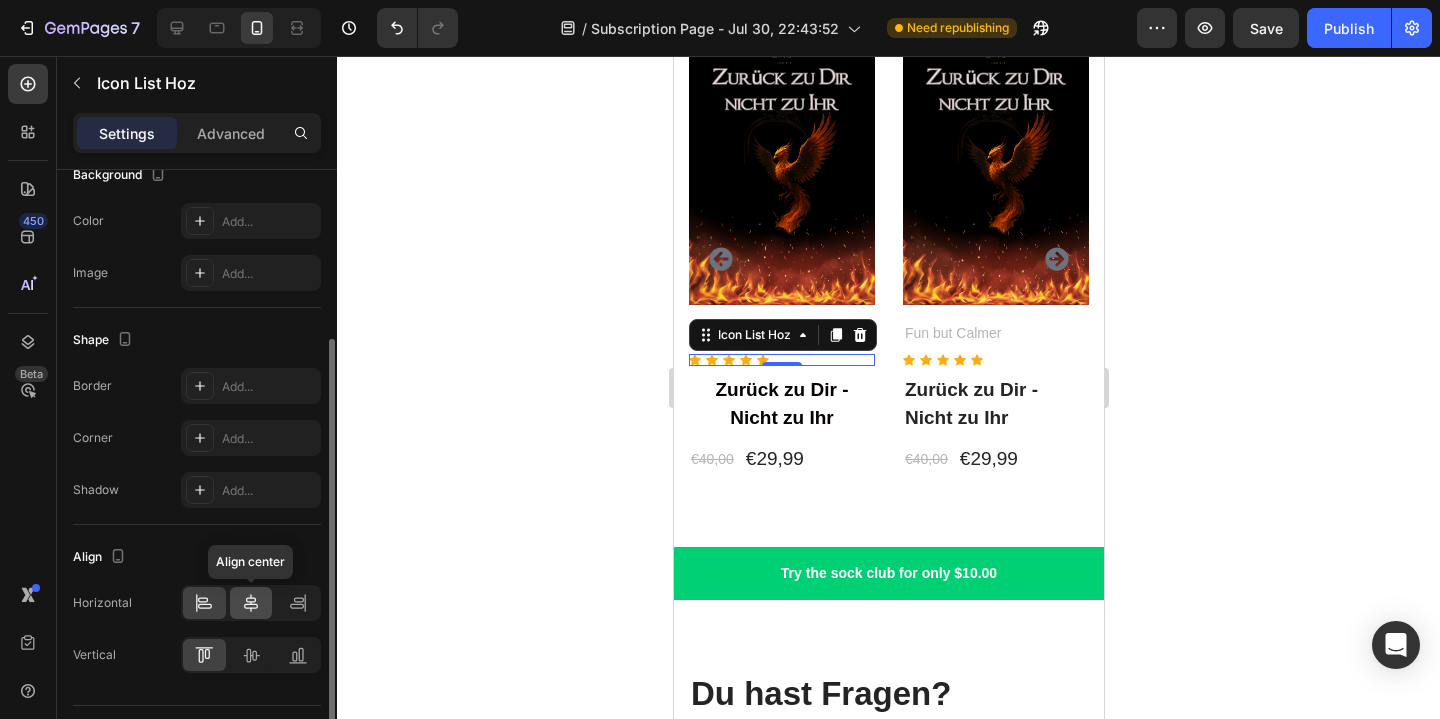 click 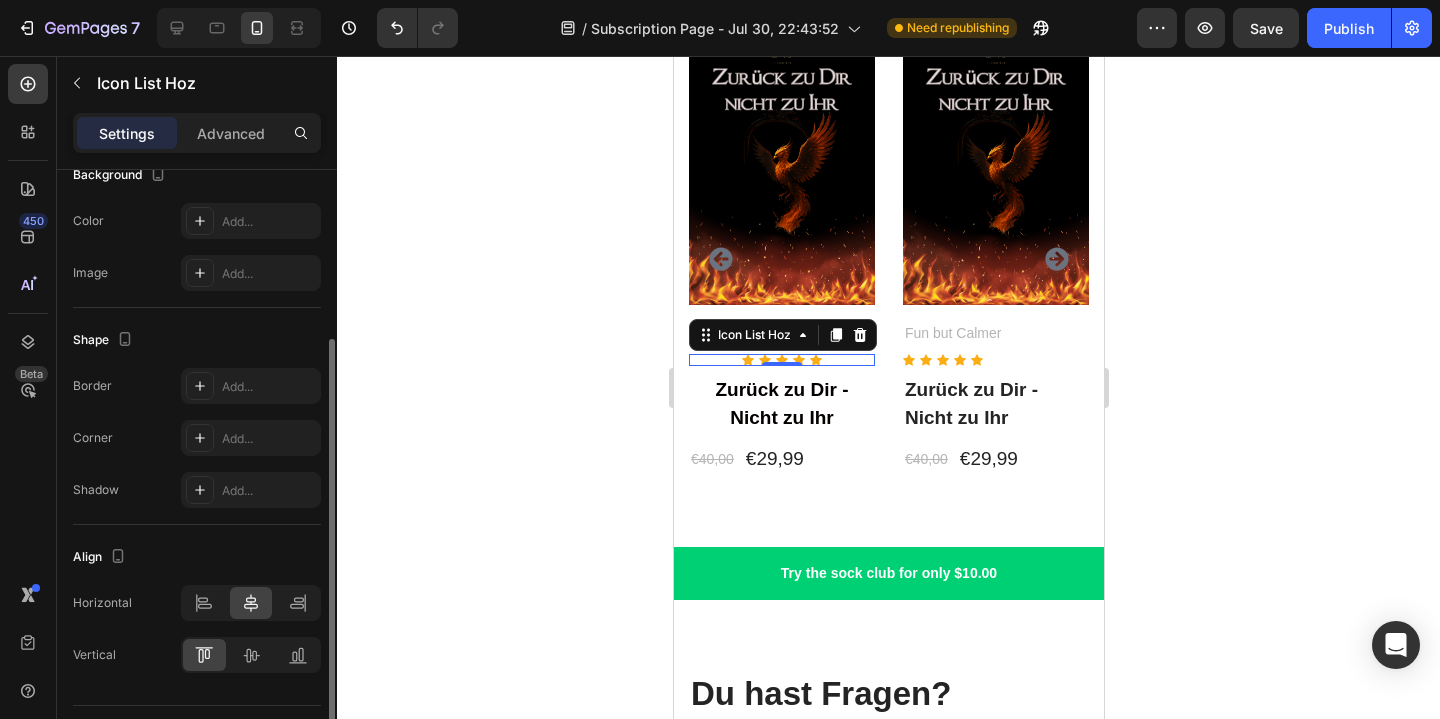 click on "Align Horizontal Vertical" 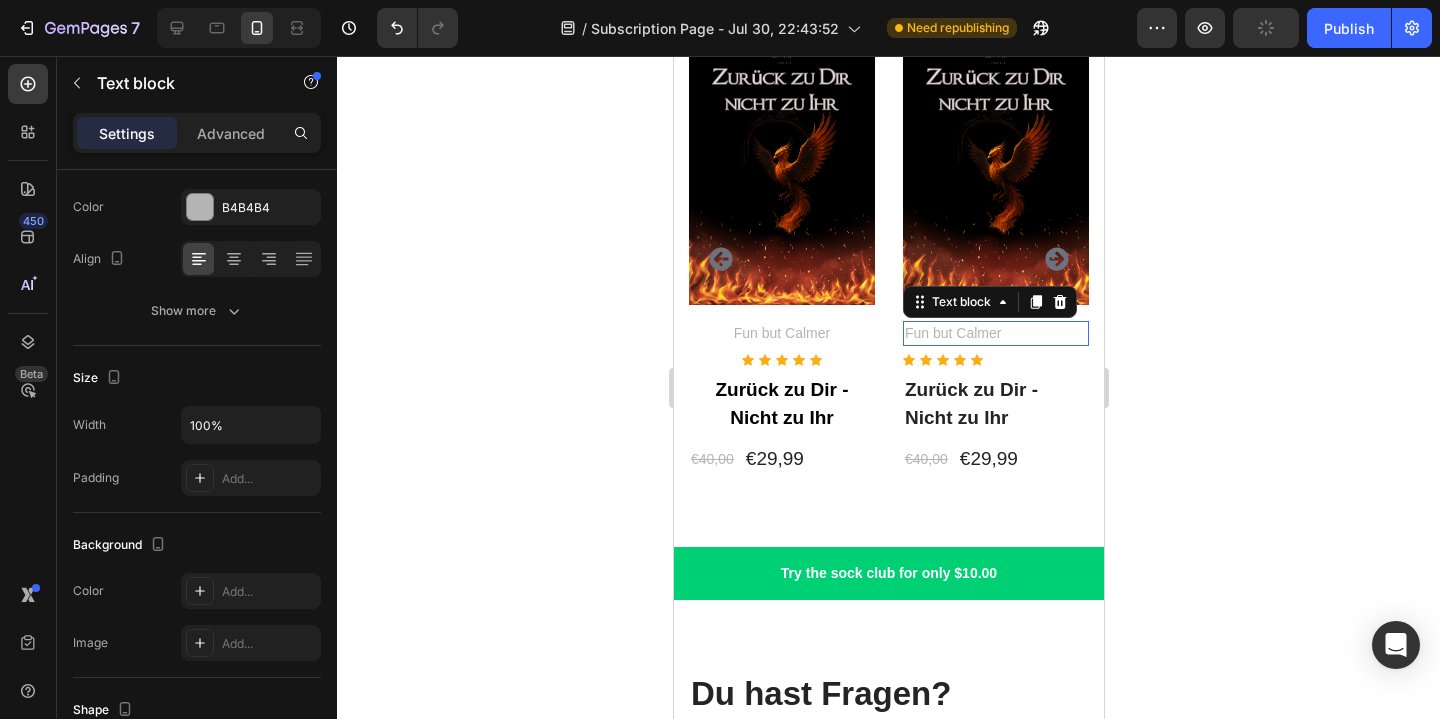 click on "Fun but Calmer" at bounding box center [995, 333] 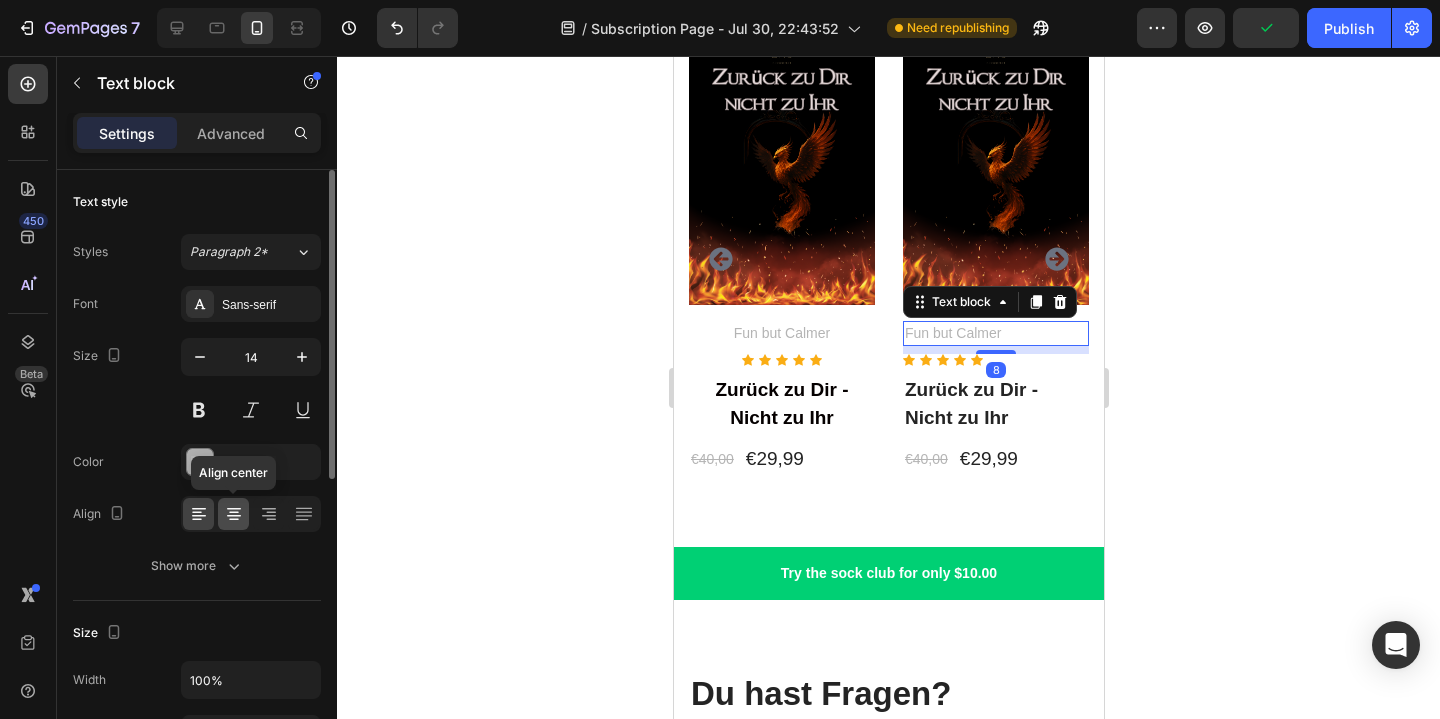 click 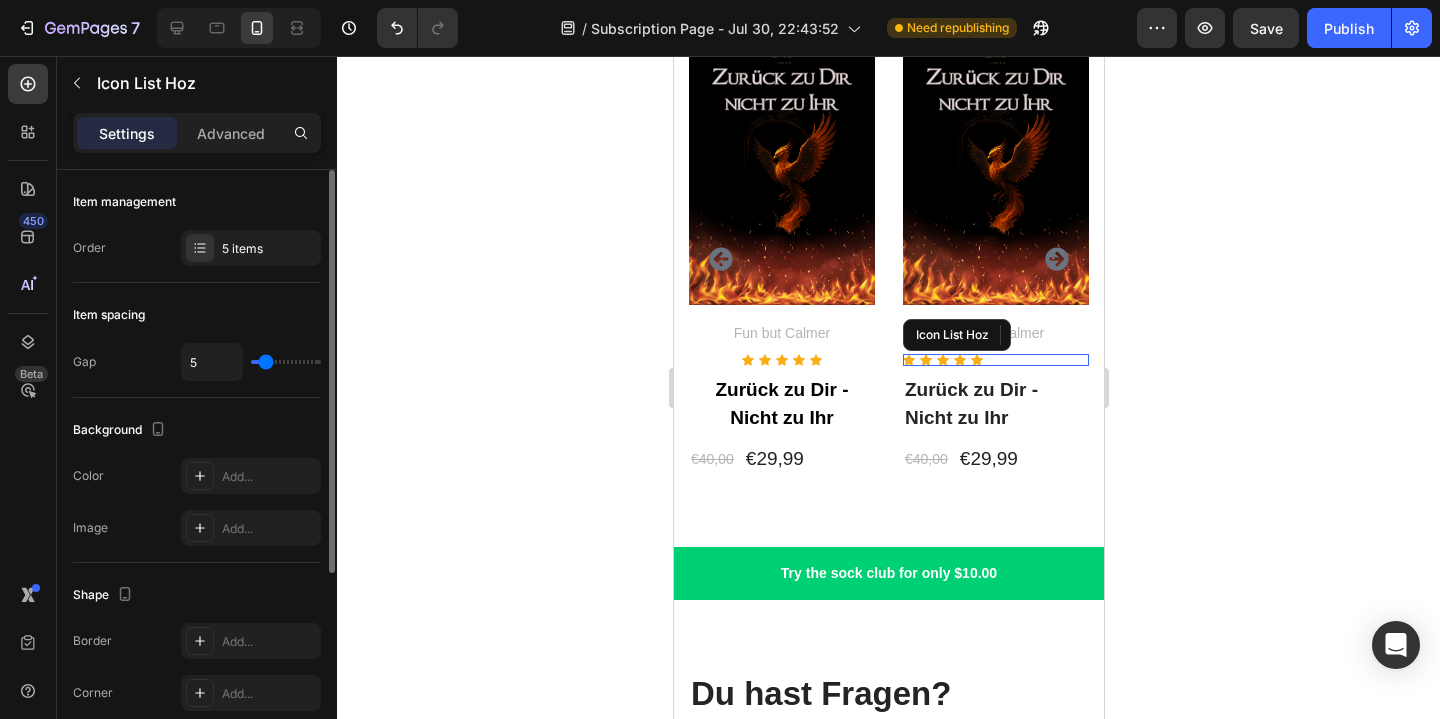 click on "Icon                Icon                Icon                Icon                Icon" at bounding box center [995, 360] 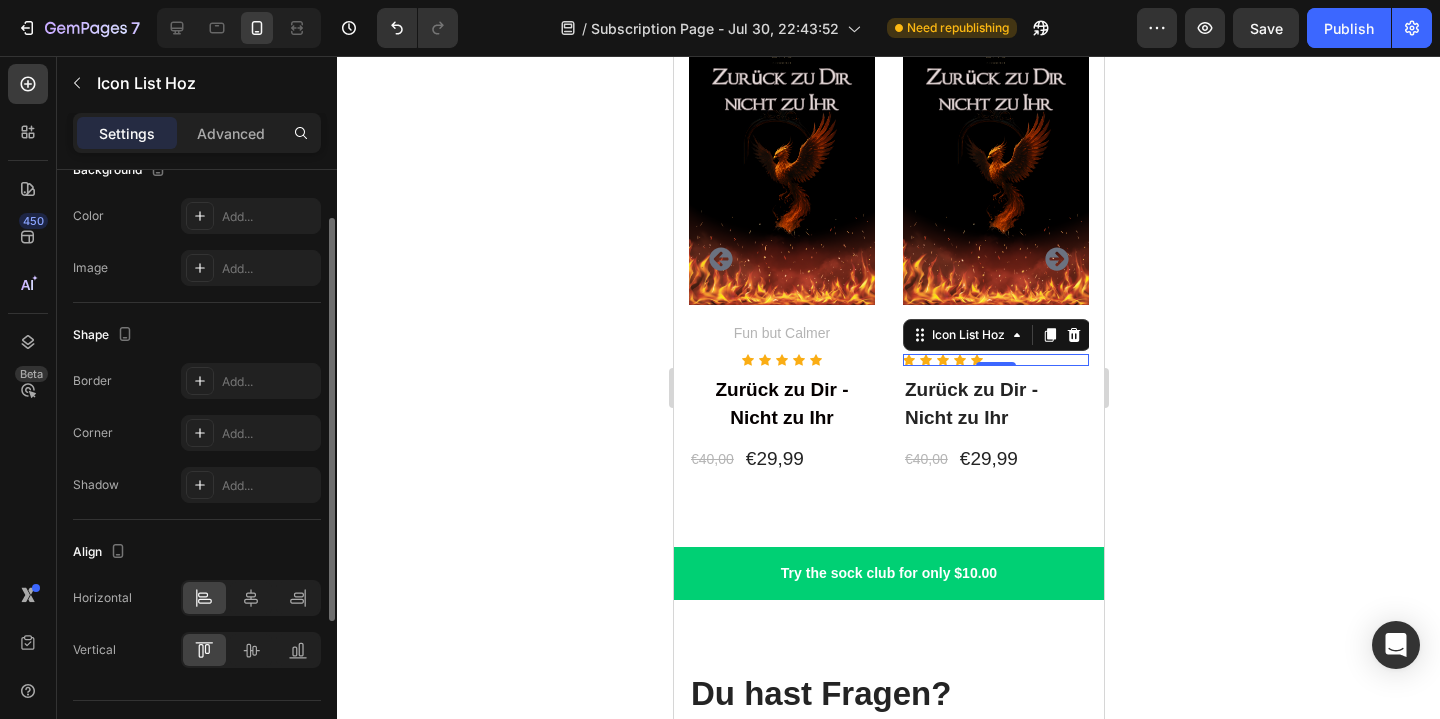 scroll, scrollTop: 305, scrollLeft: 0, axis: vertical 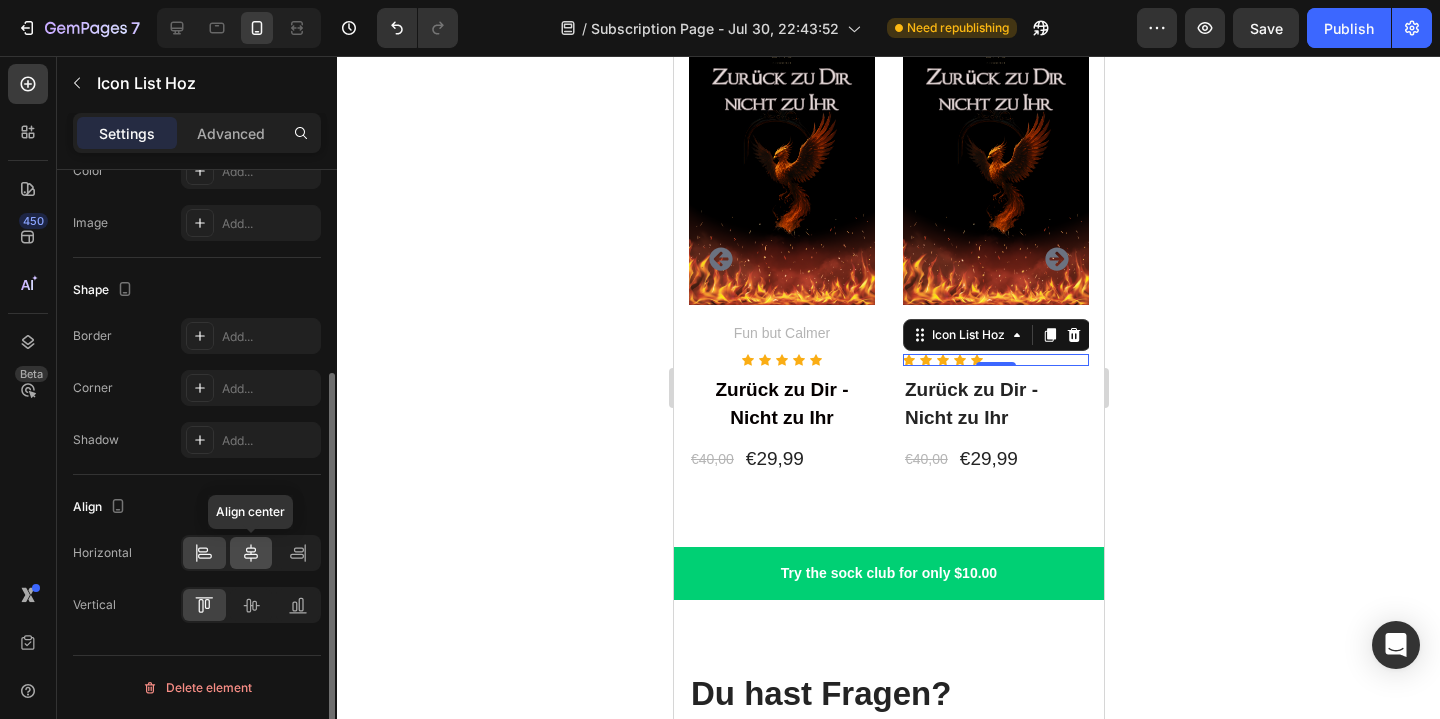 click 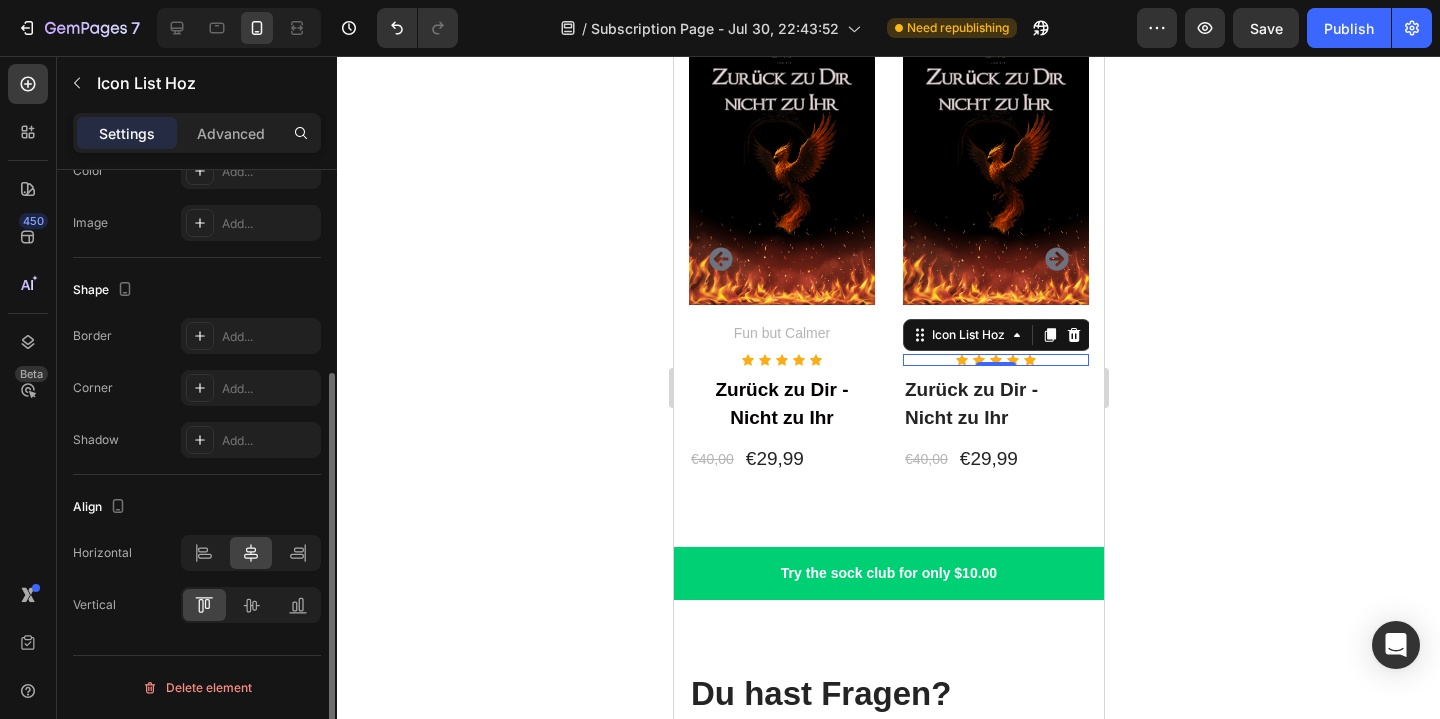 click on "Align Horizontal Vertical" 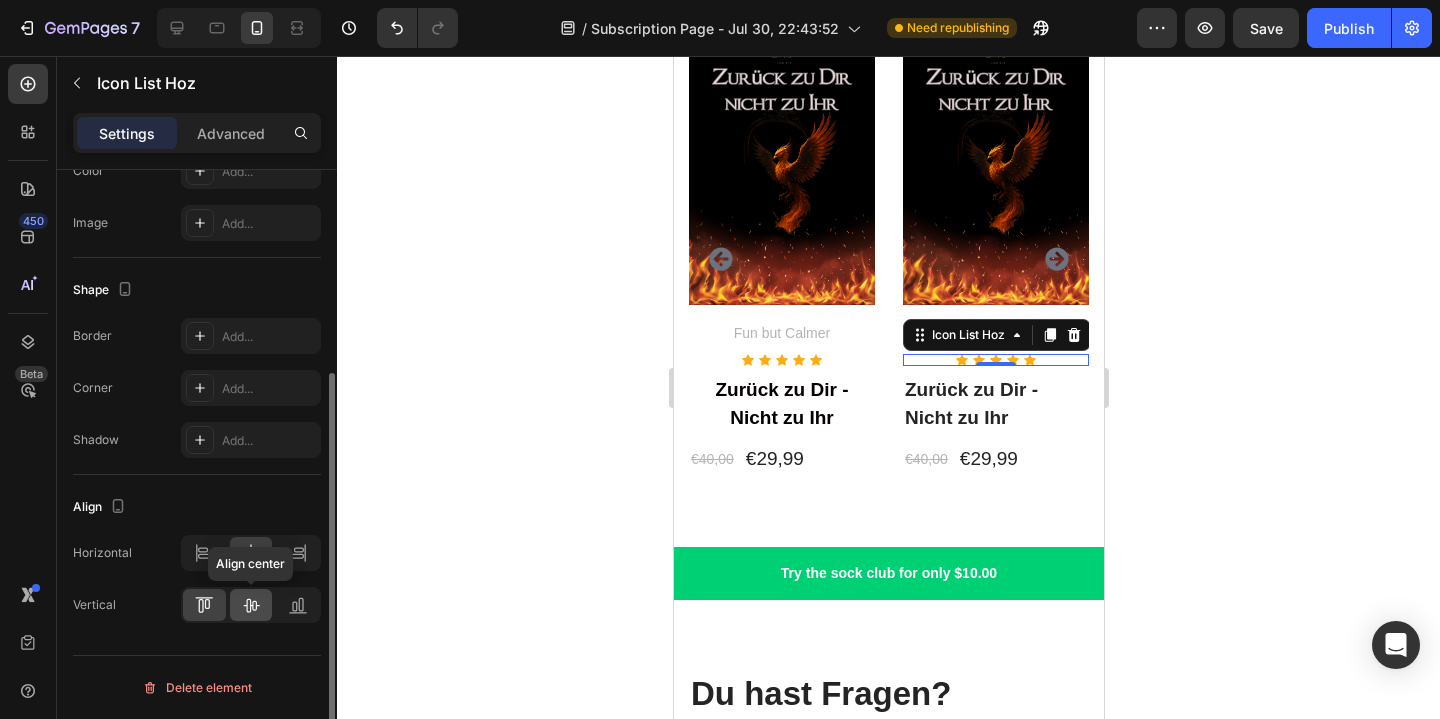 click 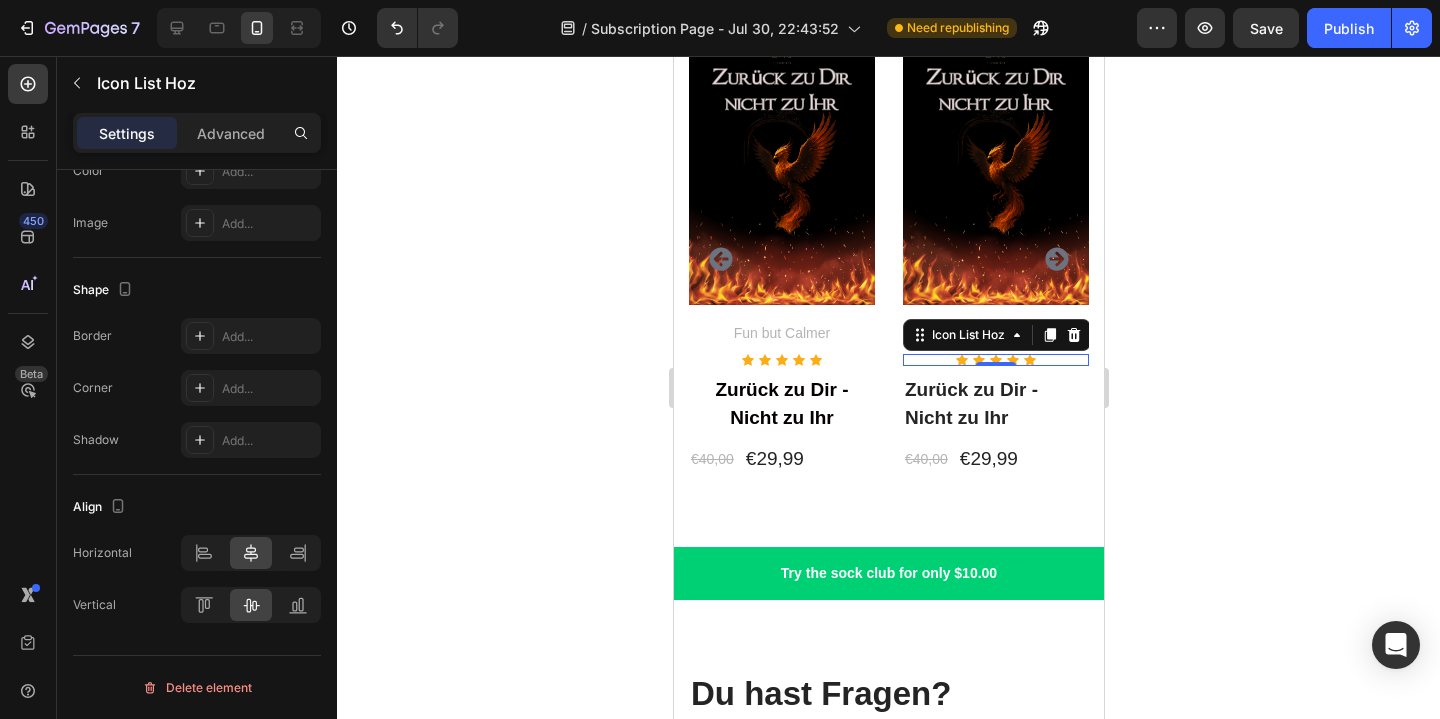 click on "Zurück zu Dir - Nicht zu Ihr" at bounding box center [995, 404] 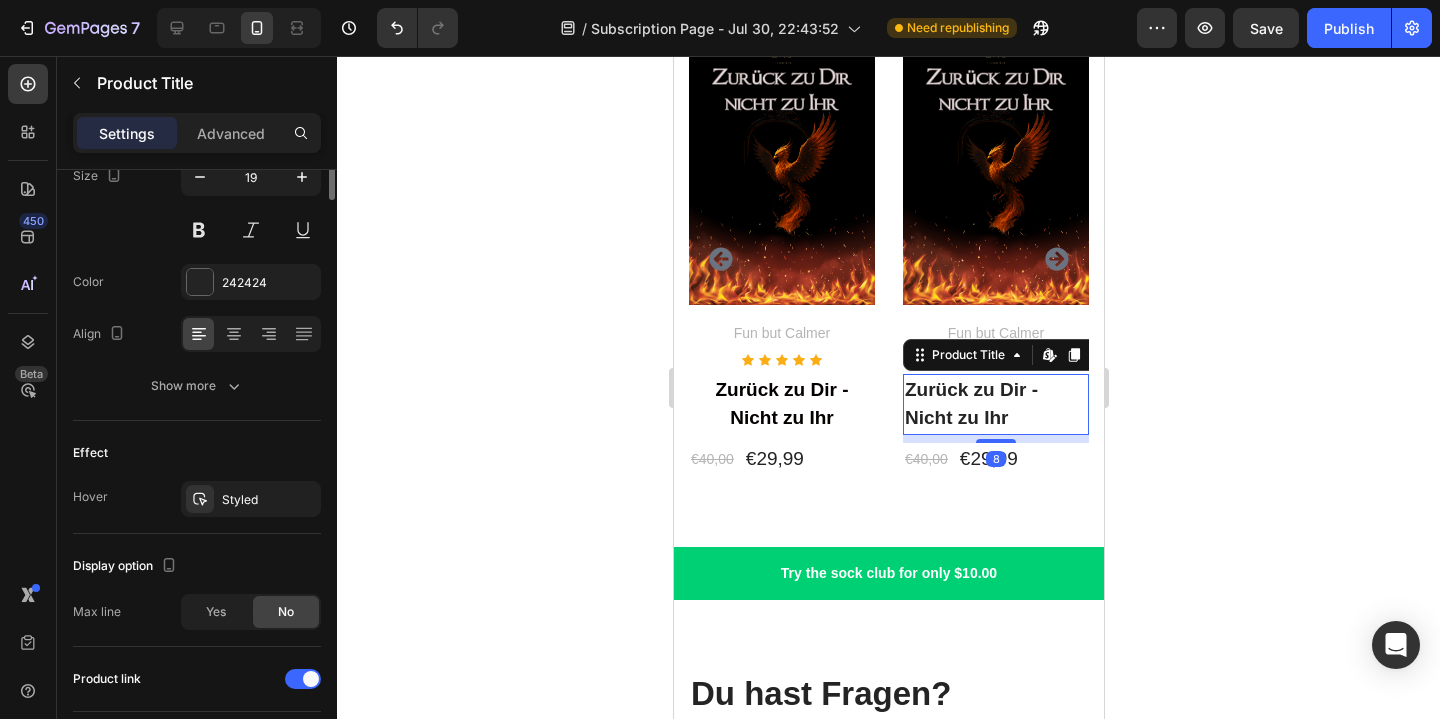 scroll, scrollTop: 0, scrollLeft: 0, axis: both 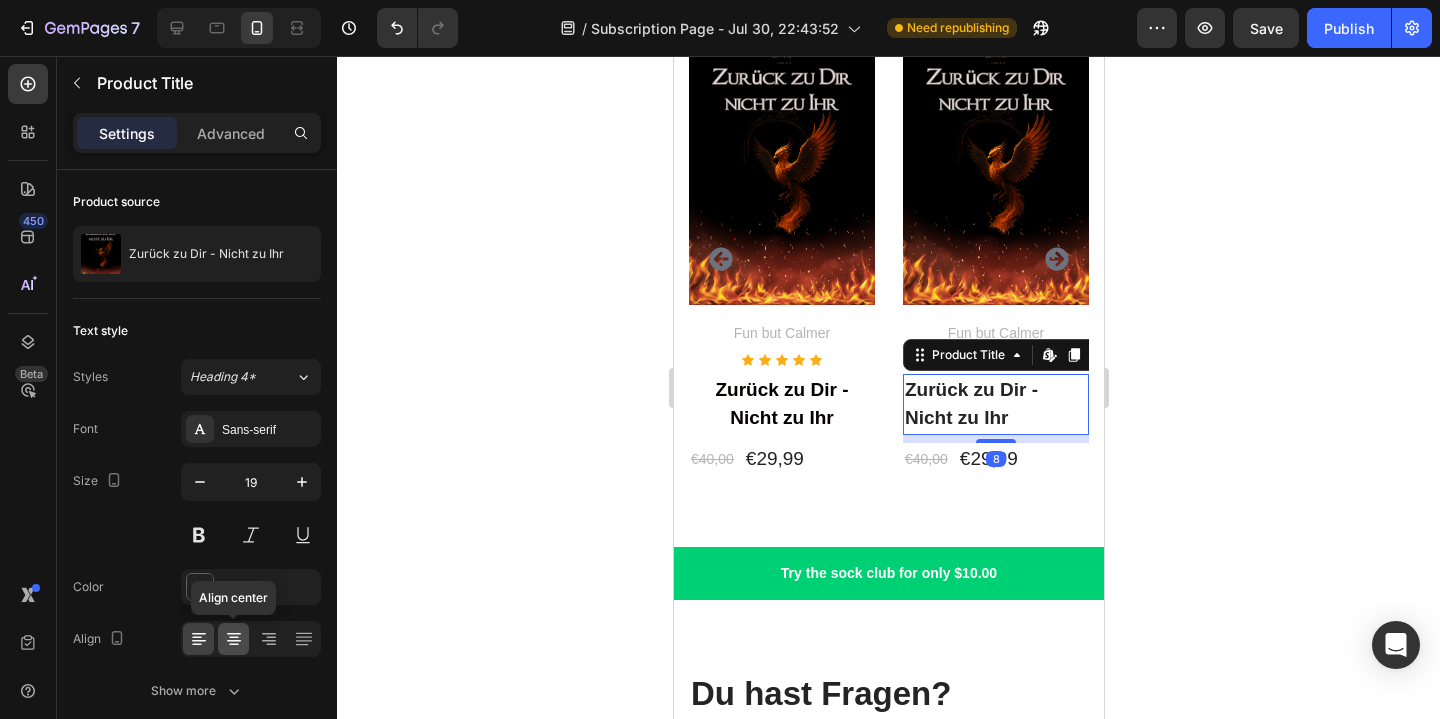 click 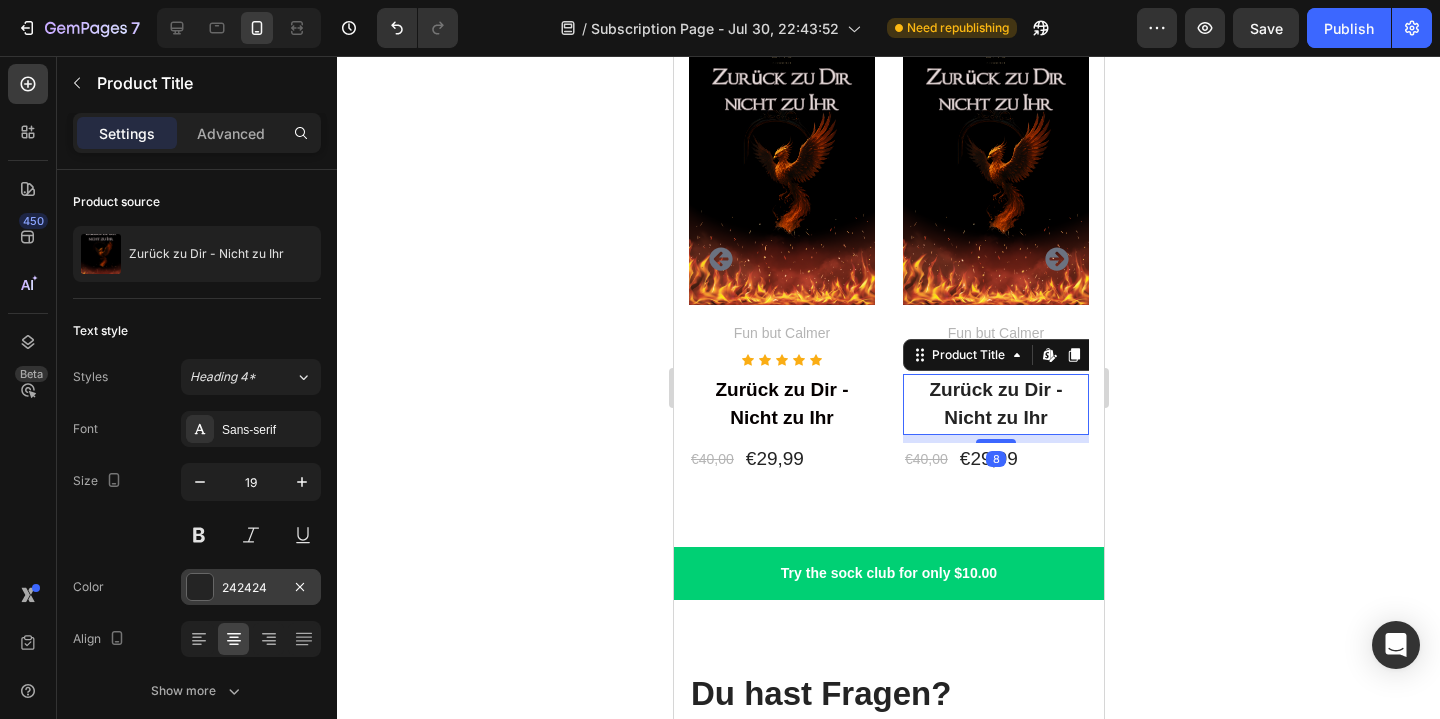 click at bounding box center [200, 587] 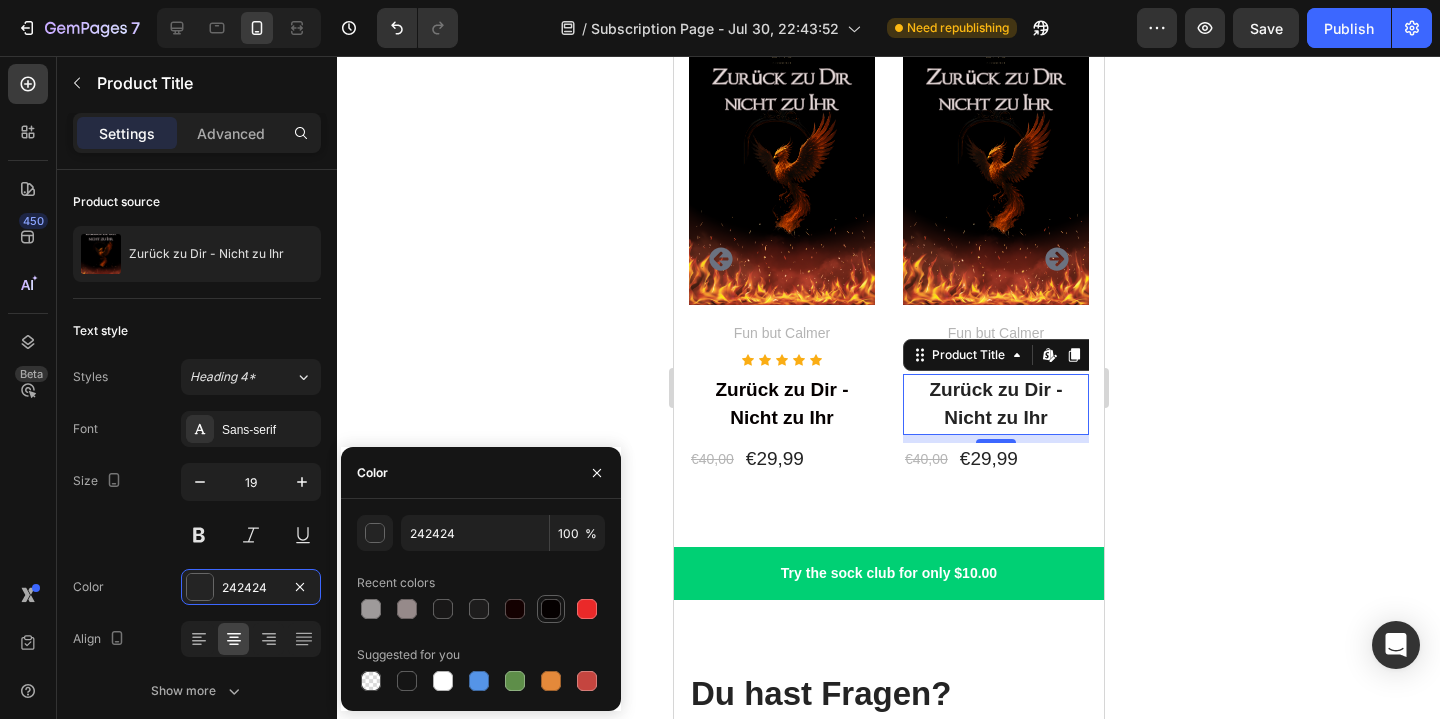 click at bounding box center (551, 609) 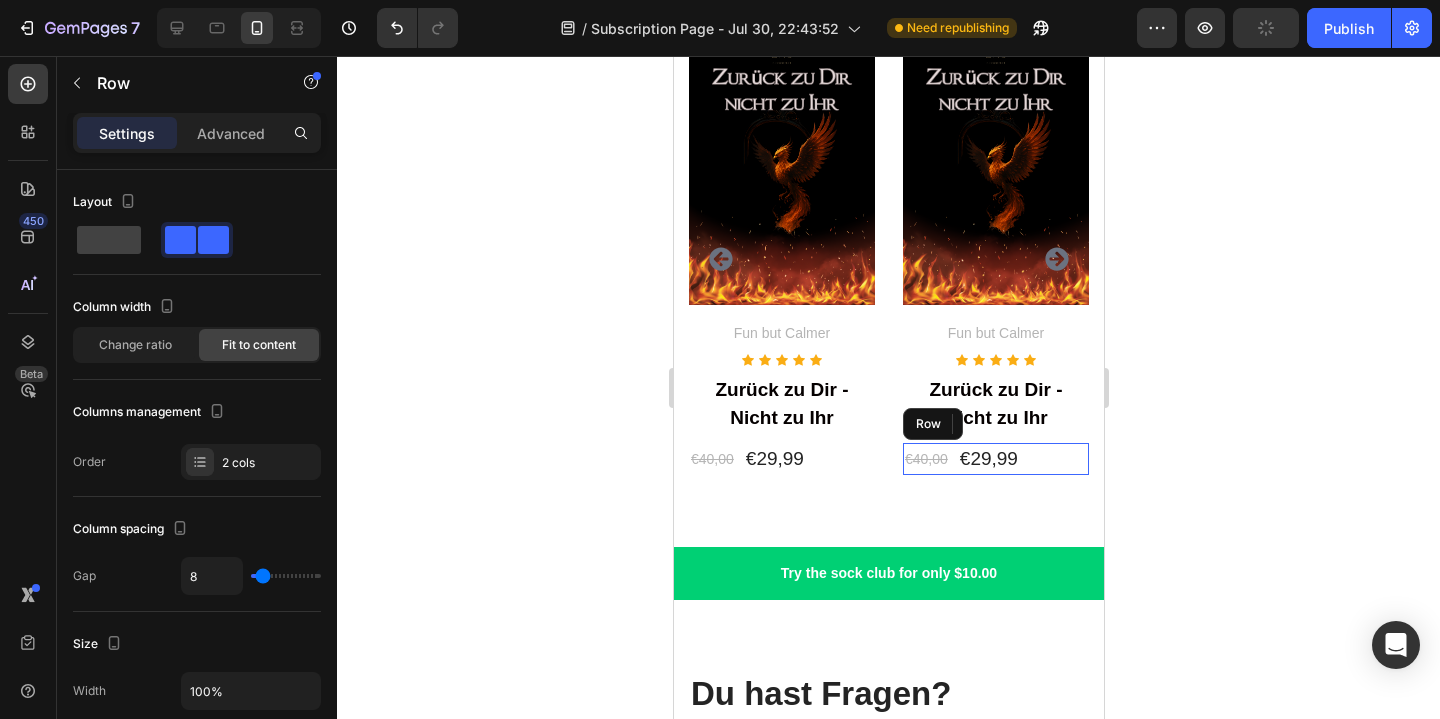 click on "€40,00 Product Price Product Price €29,99 Product Price Product Price Row" at bounding box center (995, 459) 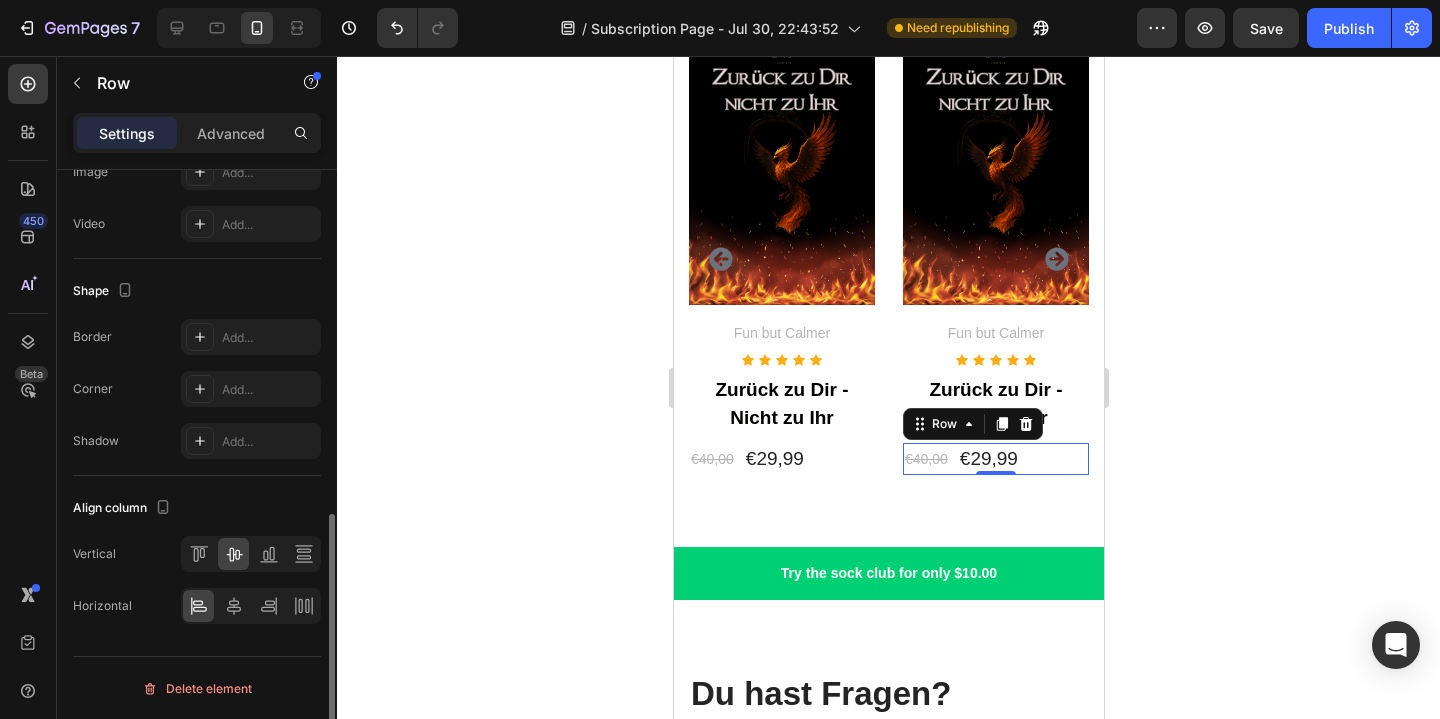 scroll, scrollTop: 790, scrollLeft: 0, axis: vertical 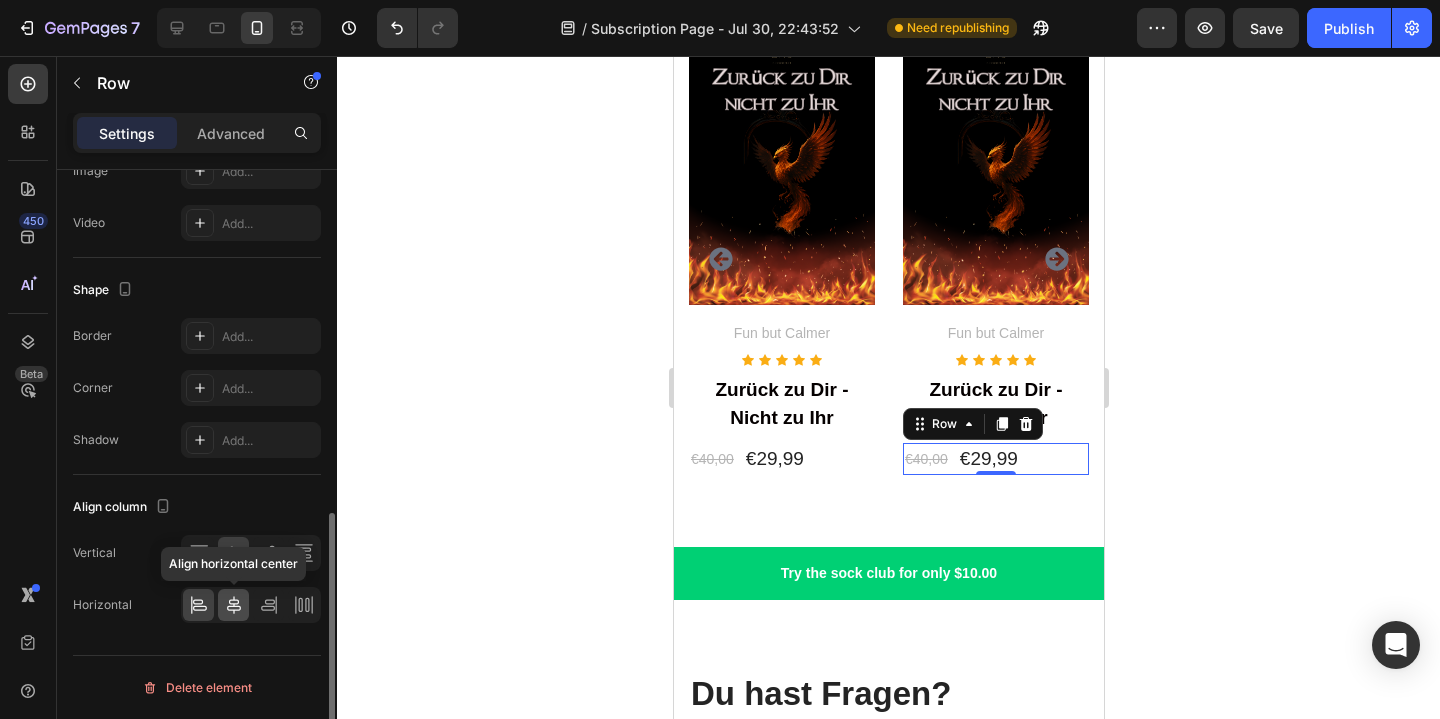 click 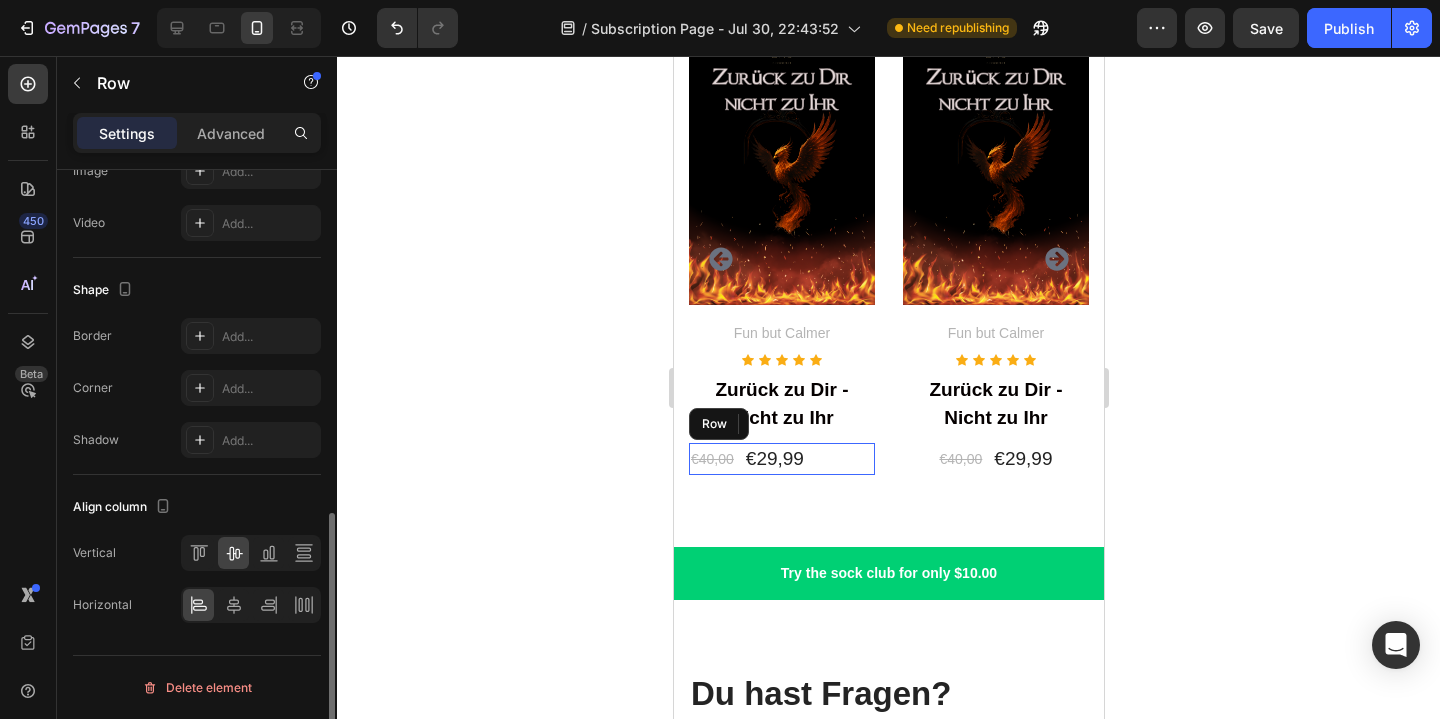click on "€40,00 Product Price Product Price €29,99 Product Price Product Price Row" at bounding box center [781, 459] 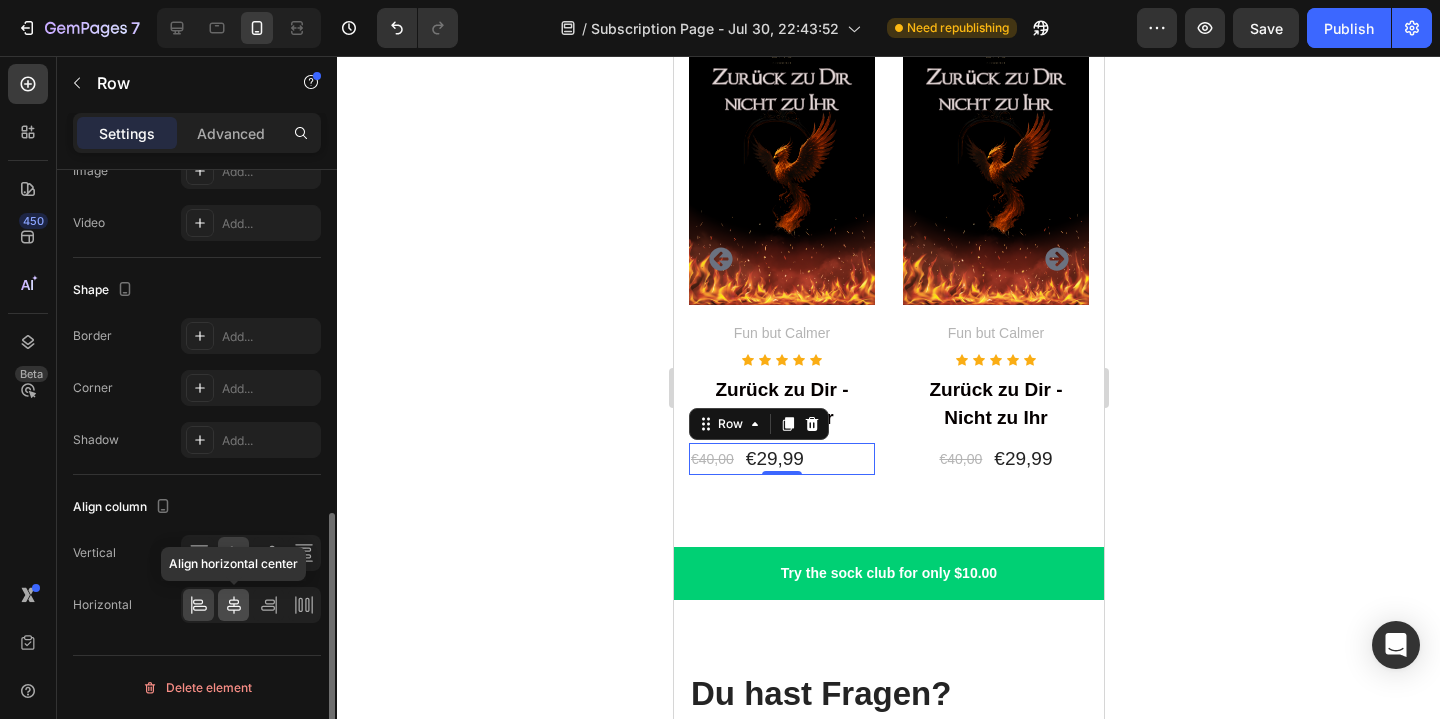 click 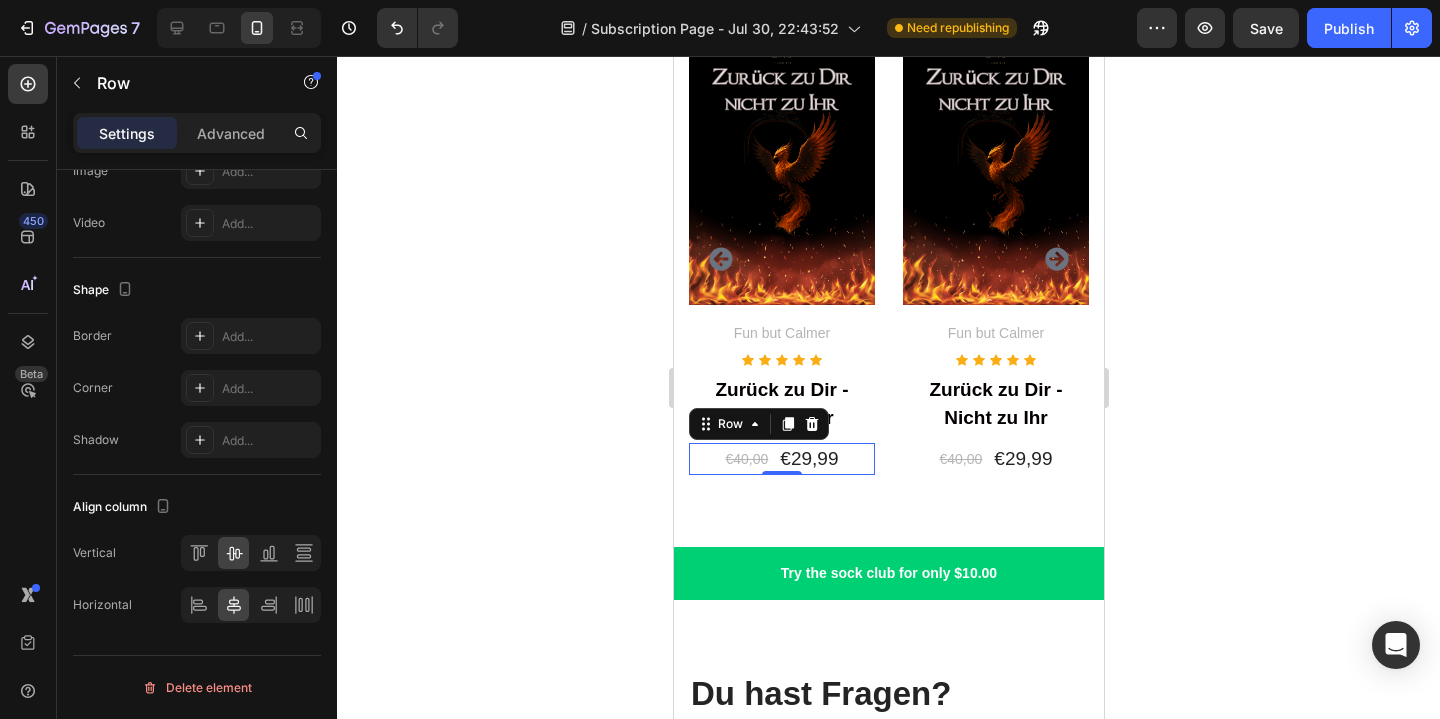 click 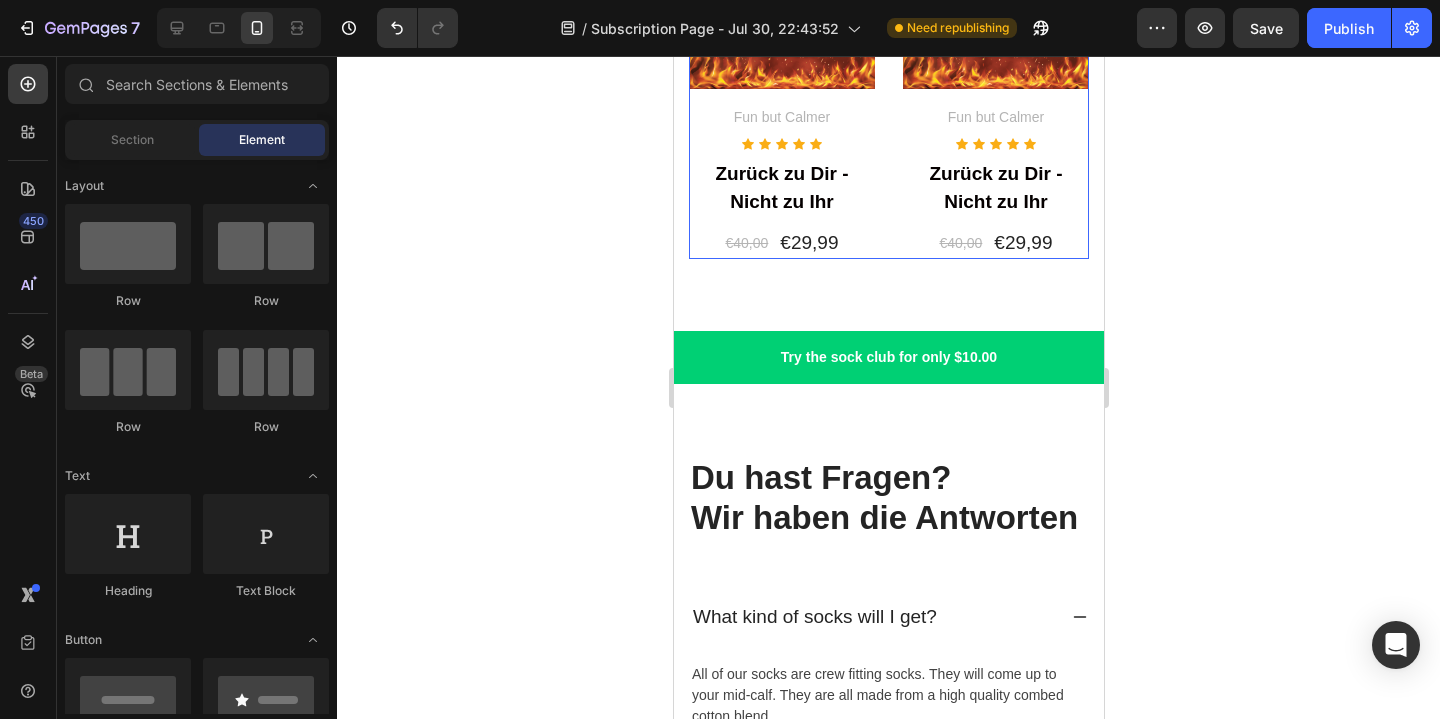scroll, scrollTop: 6659, scrollLeft: 0, axis: vertical 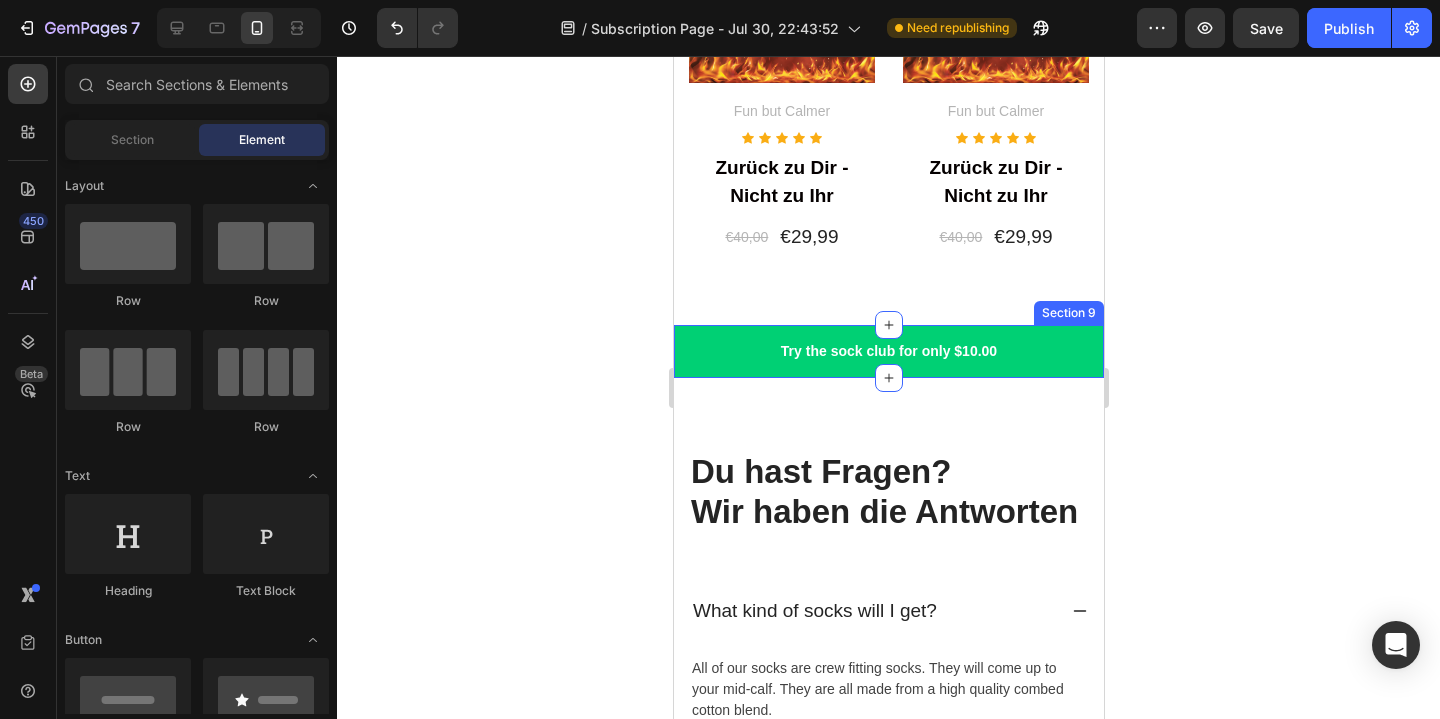 click on "Try the sock club for only $10.00 Text block 10,000+ 5-star Reviews Text block Free shipping on orders over $50 Text block Row Try the sock club for only $10.00 Text block 10,000+ 5-star Reviews Text block Free shipping on orders over $50 Text block Carousel Row Section 9" at bounding box center [888, 351] 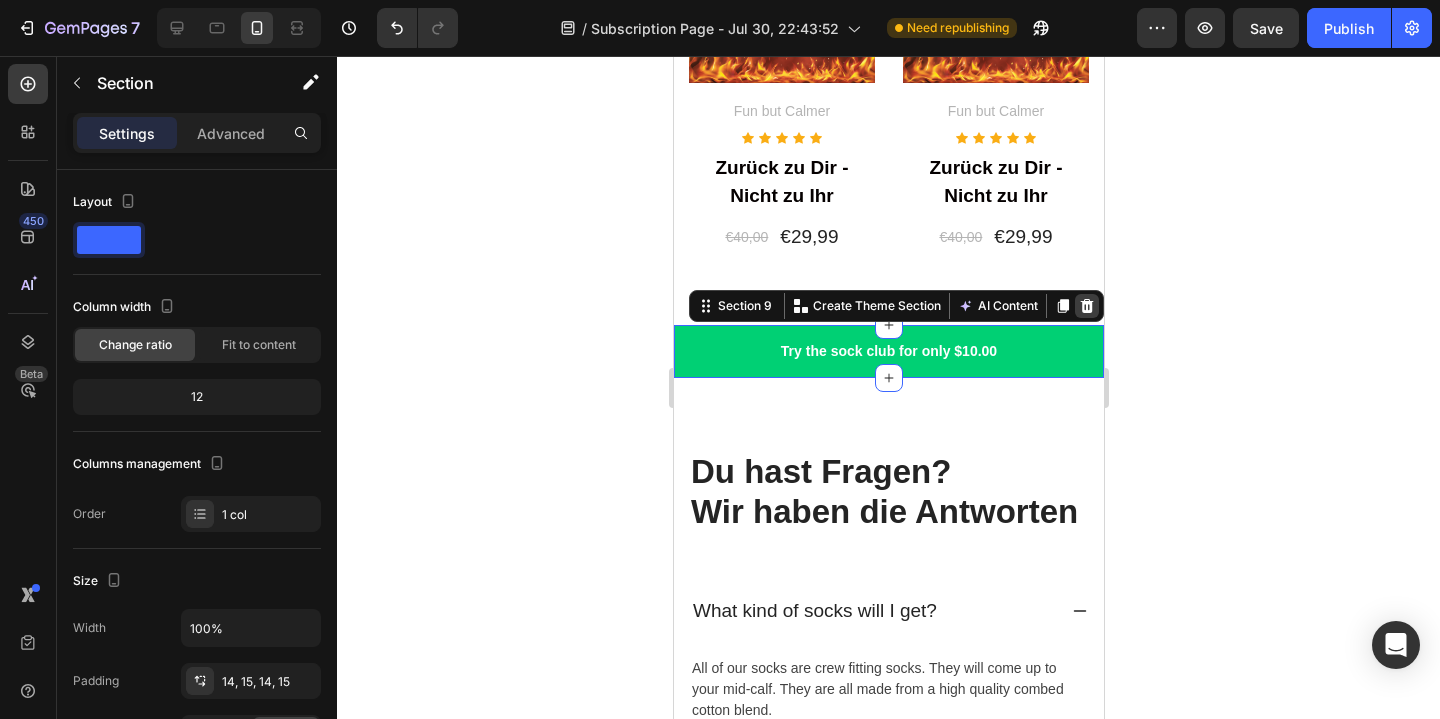 click 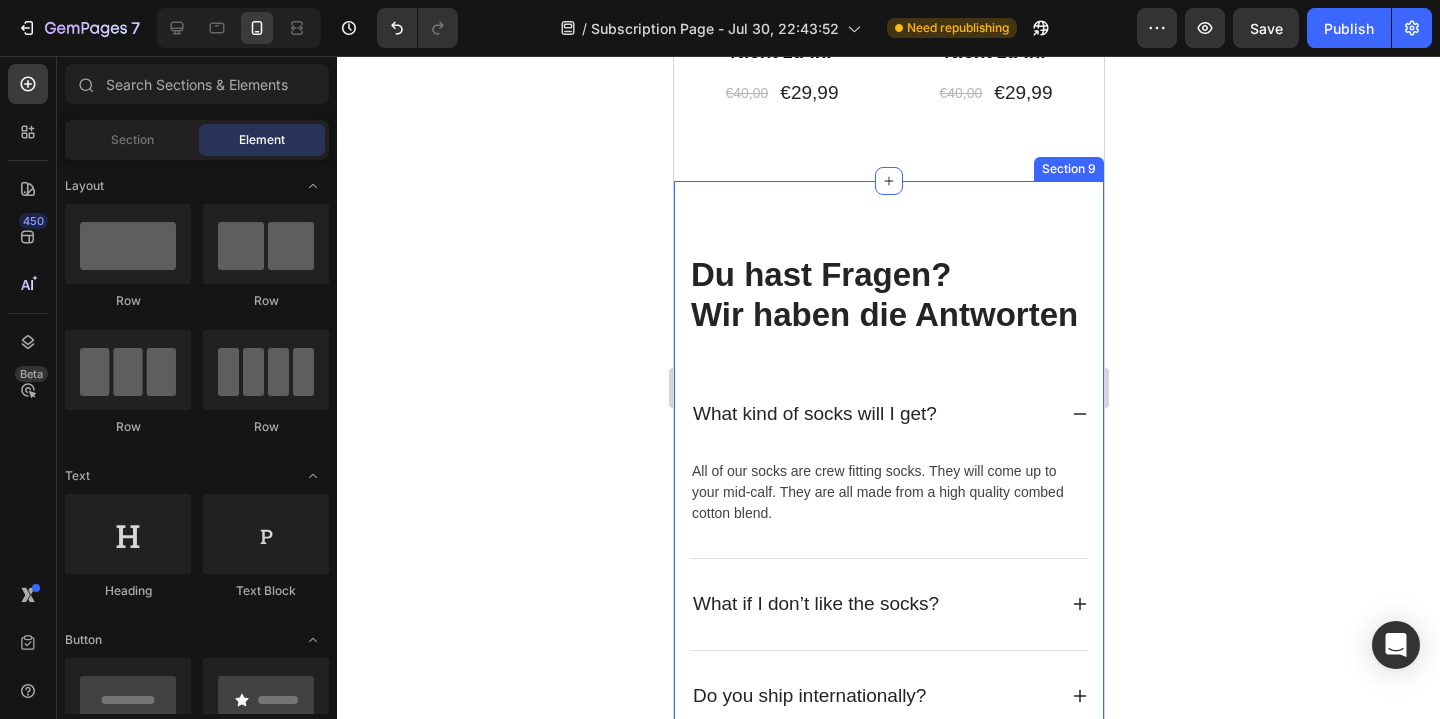 scroll, scrollTop: 6828, scrollLeft: 0, axis: vertical 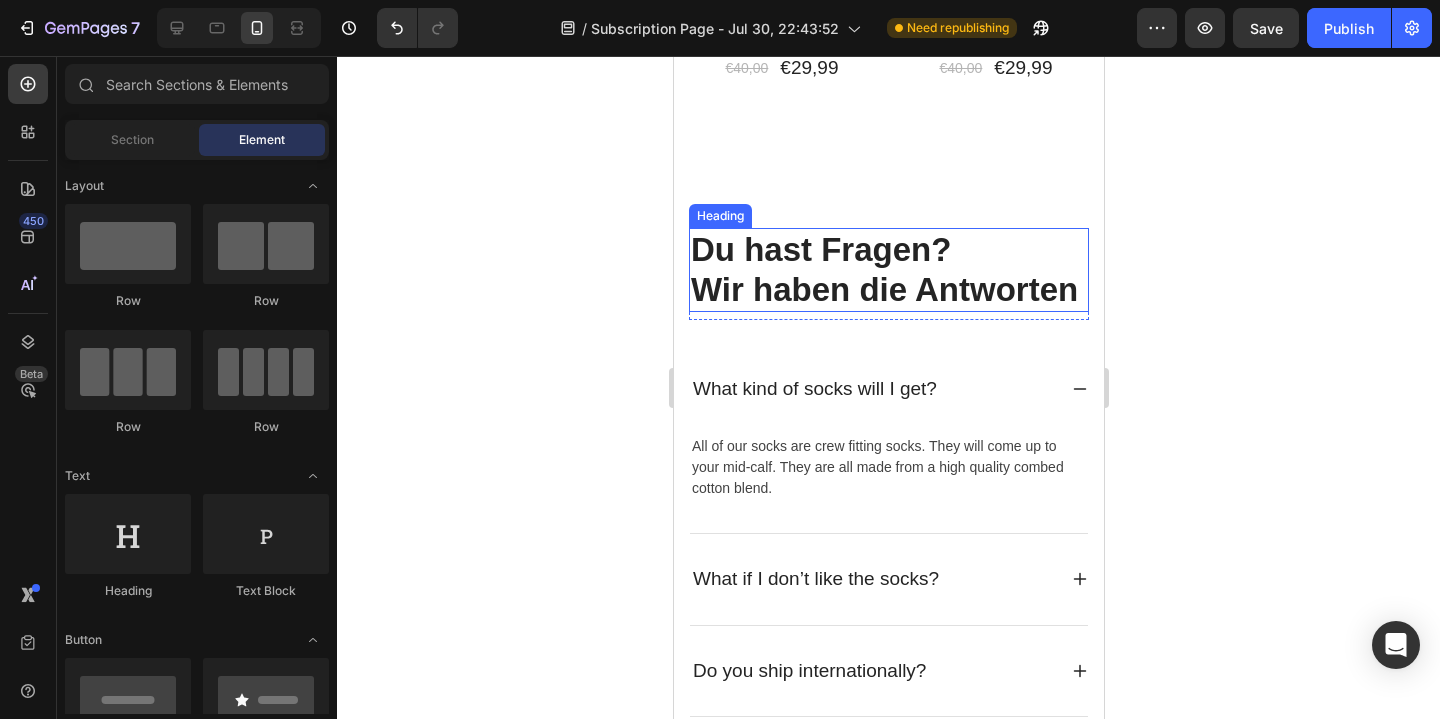 click on "Du hast Fragen? Wir haben die Antworten" at bounding box center [888, 269] 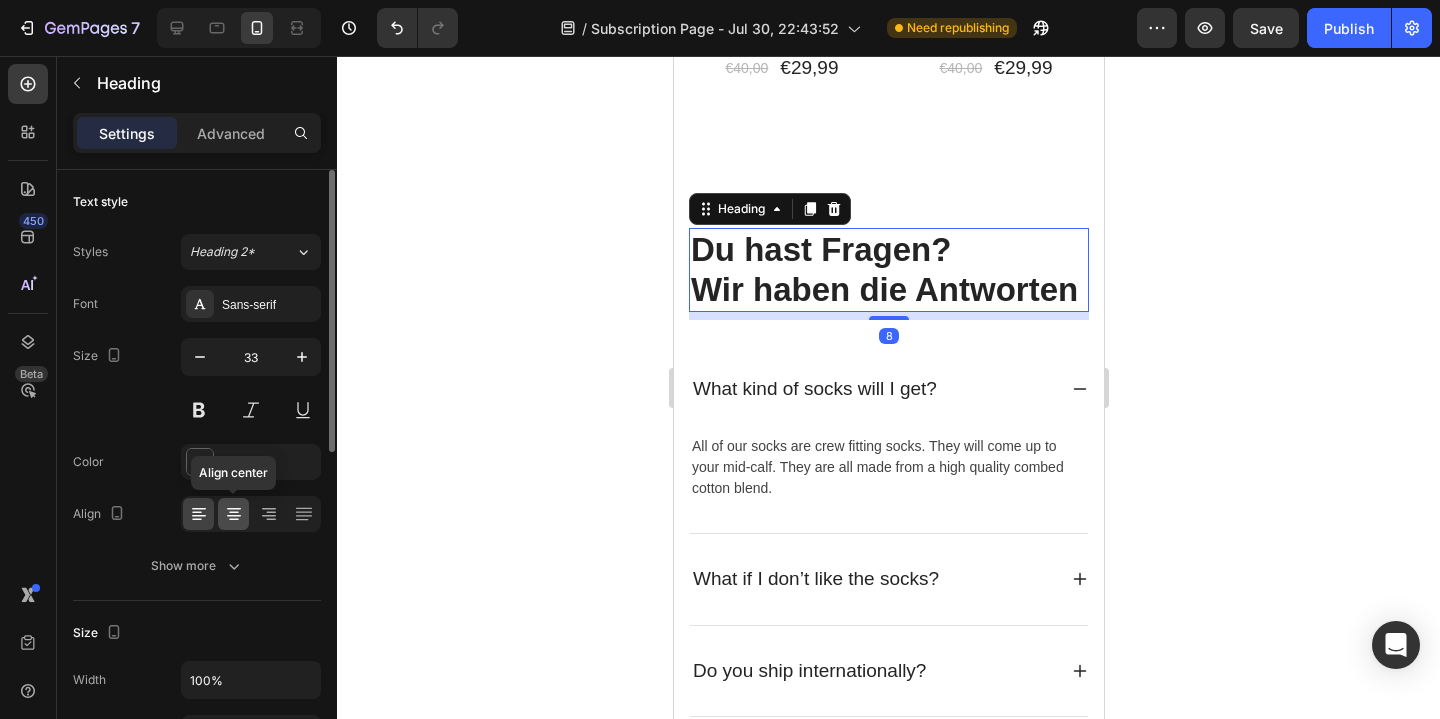 click 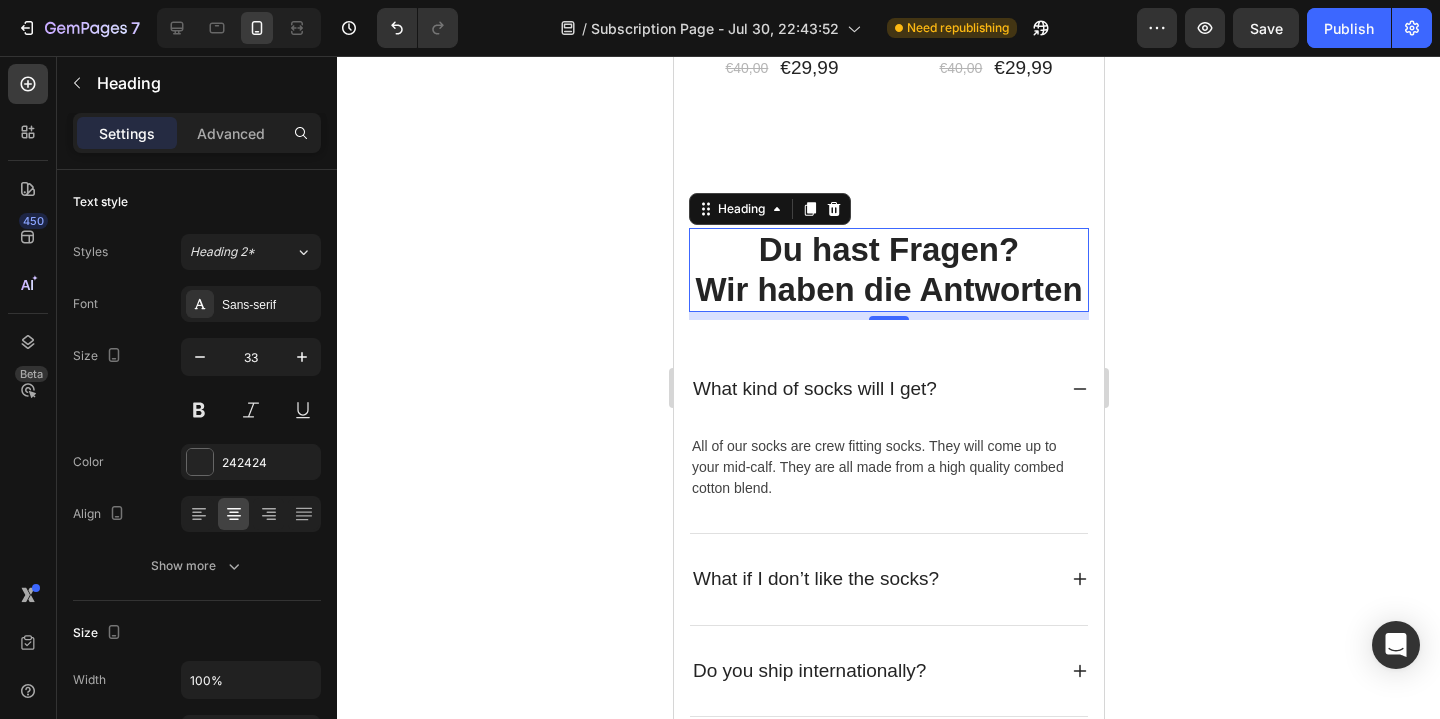 click 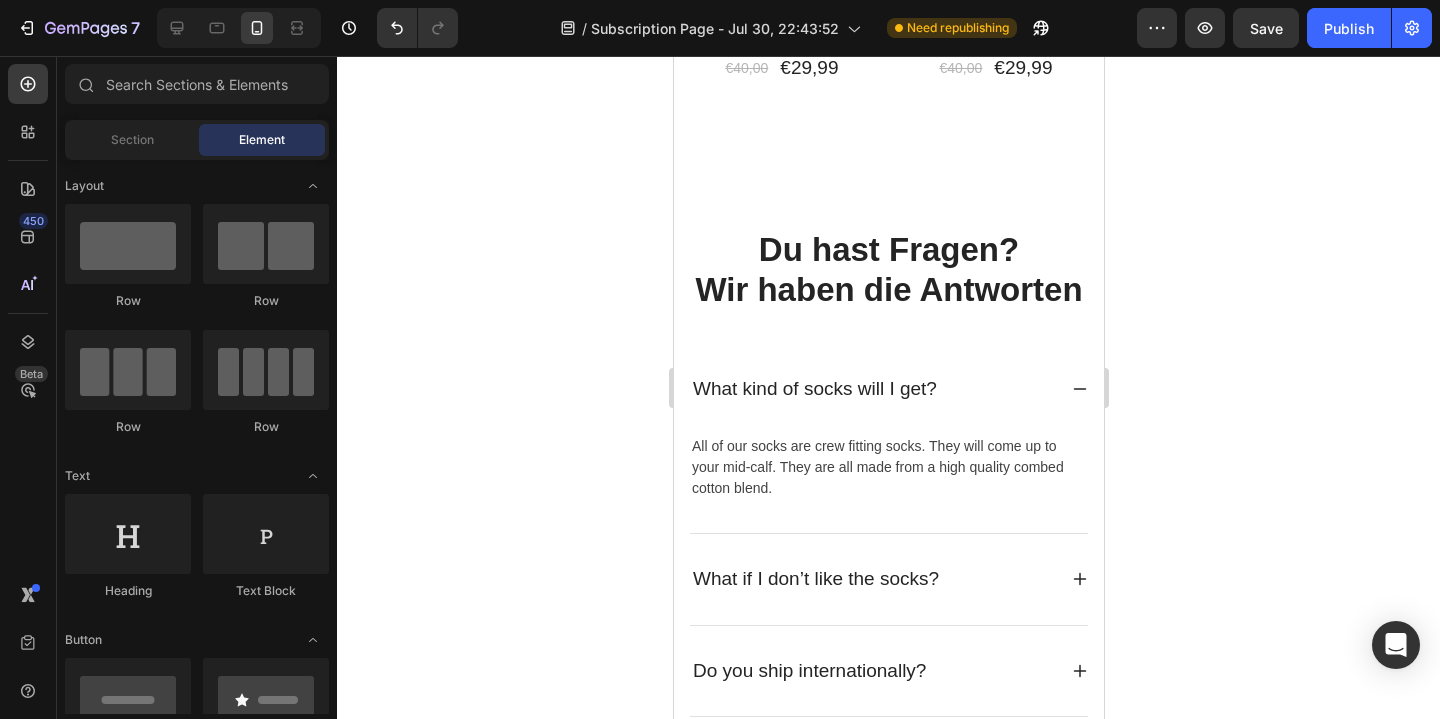 drag, startPoint x: 1566, startPoint y: 284, endPoint x: 893, endPoint y: 228, distance: 675.32587 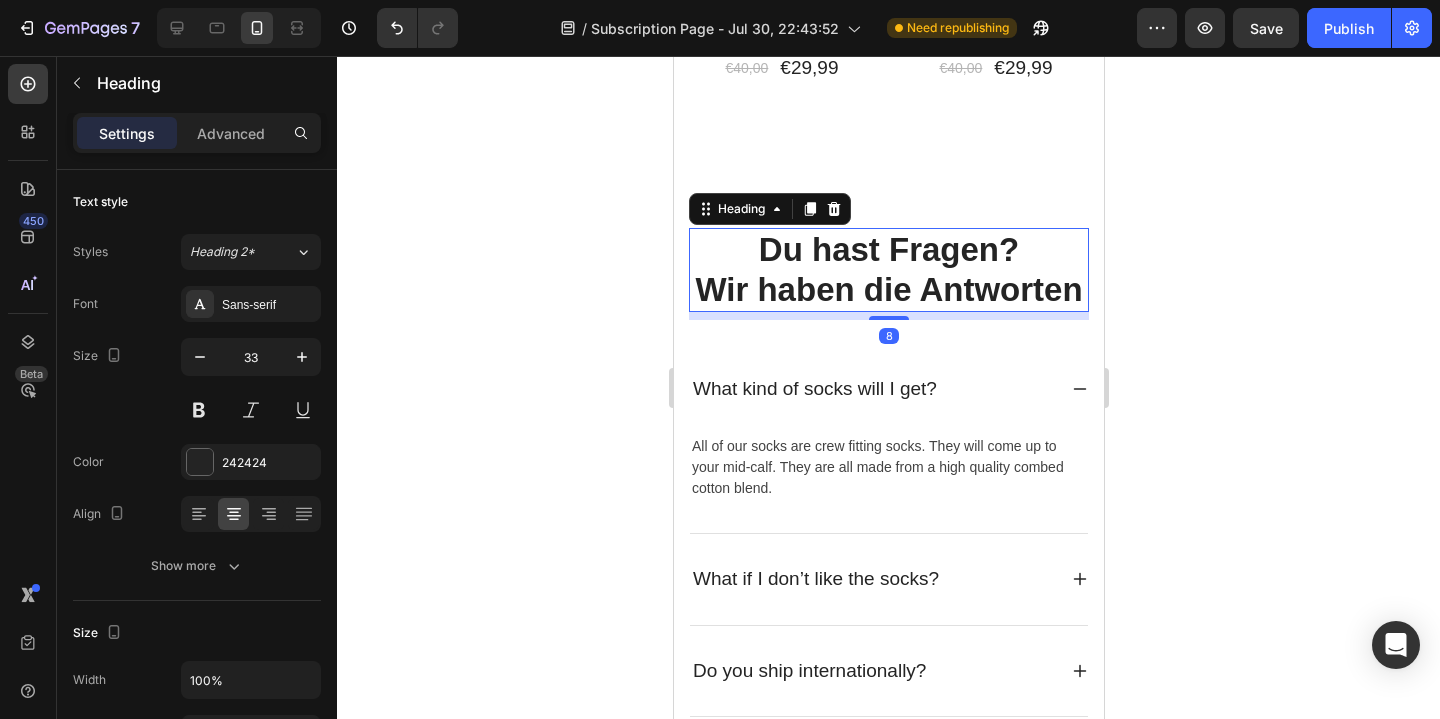 click on "Du hast Fragen? Wir haben die Antworten" at bounding box center [888, 269] 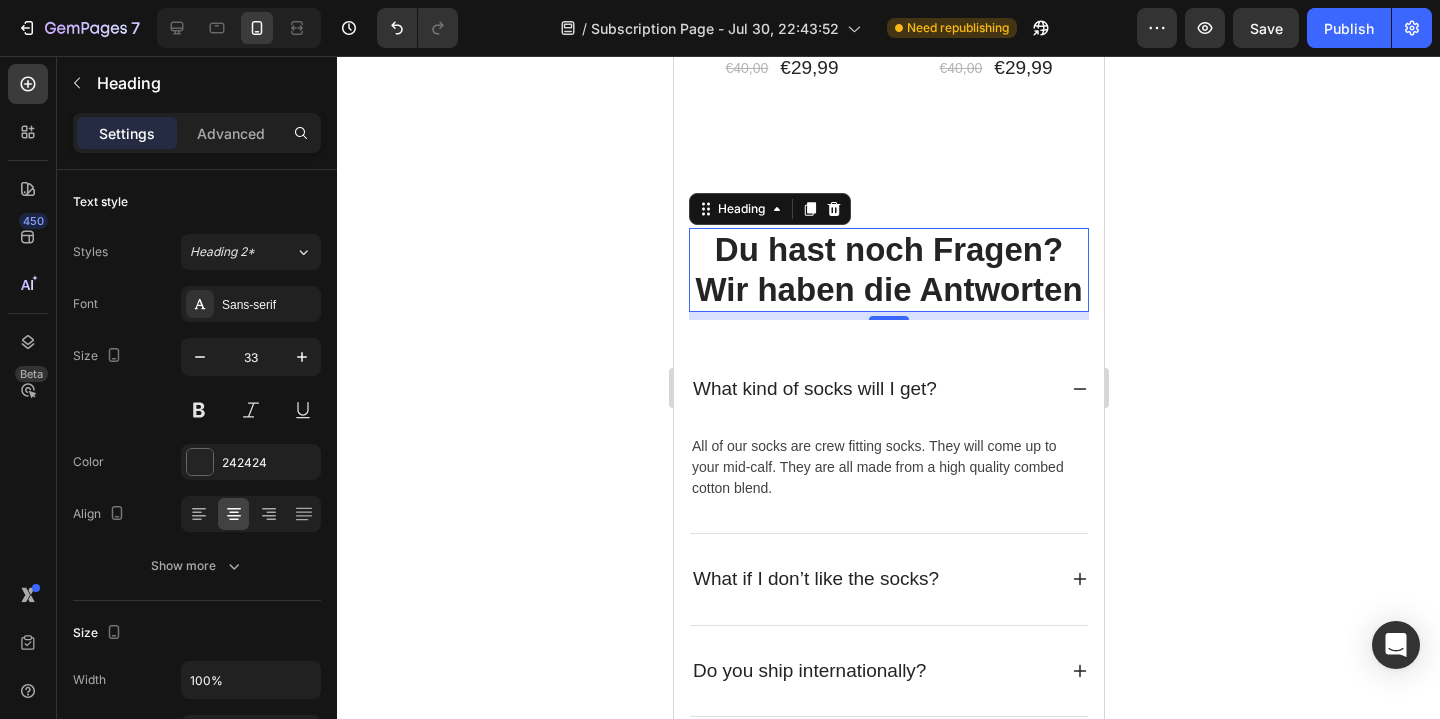click 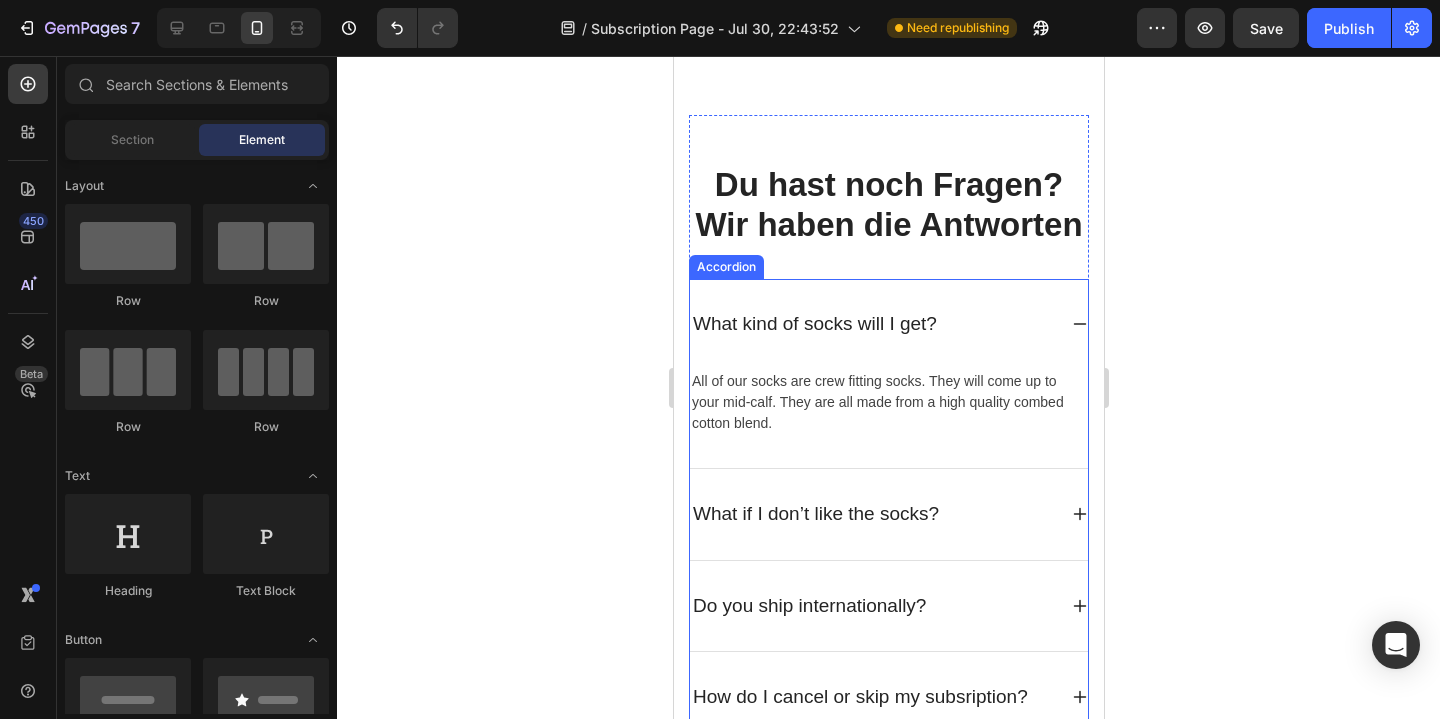 scroll, scrollTop: 6895, scrollLeft: 0, axis: vertical 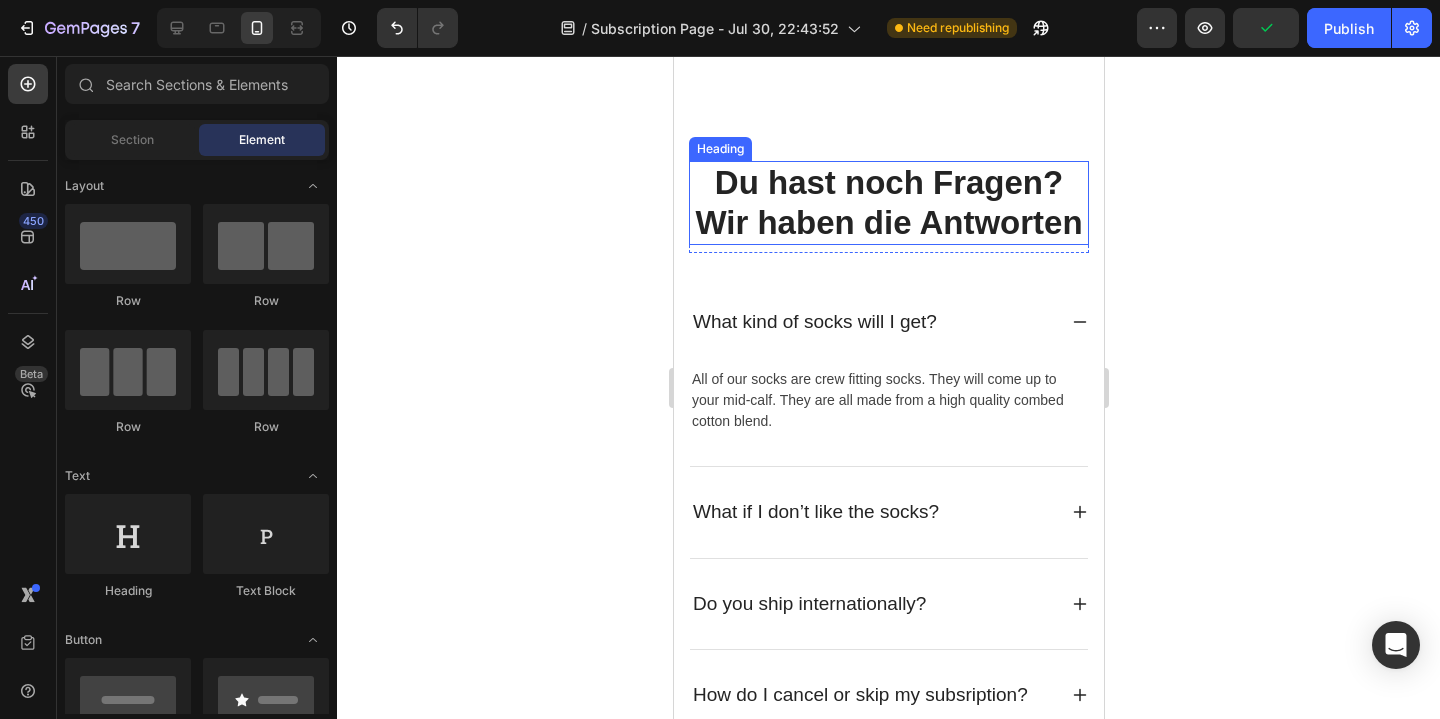 click on "Du hast noch Fragen? Wir haben die Antworten" at bounding box center (888, 202) 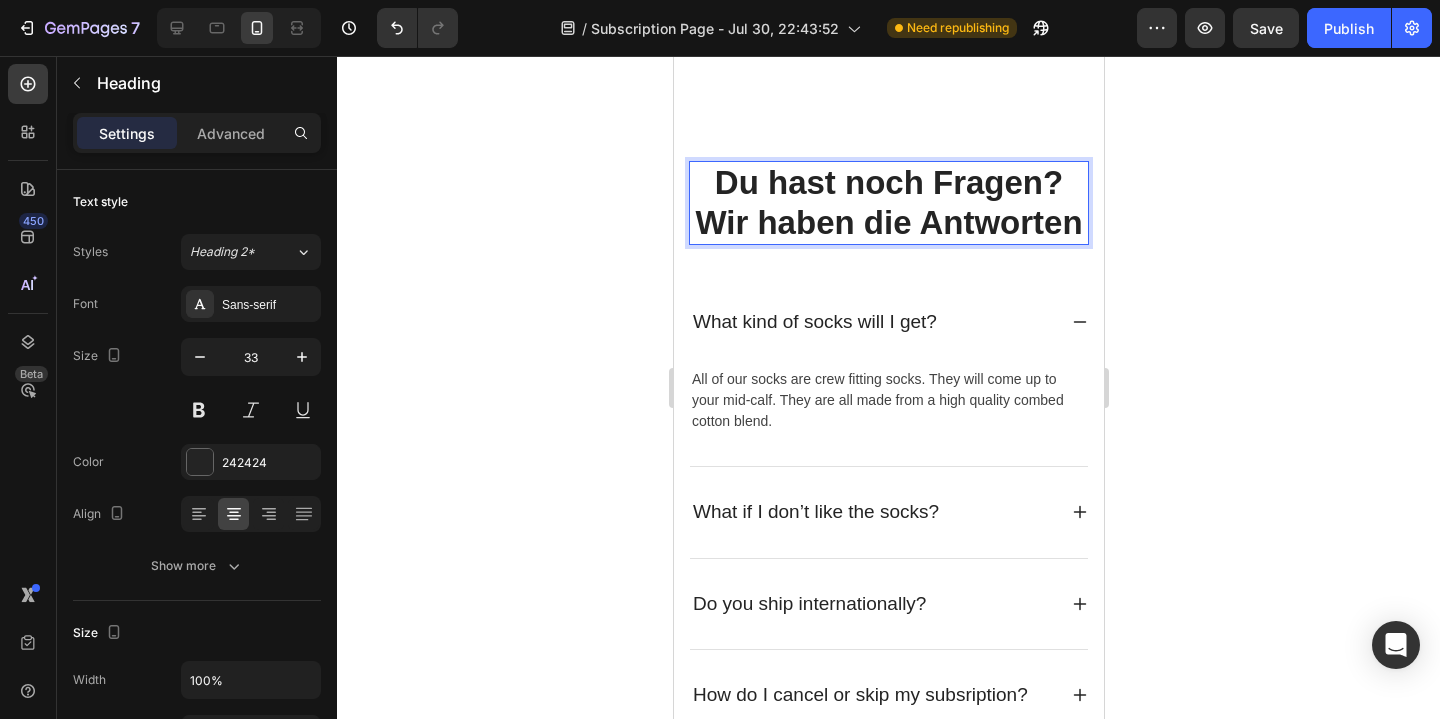 click on "Du hast noch Fragen? Wir haben die Antworten" at bounding box center [888, 202] 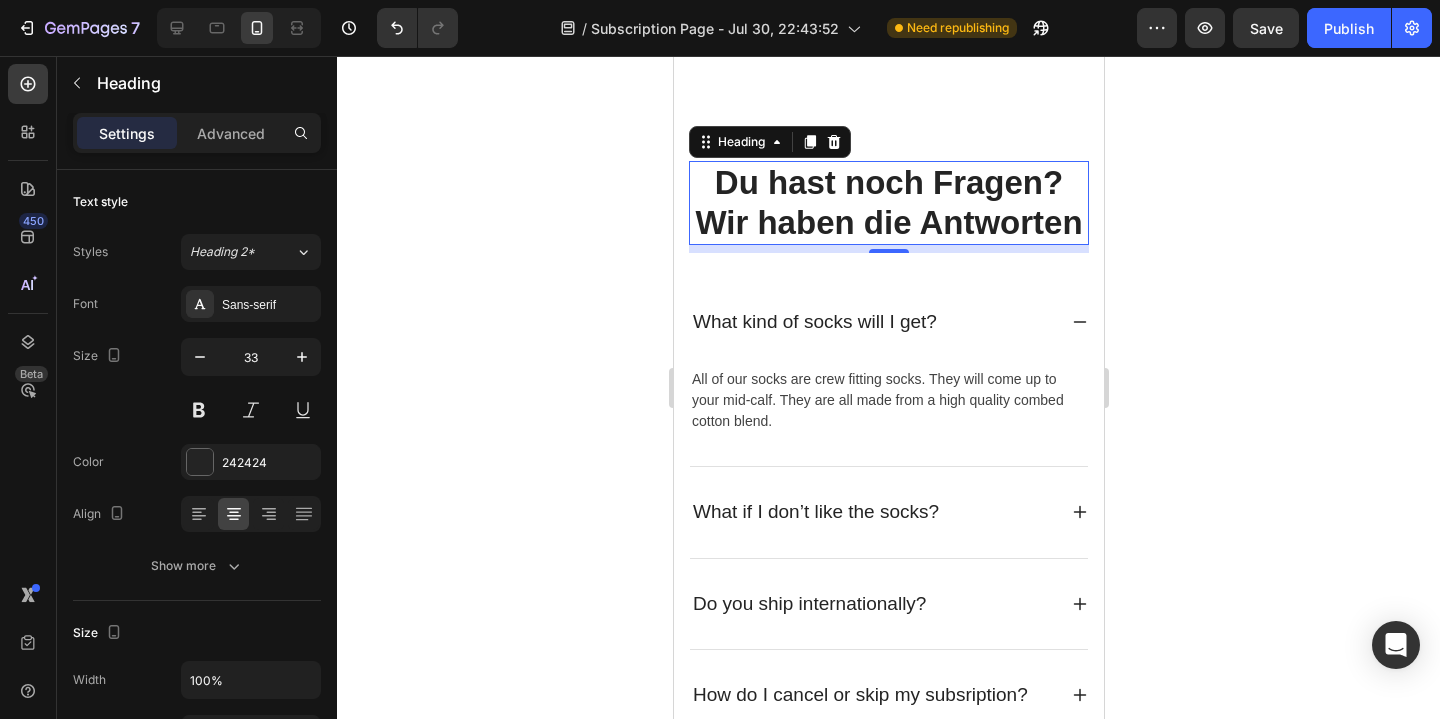 click 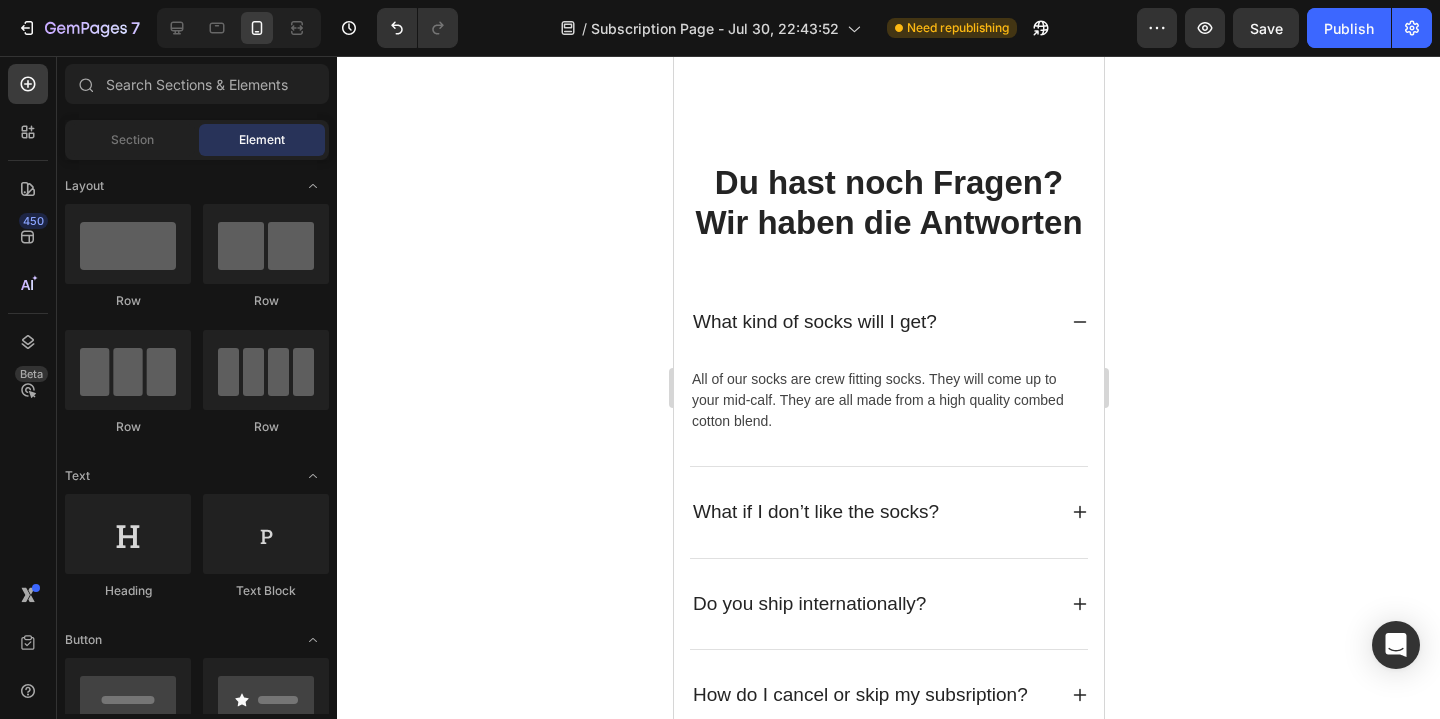 click 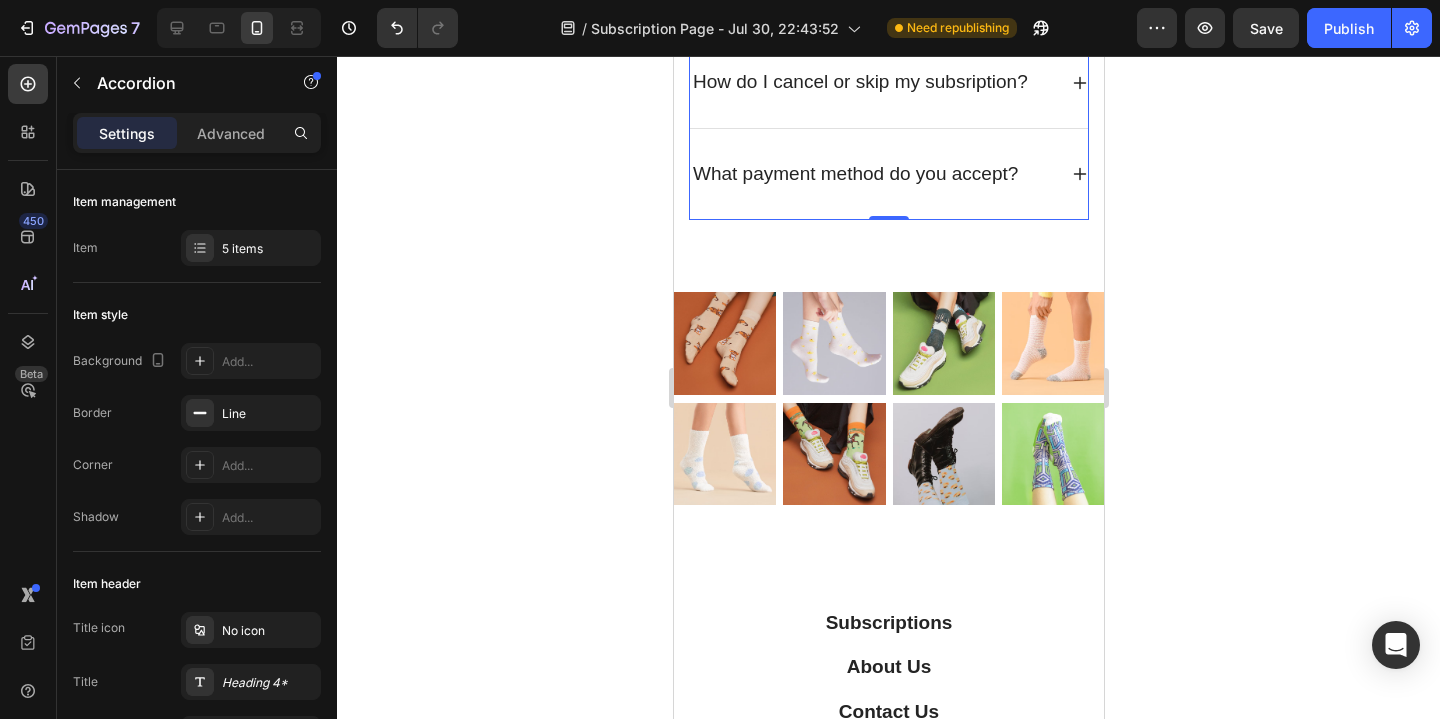 scroll, scrollTop: 7429, scrollLeft: 0, axis: vertical 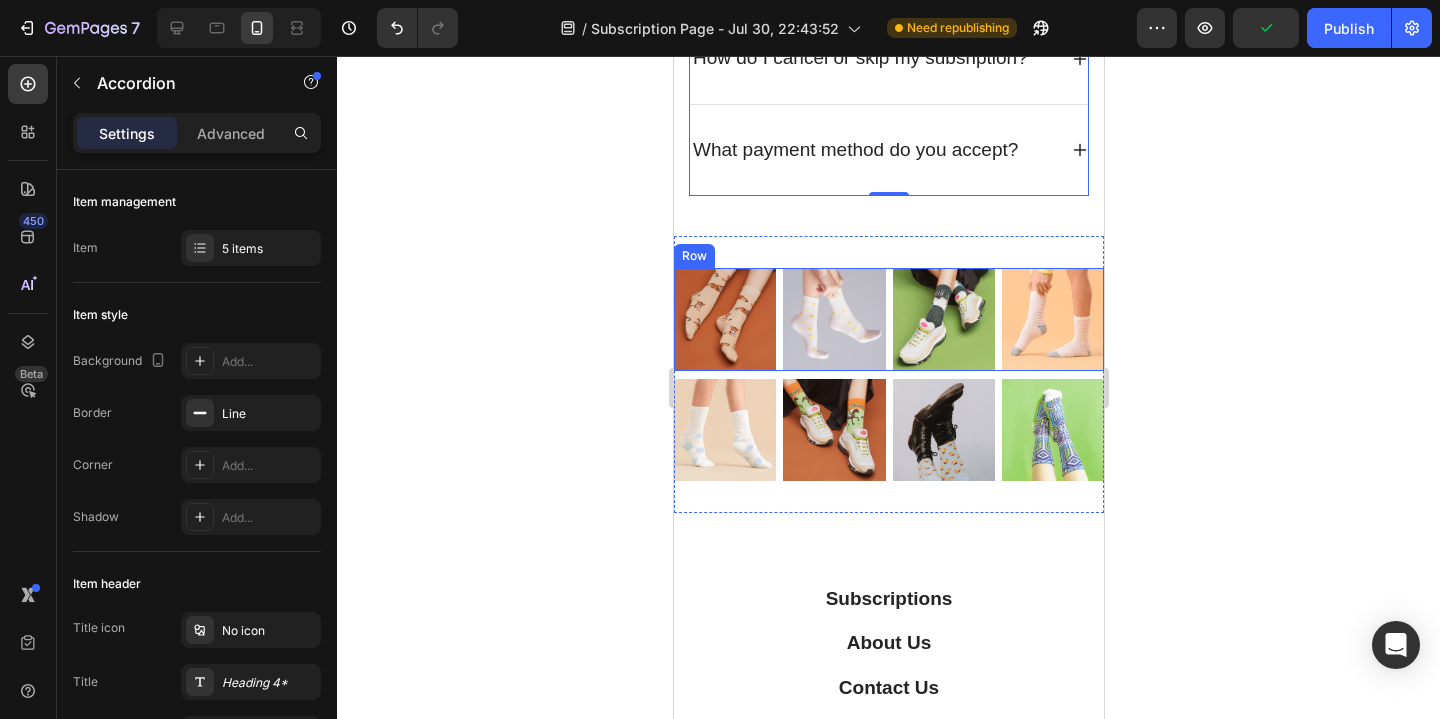 click on "Image Image Image Image Row" at bounding box center [888, 319] 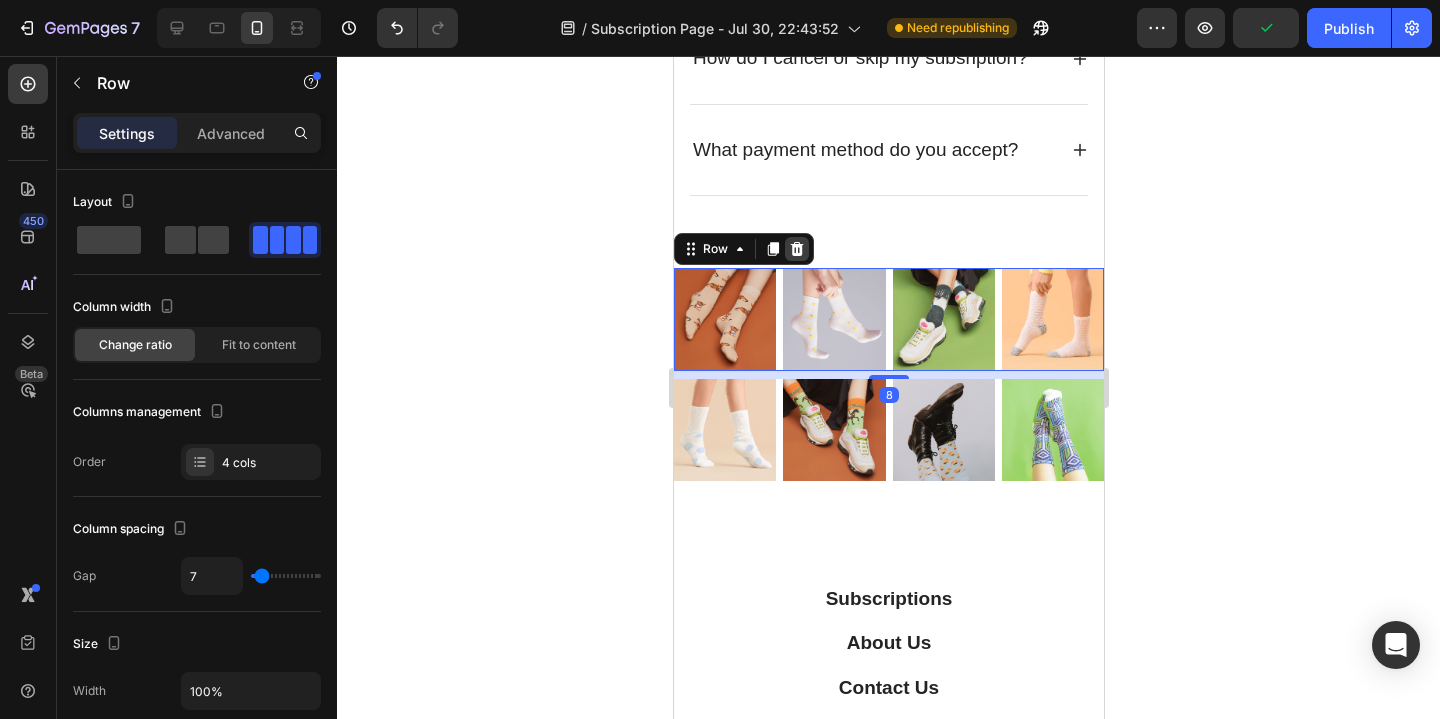 click at bounding box center (796, 249) 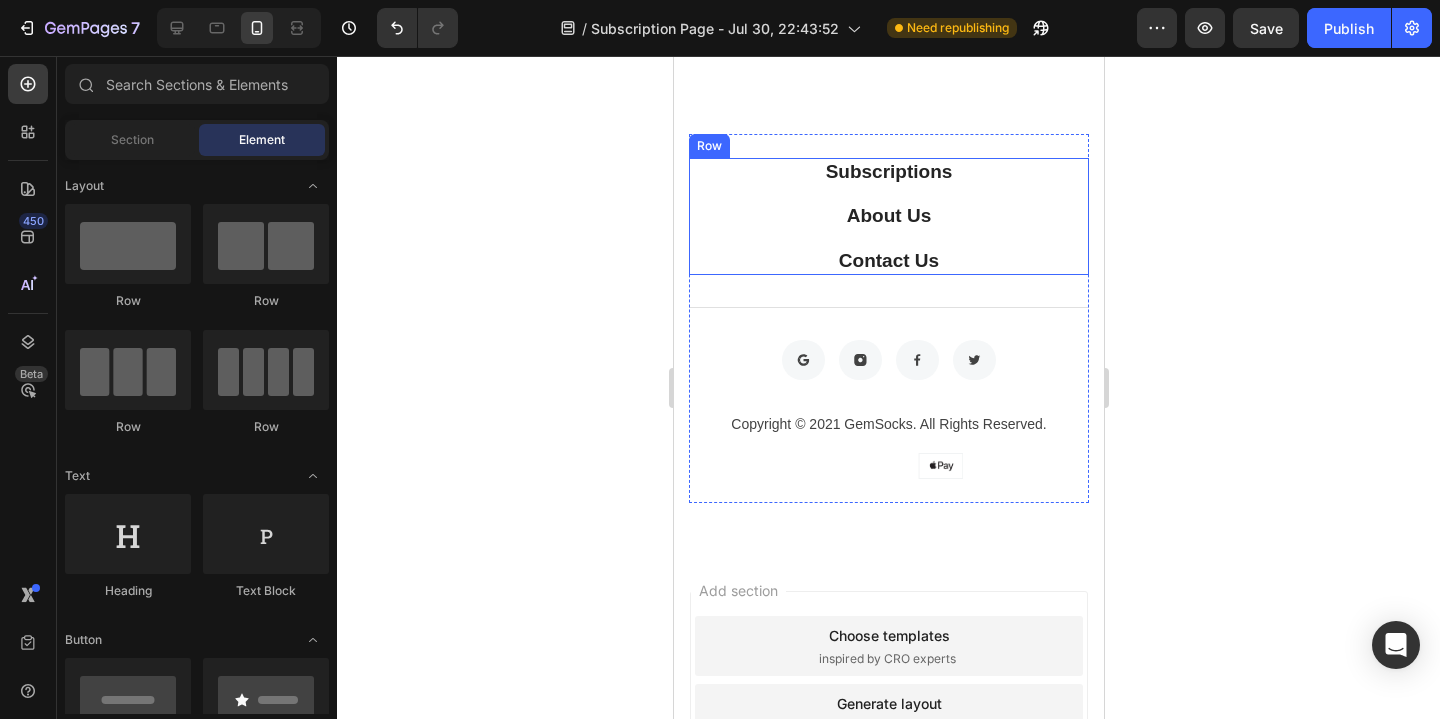 scroll, scrollTop: 7527, scrollLeft: 0, axis: vertical 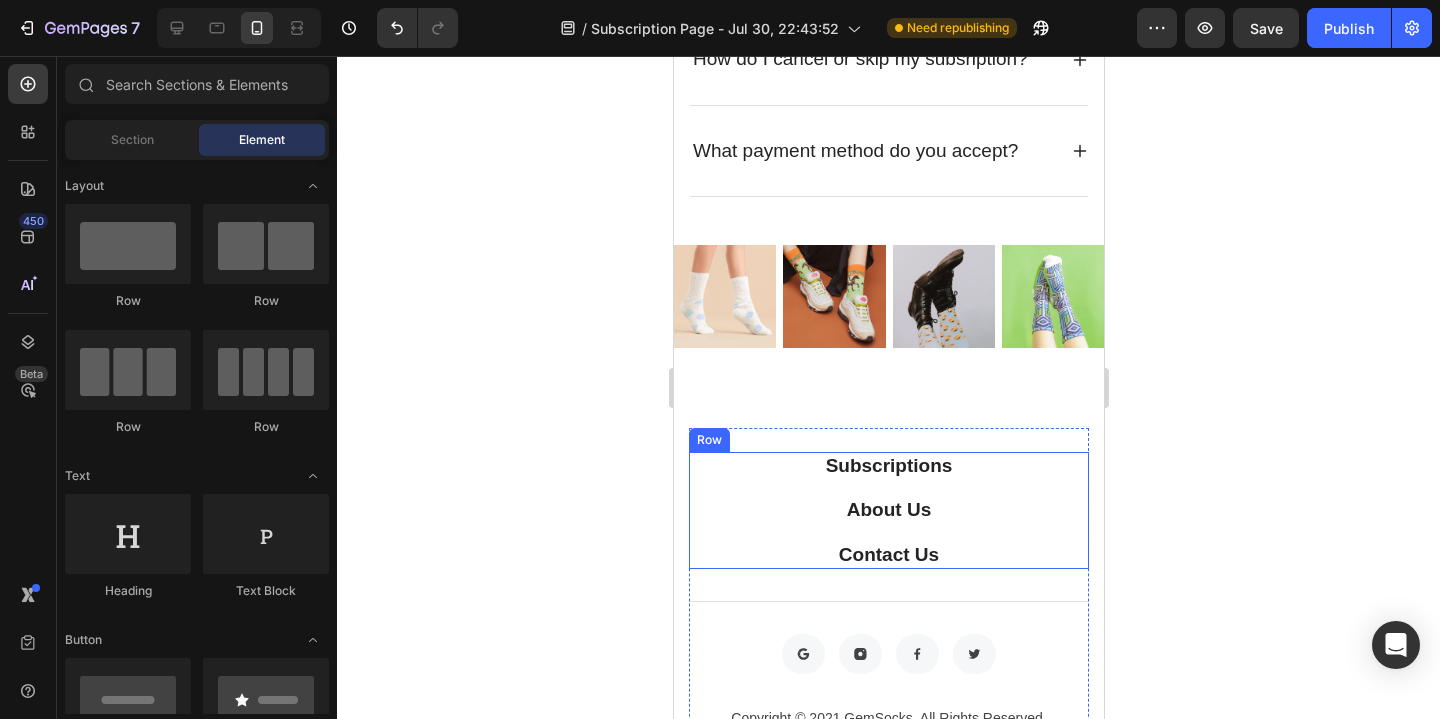click on "Subscriptions Button About Us Button Contact Us Button Row" at bounding box center [888, 511] 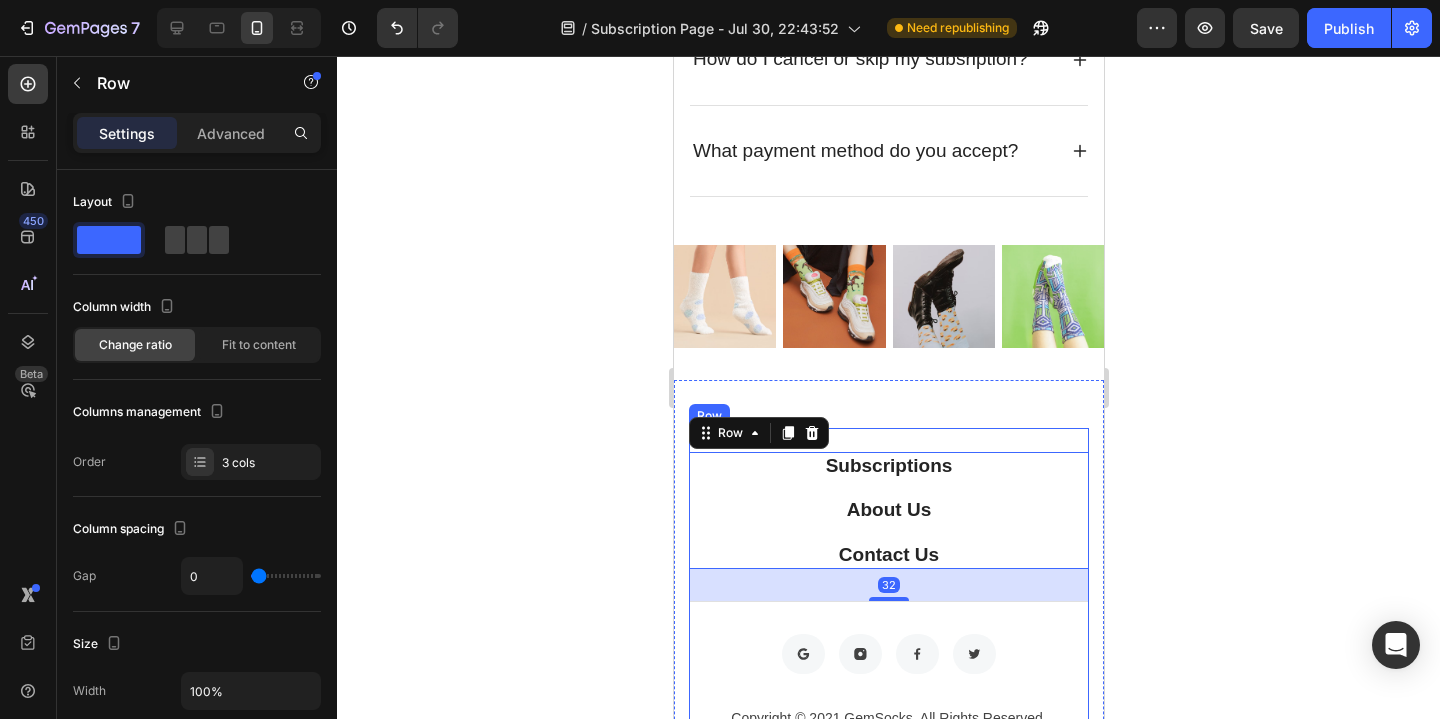 click on "Subscriptions Button About Us Button Contact Us Button Row   32           Button     Button     Button     Button Row Copyright © 2021 GemSocks. All Rights Reserved. Text block Image Image Image Image Image Row Row Row" at bounding box center (888, 612) 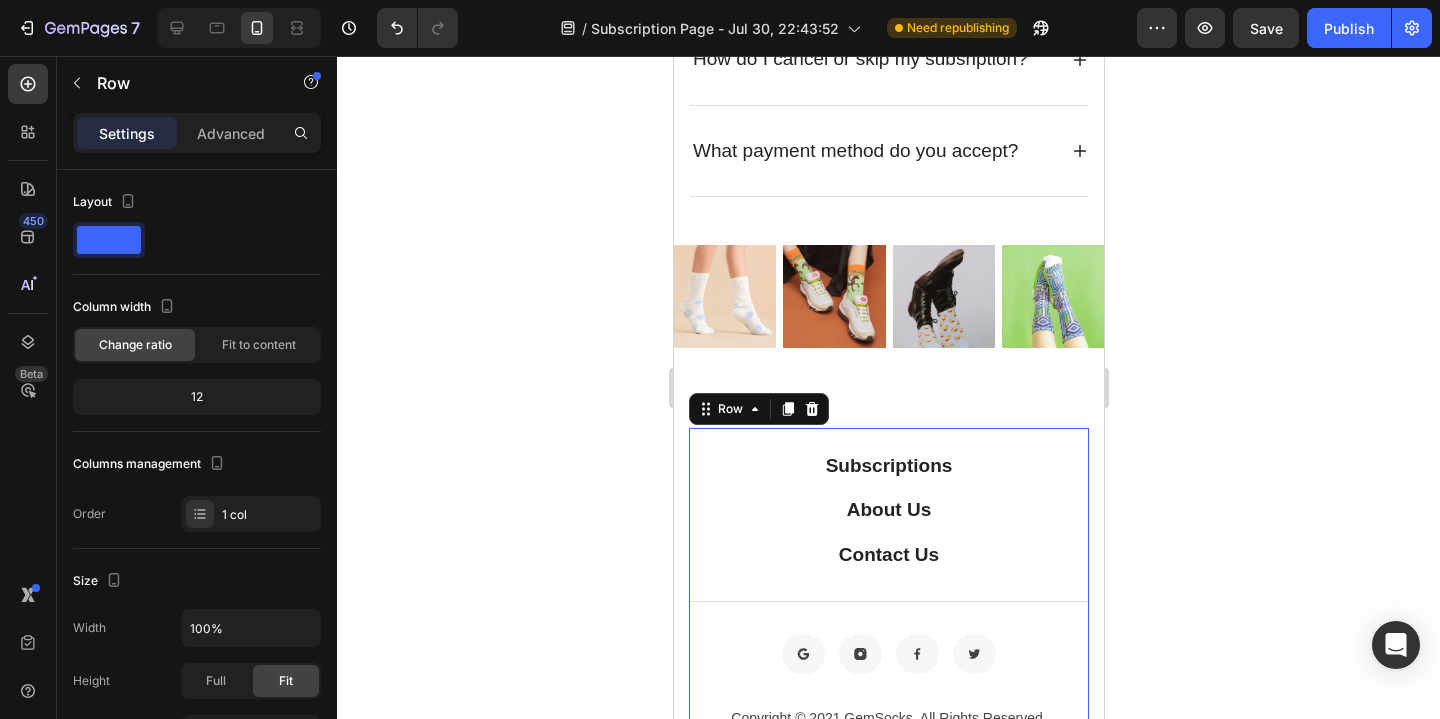scroll, scrollTop: 562, scrollLeft: 0, axis: vertical 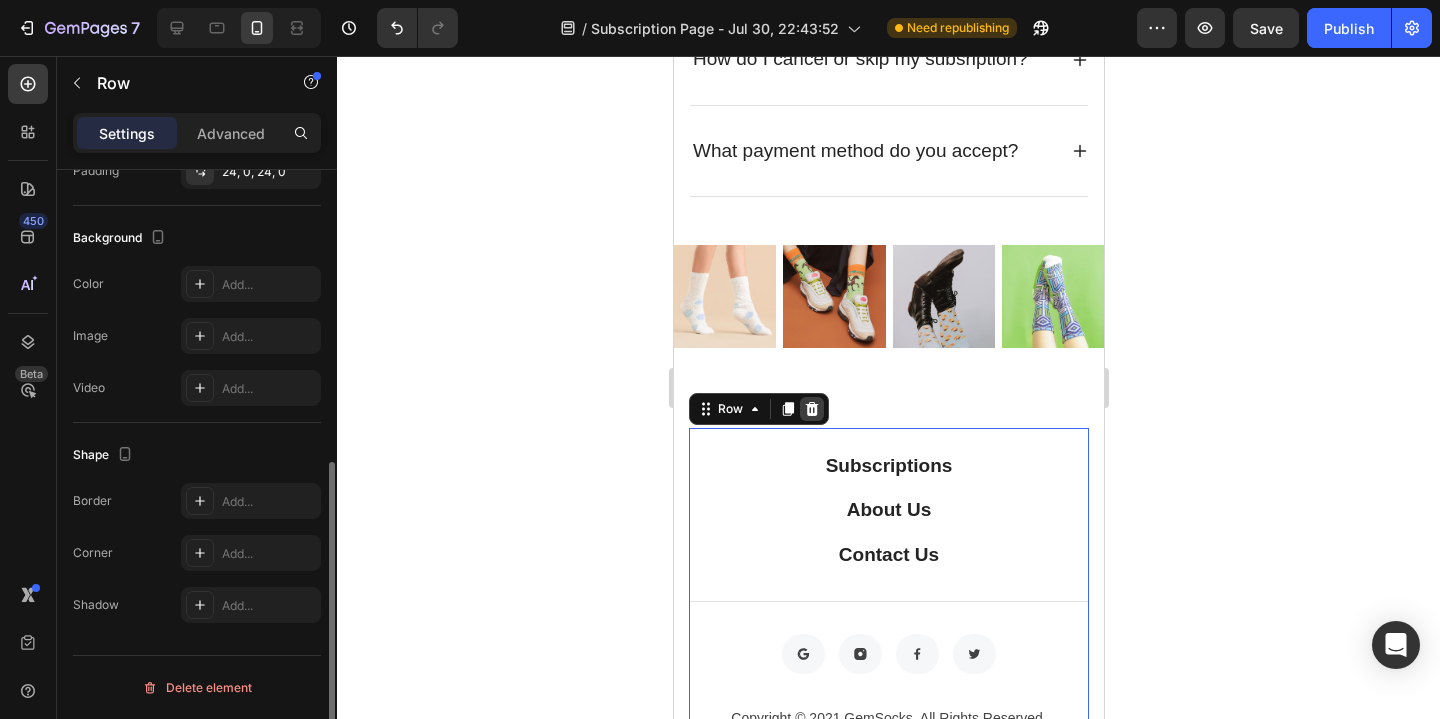click 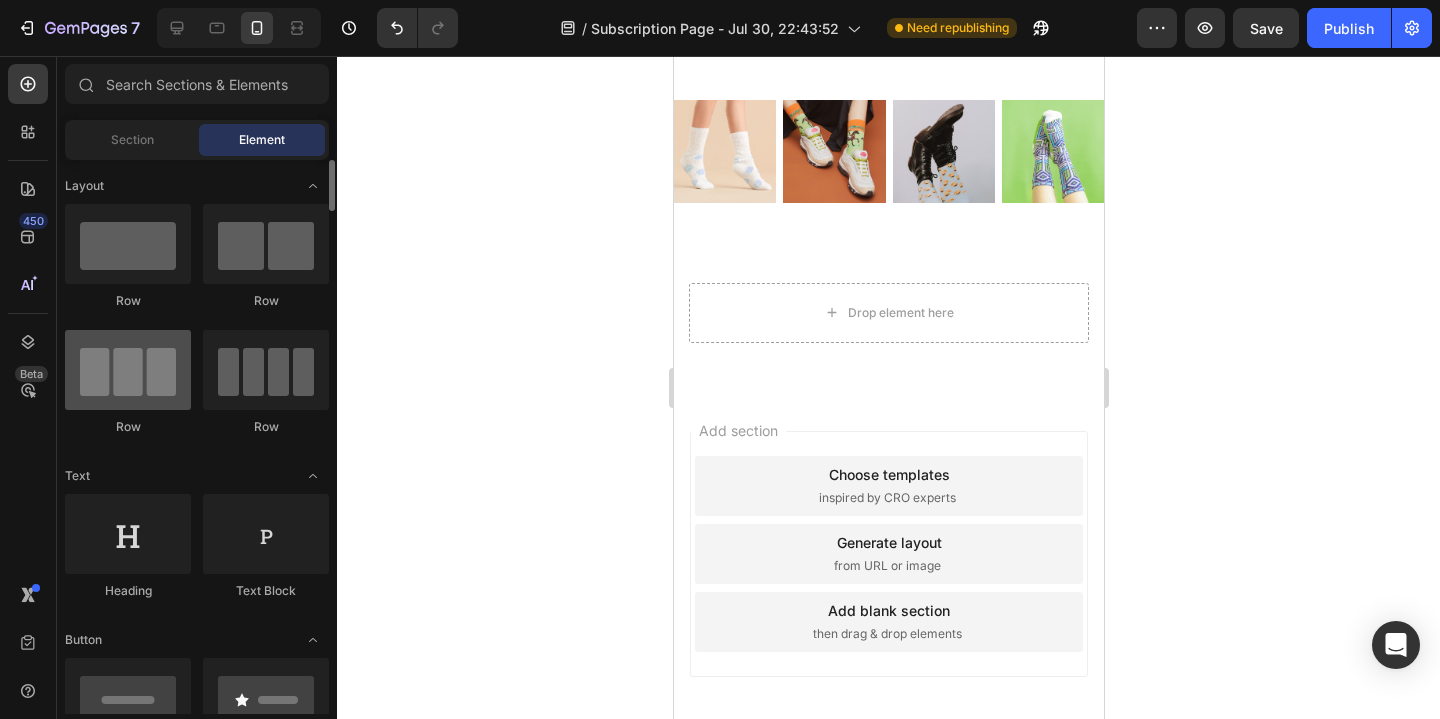 scroll, scrollTop: 7675, scrollLeft: 0, axis: vertical 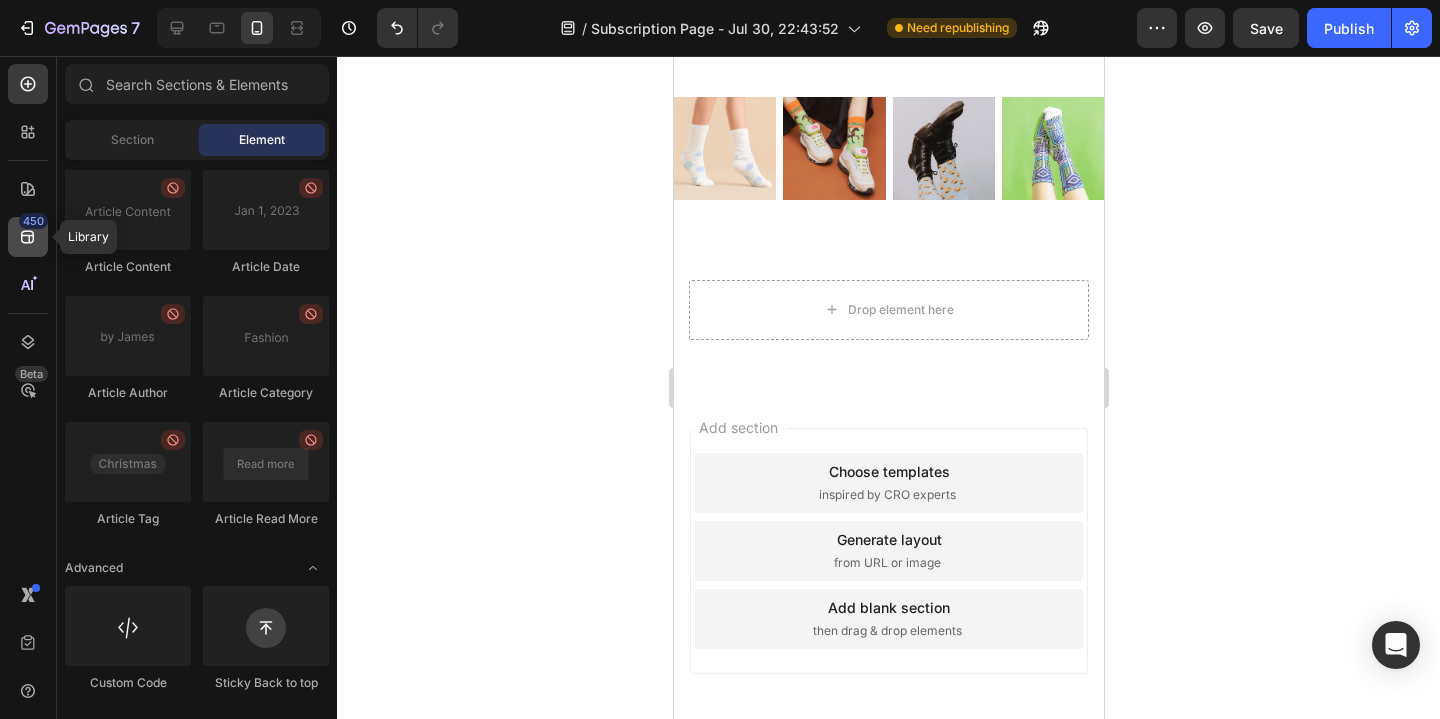 click 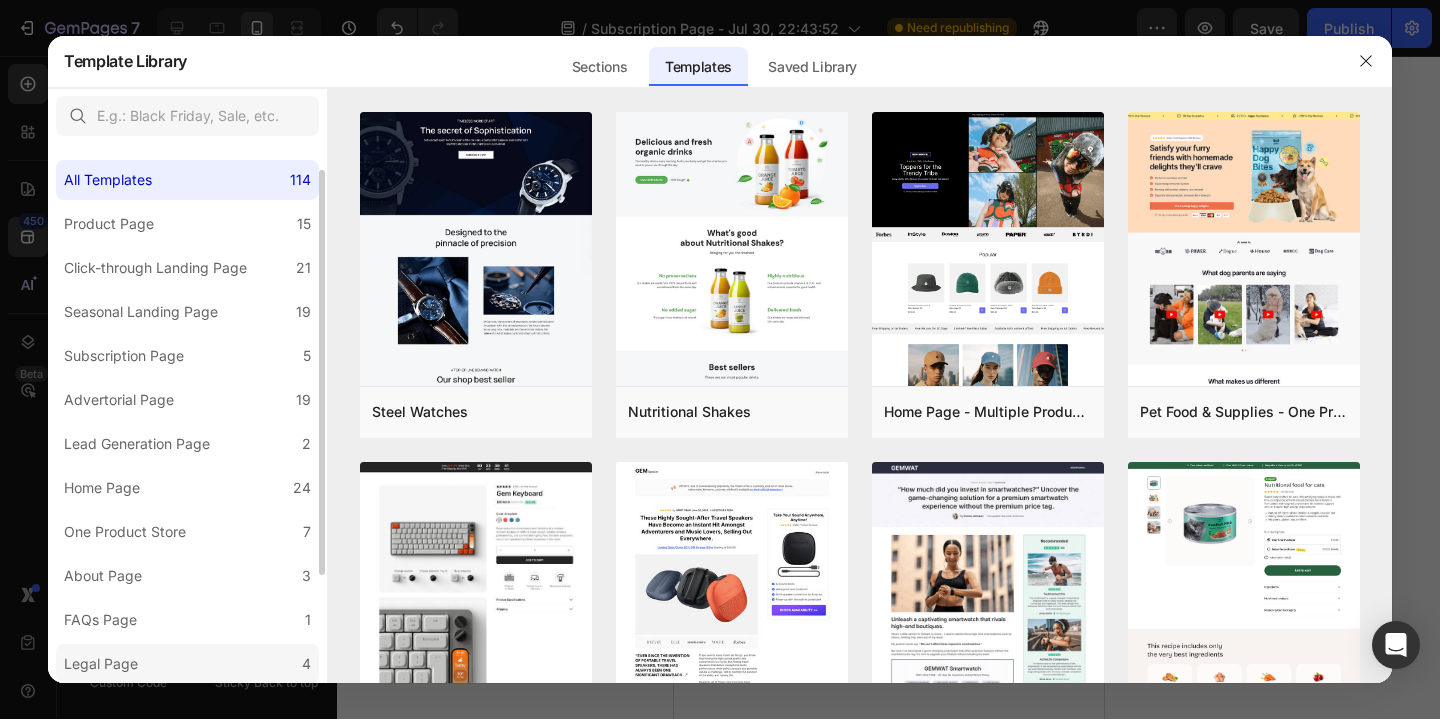 scroll, scrollTop: 177, scrollLeft: 0, axis: vertical 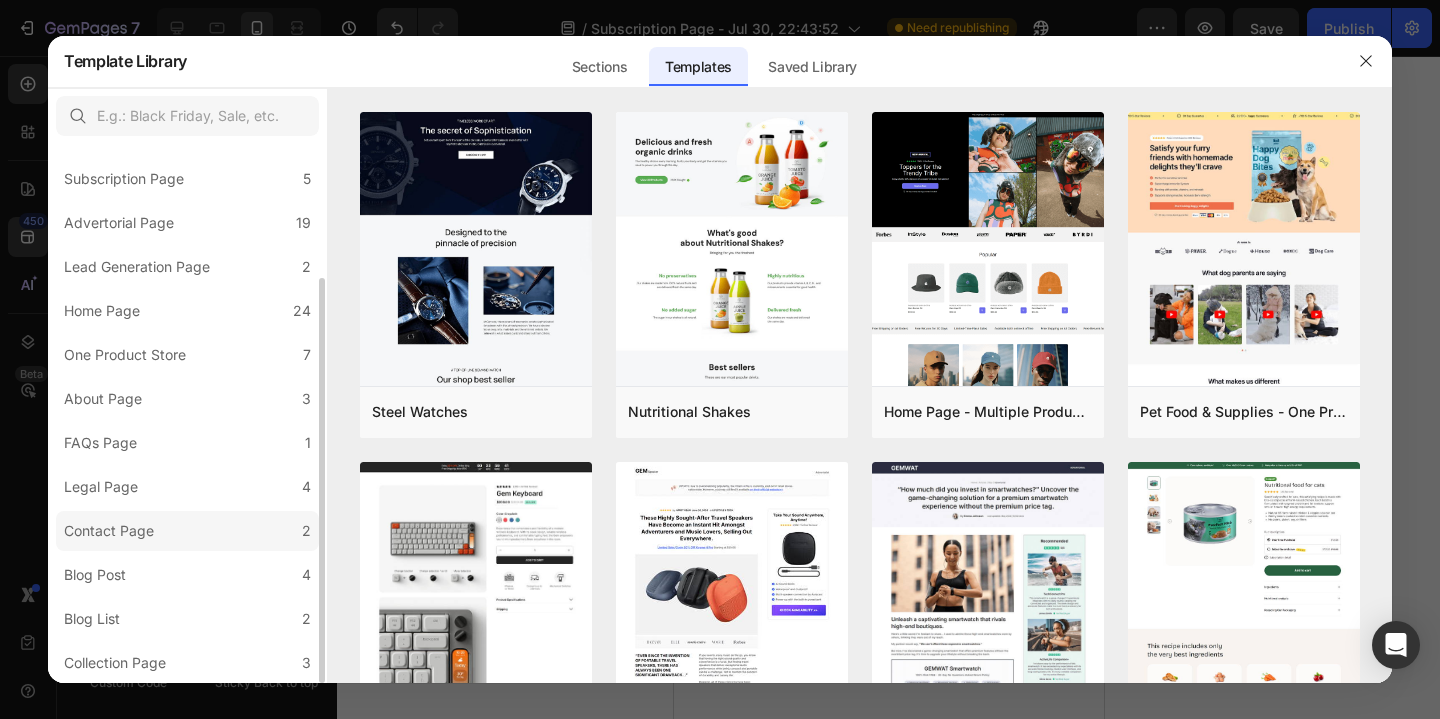 click on "Contact Page 2" 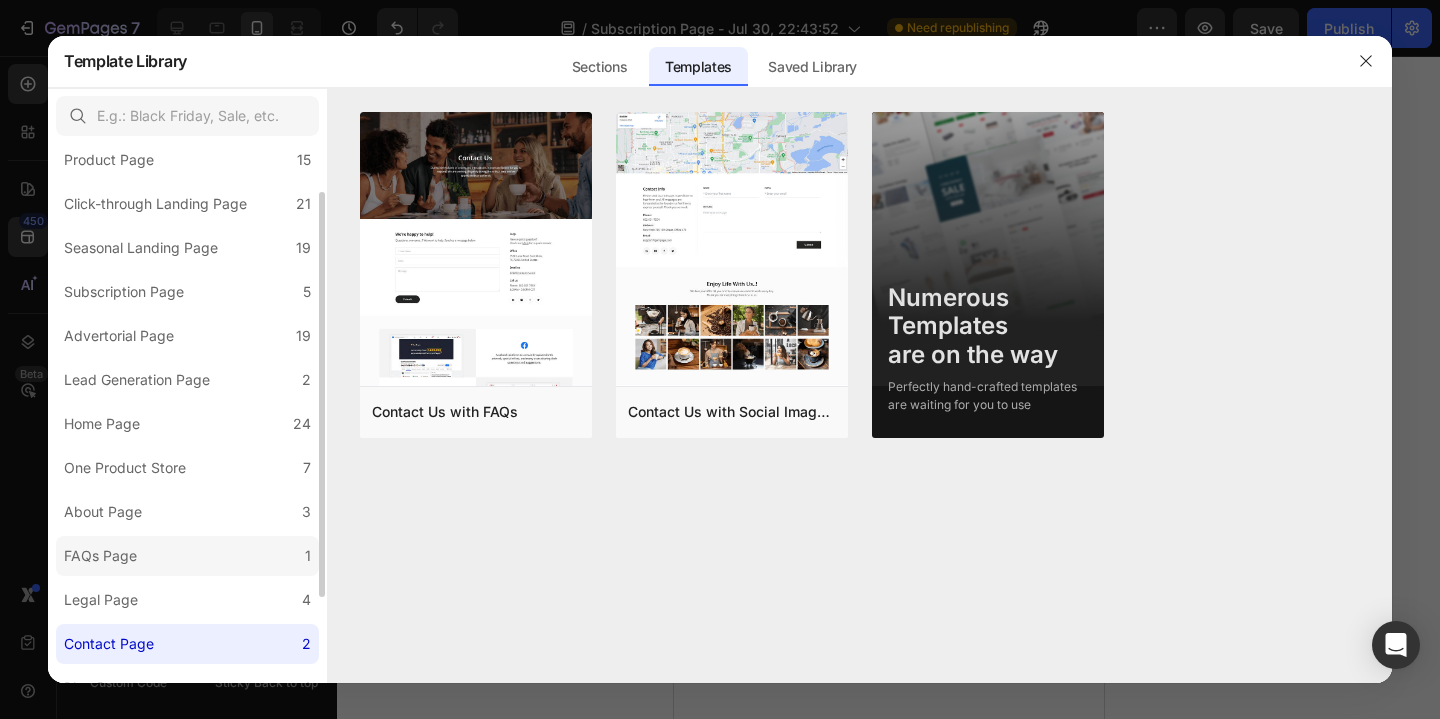 scroll, scrollTop: 0, scrollLeft: 0, axis: both 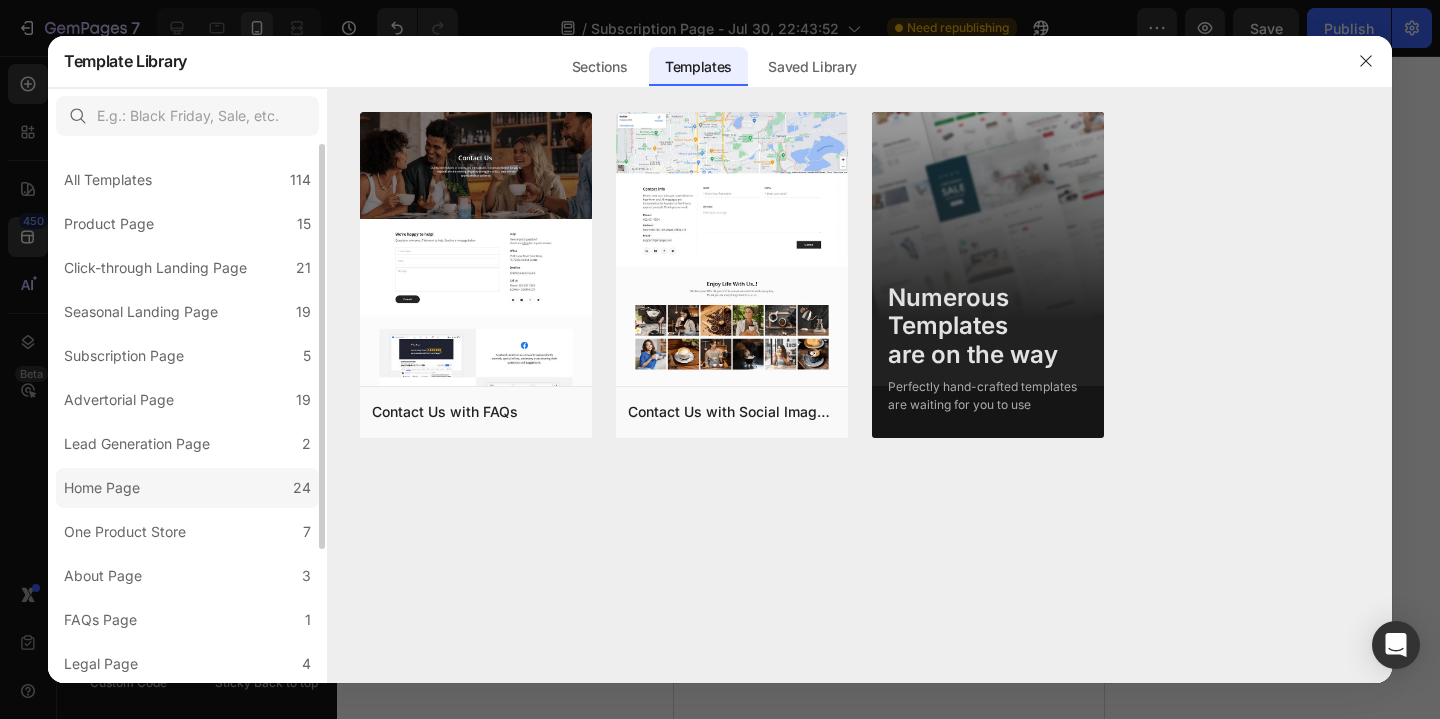 click on "Home Page 24" 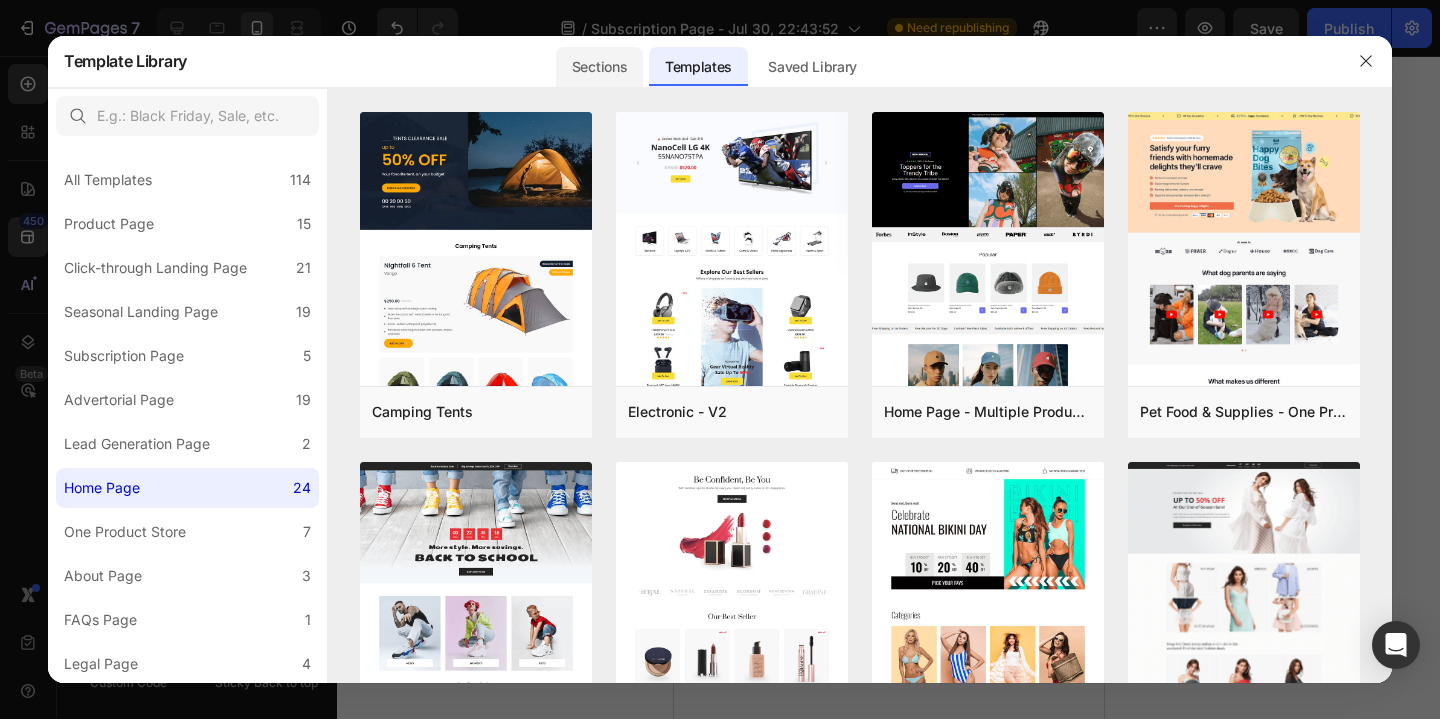 click on "Sections" 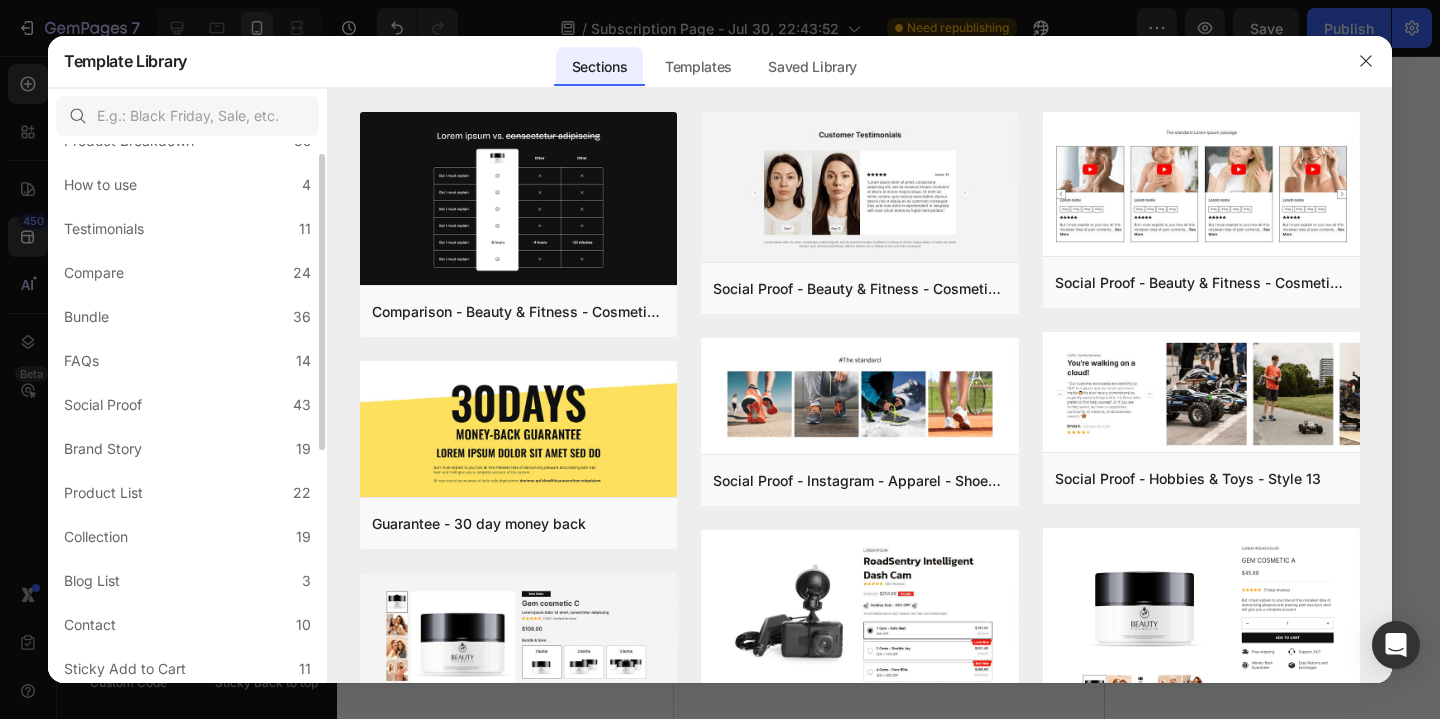 scroll, scrollTop: 441, scrollLeft: 0, axis: vertical 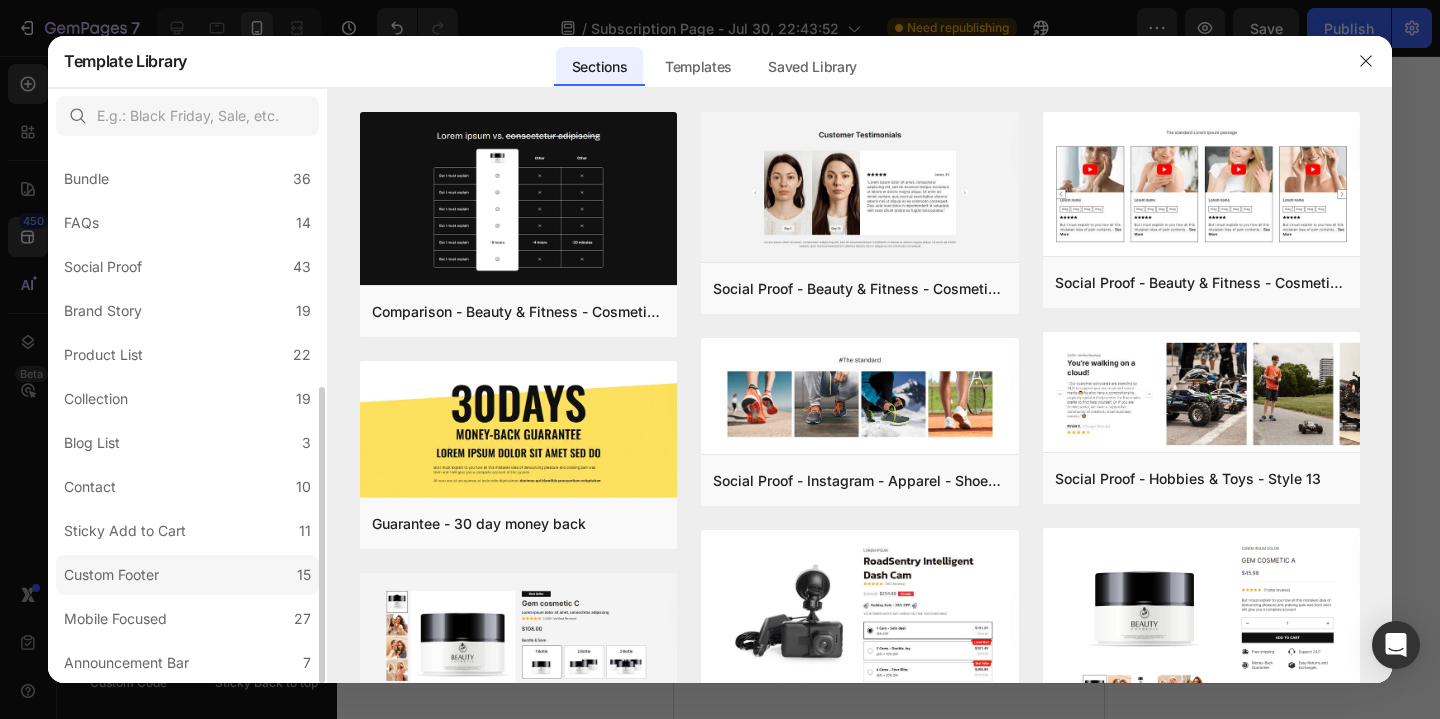 click on "Custom Footer 15" 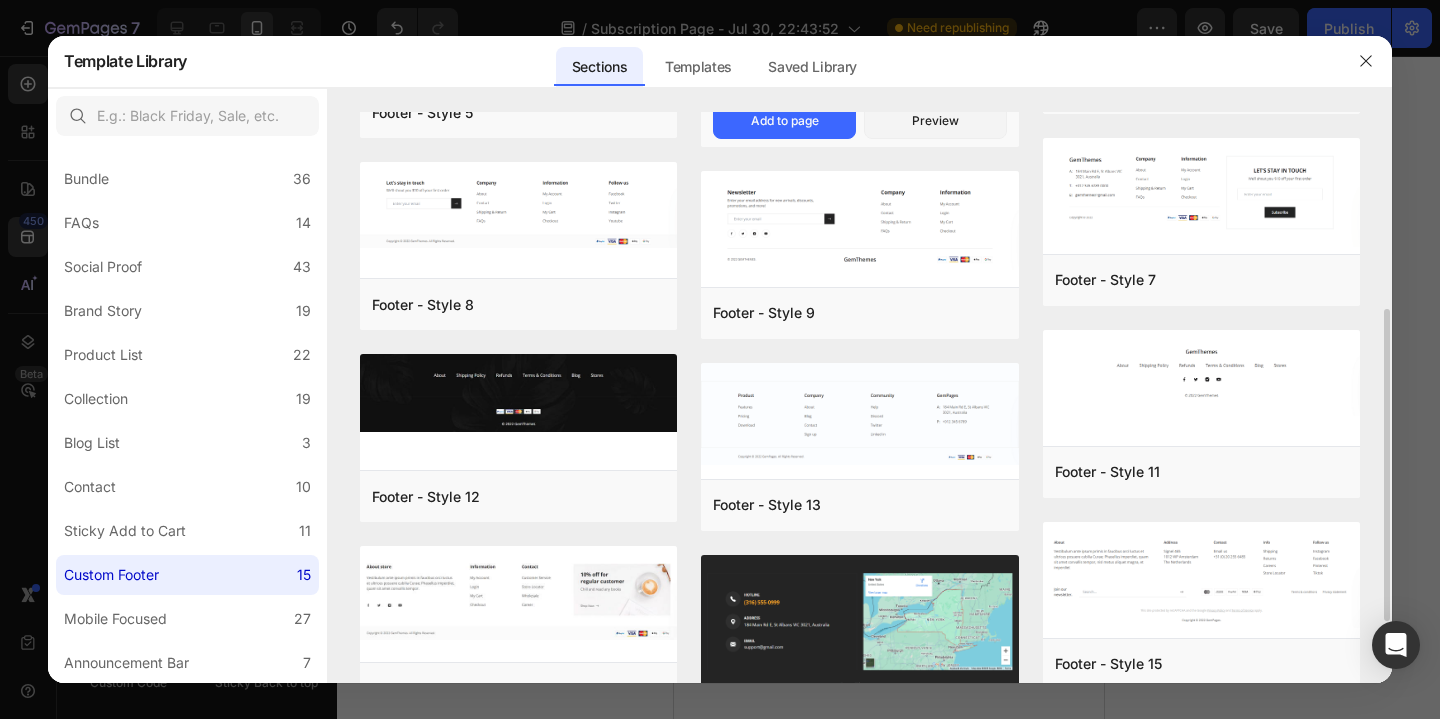 scroll, scrollTop: 359, scrollLeft: 0, axis: vertical 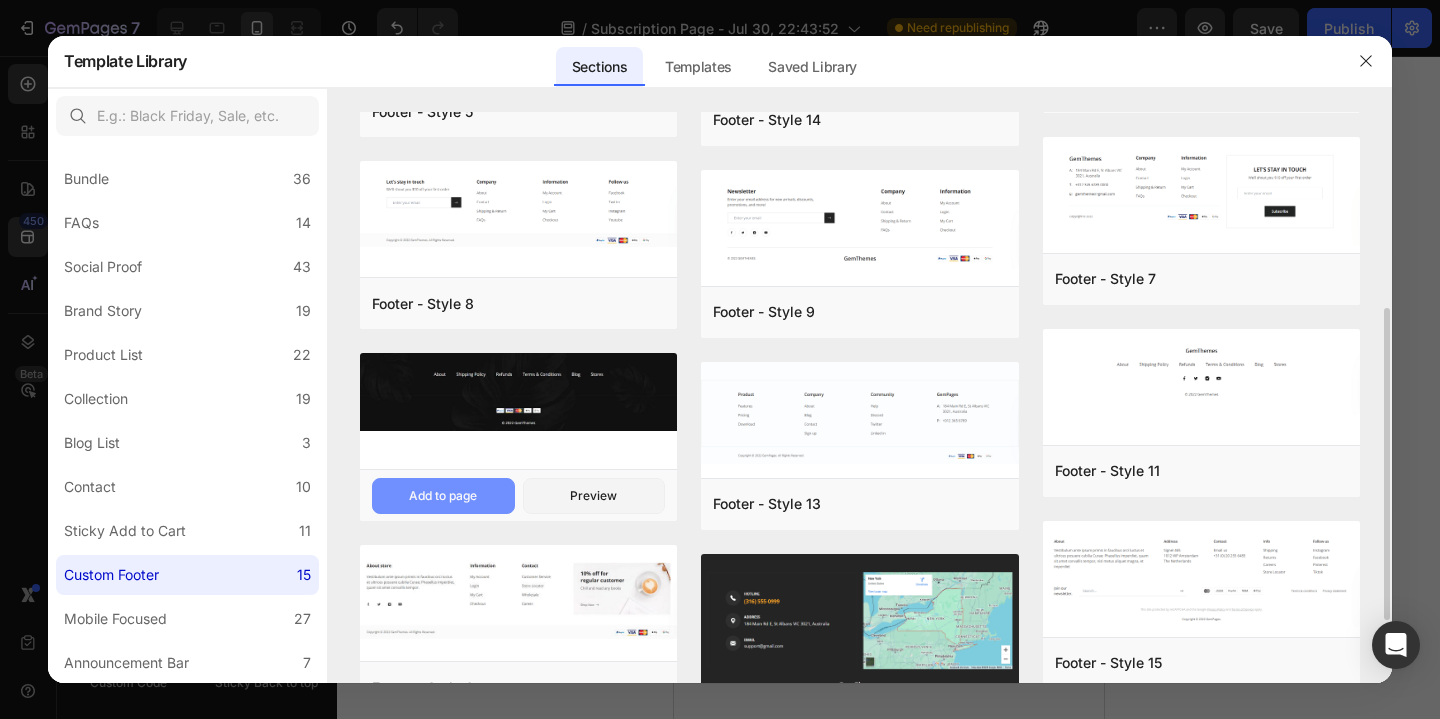 click on "Add to page" at bounding box center [443, 496] 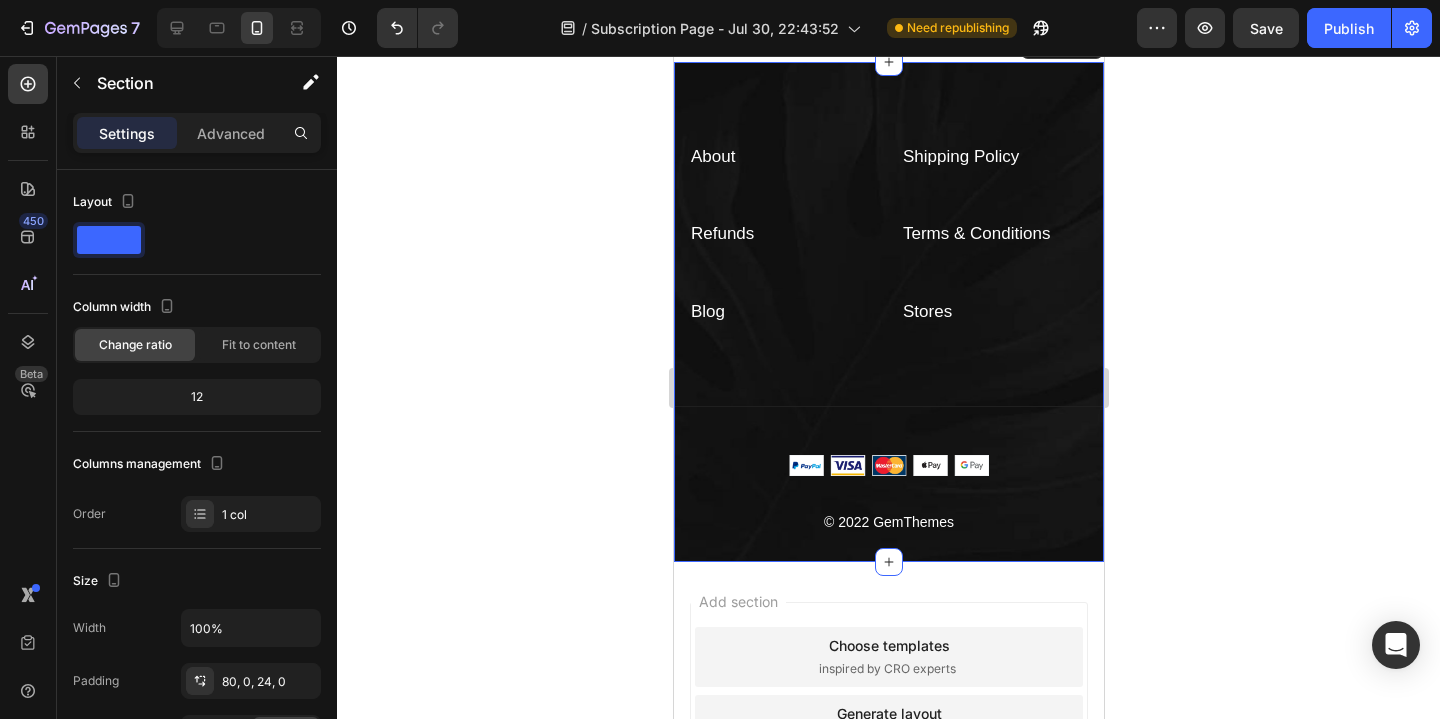 scroll, scrollTop: 8003, scrollLeft: 0, axis: vertical 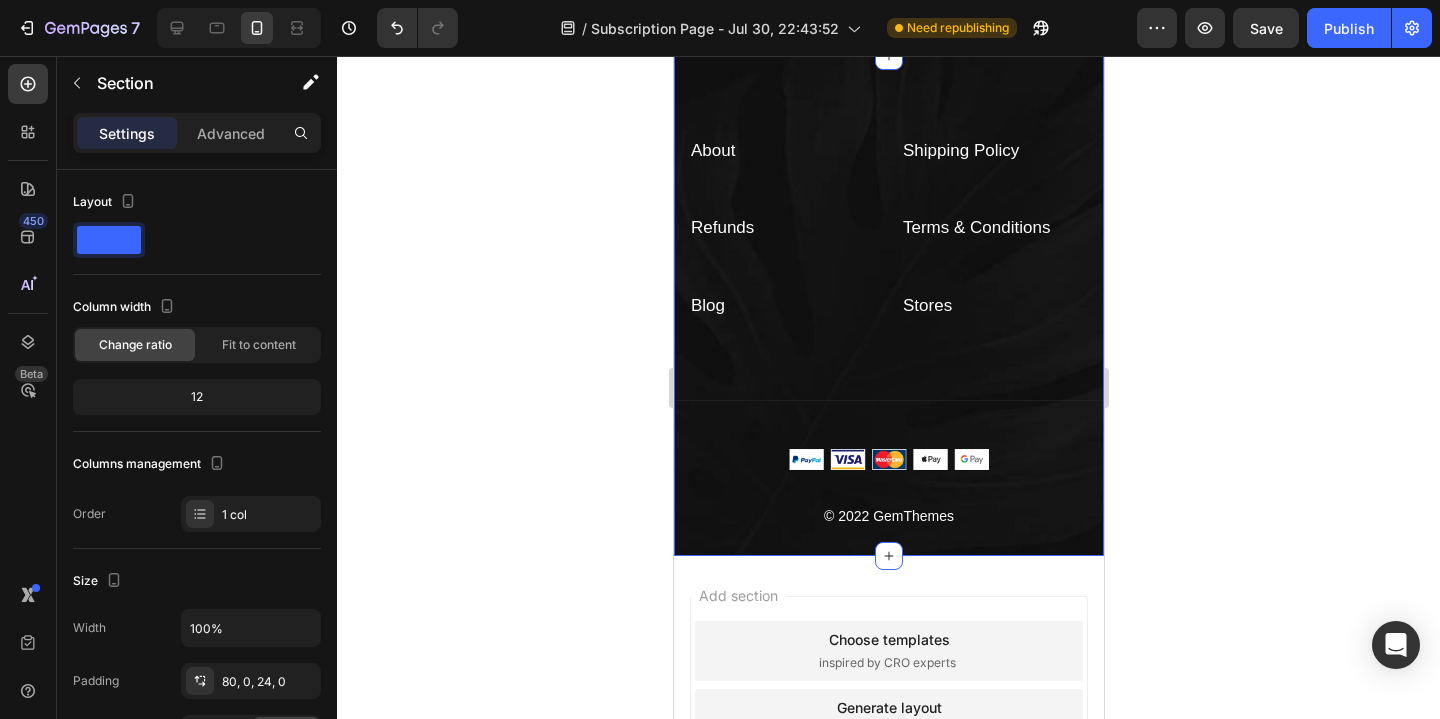 click on "© 2022 GemThemes" at bounding box center (888, 516) 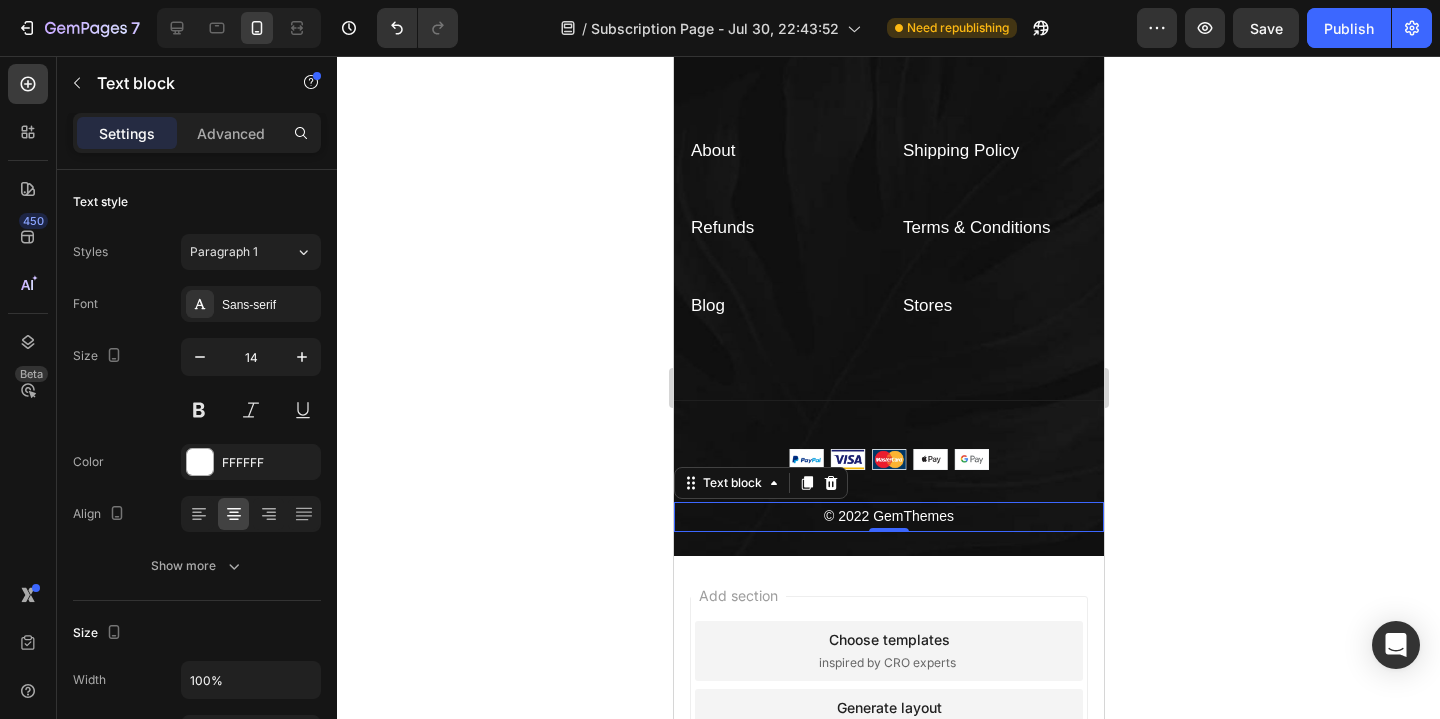 click on "© 2022 GemThemes" at bounding box center [888, 516] 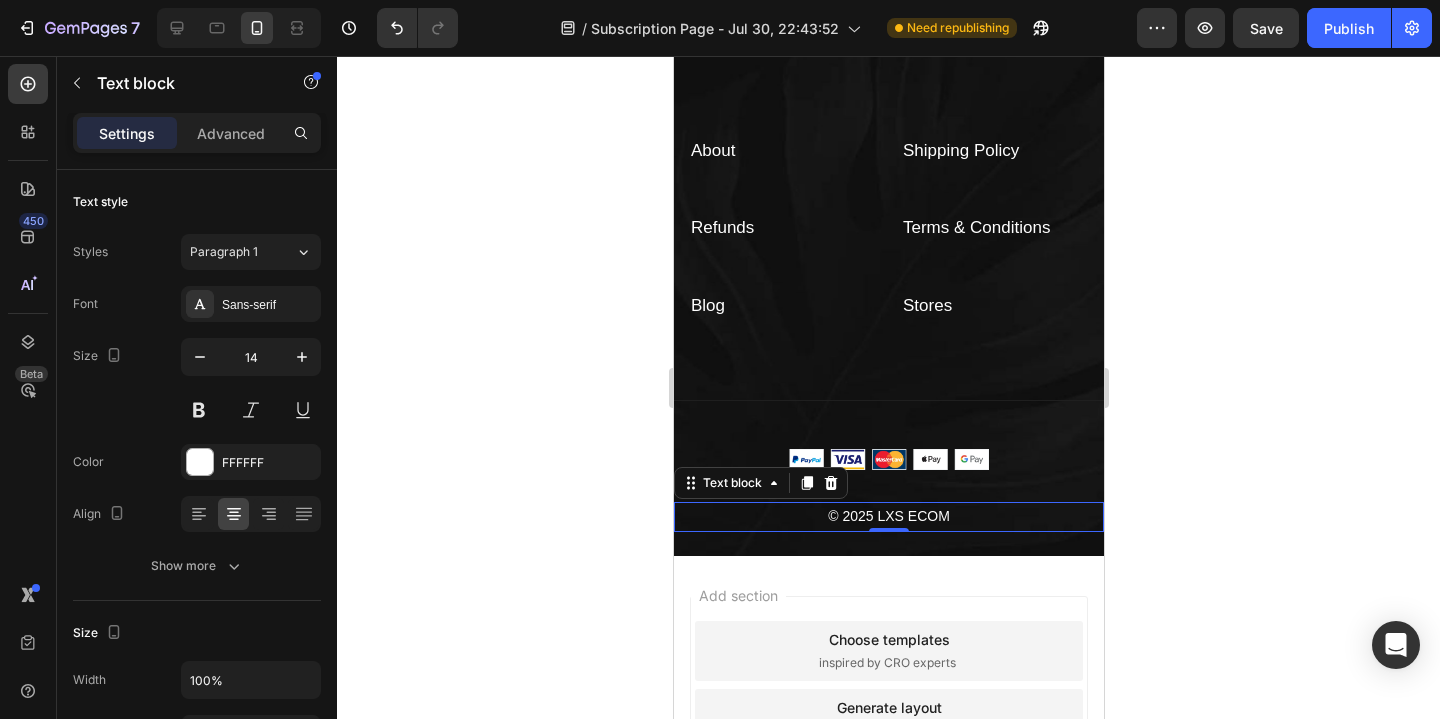 click 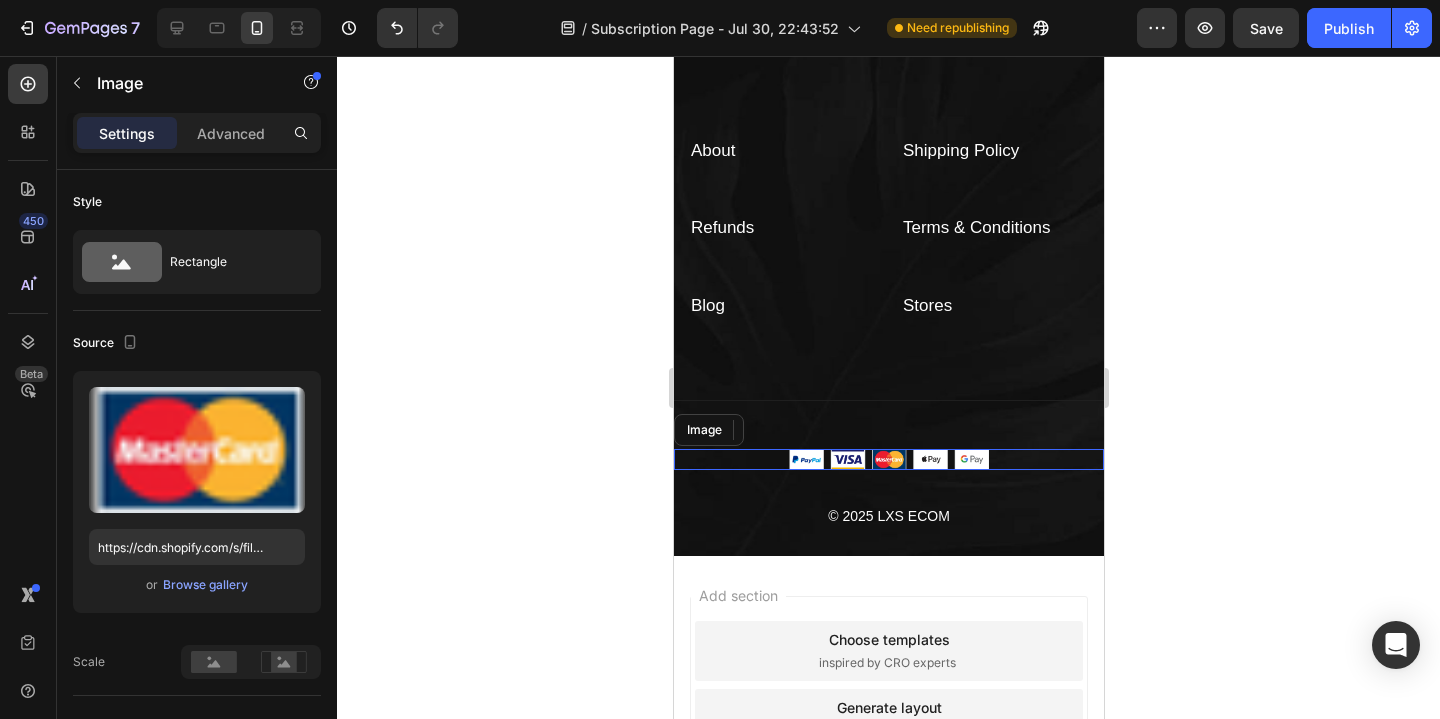 drag, startPoint x: 1697, startPoint y: 513, endPoint x: 1024, endPoint y: 457, distance: 675.32587 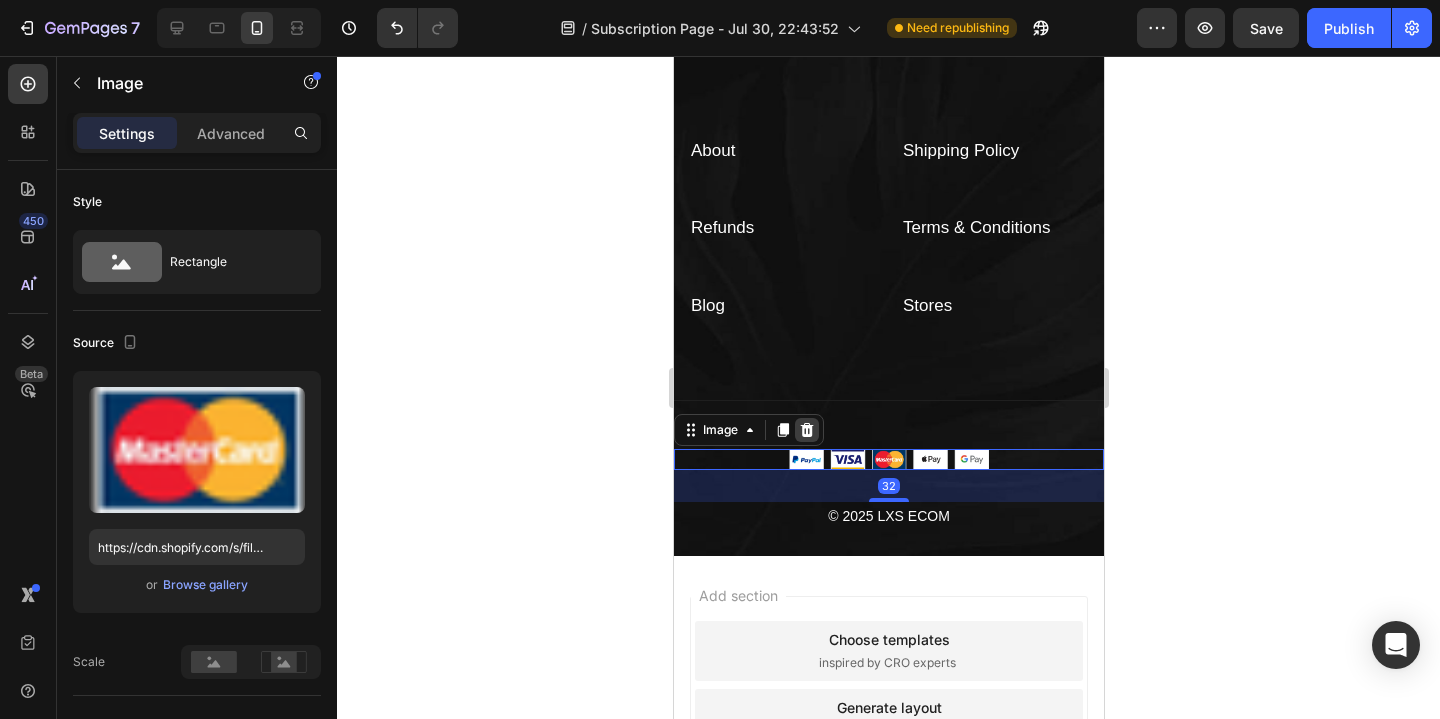 click 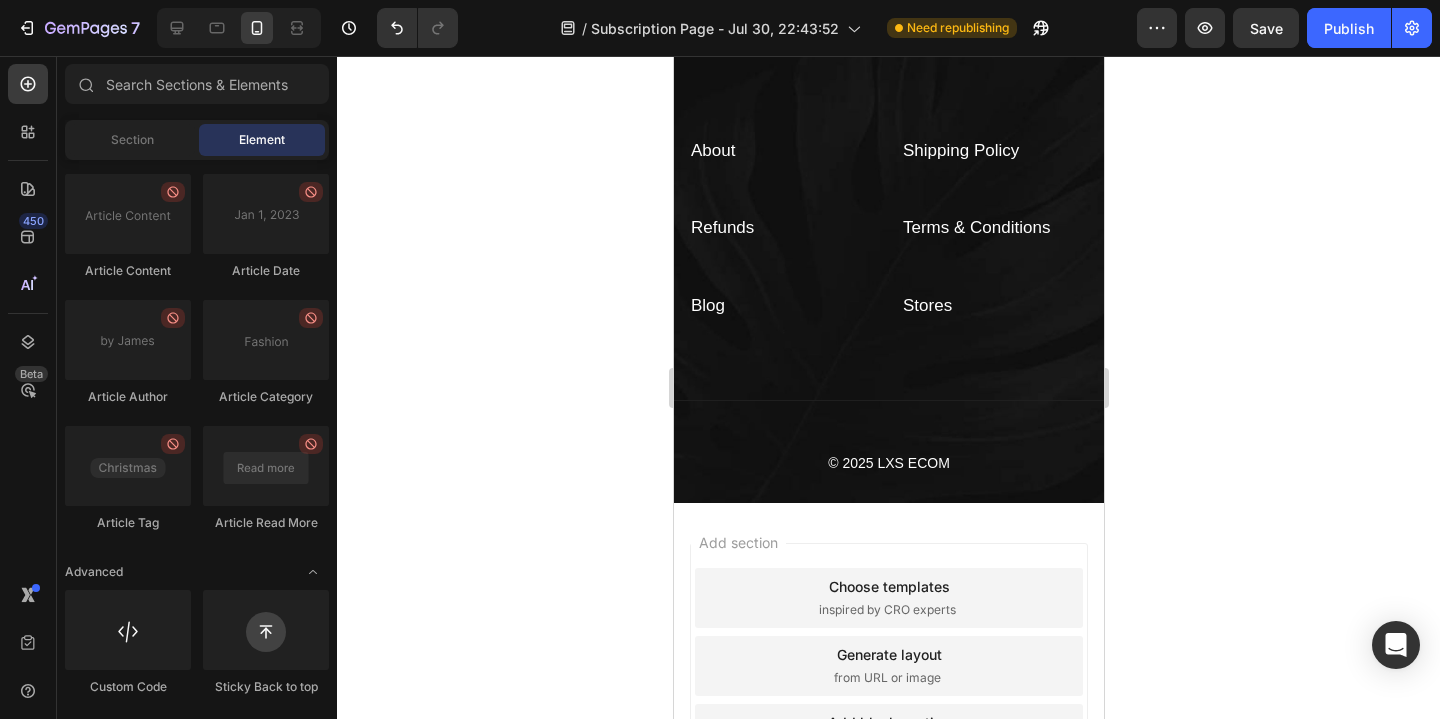 click 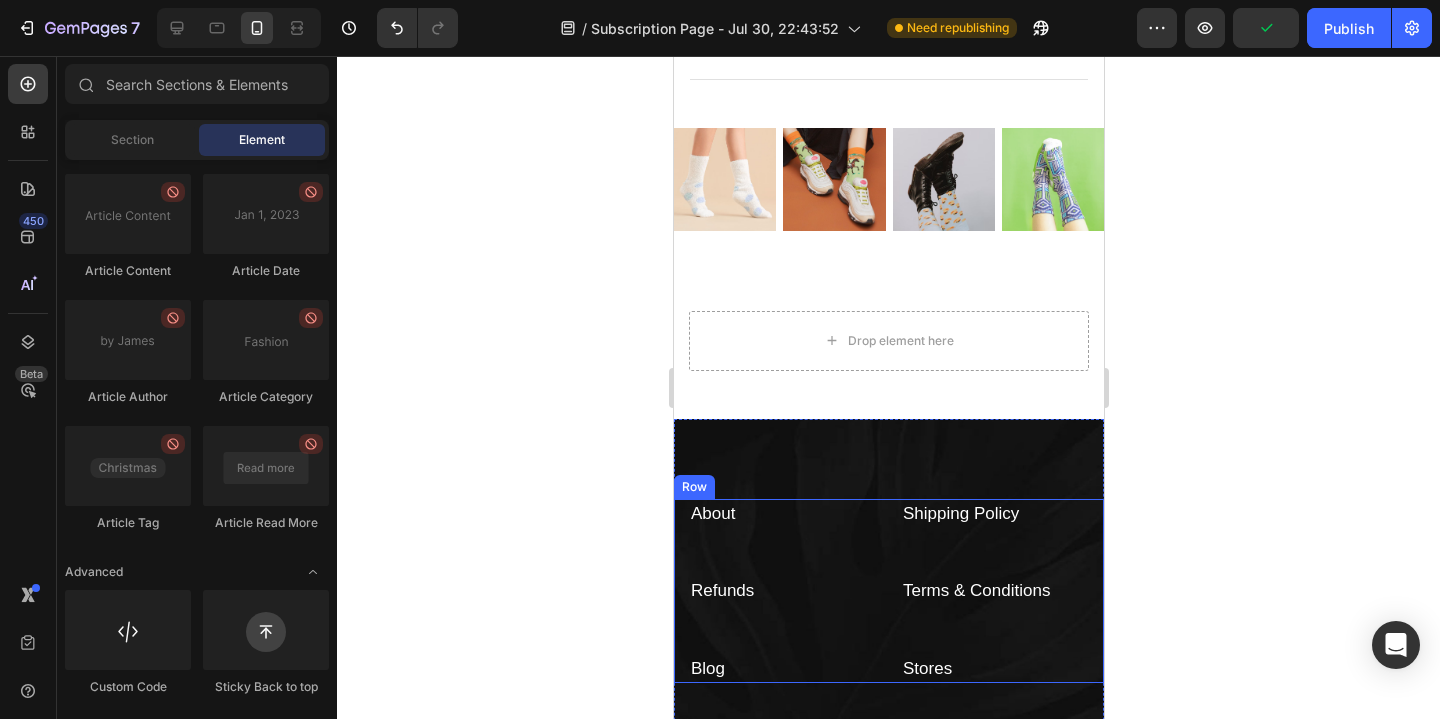 scroll, scrollTop: 7531, scrollLeft: 0, axis: vertical 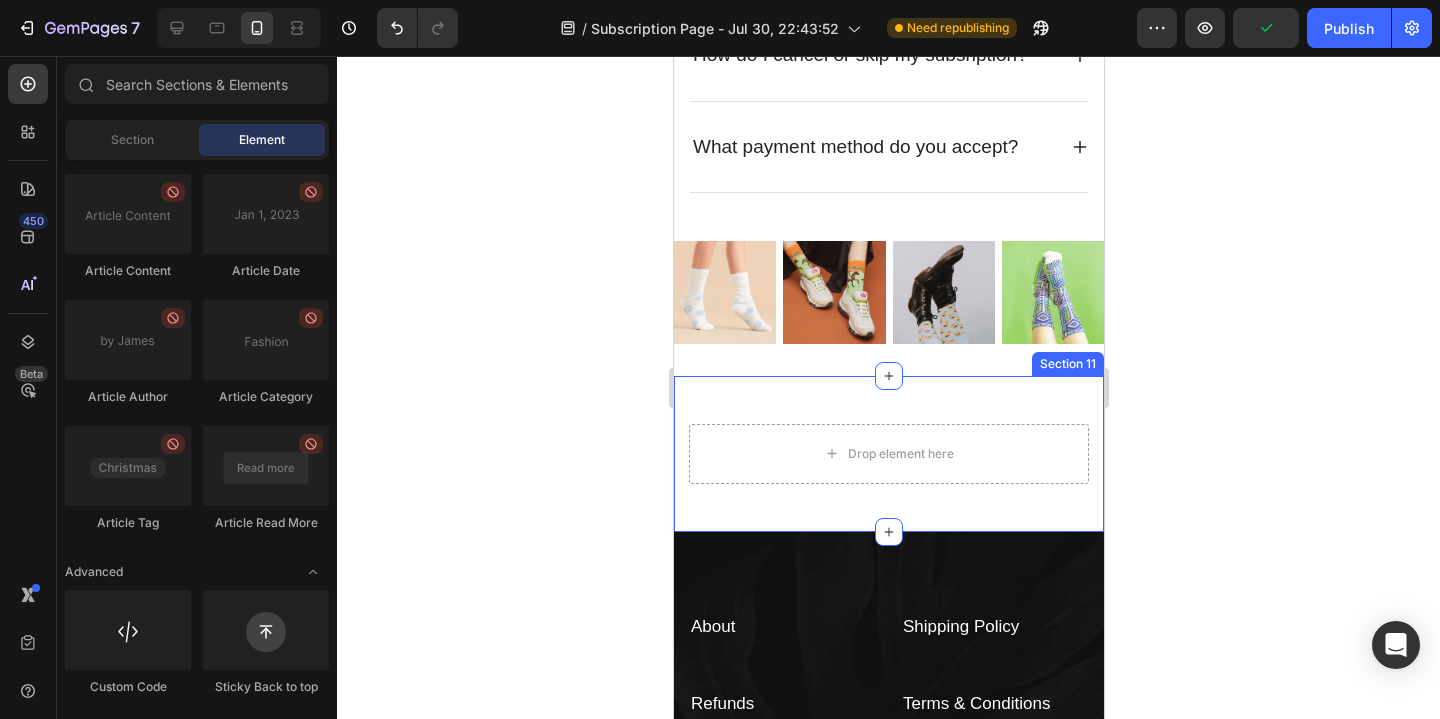drag, startPoint x: 1496, startPoint y: 449, endPoint x: 823, endPoint y: 393, distance: 675.32587 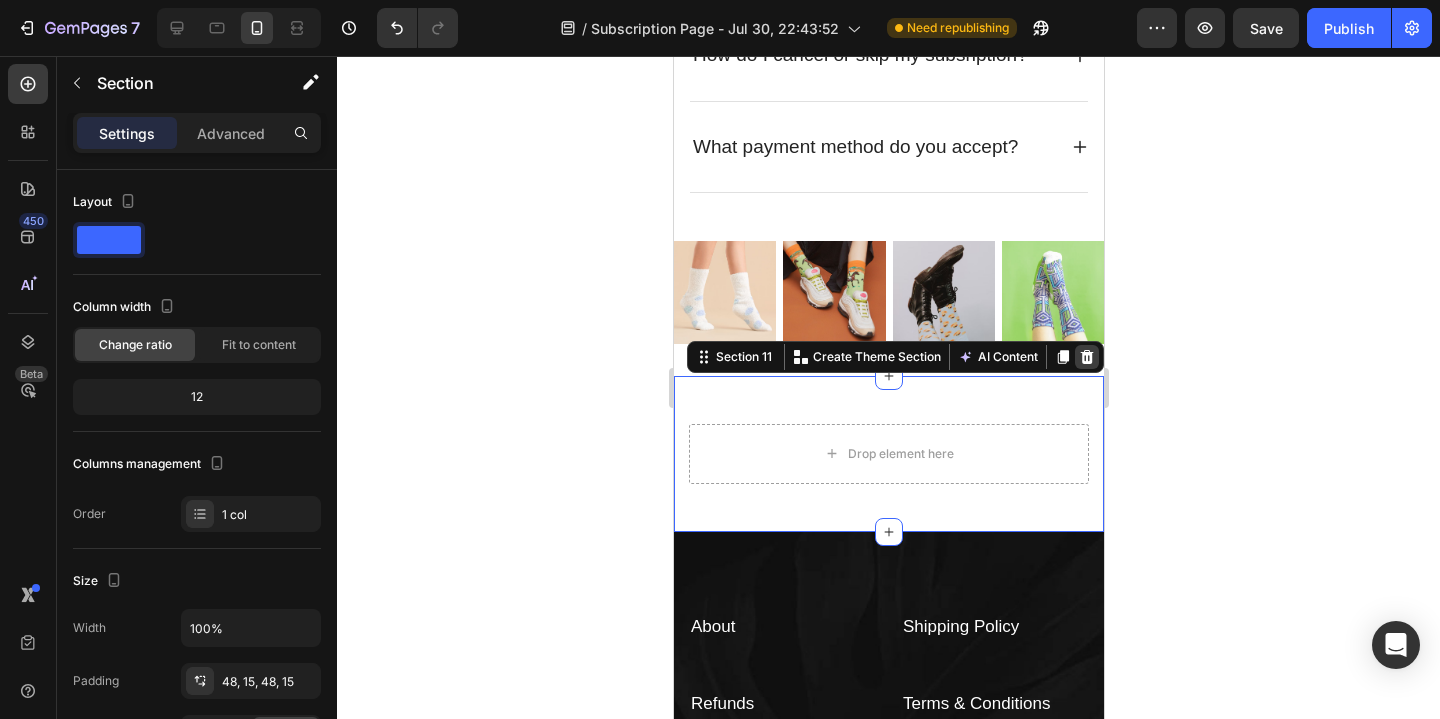 click 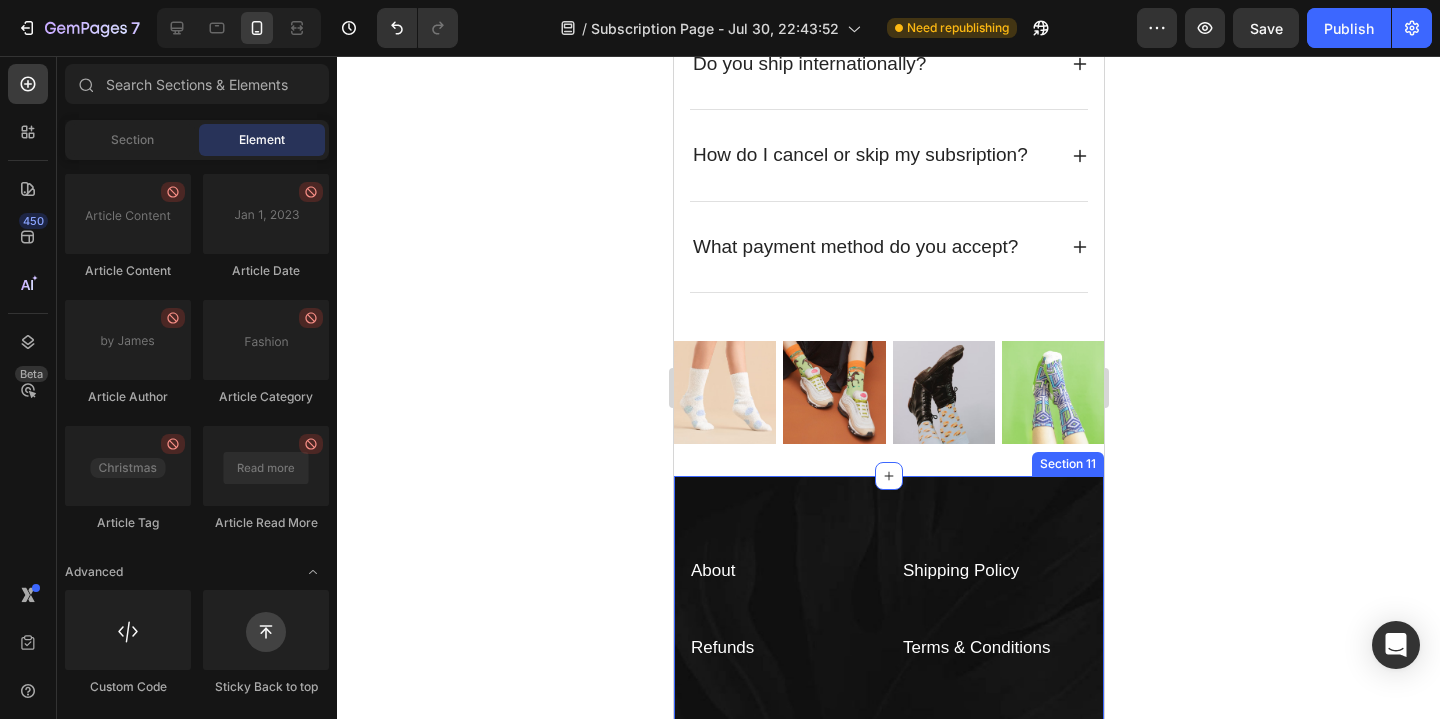 scroll, scrollTop: 7337, scrollLeft: 0, axis: vertical 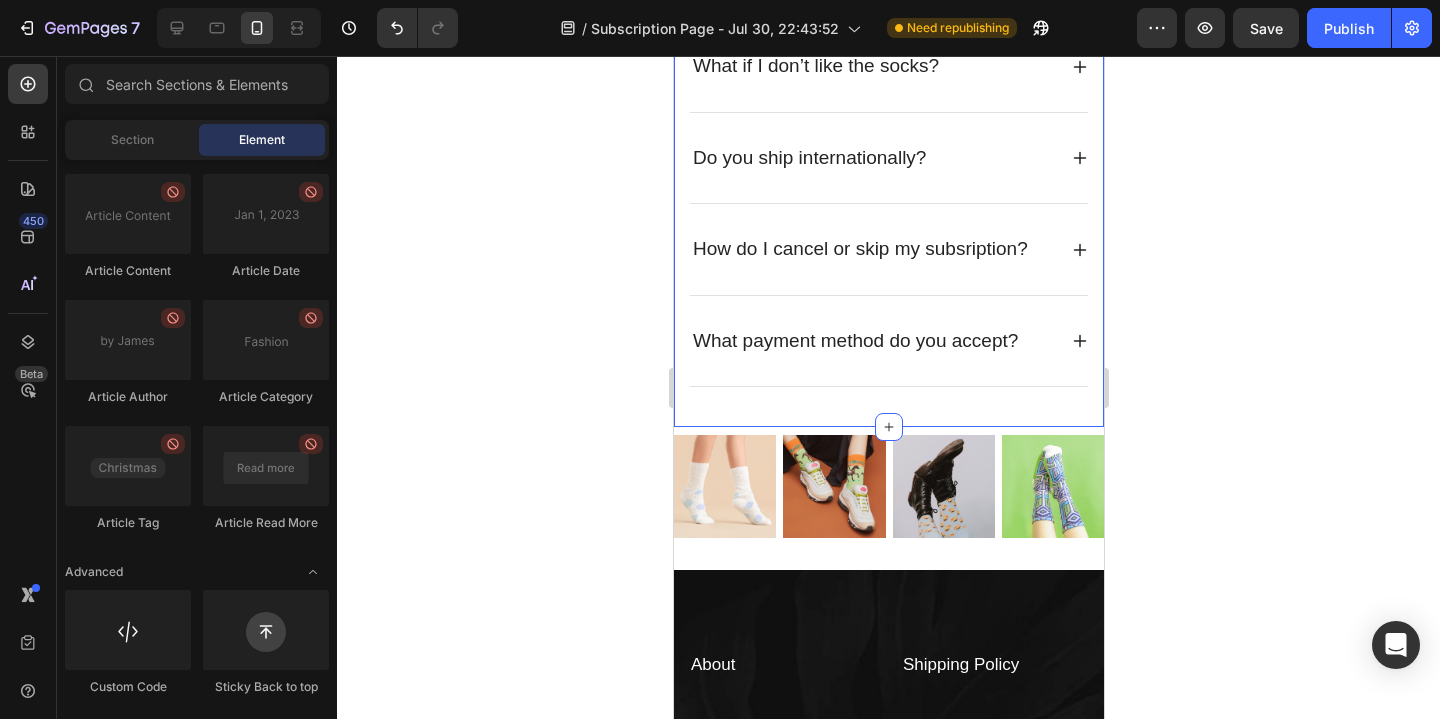 click on "Du hast noch Fragen? Wir haben die Antworten Heading Row
What kind of socks will I get? All of our socks are crew fitting socks. They will come up to your mid-calf. They are all made from a high quality combed cotton blend. Text block
What if I don’t like the socks?
Do you ship internationally?
How do I cancel or skip my subsription?
What payment method do you accept? Accordion Row Section 9" at bounding box center [888, 36] 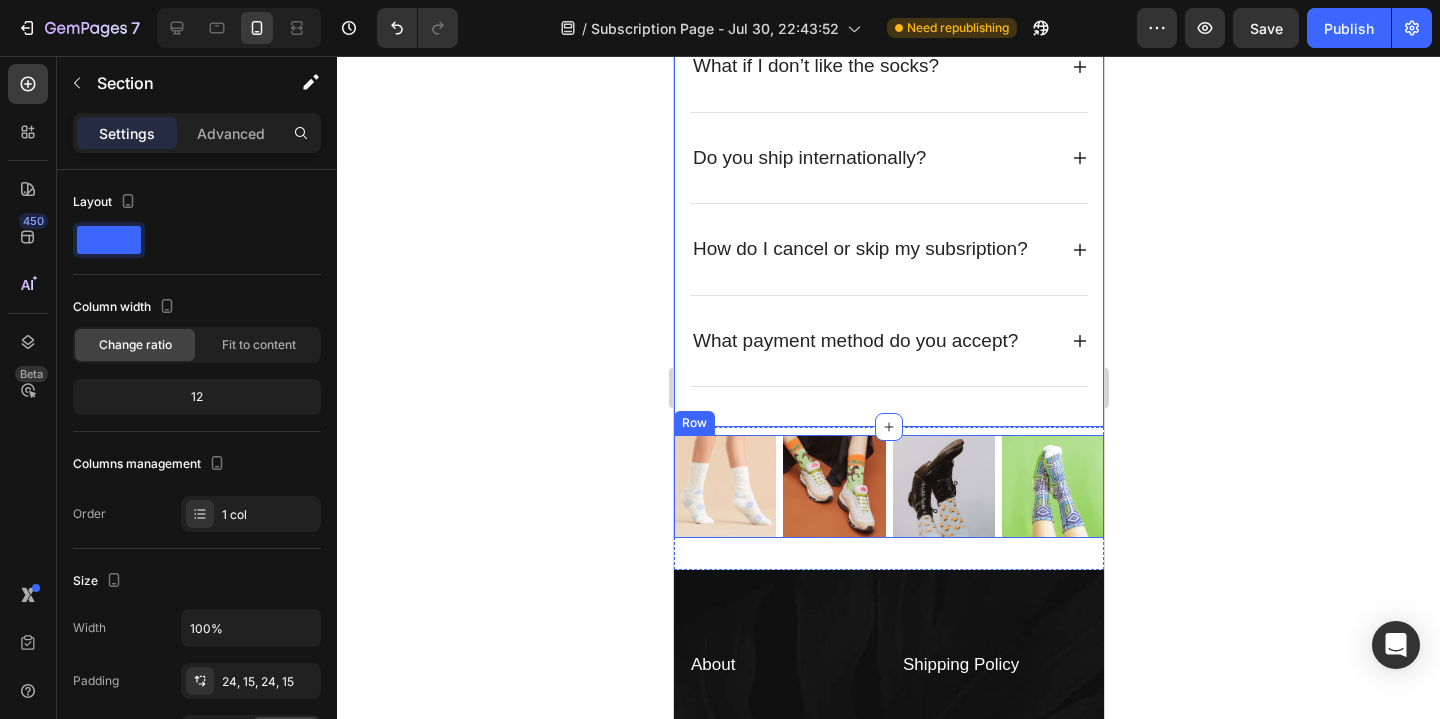 click on "Image Image Image Image Row" at bounding box center (888, 486) 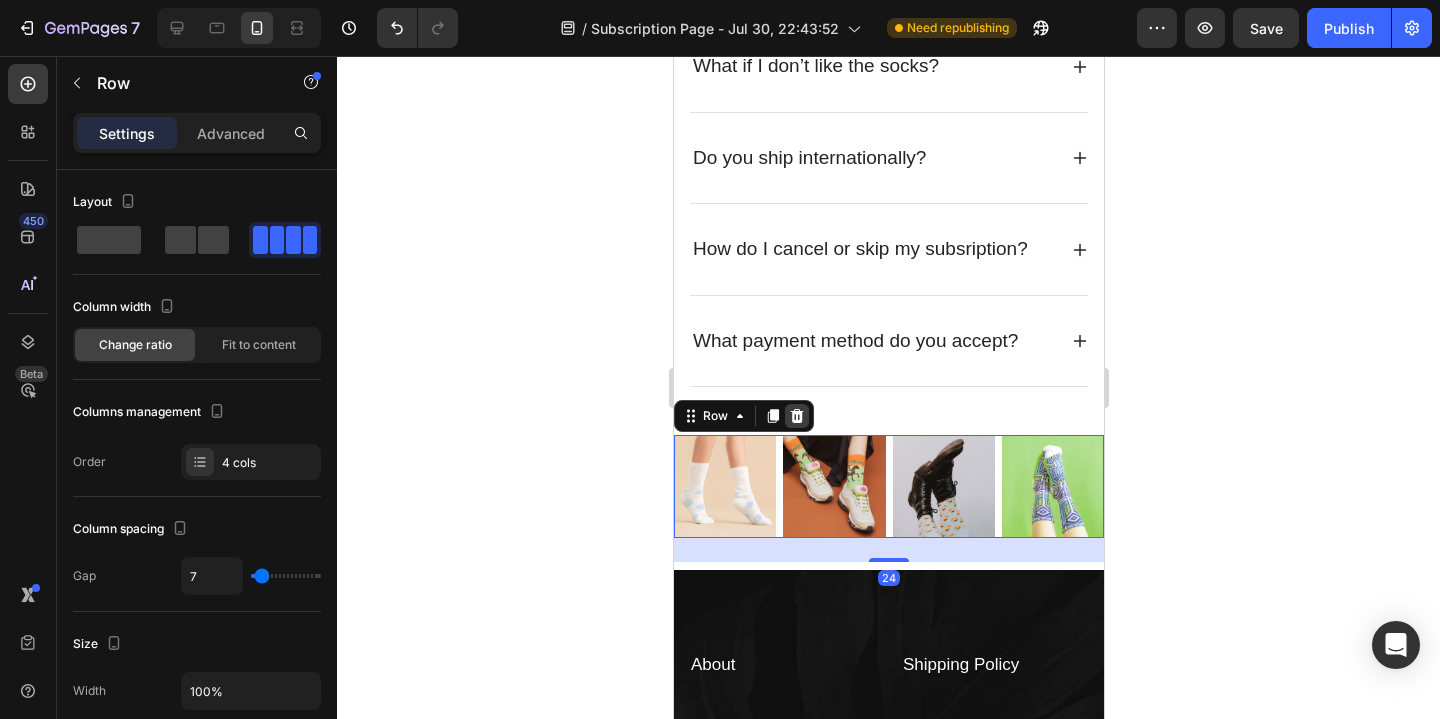 click 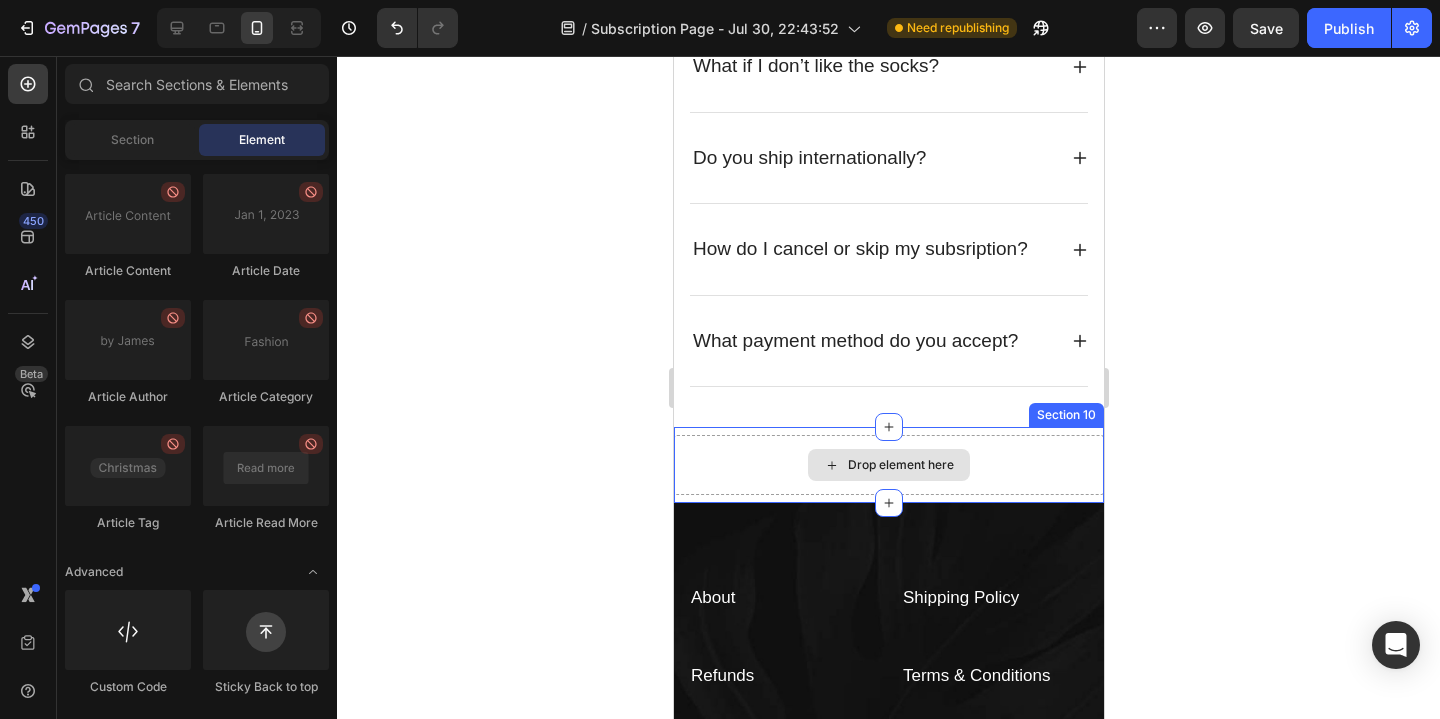 click on "Drop element here" at bounding box center [888, 465] 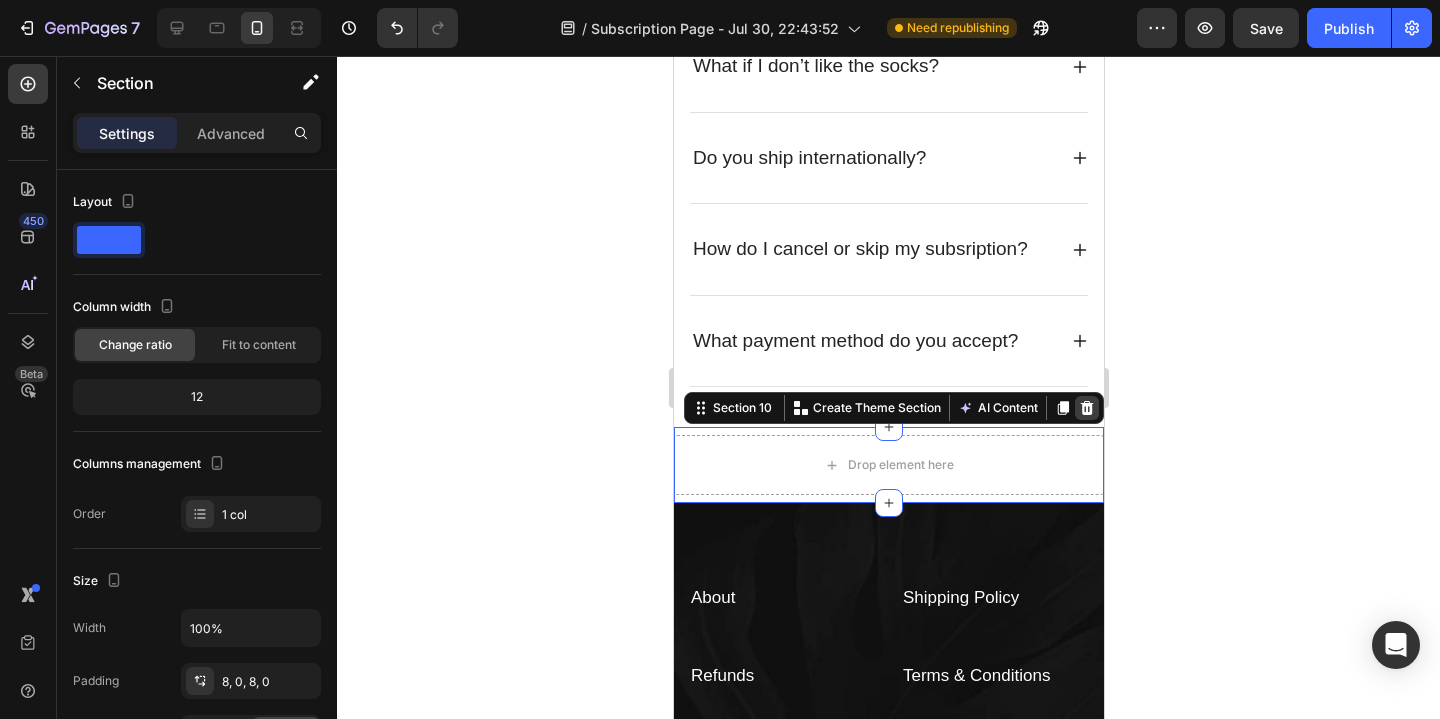 click 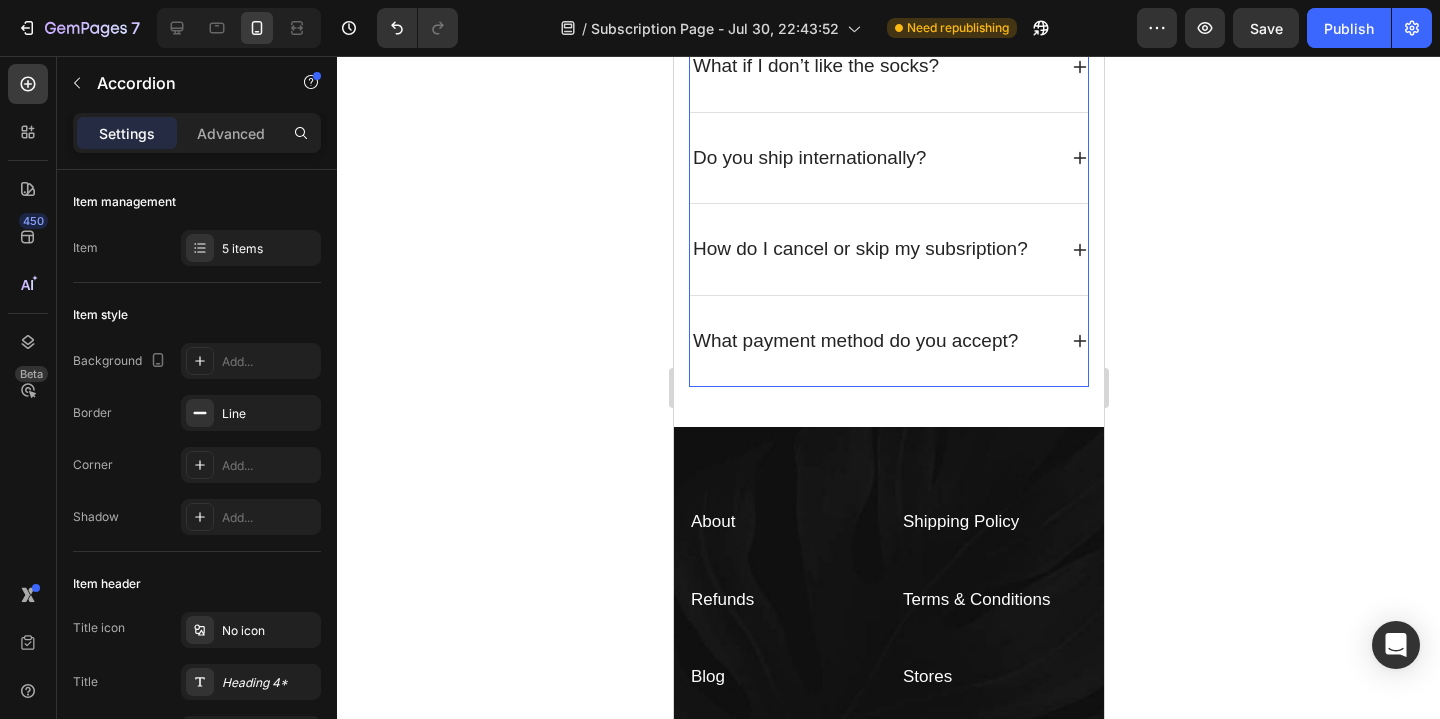 click on "What kind of socks will I get? All of our socks are crew fitting socks. They will come up to your mid-calf. They are all made from a high quality combed cotton blend. Text block
What if I don’t like the socks?
Do you ship internationally?
How do I cancel or skip my subsription?
What payment method do you accept? Accordion" at bounding box center [888, 109] 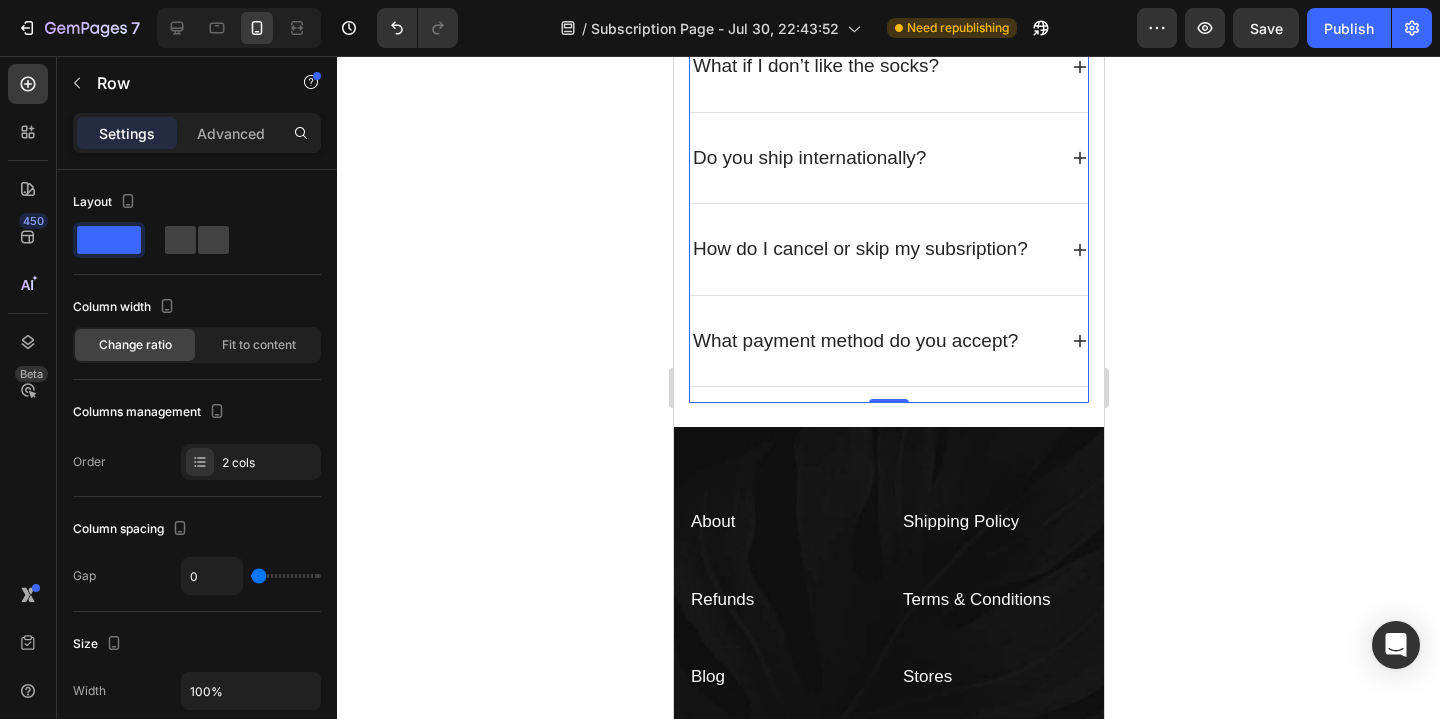 click on "Du hast noch Fragen? Wir haben die Antworten Heading Row
What kind of socks will I get? All of our socks are crew fitting socks. They will come up to your mid-calf. They are all made from a high quality combed cotton blend. Text block
What if I don’t like the socks?
Do you ship internationally?
How do I cancel or skip my subsription?
What payment method do you accept? Accordion Row   0" at bounding box center (888, 36) 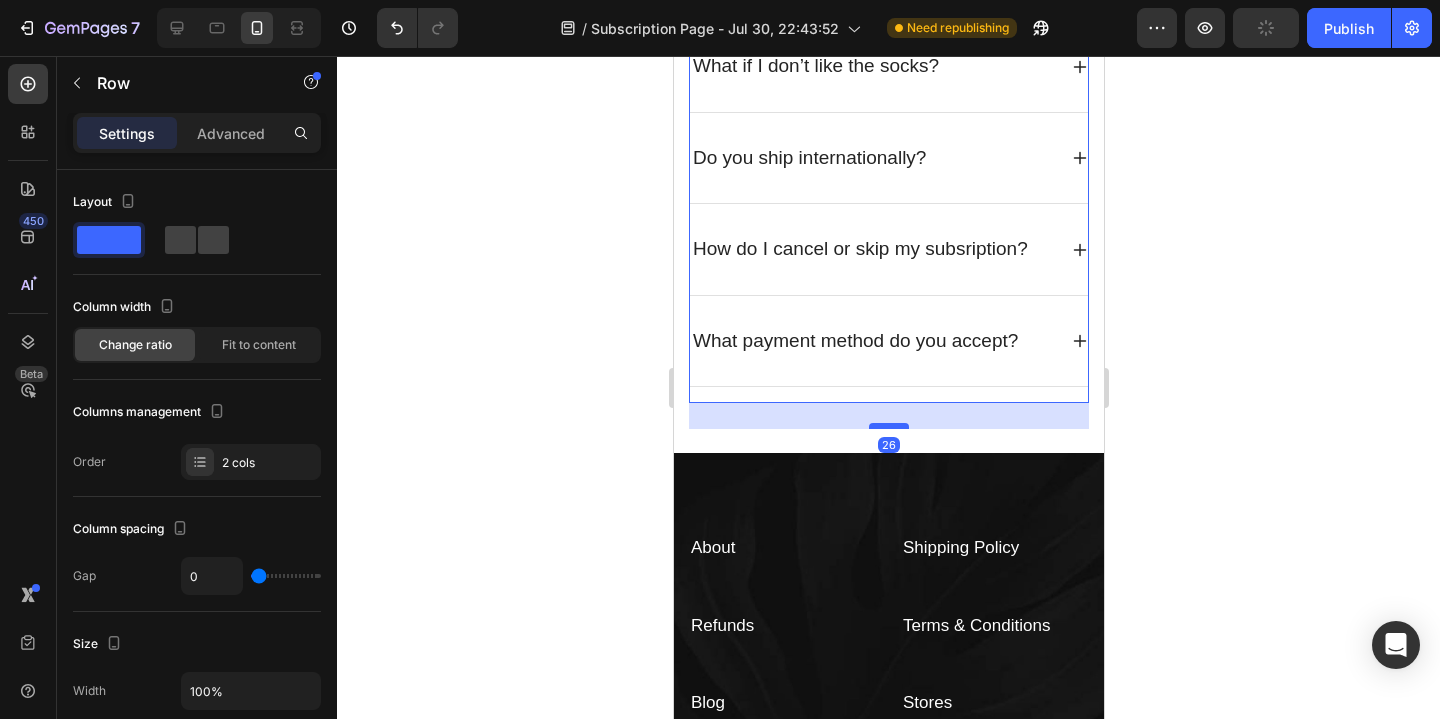 drag, startPoint x: 897, startPoint y: 398, endPoint x: 898, endPoint y: 424, distance: 26.019224 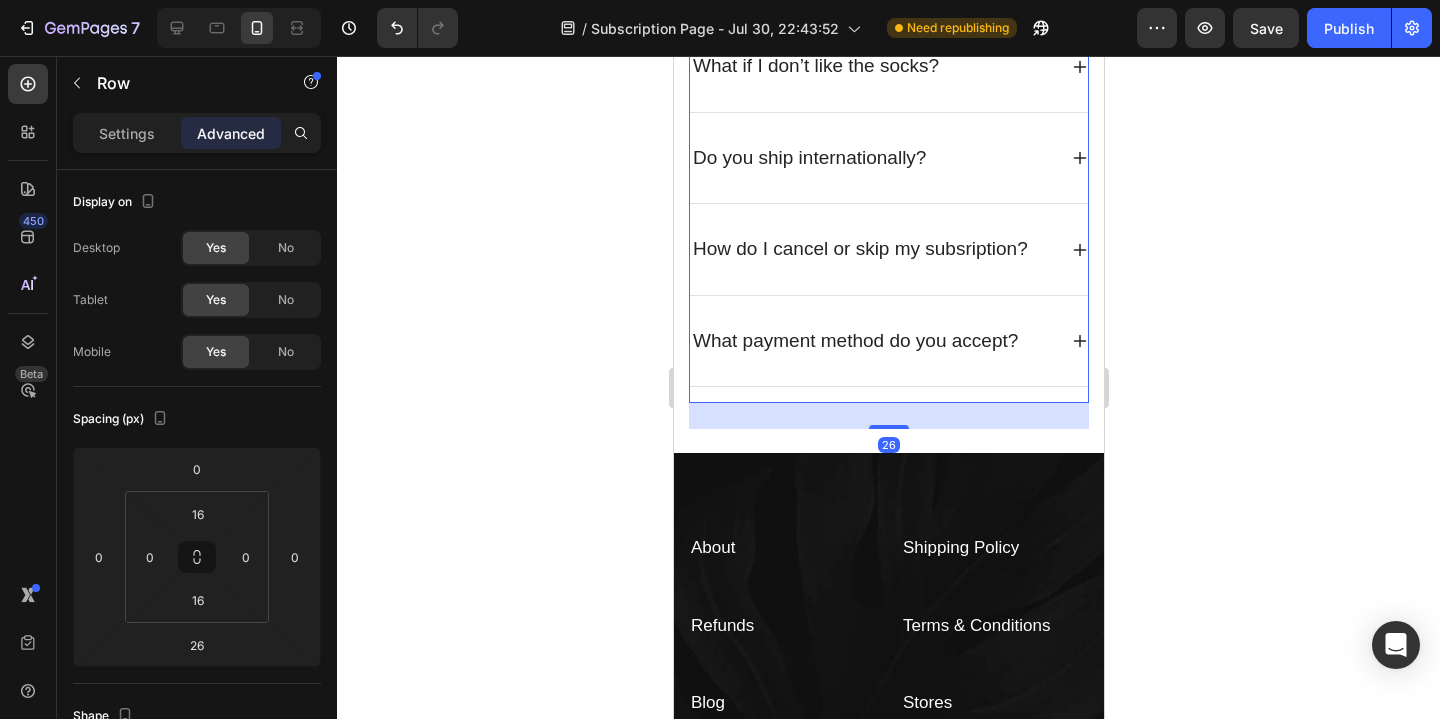 click 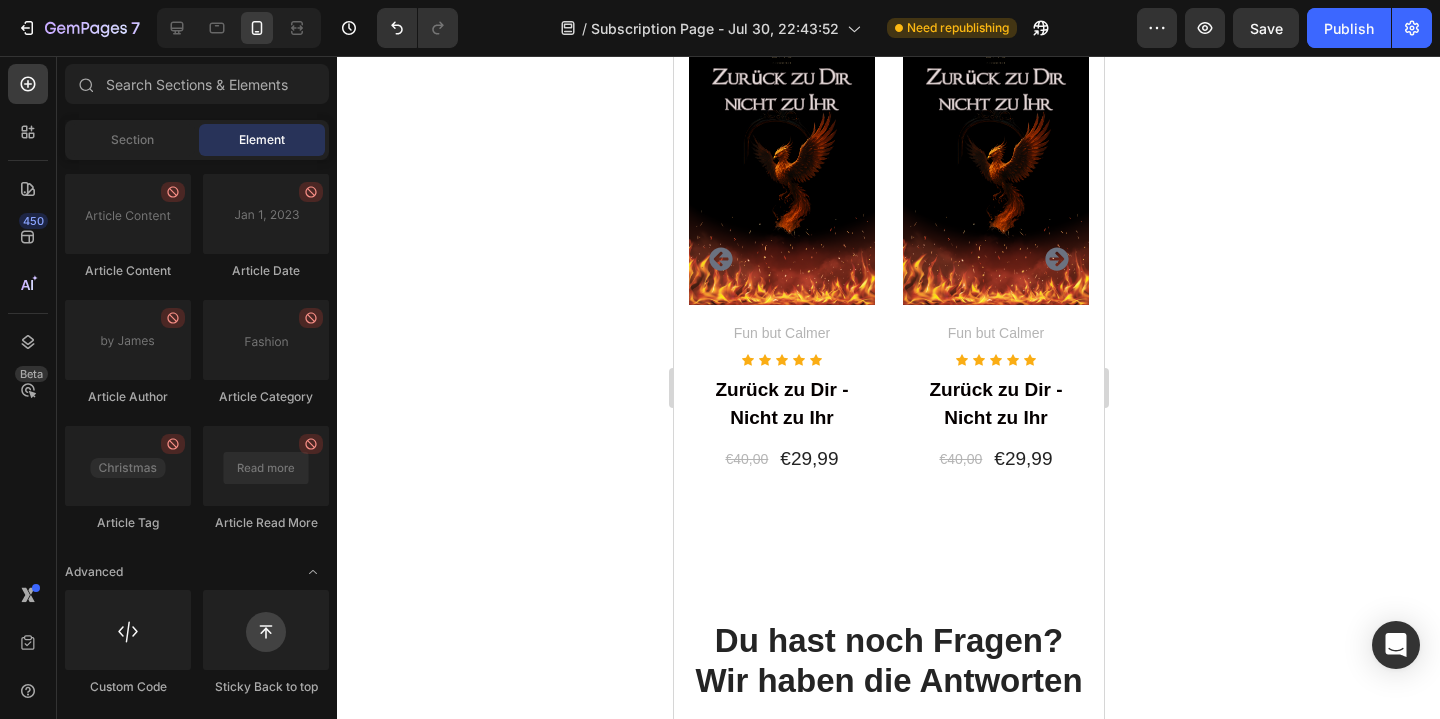 scroll, scrollTop: 6453, scrollLeft: 0, axis: vertical 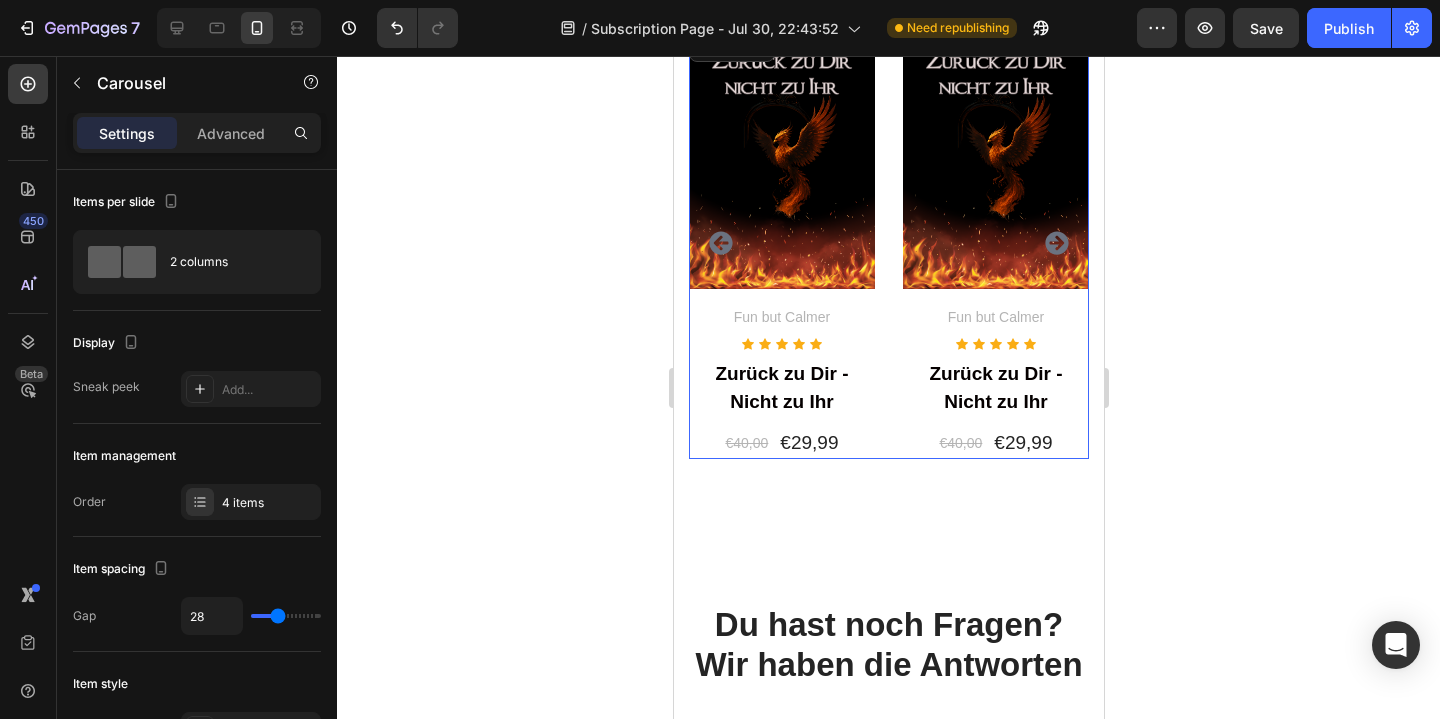 click on "Product Images & Gallery Fun but Calmer Text block                Icon                Icon                Icon                Icon                Icon Icon List Hoz Row Zurück zu Dir - Nicht zu Ihr Product Title €40,00 Product Price Product Price €29,99 Product Price Product Price Row Product Product Images & Gallery Fun but Calmer Text block                Icon                Icon                Icon                Icon                Icon Icon List Hoz Row Zurück zu Dir - Nicht zu Ihr Product Title €40,00 Product Price Product Price €29,99 Product Price Product Price Row Product Product Images & Gallery Fun but Calmer Text block                Icon                Icon                Icon                Icon                Icon Icon List Hoz Row Zurück zu Dir - Nicht zu Ihr Product Title €40,00 Product Price Product Price €29,99 Product Price Product Price Row Product Product Images & Gallery Fun but Calmer Text block                Icon                Icon                Icon" at bounding box center [888, 243] 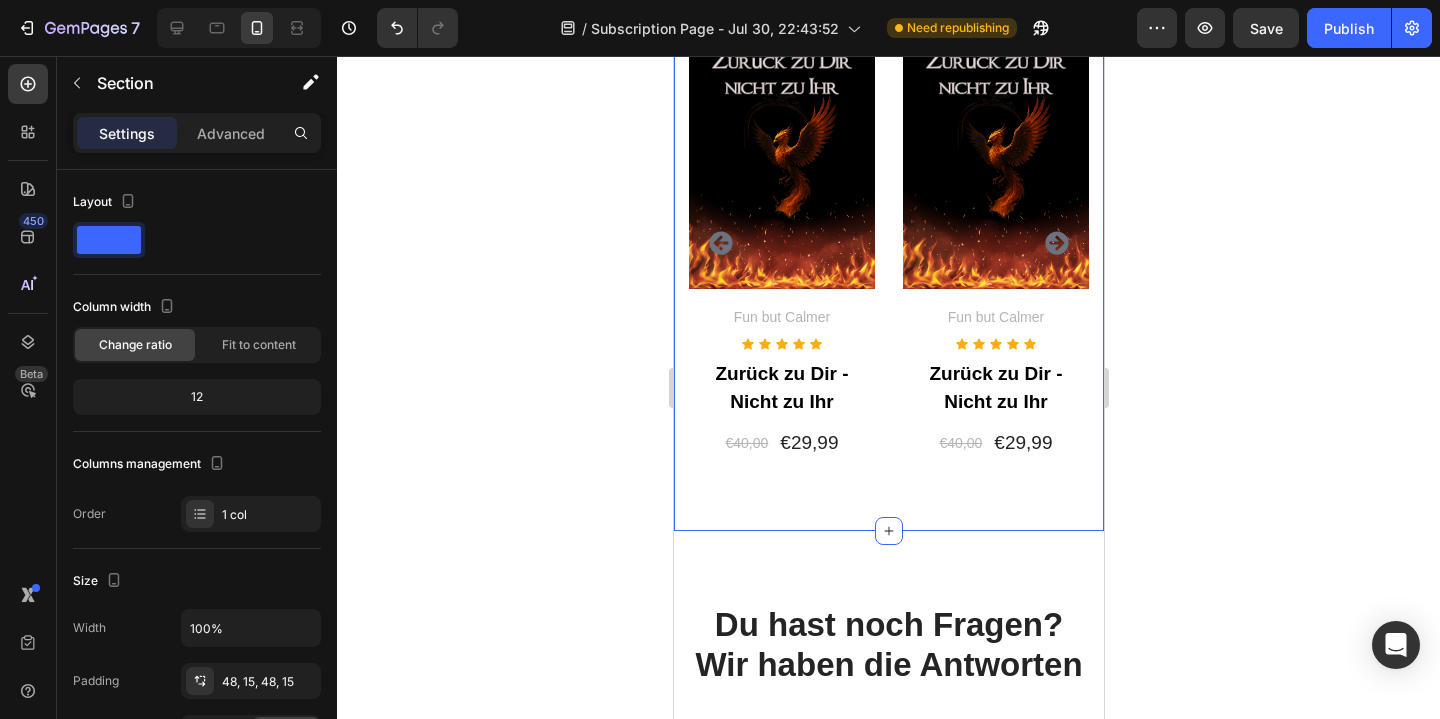 click on "Kaufe 3 Bücher und erhalte 1 davon gratis Heading Check out some of our special products here! Text block Row Product Images & Gallery Zurück zu Dir - Nicht zu Ihr Product Title NEW Button Row €40,00 Product Price Product Price €29,99 Product Price Product Price Row Product
Product Images & Gallery Fun but Calmer Text block                Icon                Icon                Icon                Icon                Icon Icon List Hoz Row Zurück zu Dir - Nicht zu Ihr Product Title €40,00 Product Price Product Price €29,99 Product Price Product Price Row Product Product Images & Gallery Fun but Calmer Text block                Icon                Icon                Icon                Icon                Icon Icon List Hoz Row Zurück zu Dir - Nicht zu Ihr Product Title €40,00 Product Price Product Price €29,99 Product Price Product Price Row Product Product Images & Gallery Fun but Calmer Text block                Icon                Icon                Icon                Row" at bounding box center (888, -143) 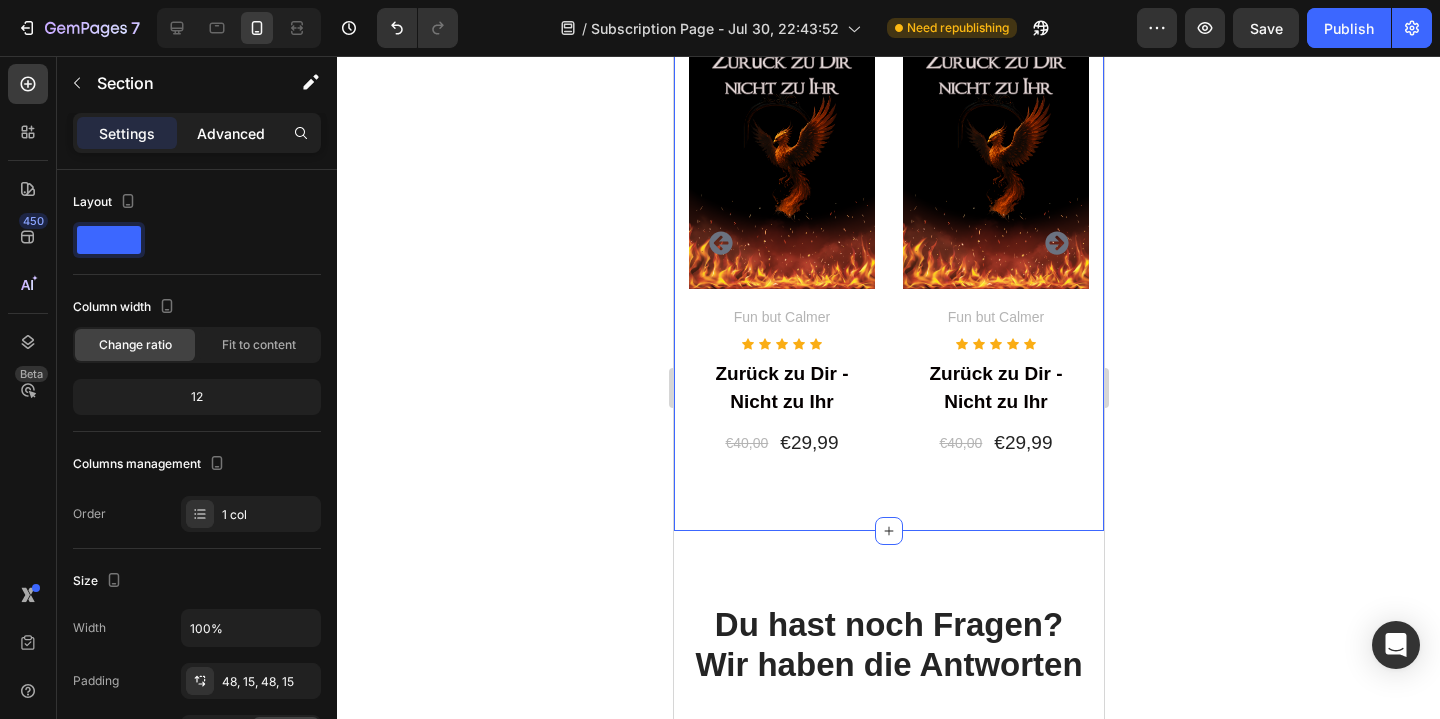 click on "Advanced" at bounding box center [231, 133] 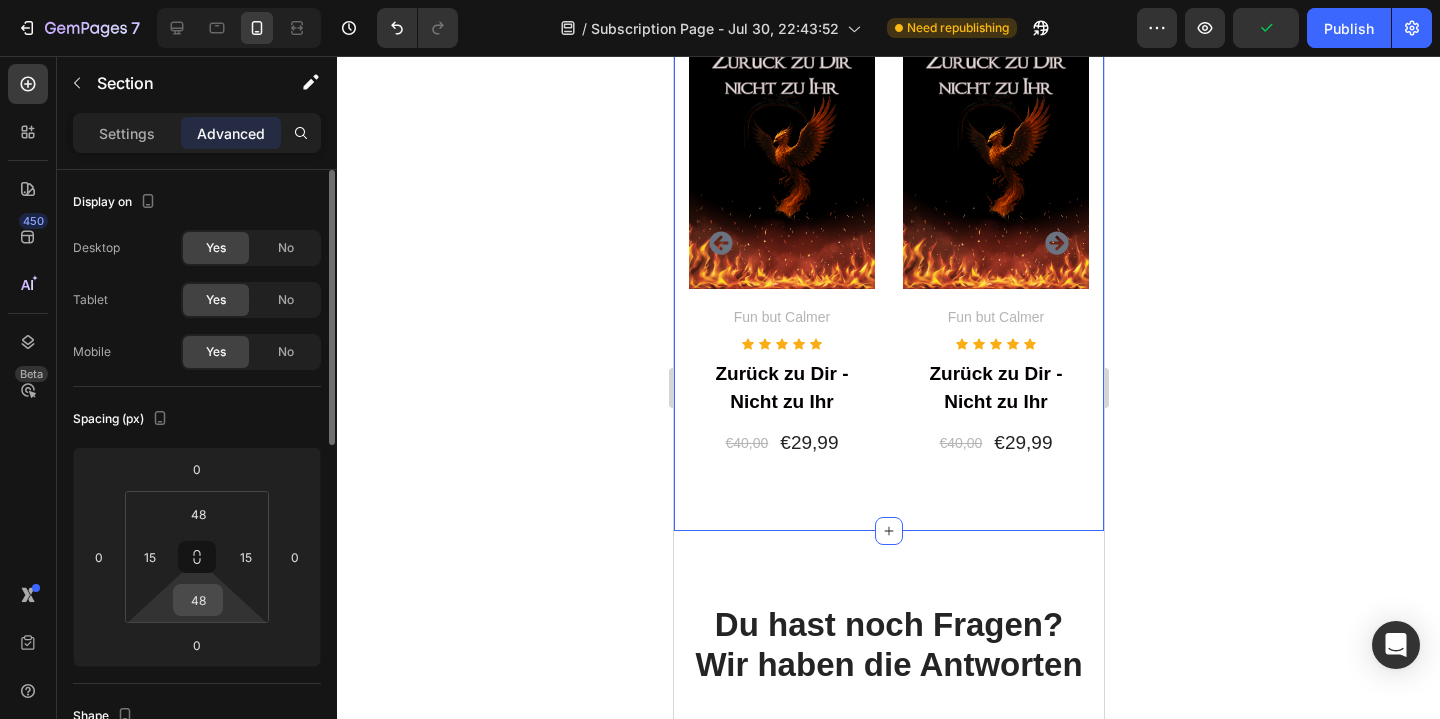 click on "48" at bounding box center [198, 600] 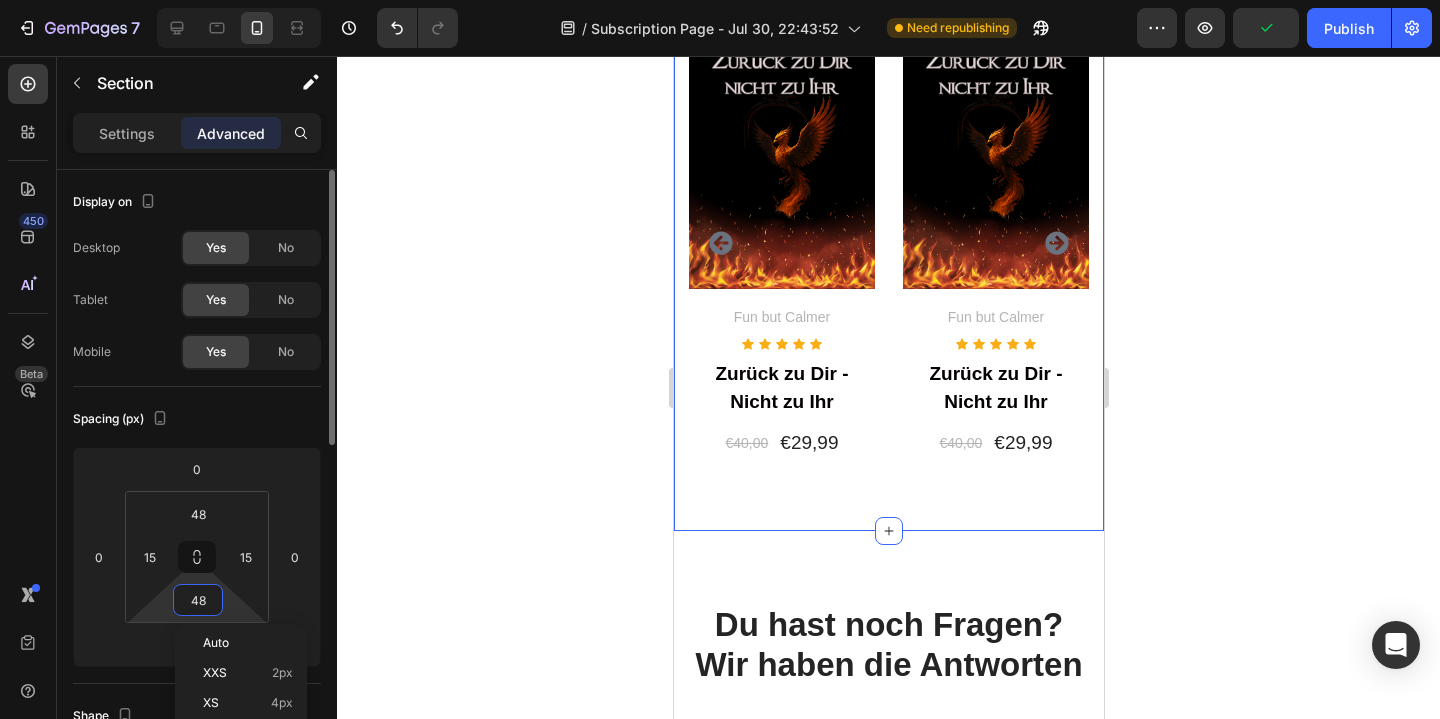 type on "0" 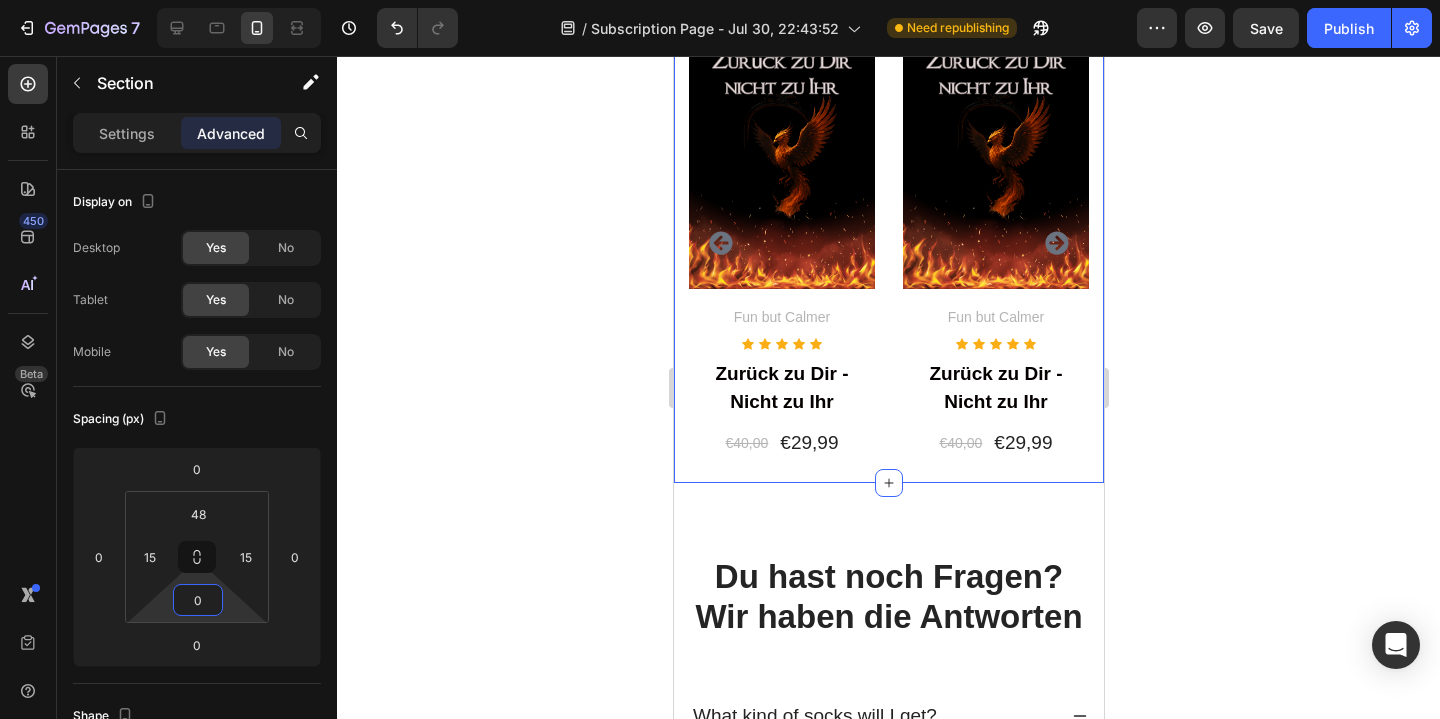 click 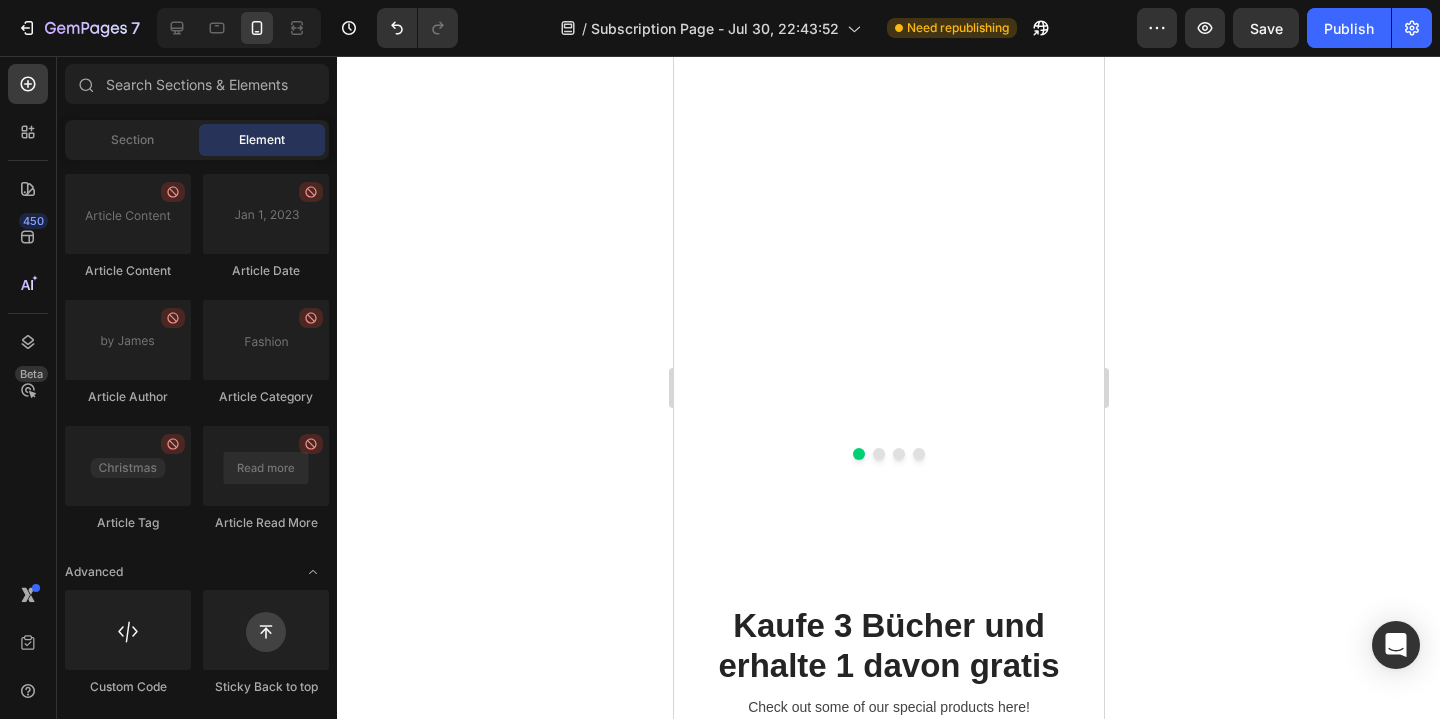 scroll, scrollTop: 5321, scrollLeft: 0, axis: vertical 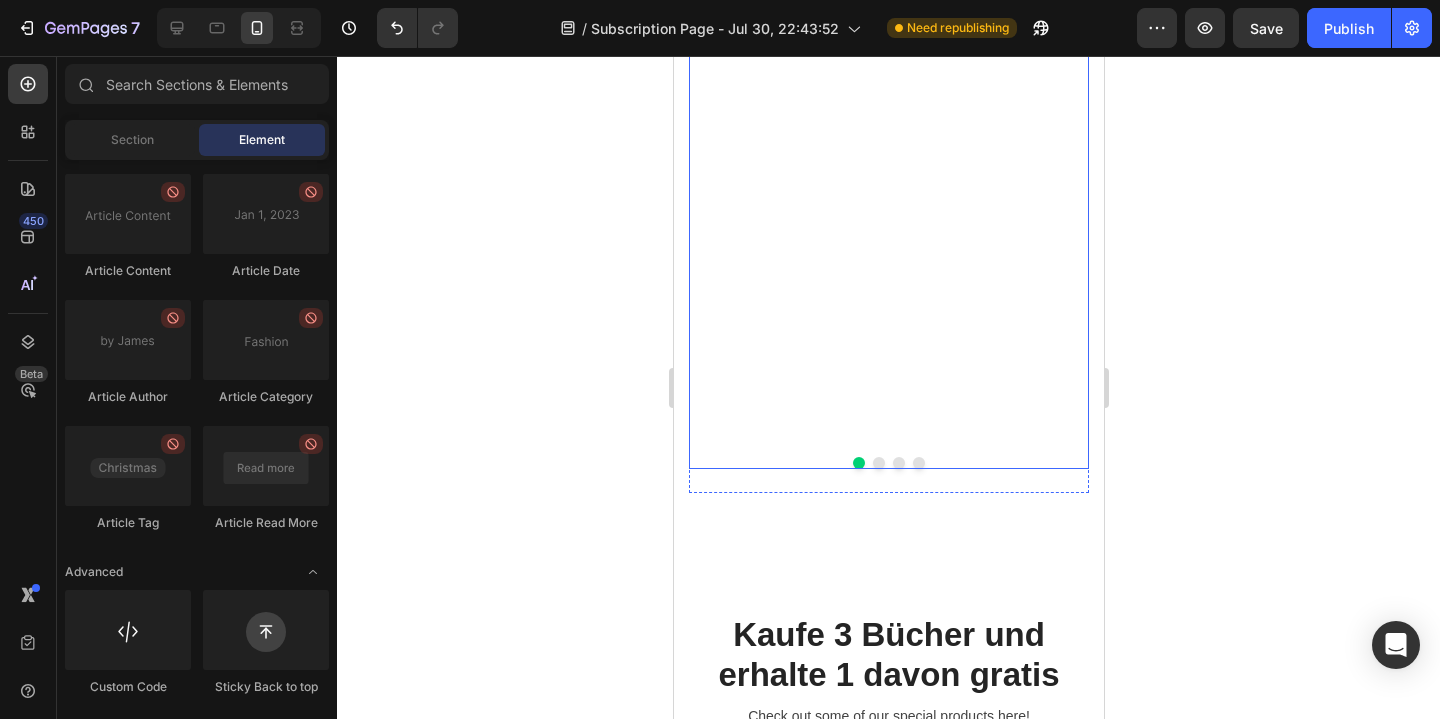 click on "Kaufe 3 Bücher und erhalte 1 davon gratis Heading Check out some of our special products here! Text block Row Product Images & Gallery Zurück zu Dir - Nicht zu Ihr Product Title NEW Button Row €40,00 Product Price Product Price €29,99 Product Price Product Price Row Product
Product Images & Gallery Fun but Calmer Text block                Icon                Icon                Icon                Icon                Icon Icon List Hoz Row Zurück zu Dir - Nicht zu Ihr Product Title €40,00 Product Price Product Price €29,99 Product Price Product Price Row Product Product Images & Gallery Fun but Calmer Text block                Icon                Icon                Icon                Icon                Icon Icon List Hoz Row Zurück zu Dir - Nicht zu Ihr Product Title €40,00 Product Price Product Price €29,99 Product Price Product Price Row Product Product Images & Gallery Fun but Calmer Text block                Icon                Icon                Icon                Row" at bounding box center [888, 1191] 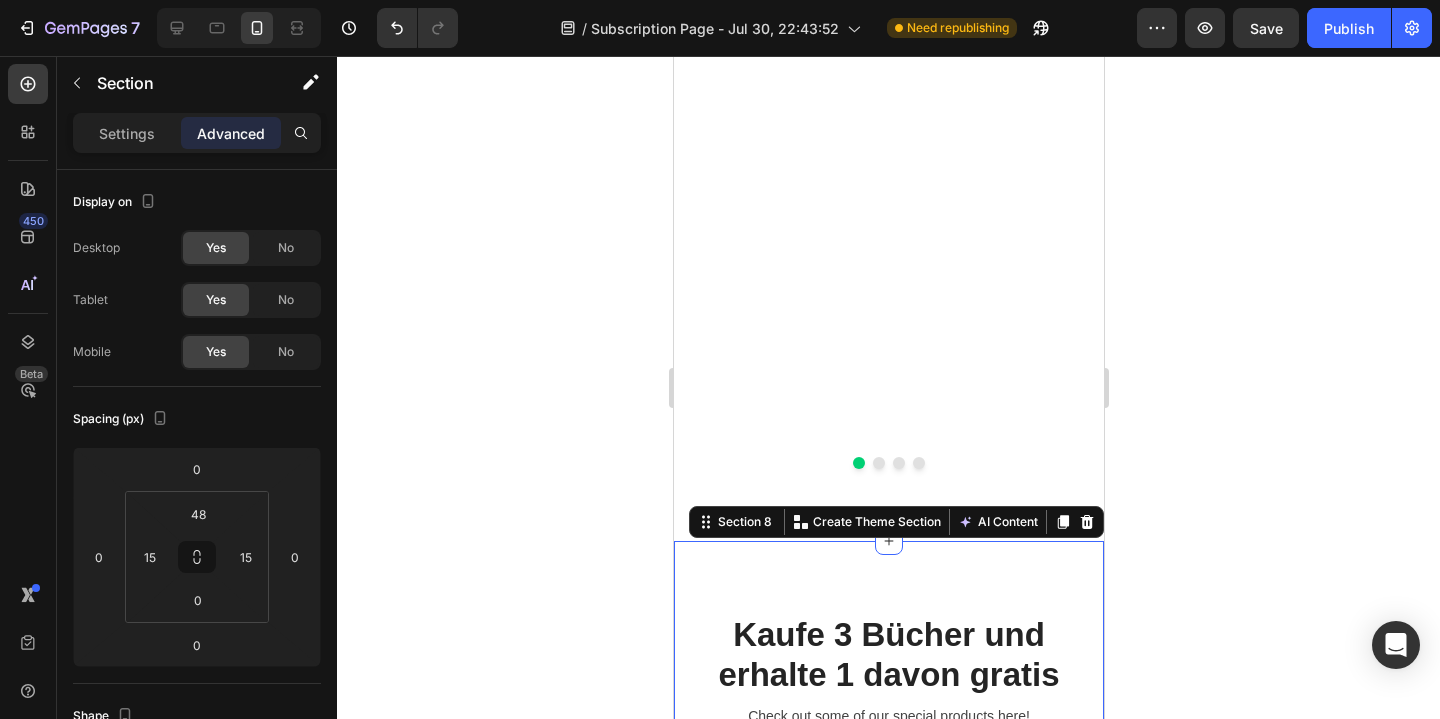 click 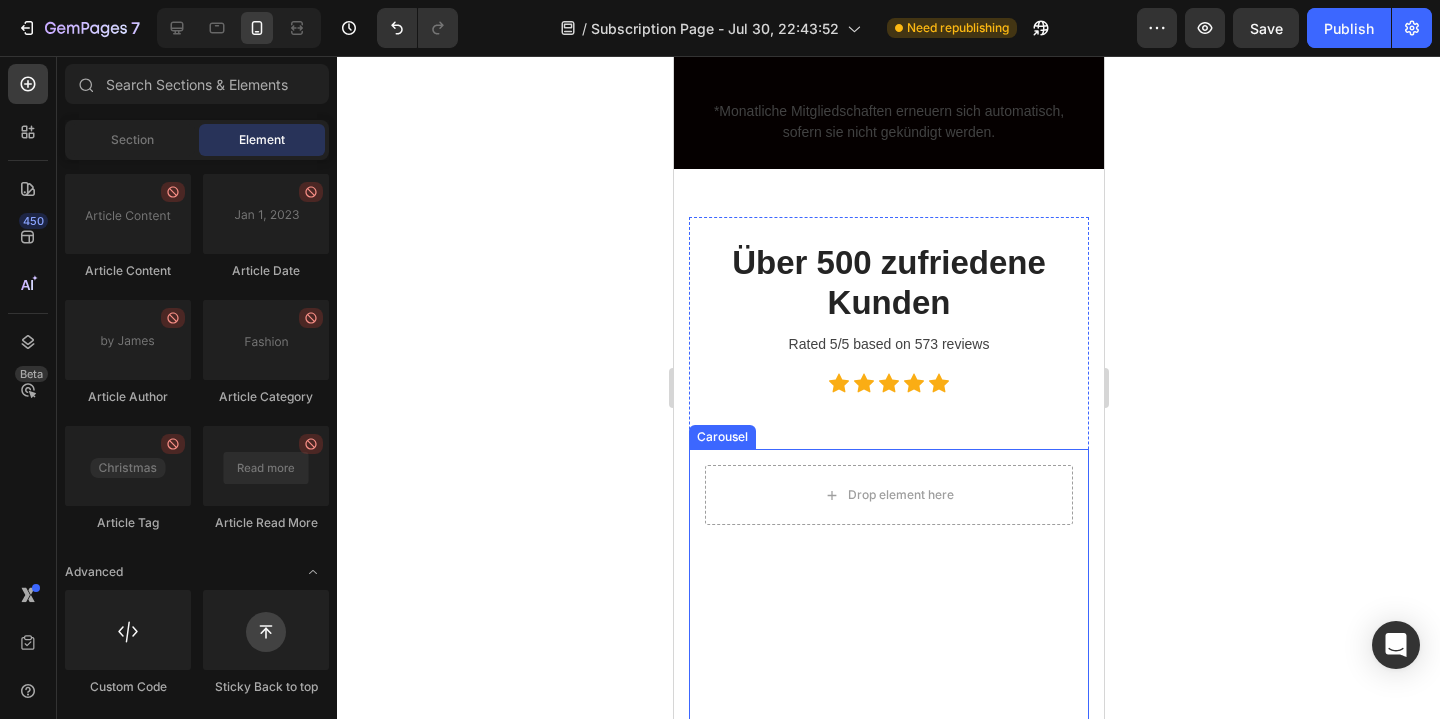 scroll, scrollTop: 4736, scrollLeft: 0, axis: vertical 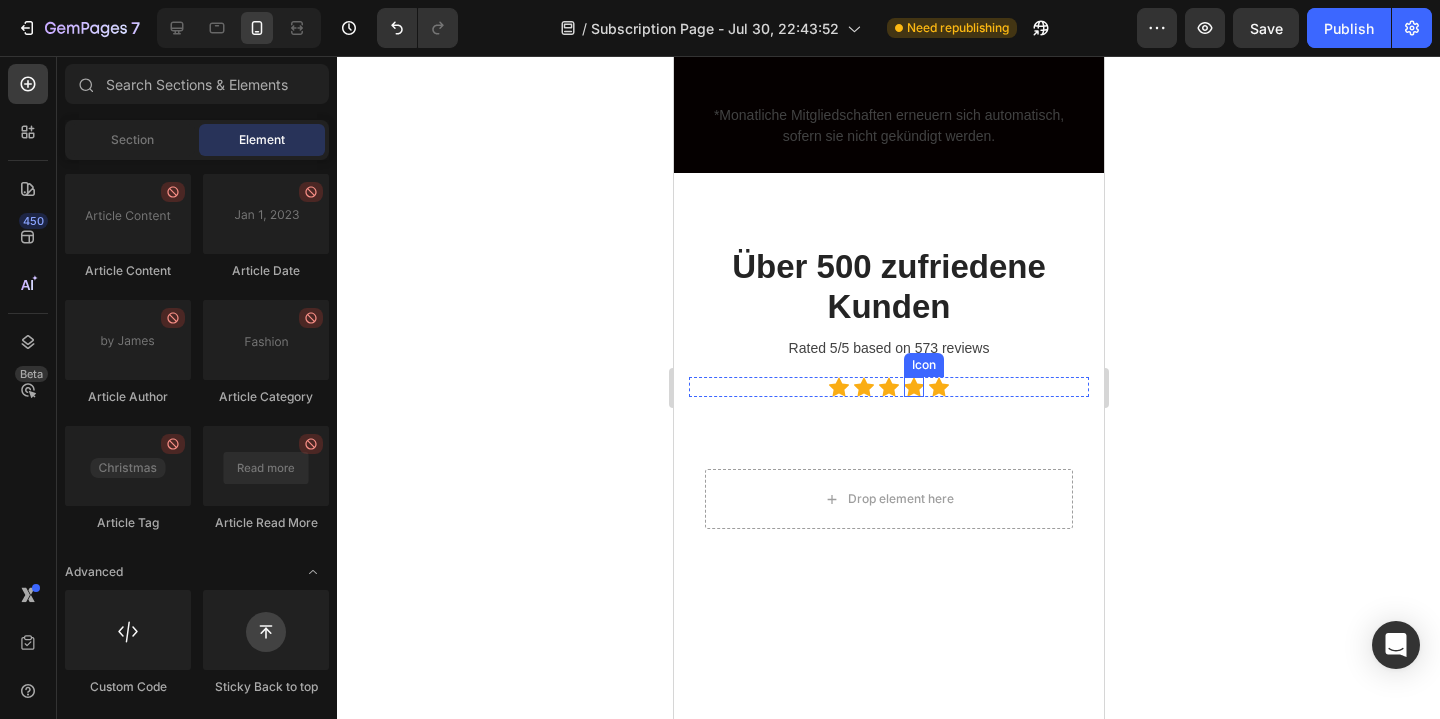 click on "Rated 5/5 based on 573 reviews" at bounding box center [888, 348] 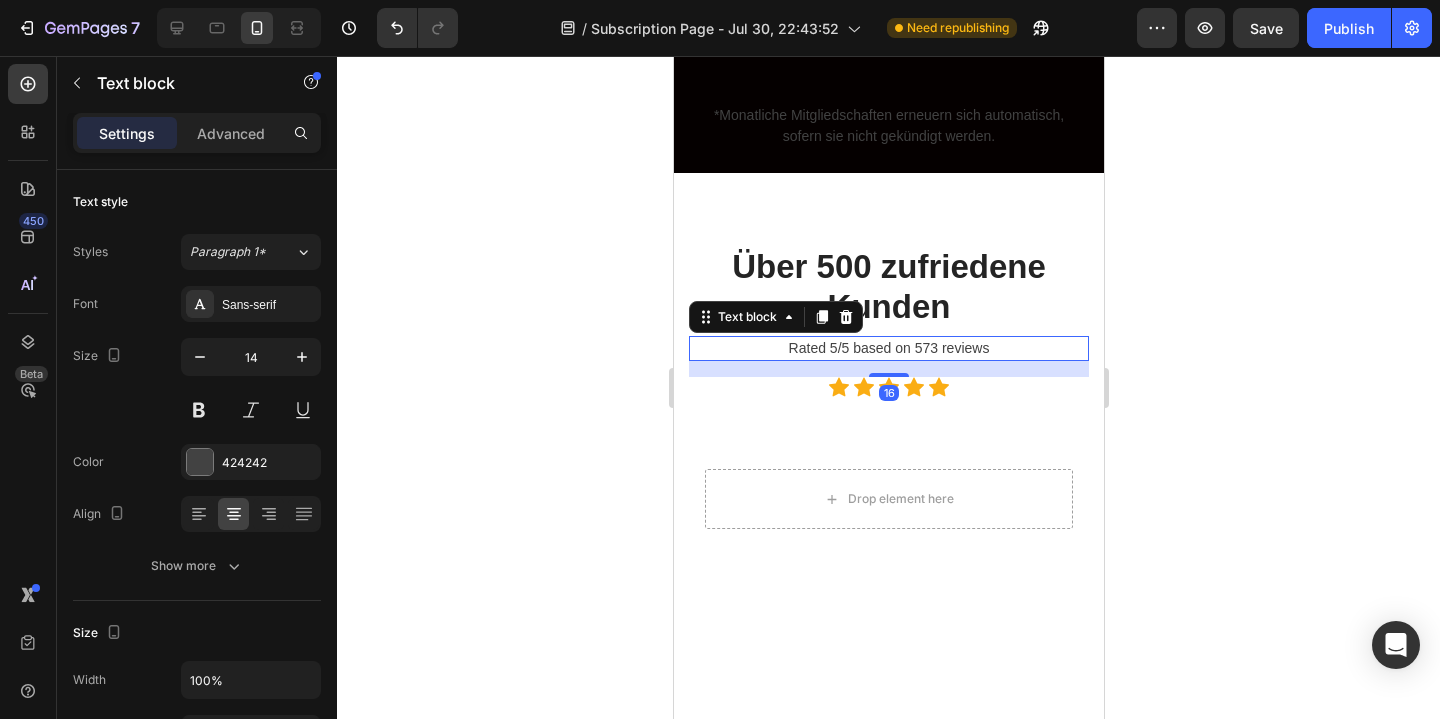 click on "Rated 5/5 based on 573 reviews" at bounding box center (888, 348) 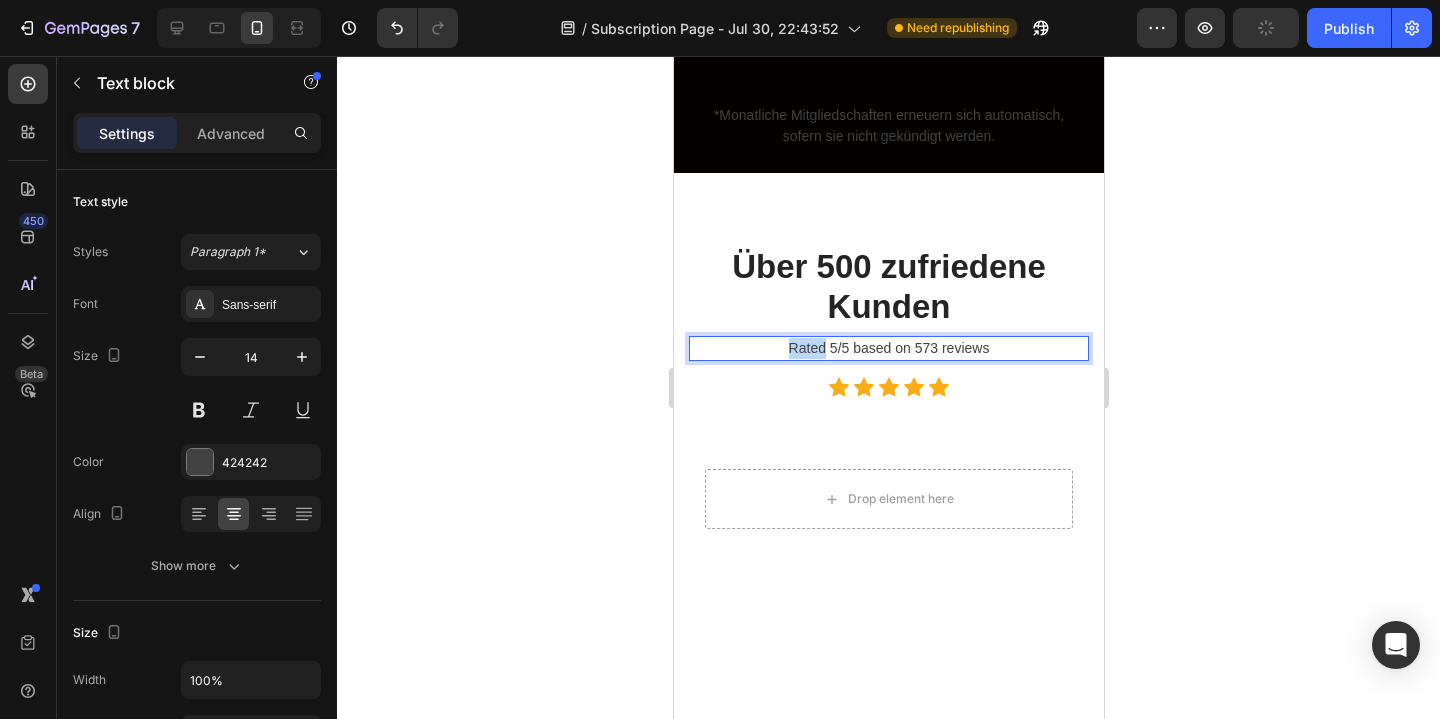 click on "Rated 5/5 based on 573 reviews" at bounding box center [888, 348] 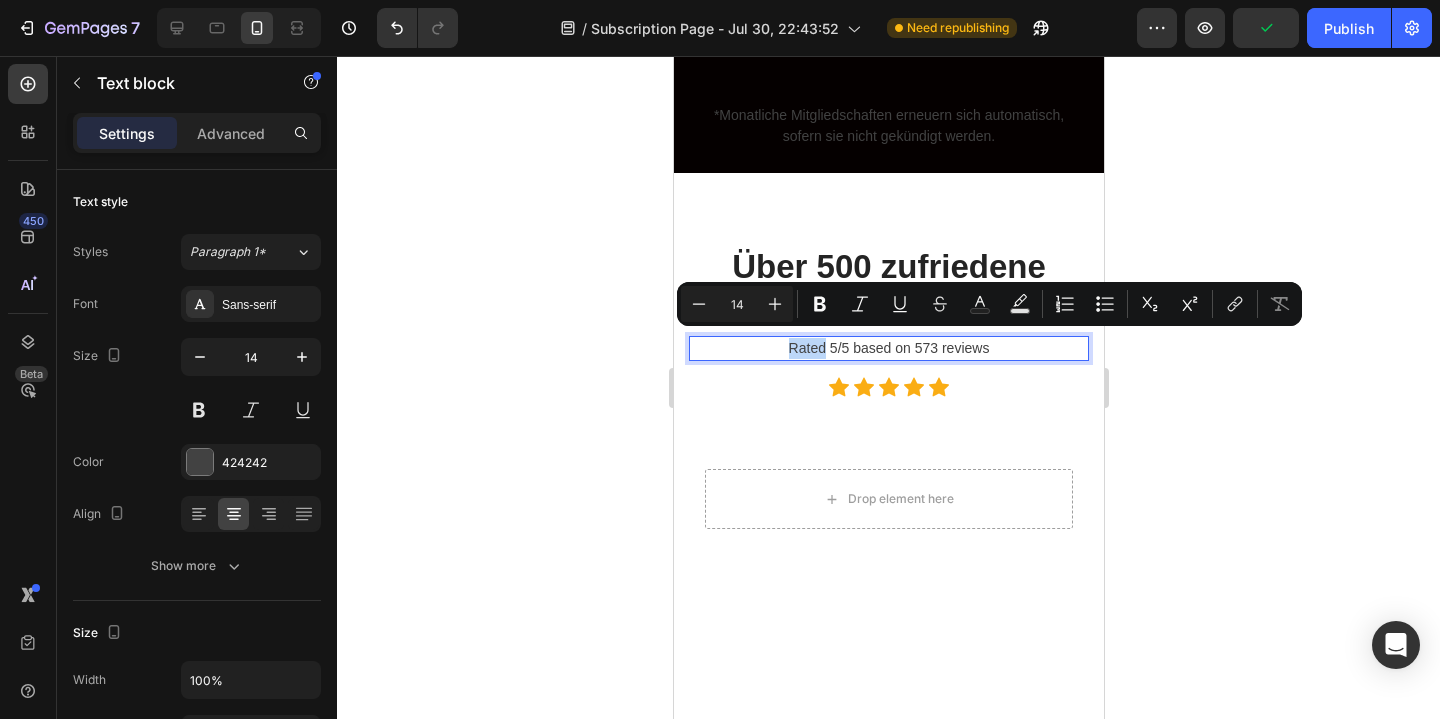 click on "Rated 5/5 based on 573 reviews" at bounding box center (888, 348) 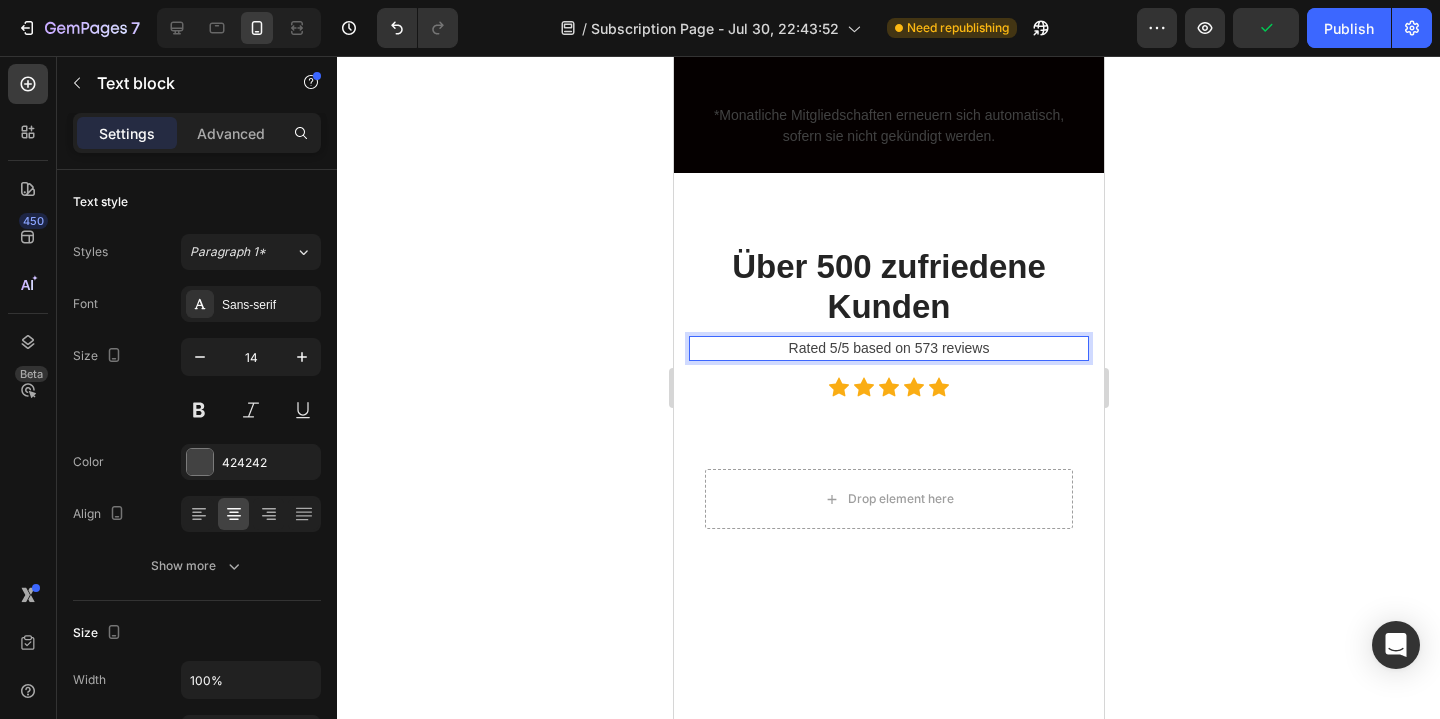 click on "Rated 5/5 based on 573 reviews" at bounding box center [888, 348] 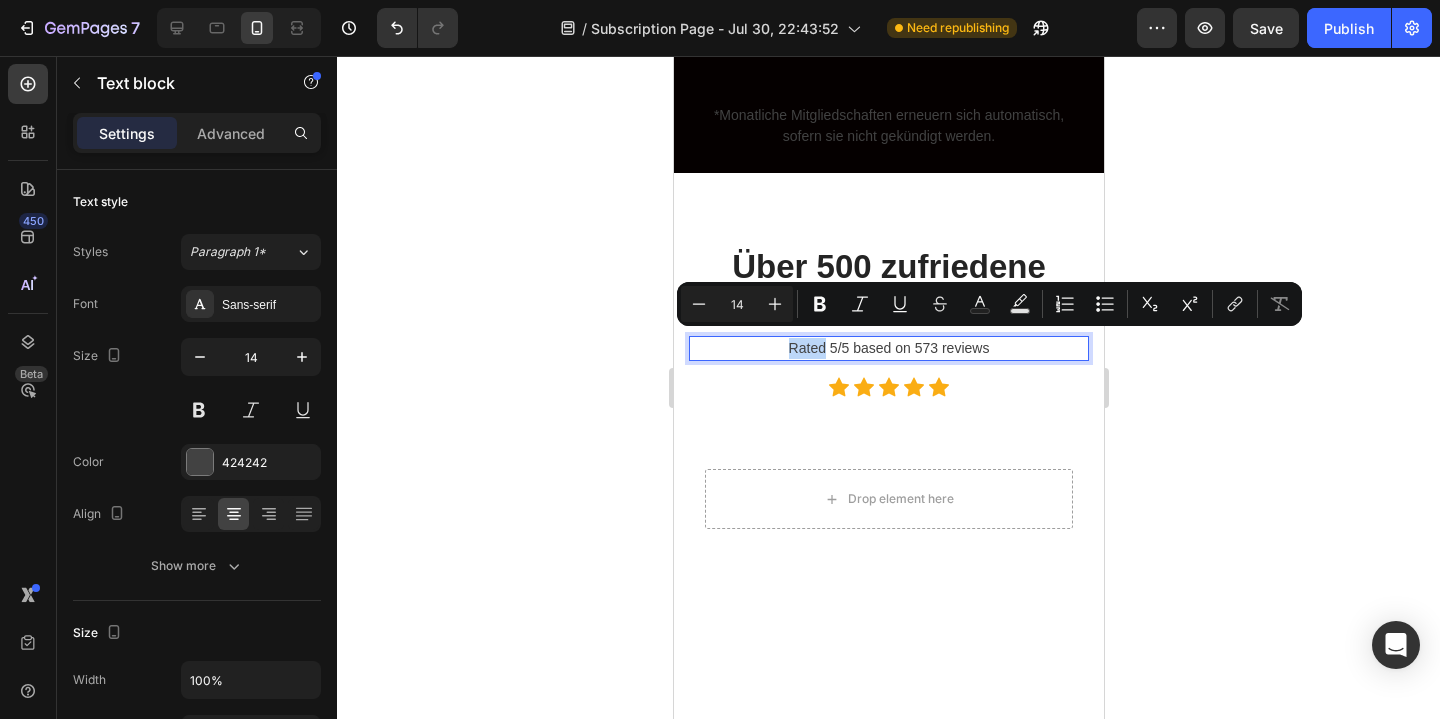 drag, startPoint x: 774, startPoint y: 342, endPoint x: 825, endPoint y: 342, distance: 51 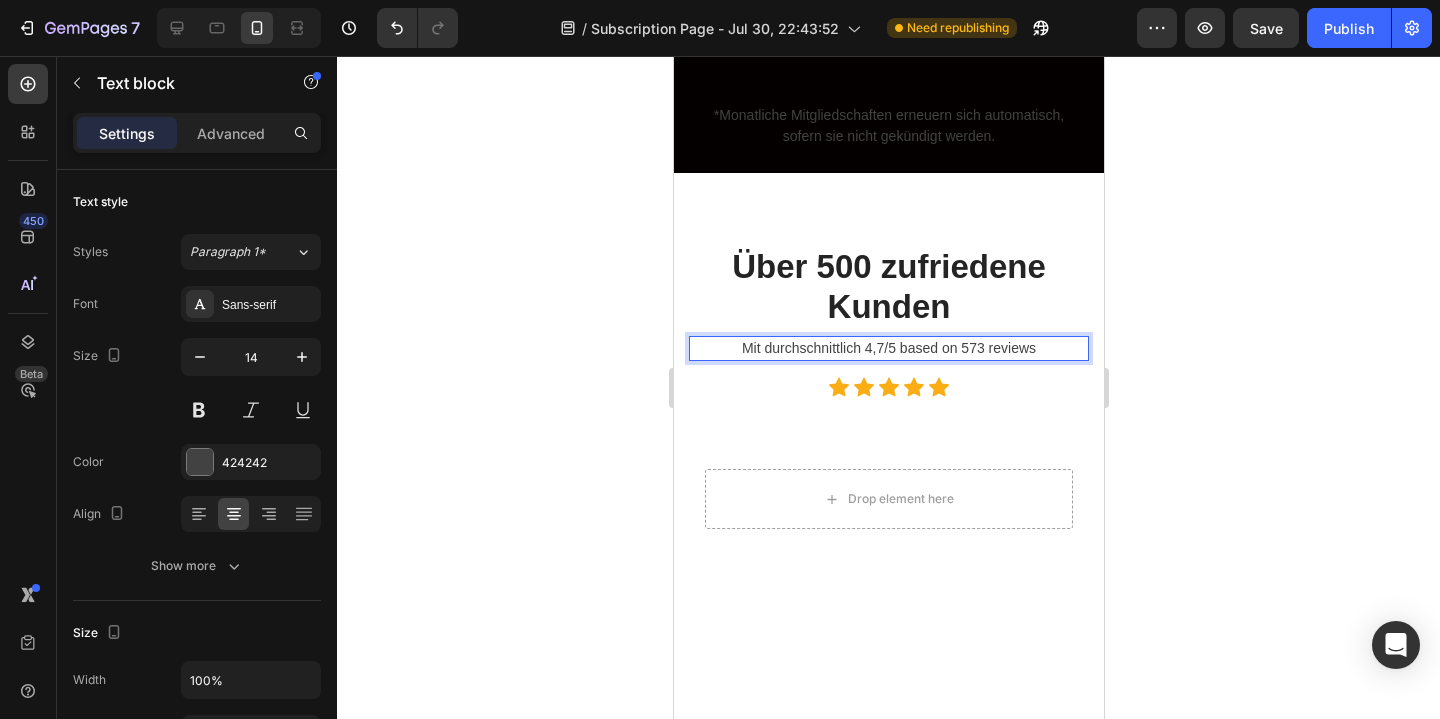 click on "Mit durchschnittlich 4,7/5 based on 573 reviews" at bounding box center (888, 348) 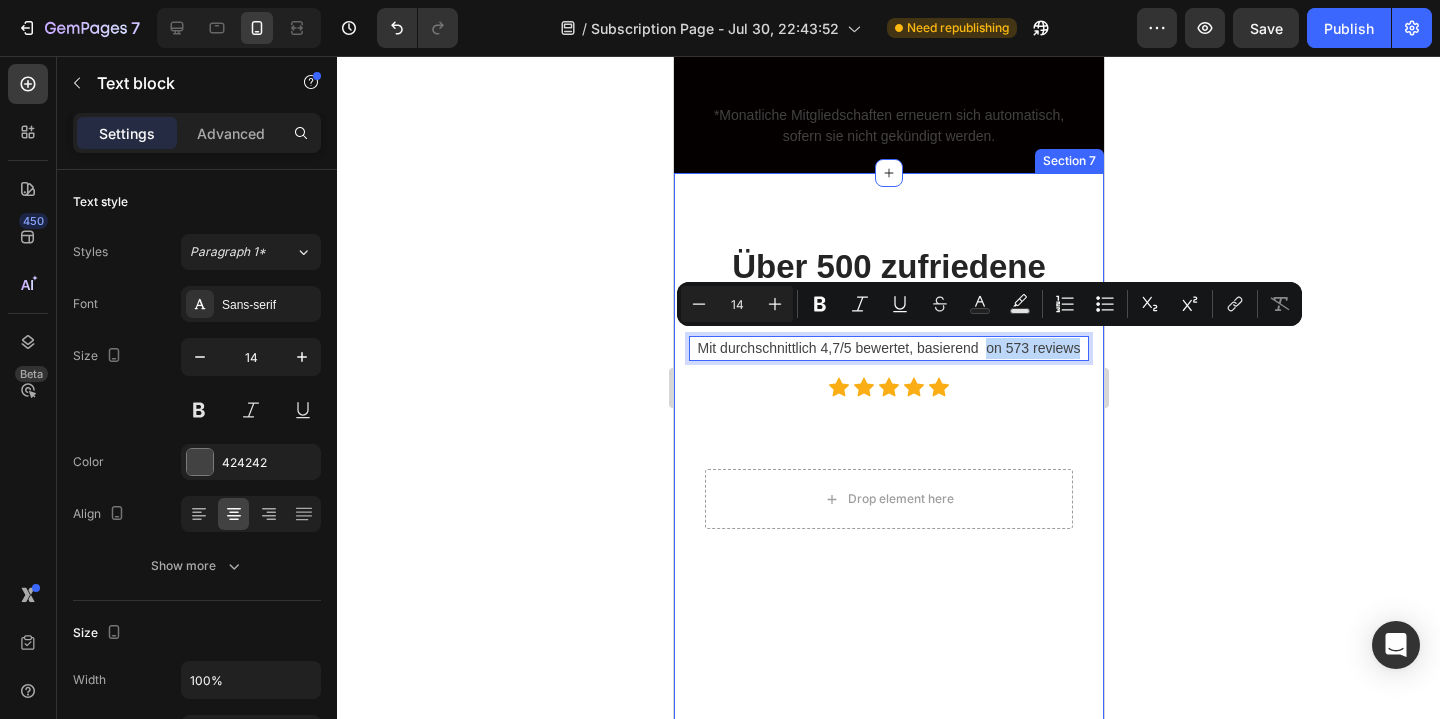 drag, startPoint x: 987, startPoint y: 340, endPoint x: 1088, endPoint y: 345, distance: 101.12369 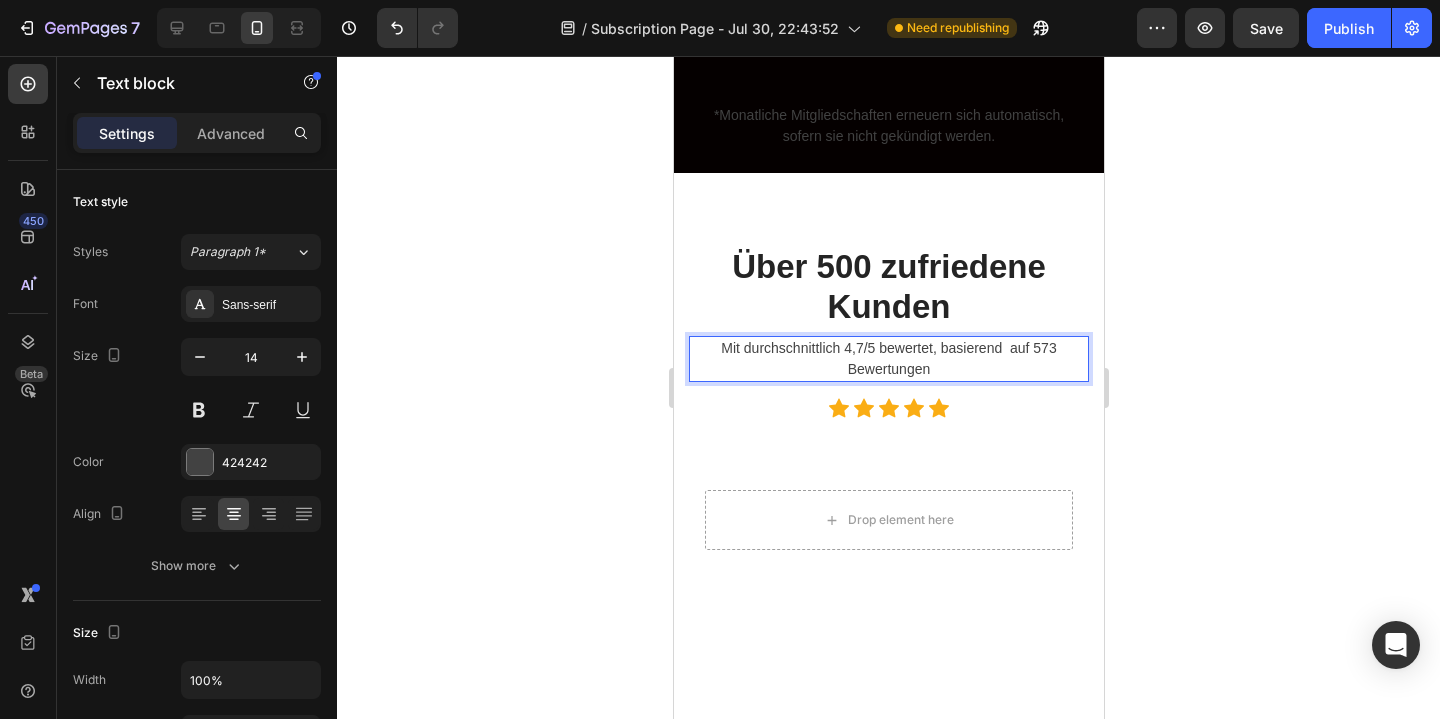 click on "Mit durchschnittlich 4,7/5 bewertet, basierend  auf 573 Bewertungen" at bounding box center (888, 359) 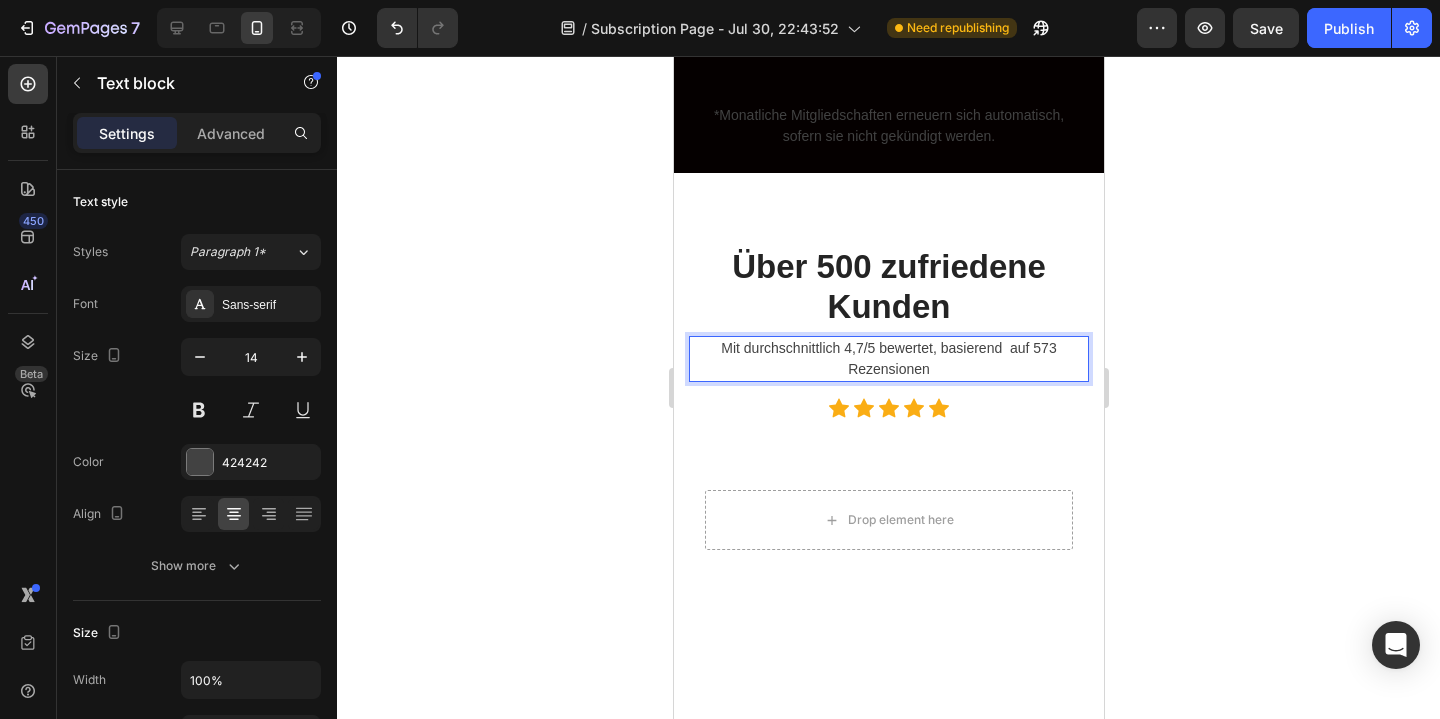click on "Mit durchschnittlich 4,7/5 bewertet, basierend  auf 573 Rezensionen" at bounding box center (888, 359) 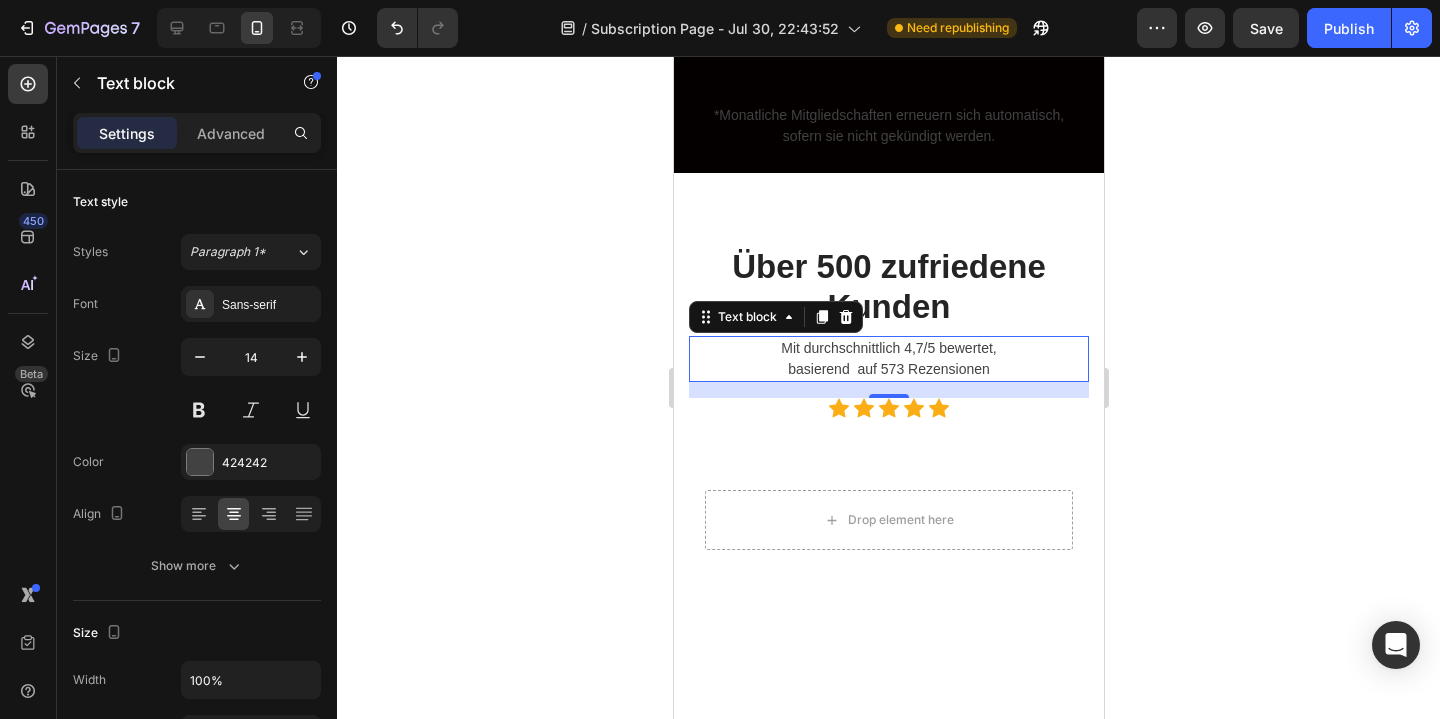 click 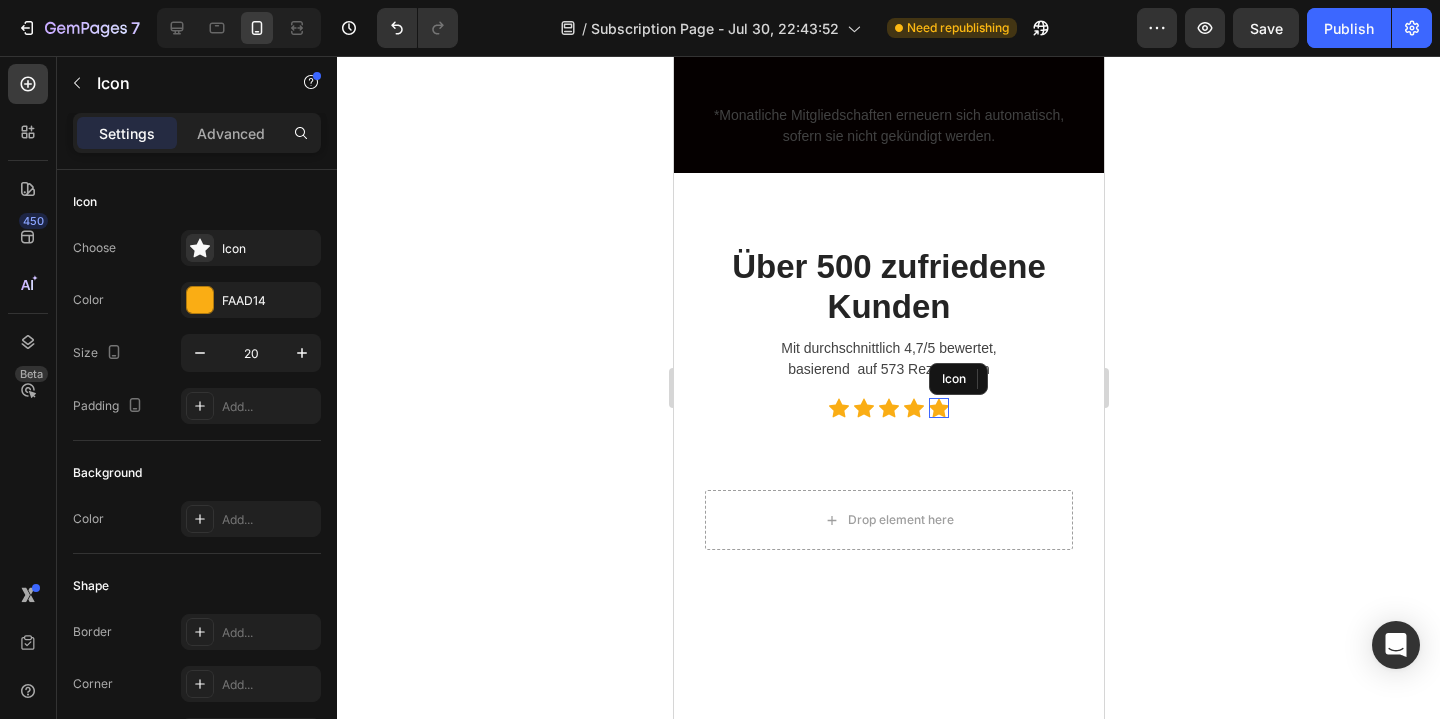click 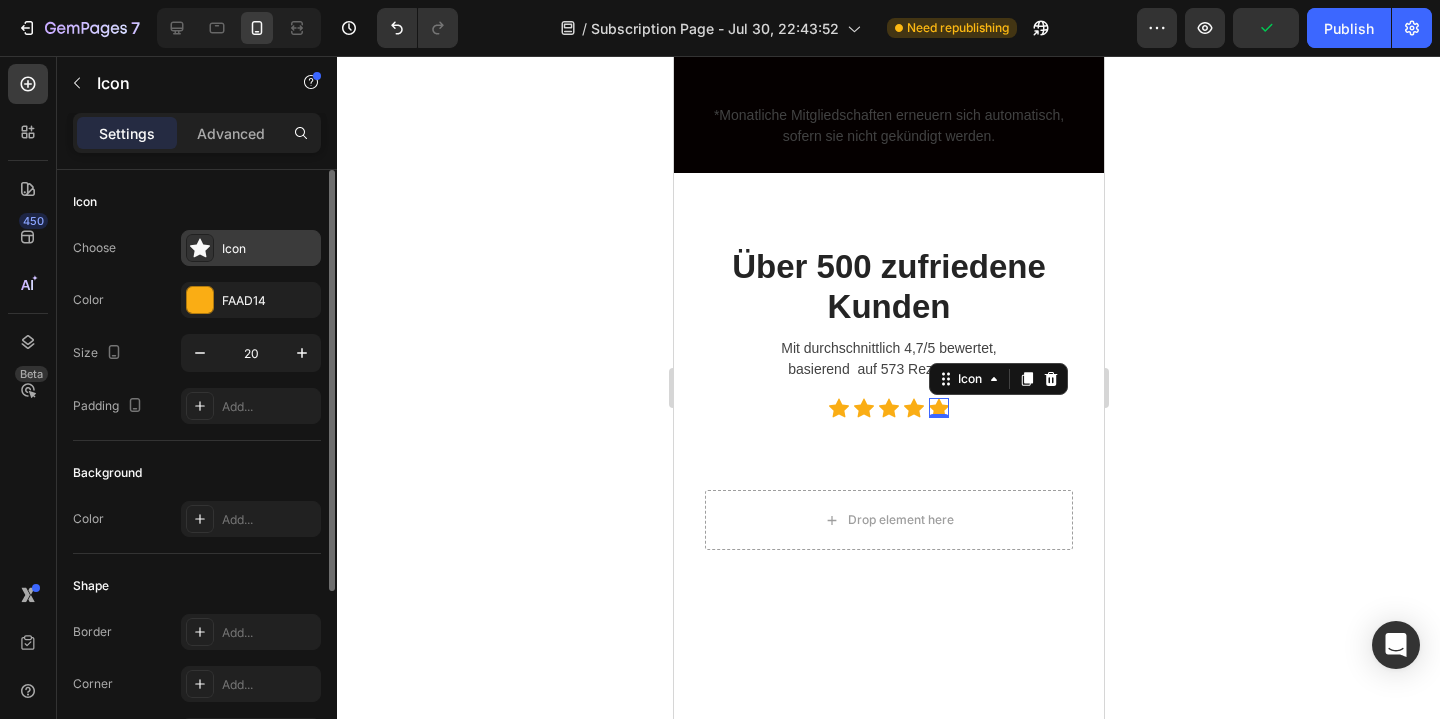 click on "Icon" at bounding box center (269, 249) 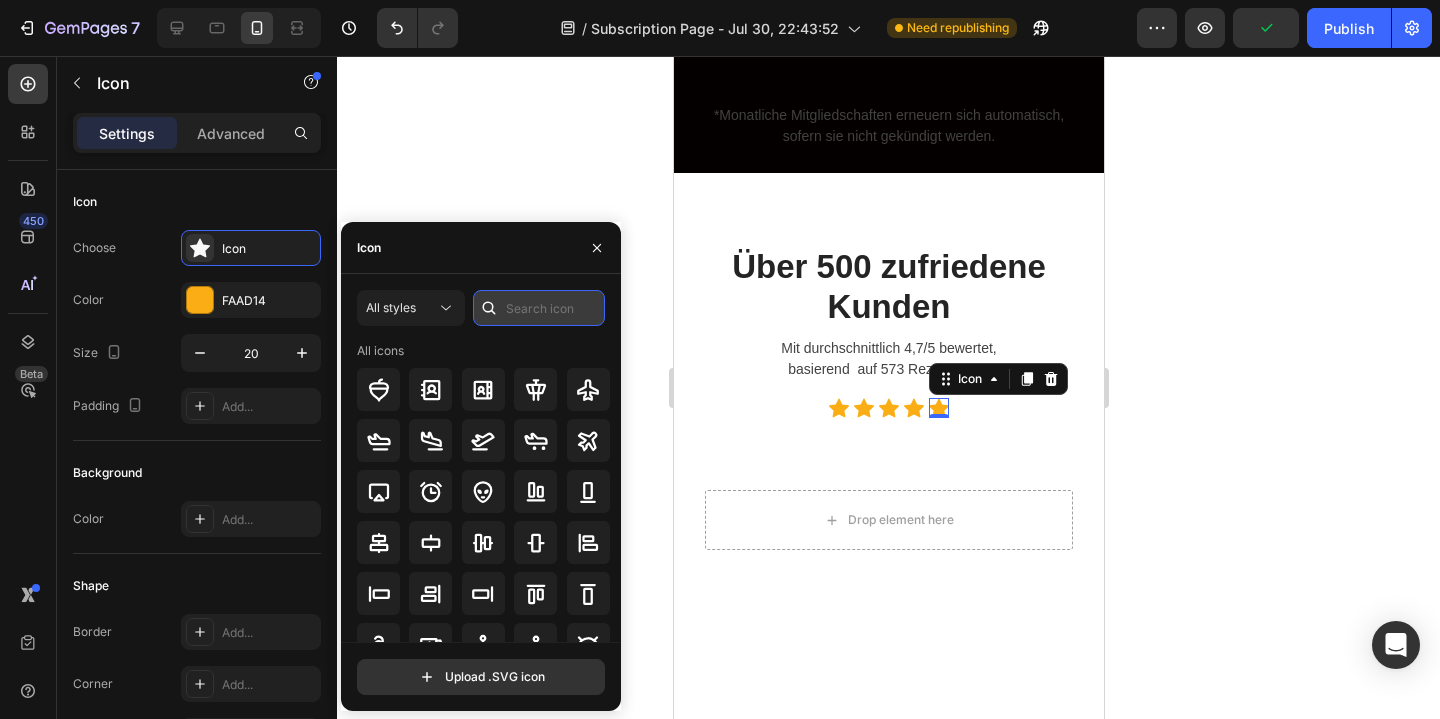 click at bounding box center [539, 308] 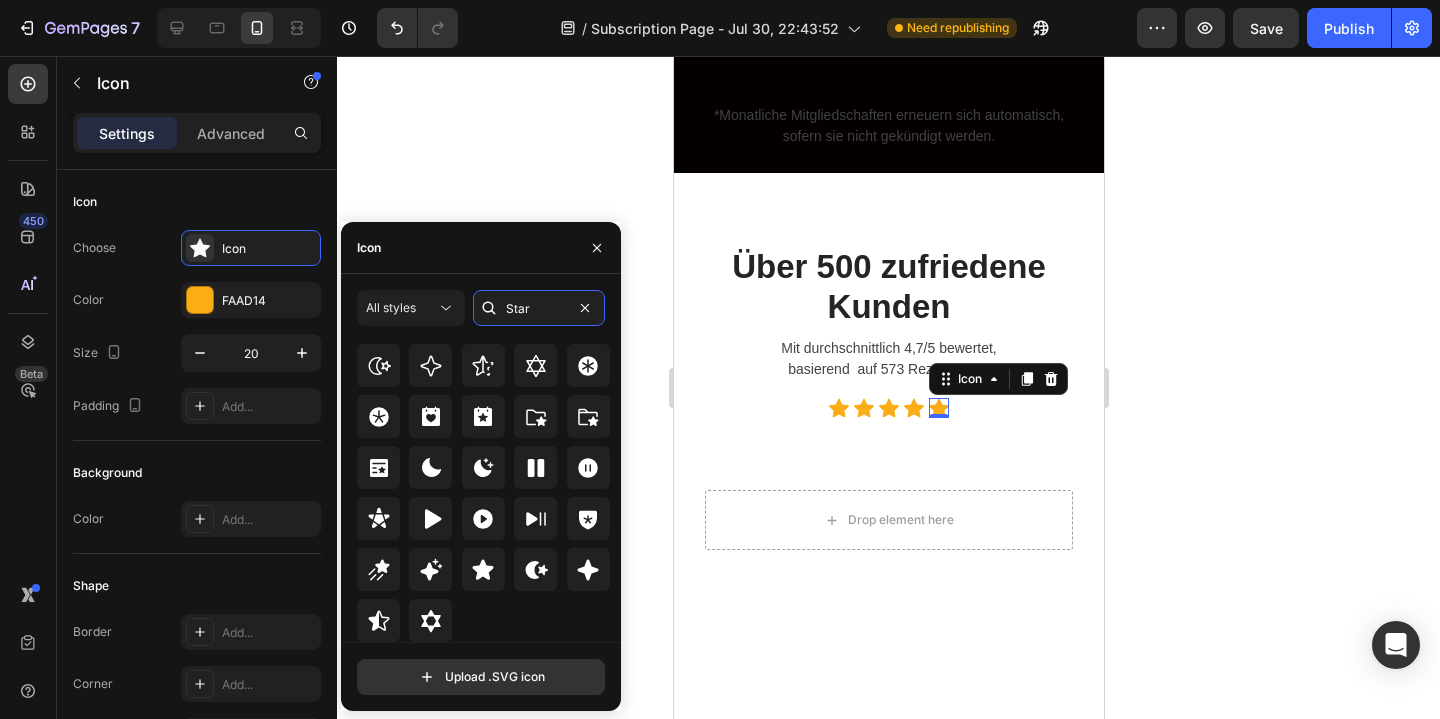 scroll, scrollTop: 607, scrollLeft: 0, axis: vertical 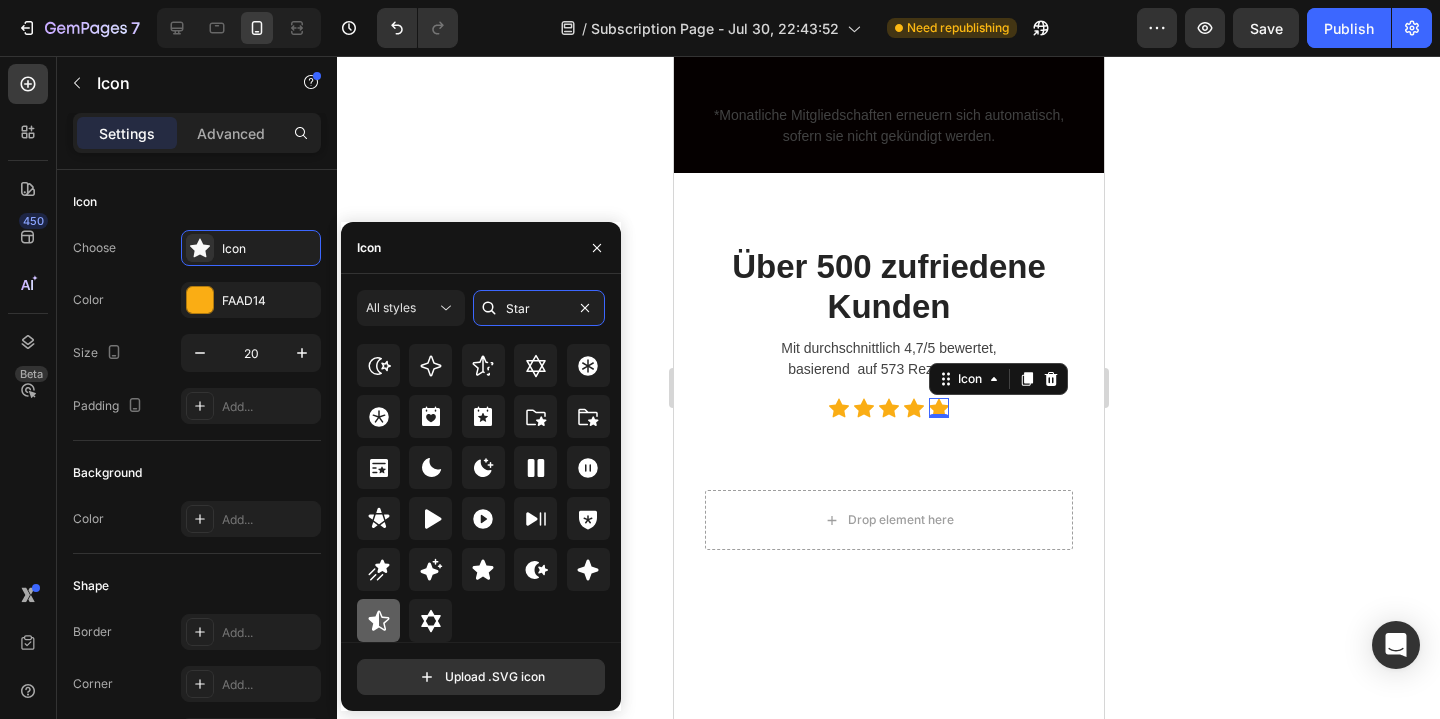 type on "Star" 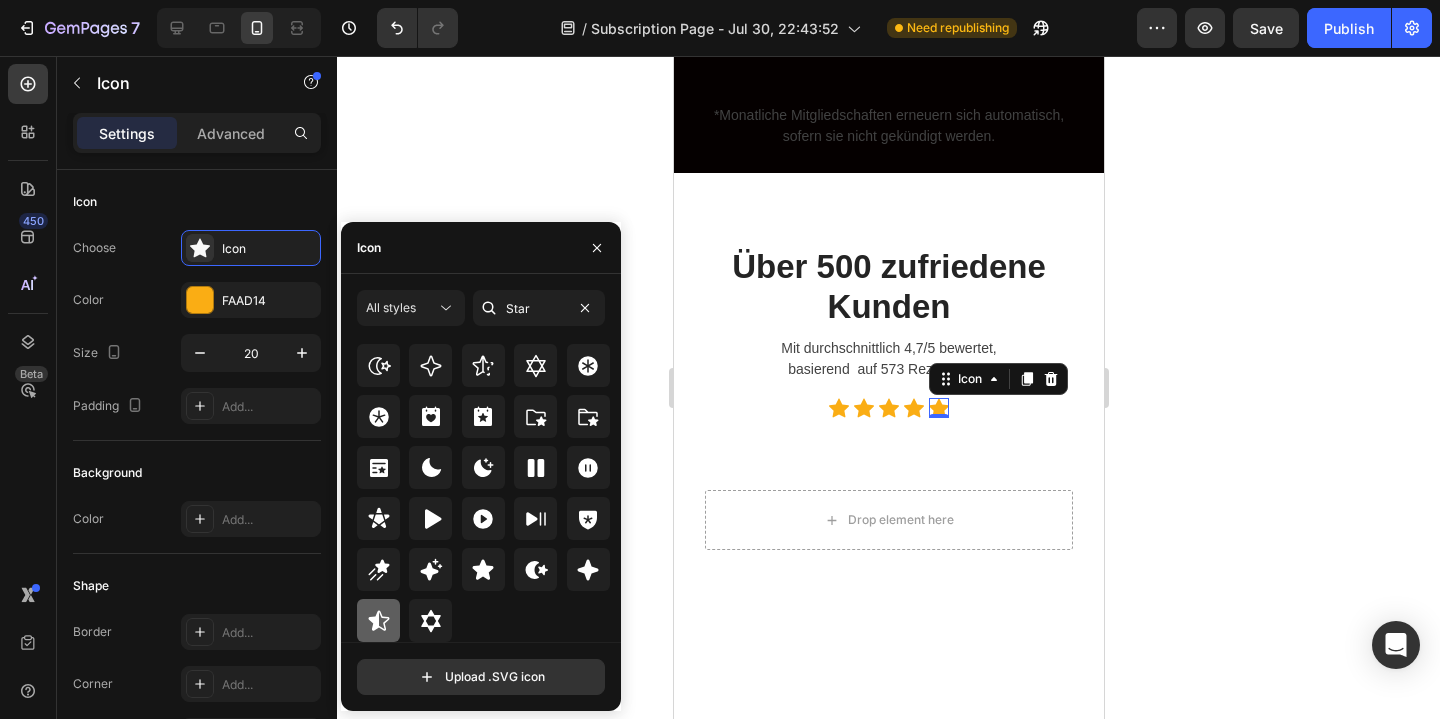 click 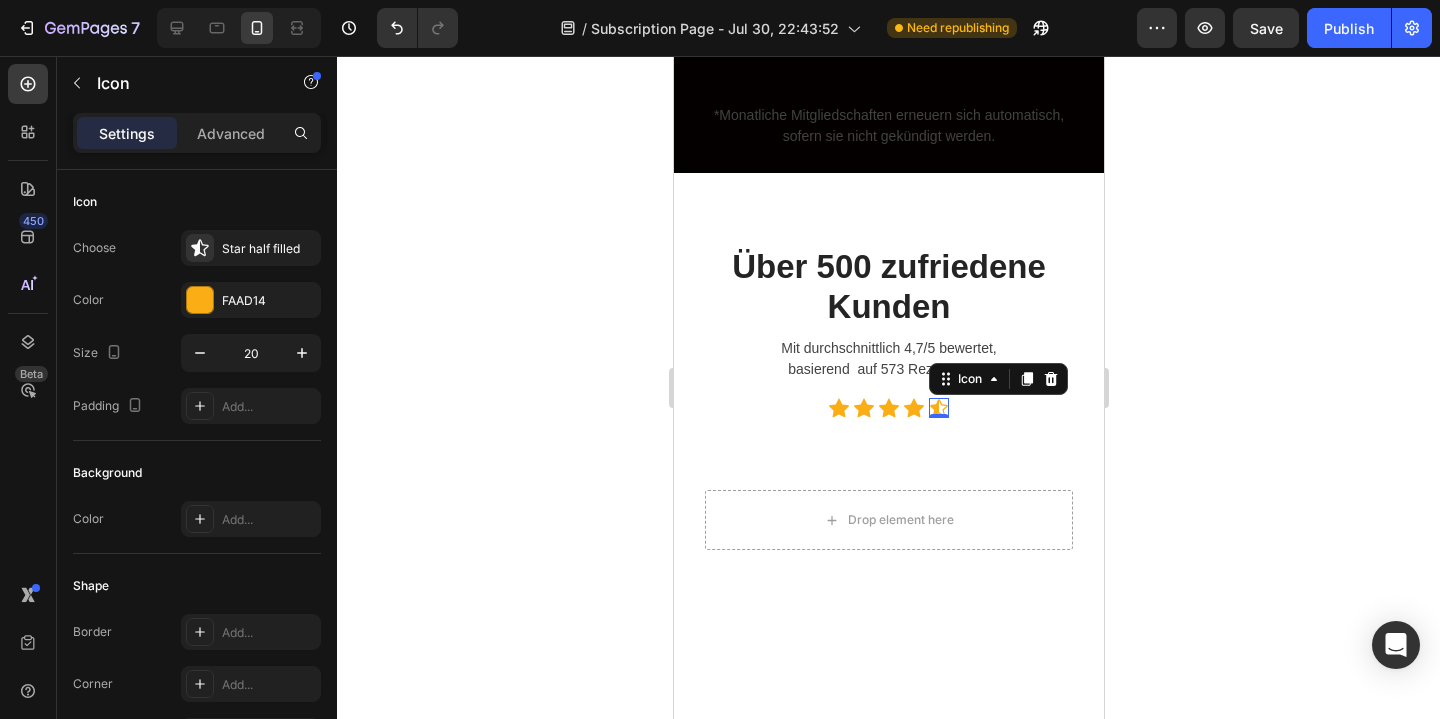 click 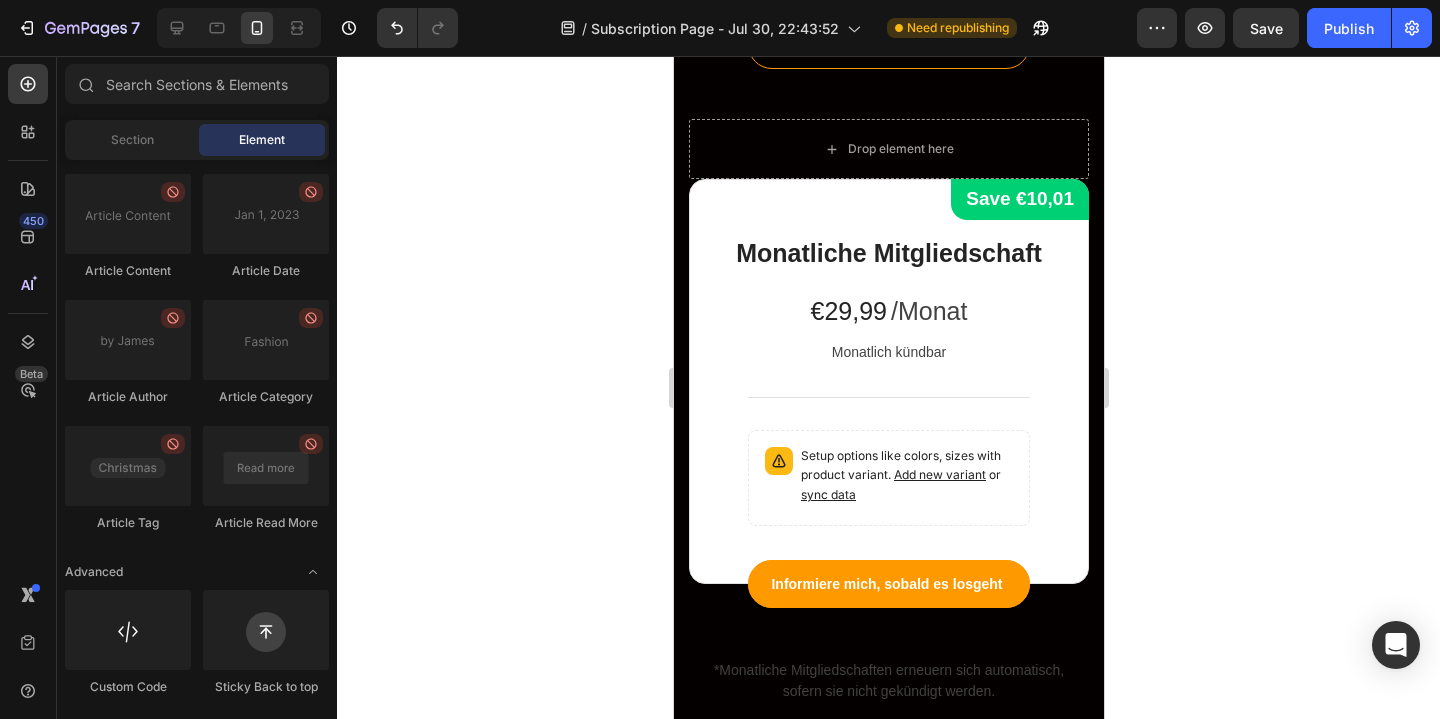 scroll, scrollTop: 4174, scrollLeft: 0, axis: vertical 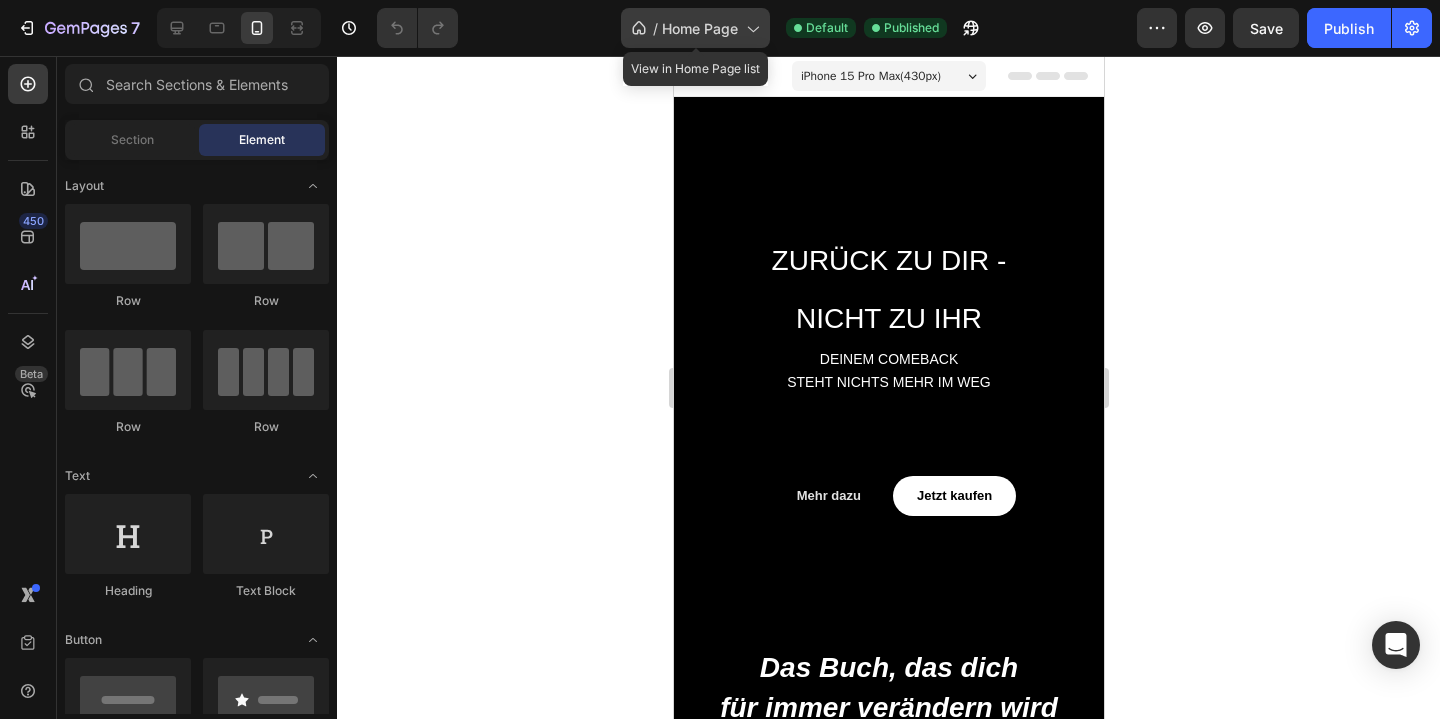 click on "Home Page" at bounding box center (700, 28) 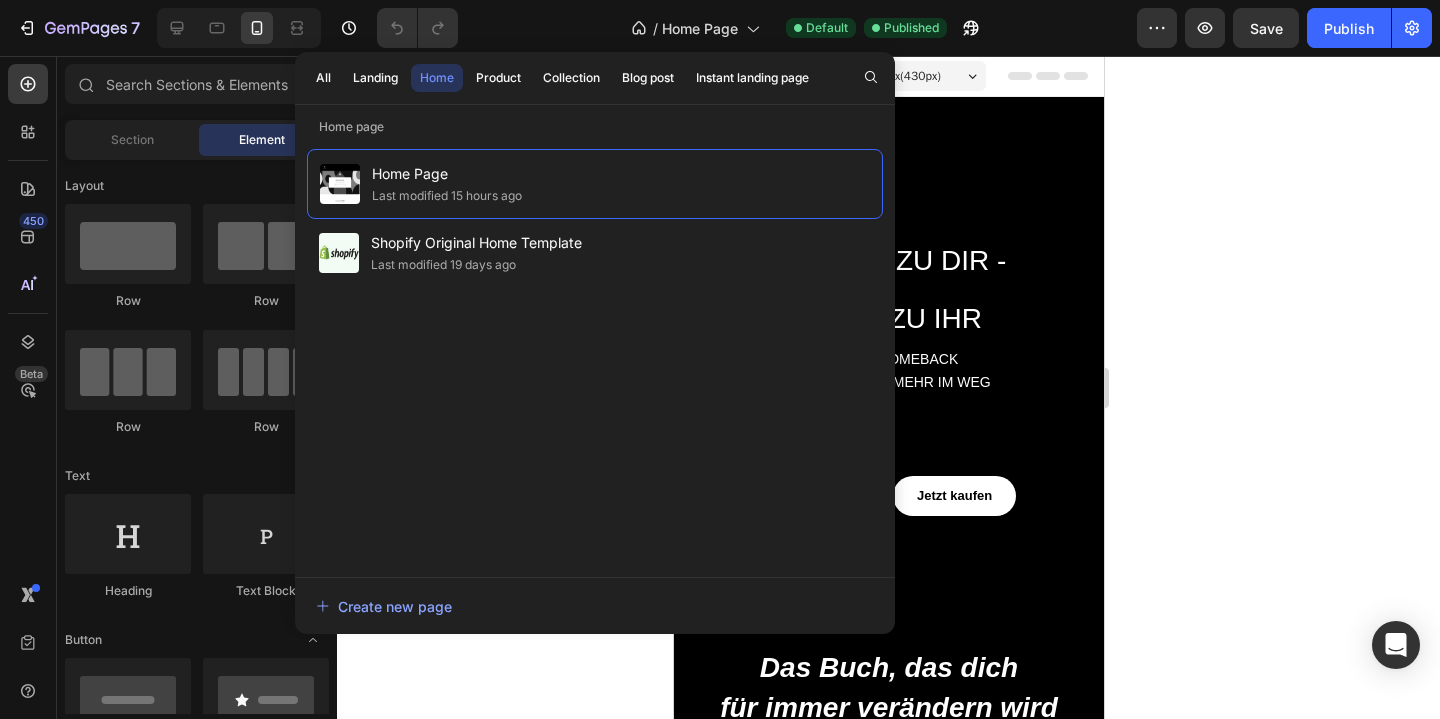 click 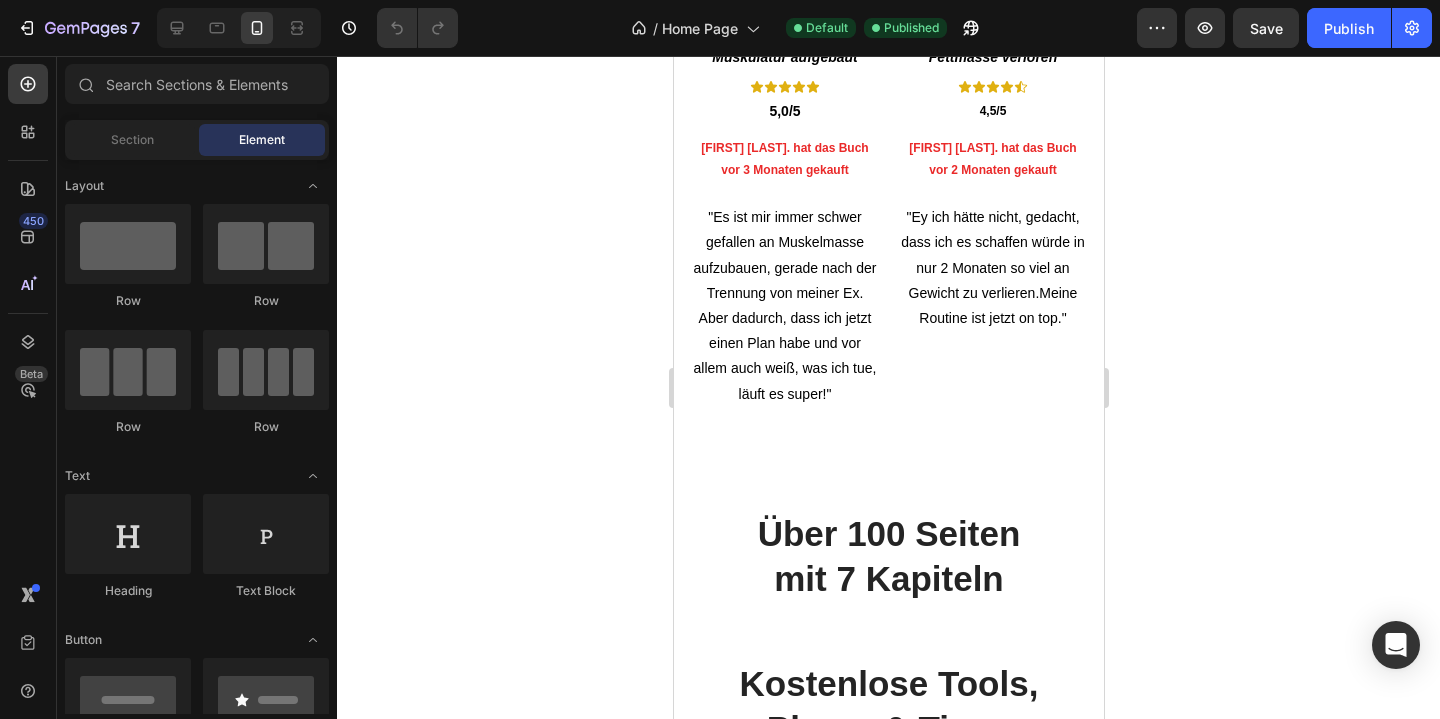 scroll, scrollTop: 1887, scrollLeft: 0, axis: vertical 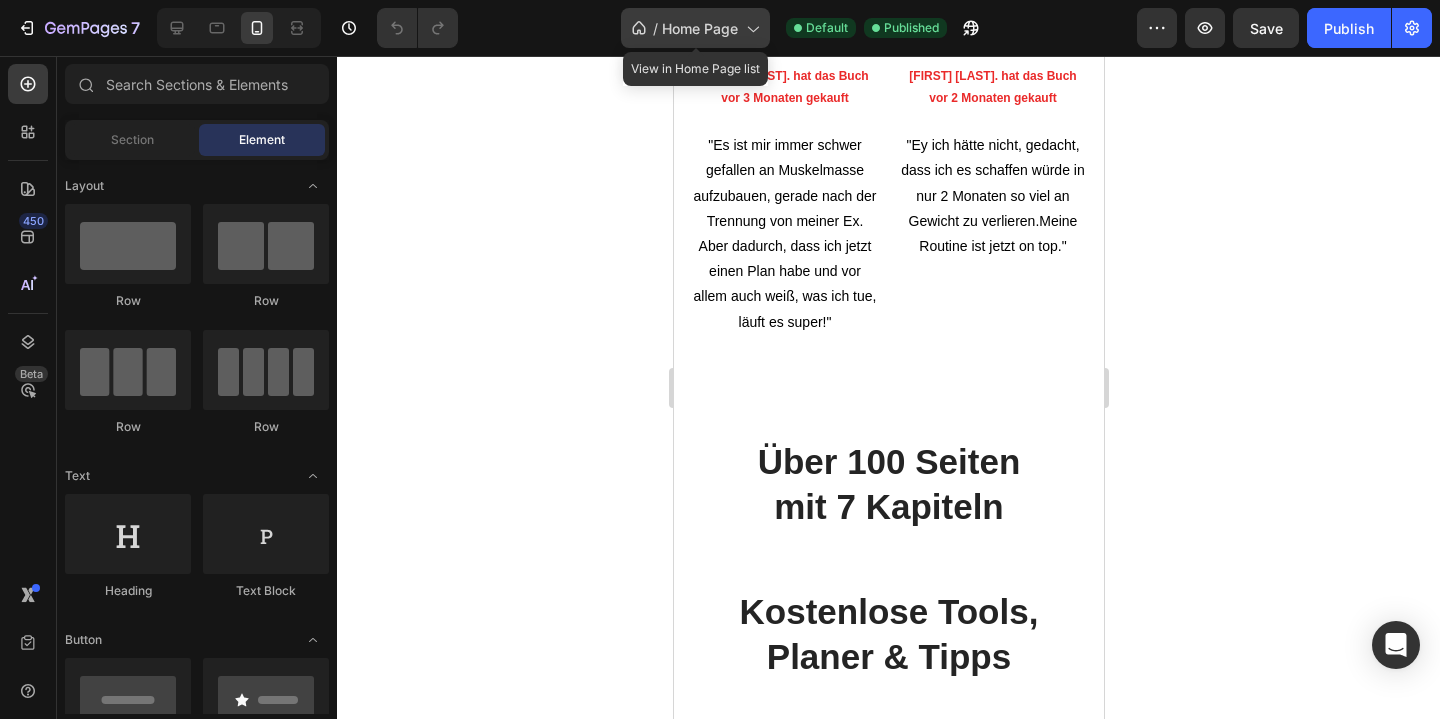 click on "/  Home Page" 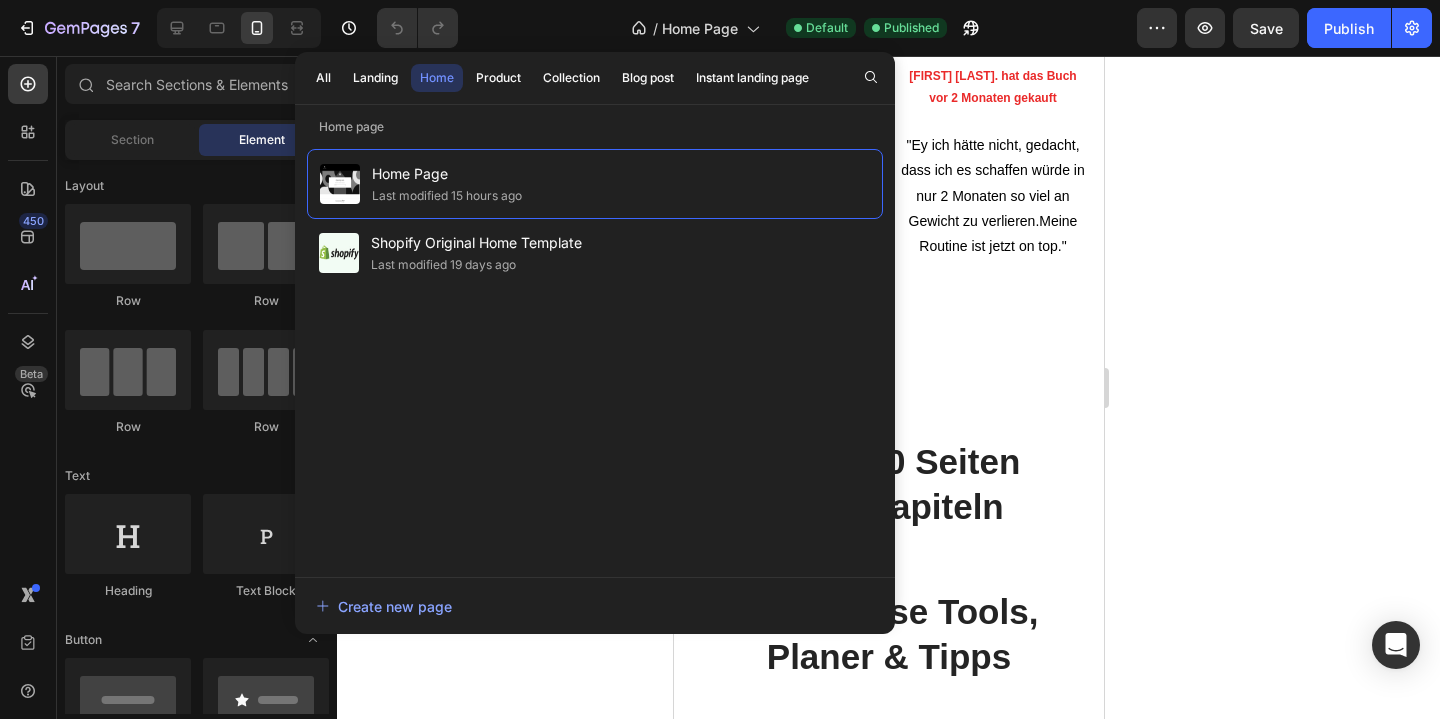 click on "All Landing Home Product Collection Blog post Instant landing page" at bounding box center [562, 78] 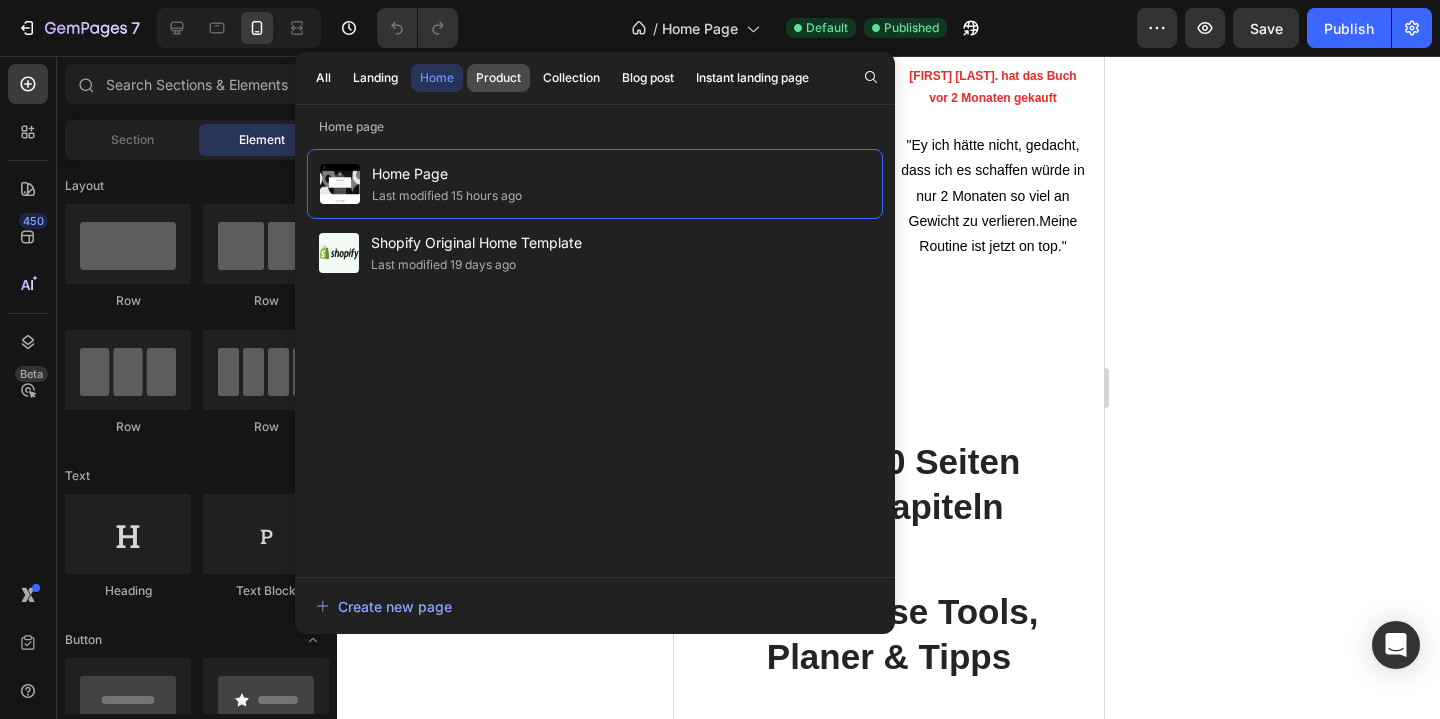 click on "Product" 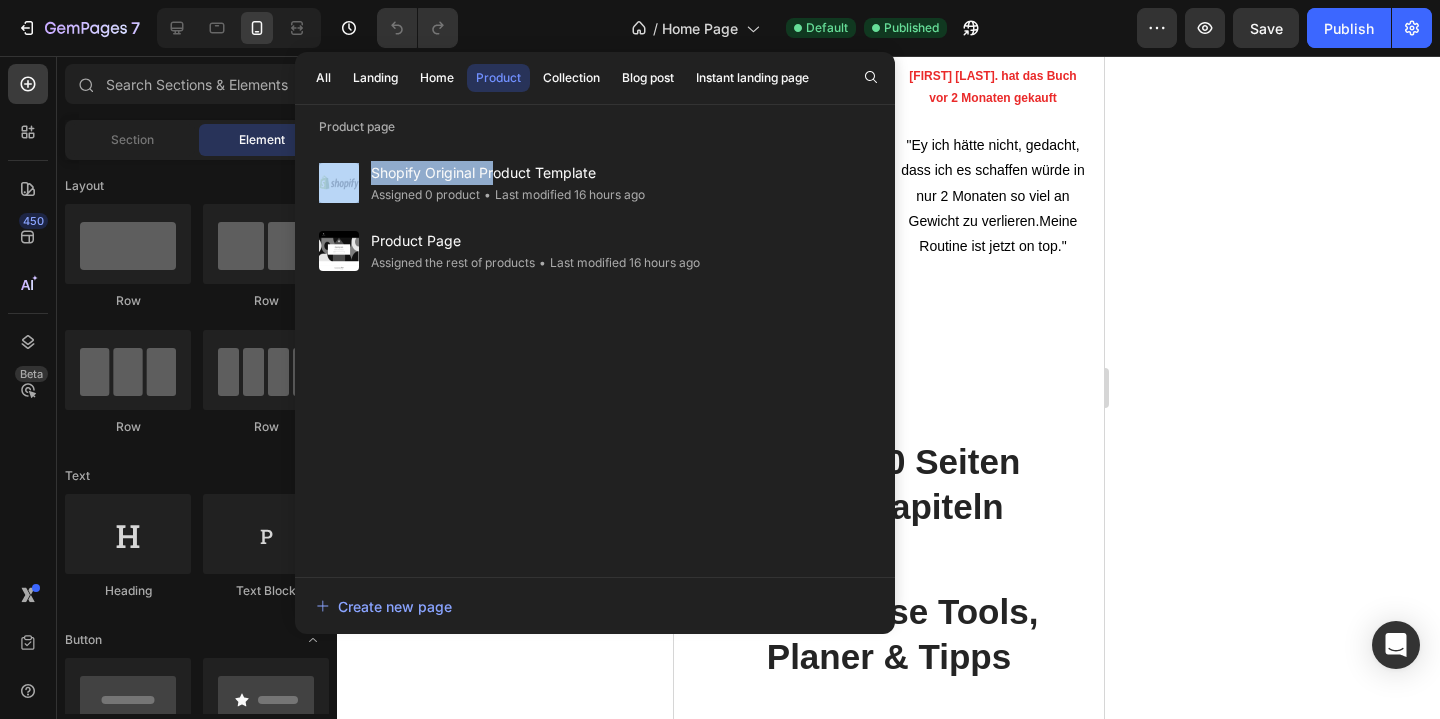 drag, startPoint x: 497, startPoint y: 168, endPoint x: 799, endPoint y: 136, distance: 303.69064 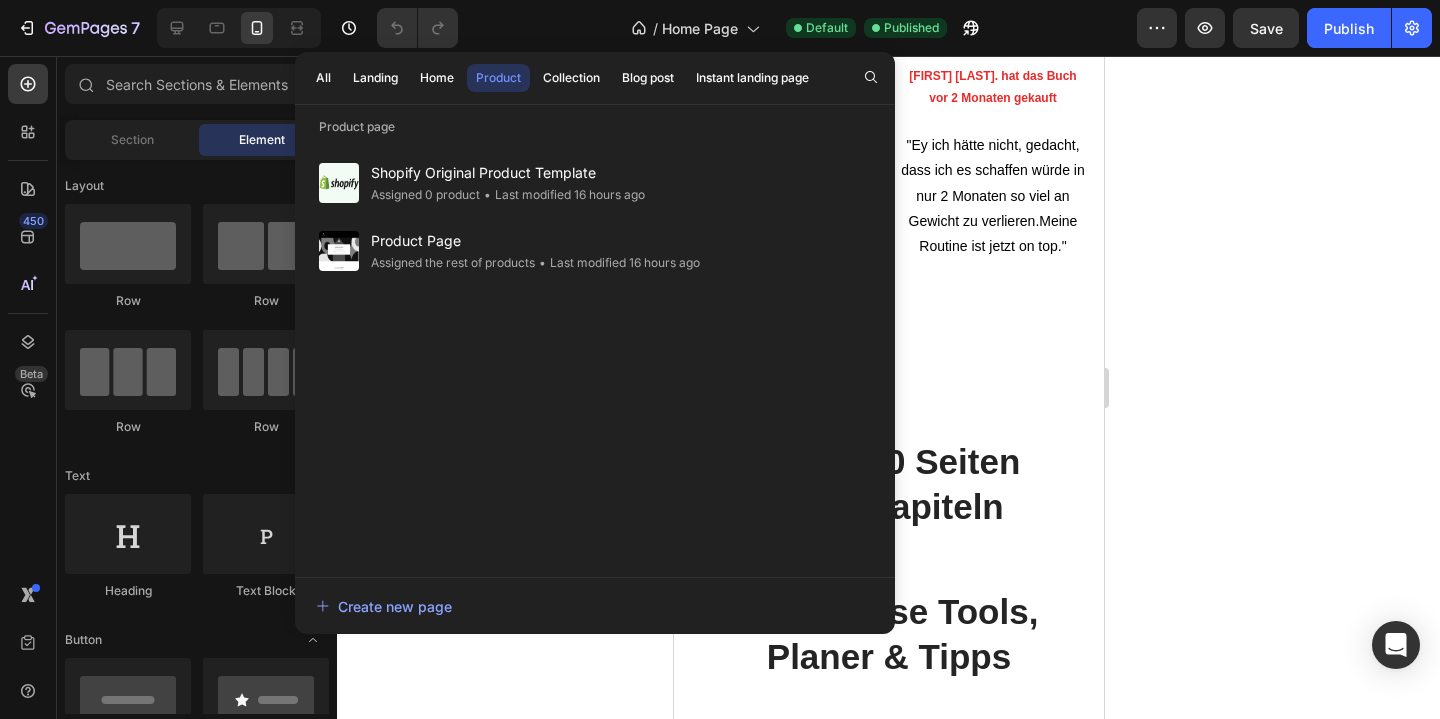 click on "Shopify Original Product Template Assigned 0 product • Last modified 16 hours ago Product Page Assigned the rest of products • Last modified 16 hours ago" at bounding box center [595, 353] 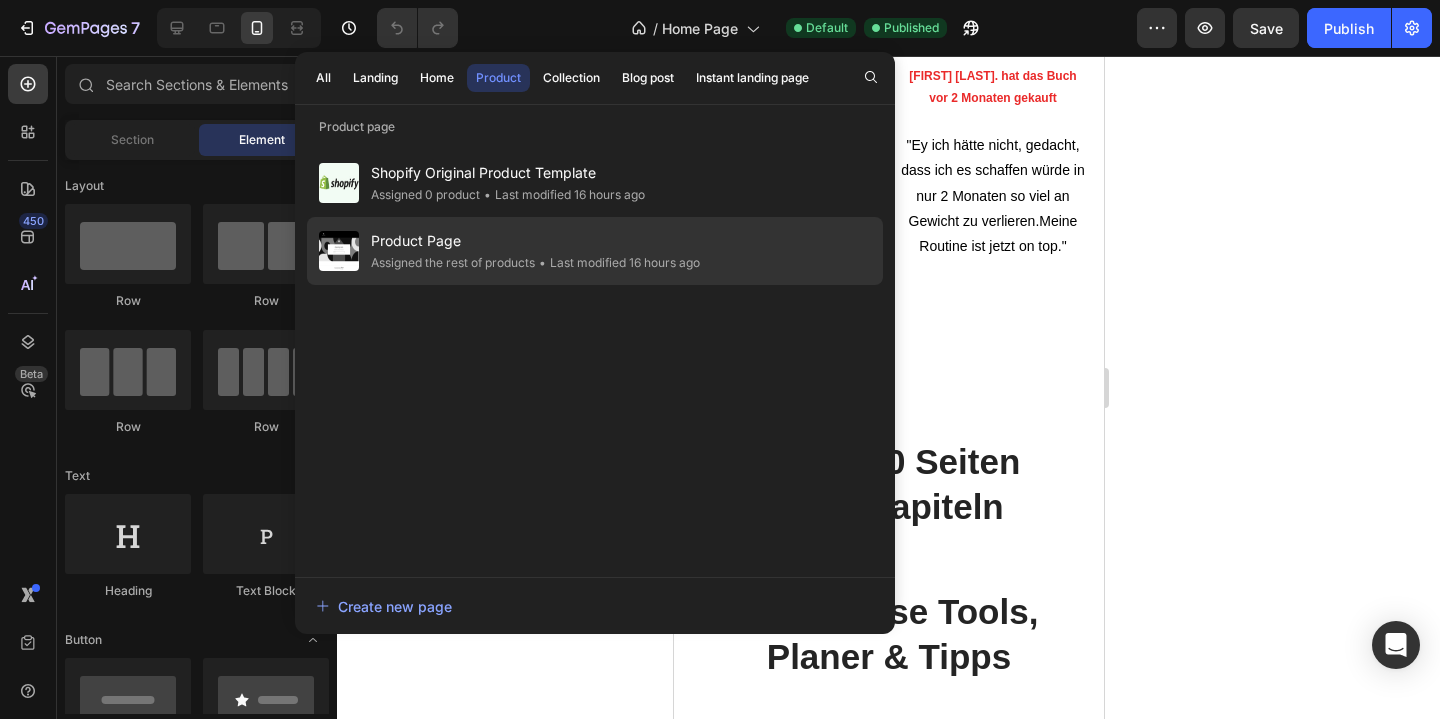 click on "• Last modified 16 hours ago" 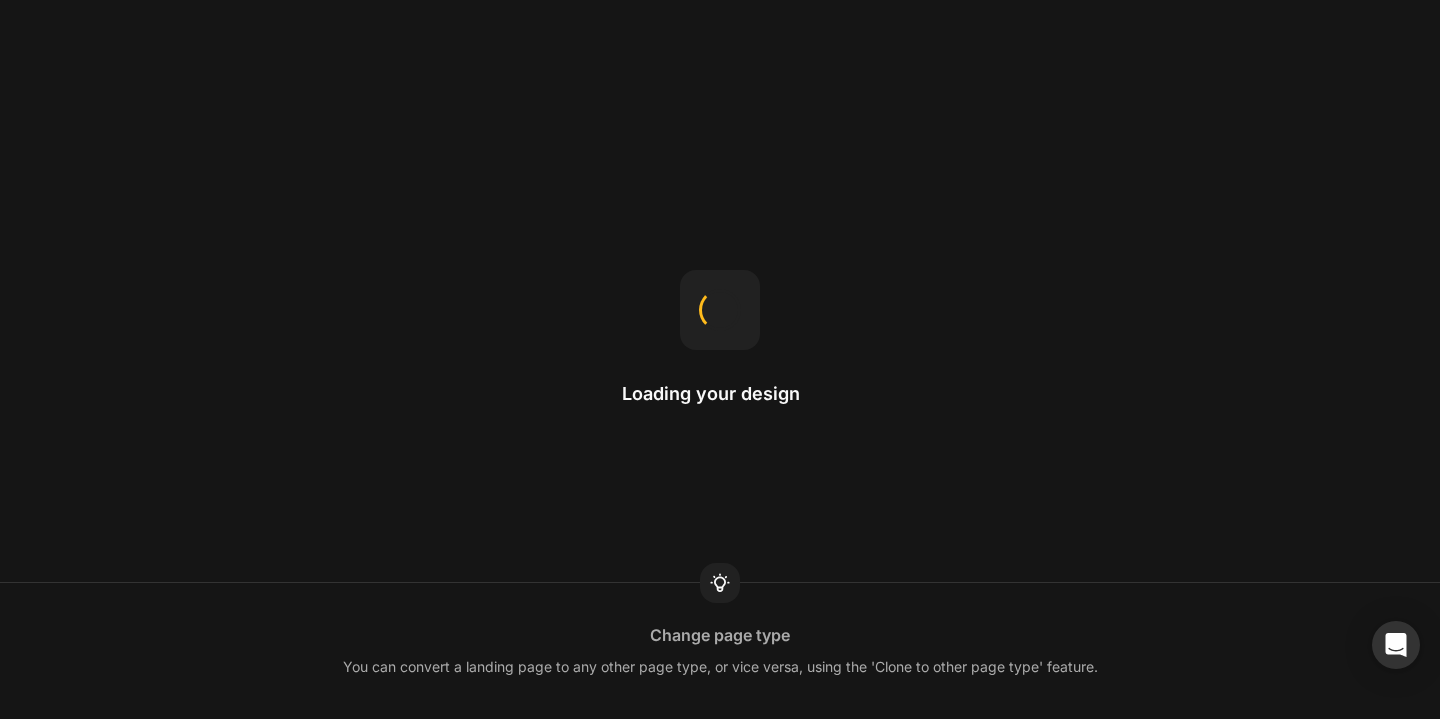 scroll, scrollTop: 0, scrollLeft: 0, axis: both 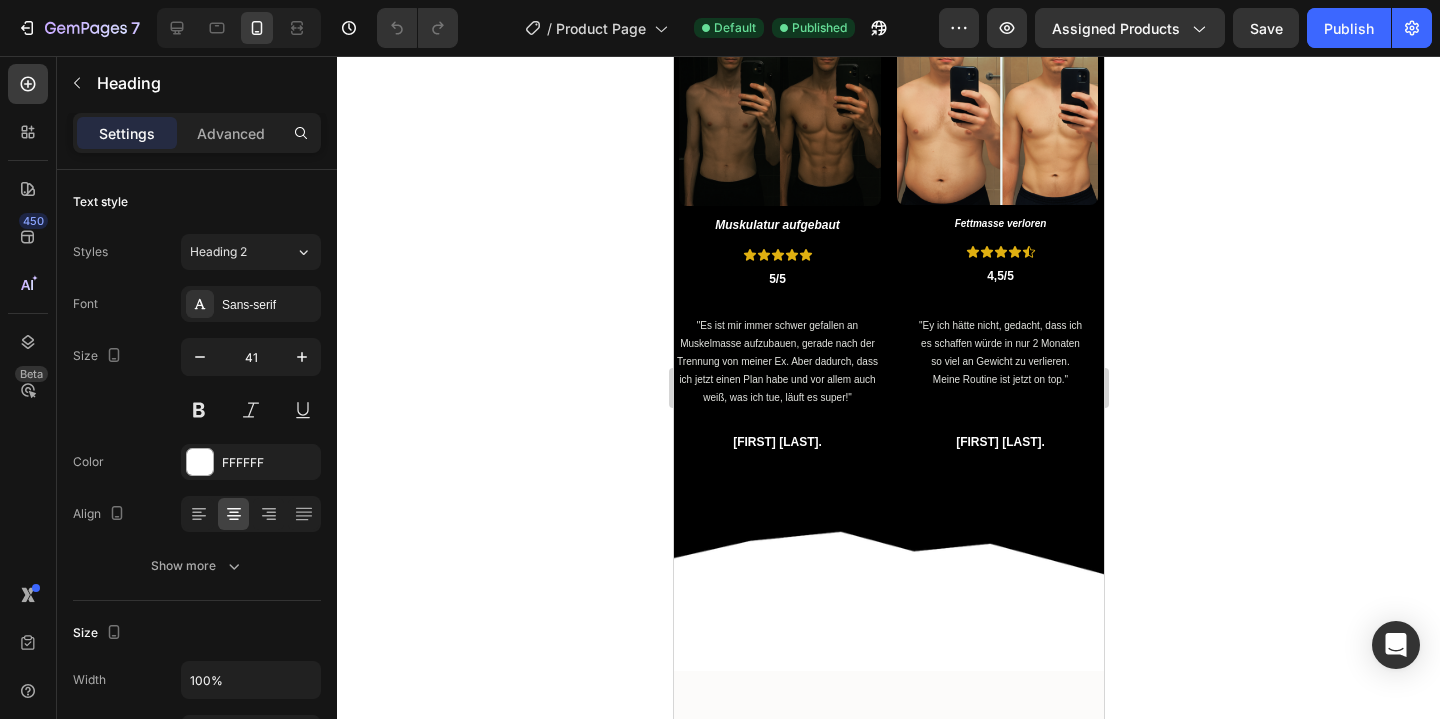 click on "Werde zum Macher  deiner eigenen Geschichte Heading" at bounding box center (888, -92) 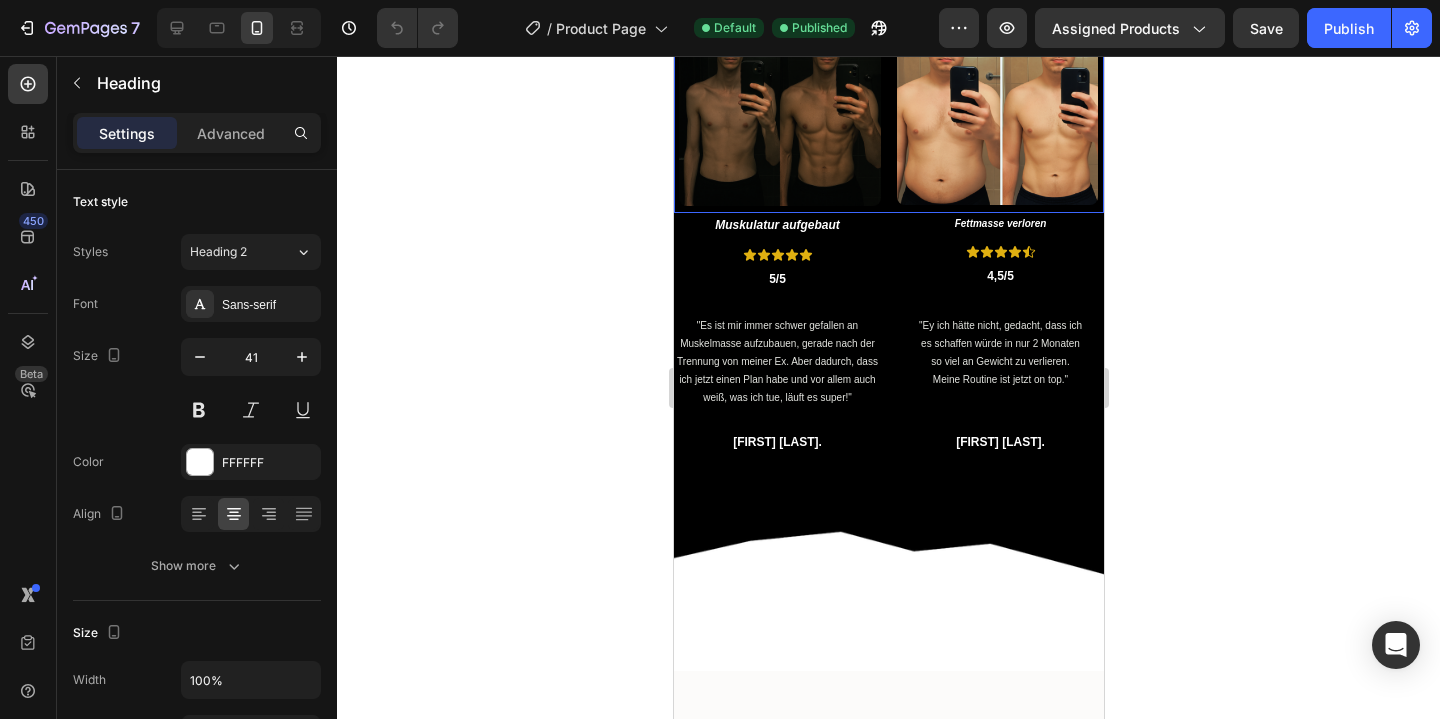 click on "Image Image Row" at bounding box center [888, 108] 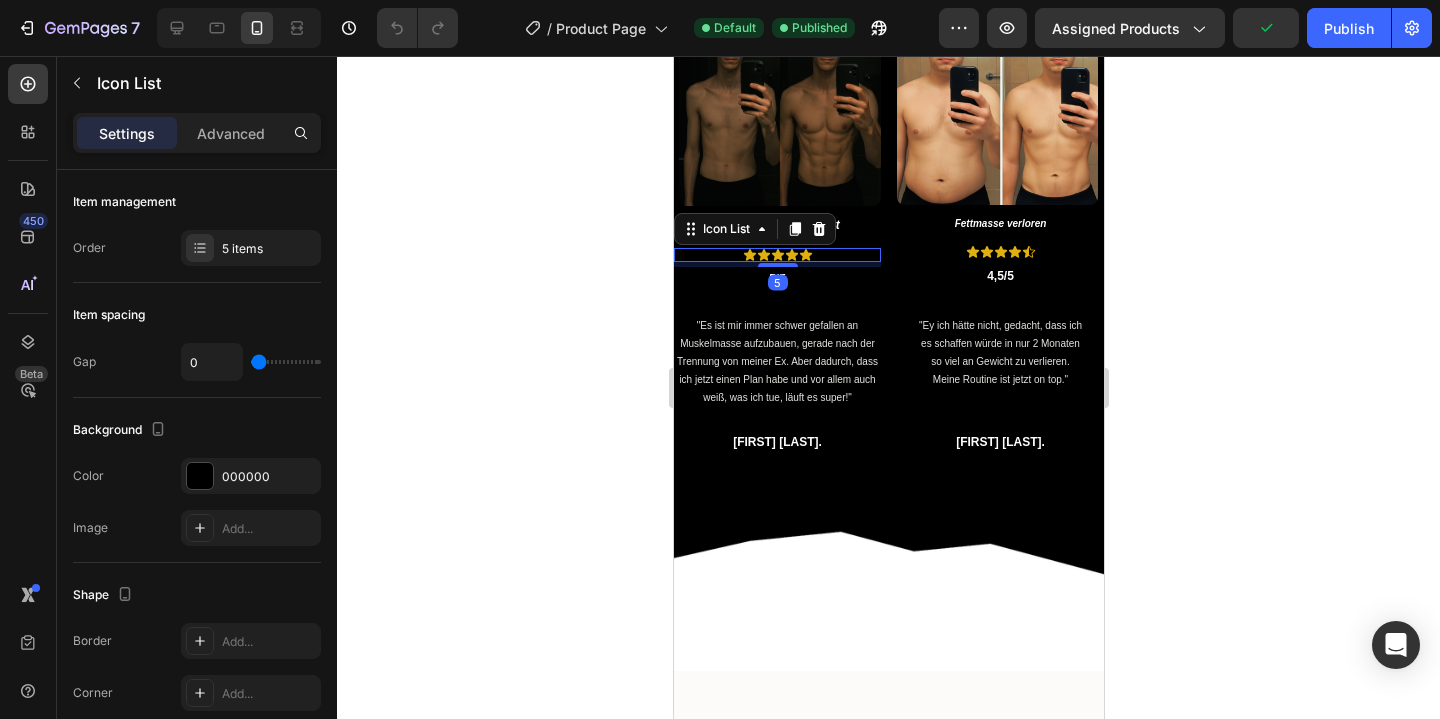 click on "Icon Icon Icon Icon
Icon" at bounding box center [776, 255] 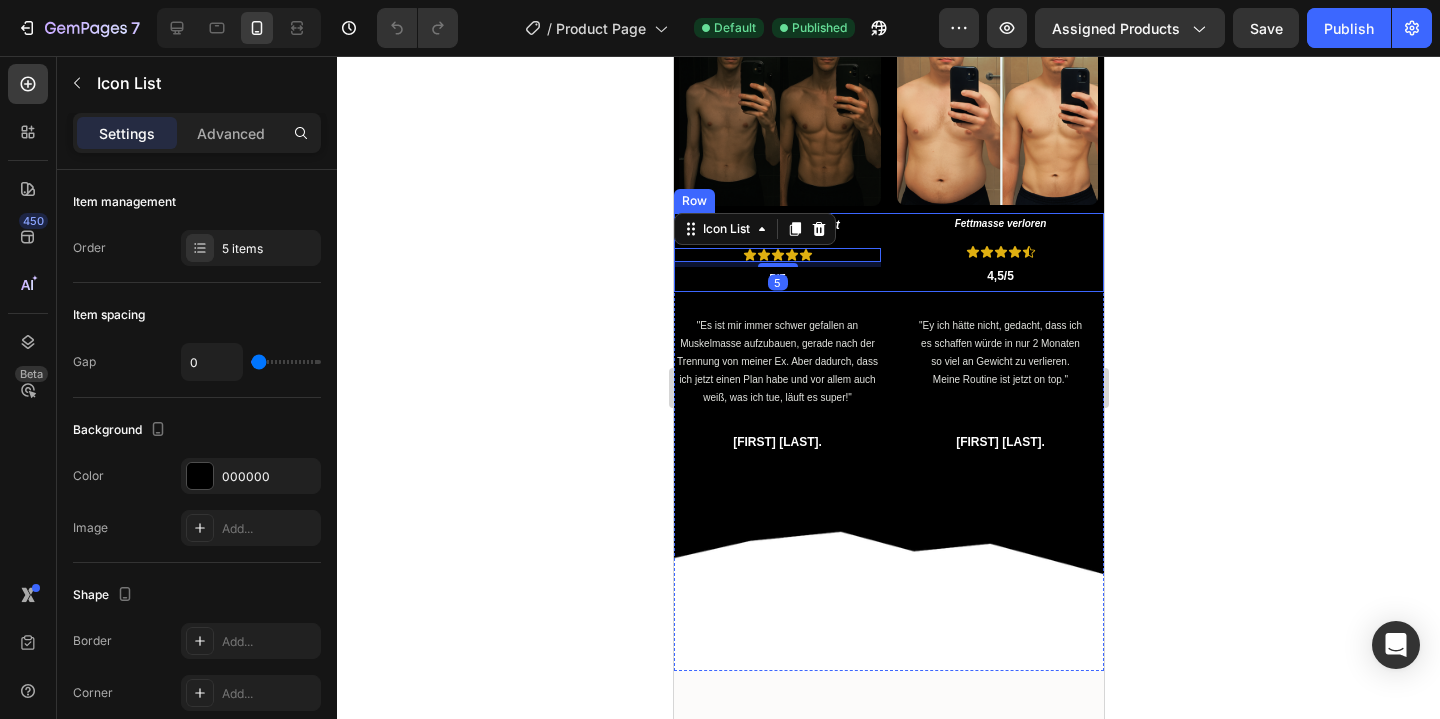 click on "Muskulatur aufgebaut Text Block Icon Icon Icon Icon
Icon Icon List   5 5/5 Text Block Fettmasse verloren Text Block Icon Icon Icon Icon Icon Icon List 4,5/5 Text Block Row" at bounding box center [888, 253] 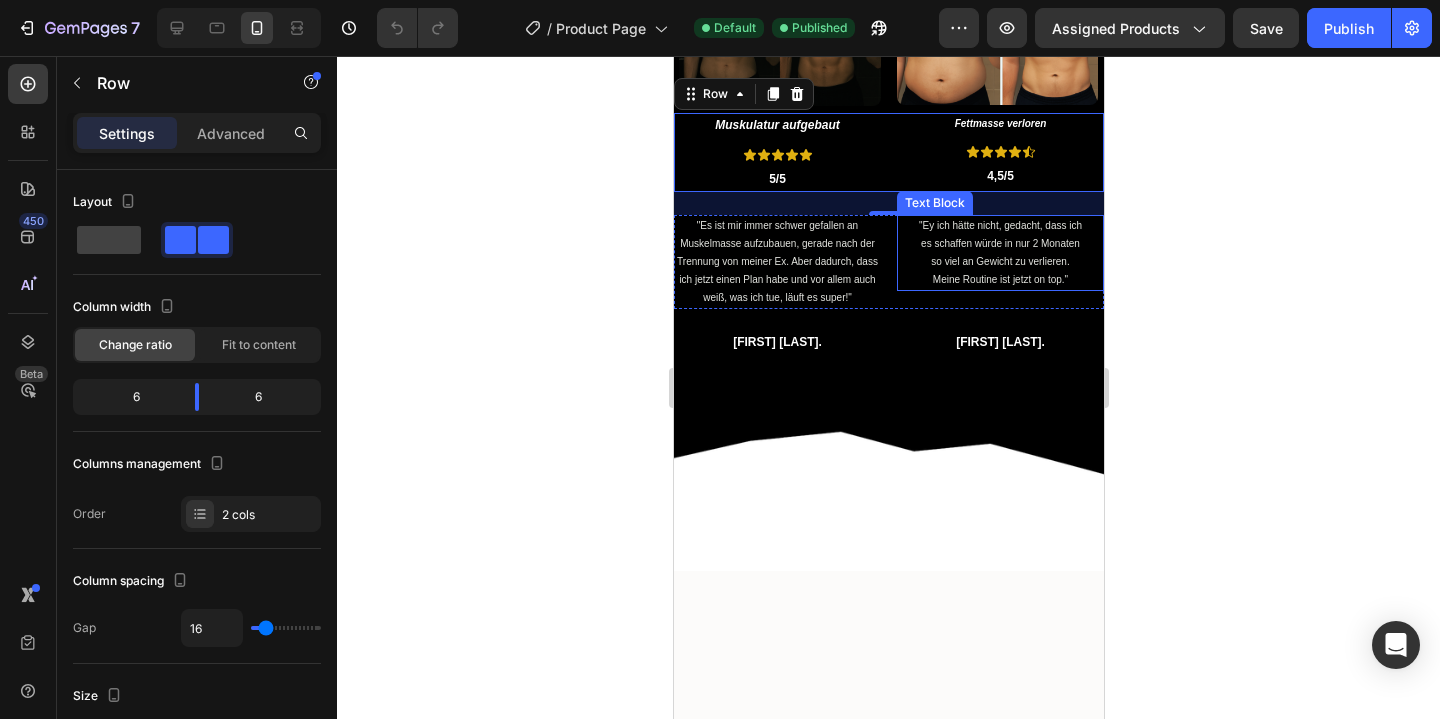 scroll, scrollTop: 5418, scrollLeft: 0, axis: vertical 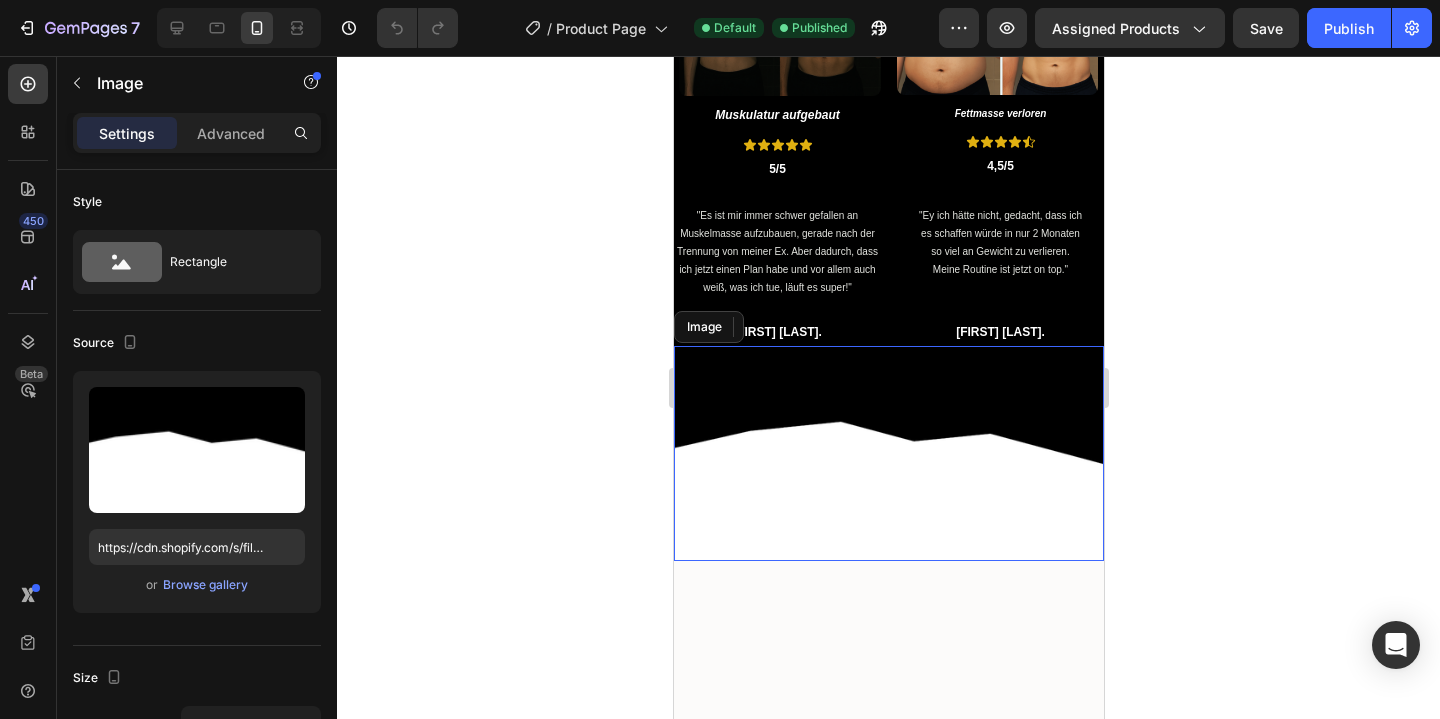 click at bounding box center (888, 453) 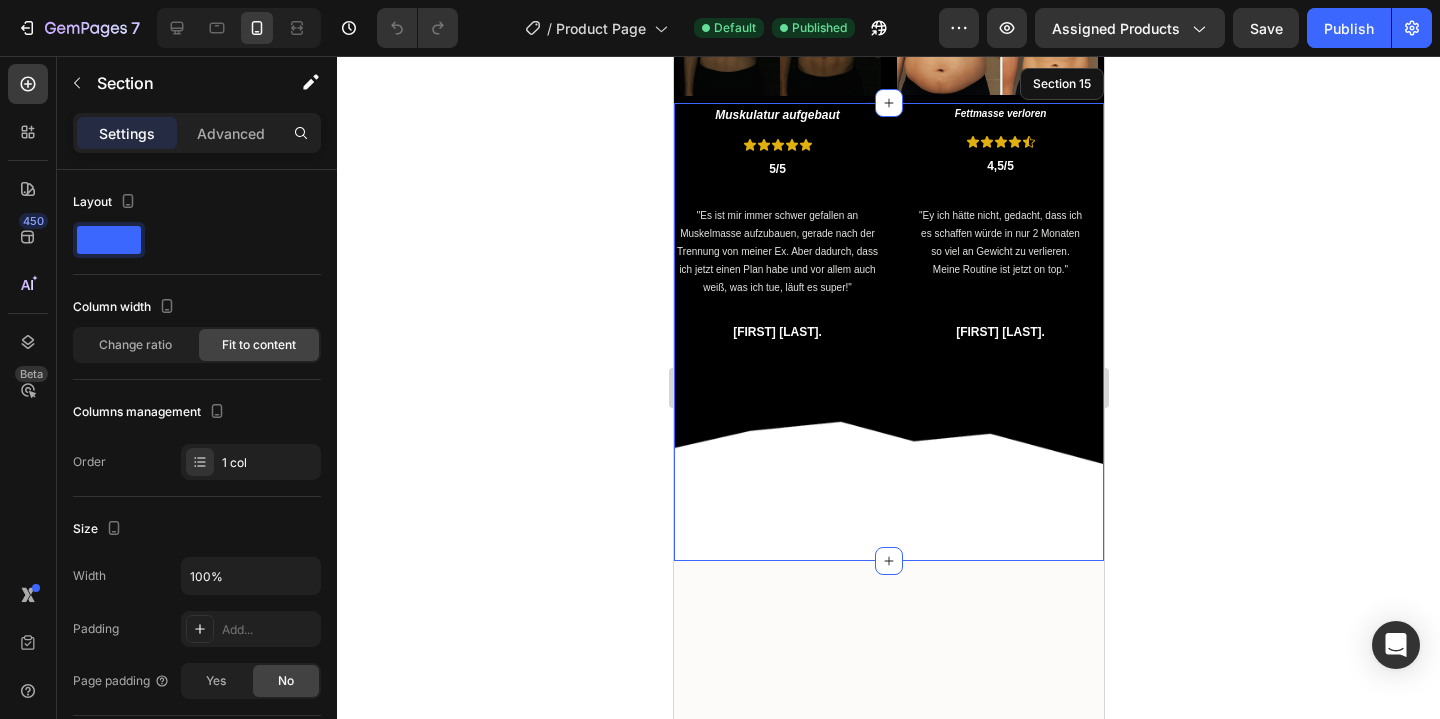 click on "Muskulatur aufgebaut Text Block Icon Icon Icon Icon
Icon Icon List 5/5 Text Block Fettmasse verloren Text Block Icon Icon Icon Icon Icon Icon List 4,5/5 Text Block Row "Es ist mir immer schwer gefallen an Muskelmasse aufzubauen, gerade nach der Trennung von meiner Ex. Aber dadurch, dass ich jetzt einen Plan habe und vor allem auch weiß, was ich tue, läuft es super!" Text Block "Ey ich hätte nicht, gedacht, dass ich  es schaffen würde in nur 2 Monaten so viel an Gewicht zu verlieren. Meine Routine ist jetzt on top." Text Block Row Maxi S. Text Block Yannik D. Text Block Row Image   0" at bounding box center (888, 332) 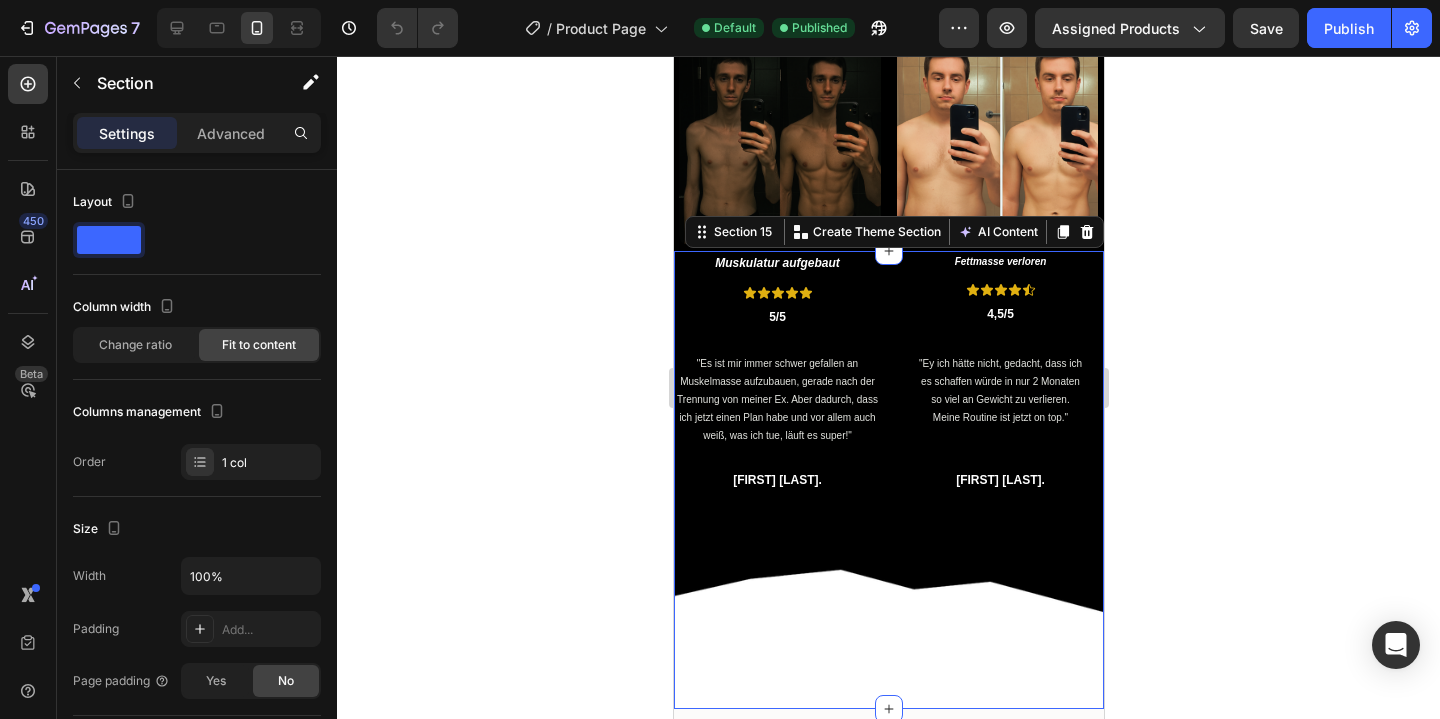 scroll, scrollTop: 5119, scrollLeft: 0, axis: vertical 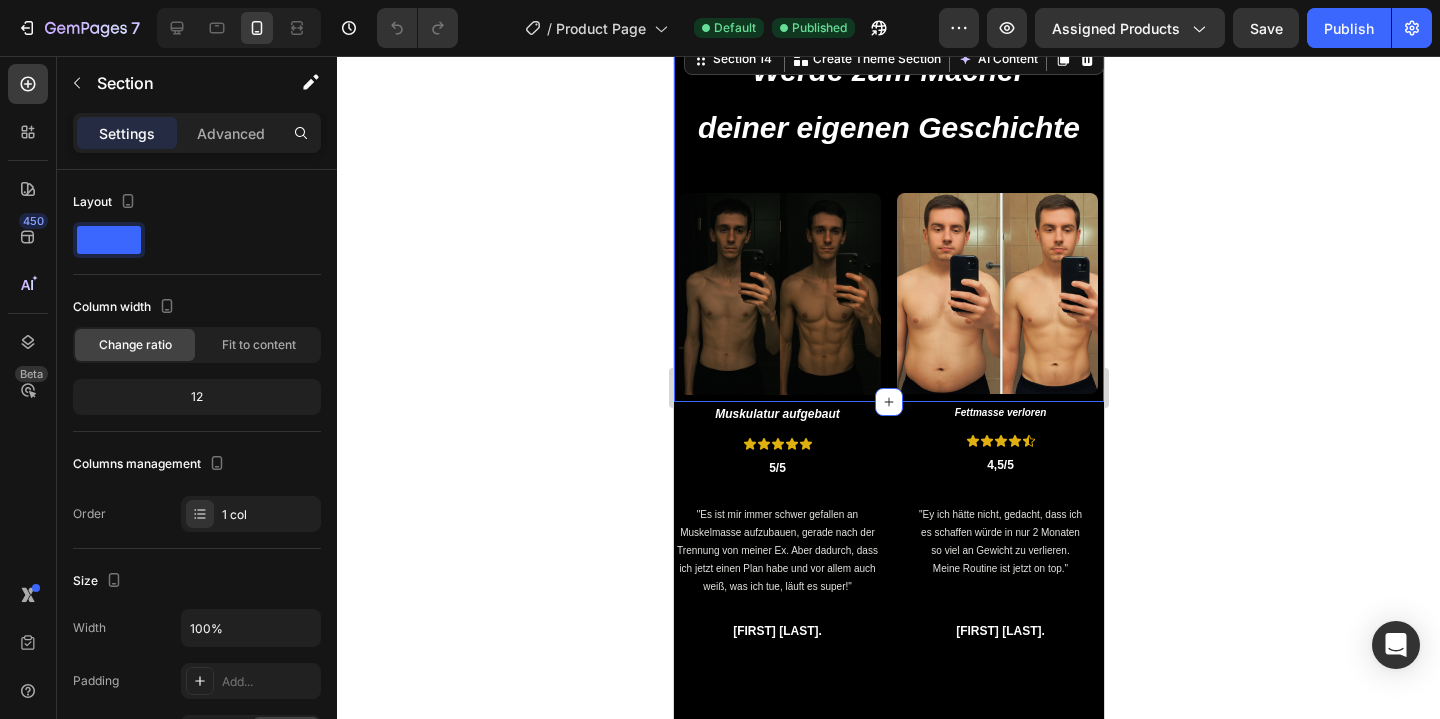 click on "Image Werde zum Macher  deiner eigenen Geschichte Heading Image Image Row" at bounding box center [888, 220] 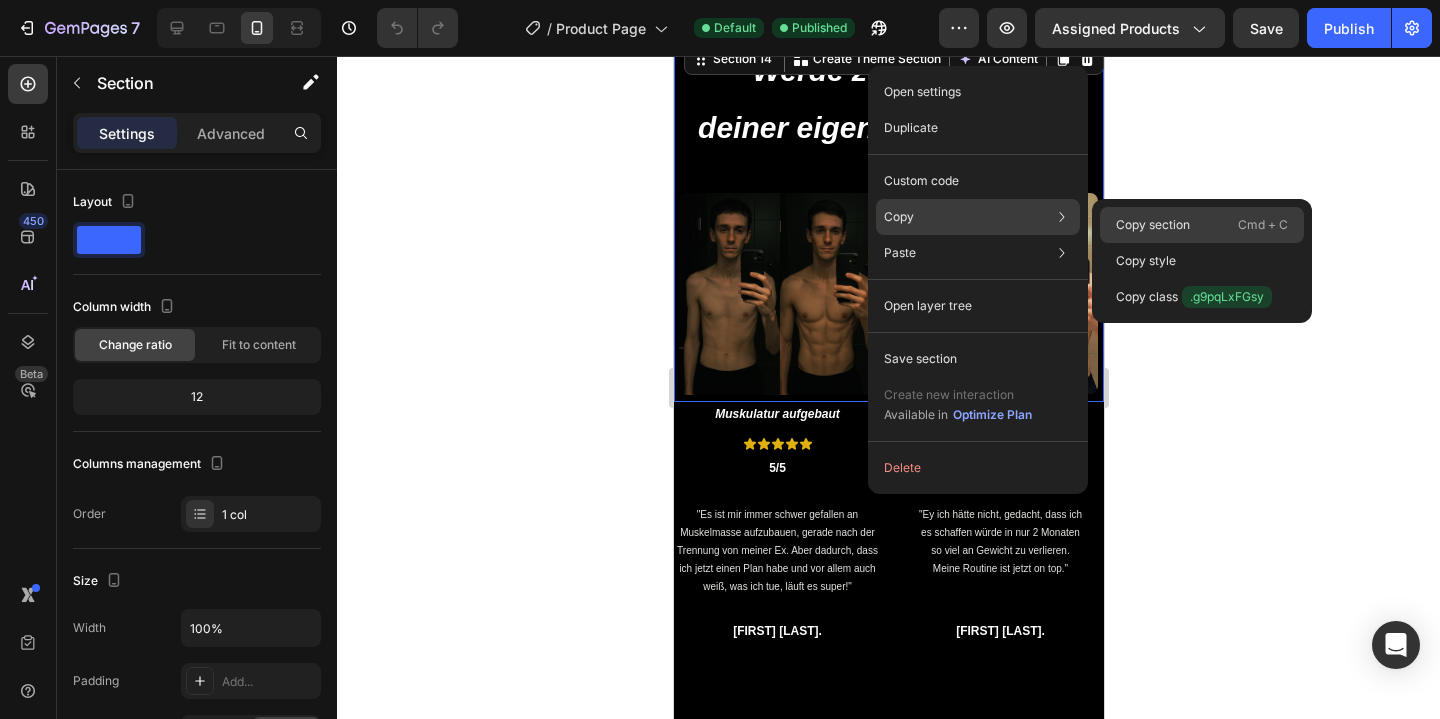 click on "Copy section" at bounding box center [1153, 225] 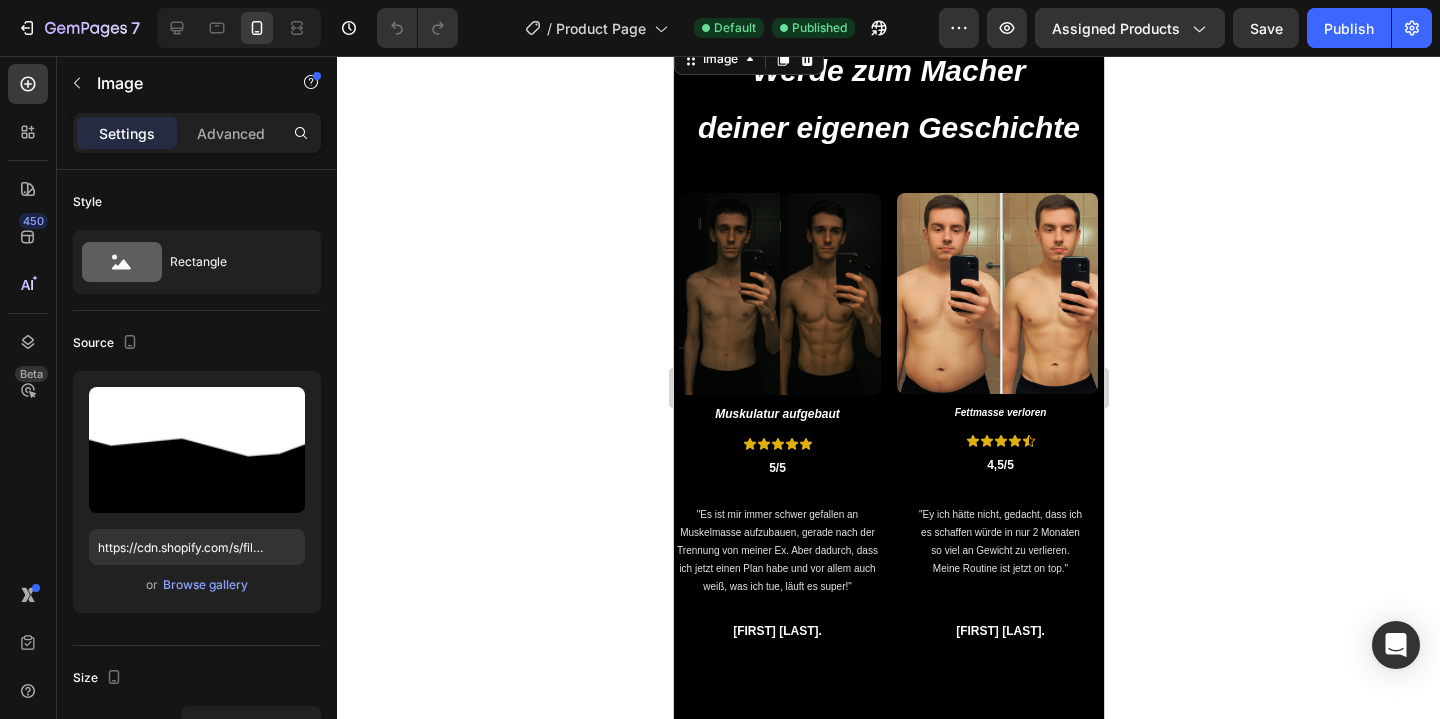 click at bounding box center [888, 39] 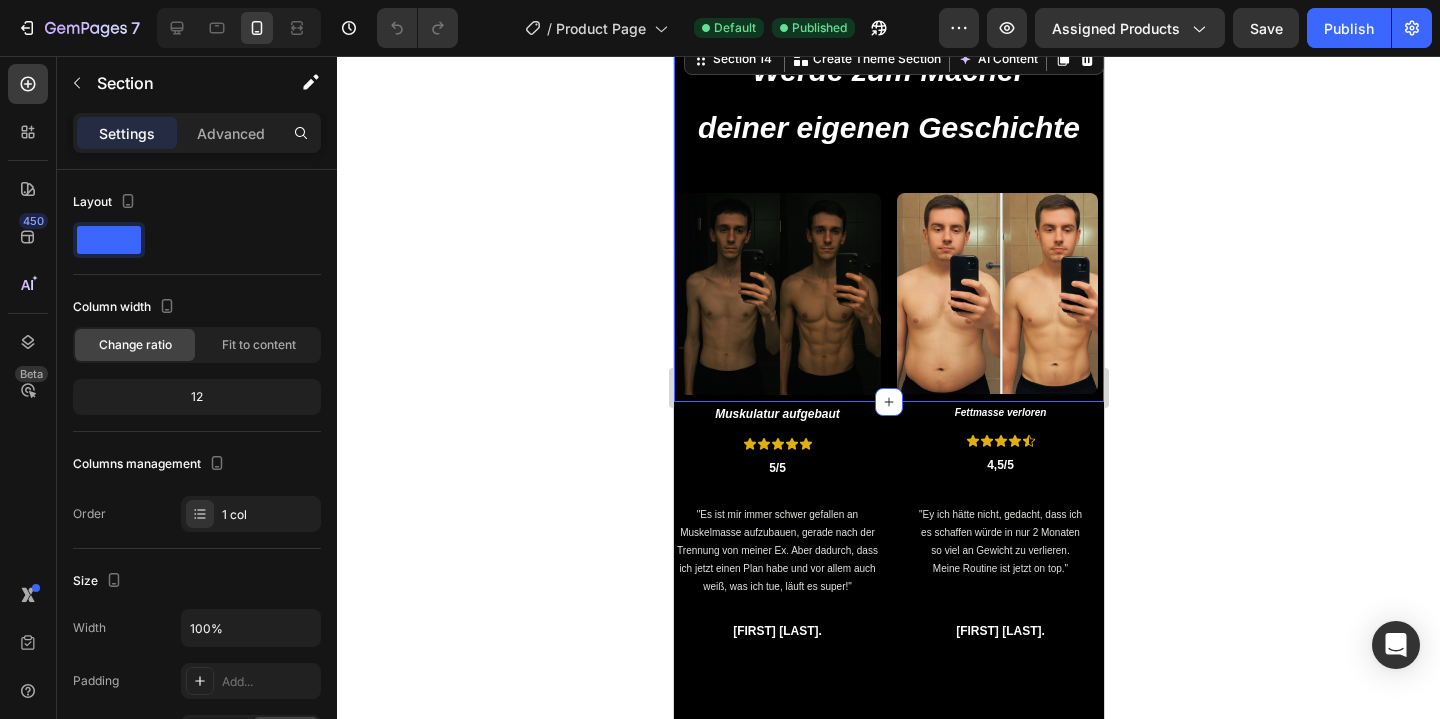 click on "Image Werde zum Macher  deiner eigenen Geschichte Heading Image Image Row" at bounding box center [888, 220] 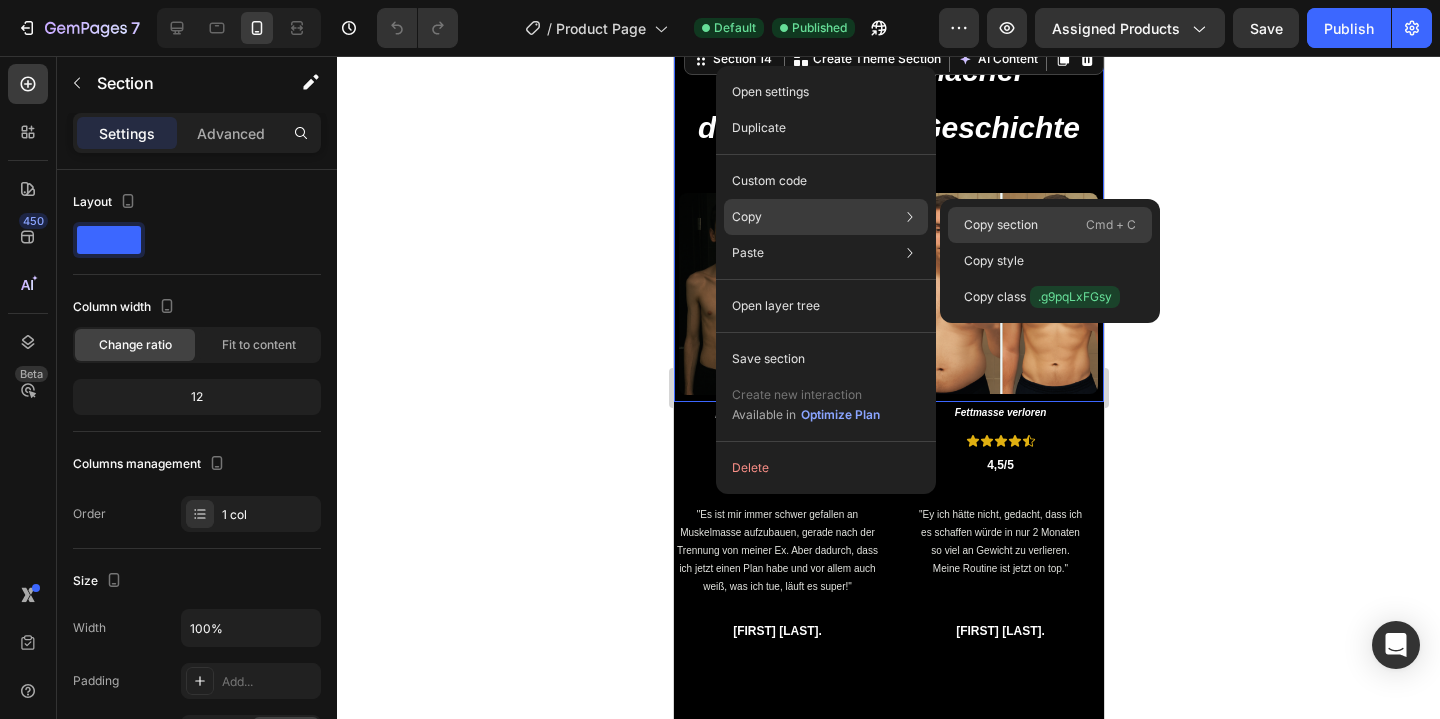 click on "Copy section" at bounding box center [1001, 225] 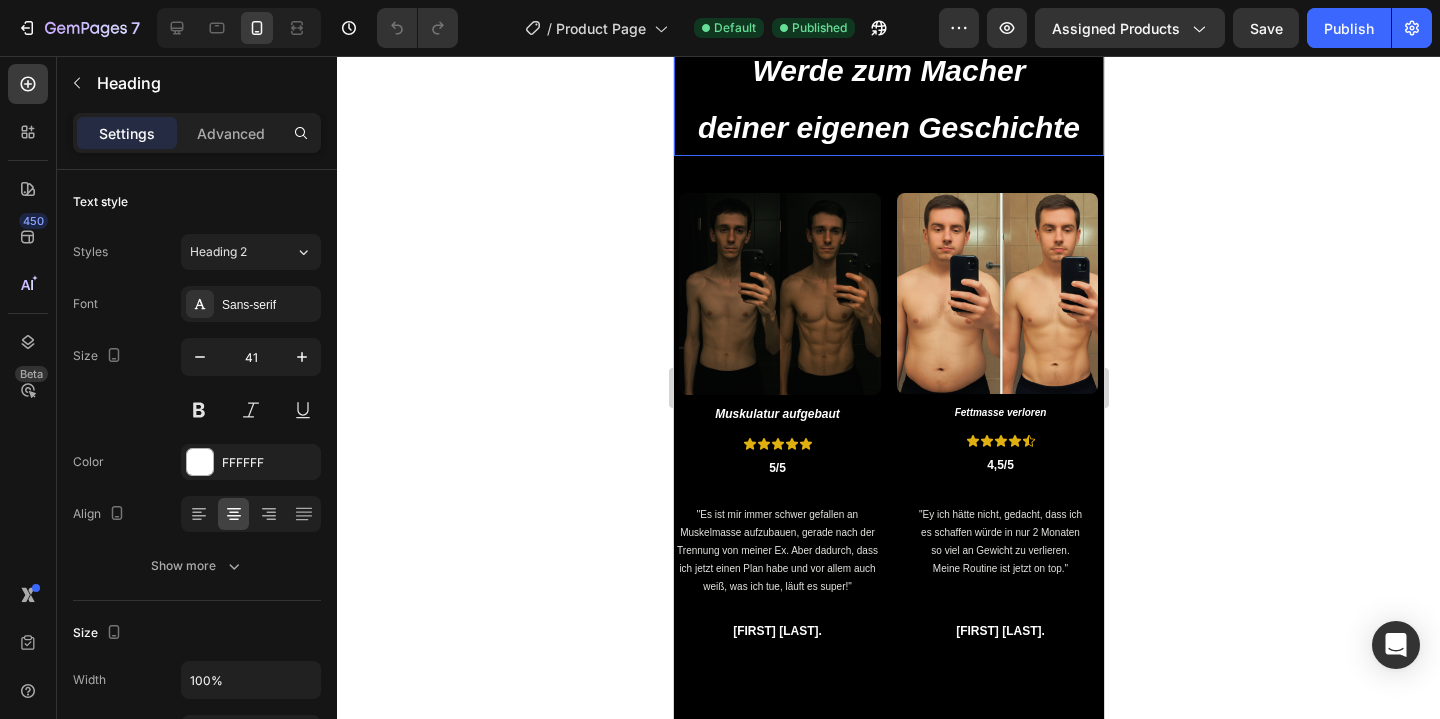 click on "deiner eigenen Geschichte" at bounding box center [888, 127] 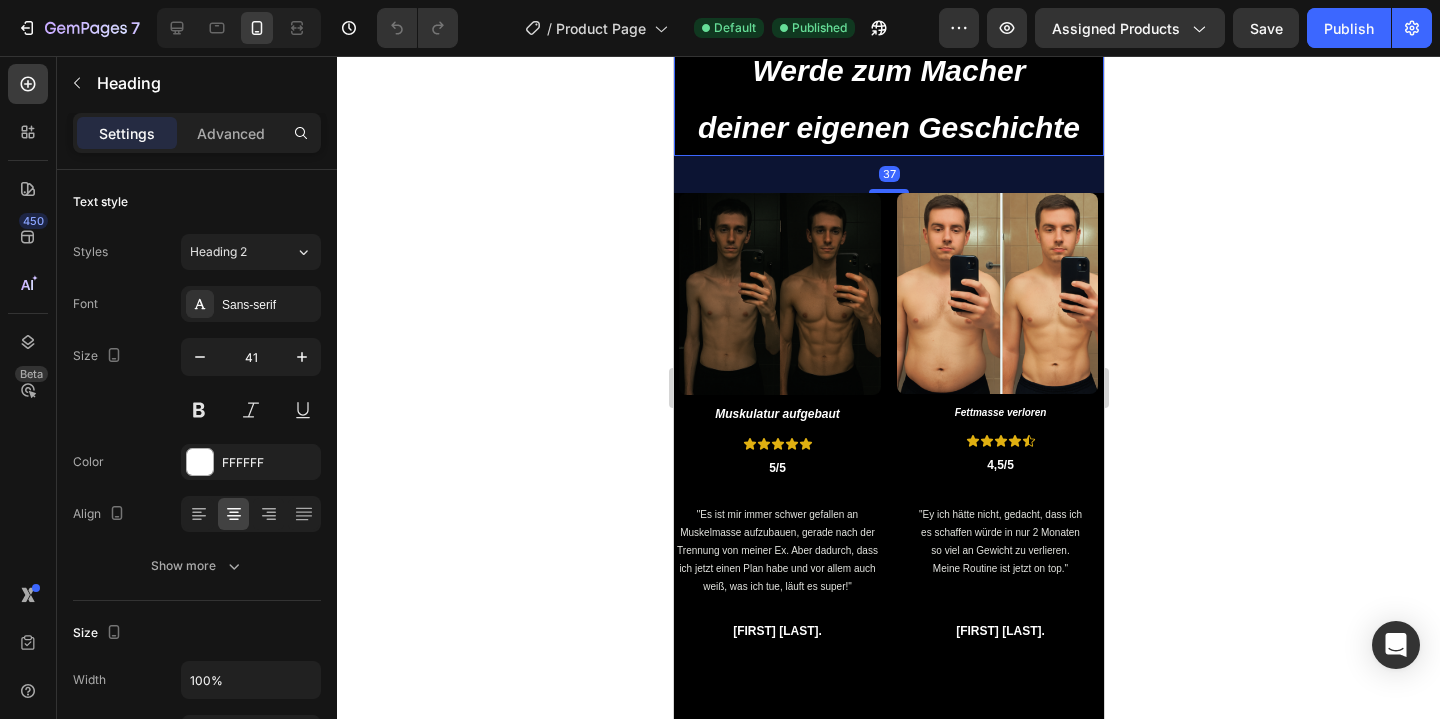 click 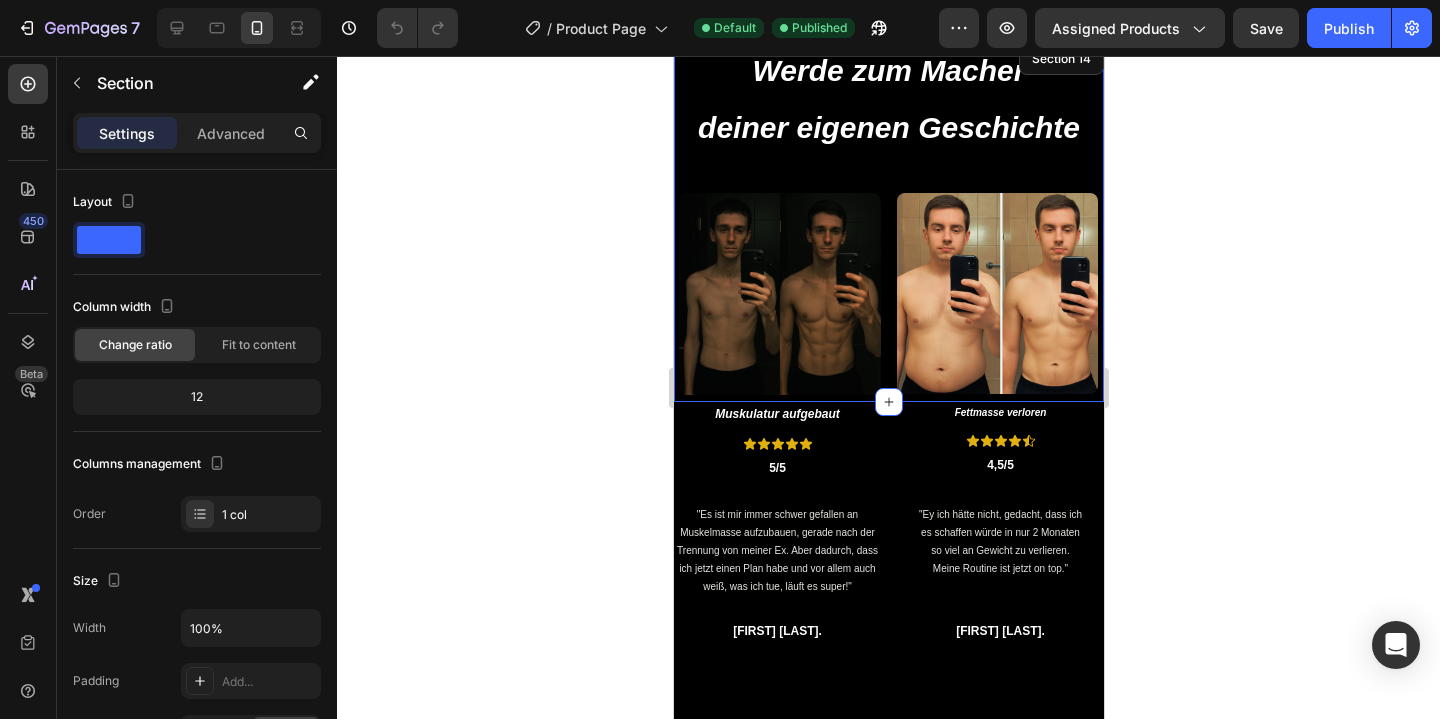 click on "Image Werde zum Macher  deiner eigenen Geschichte Heading Image Image Row" at bounding box center (888, 220) 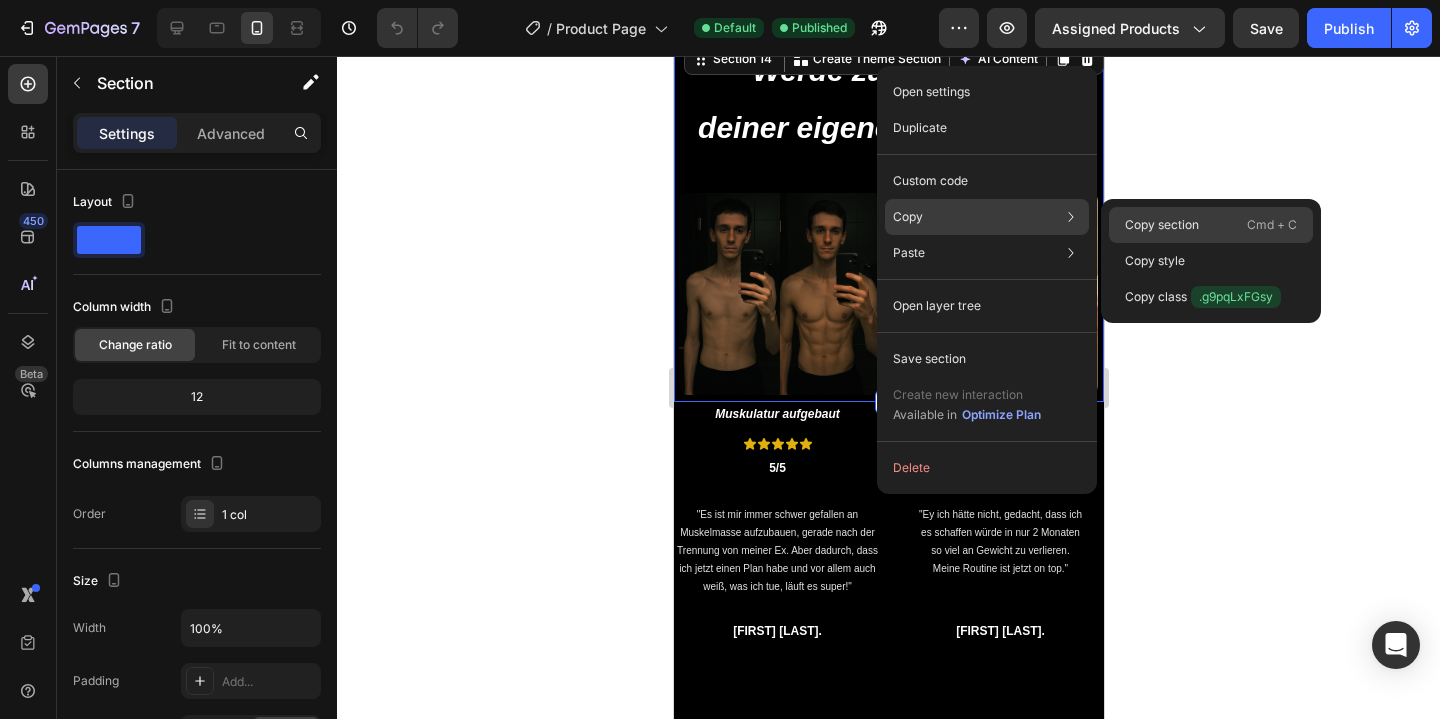 click on "Copy section" at bounding box center [1162, 225] 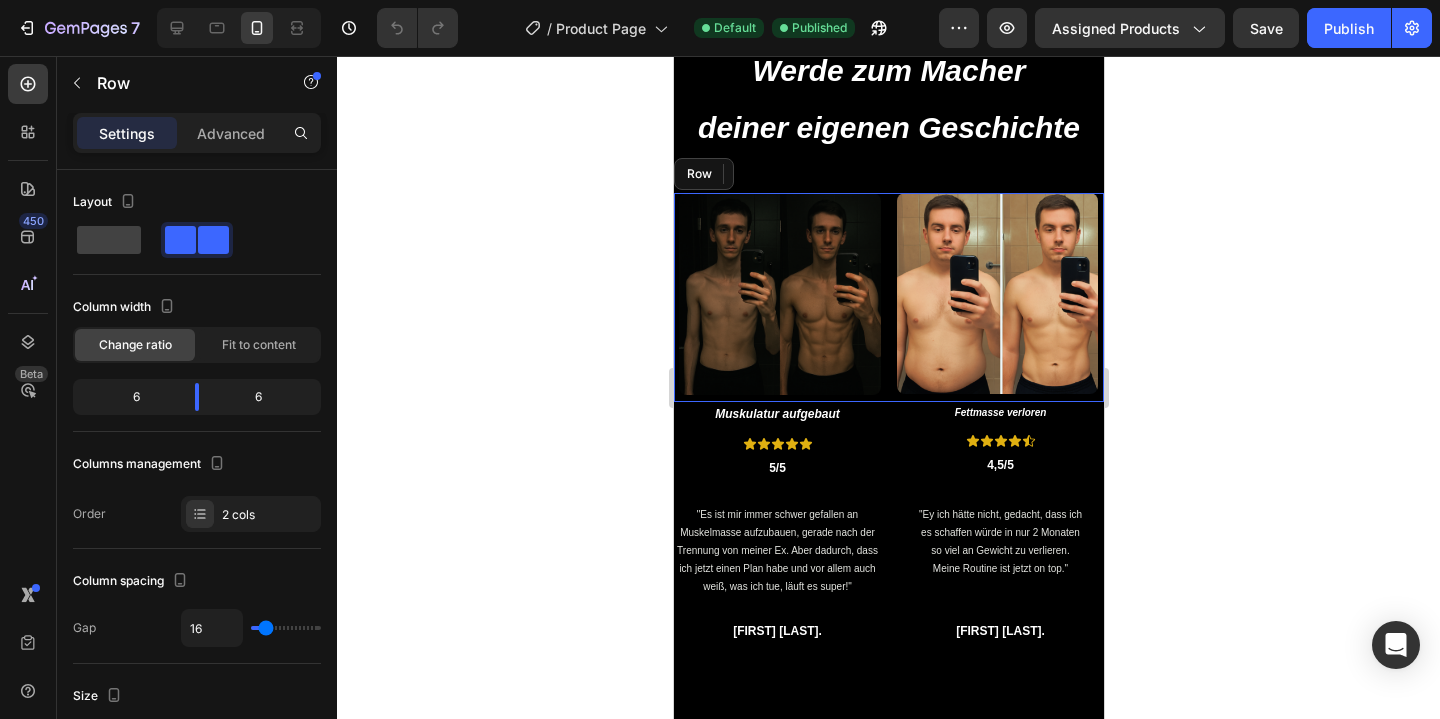 click on "Image Image Row" at bounding box center (888, 297) 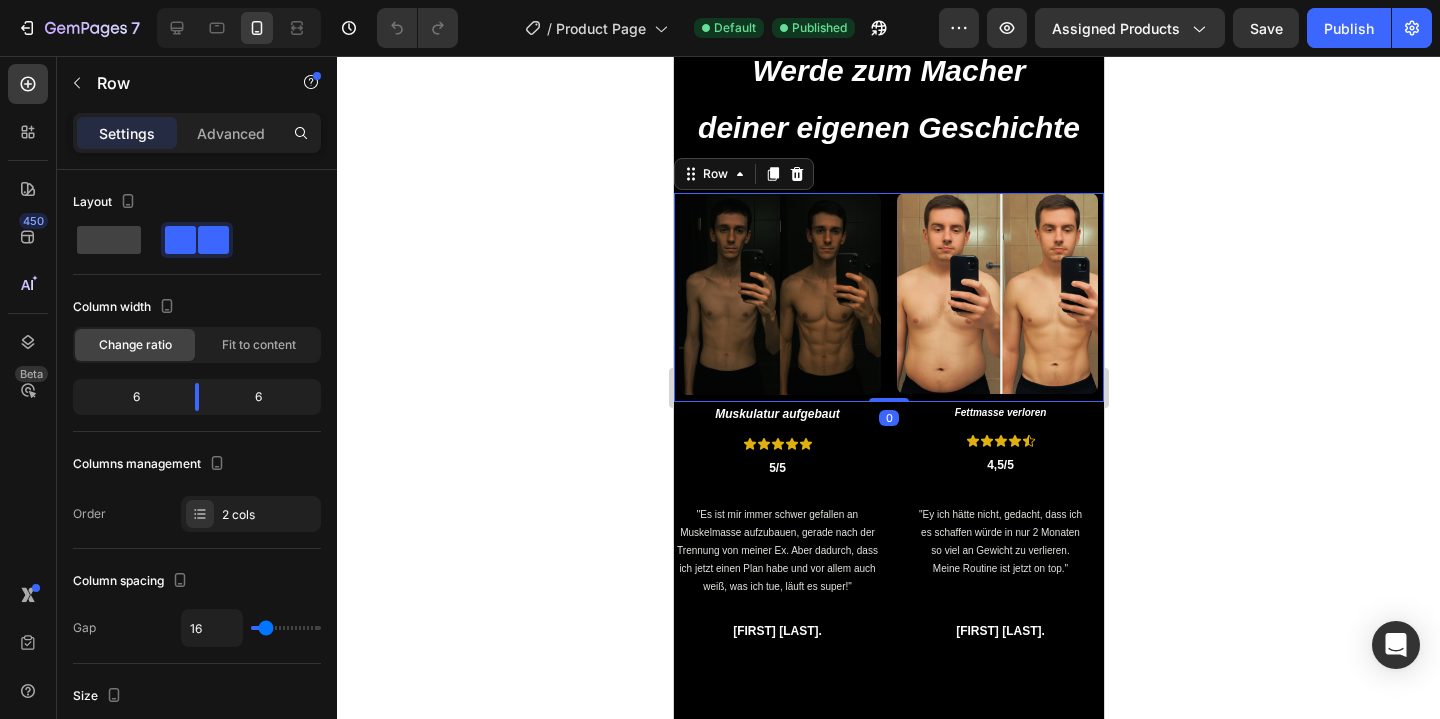 click on "Image Image Row   0" at bounding box center [888, 297] 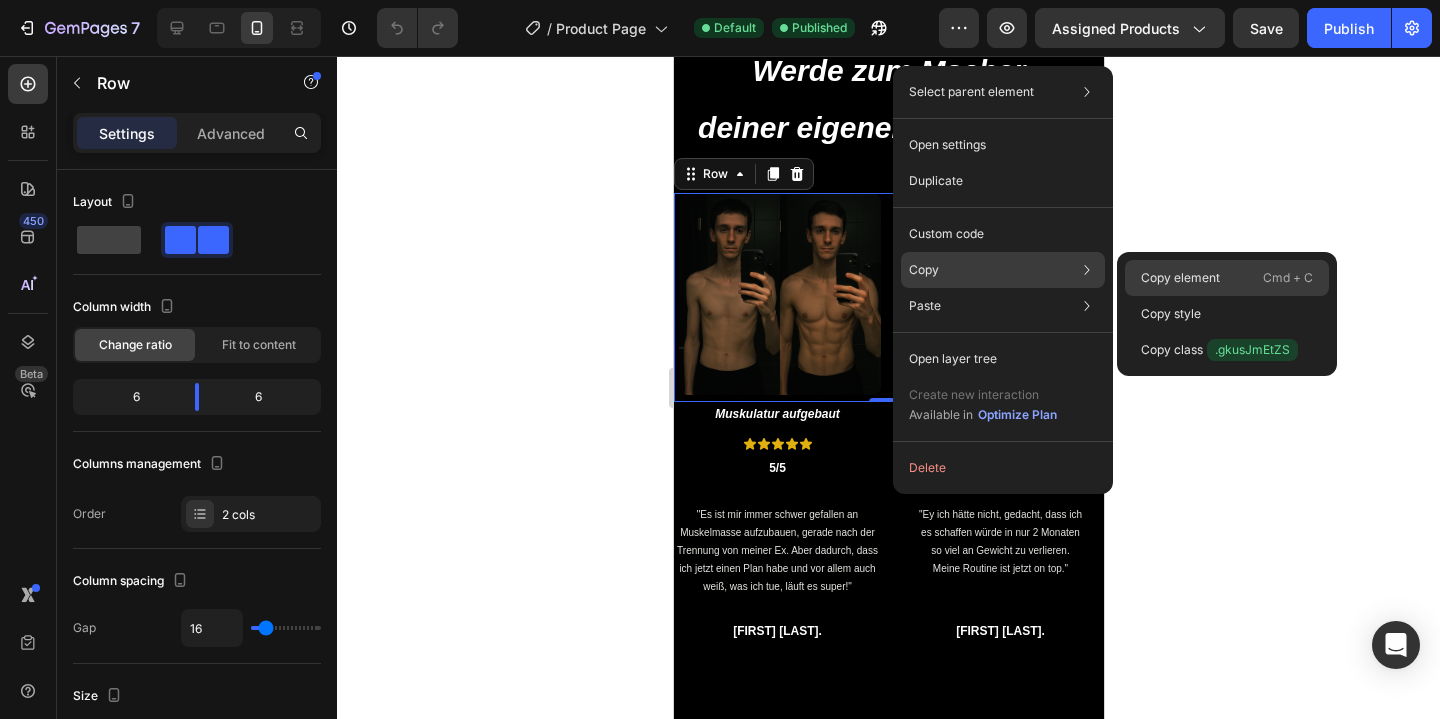 click on "Copy element" at bounding box center (1180, 278) 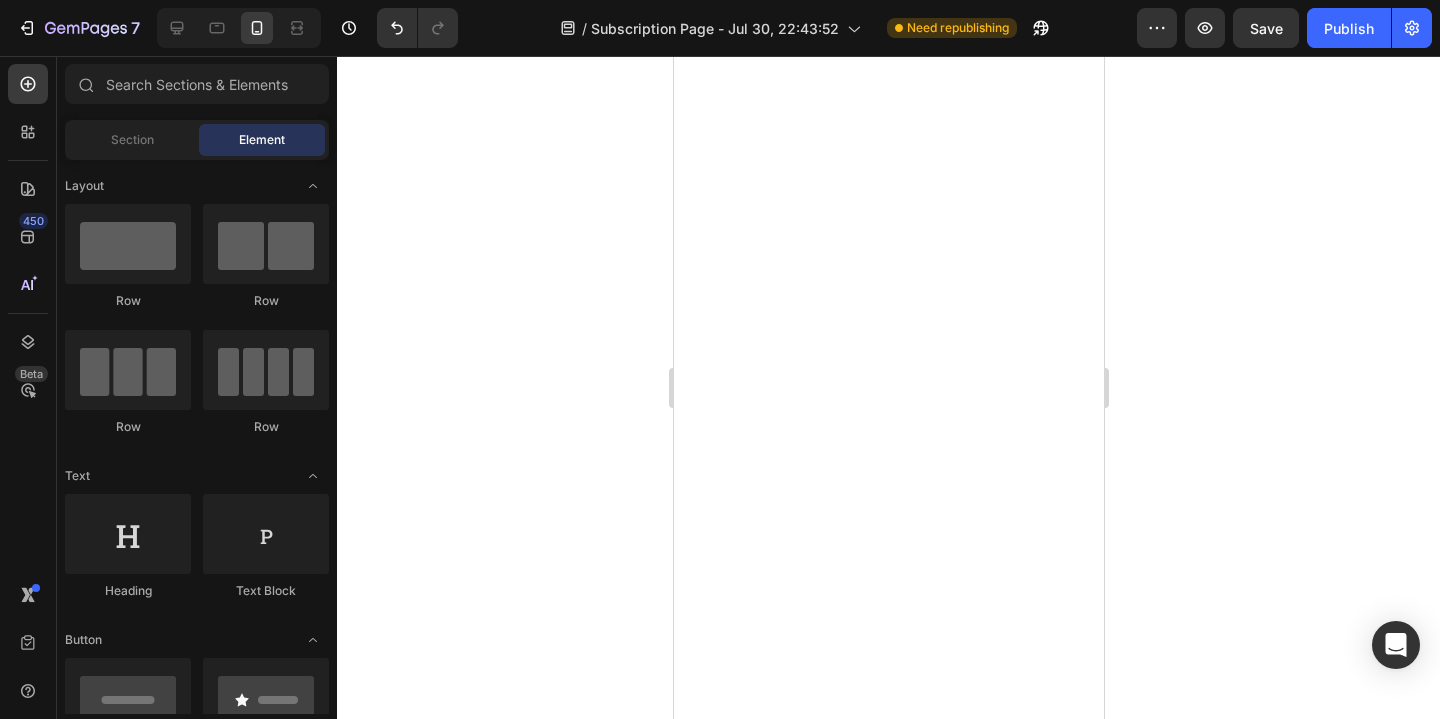 scroll, scrollTop: 0, scrollLeft: 0, axis: both 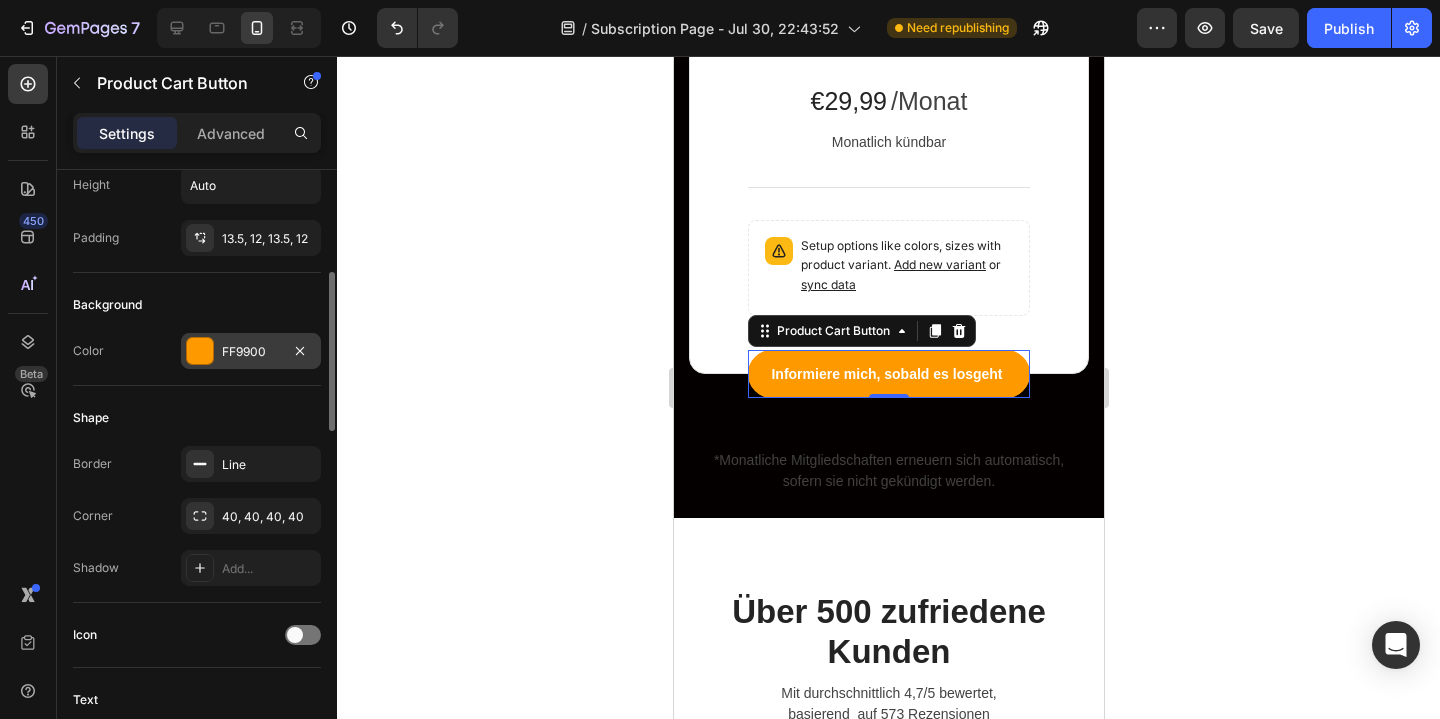 click at bounding box center [200, 351] 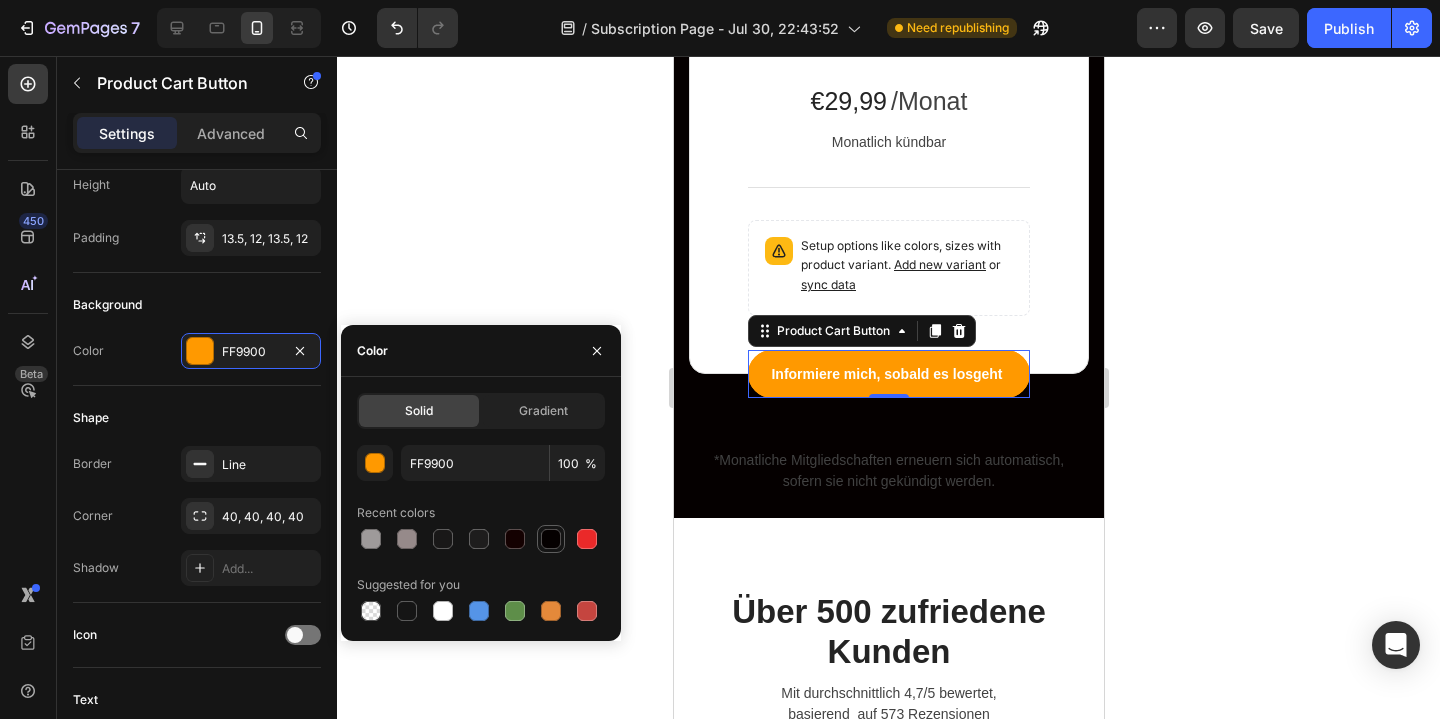 click at bounding box center (551, 539) 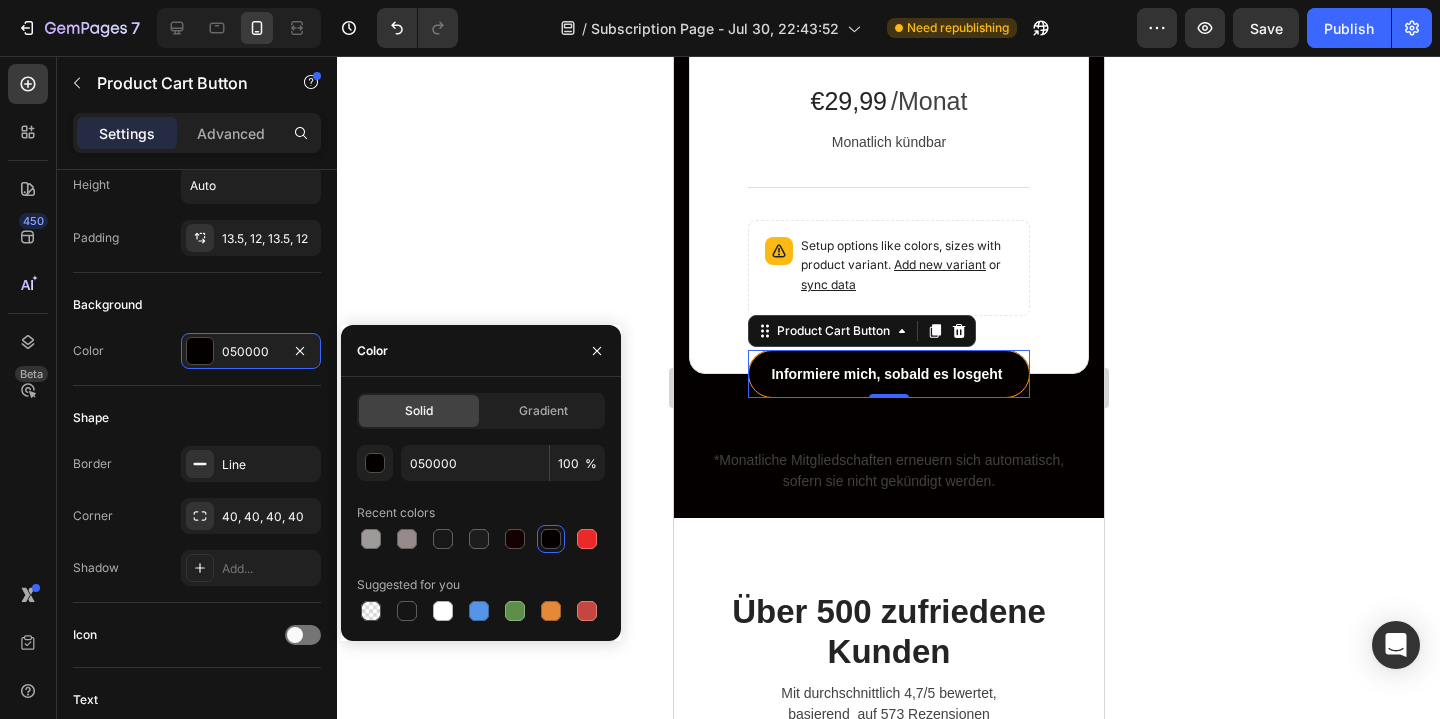 click 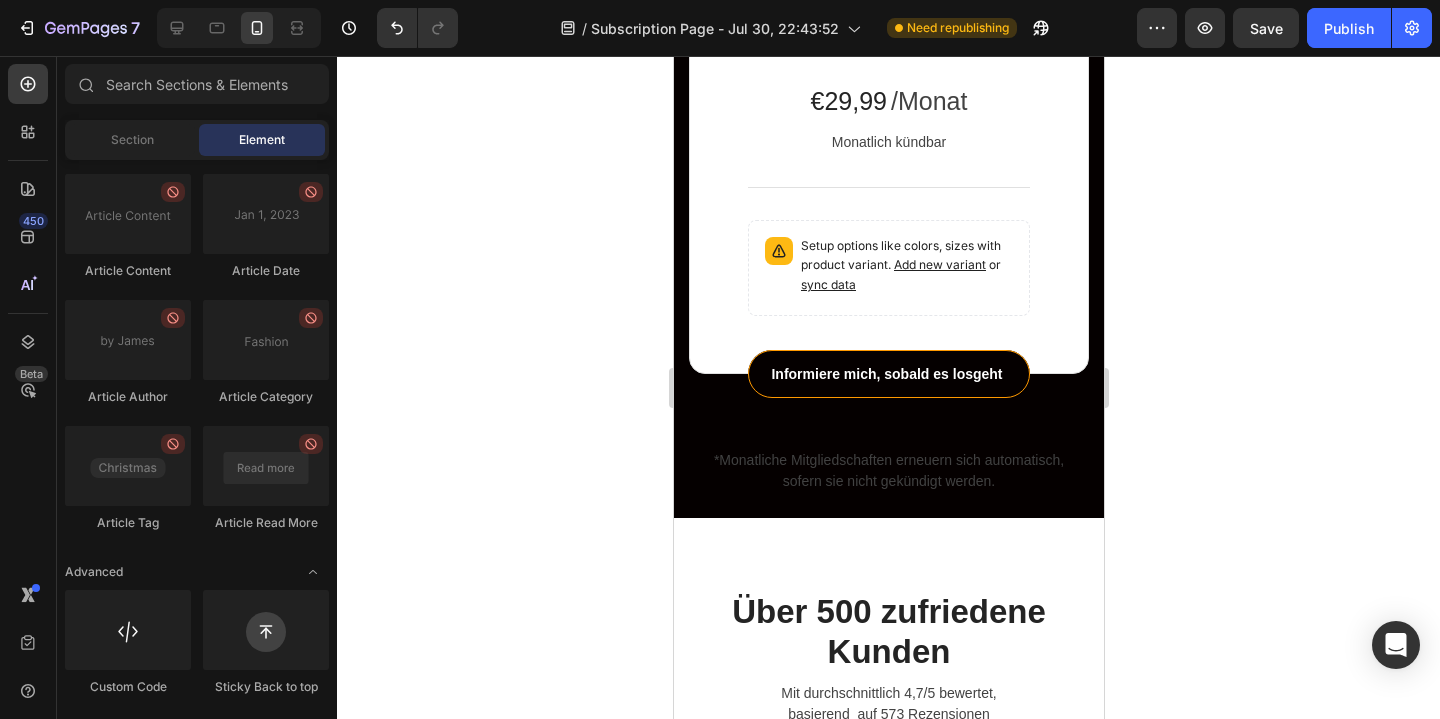 click 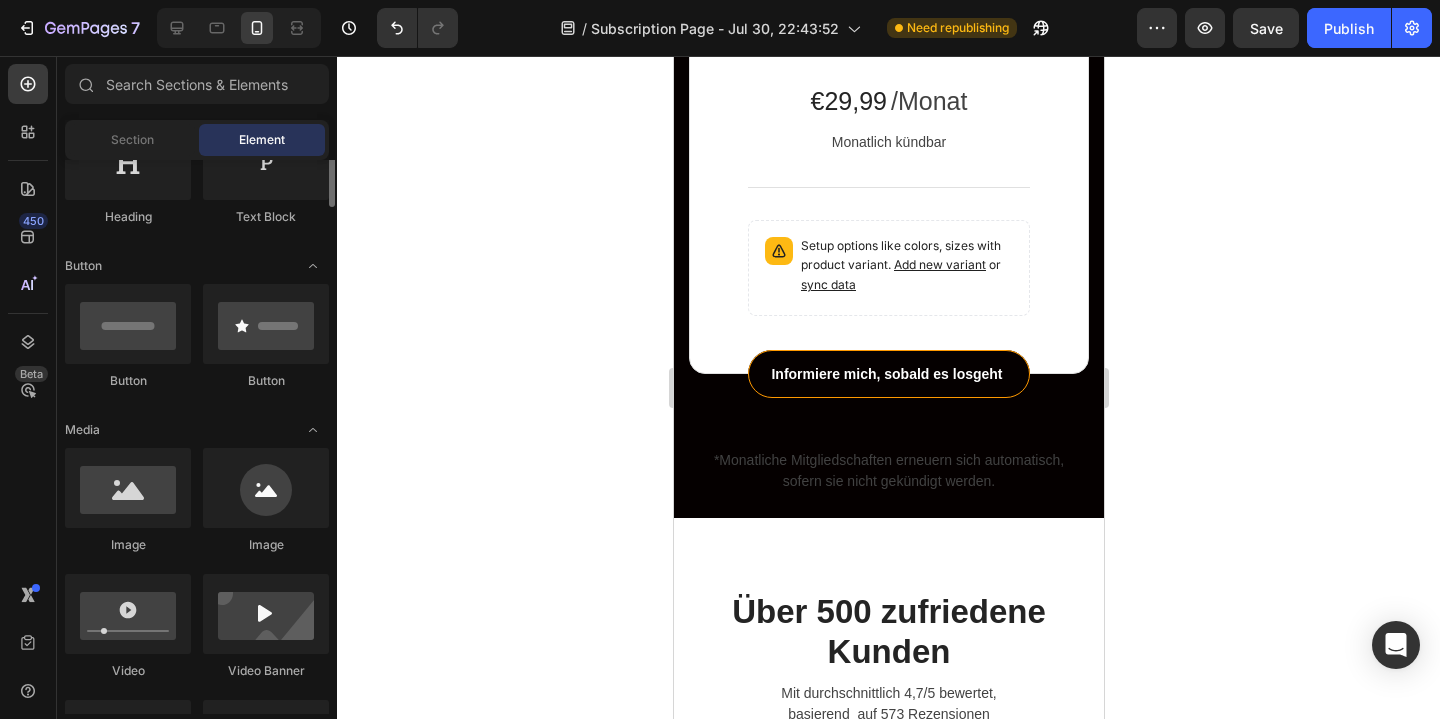 scroll, scrollTop: 293, scrollLeft: 0, axis: vertical 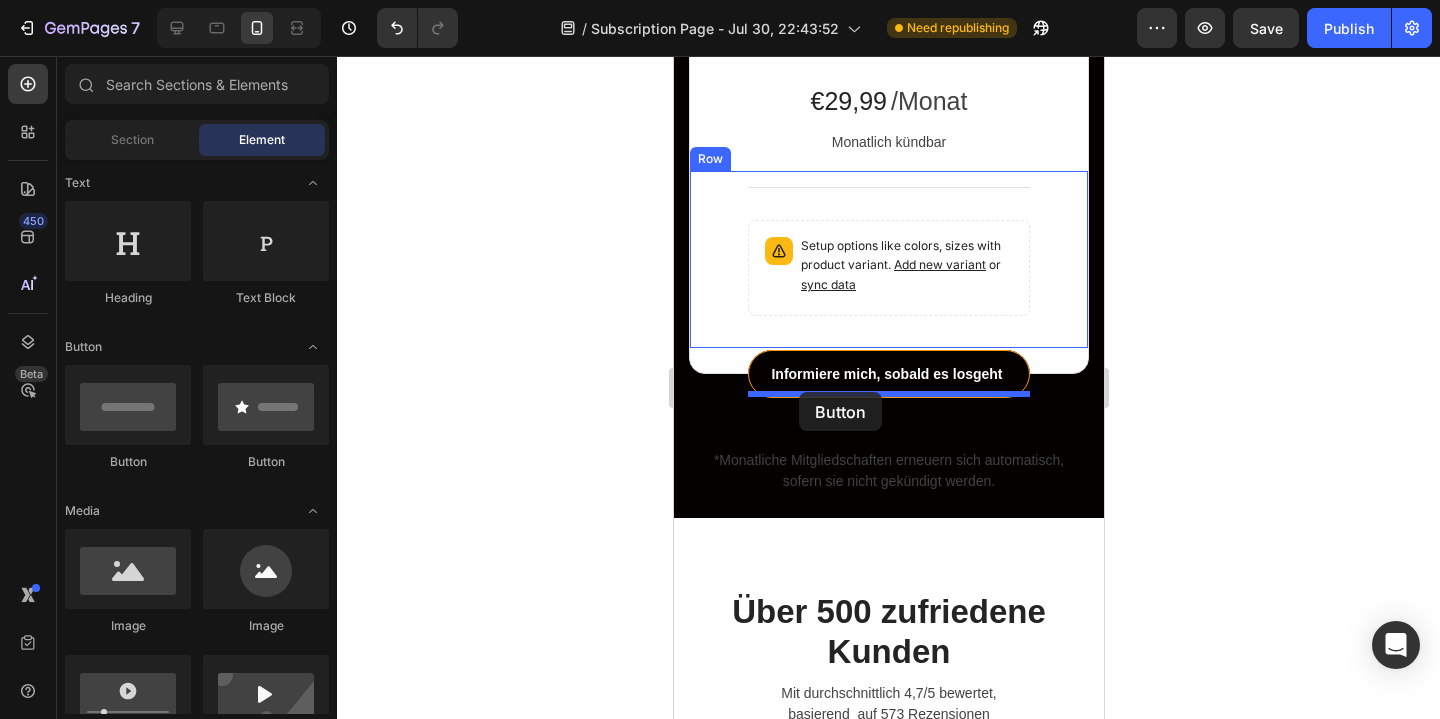 drag, startPoint x: 809, startPoint y: 479, endPoint x: 798, endPoint y: 391, distance: 88.68484 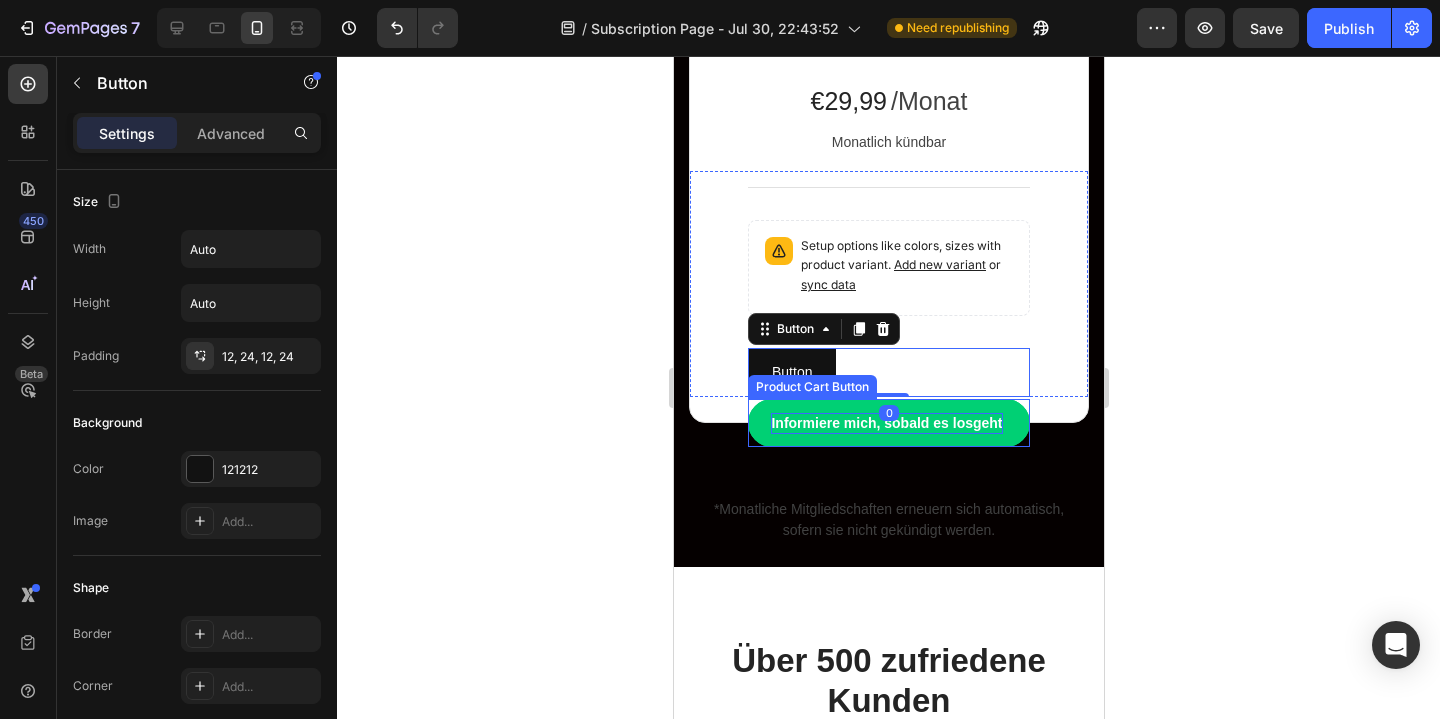 click on "Informiere mich, sobald es losgeht" at bounding box center (885, 423) 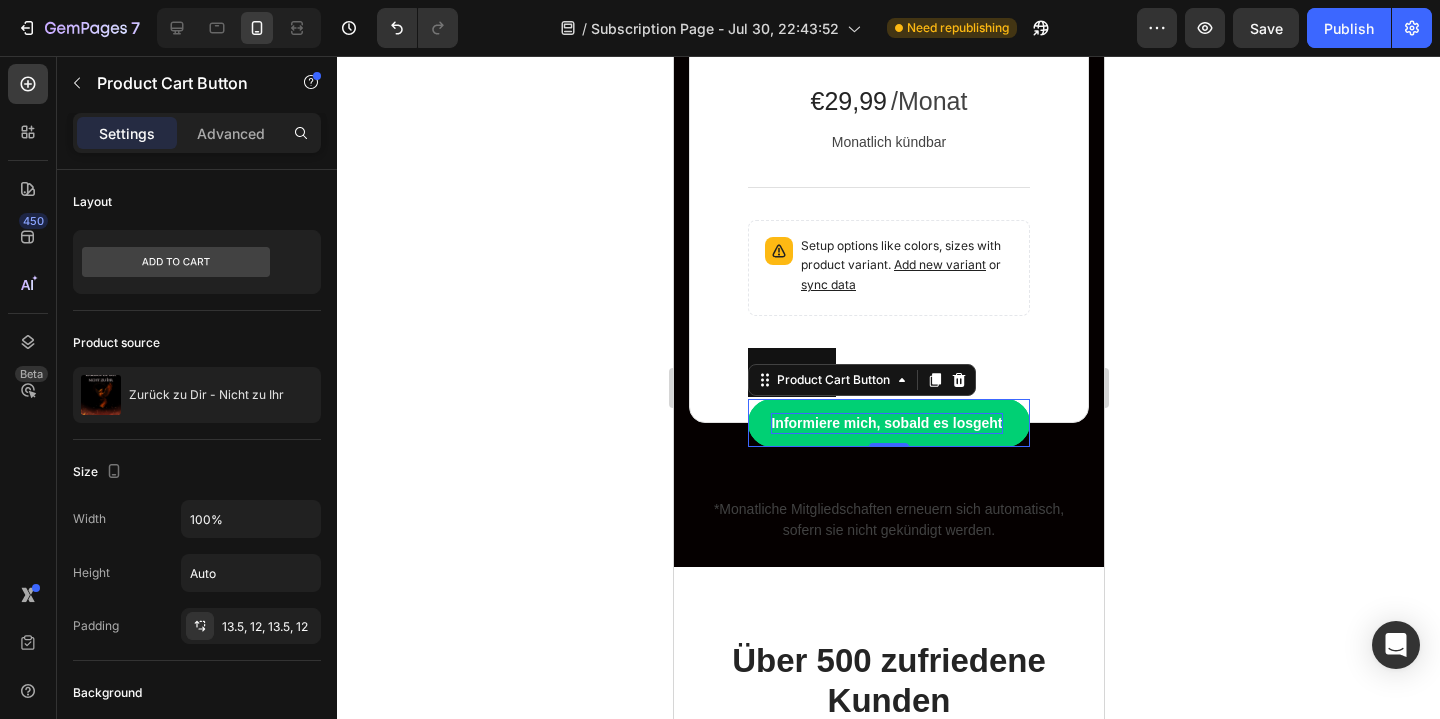 click on "Informiere mich, sobald es losgeht" at bounding box center [885, 423] 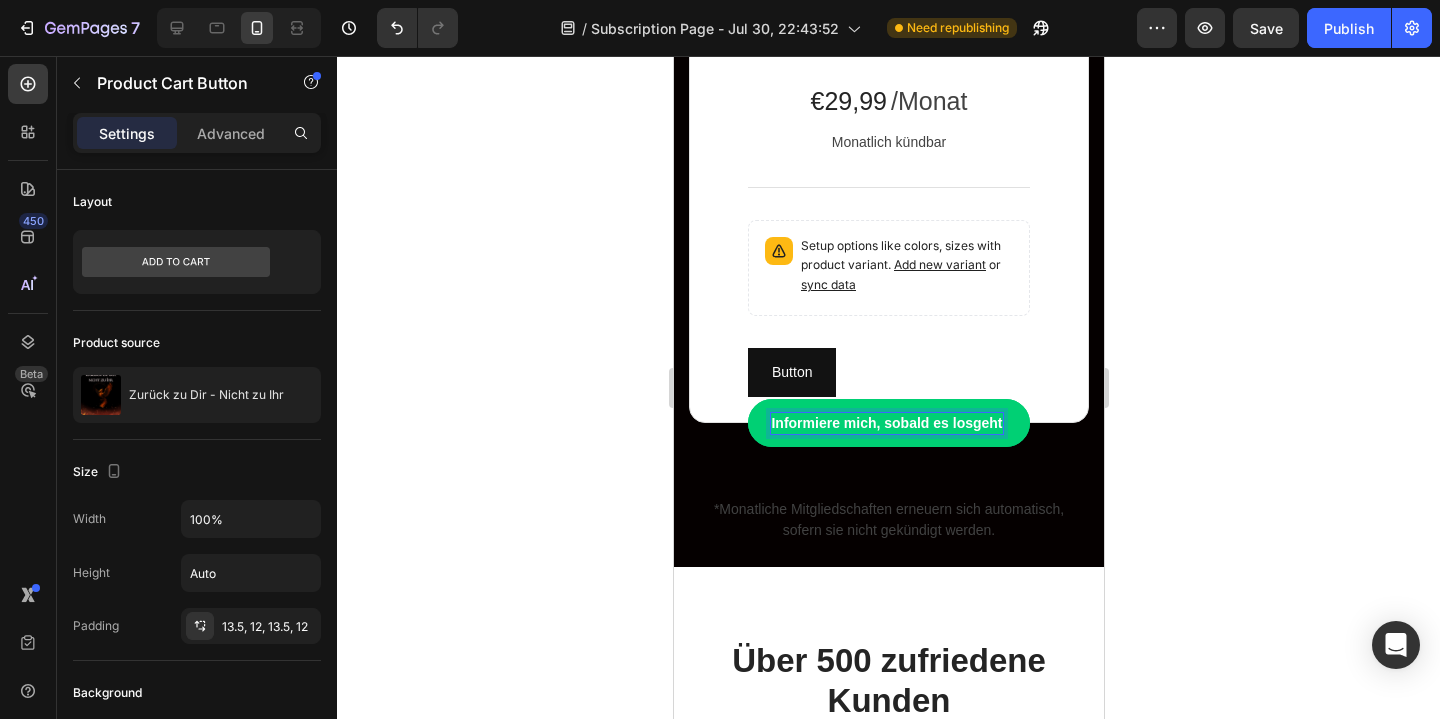 click on "Informiere mich, sobald es losgeht" at bounding box center [885, 423] 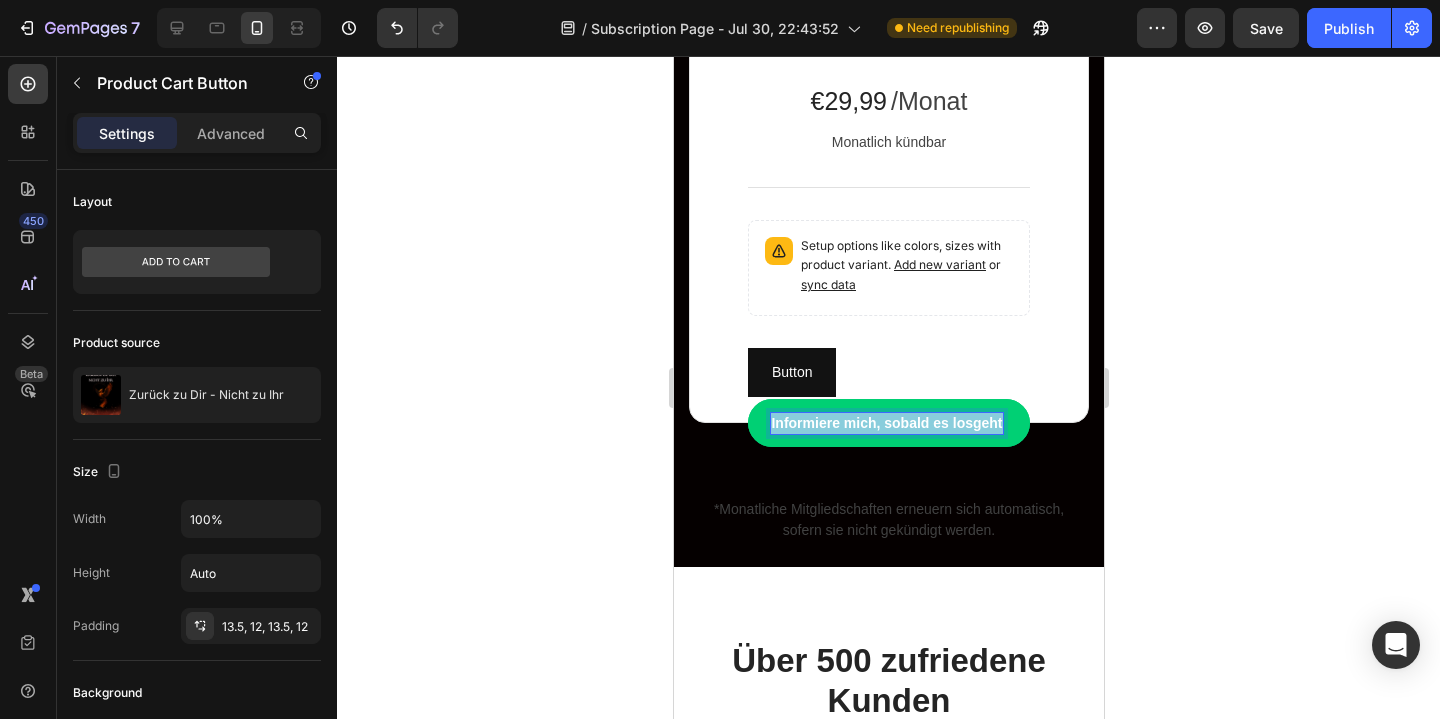 click on "Informiere mich, sobald es losgeht" at bounding box center (885, 423) 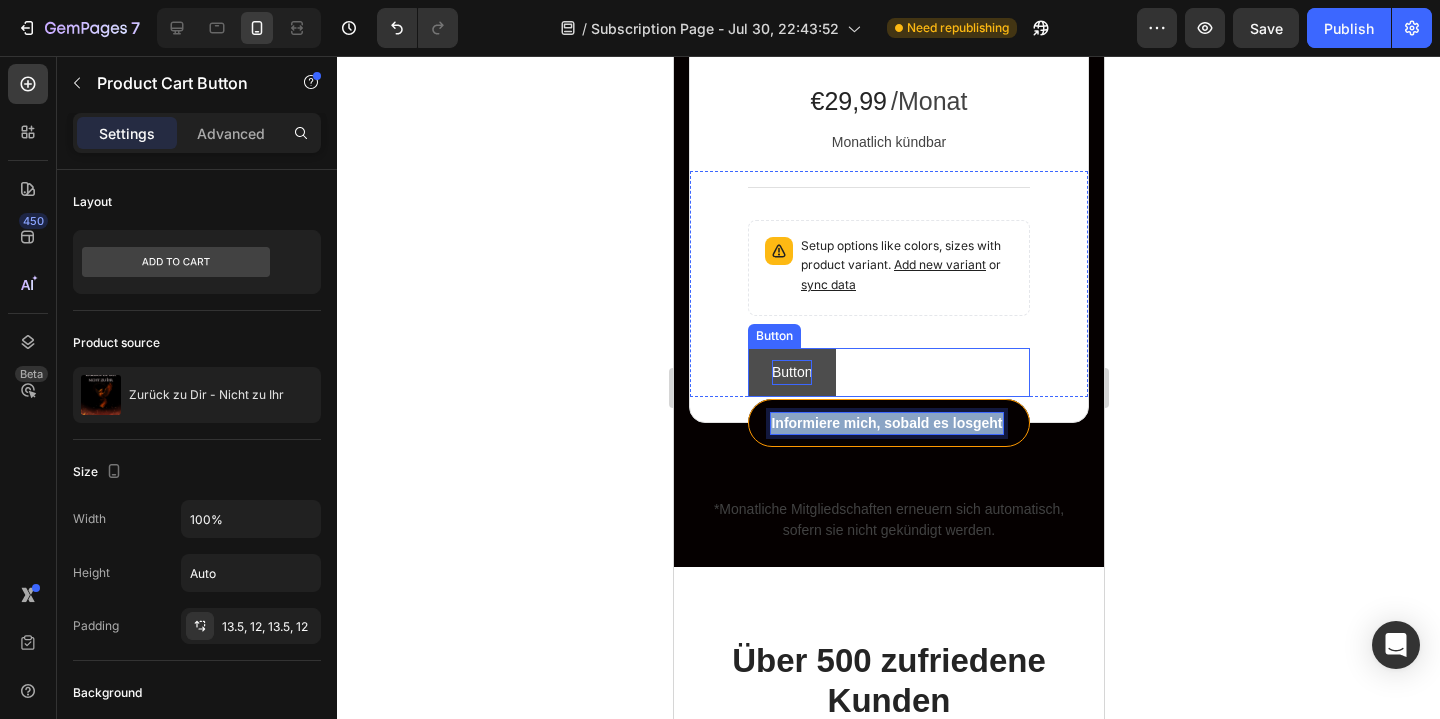 click on "Button" at bounding box center [791, 372] 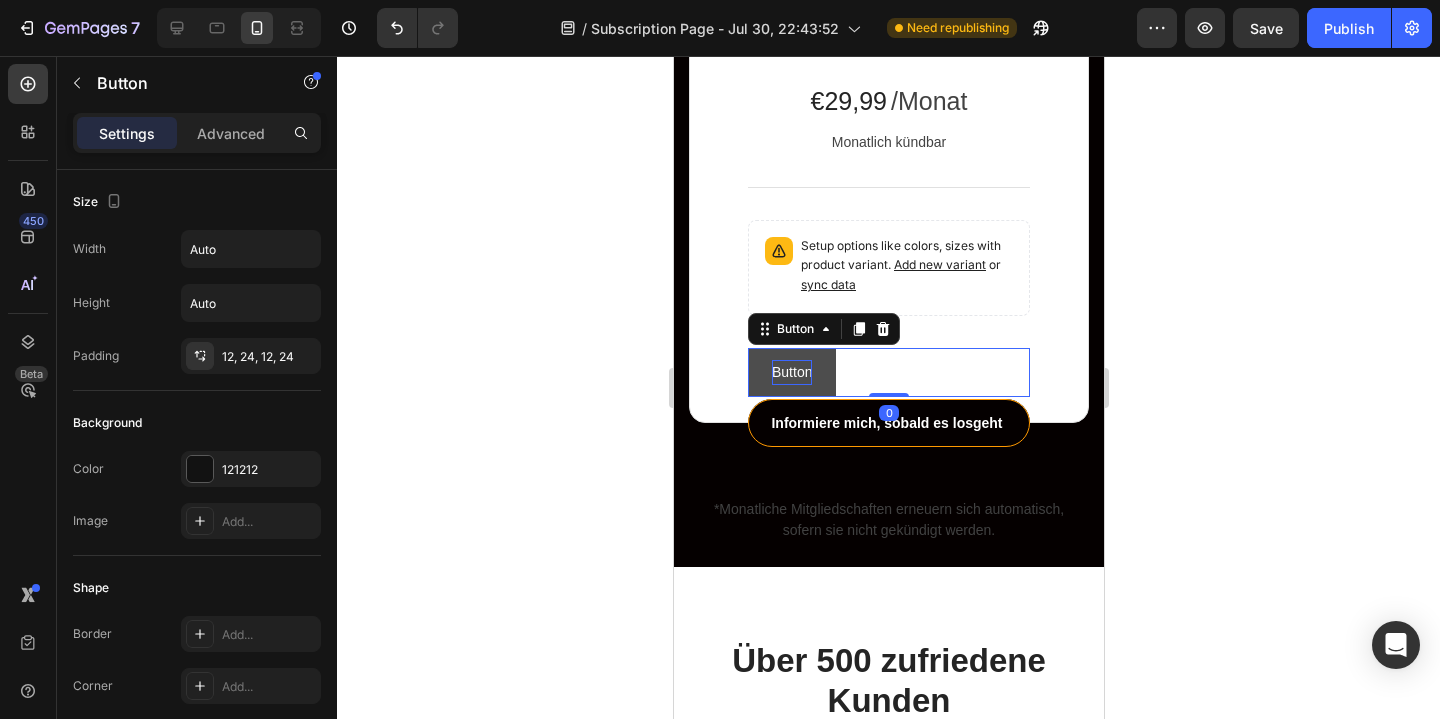 click on "Button" at bounding box center [791, 372] 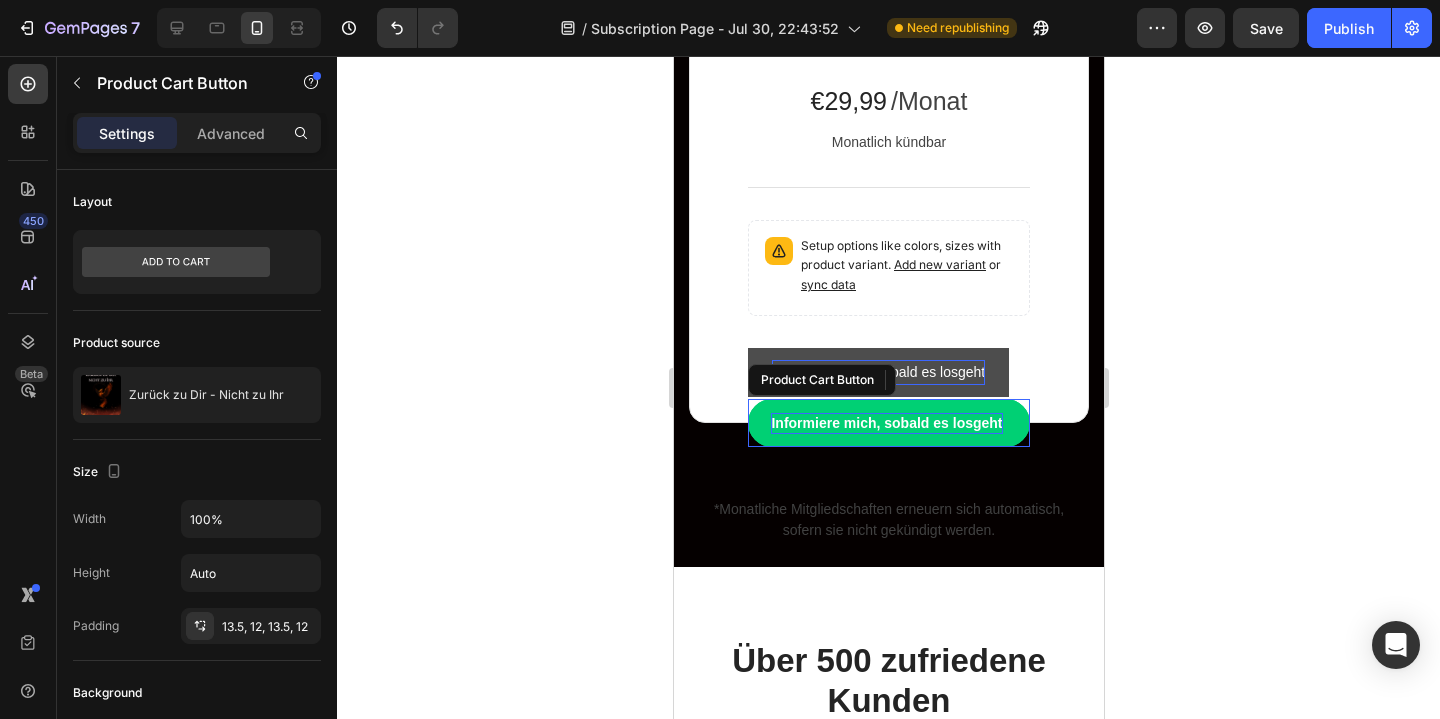 click on "Informiere mich, sobald es losgeht" at bounding box center [885, 423] 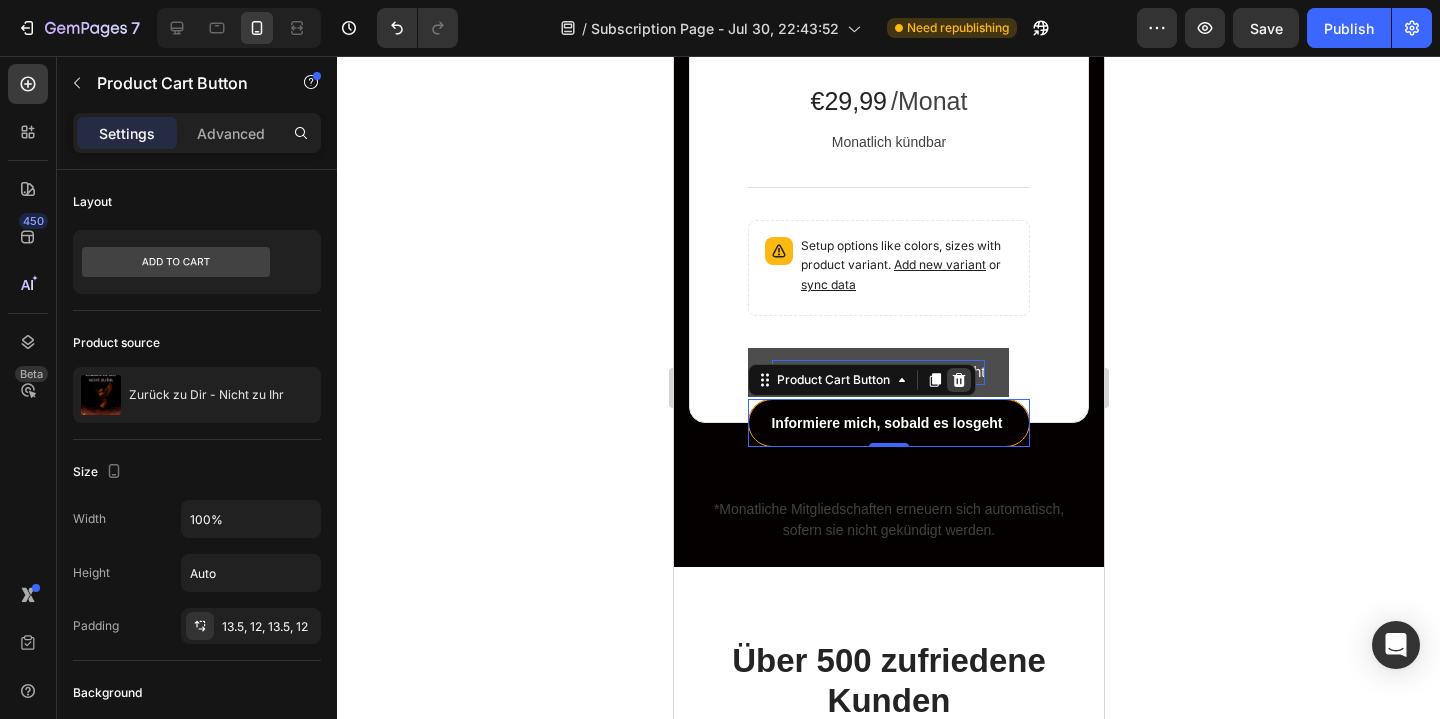 click 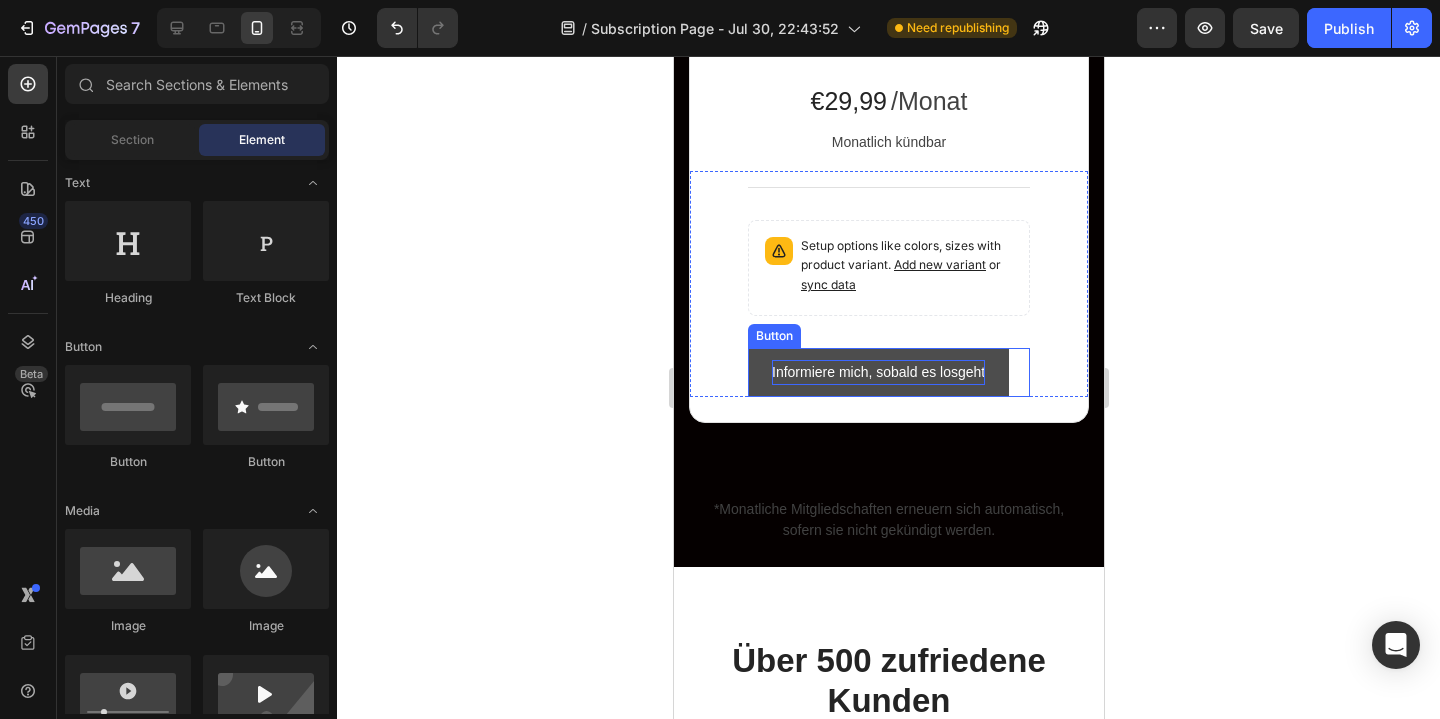 click on "Informiere mich, sobald es losgeht" at bounding box center (877, 372) 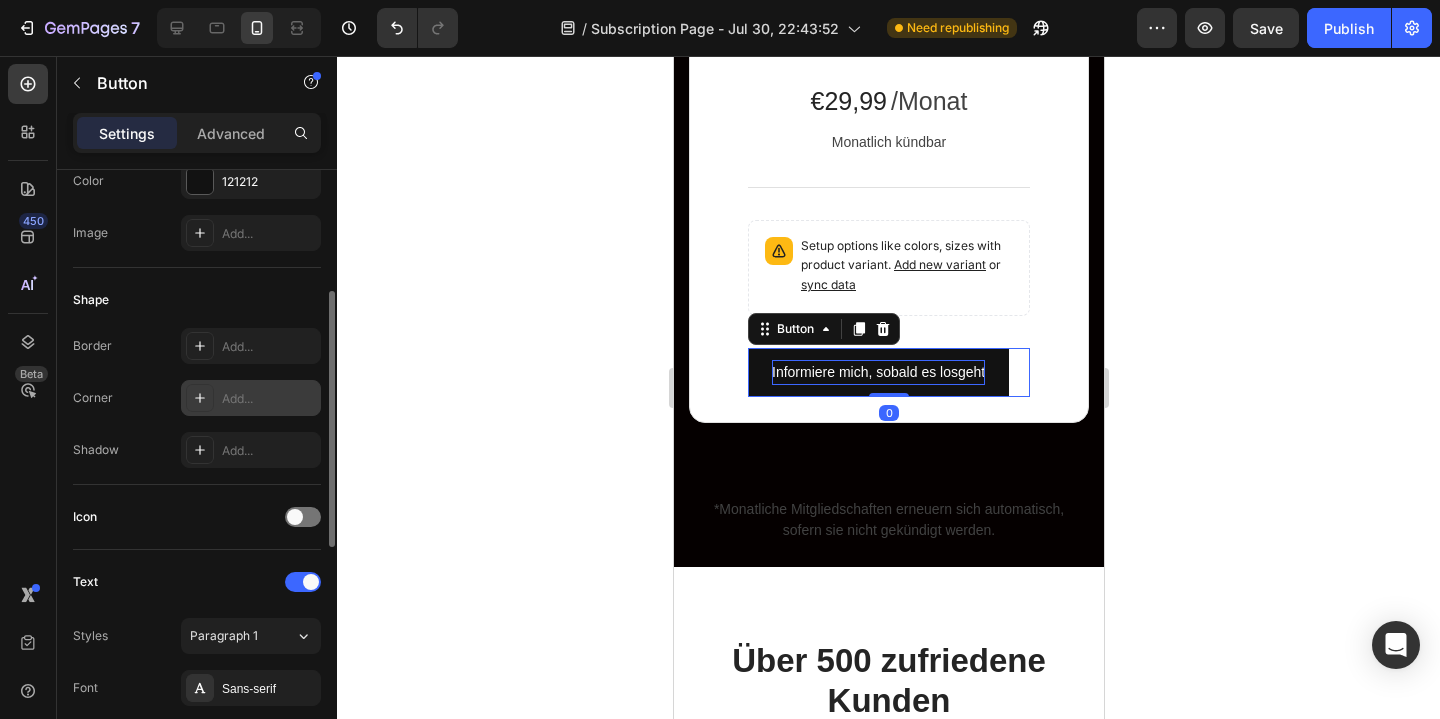 scroll, scrollTop: 288, scrollLeft: 0, axis: vertical 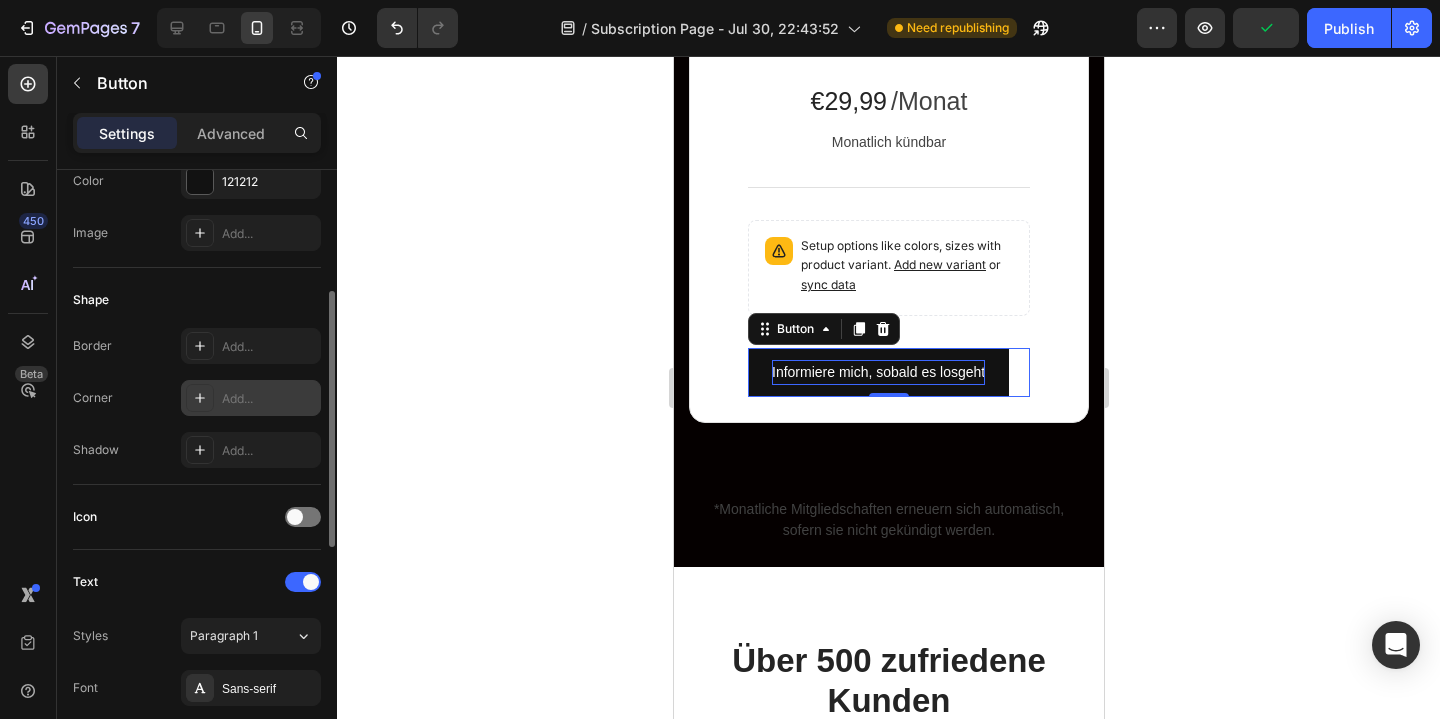 click on "Add..." at bounding box center (251, 398) 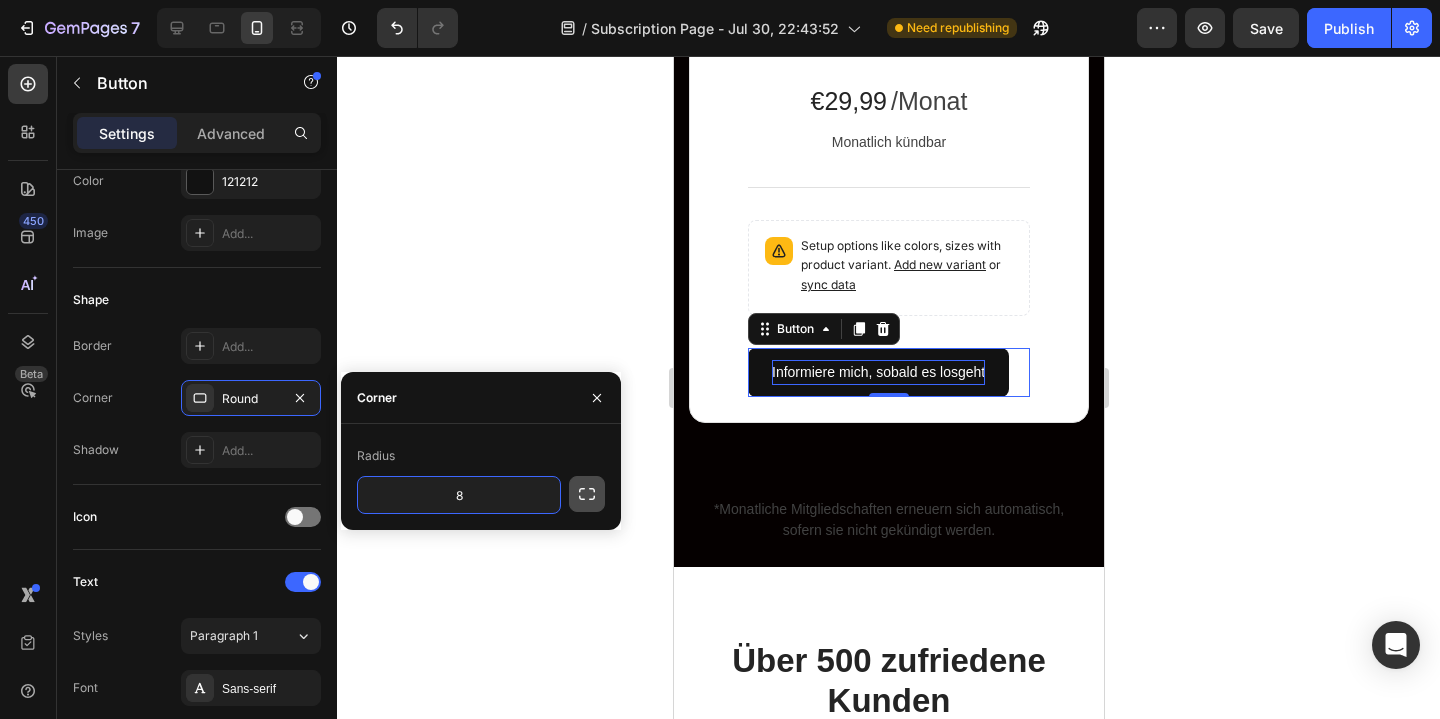 click 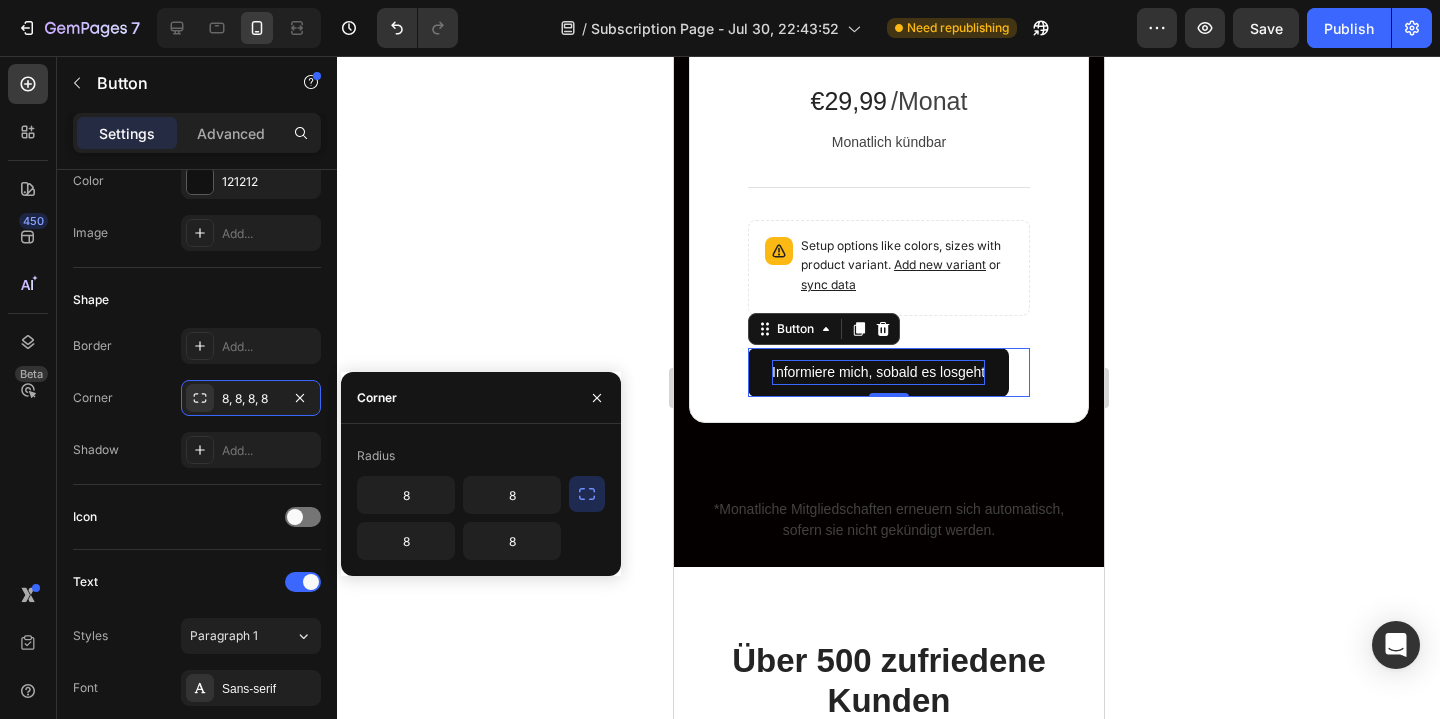 click 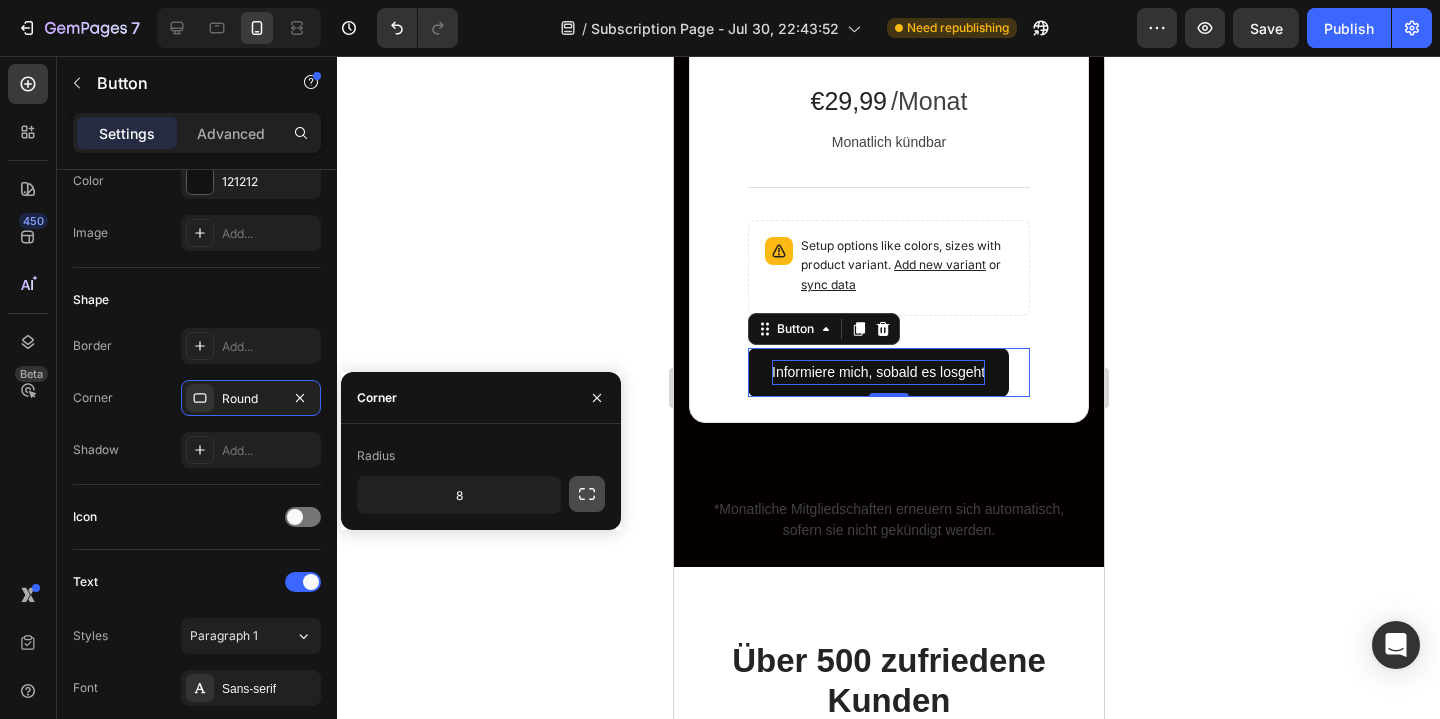 click 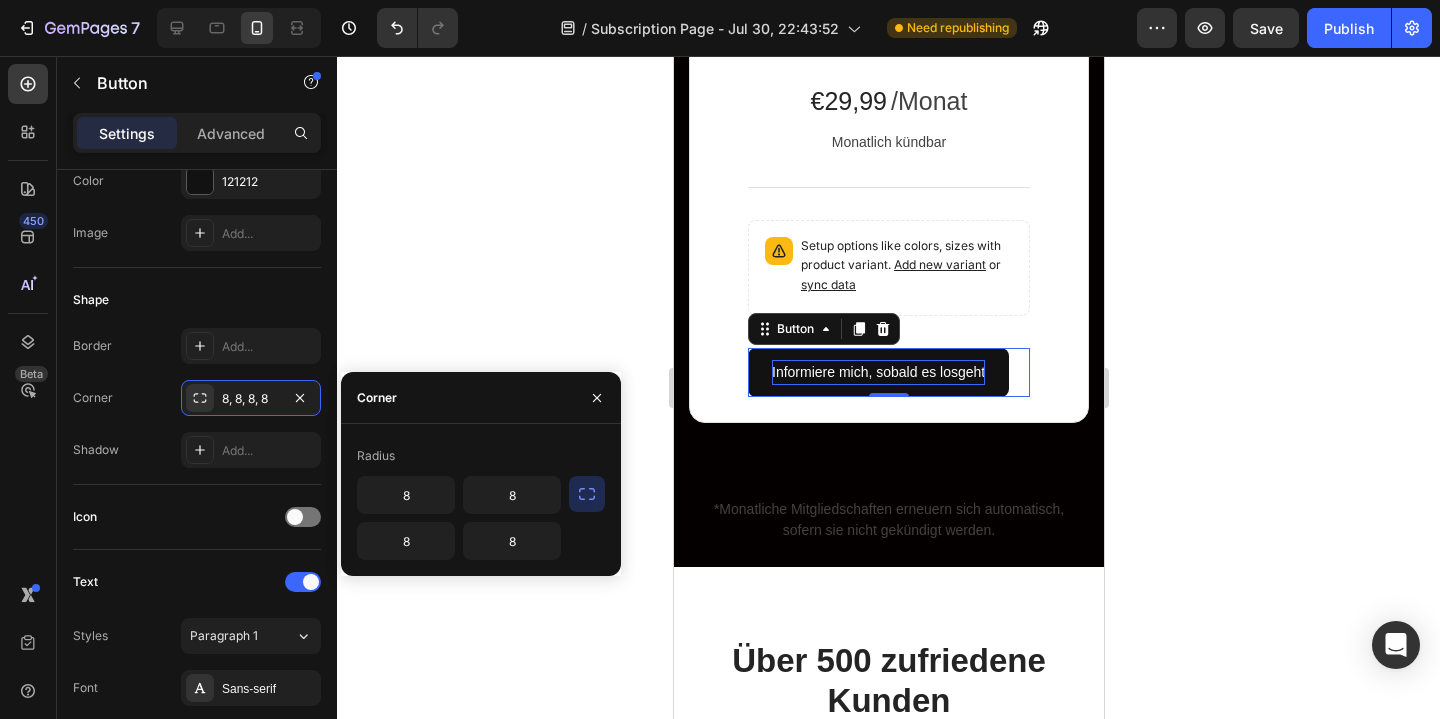 click 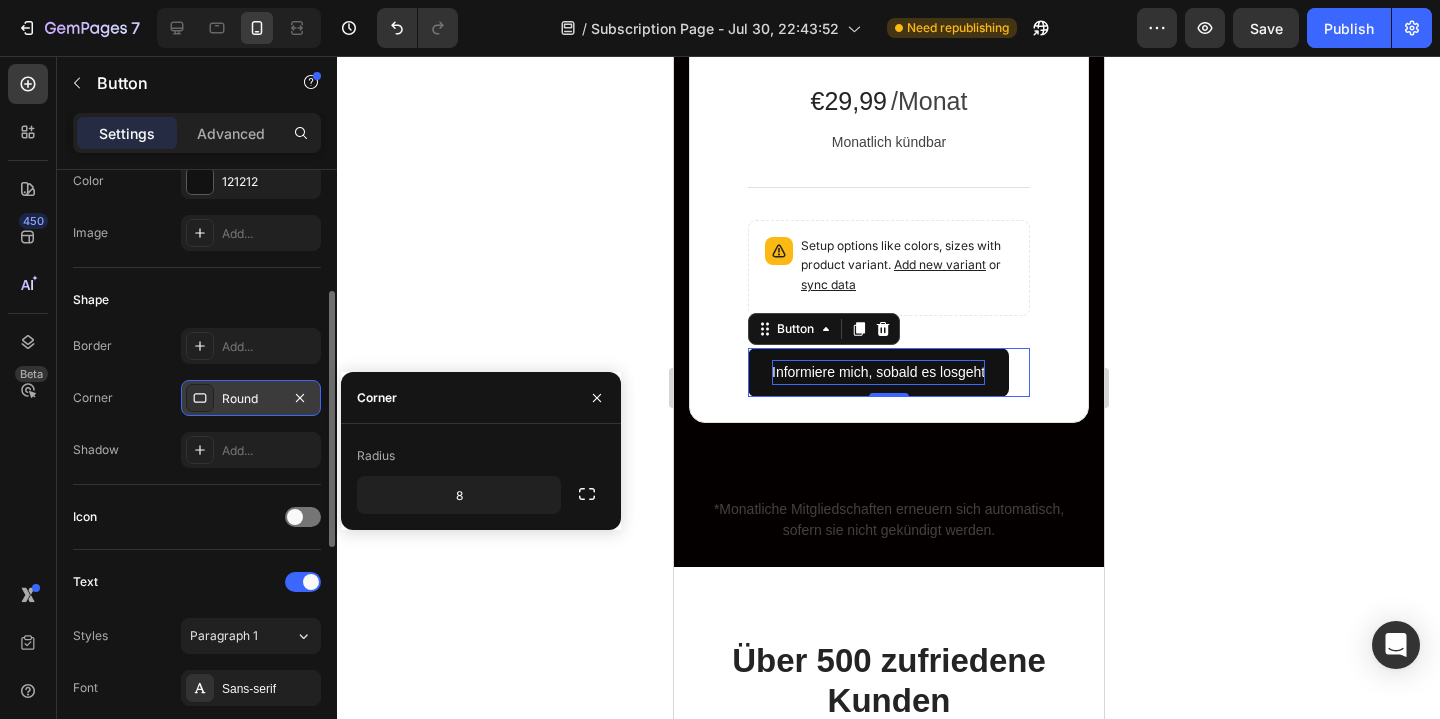 click on "Round" at bounding box center [251, 398] 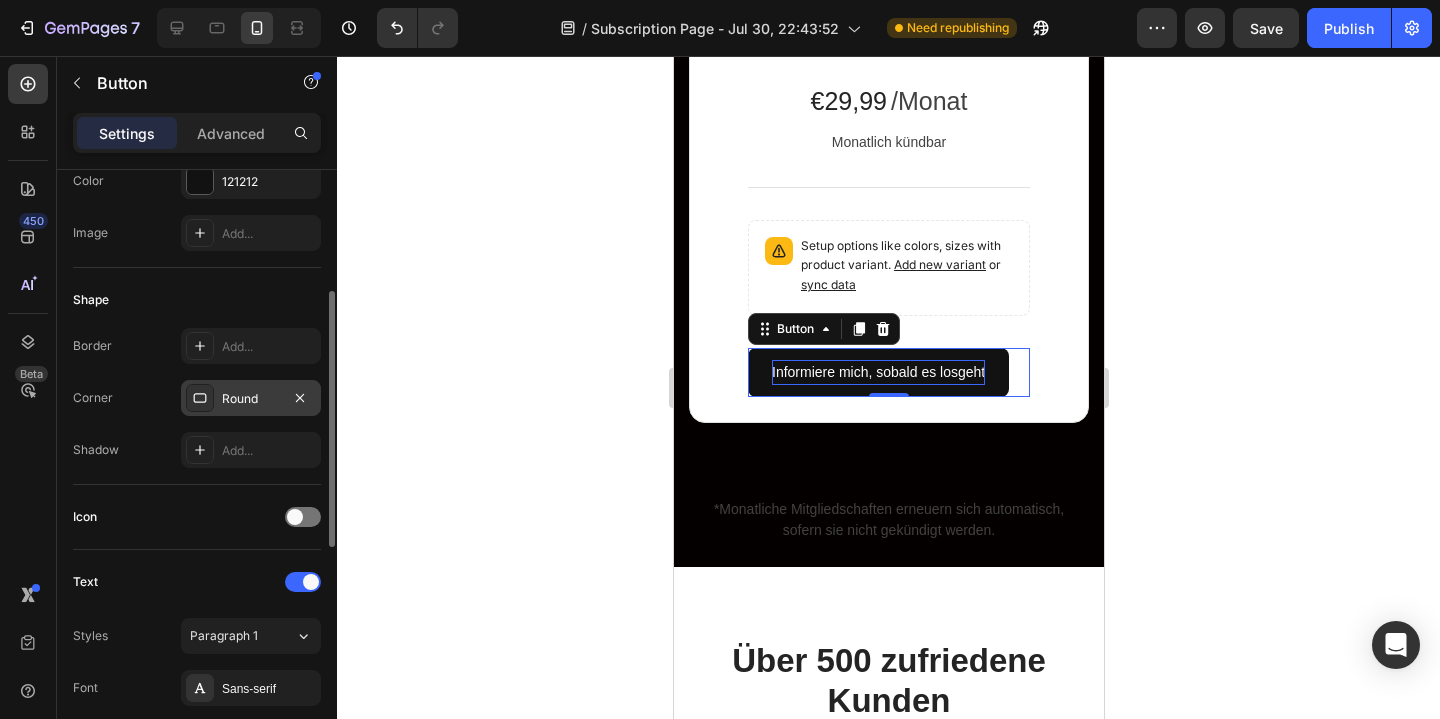 click on "Round" at bounding box center [251, 398] 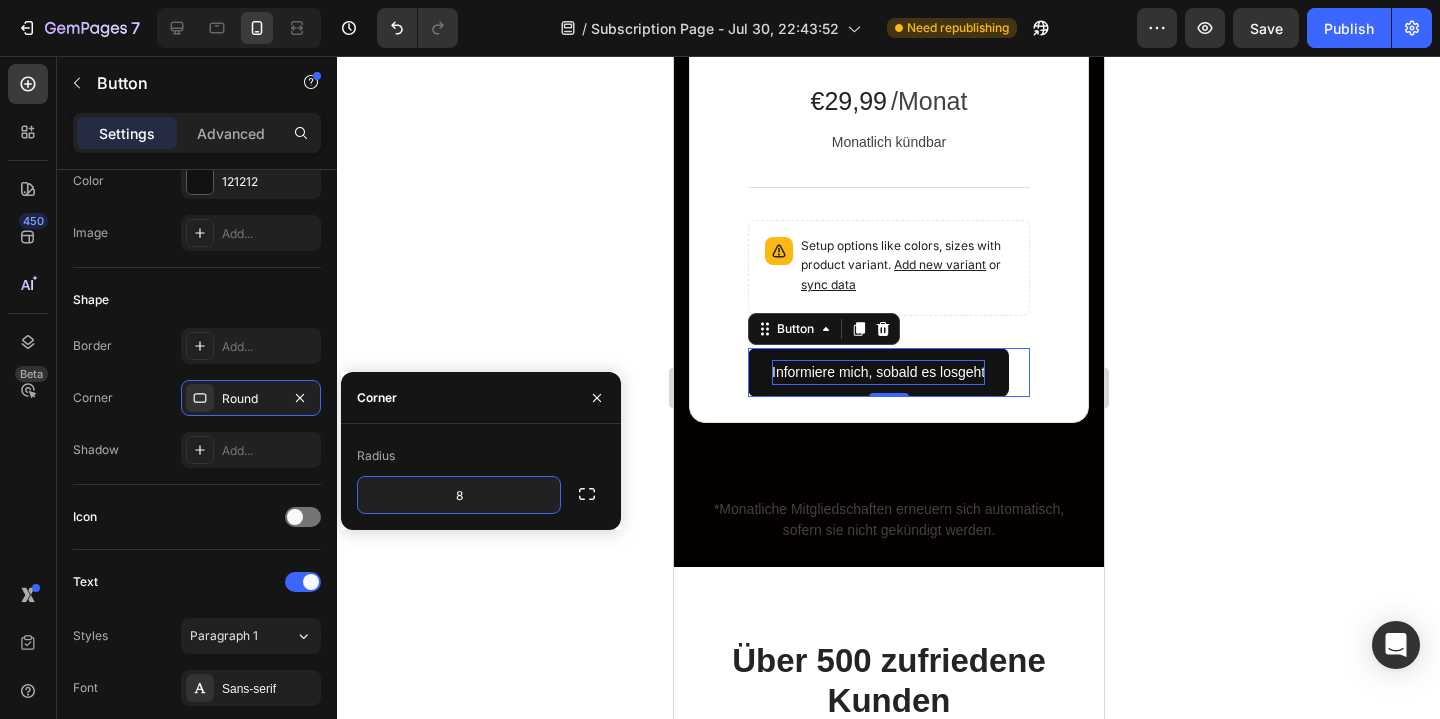 click on "Corner" at bounding box center (377, 398) 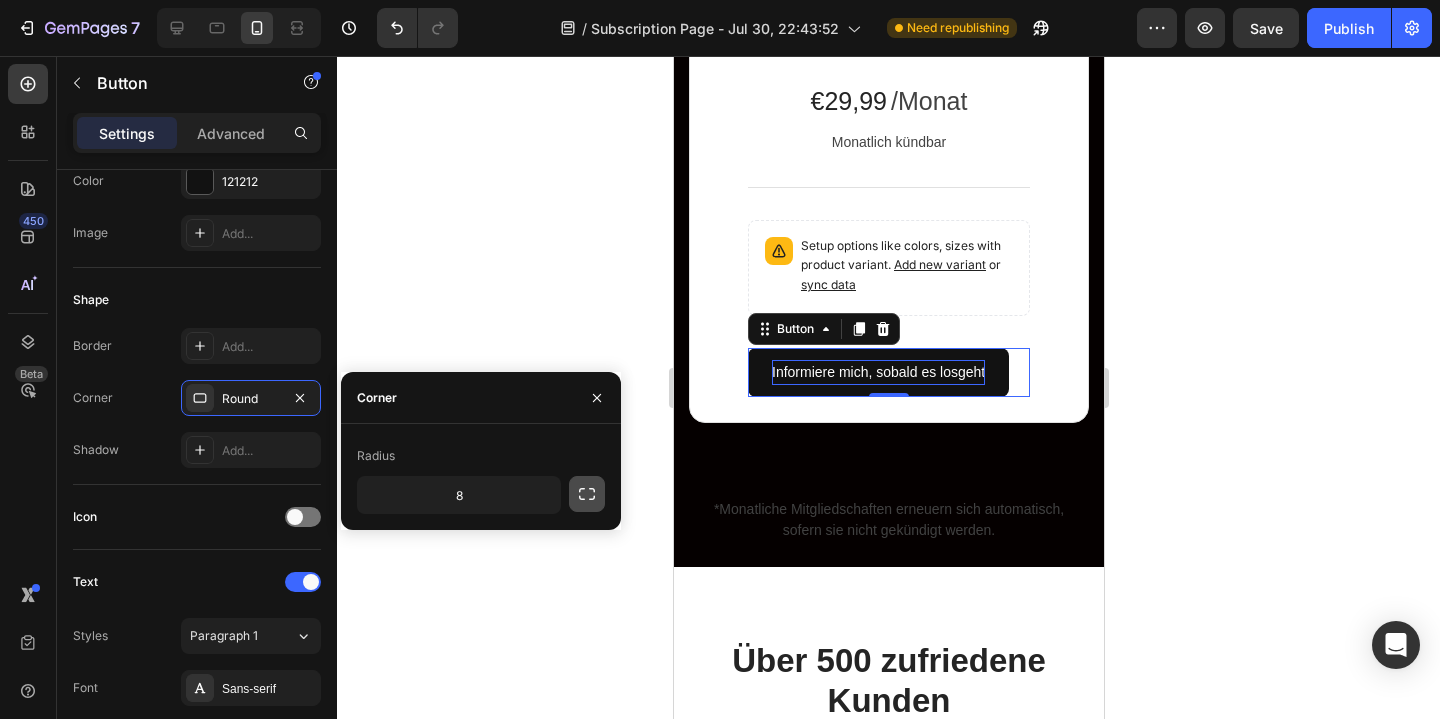 click 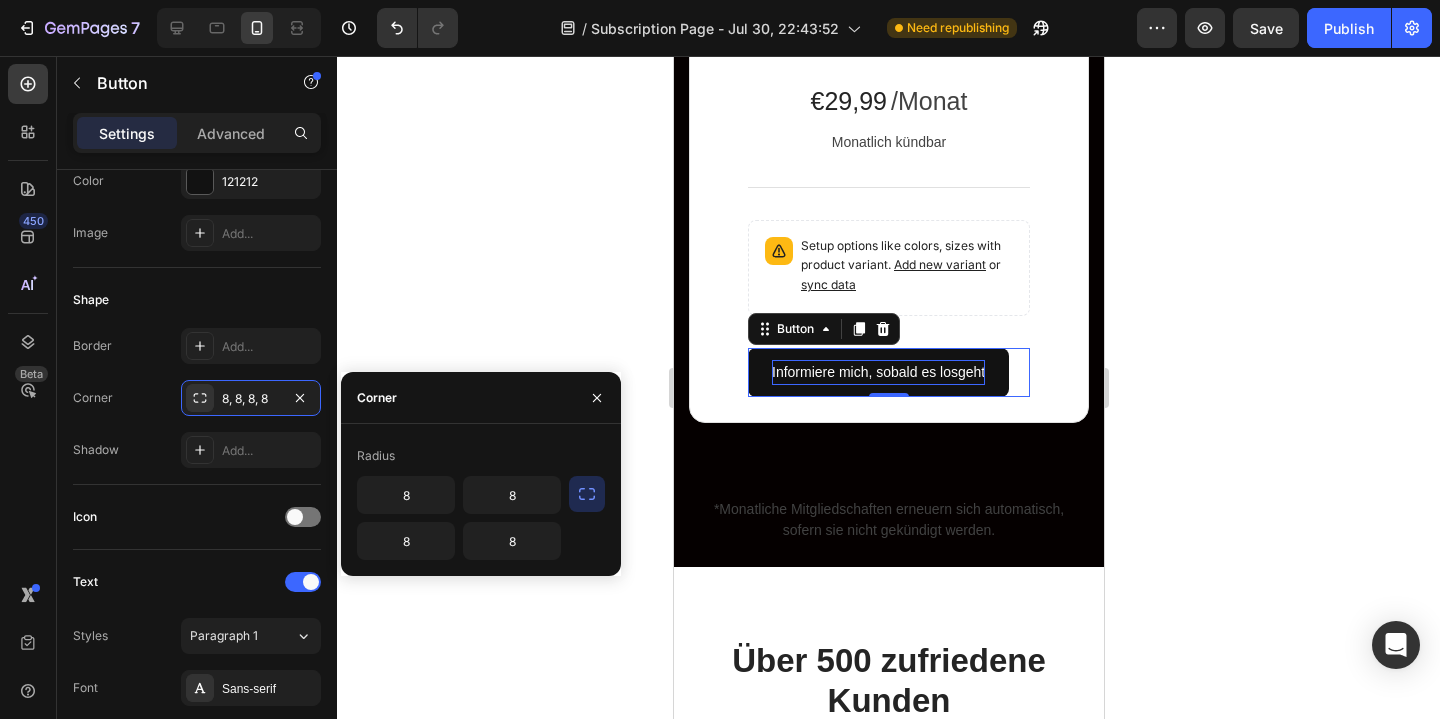 click 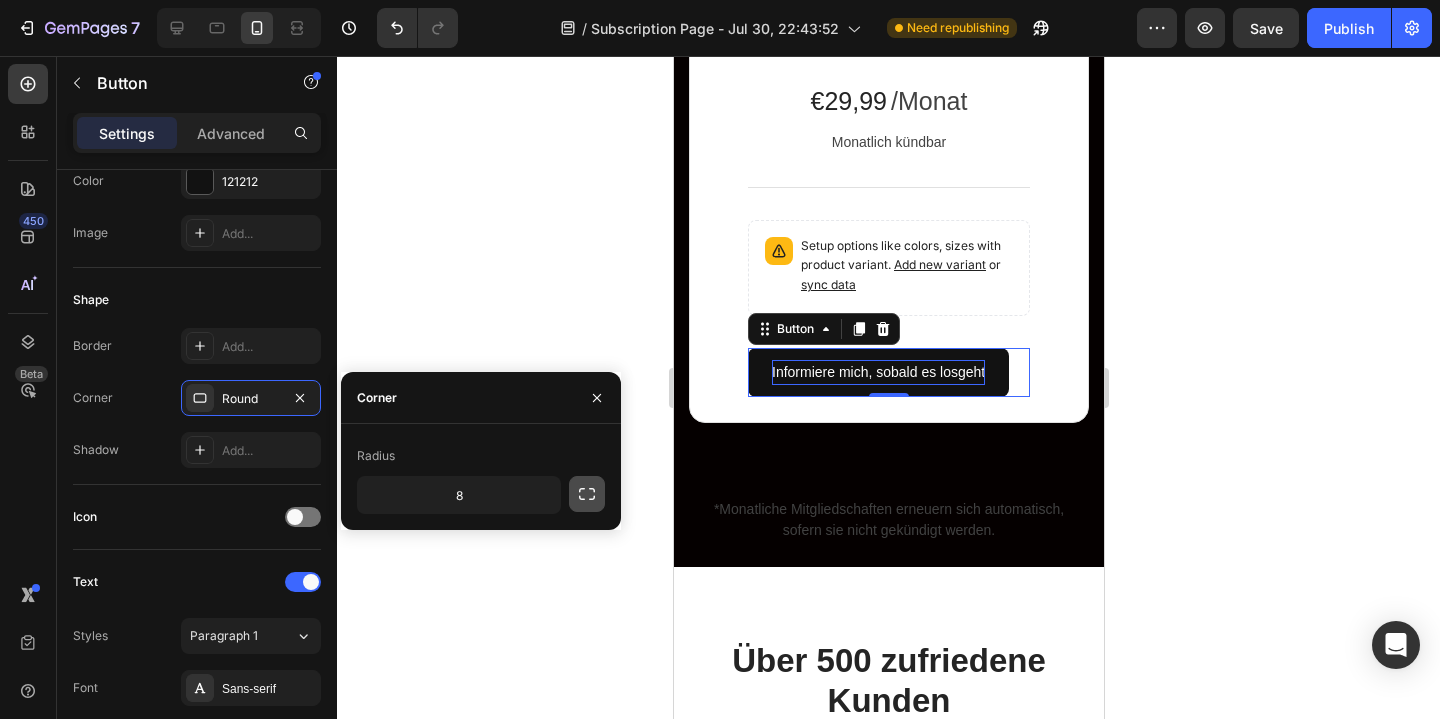click 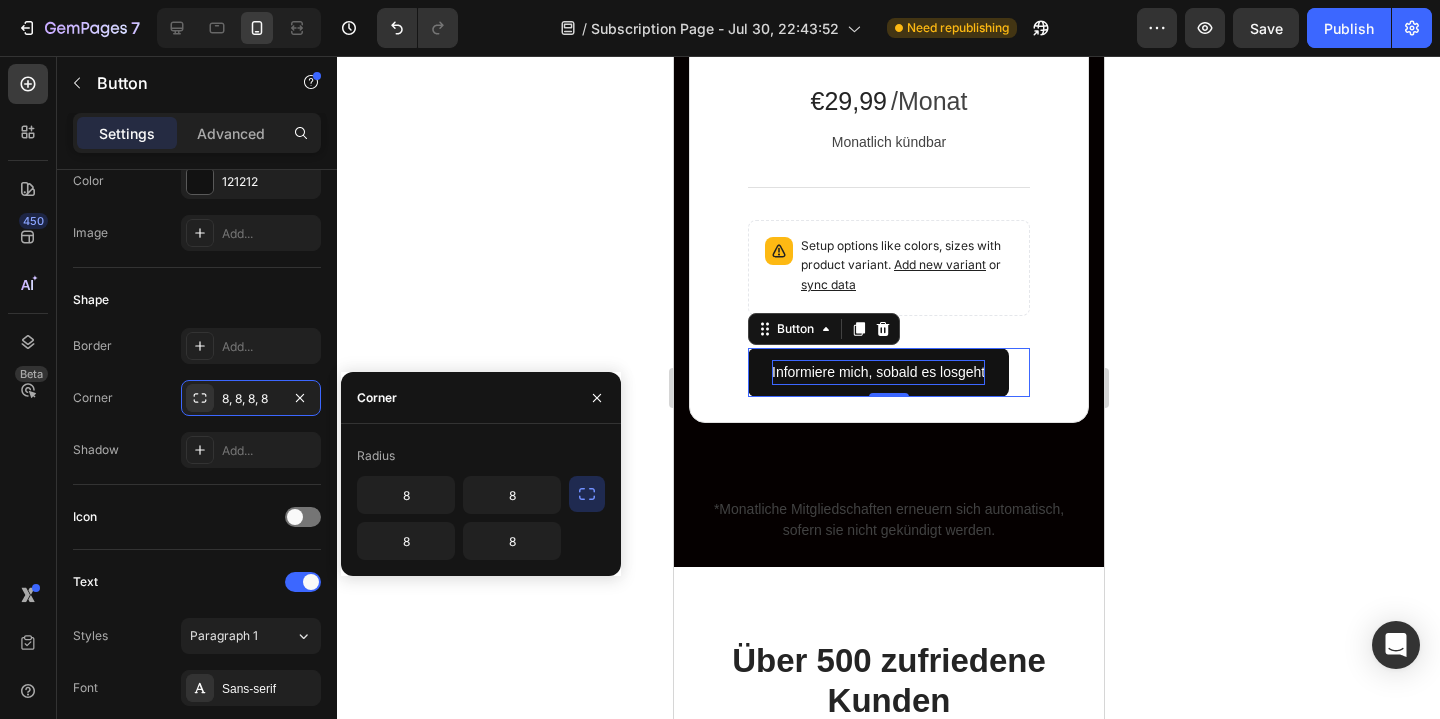 click on "Radius 8 8 8 8" at bounding box center [481, 500] 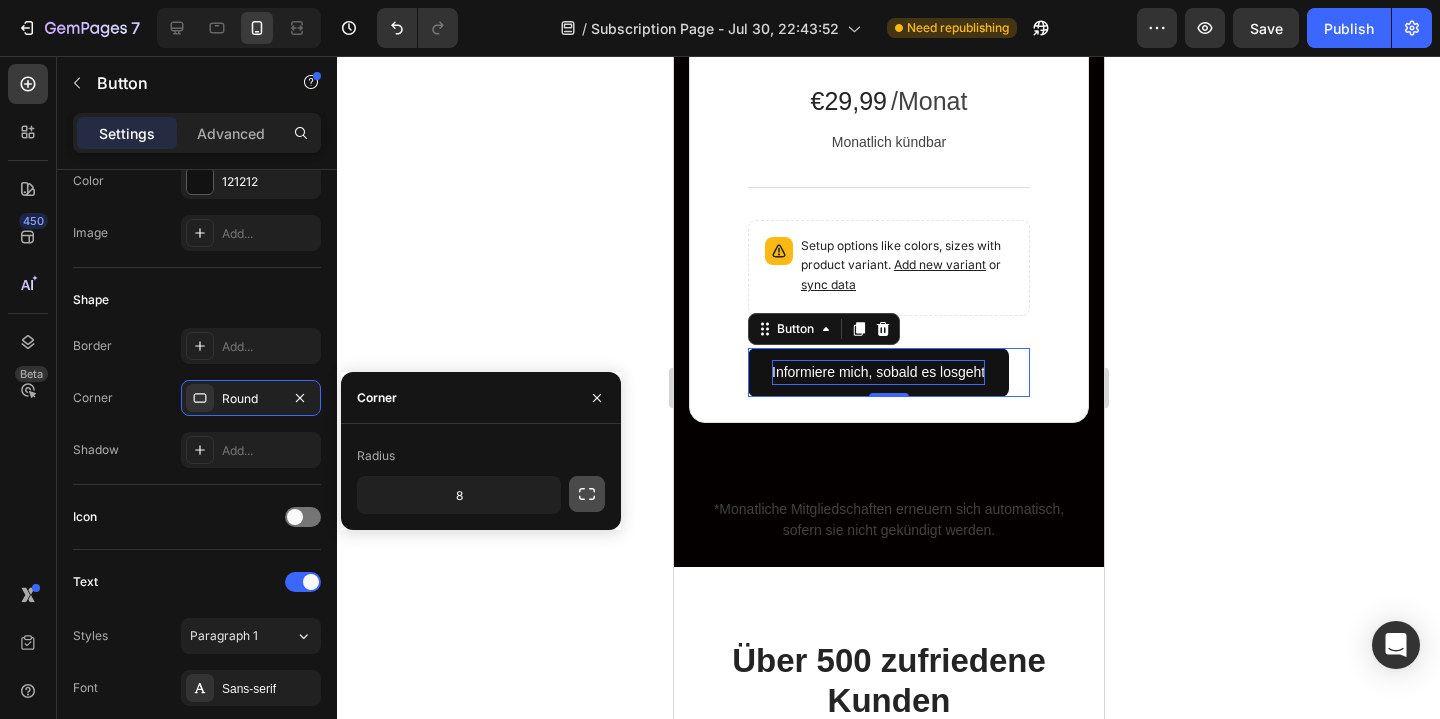 click at bounding box center [587, 494] 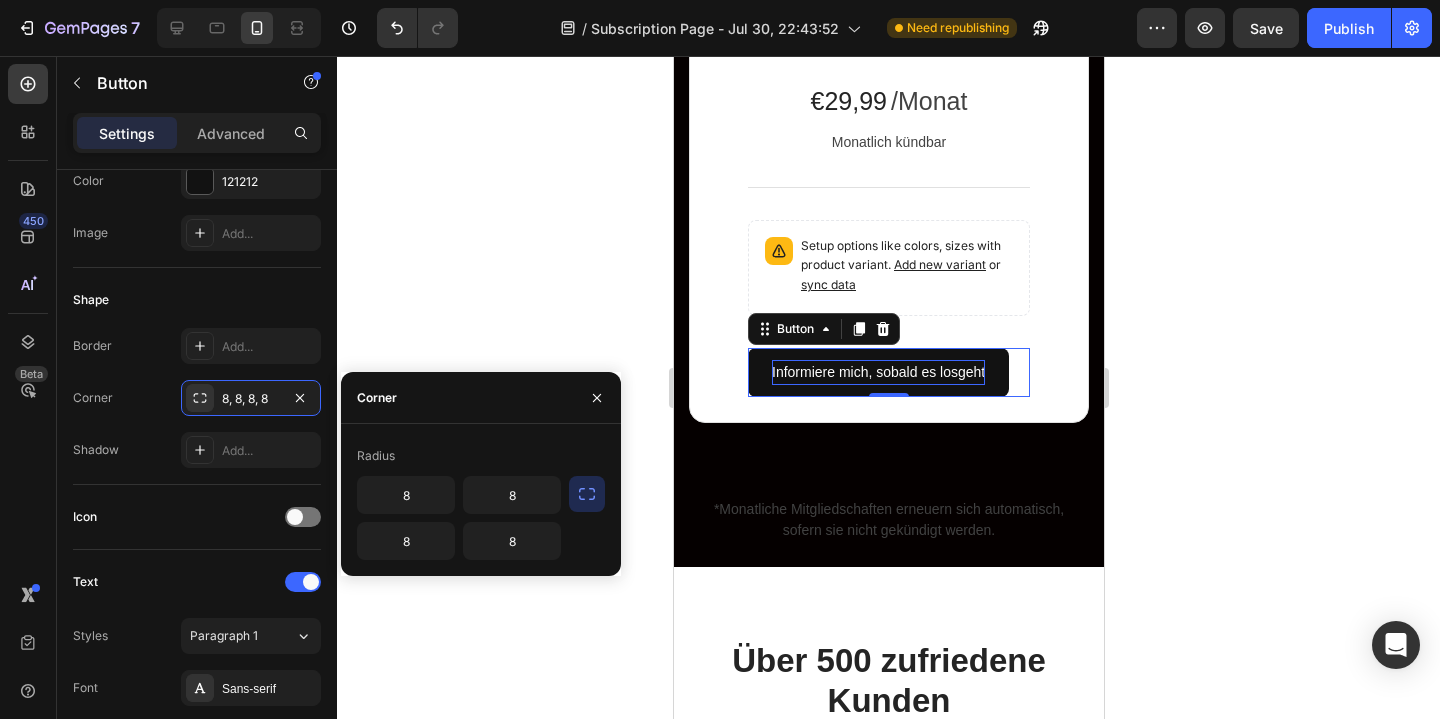 click at bounding box center (587, 494) 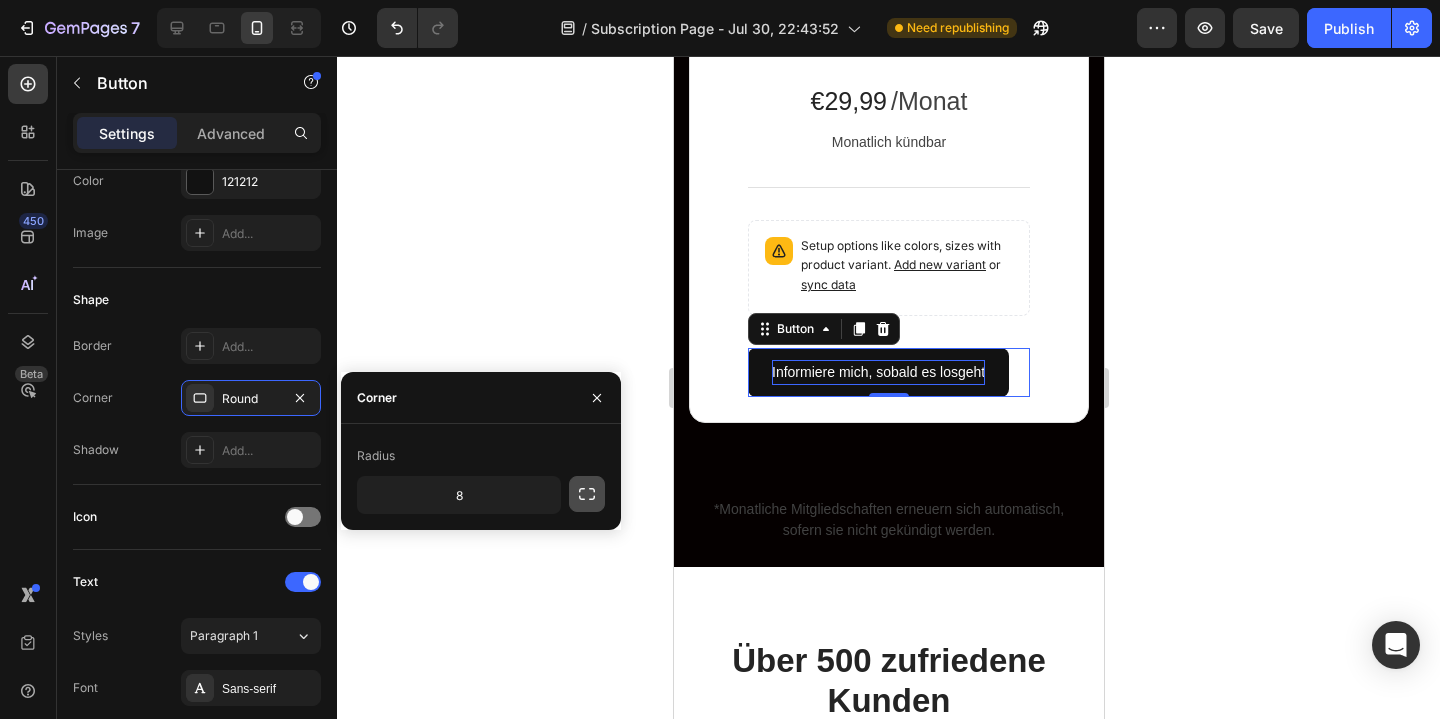 click at bounding box center [587, 494] 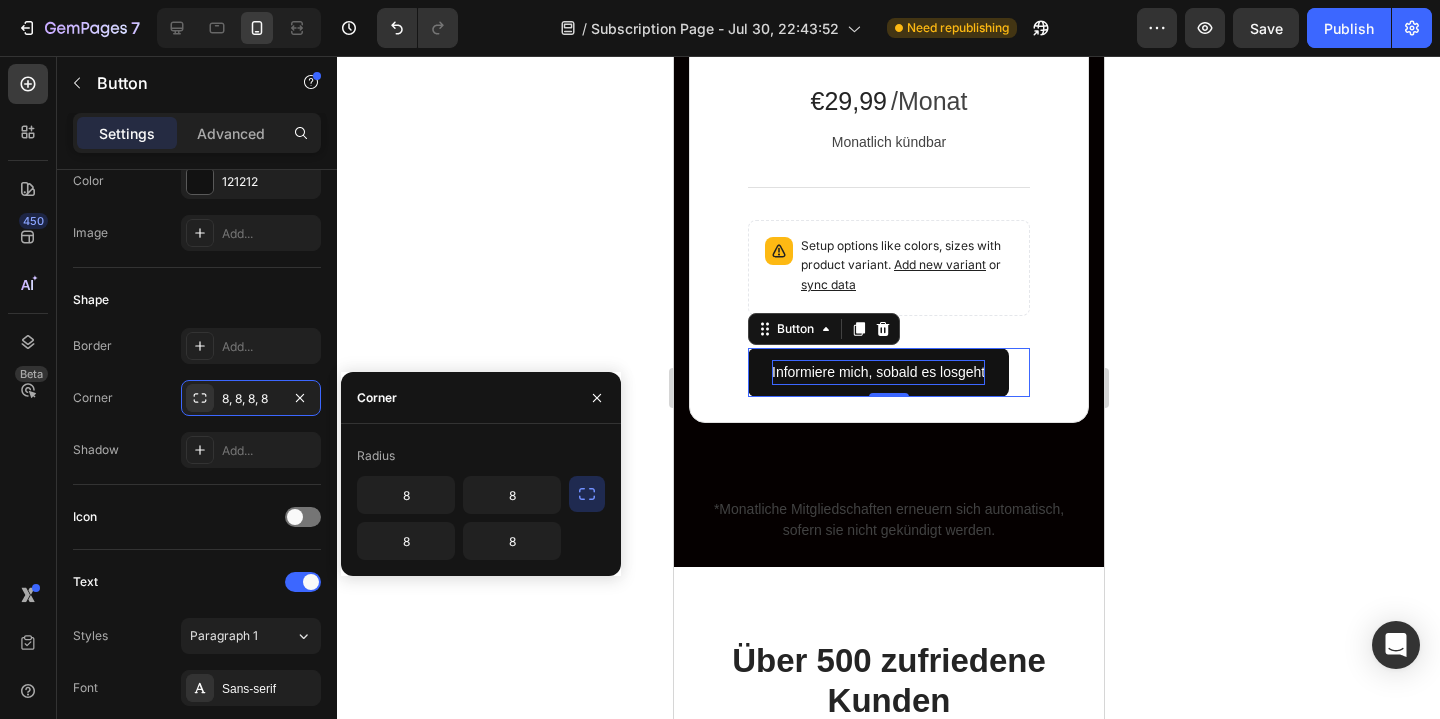 click at bounding box center [587, 494] 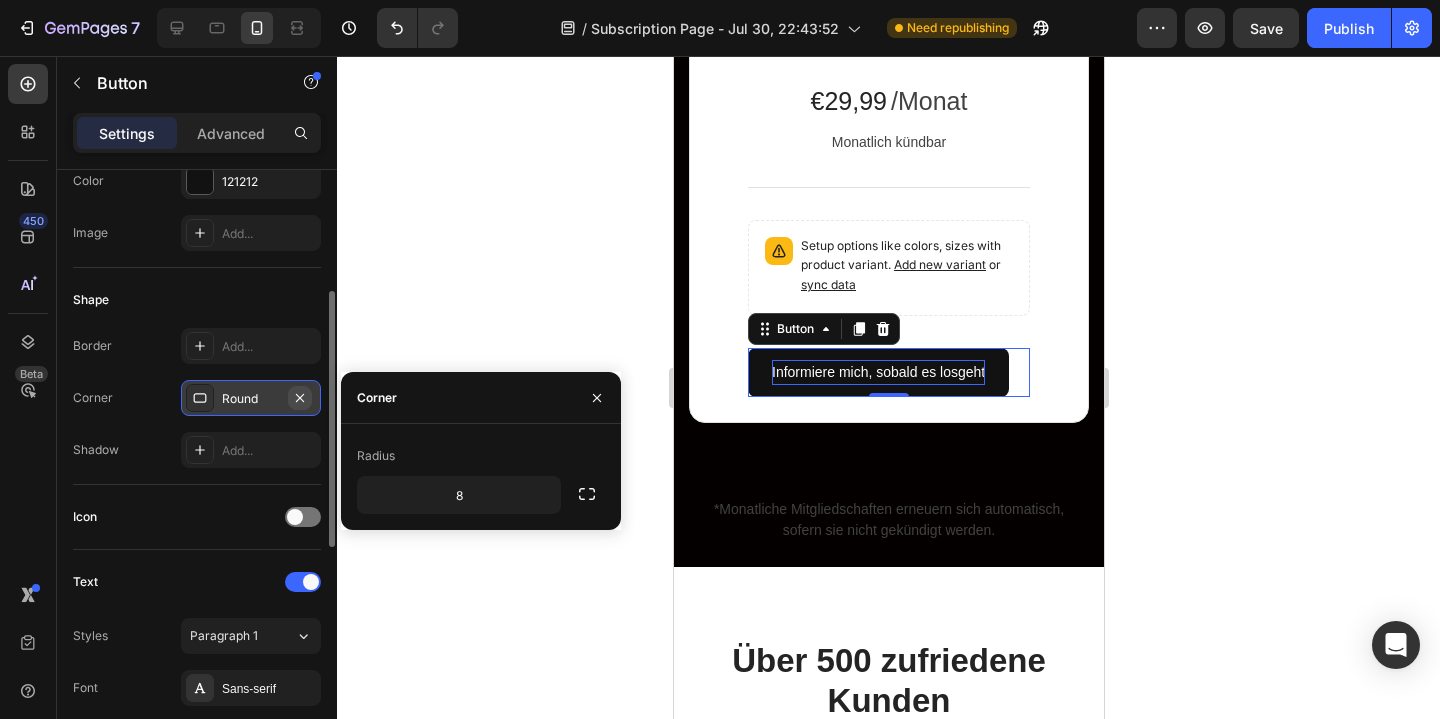 click 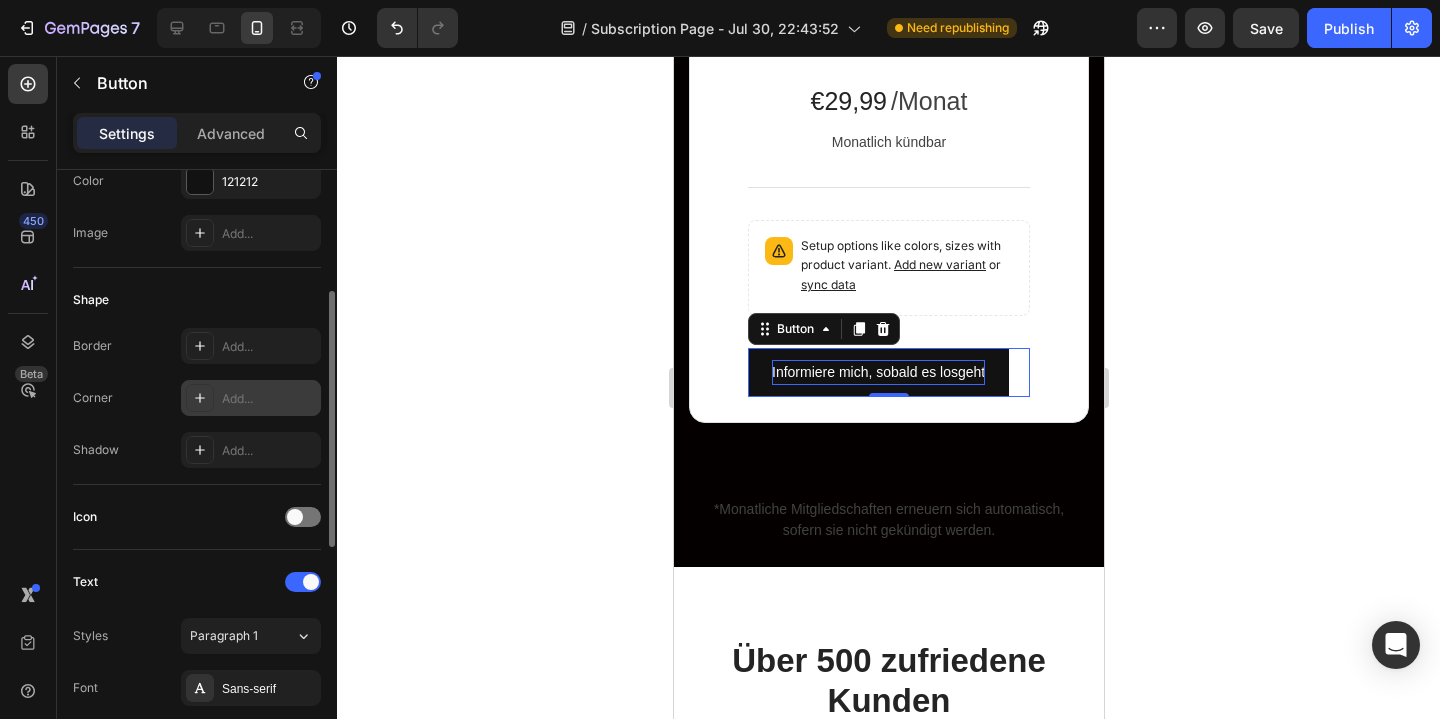 click on "Add..." at bounding box center (251, 398) 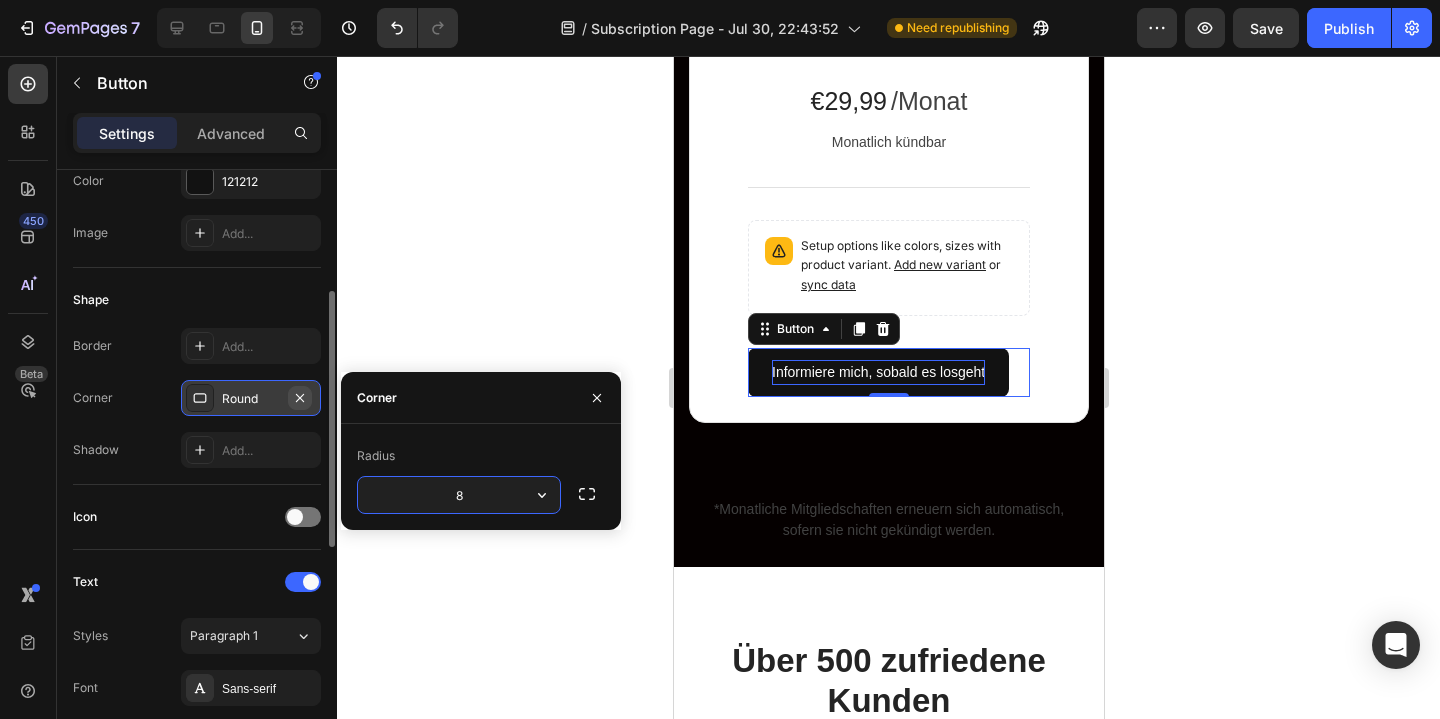 click 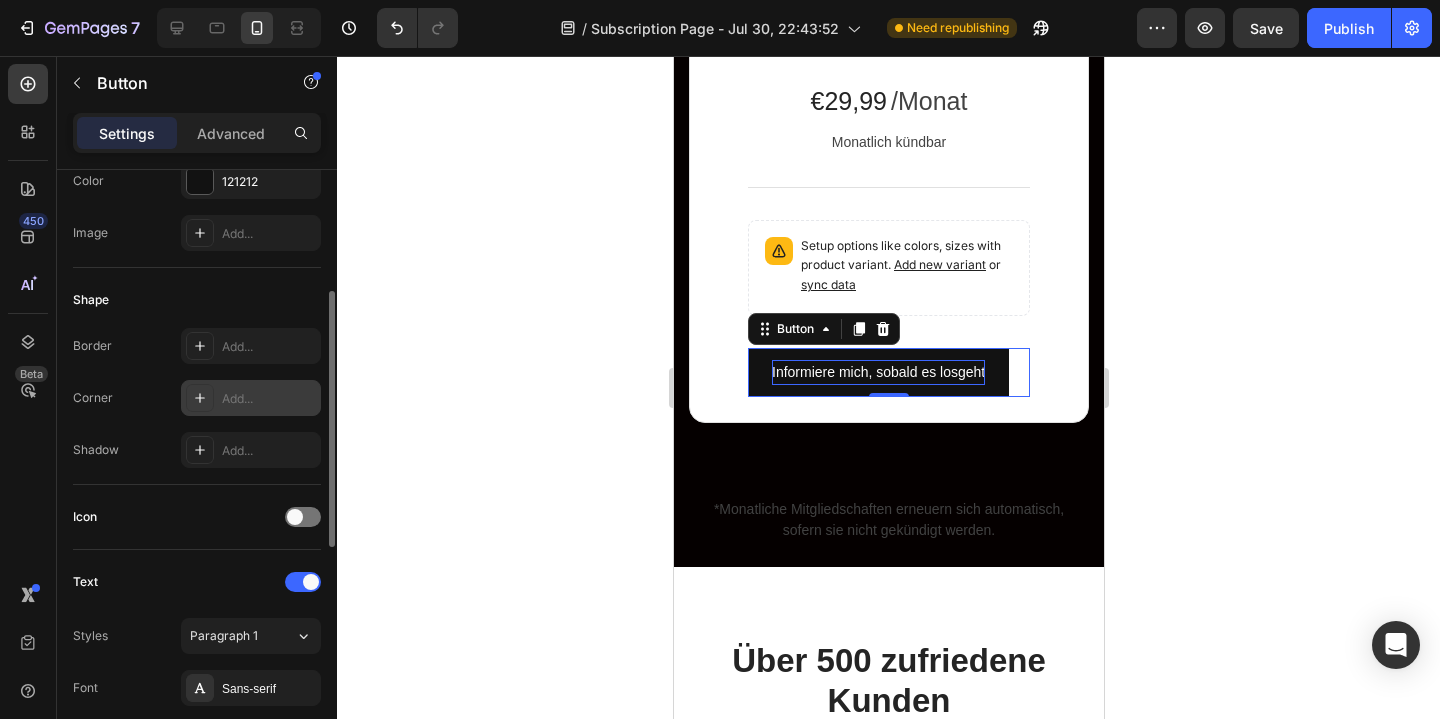 click on "Add..." at bounding box center [269, 399] 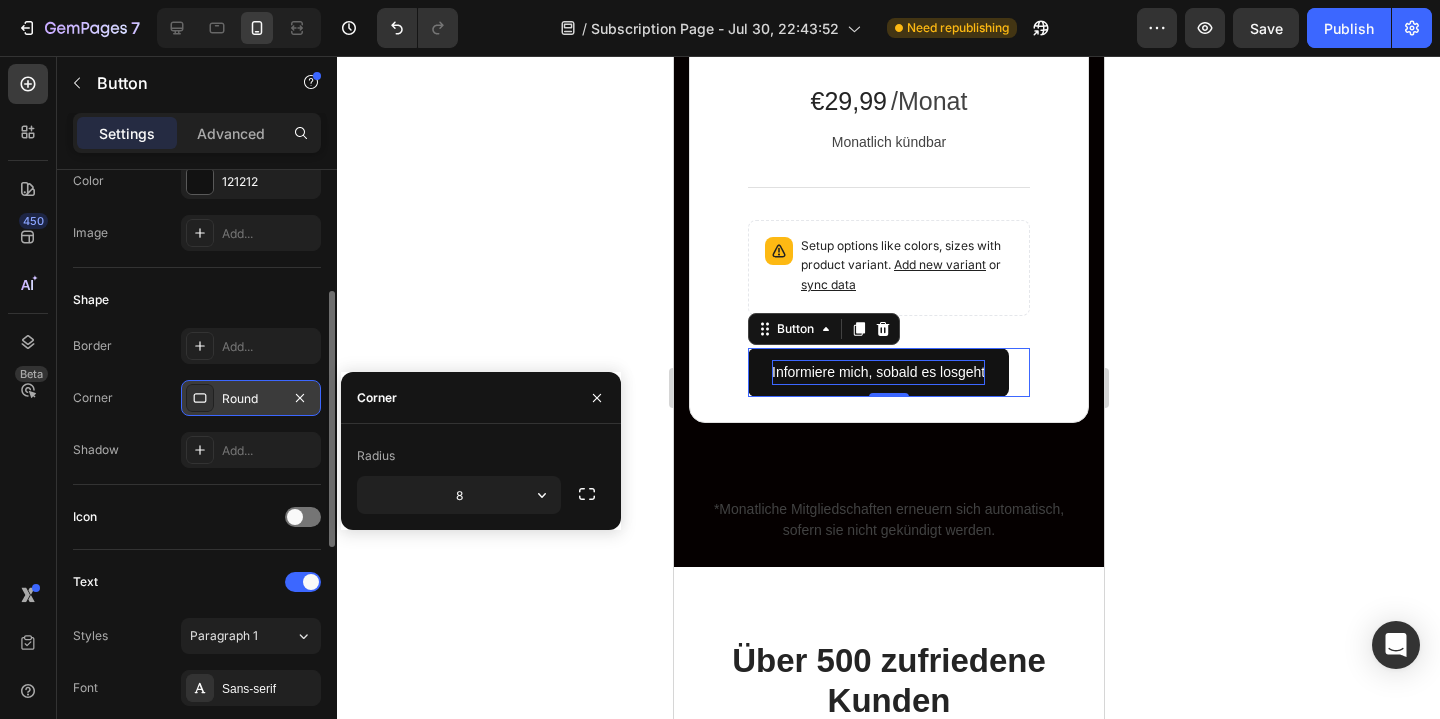 click on "Round" at bounding box center (251, 399) 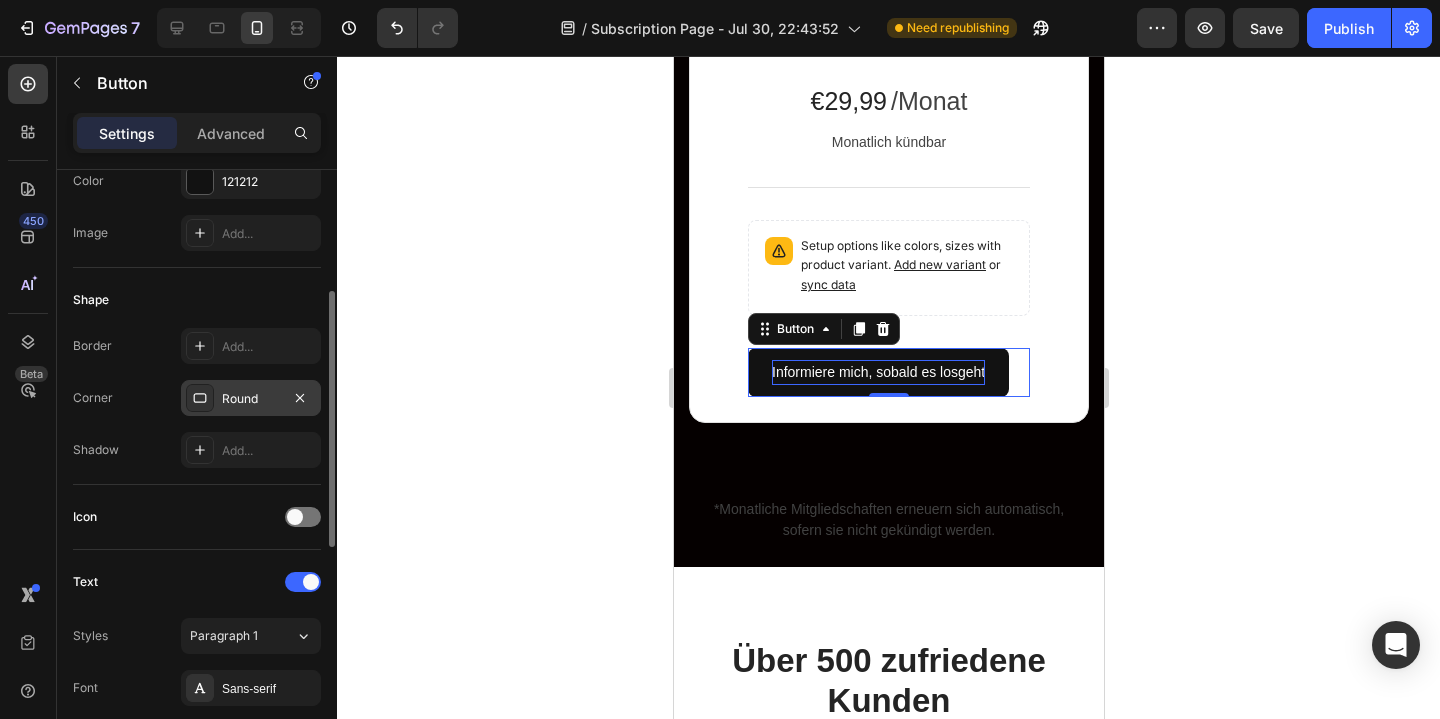 click on "Round" at bounding box center [251, 399] 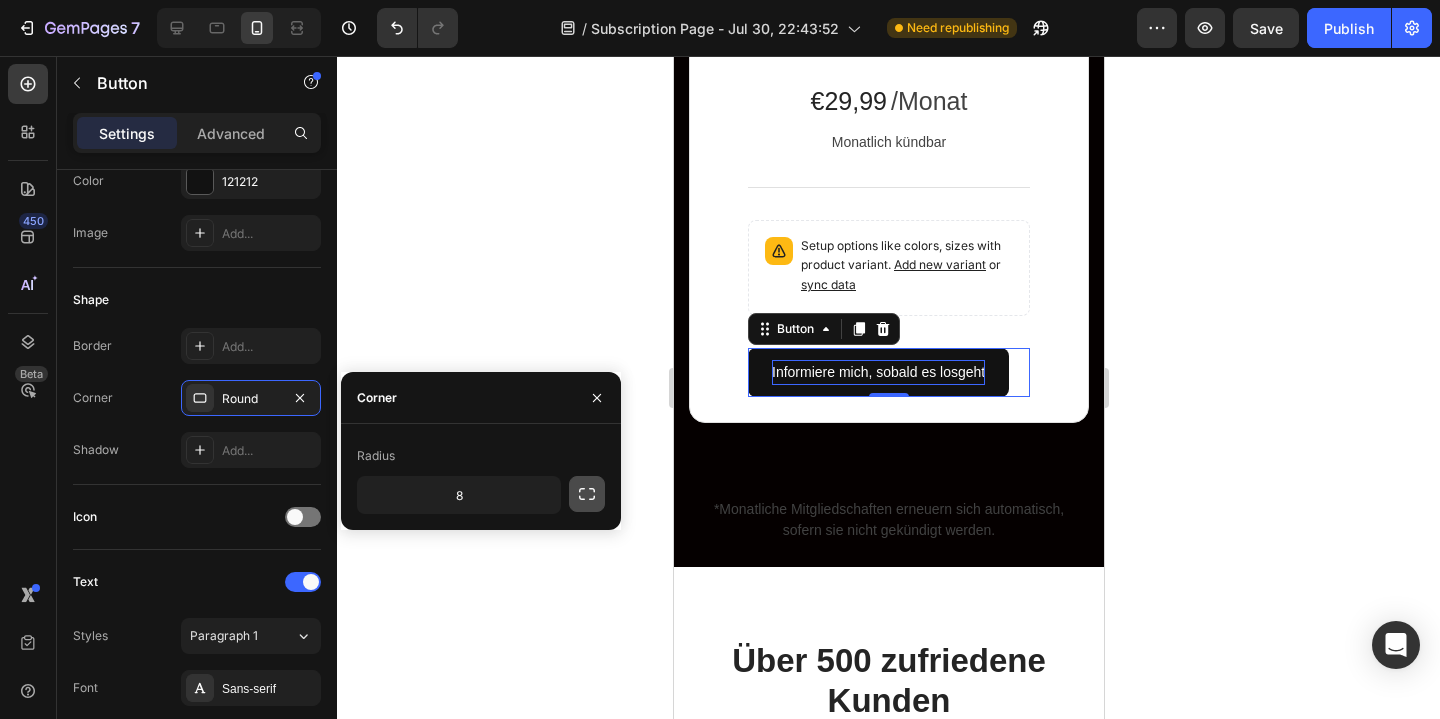 click 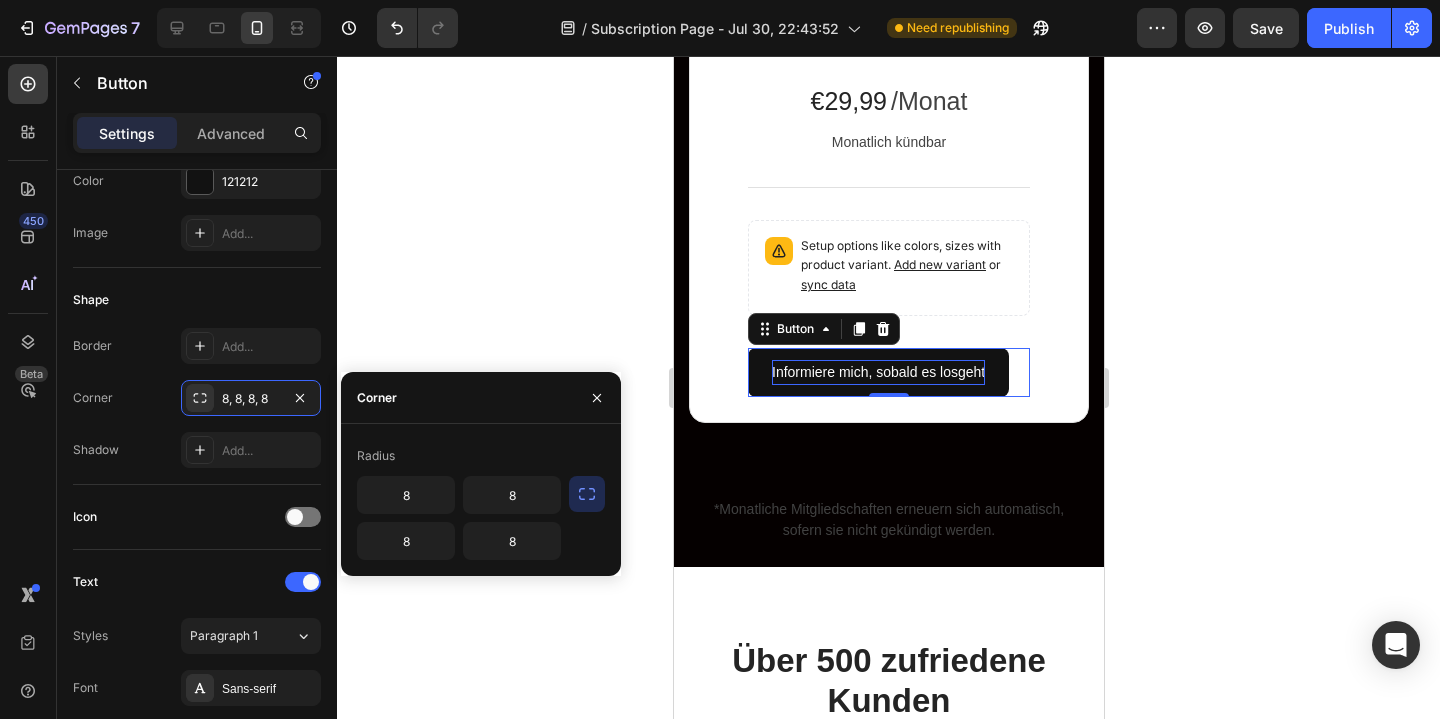 click 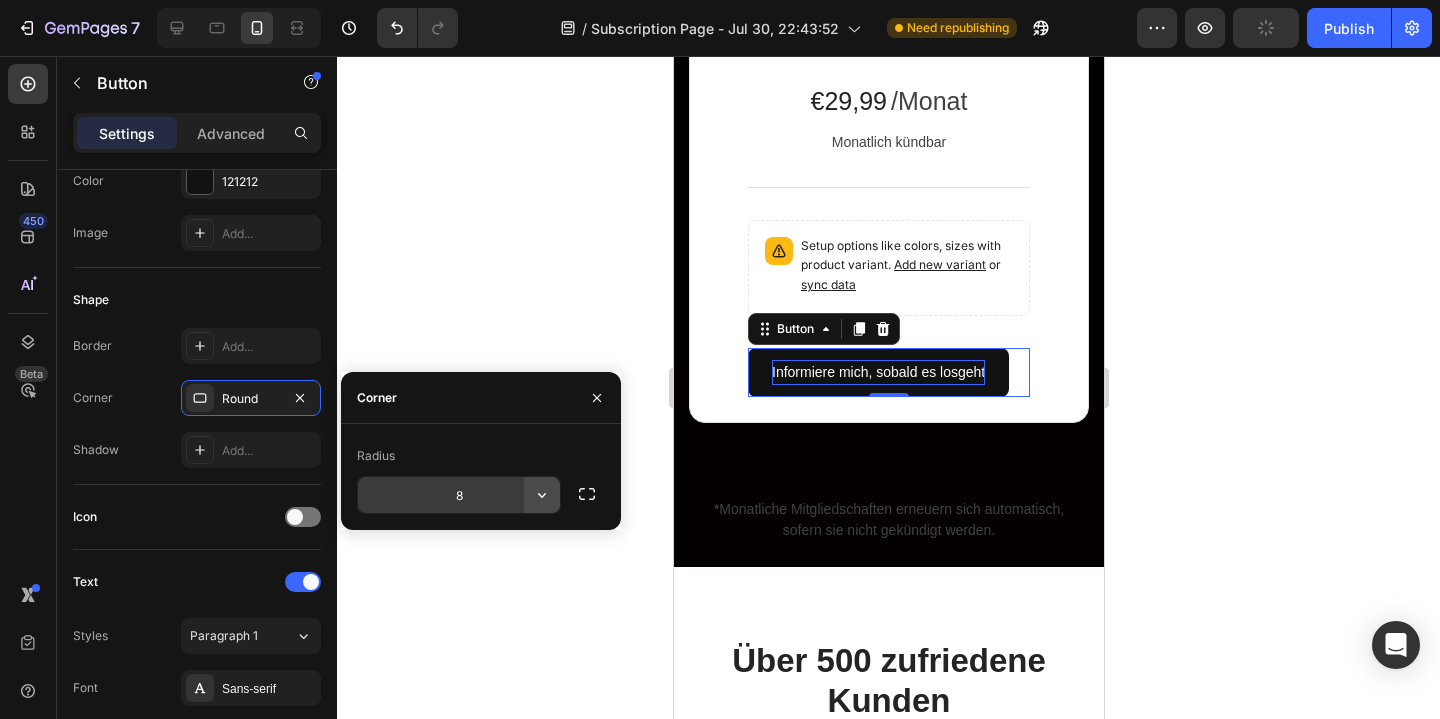 click 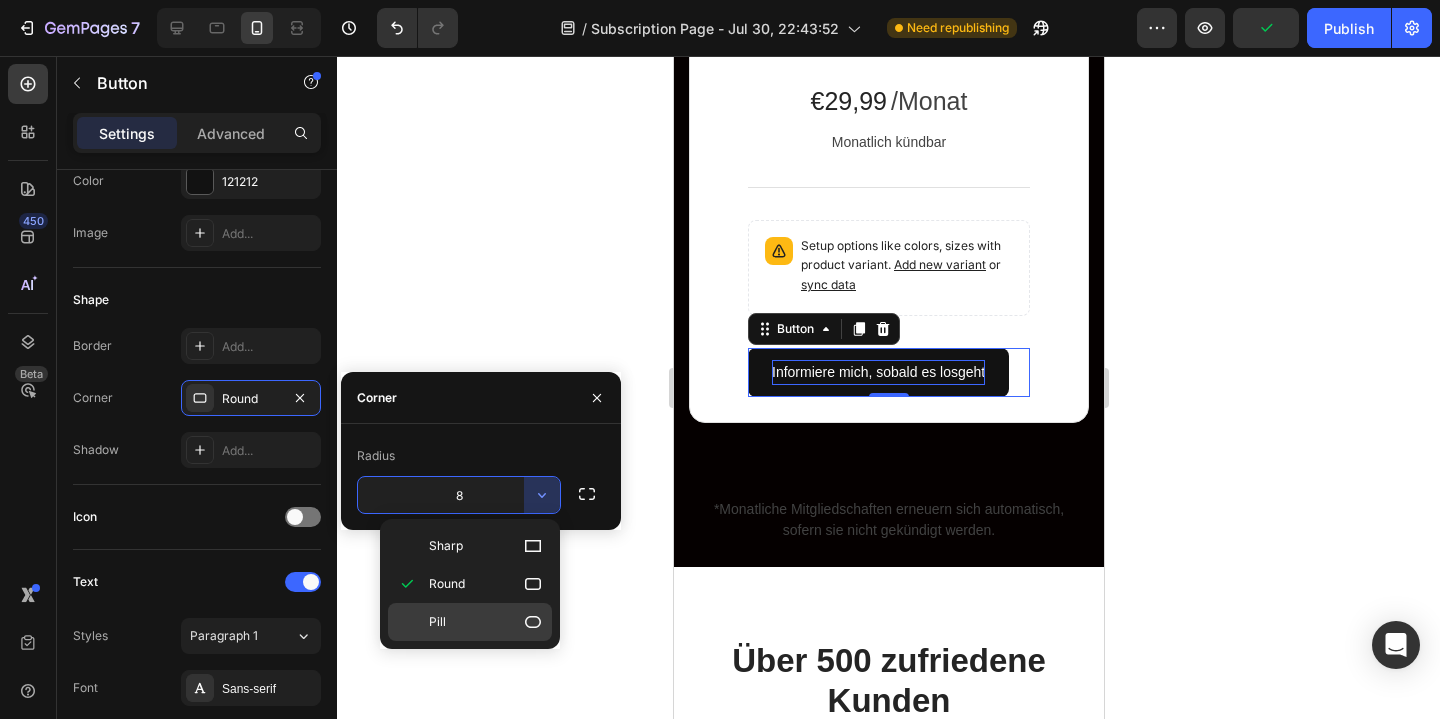 click on "Pill" at bounding box center (486, 622) 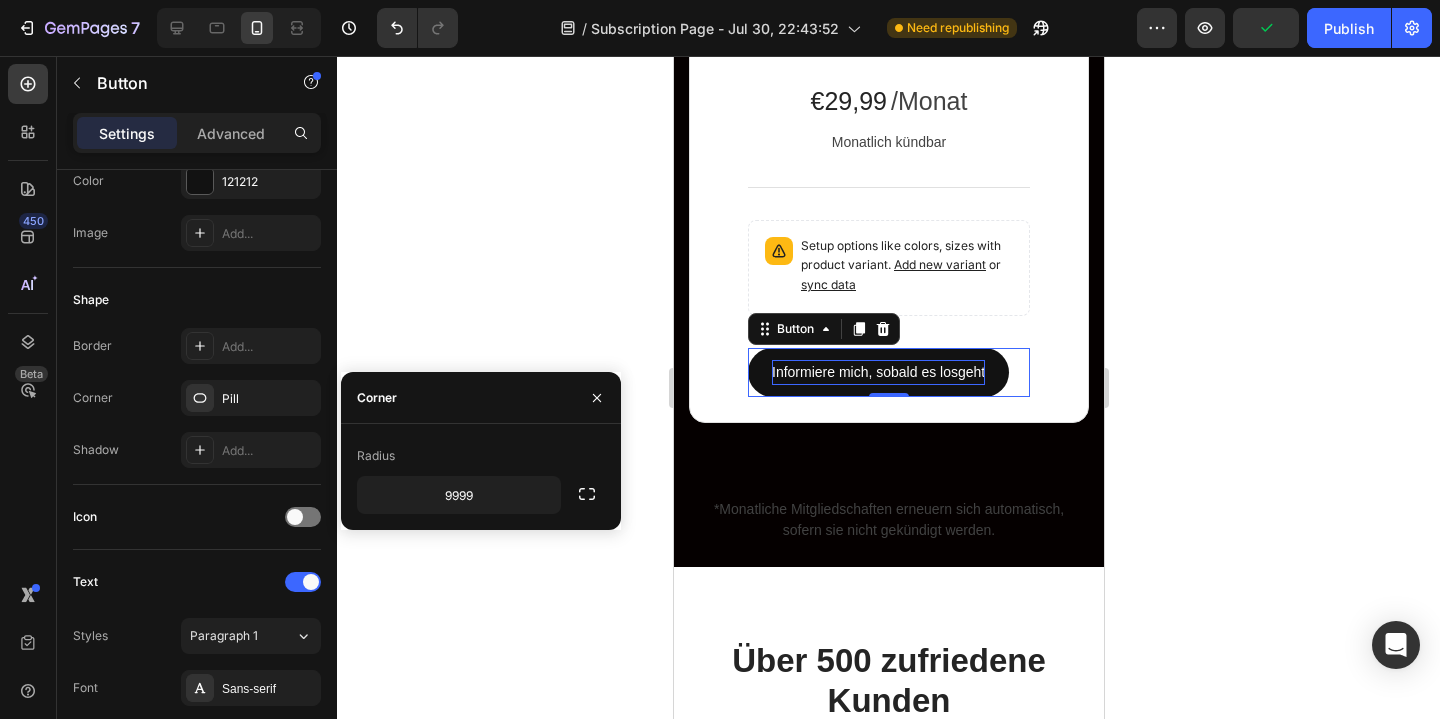 click 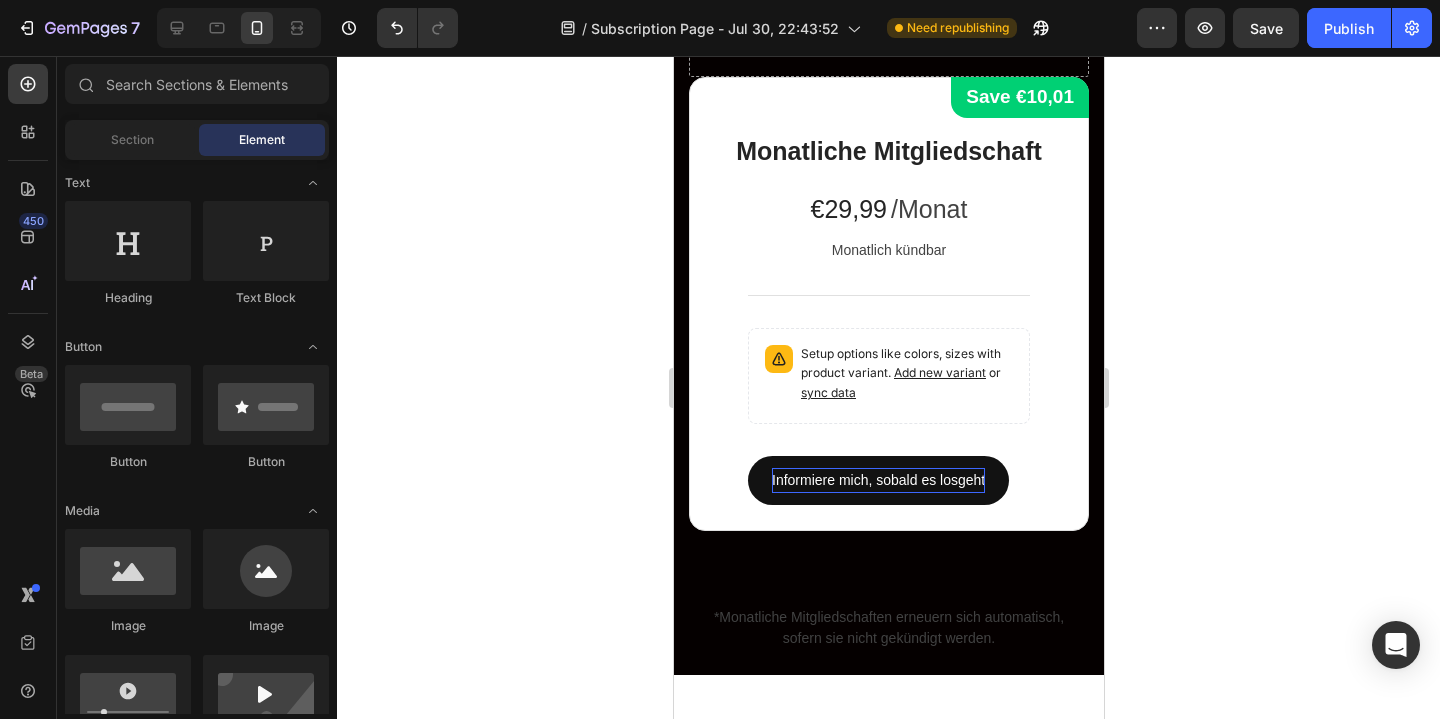 scroll, scrollTop: 4282, scrollLeft: 0, axis: vertical 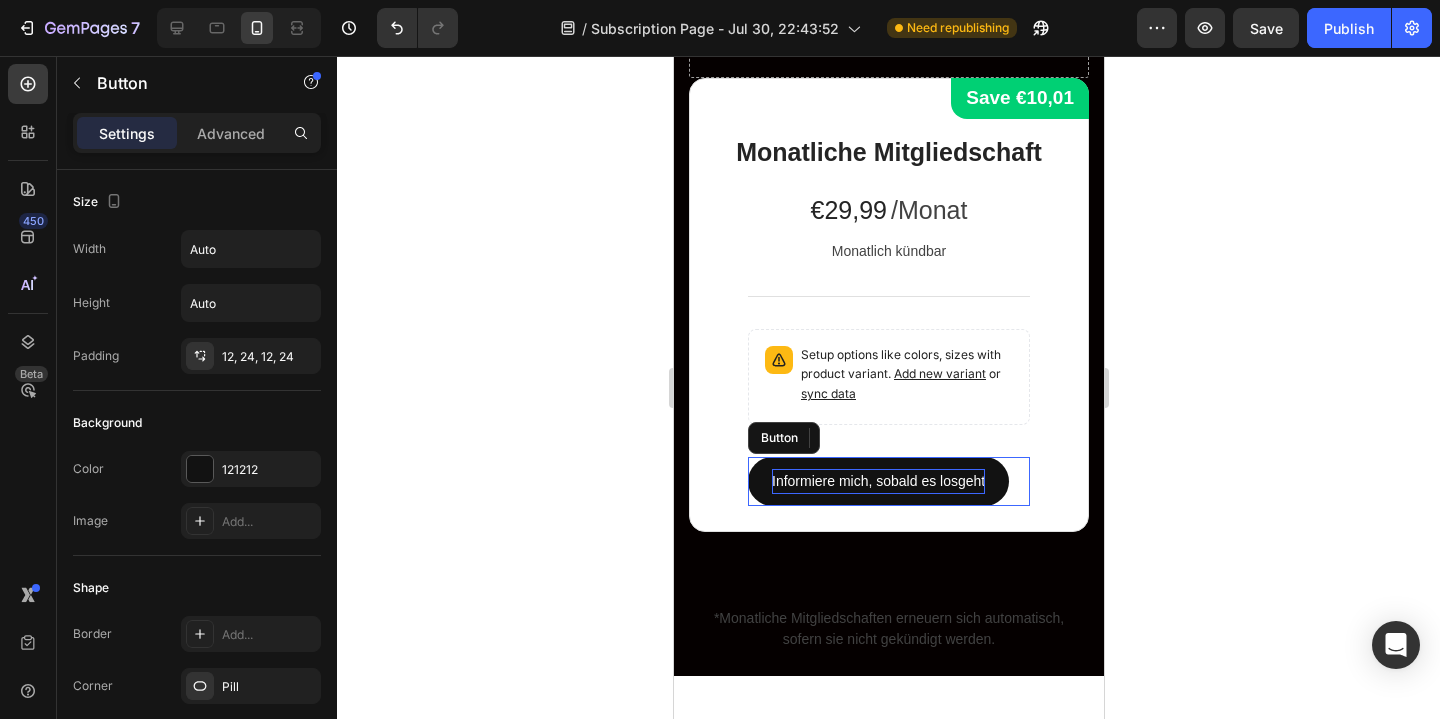 click on "Informiere mich, sobald es losgeht" at bounding box center [877, 481] 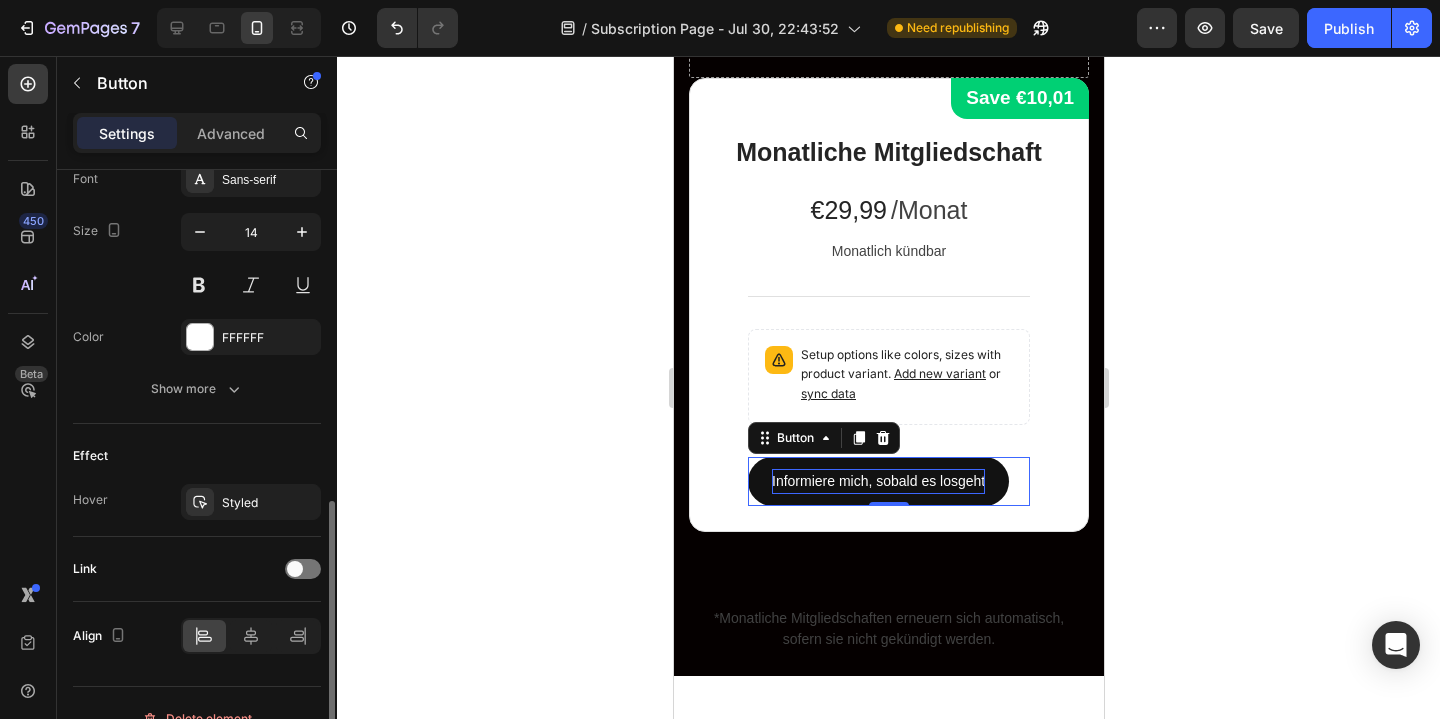 scroll, scrollTop: 828, scrollLeft: 0, axis: vertical 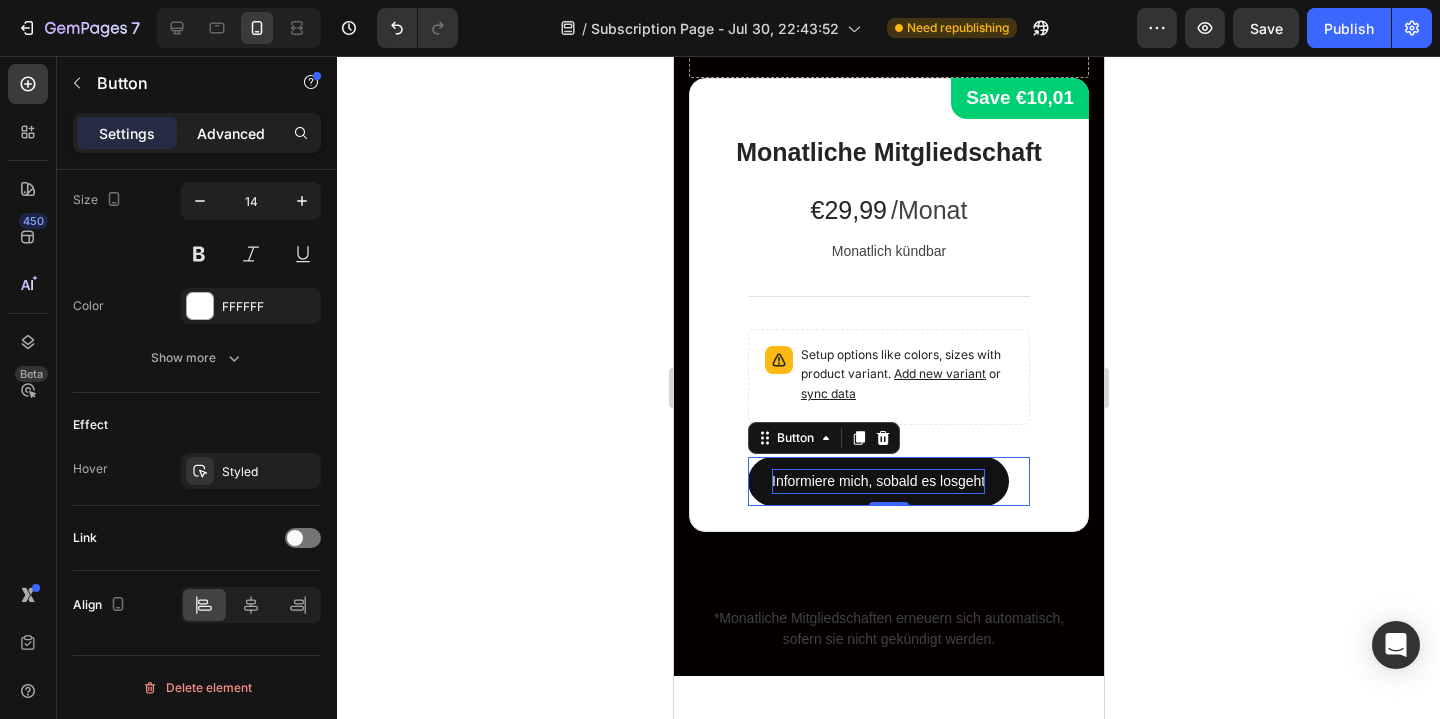 click on "Advanced" at bounding box center [231, 133] 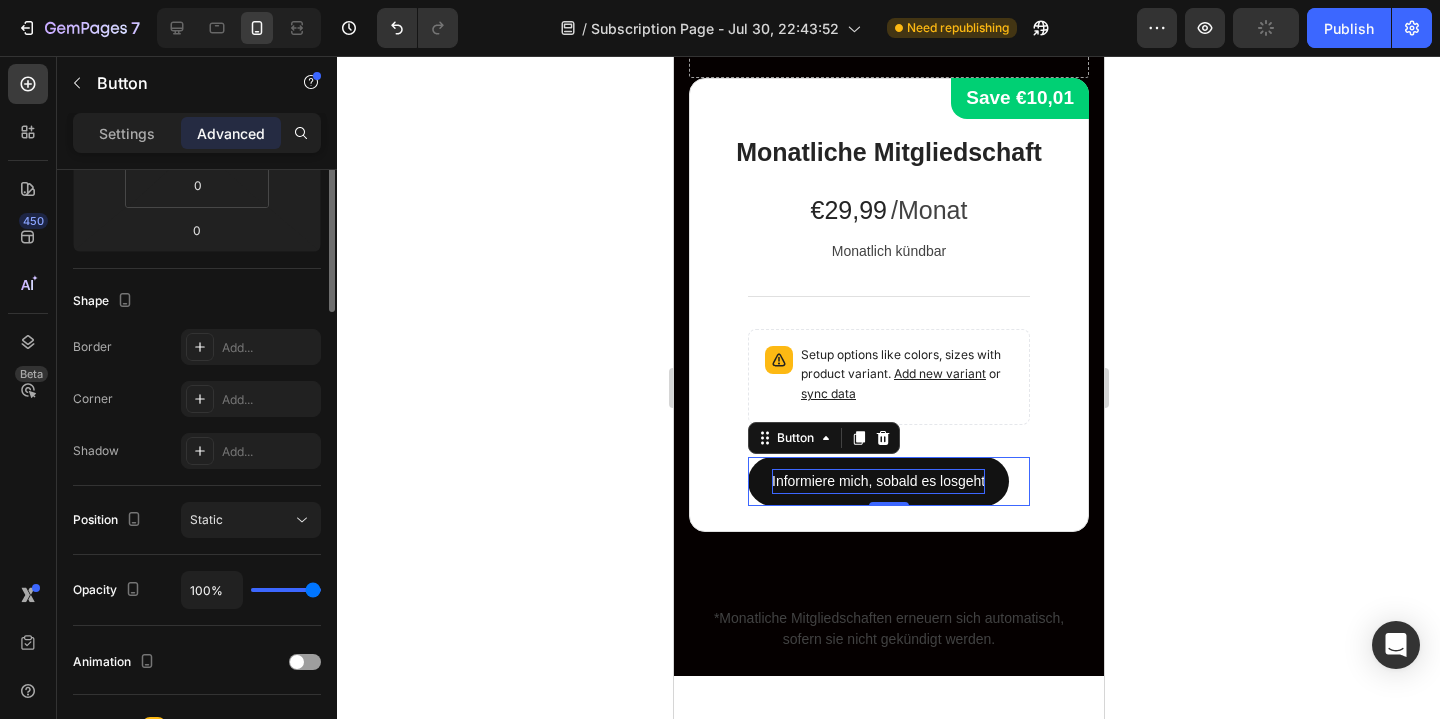 scroll, scrollTop: 0, scrollLeft: 0, axis: both 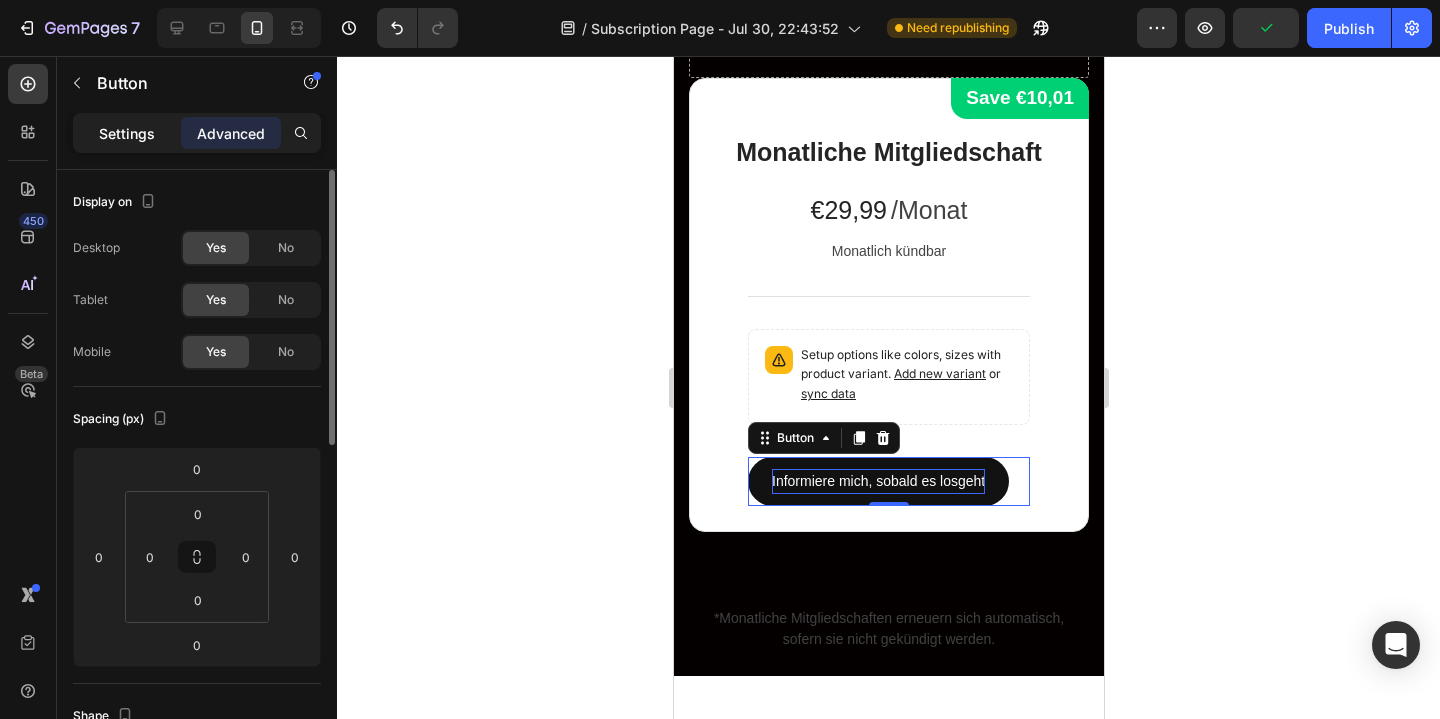 click on "Settings" at bounding box center (127, 133) 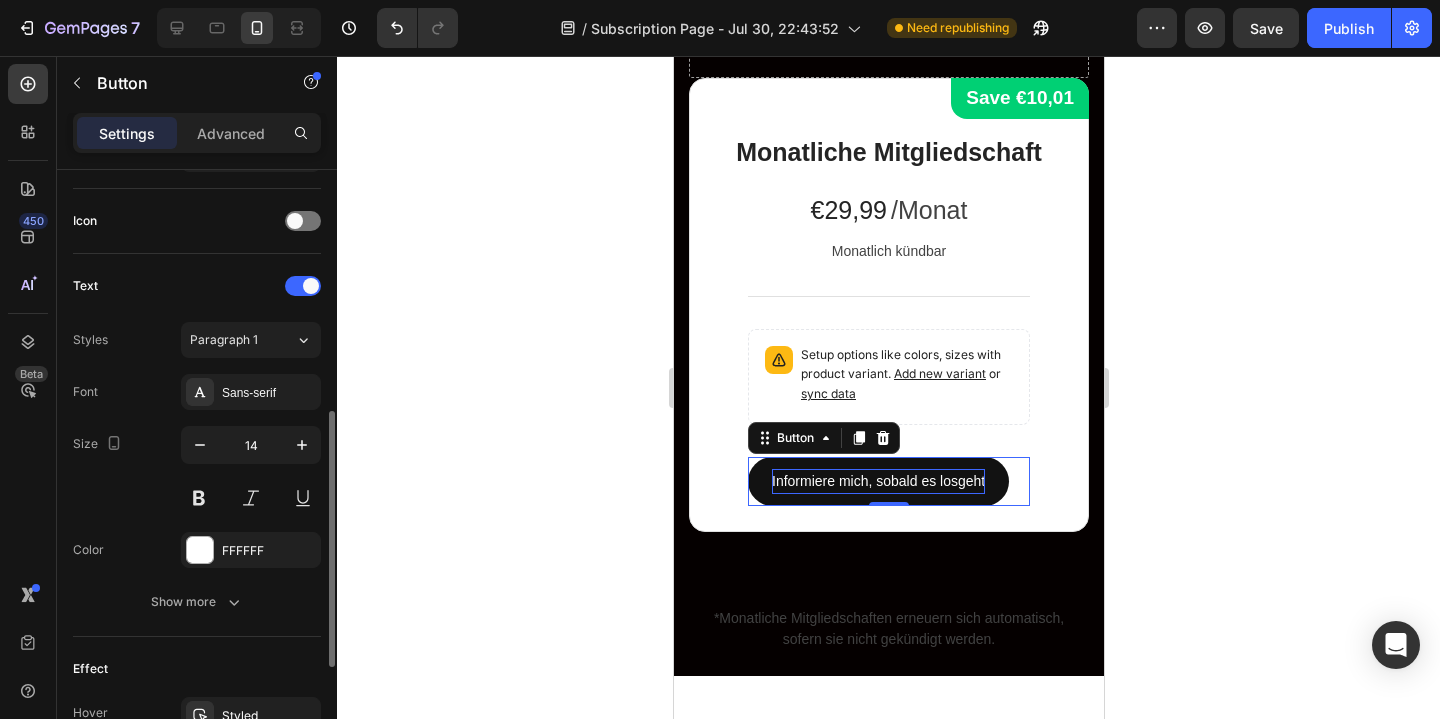 scroll, scrollTop: 587, scrollLeft: 0, axis: vertical 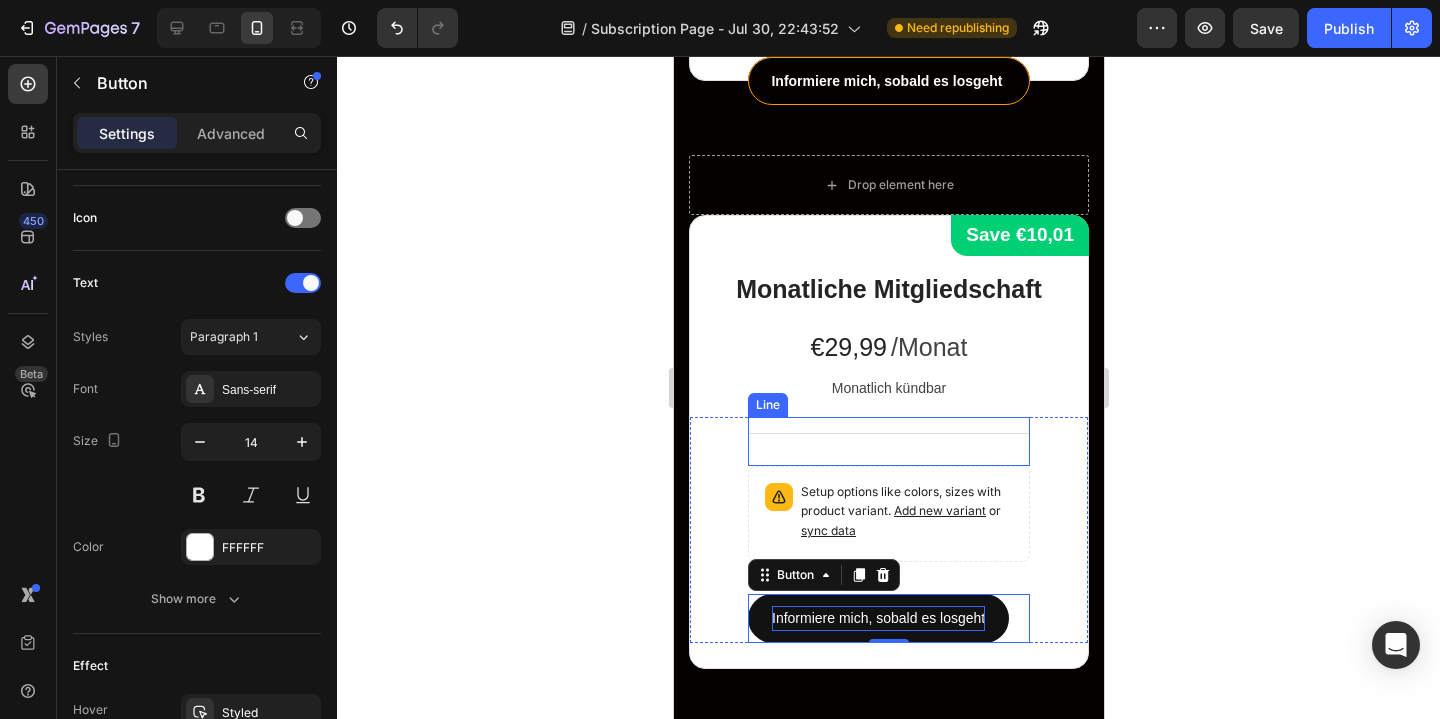click on "Informiere mich, sobald es losgeht" at bounding box center [877, 618] 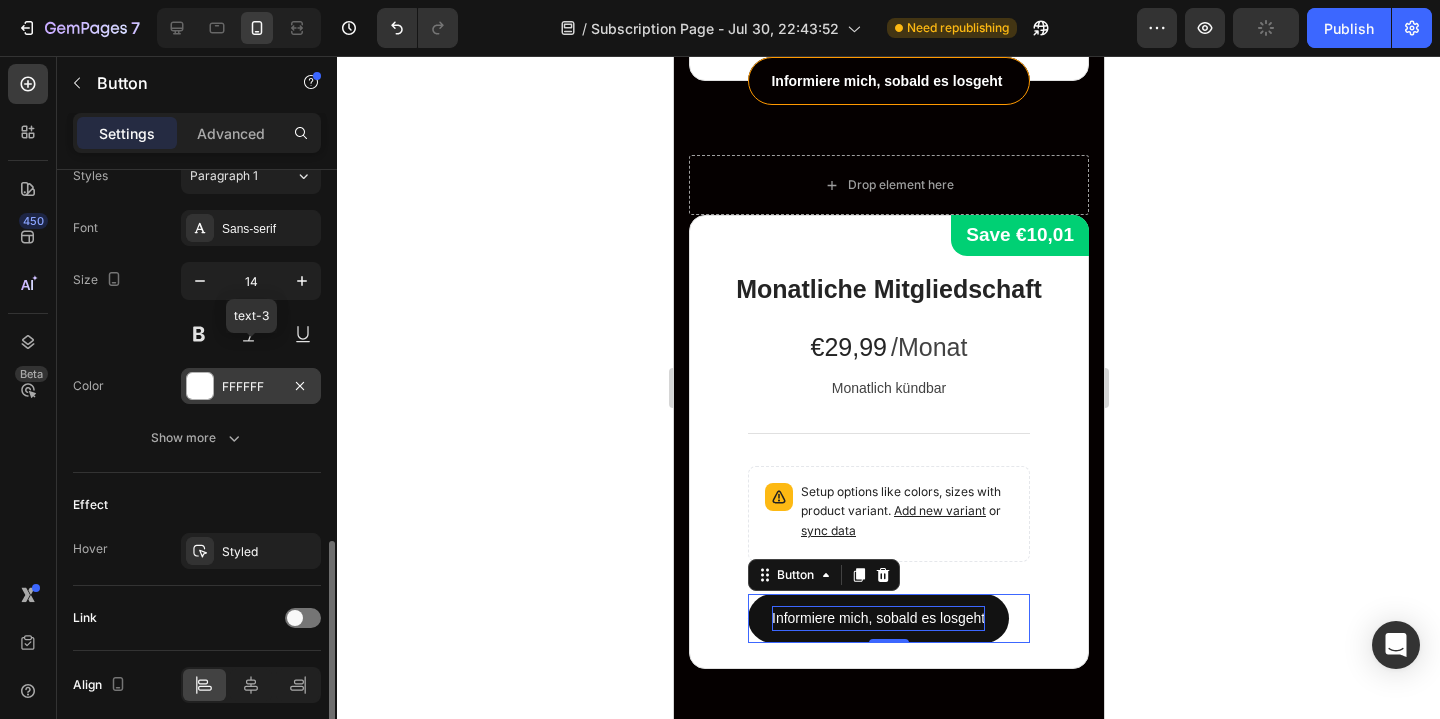 scroll, scrollTop: 828, scrollLeft: 0, axis: vertical 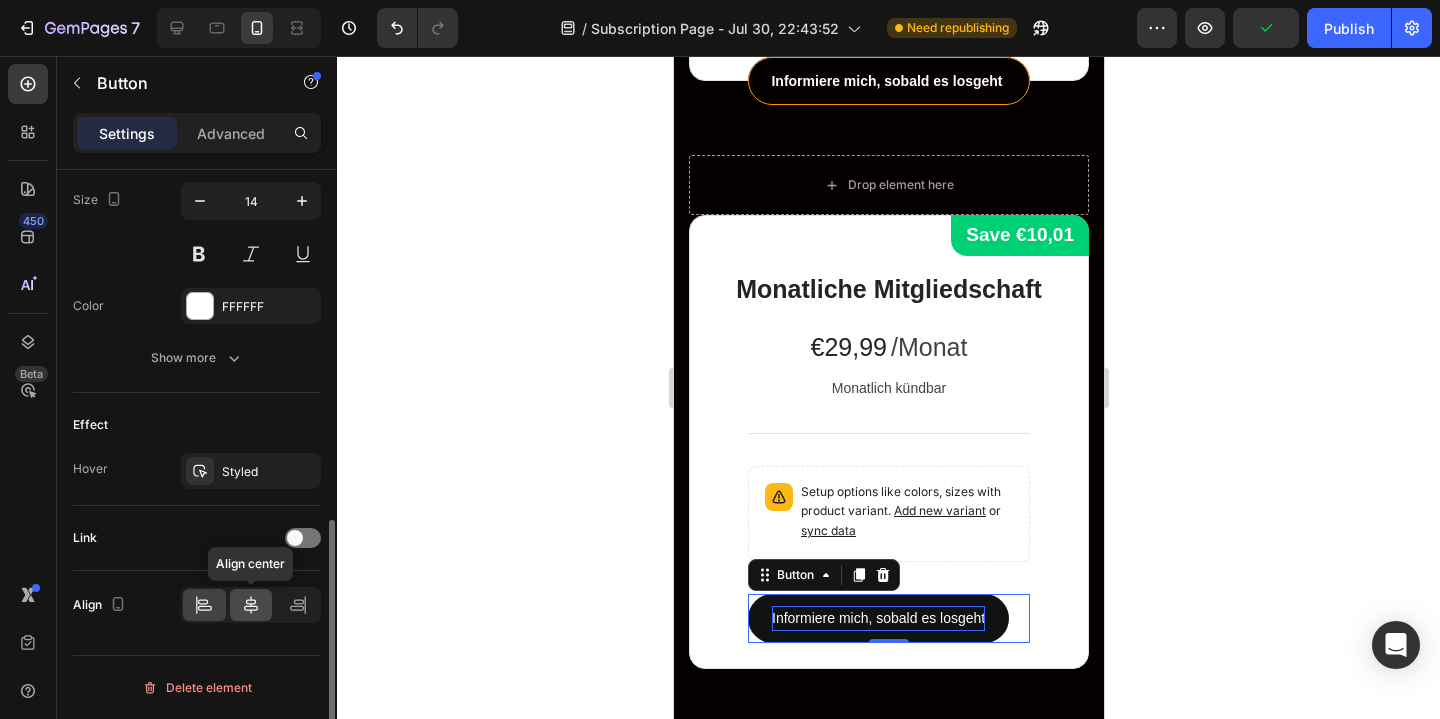 click 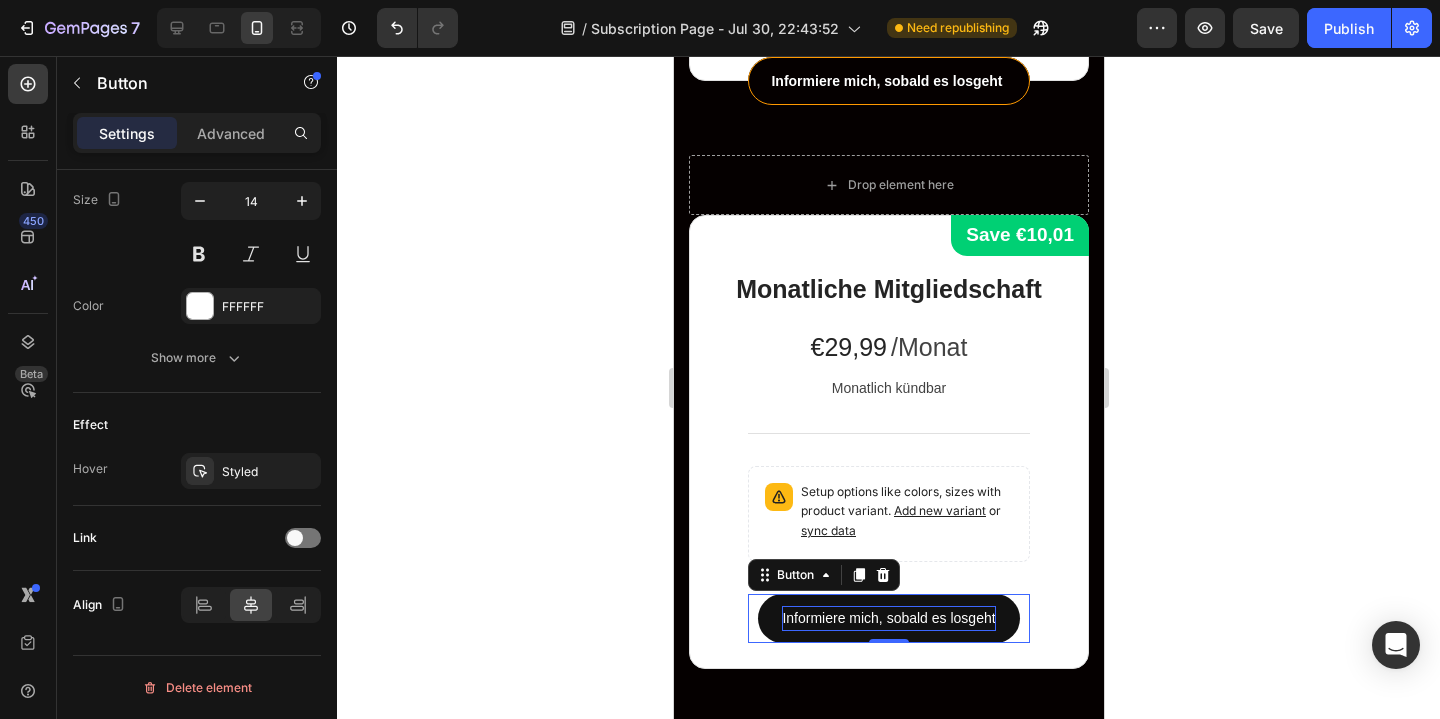 click 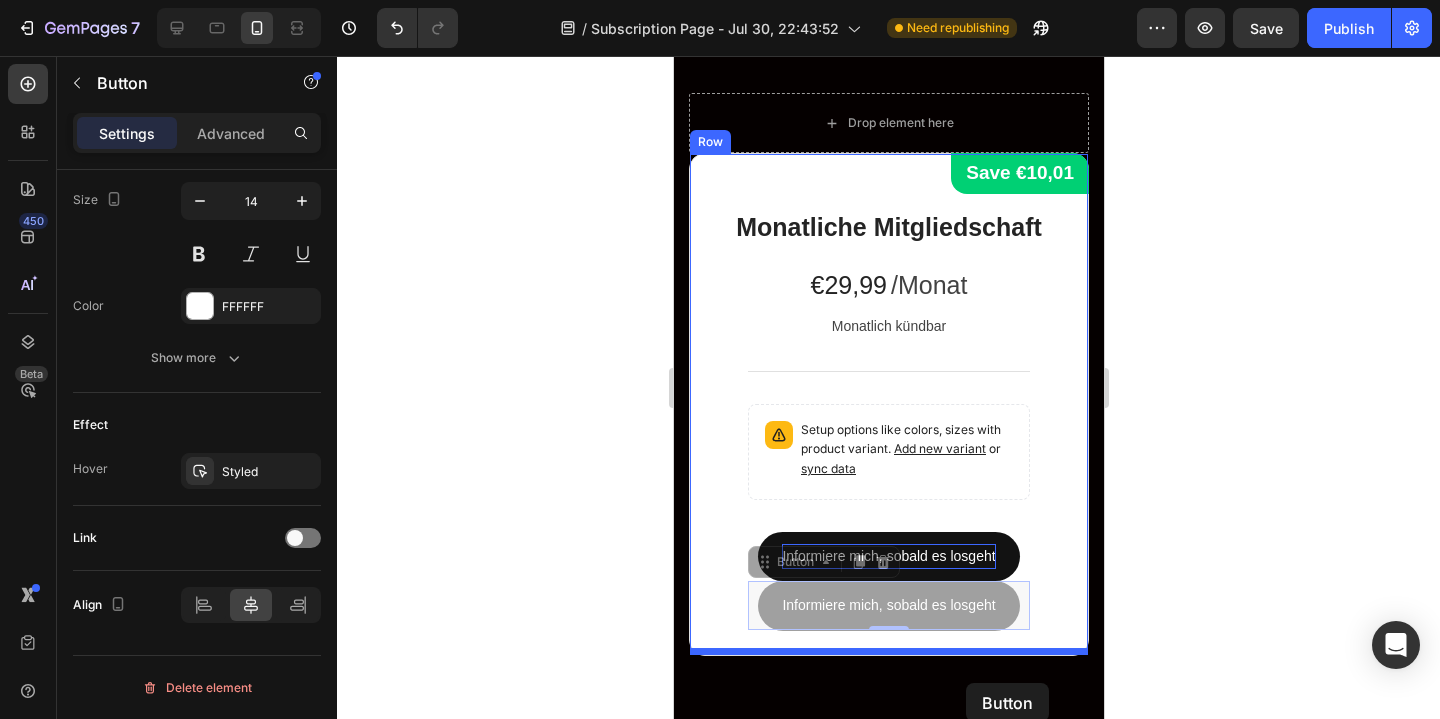scroll, scrollTop: 4251, scrollLeft: 0, axis: vertical 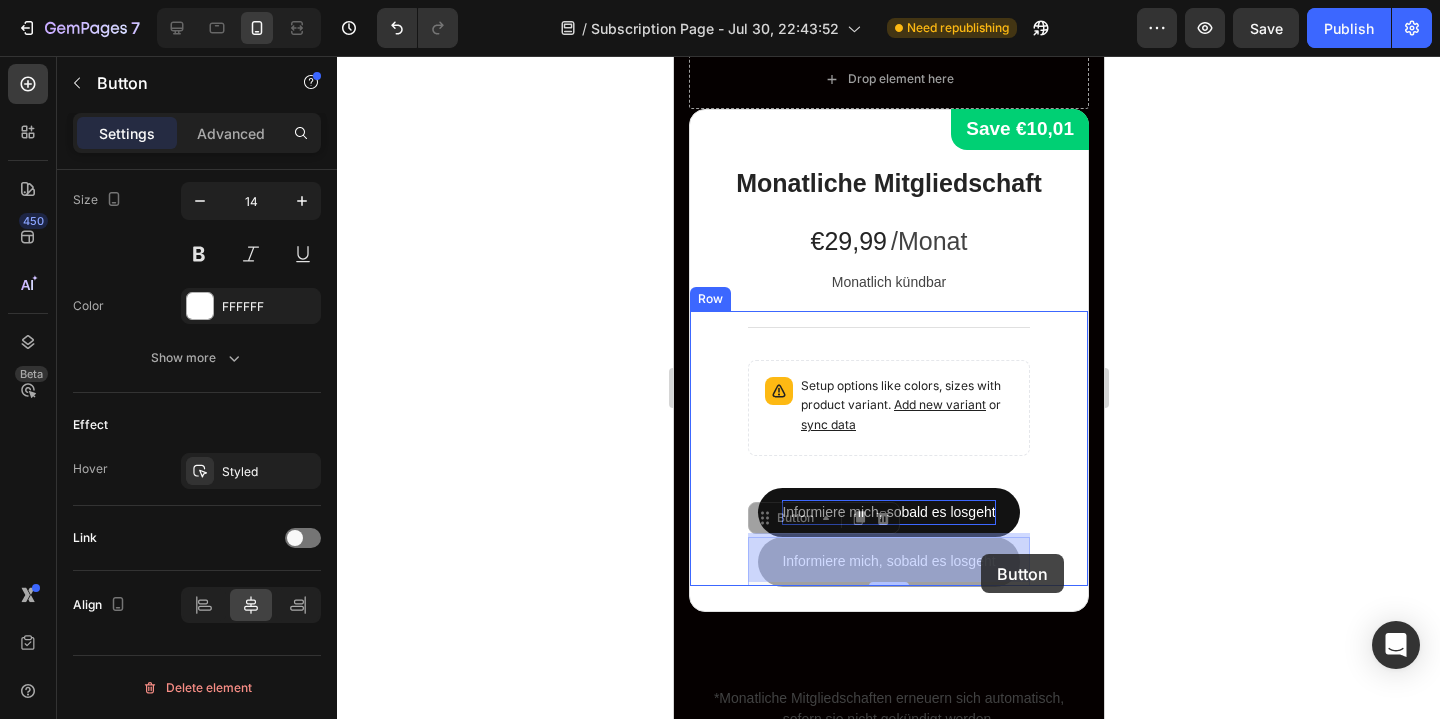drag, startPoint x: 1012, startPoint y: 661, endPoint x: 980, endPoint y: 554, distance: 111.68259 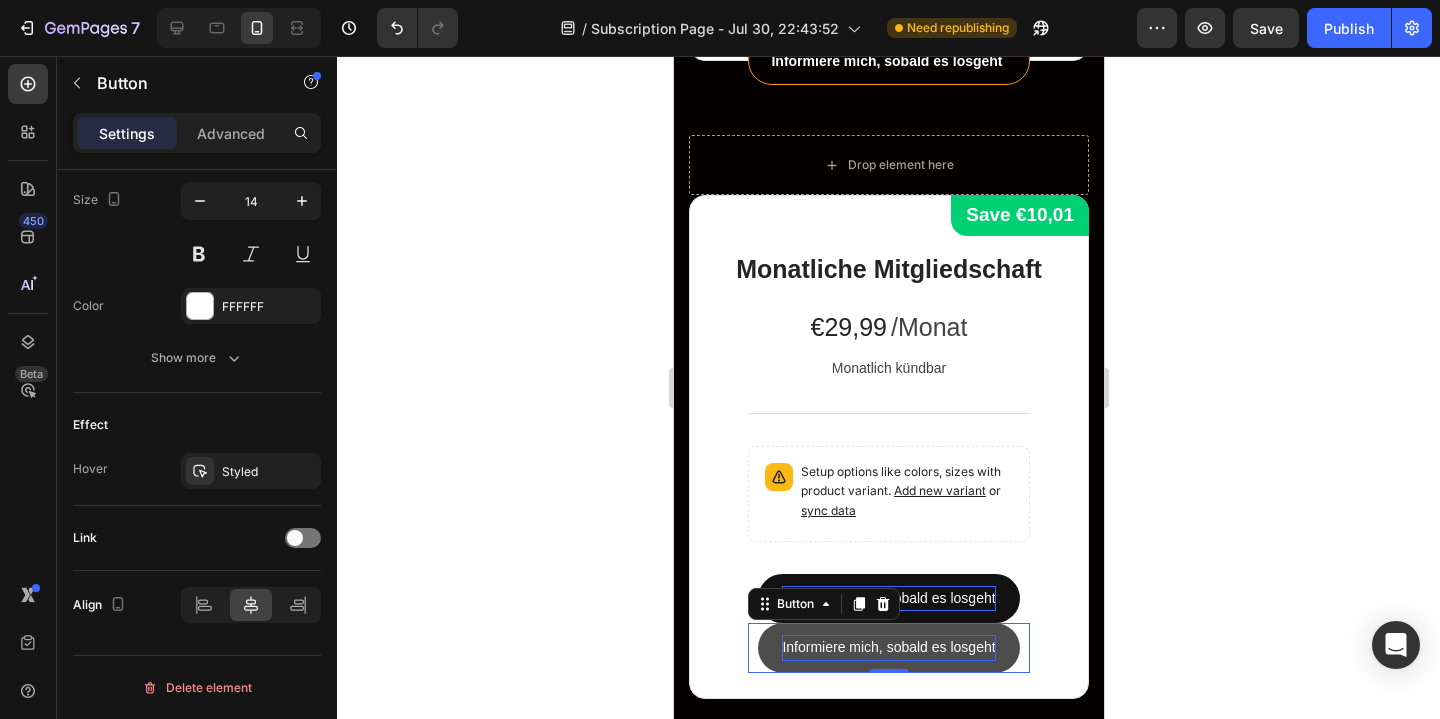 scroll, scrollTop: 4129, scrollLeft: 0, axis: vertical 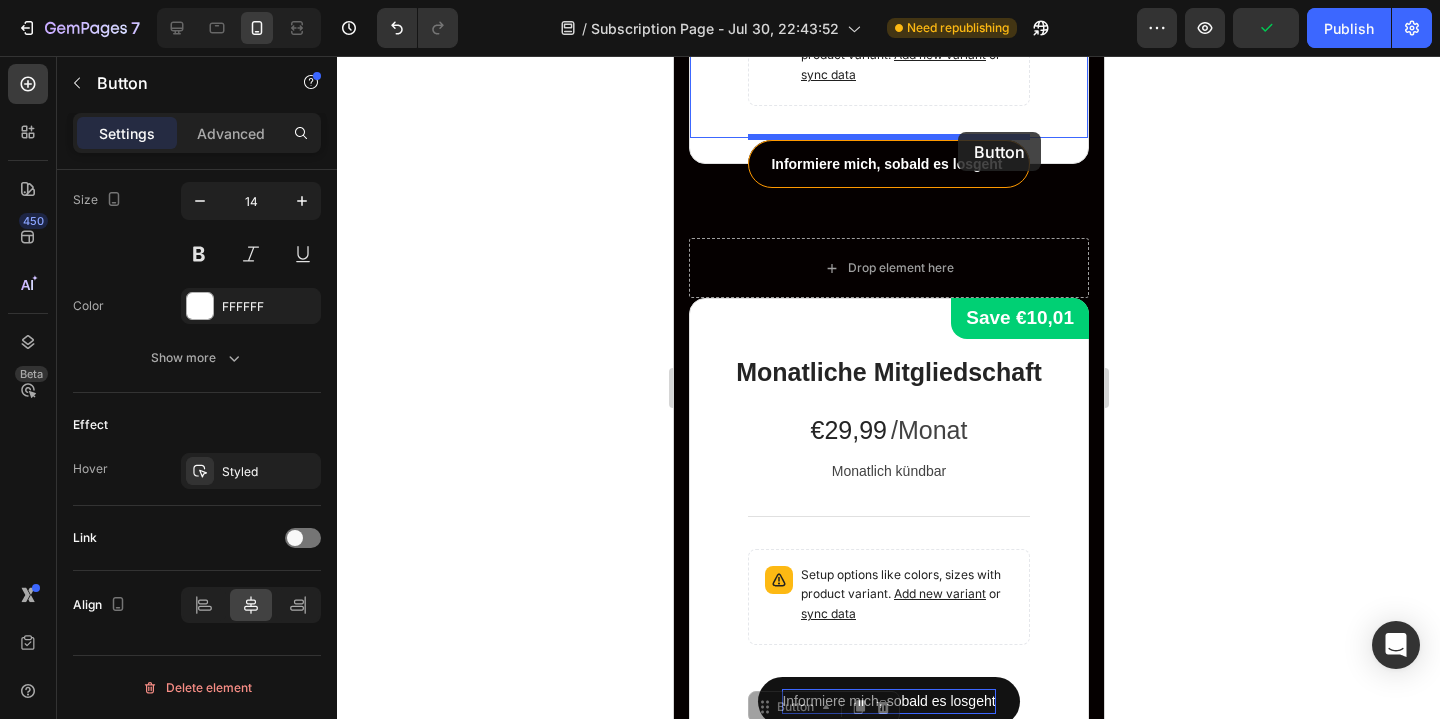 drag, startPoint x: 958, startPoint y: 683, endPoint x: 958, endPoint y: 130, distance: 553 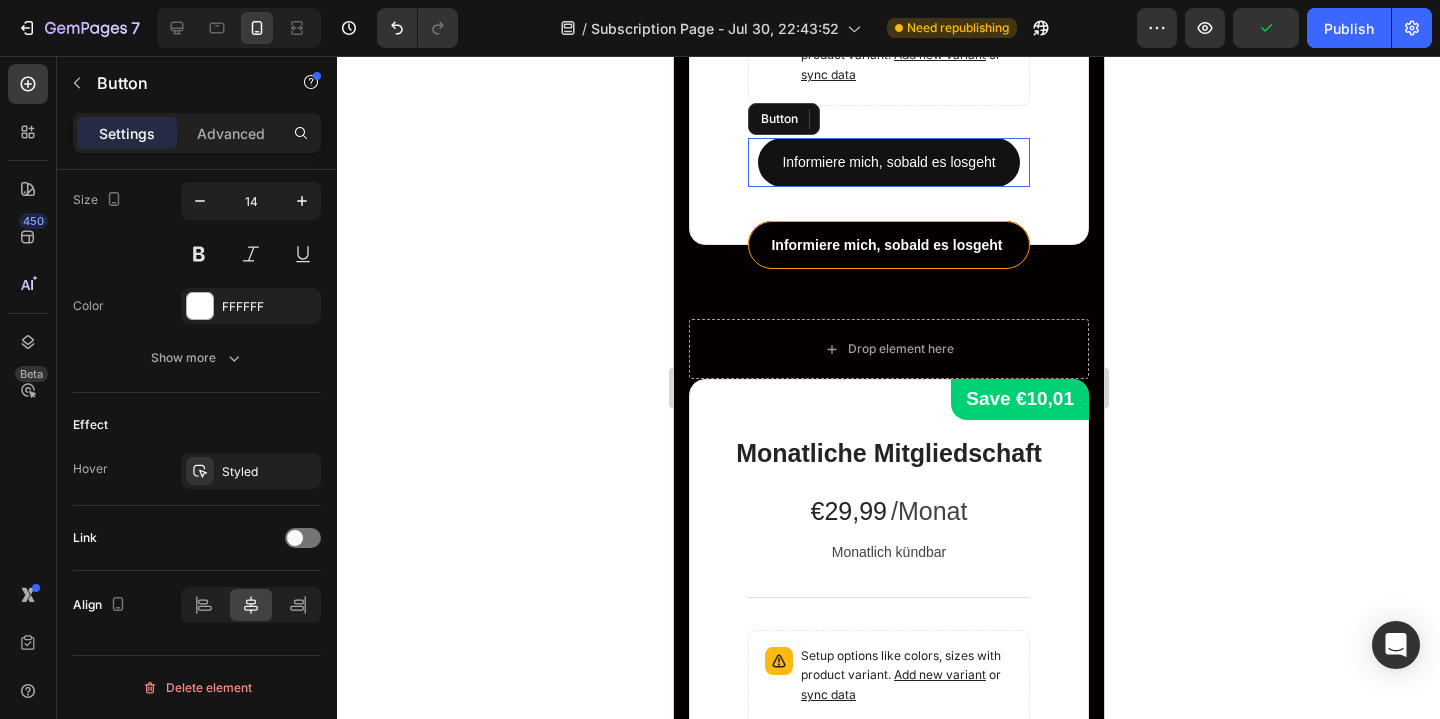 scroll, scrollTop: 4059, scrollLeft: 0, axis: vertical 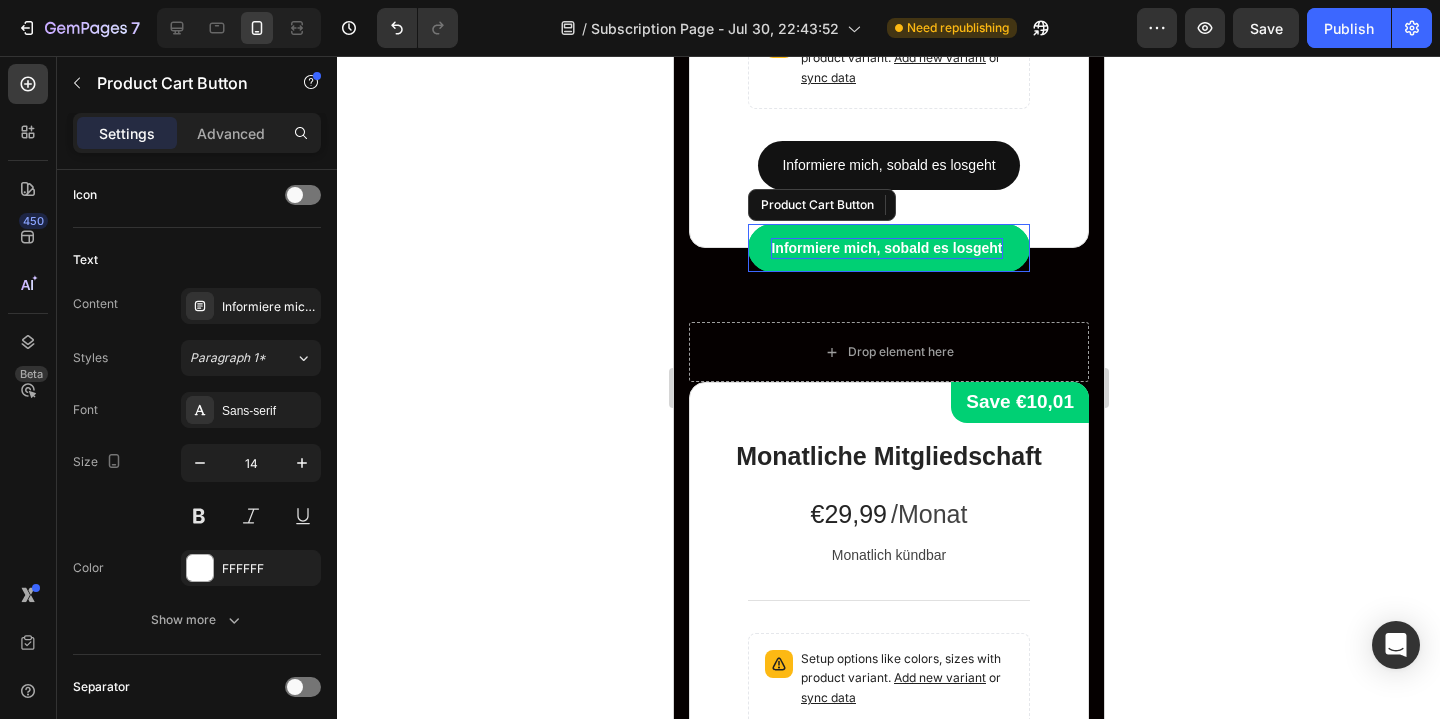 click on "Informiere mich, sobald es losgeht" at bounding box center [885, 248] 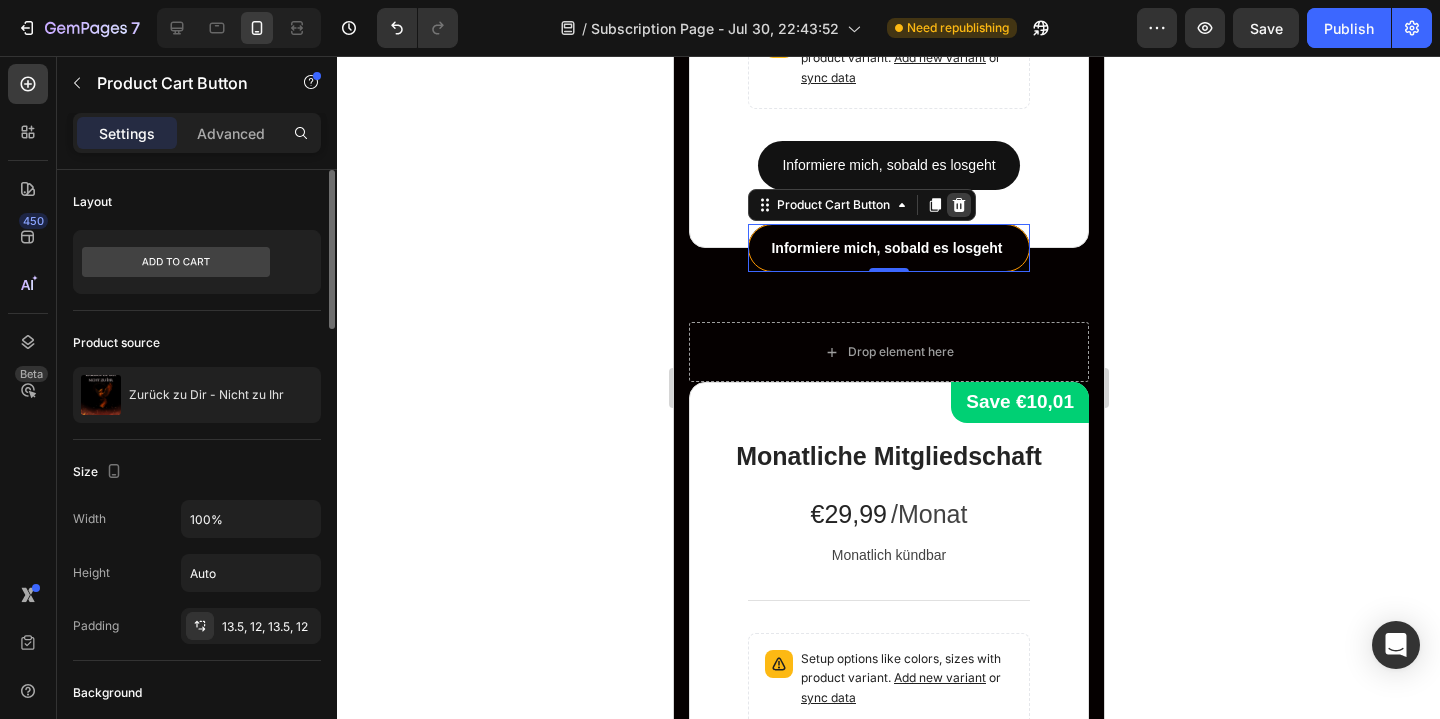 click 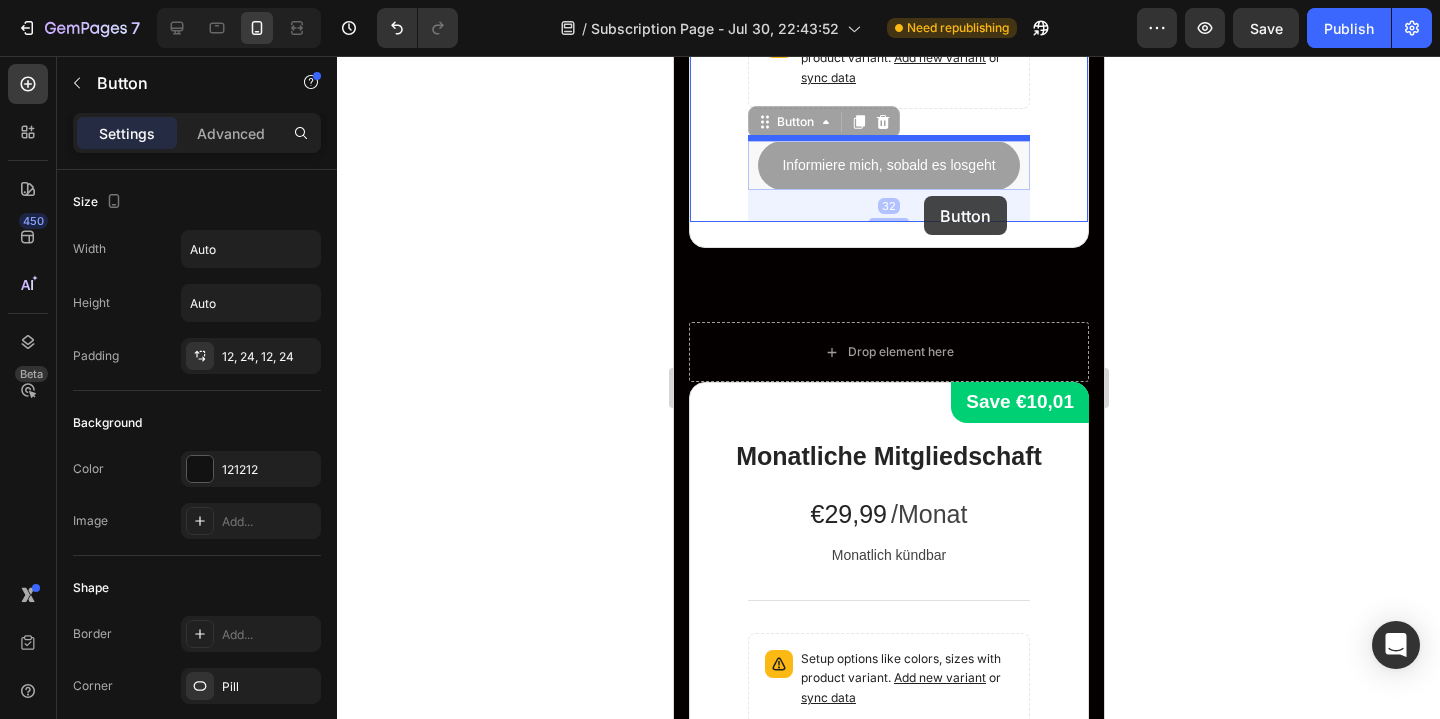 drag, startPoint x: 934, startPoint y: 162, endPoint x: 923, endPoint y: 196, distance: 35.735138 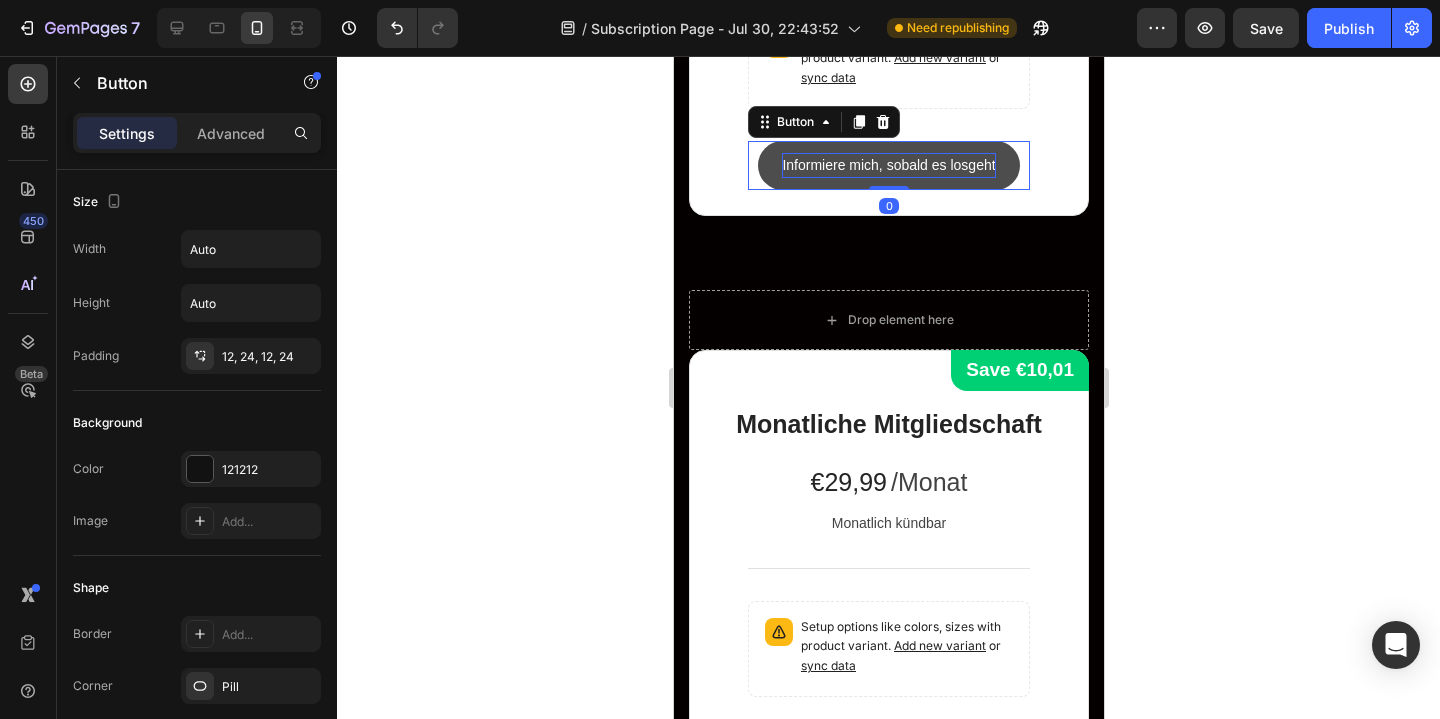 drag, startPoint x: 899, startPoint y: 217, endPoint x: 905, endPoint y: 161, distance: 56.32051 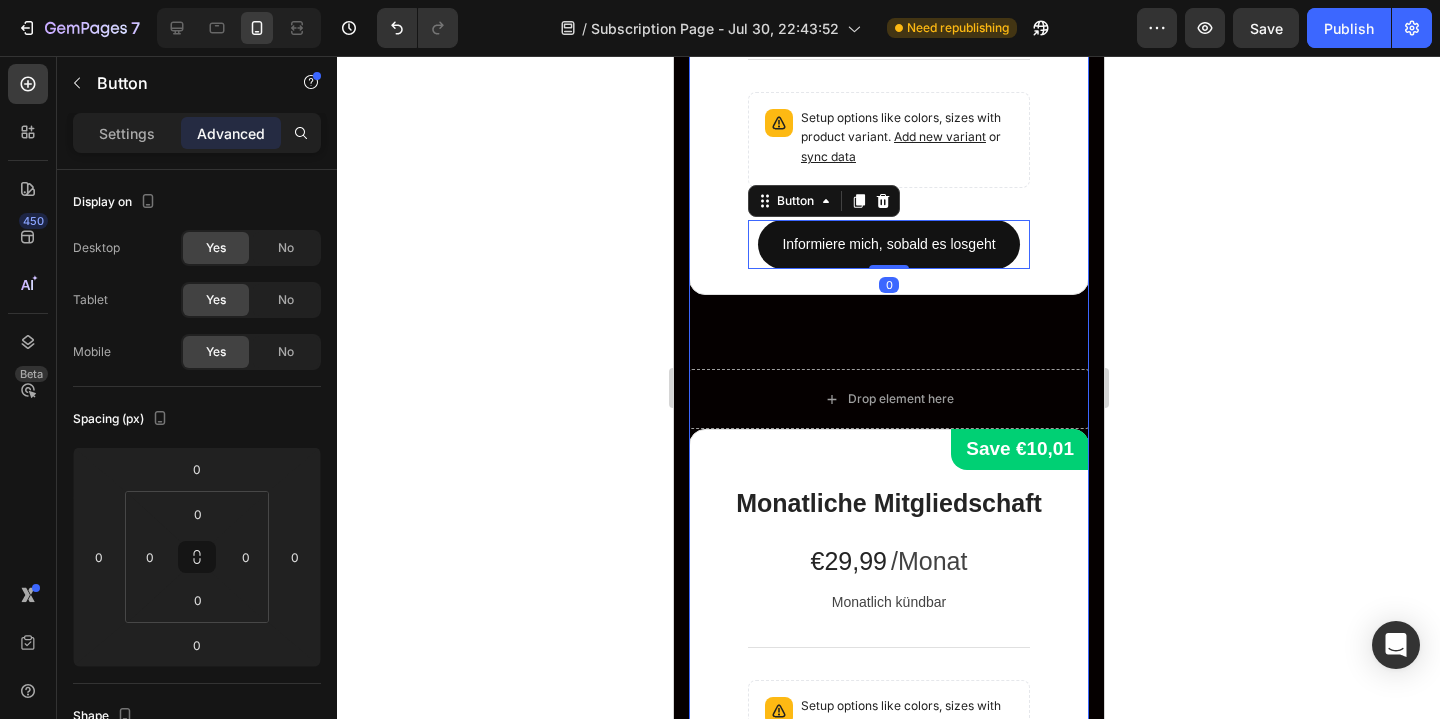 scroll, scrollTop: 3925, scrollLeft: 0, axis: vertical 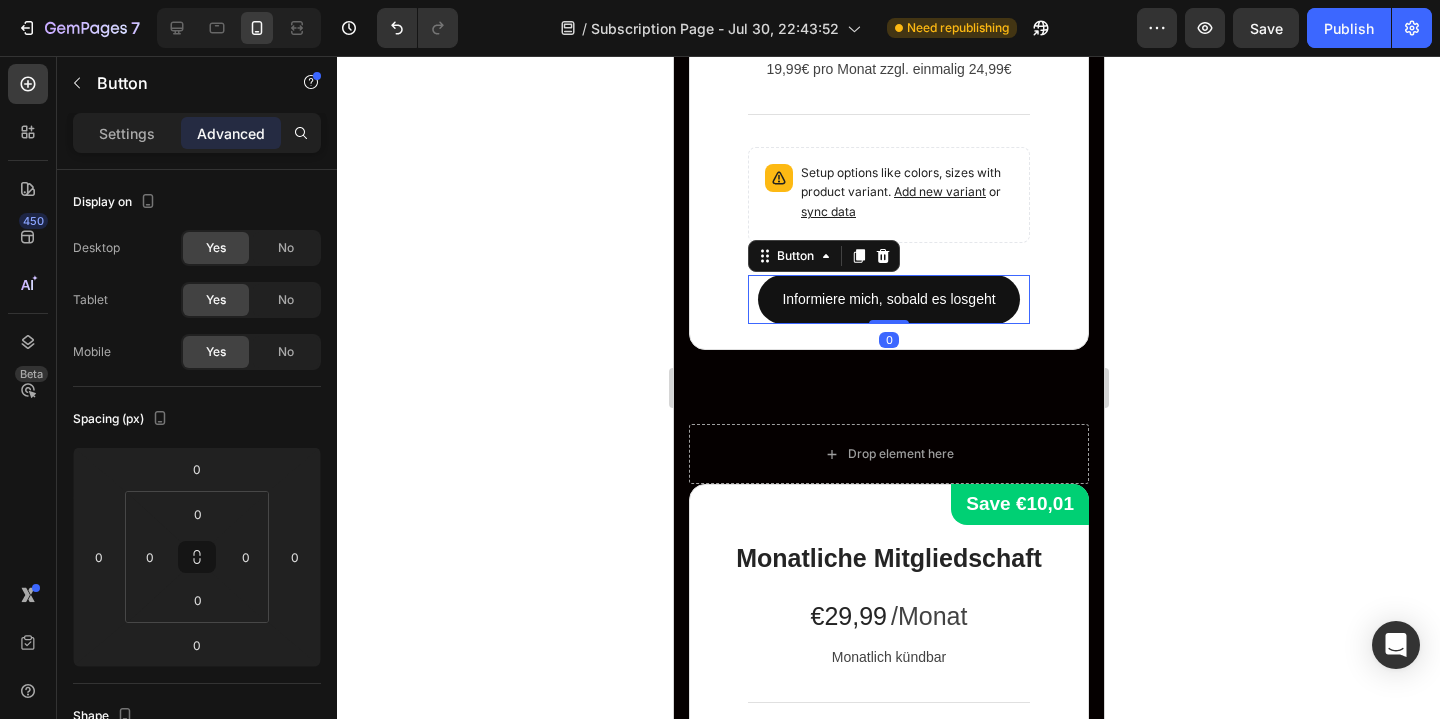 click 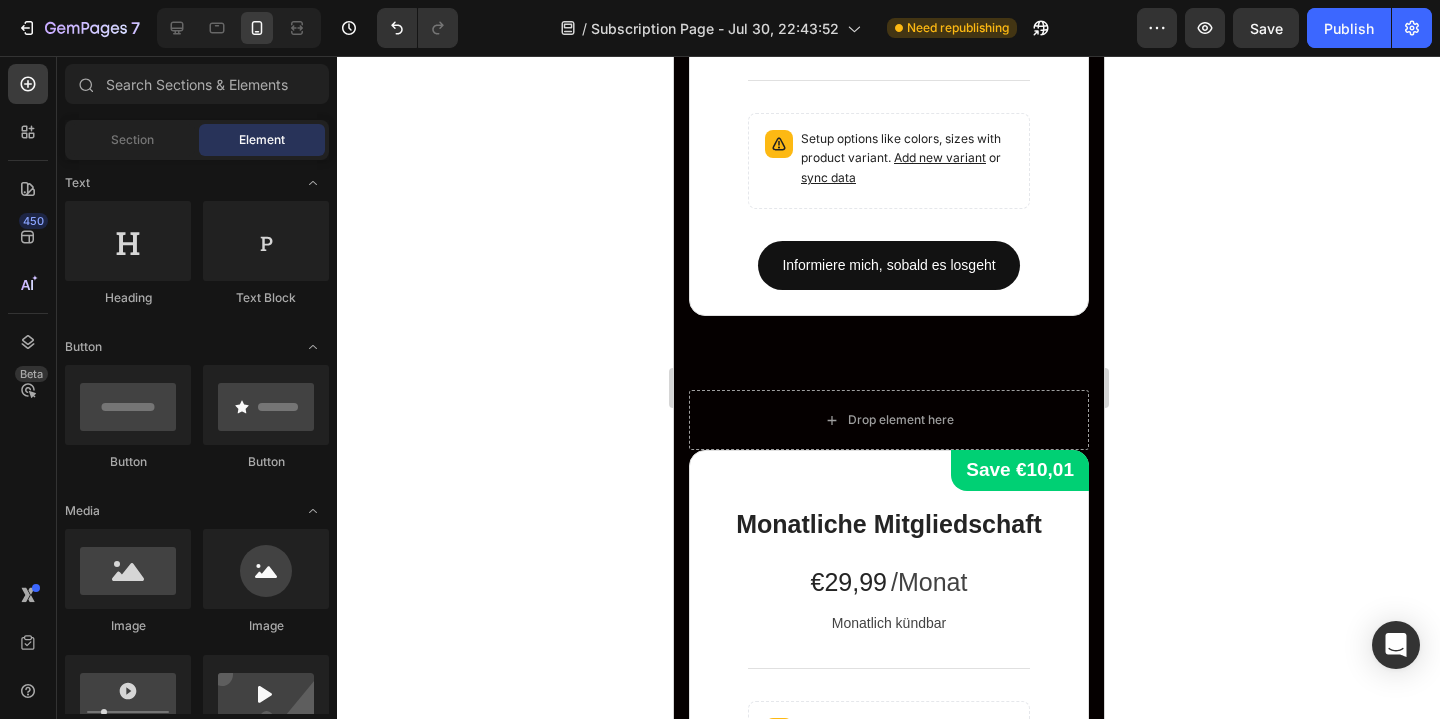 scroll, scrollTop: 3958, scrollLeft: 0, axis: vertical 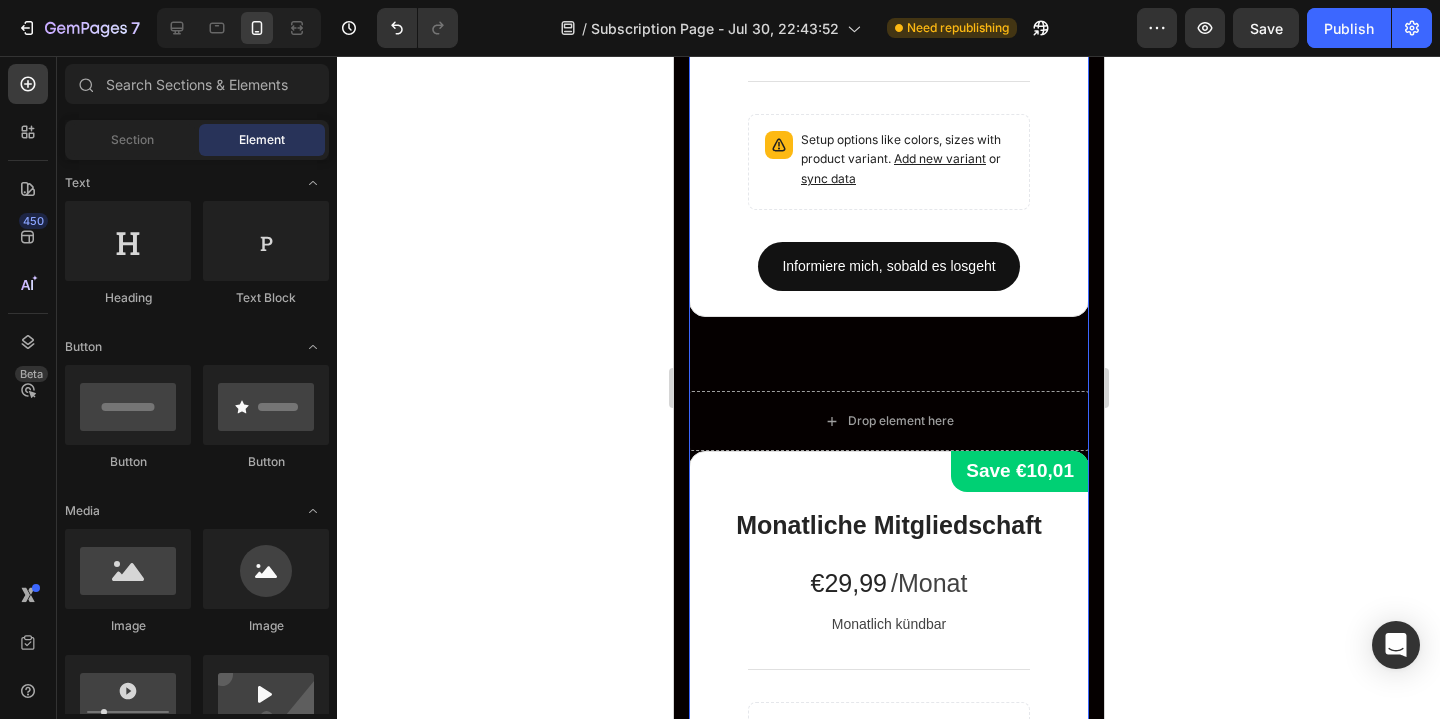 click on "Drop element here" at bounding box center [888, 421] 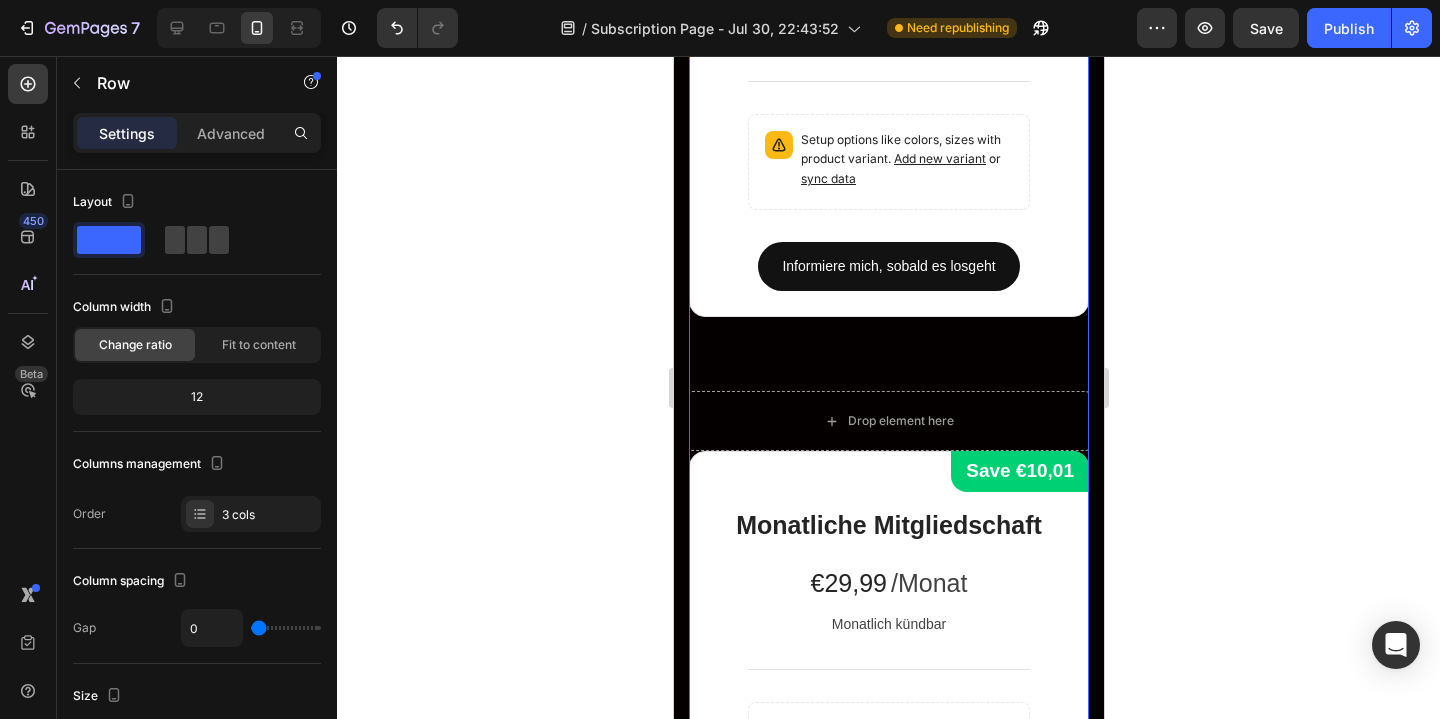 click on "Save €10,01 Product Badge Monatliche Mitgliedschaft + Zurück zu Dir -  Nicht zu Ihr Heading €29,99 Product Price Product Price /Monat Text block Row 19,99€ pro Monat zzgl. einmalig 24,99€ Text block Row Title Line Setup options like colors, sizes with product variant. Add new variant or sync data Product Variants & Swatches Informiere mich, sobald es losgeht Button Row Product Row" at bounding box center [888, 89] 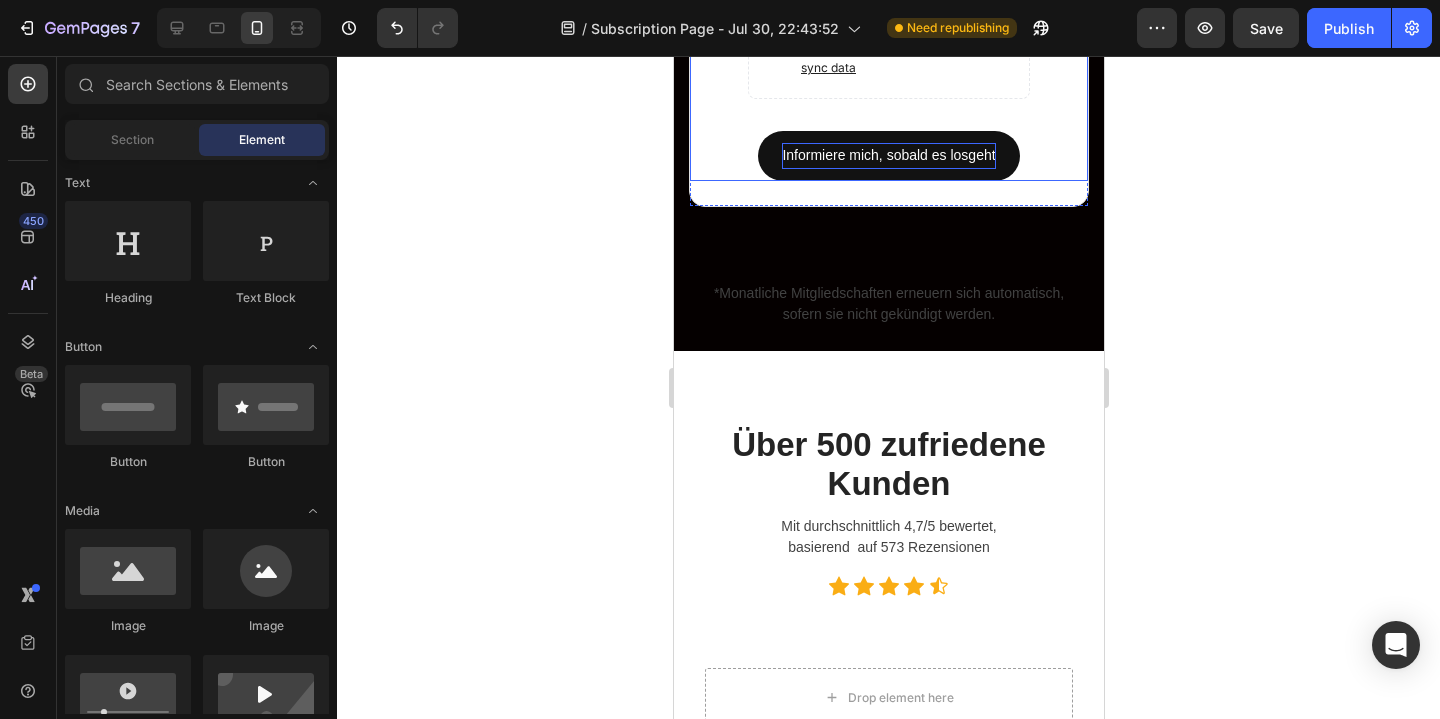 scroll, scrollTop: 4584, scrollLeft: 0, axis: vertical 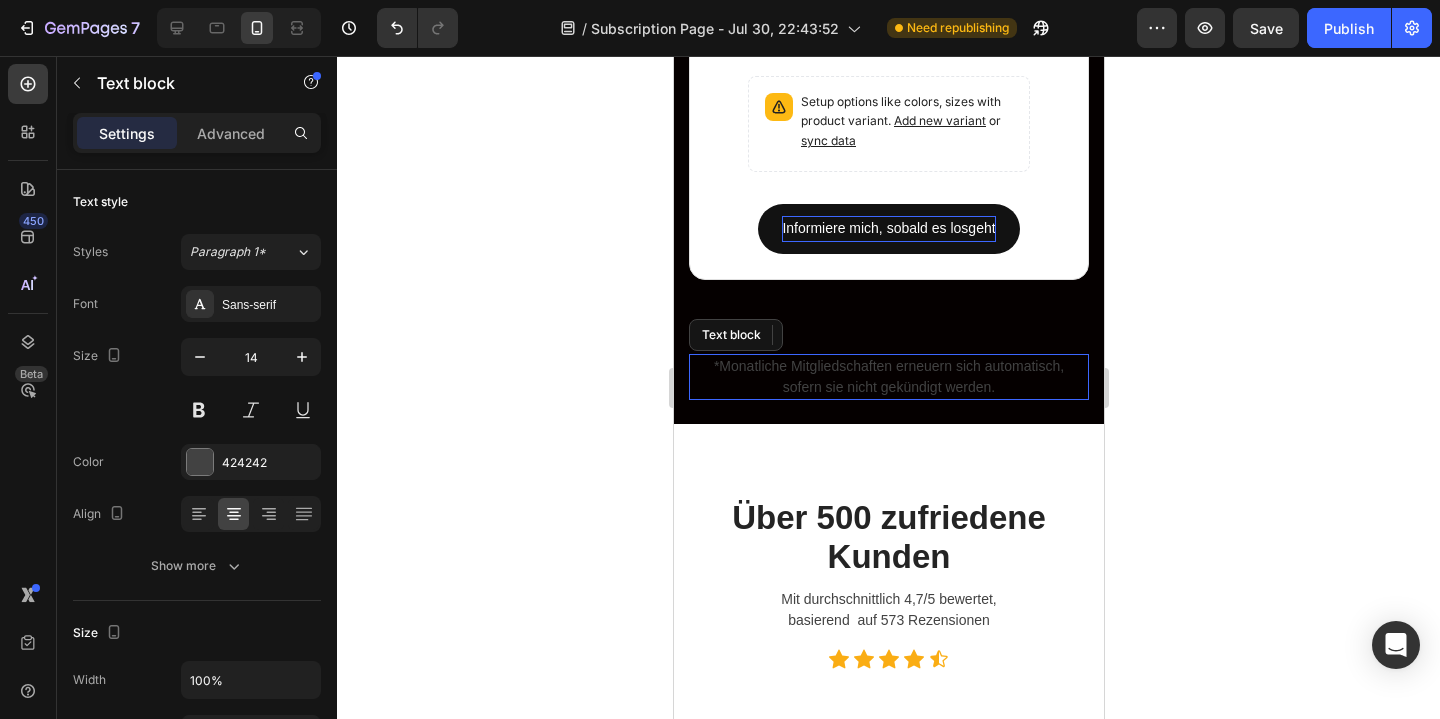 click on "sofern sie nicht gekündigt werden." at bounding box center [888, 387] 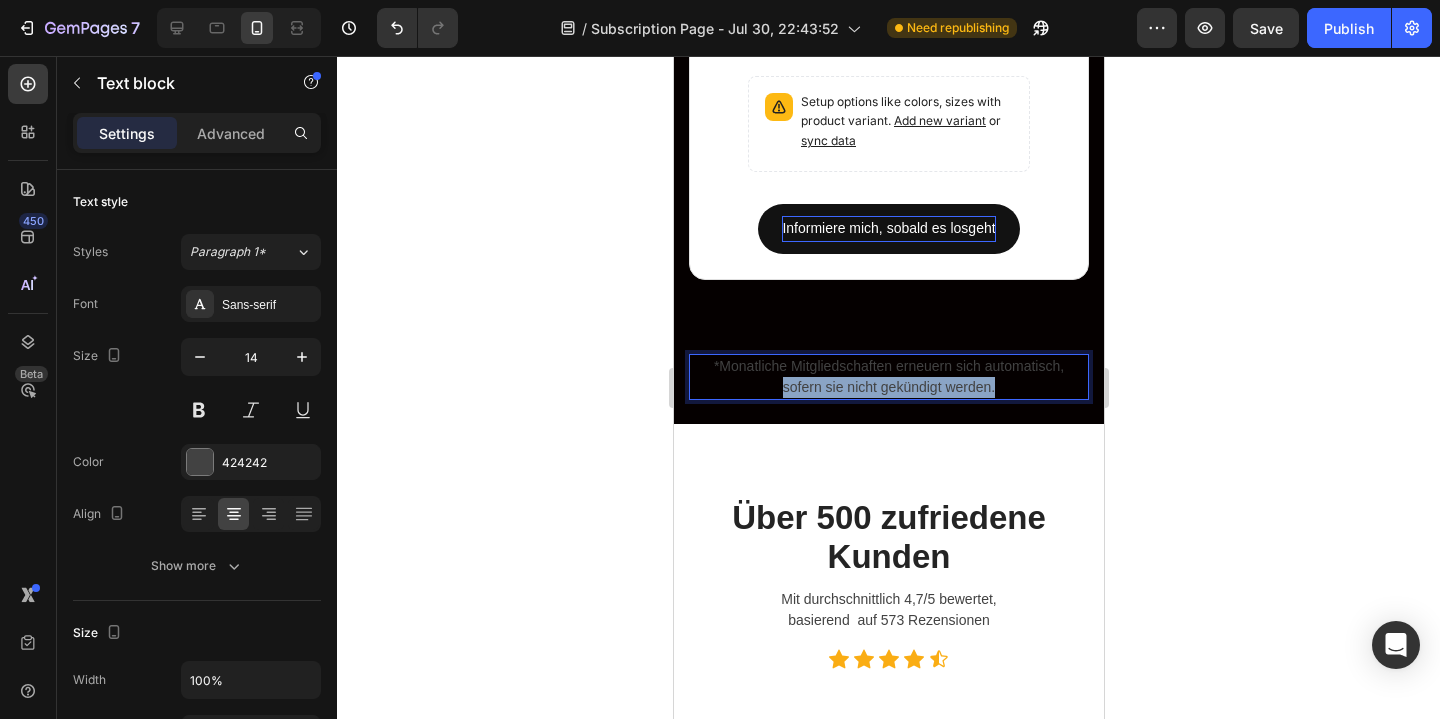 click on "sofern sie nicht gekündigt werden." at bounding box center [888, 387] 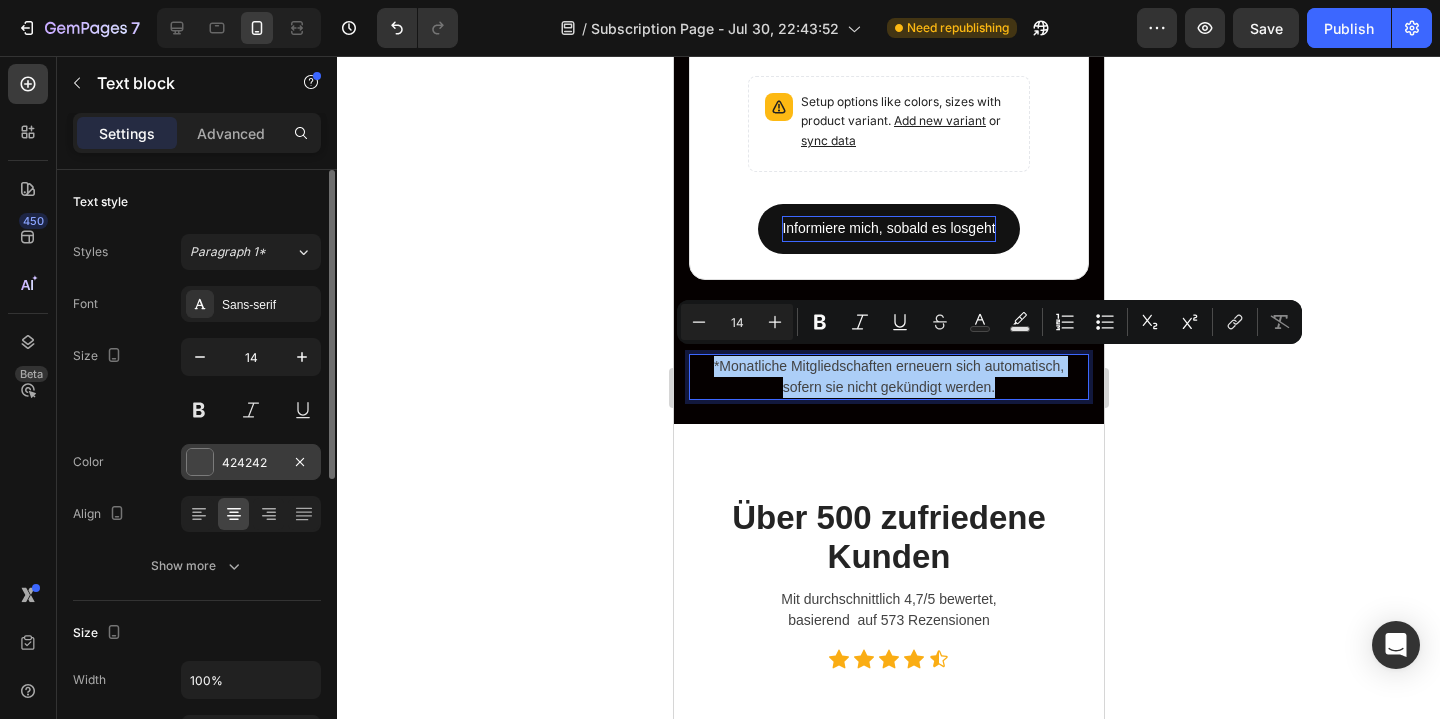 click on "424242" at bounding box center (251, 462) 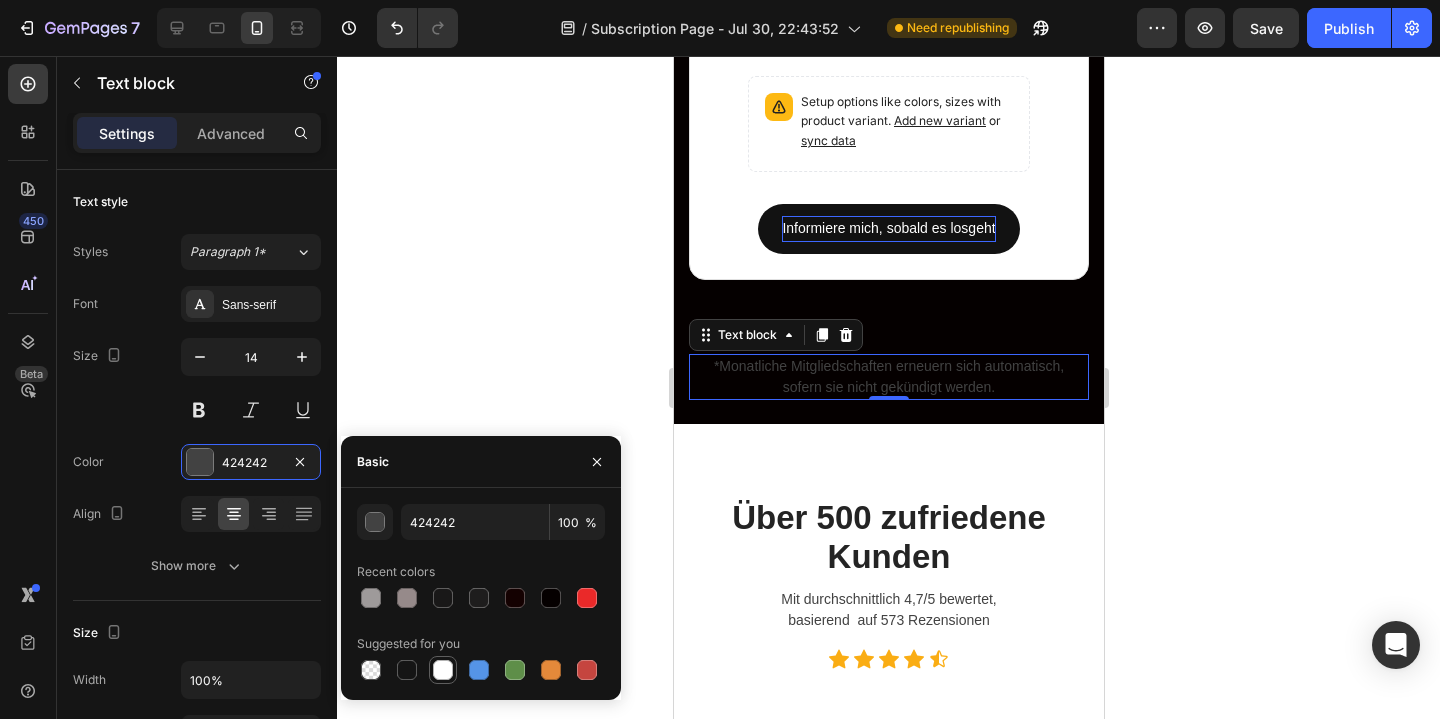 click at bounding box center [443, 670] 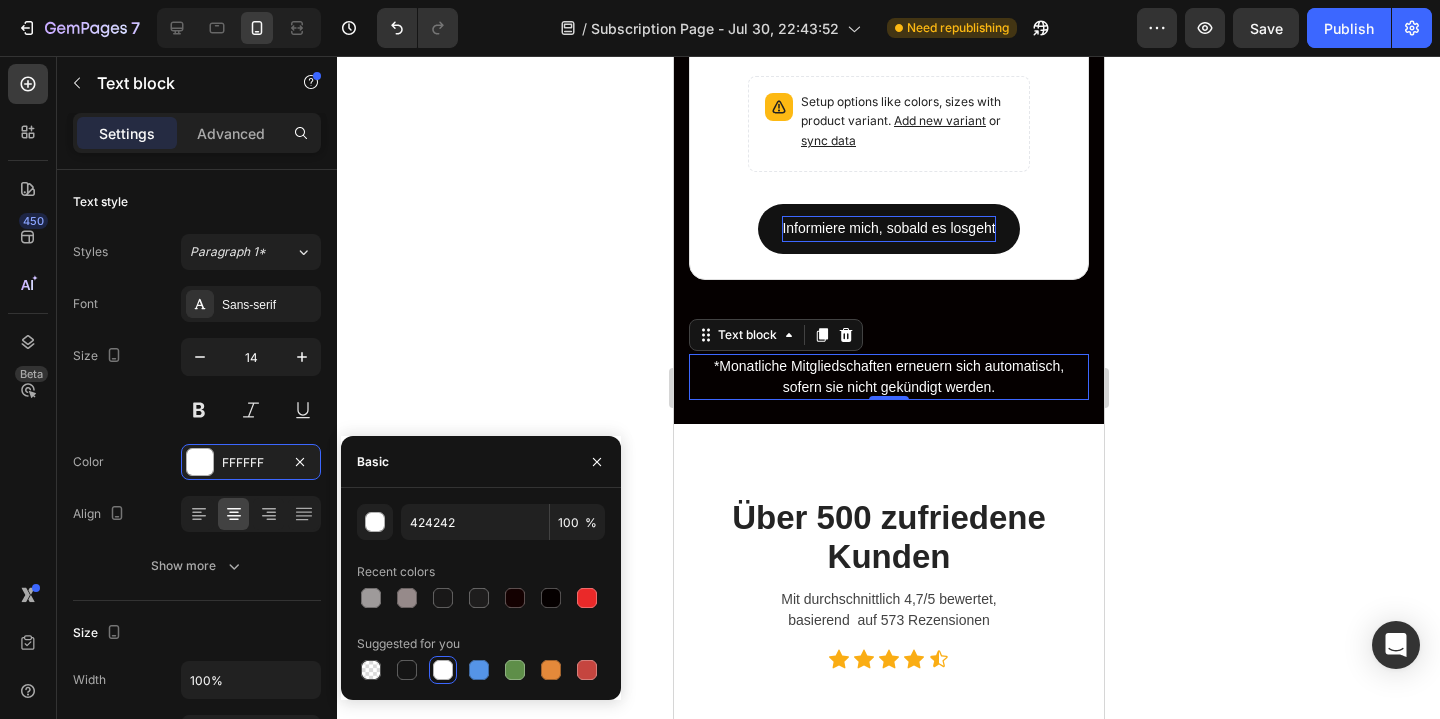 type on "FFFFFF" 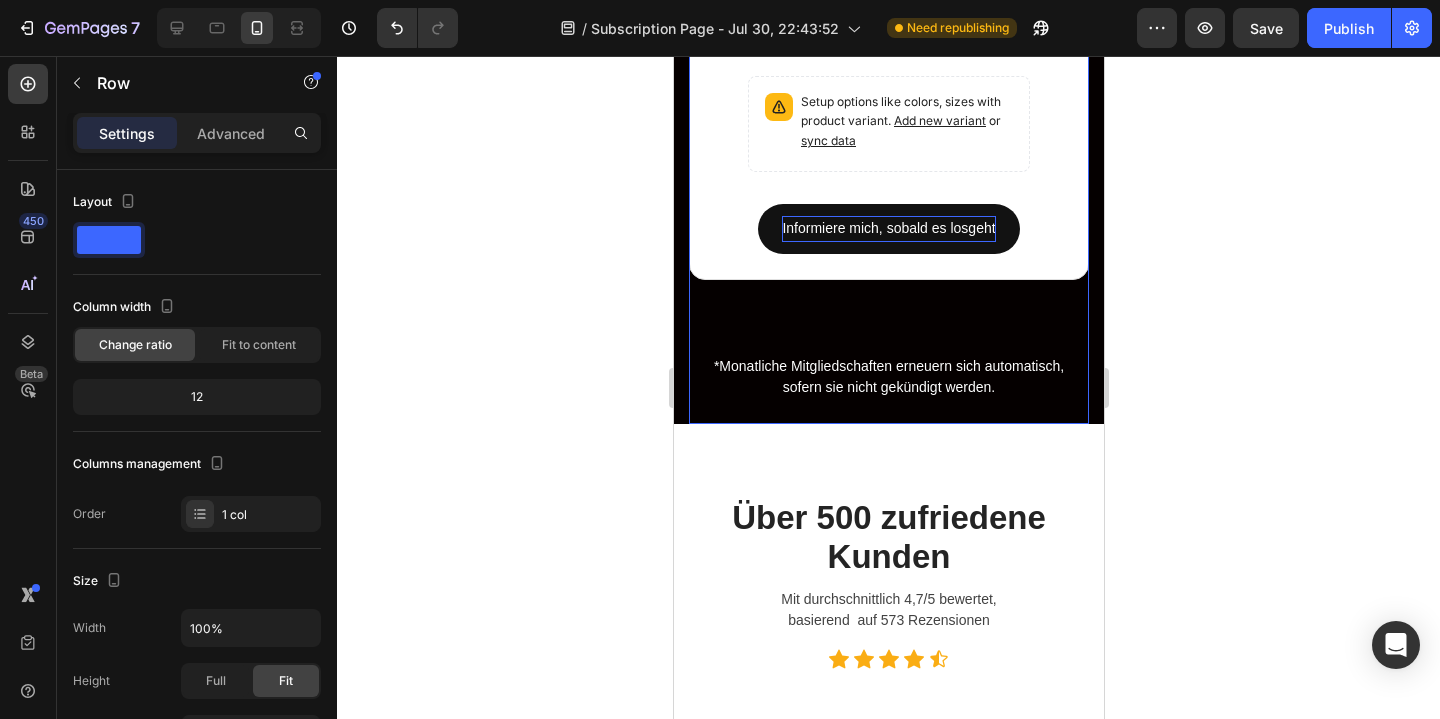 click on "Jeden Monat einen Schritt weiter Heading Row Mit der monatlichen Mitgliedschaft erhälst du jeden Monat Zugang zu exklusiven Inhalten und neuen Büchern Text block Row Save €10,01 Product Badge Monatliche Mitgliedschaft + Zurück zu Dir -  Nicht zu Ihr Heading €29,99 Product Price Product Price /Monat Text block Row 19,99€ pro Monat zzgl. einmalig 24,99€ Text block Row Title Line Setup options like colors, sizes with product variant. Add new variant or sync data Product Variants & Swatches Informiere mich, sobald es losgeht Button Row Product Row Drop element here Save €10,01 Product Badge Monatliche Mitgliedschaft Heading €29,99 Product Price Product Price /Monat Text block Row Monatlich kündbar Text block Row Title Line Setup options like colors, sizes with product variant. Add new variant or sync data Product Variants & Swatches Informiere mich, sobald es losgeht Button Row Product Row Row sofern sie nicht gekündigt werden." at bounding box center [888, -316] 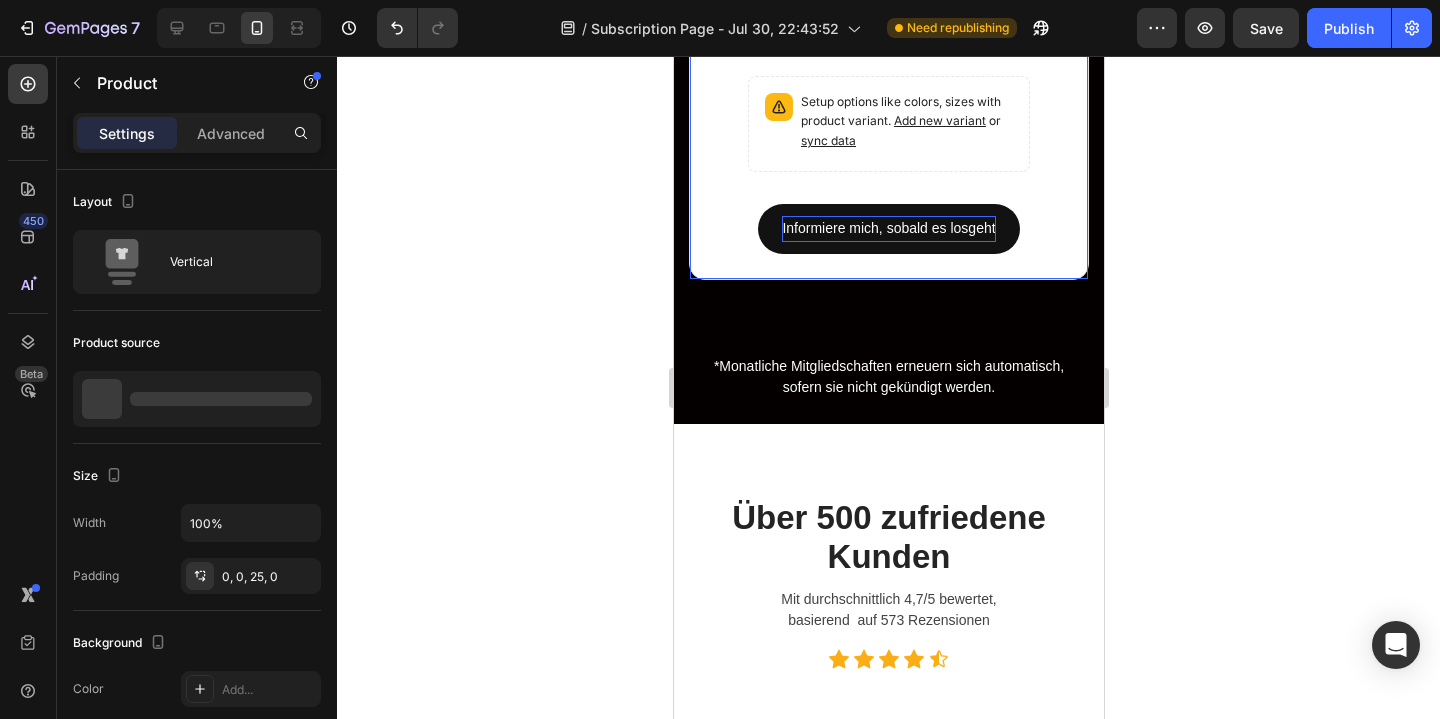 click on "Save €10,01 Product Badge Monatliche Mitgliedschaft Heading €29,99 Product Price Product Price /Monat Text block Row Monatlich kündbar Text block Row Title Line Setup options like colors, sizes with product variant. Add new variant or sync data Product Variants & Swatches Informiere mich, sobald es losgeht Button Row Product" at bounding box center [888, 52] 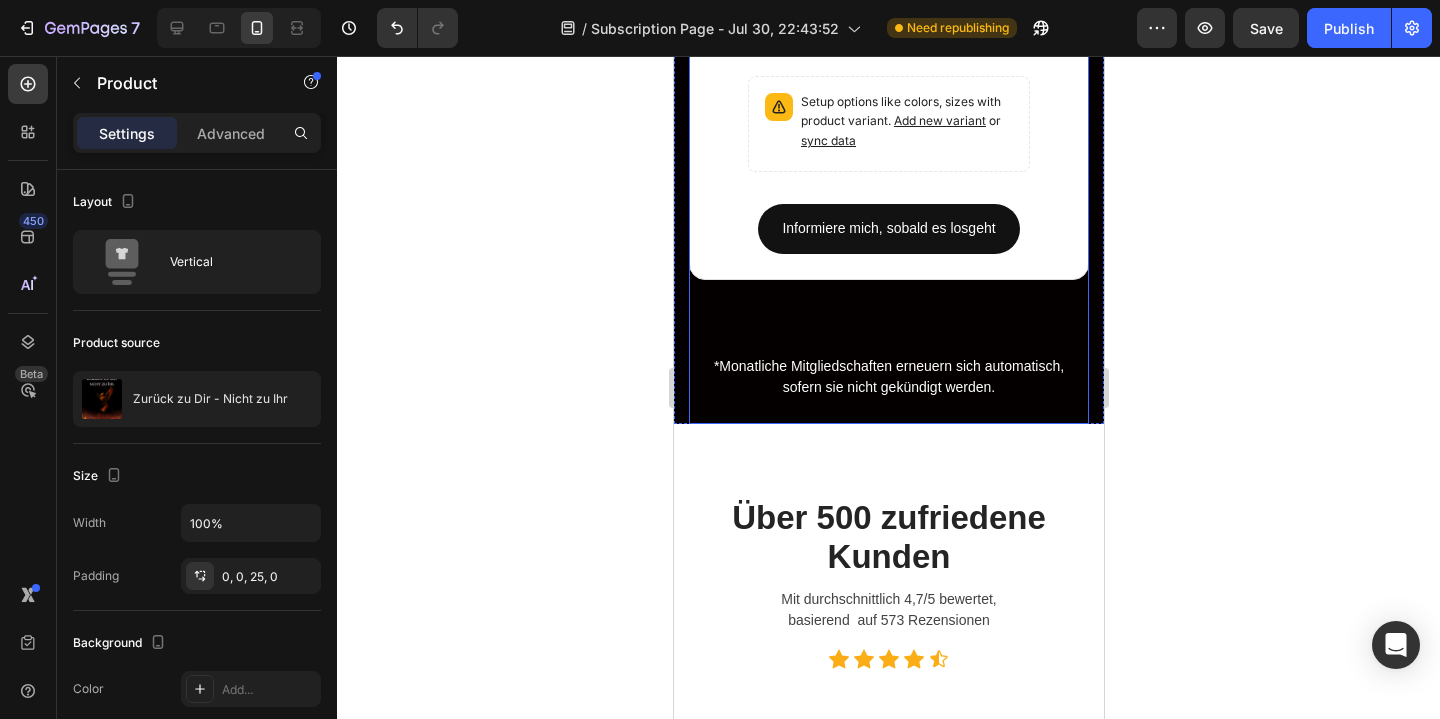 click on "Jeden Monat einen Schritt weiter Heading Row Mit der monatlichen Mitgliedschaft erhälst du jeden Monat Zugang zu exklusiven Inhalten und neuen Büchern Text block Row Save €10,01 Product Badge Monatliche Mitgliedschaft + Zurück zu Dir -  Nicht zu Ihr Heading €29,99 Product Price Product Price /Monat Text block Row 19,99€ pro Monat zzgl. einmalig 24,99€ Text block Row Title Line Setup options like colors, sizes with product variant. Add new variant or sync data Product Variants & Swatches Informiere mich, sobald es losgeht Button Row Product Row Drop element here Save €10,01 Product Badge Monatliche Mitgliedschaft Heading €29,99 Product Price Product Price /Monat Text block Row Monatlich kündbar Text block Row Title Line Setup options like colors, sizes with product variant. Add new variant or sync data Product Variants & Swatches Informiere mich, sobald es losgeht Button Row Product Row Row sofern sie nicht gekündigt werden." at bounding box center [888, -316] 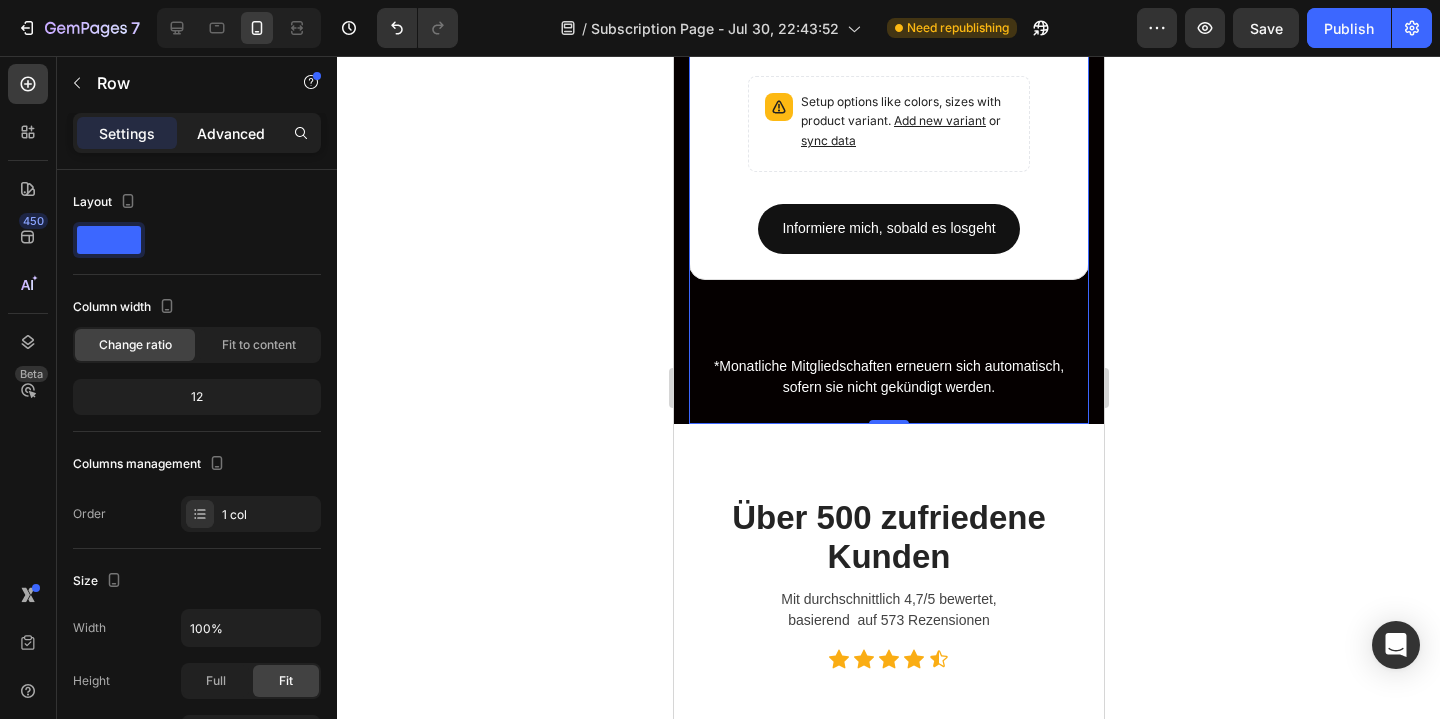 click on "Advanced" at bounding box center (231, 133) 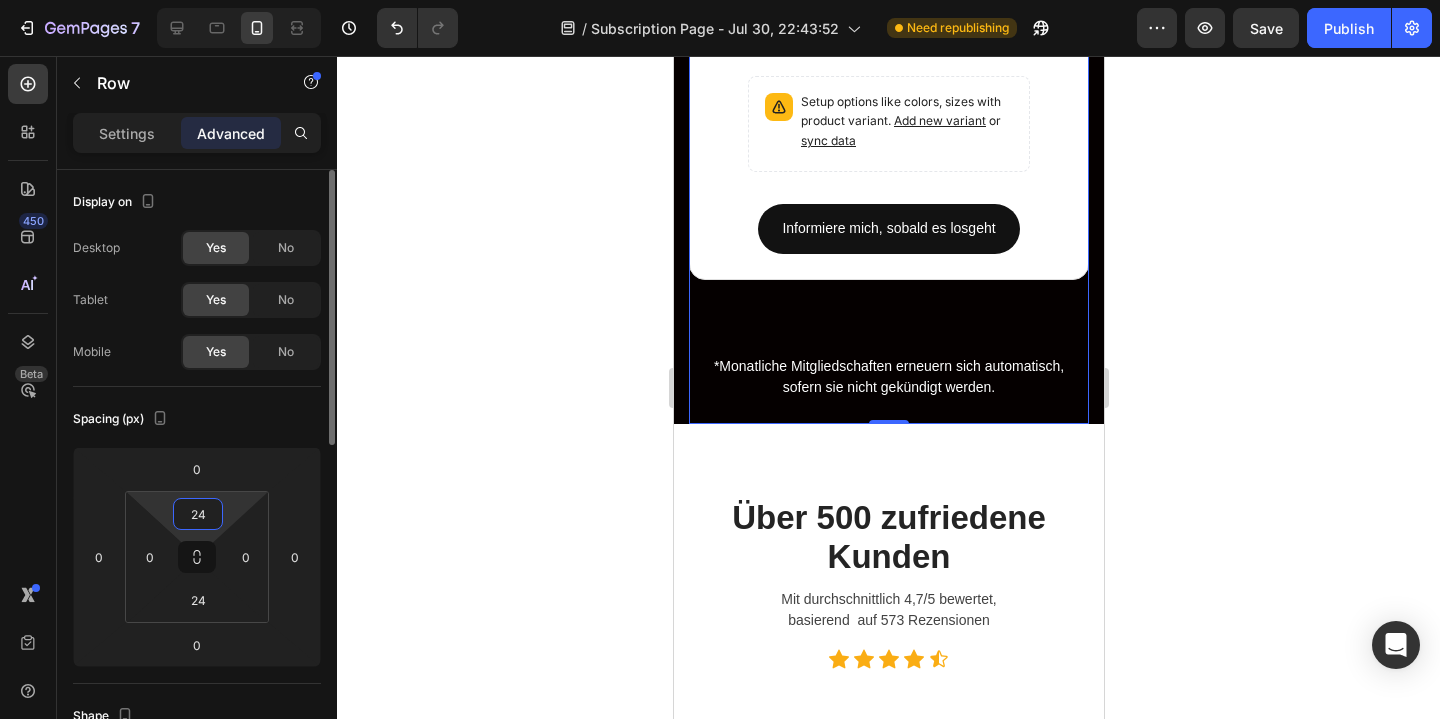 click on "24" at bounding box center (198, 514) 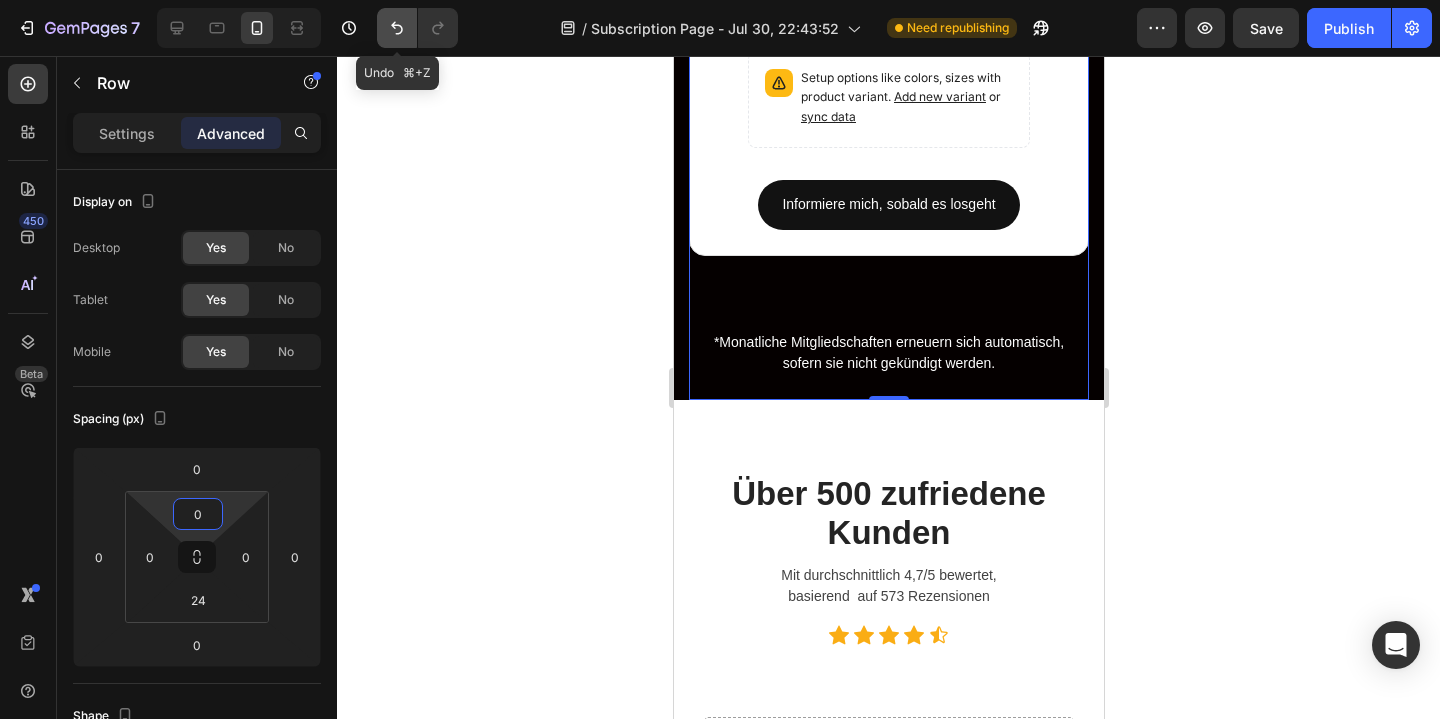 click 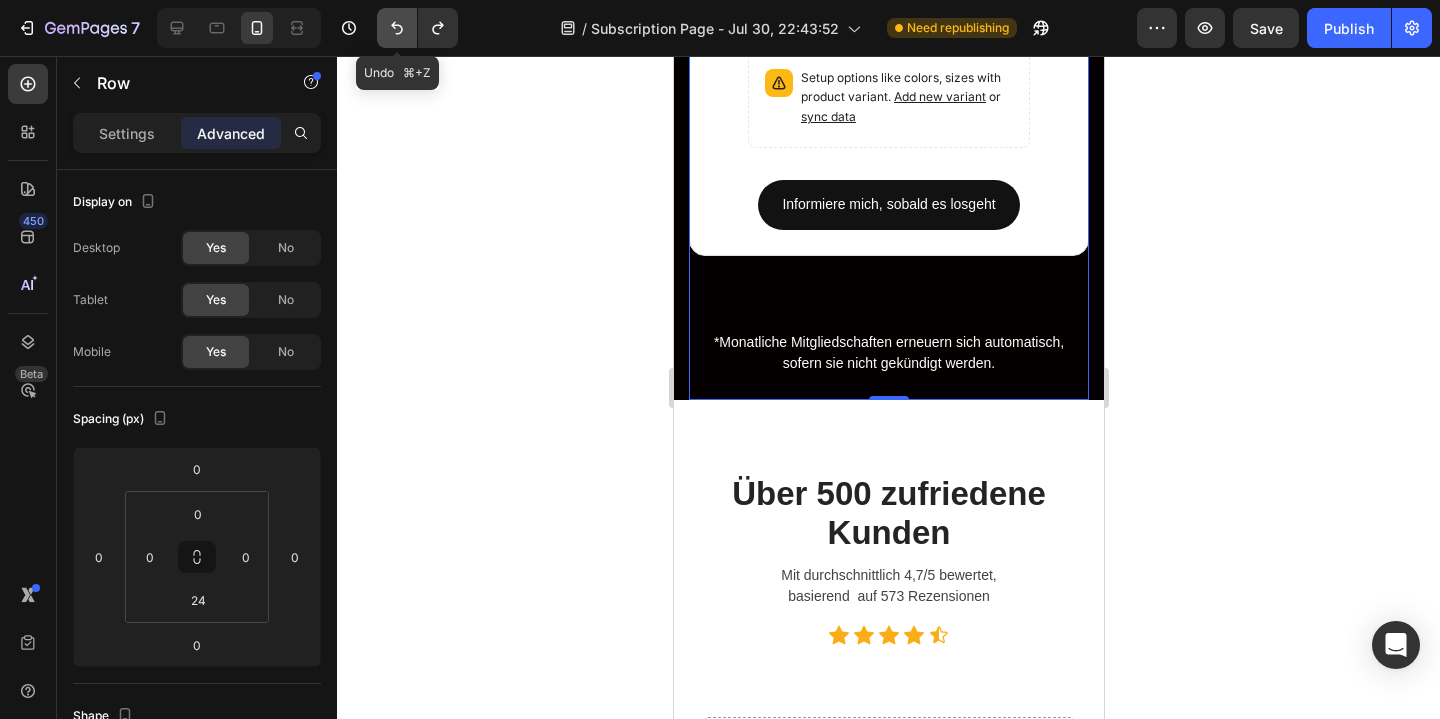click 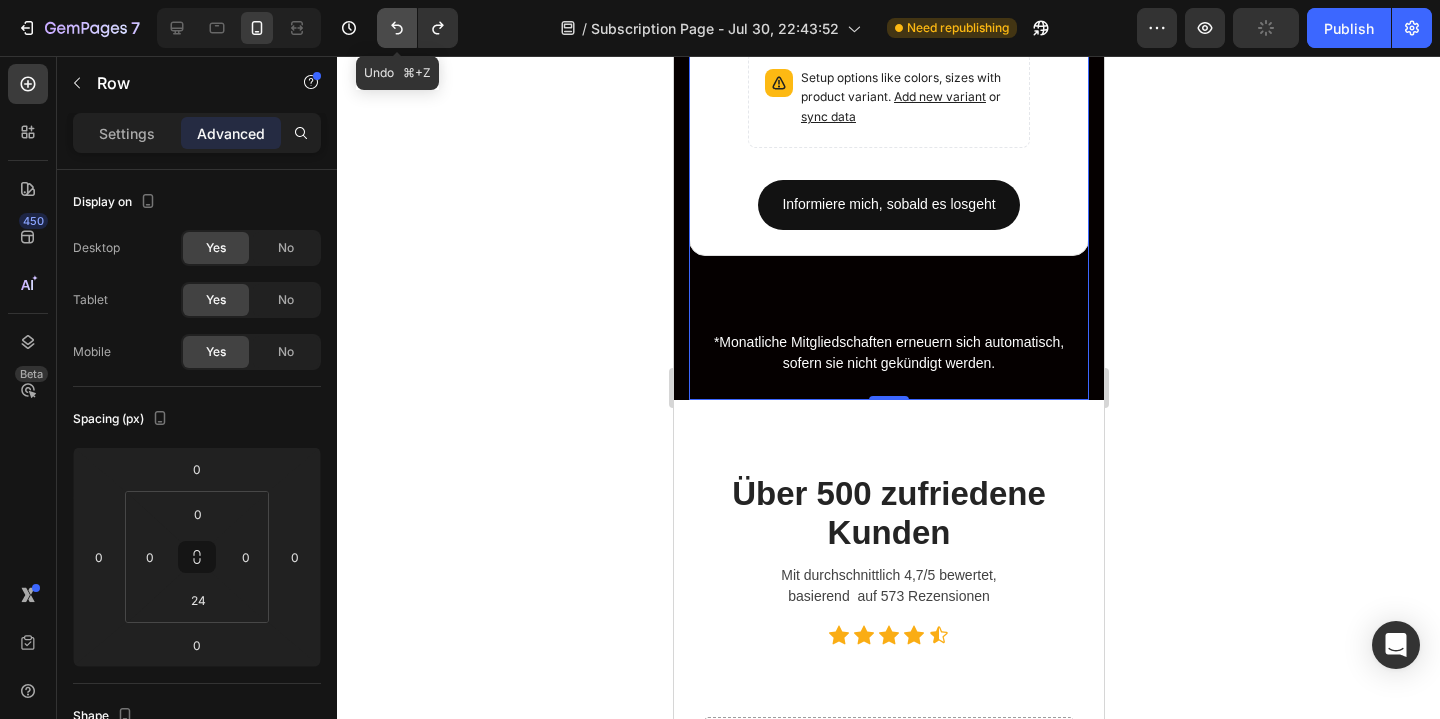type on "24" 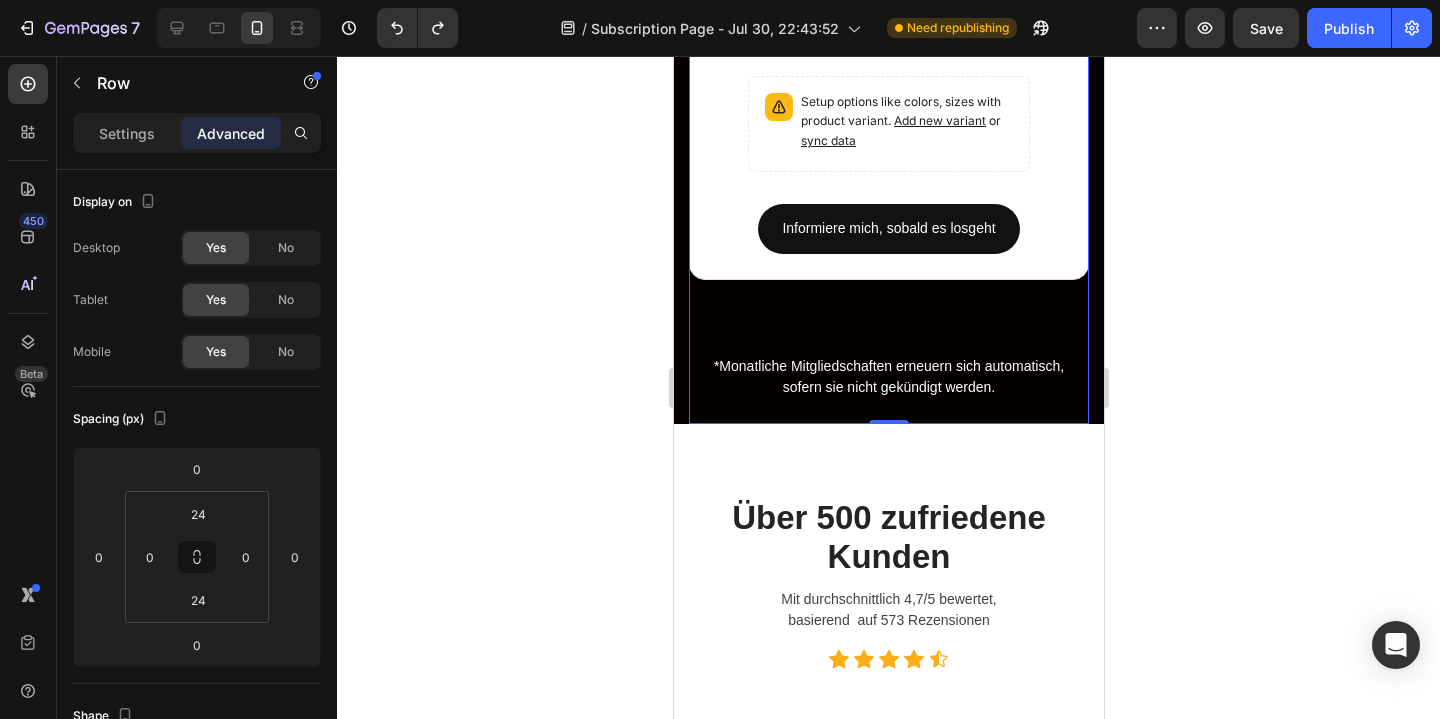 click on "Save €10,01 Product Badge Monatliche Mitgliedschaft Heading €29,99 Product Price Product Price /Monat Text block Row Monatlich kündbar Text block Row Title Line Setup options like colors, sizes with product variant. Add new variant or sync data Product Variants & Swatches Informiere mich, sobald es losgeht Button Row Product" at bounding box center (888, 52) 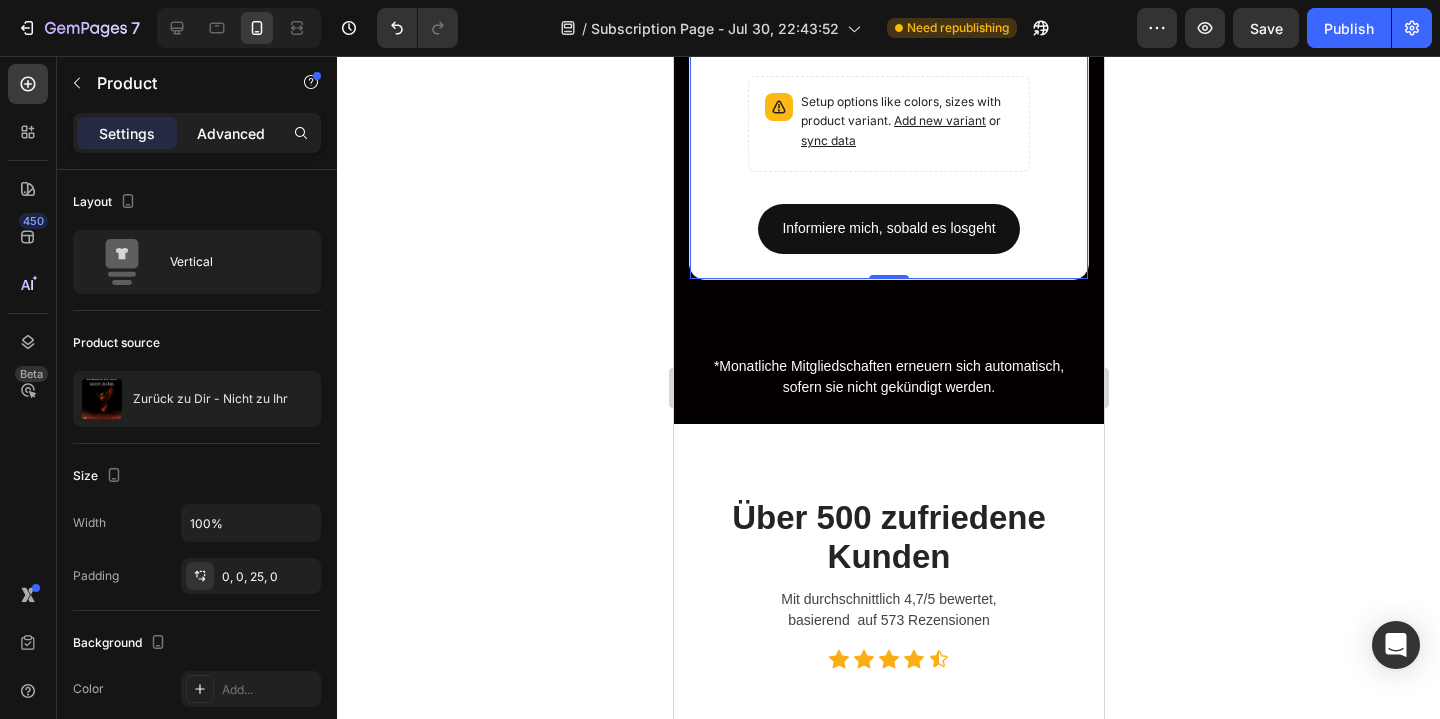 click on "Advanced" at bounding box center (231, 133) 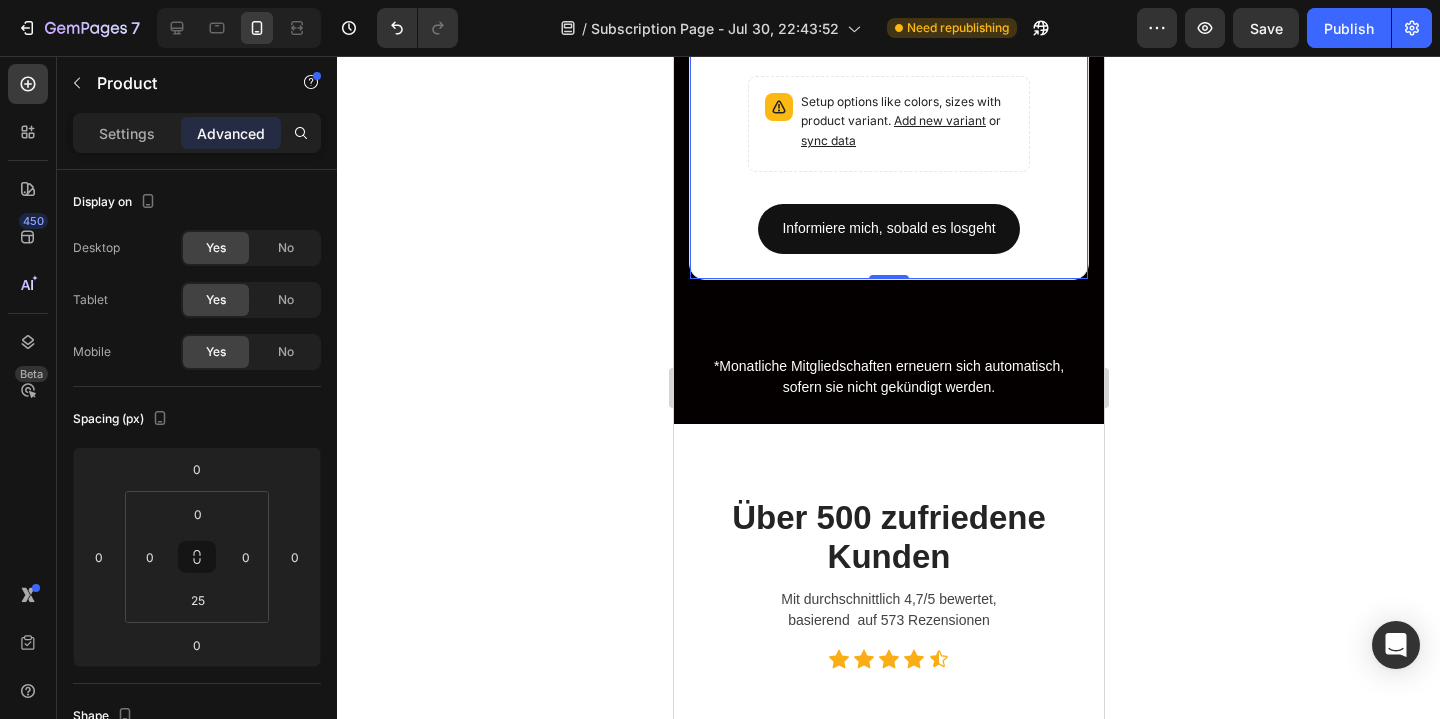 drag, startPoint x: 1544, startPoint y: 375, endPoint x: 871, endPoint y: 319, distance: 675.32587 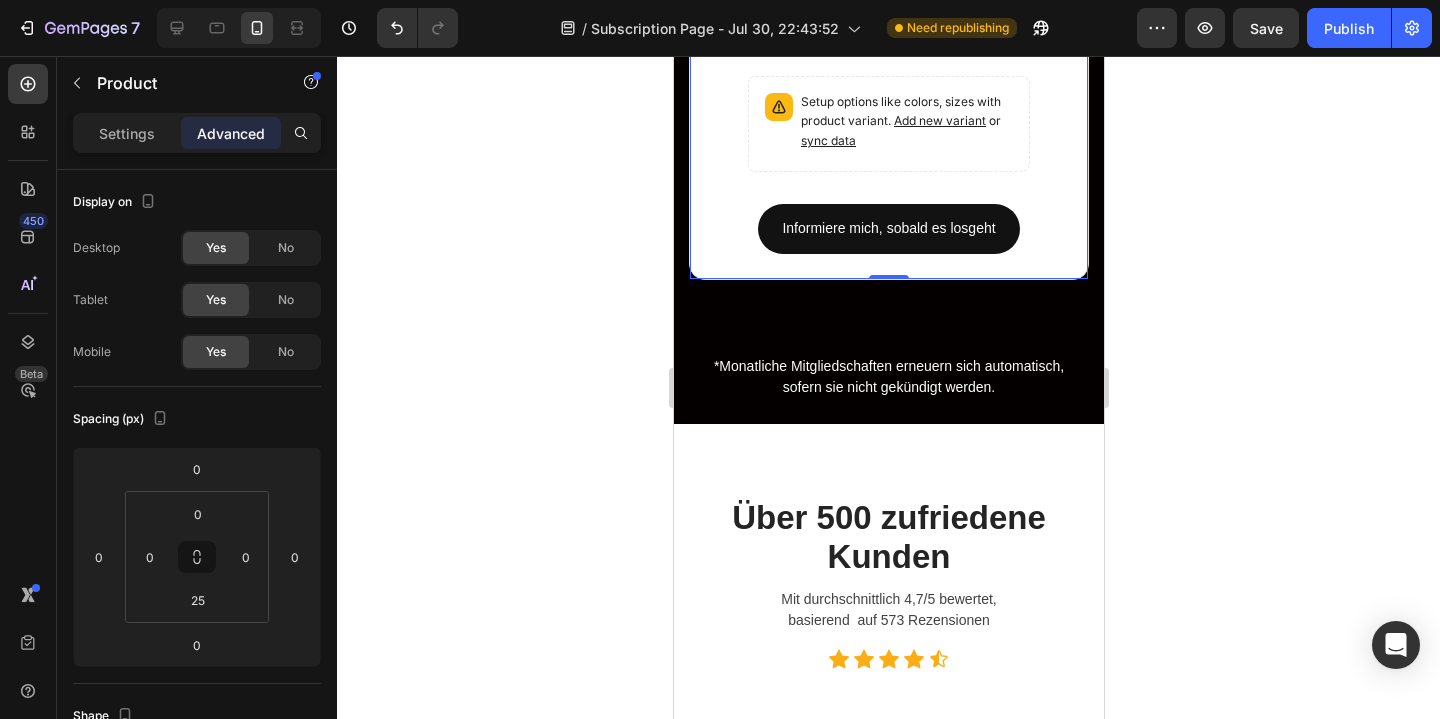 click on "Jeden Monat einen Schritt weiter Heading Row Mit der monatlichen Mitgliedschaft erhälst du jeden Monat Zugang zu exklusiven Inhalten und neuen Büchern Text block Row Save €10,01 Product Badge Monatliche Mitgliedschaft + Zurück zu Dir -  Nicht zu Ihr Heading €29,99 Product Price Product Price /Monat Text block Row 19,99€ pro Monat zzgl. einmalig 24,99€ Text block Row Title Line Setup options like colors, sizes with product variant. Add new variant or sync data Product Variants & Swatches Informiere mich, sobald es losgeht Button Row Product Row Drop element here Save €10,01 Product Badge Monatliche Mitgliedschaft Heading €29,99 Product Price Product Price /Monat Text block Row Monatlich kündbar Text block Row Title Line Setup options like colors, sizes with product variant. Add new variant or sync data Product Variants & Swatches Informiere mich, sobald es losgeht Button Row Product 0 Row Row Text block Row" at bounding box center (888, -316) 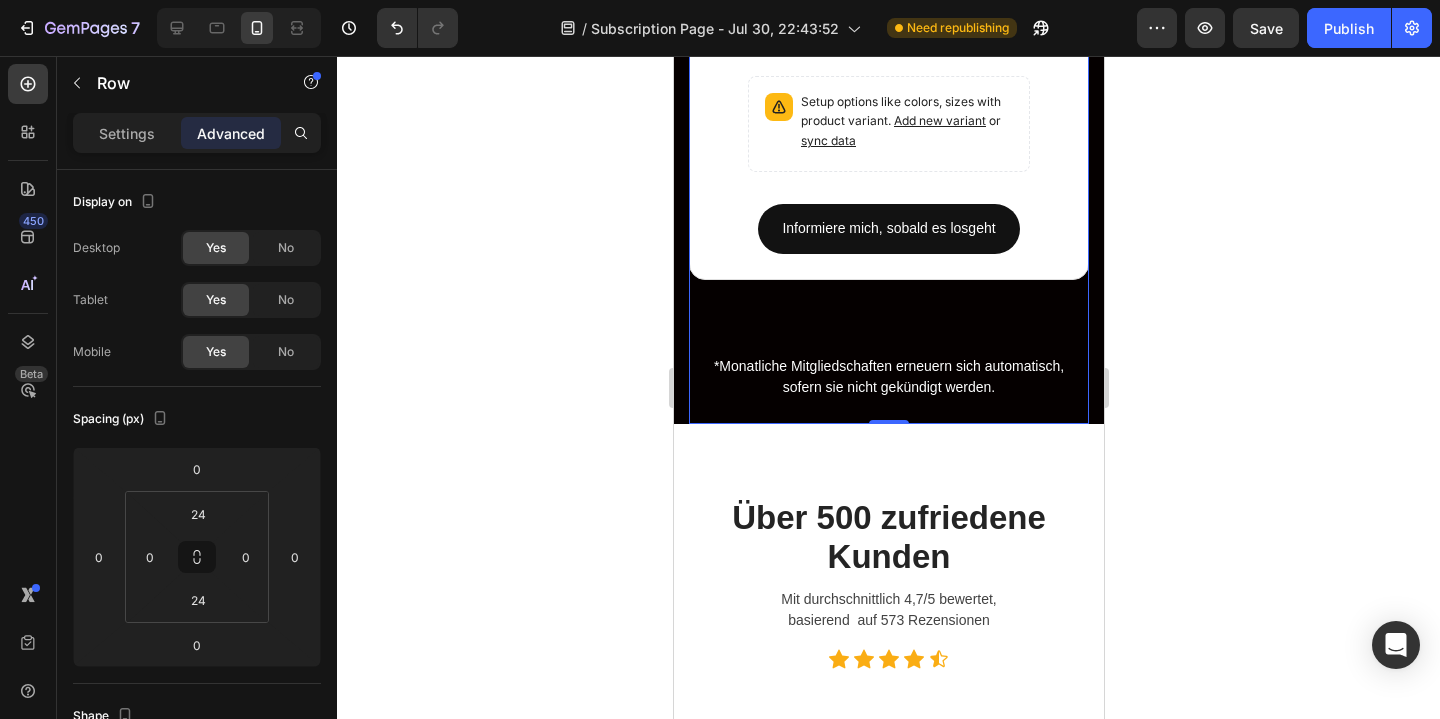 drag, startPoint x: 885, startPoint y: 414, endPoint x: 890, endPoint y: 307, distance: 107.11676 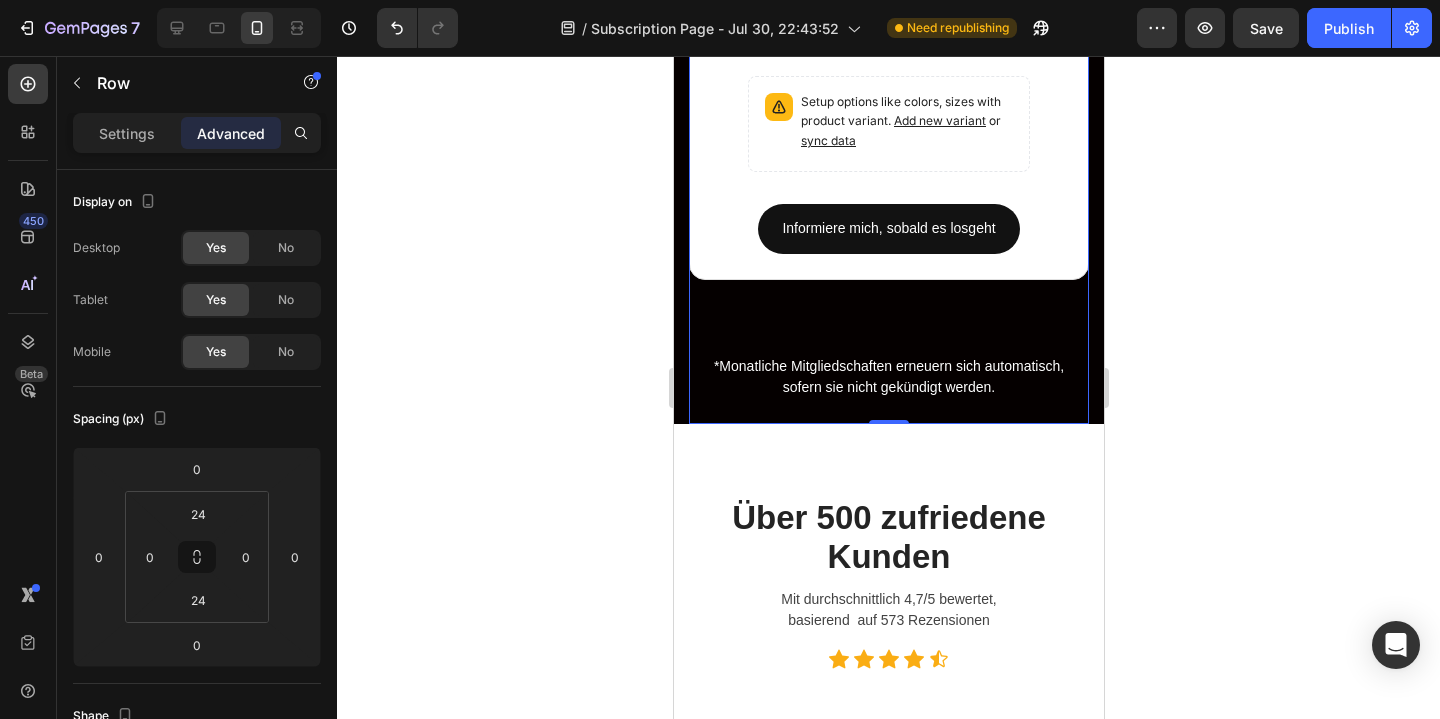 click on "Jeden Monat einen Schritt weiter Heading Row Mit der monatlichen Mitgliedschaft erhälst du jeden Monat Zugang zu exklusiven Inhalten und neuen Büchern Text block Row Save €10,01 Product Badge Monatliche Mitgliedschaft + Zurück zu Dir -  Nicht zu Ihr Heading €29,99 Product Price Product Price /Monat Text block Row 19,99€ pro Monat zzgl. einmalig 24,99€ Text block Row Title Line Setup options like colors, sizes with product variant. Add new variant or sync data Product Variants & Swatches Informiere mich, sobald es losgeht Button Row Product Row Drop element here Save €10,01 Product Badge Monatliche Mitgliedschaft Heading €29,99 Product Price Product Price /Monat Text block Row Monatlich kündbar Text block Row Title Line Setup options like colors, sizes with product variant. Add new variant or sync data Product Variants & Swatches Informiere mich, sobald es losgeht Button Row Product Row Row sofern sie nicht gekündigt werden." at bounding box center [888, -316] 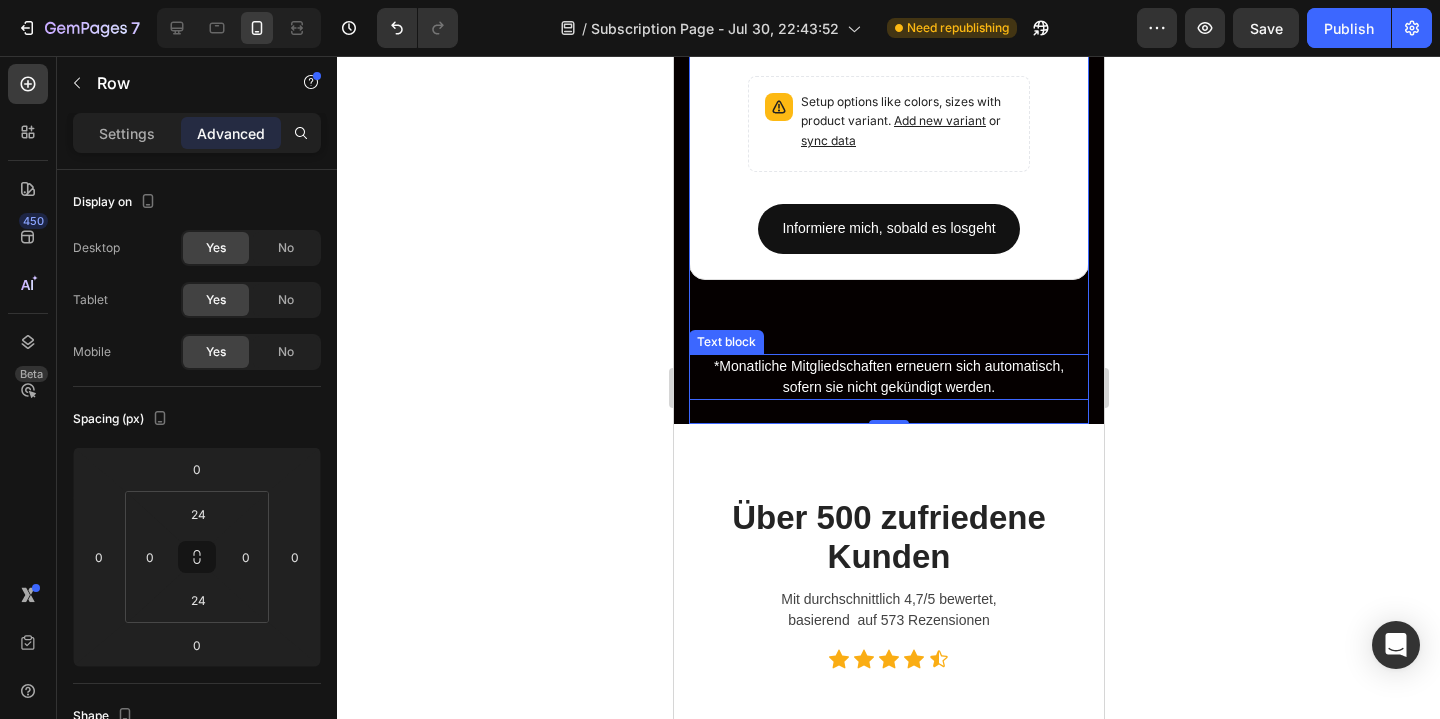 click on "*Monatliche Mitgliedschaften erneuern sich automatisch," at bounding box center (888, 366) 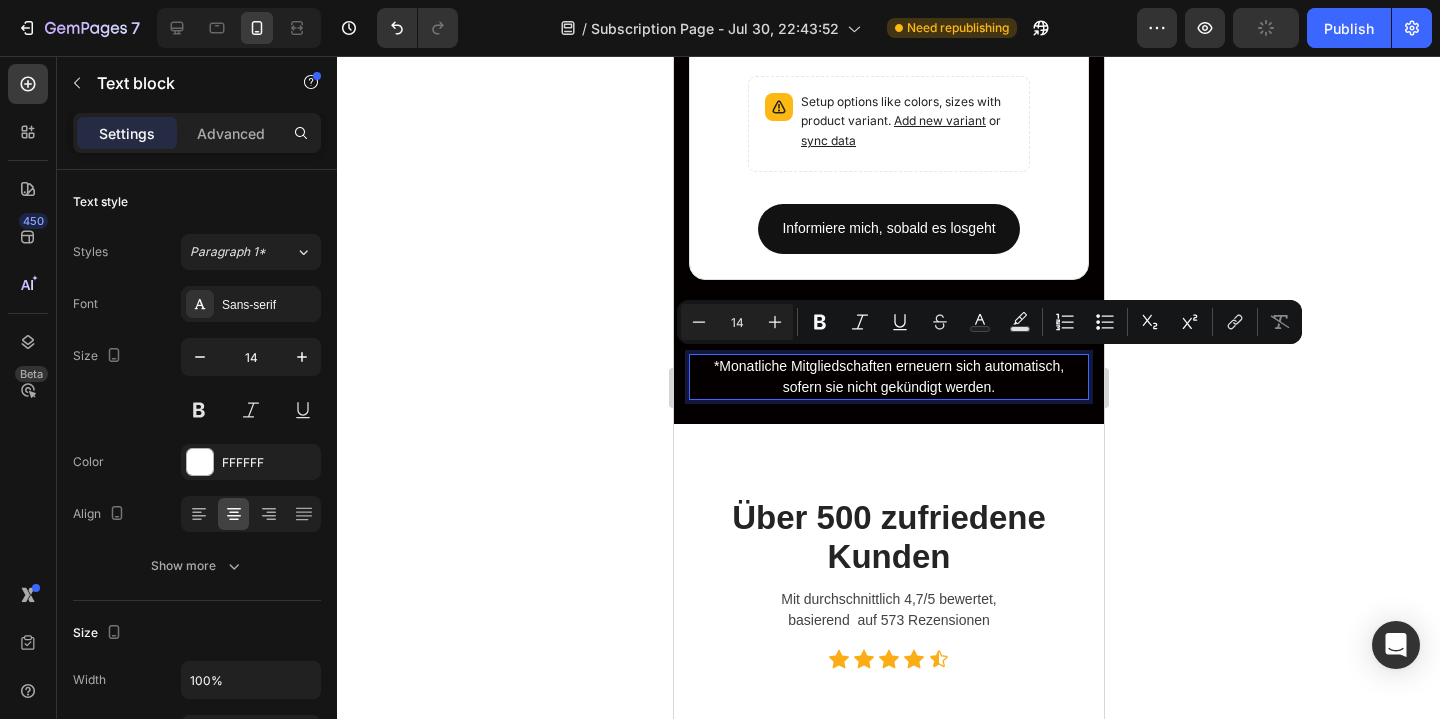 click 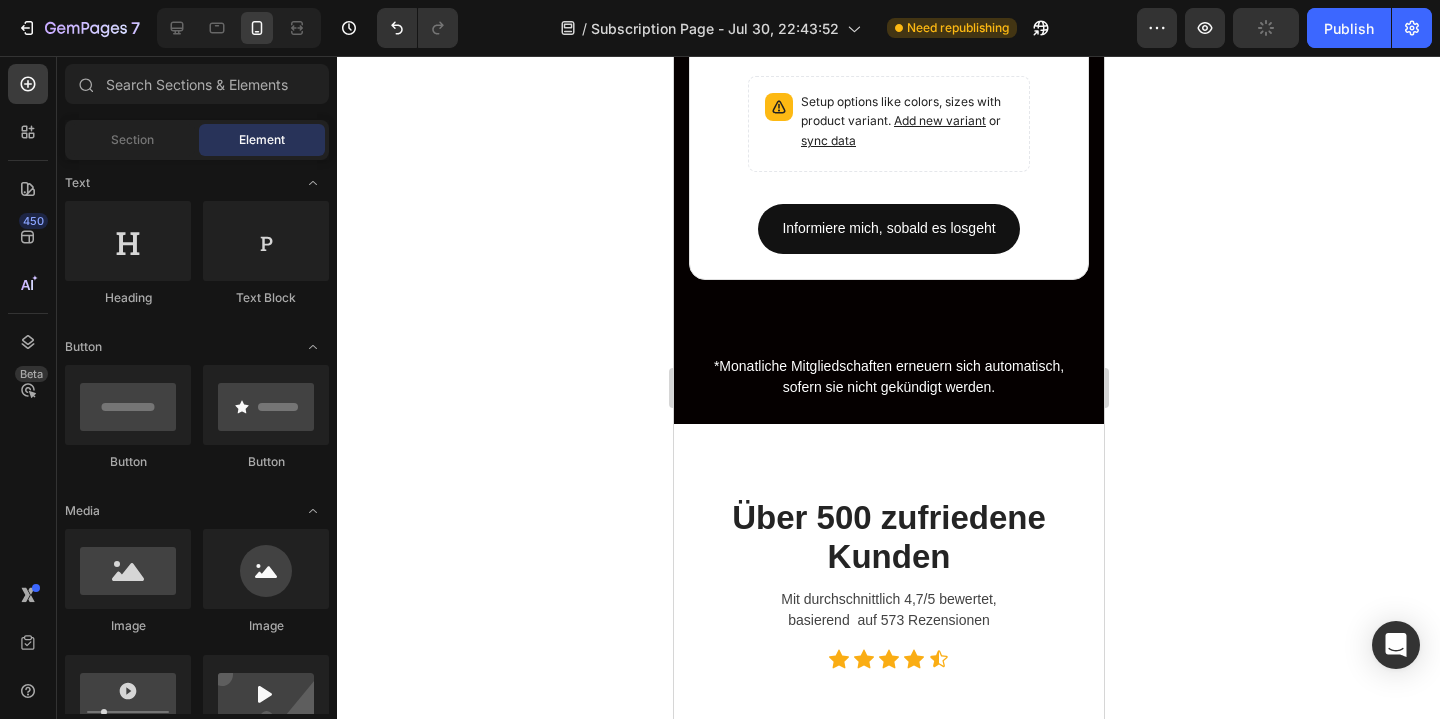 click on "sofern sie nicht gekündigt werden." at bounding box center [888, 387] 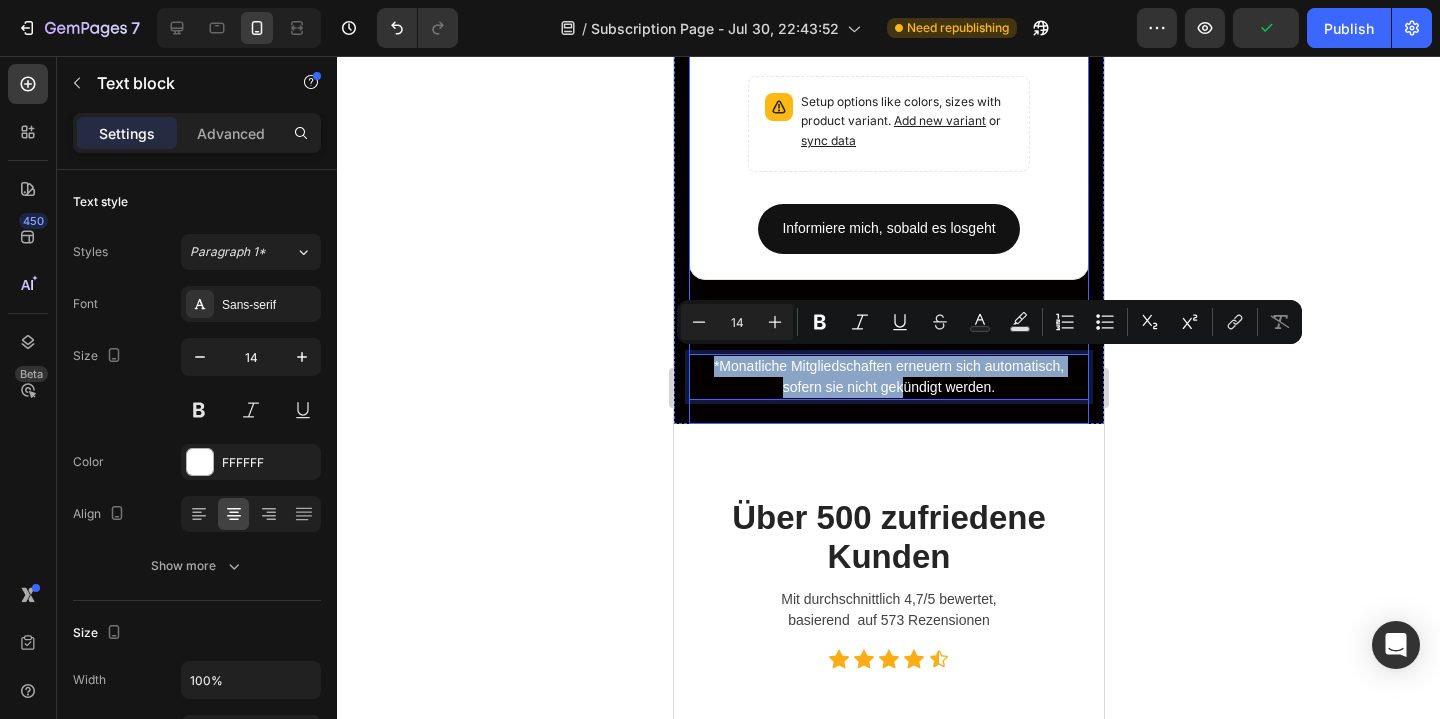 drag, startPoint x: 904, startPoint y: 386, endPoint x: 904, endPoint y: 290, distance: 96 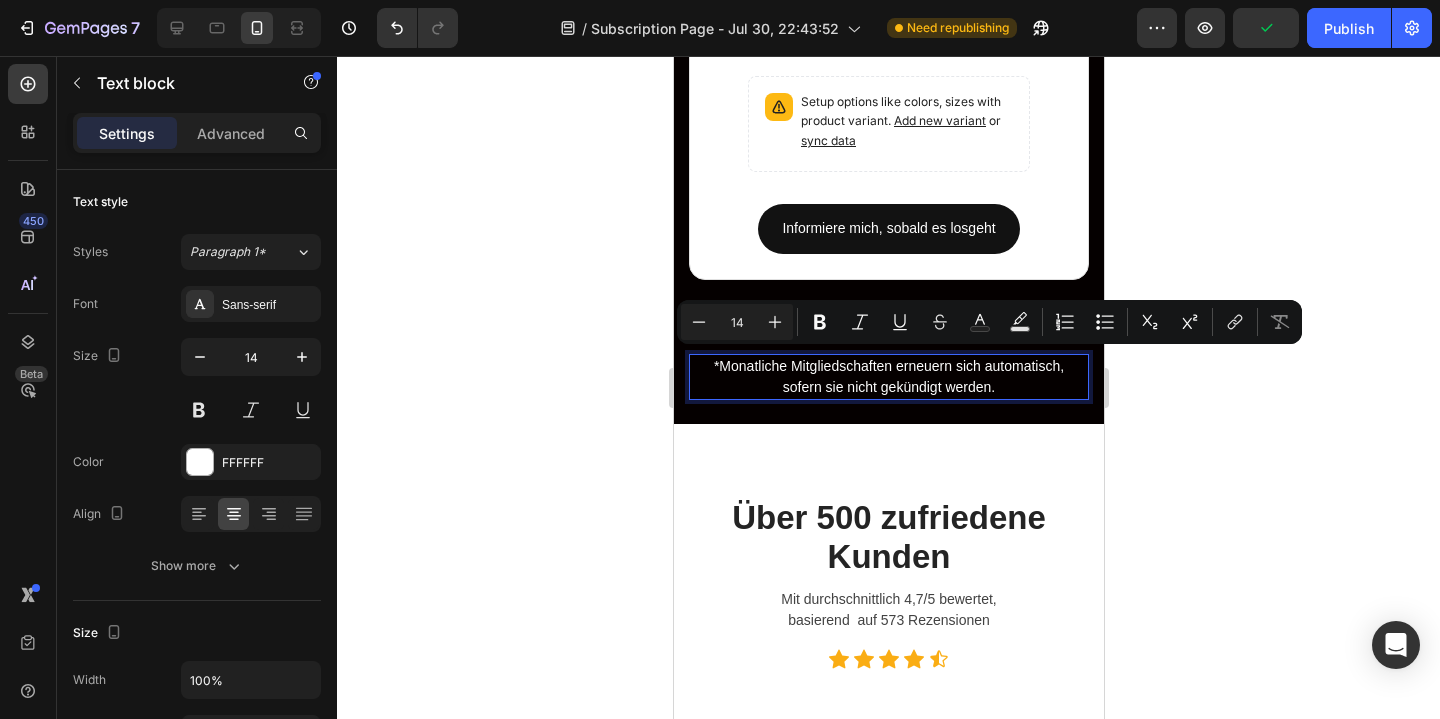 click on "sofern sie nicht gekündigt werden." at bounding box center [888, 387] 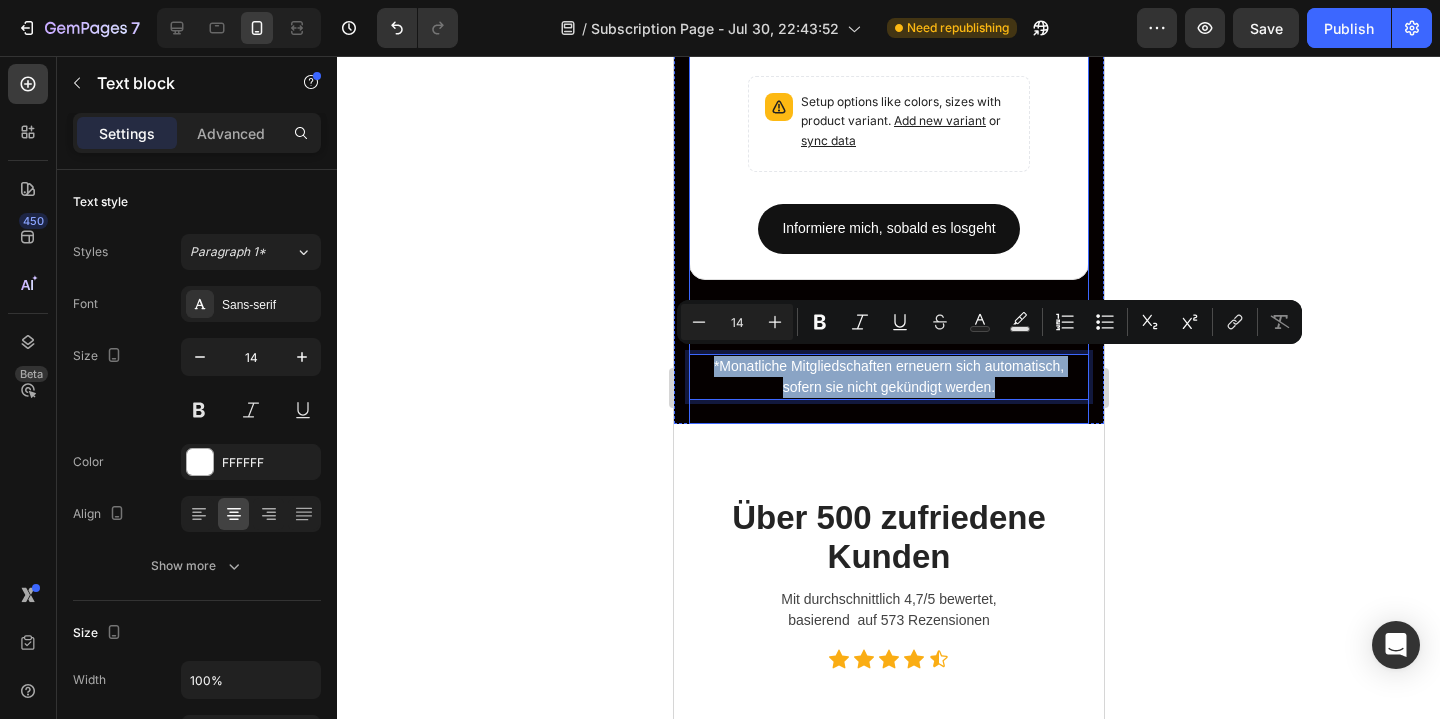 drag, startPoint x: 1011, startPoint y: 376, endPoint x: 1034, endPoint y: 348, distance: 36.23534 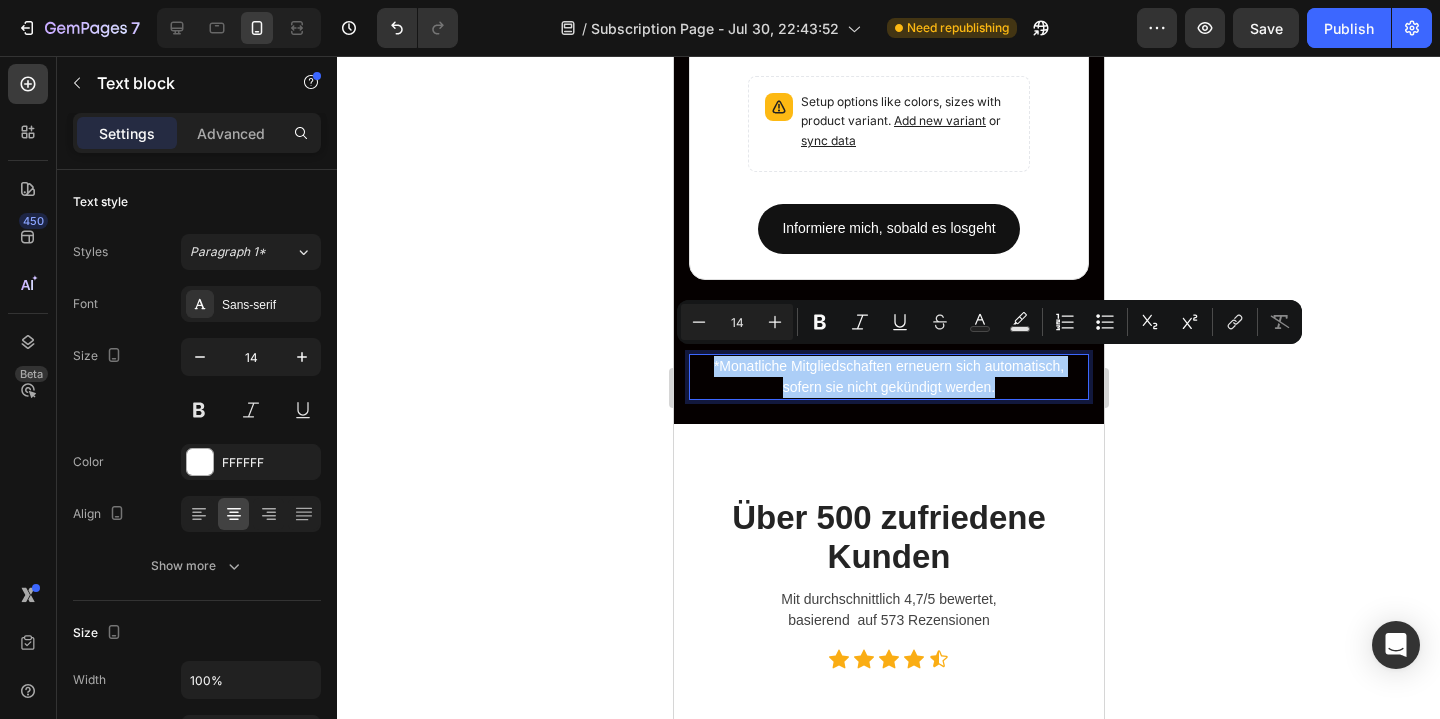 click 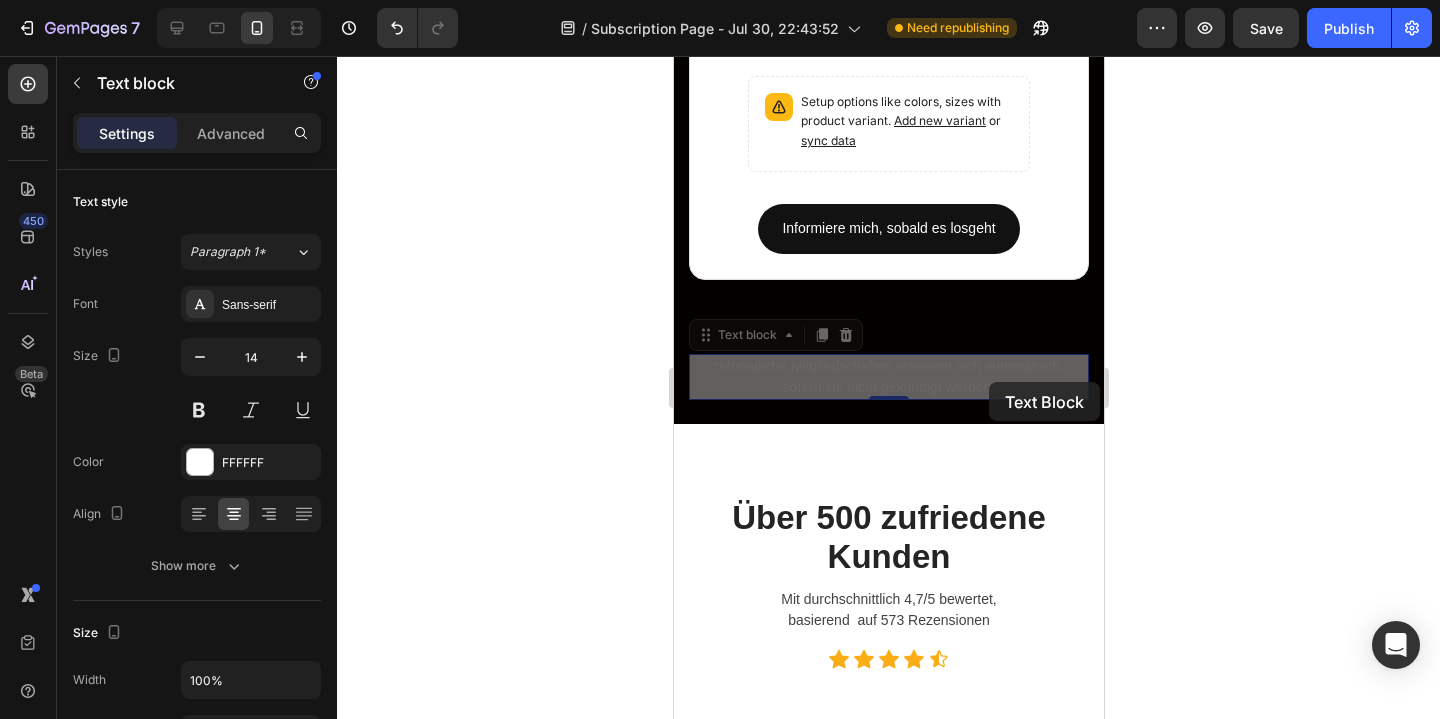 drag, startPoint x: 988, startPoint y: 382, endPoint x: 990, endPoint y: 339, distance: 43.046486 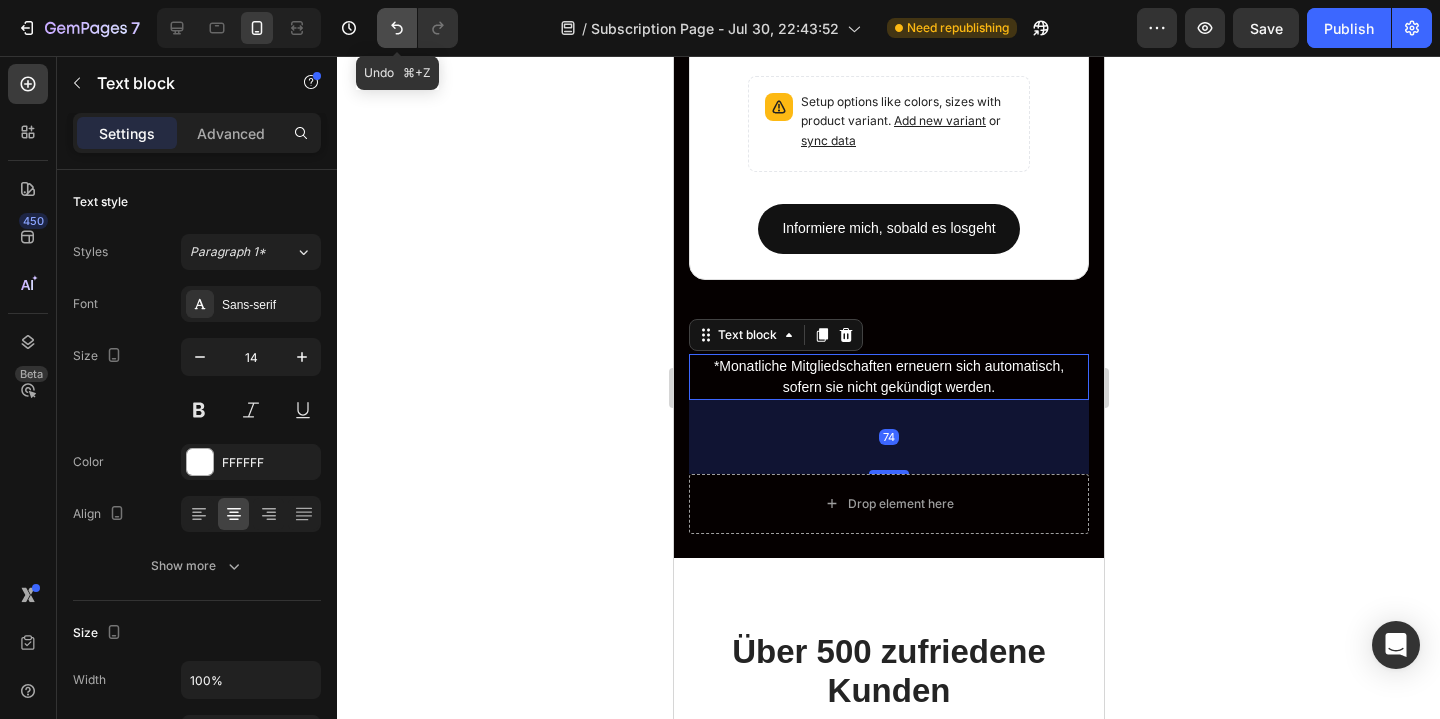 click 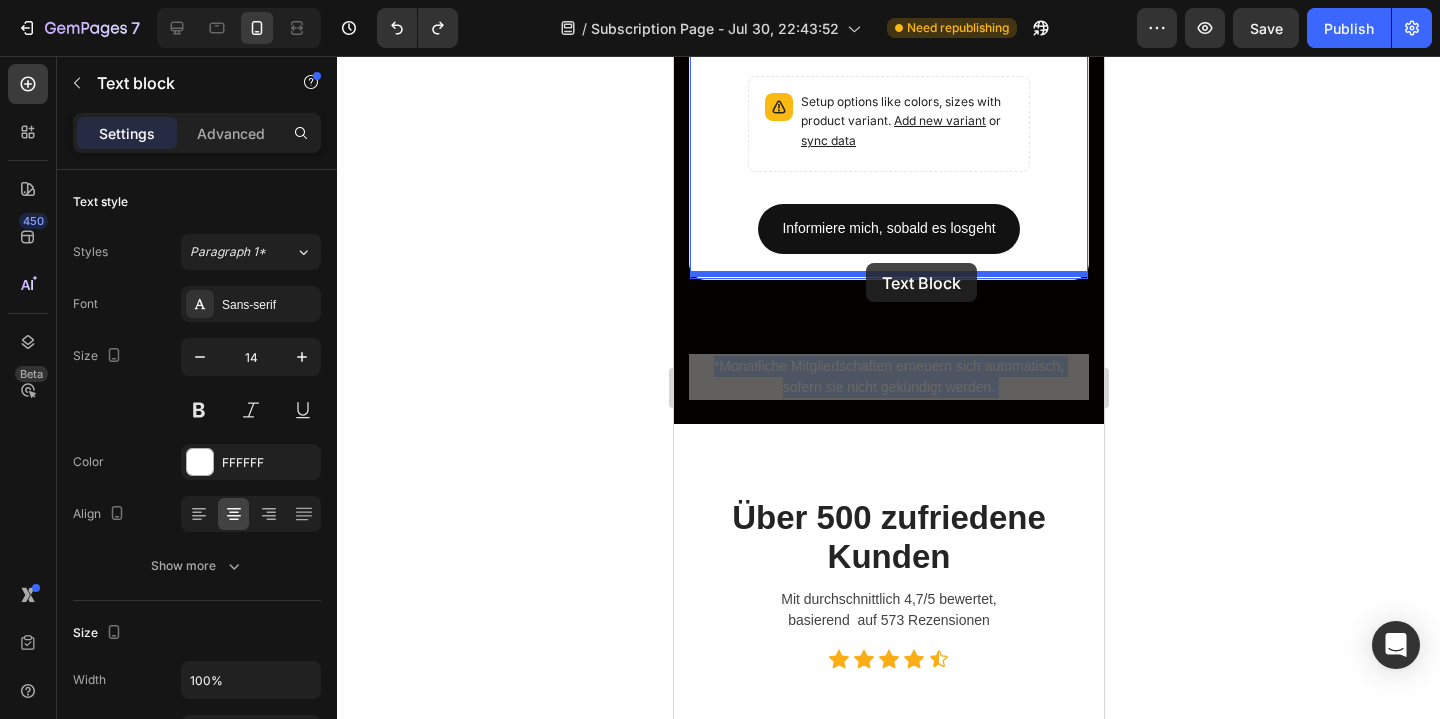 drag, startPoint x: 1533, startPoint y: 427, endPoint x: 865, endPoint y: 263, distance: 687.8372 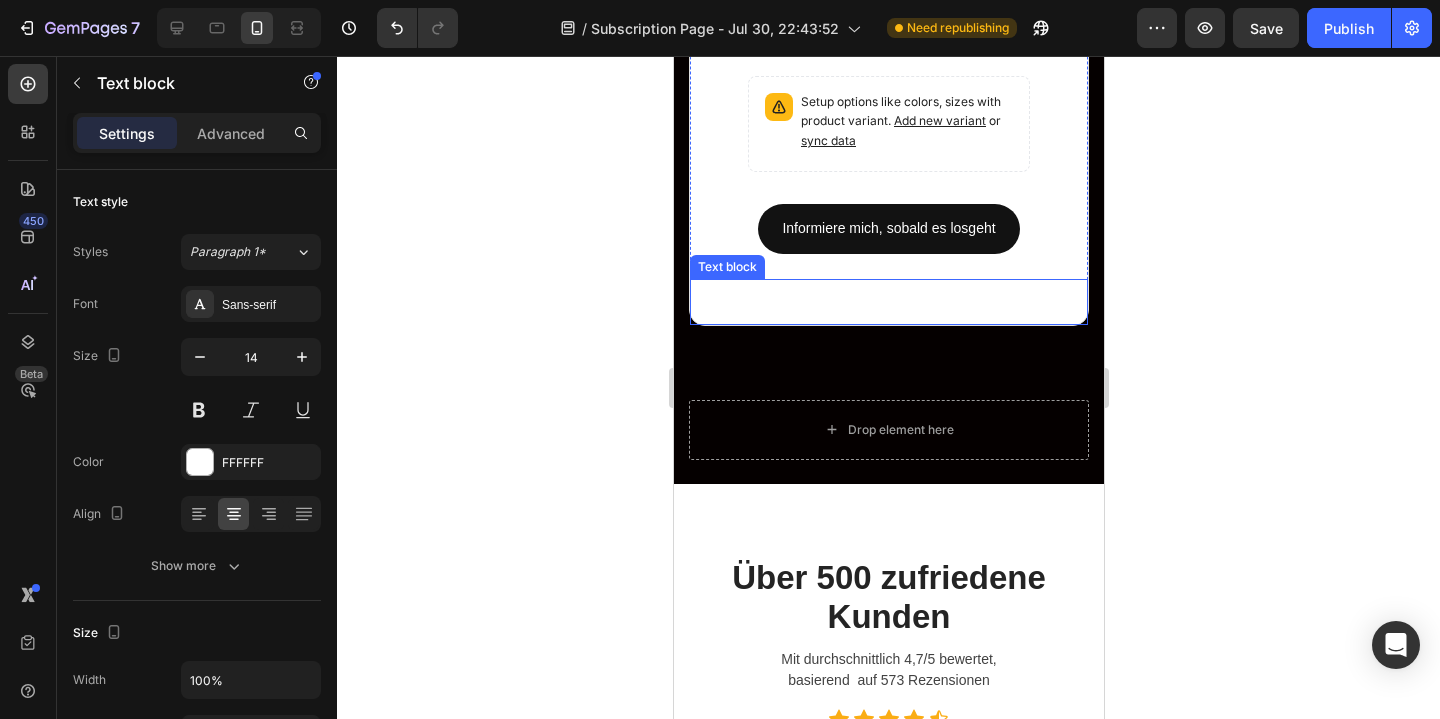 click on "*Monatliche Mitgliedschaften erneuern sich automatisch," at bounding box center (888, 291) 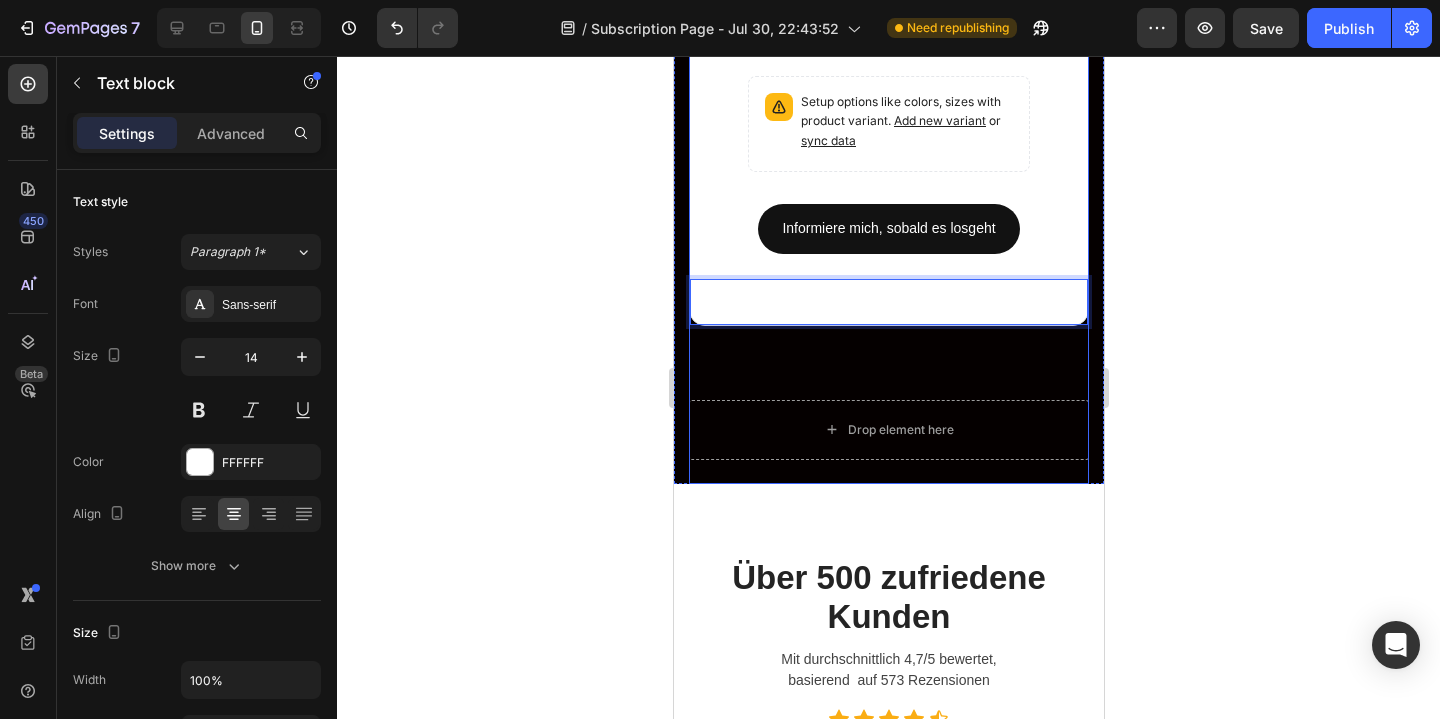 click on "Jeden Monat einen Schritt weiter Heading Row Mit der monatlichen Mitgliedschaft erhälst du jeden Monat Zugang zu exklusiven Inhalten und neuen Büchern Text block Row Save €10,01 Product Badge Monatliche Mitgliedschaft + Zurück zu Dir -  Nicht zu Ihr Heading €29,99 Product Price Product Price /Monat Text block Row 19,99€ pro Monat zzgl. einmalig 24,99€ Text block Row Title Line Setup options like colors, sizes with product variant. Add new variant or sync data Product Variants & Swatches Informiere mich, sobald es losgeht Button Row Product Row Drop element here Save €10,01 Product Badge Monatliche Mitgliedschaft Heading €29,99 Product Price Product Price /Monat Text block Row Monatlich kündbar Text block Row Title Line Setup options like colors, sizes with product variant. Add new variant or sync data Product Variants & Swatches Informiere mich, sobald es losgeht Button Row Product sofern sie nicht gekündigt werden. 0 Row" at bounding box center [888, -286] 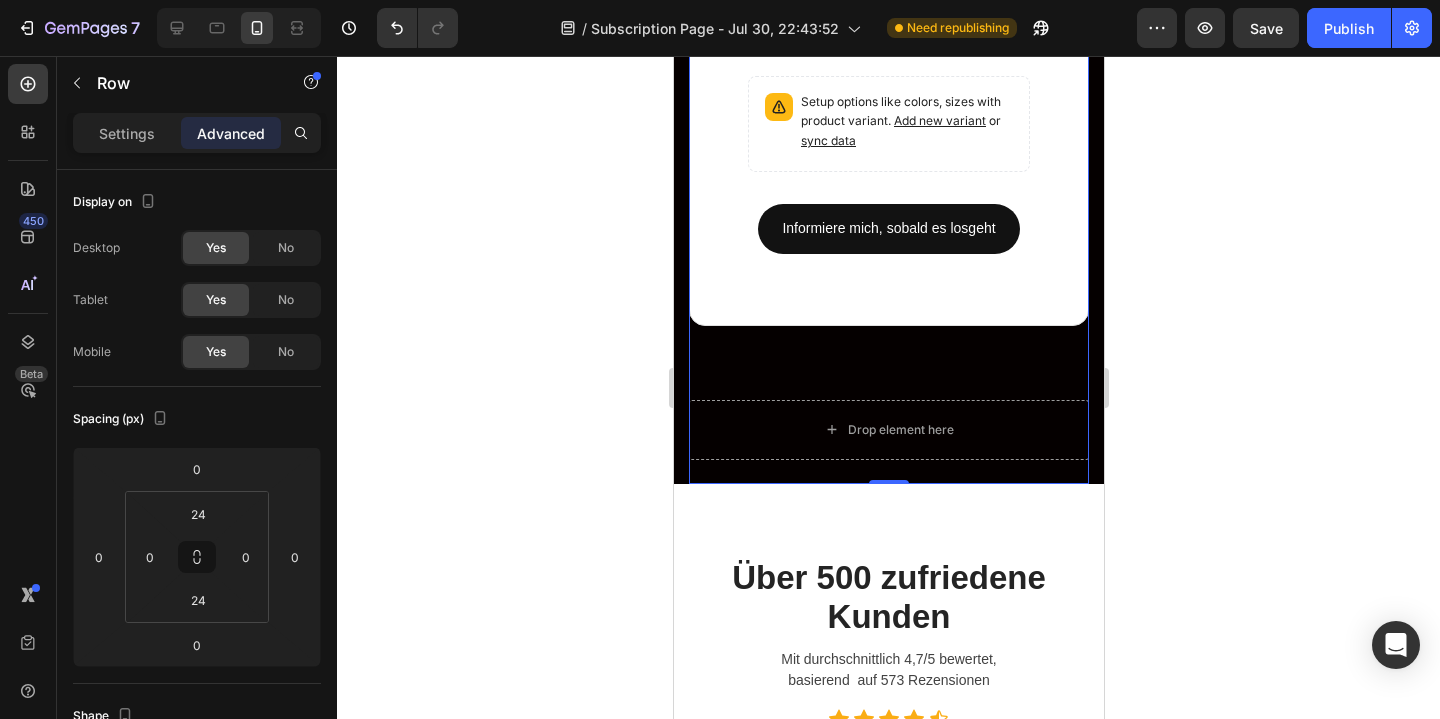 click on "Jeden Monat einen Schritt weiter Heading Row Mit der monatlichen Mitgliedschaft erhälst du jeden Monat Zugang zu exklusiven Inhalten und neuen Büchern Text block Row Save €10,01 Product Badge Monatliche Mitgliedschaft + Zurück zu Dir -  Nicht zu Ihr Heading €29,99 Product Price Product Price /Monat Text block Row 19,99€ pro Monat zzgl. einmalig 24,99€ Text block Row Title Line Setup options like colors, sizes with product variant. Add new variant or sync data Product Variants & Swatches Informiere mich, sobald es losgeht Button Row Product Row Drop element here Save €10,01 Product Badge Monatliche Mitgliedschaft Heading €29,99 Product Price Product Price /Monat Text block Row Monatlich kündbar Text block Row Title Line Setup options like colors, sizes with product variant. Add new variant or sync data Product Variants & Swatches Informiere mich, sobald es losgeht Button Row Product sofern sie nicht gekündigt werden. Row Row" at bounding box center [888, -286] 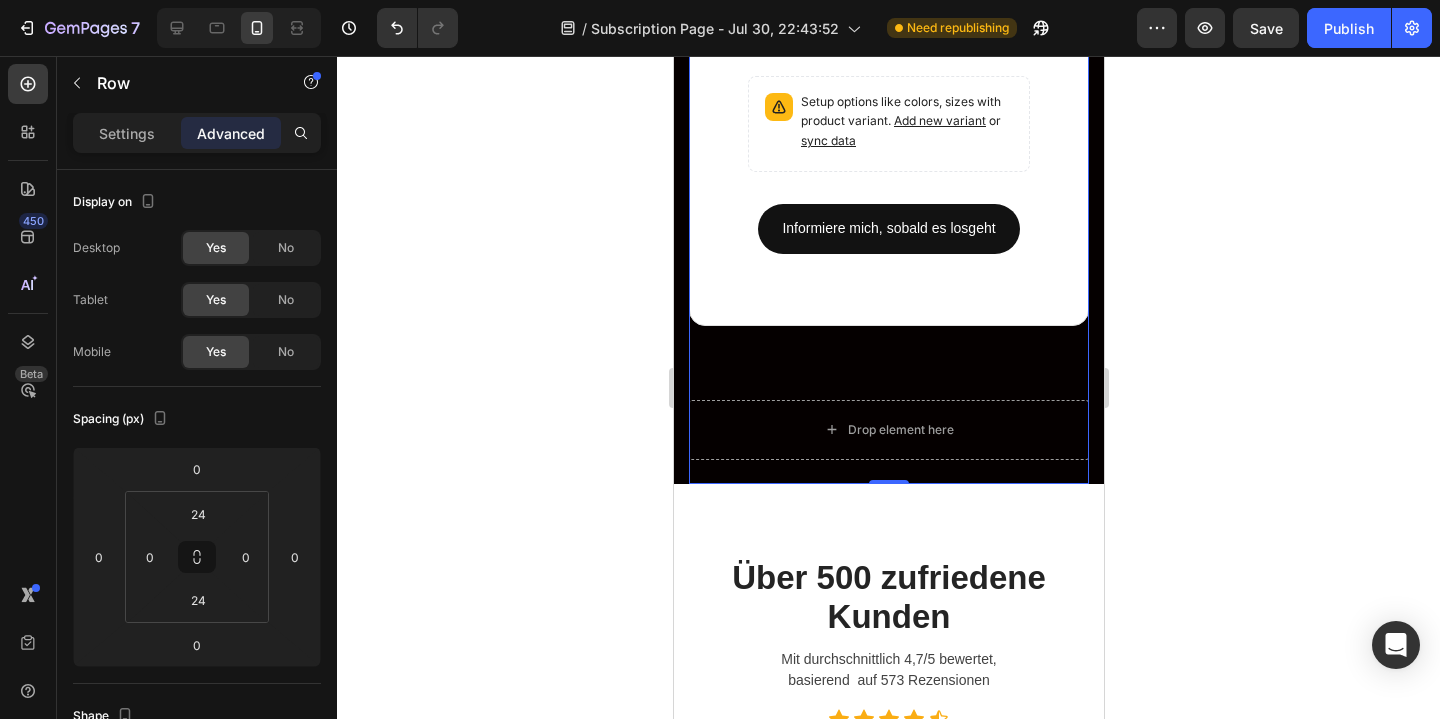 click on "Jeden Monat einen Schritt weiter Heading Row Mit der monatlichen Mitgliedschaft erhälst du jeden Monat Zugang zu exklusiven Inhalten und neuen Büchern Text block Row Save €10,01 Product Badge Monatliche Mitgliedschaft + Zurück zu Dir -  Nicht zu Ihr Heading €29,99 Product Price Product Price /Monat Text block Row 19,99€ pro Monat zzgl. einmalig 24,99€ Text block Row Title Line Setup options like colors, sizes with product variant. Add new variant or sync data Product Variants & Swatches Informiere mich, sobald es losgeht Button Row Product Row Drop element here Save €10,01 Product Badge Monatliche Mitgliedschaft Heading €29,99 Product Price Product Price /Monat Text block Row Monatlich kündbar Text block Row Title Line Setup options like colors, sizes with product variant. Add new variant or sync data Product Variants & Swatches Informiere mich, sobald es losgeht Button Row Product sofern sie nicht gekündigt werden. Row Row" at bounding box center (888, -286) 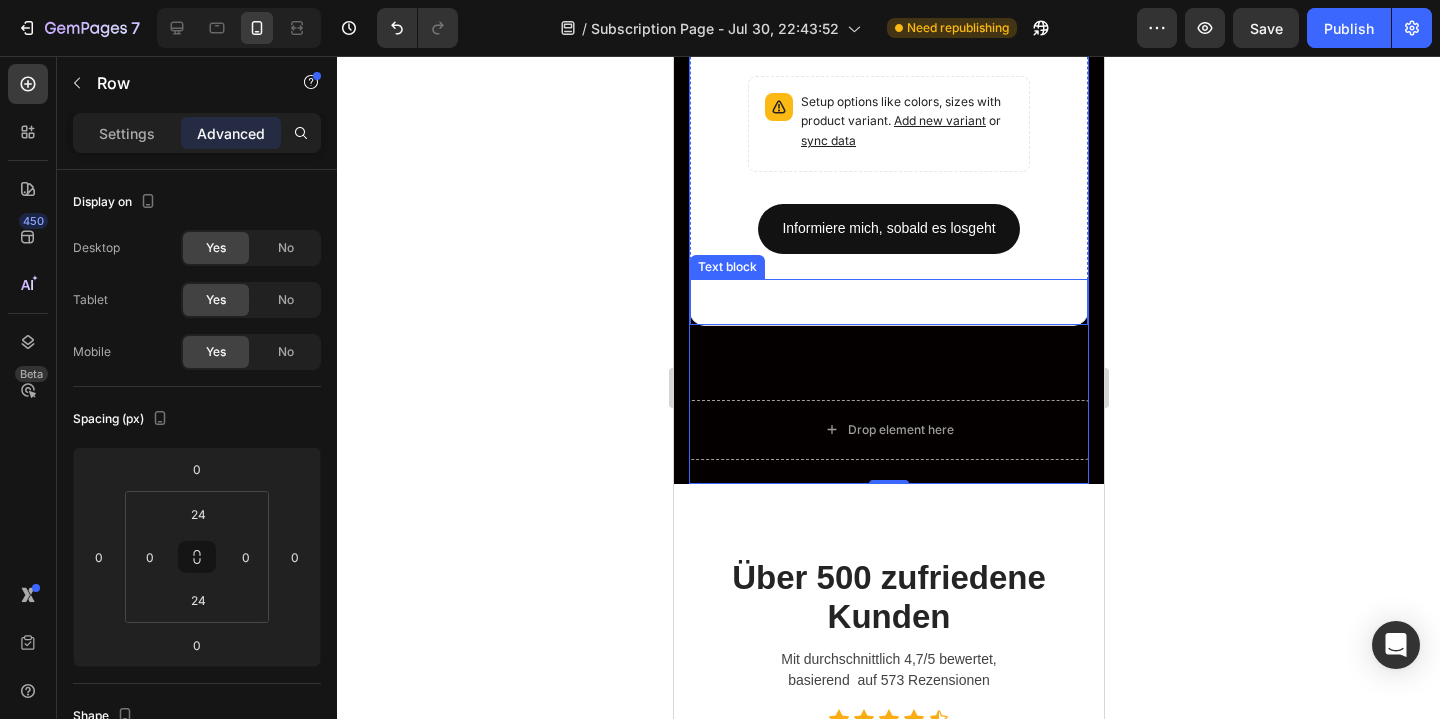 click on "sofern sie nicht gekündigt werden." at bounding box center [888, 312] 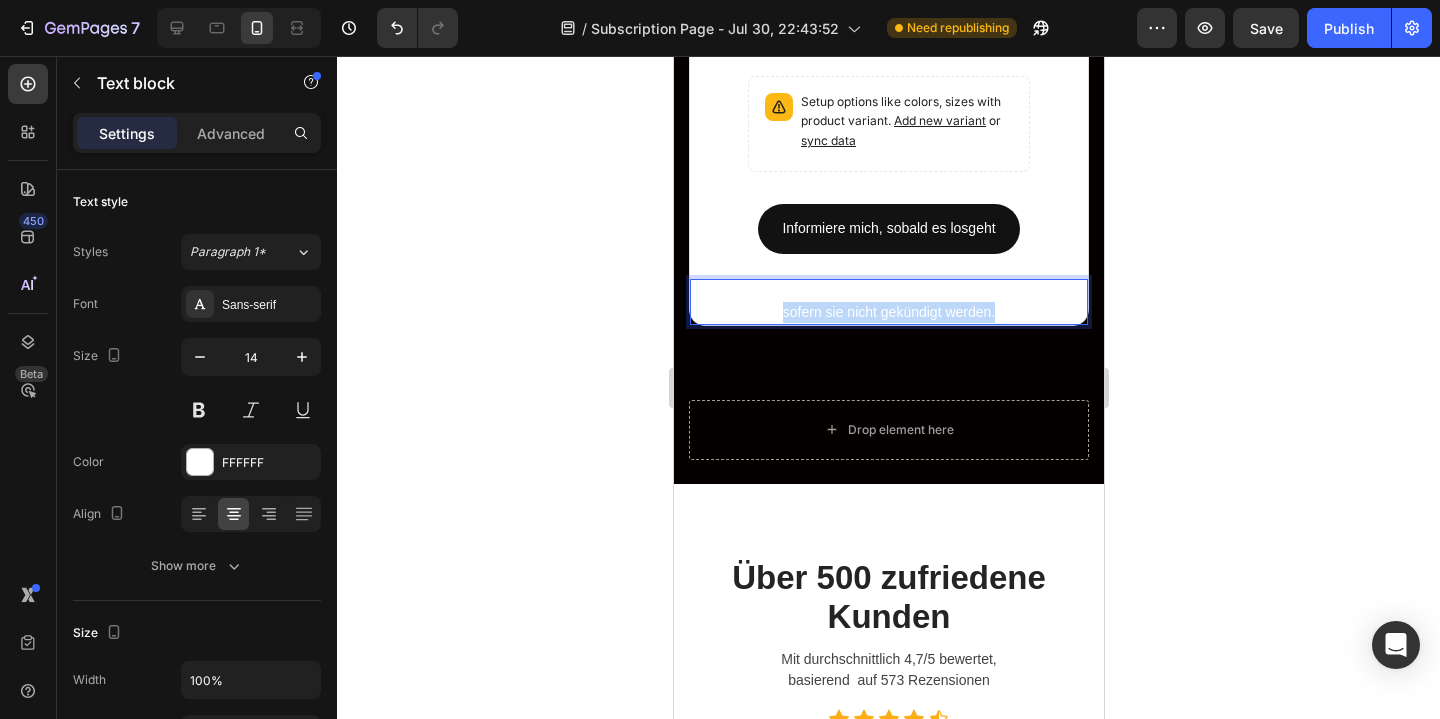 click on "sofern sie nicht gekündigt werden." at bounding box center (888, 312) 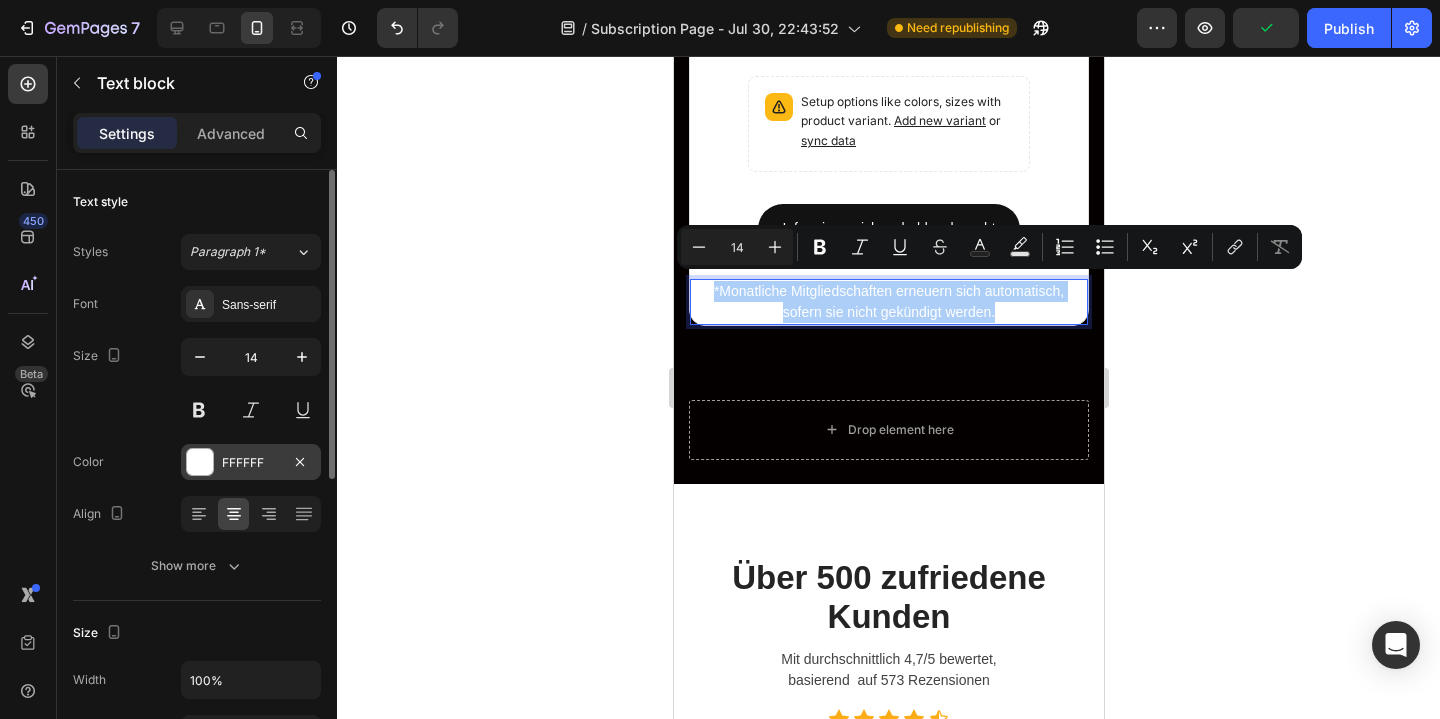 click on "FFFFFF" at bounding box center (251, 462) 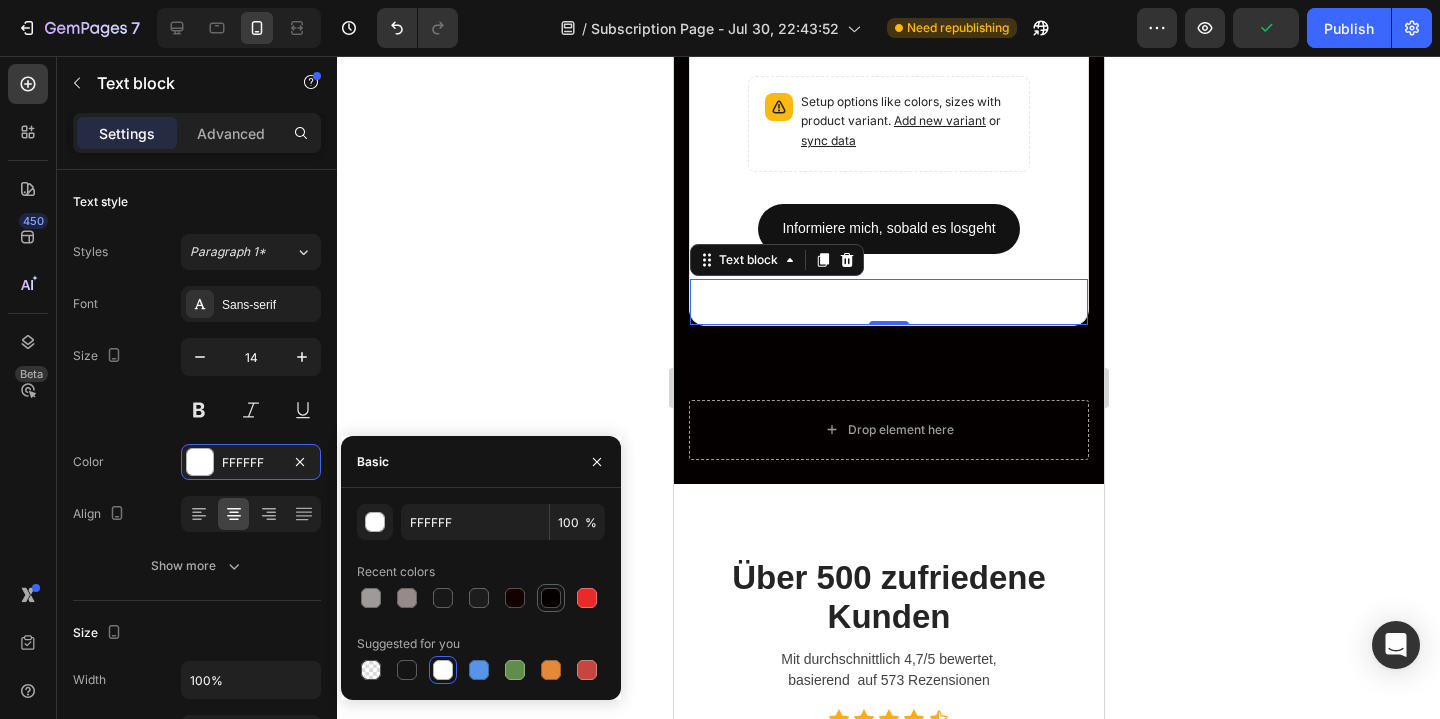 click at bounding box center (551, 598) 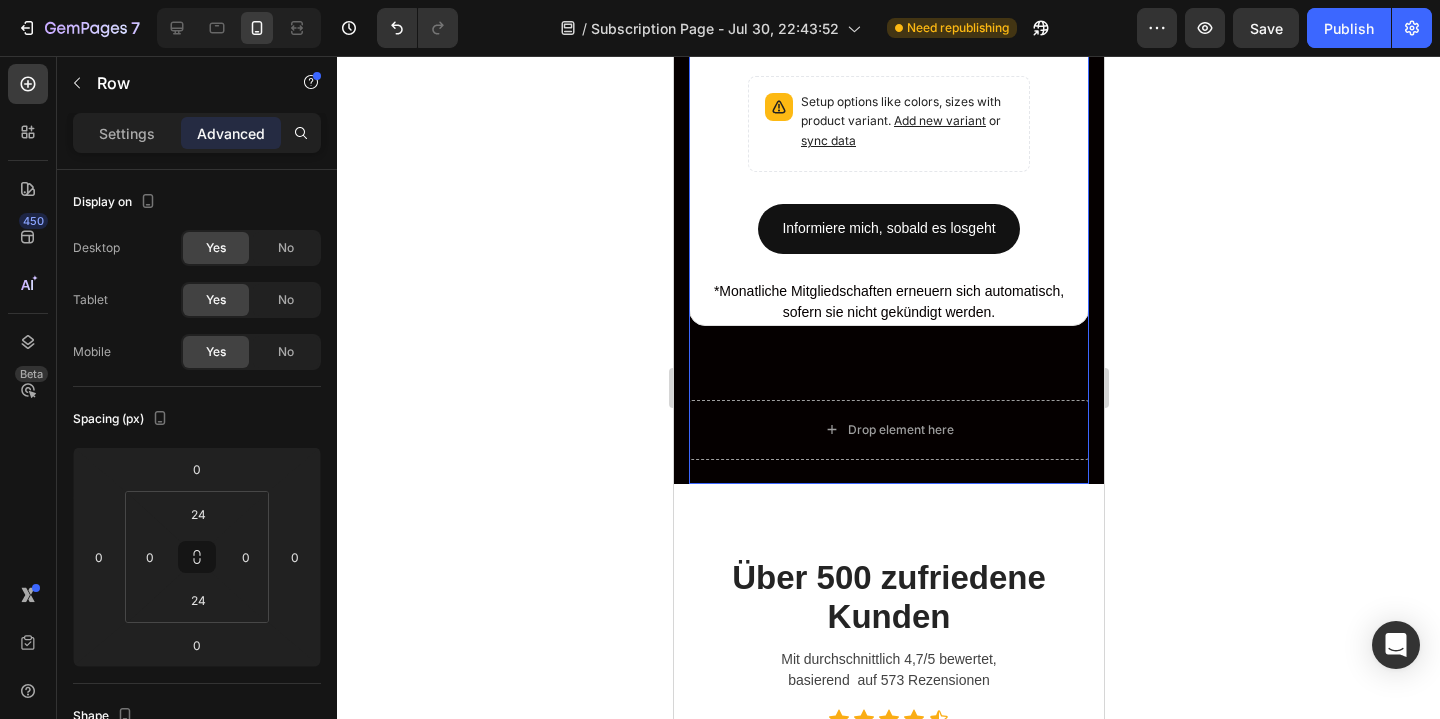 click on "Jeden Monat einen Schritt weiter Heading Row Mit der monatlichen Mitgliedschaft erhälst du jeden Monat Zugang zu exklusiven Inhalten und neuen Büchern Text block Row Save €10,01 Product Badge Monatliche Mitgliedschaft + Zurück zu Dir -  Nicht zu Ihr Heading €29,99 Product Price Product Price /Monat Text block Row 19,99€ pro Monat zzgl. einmalig 24,99€ Text block Row Title Line Setup options like colors, sizes with product variant. Add new variant or sync data Product Variants & Swatches Informiere mich, sobald es losgeht Button Row Product Row Drop element here Save €10,01 Product Badge Monatliche Mitgliedschaft Heading €29,99 Product Price Product Price /Monat Text block Row Monatlich kündbar Text block Row Title Line Setup options like colors, sizes with product variant. Add new variant or sync data Product Variants & Swatches Informiere mich, sobald es losgeht Button Row Product sofern sie nicht gekündigt werden. 0 Row" at bounding box center [888, -286] 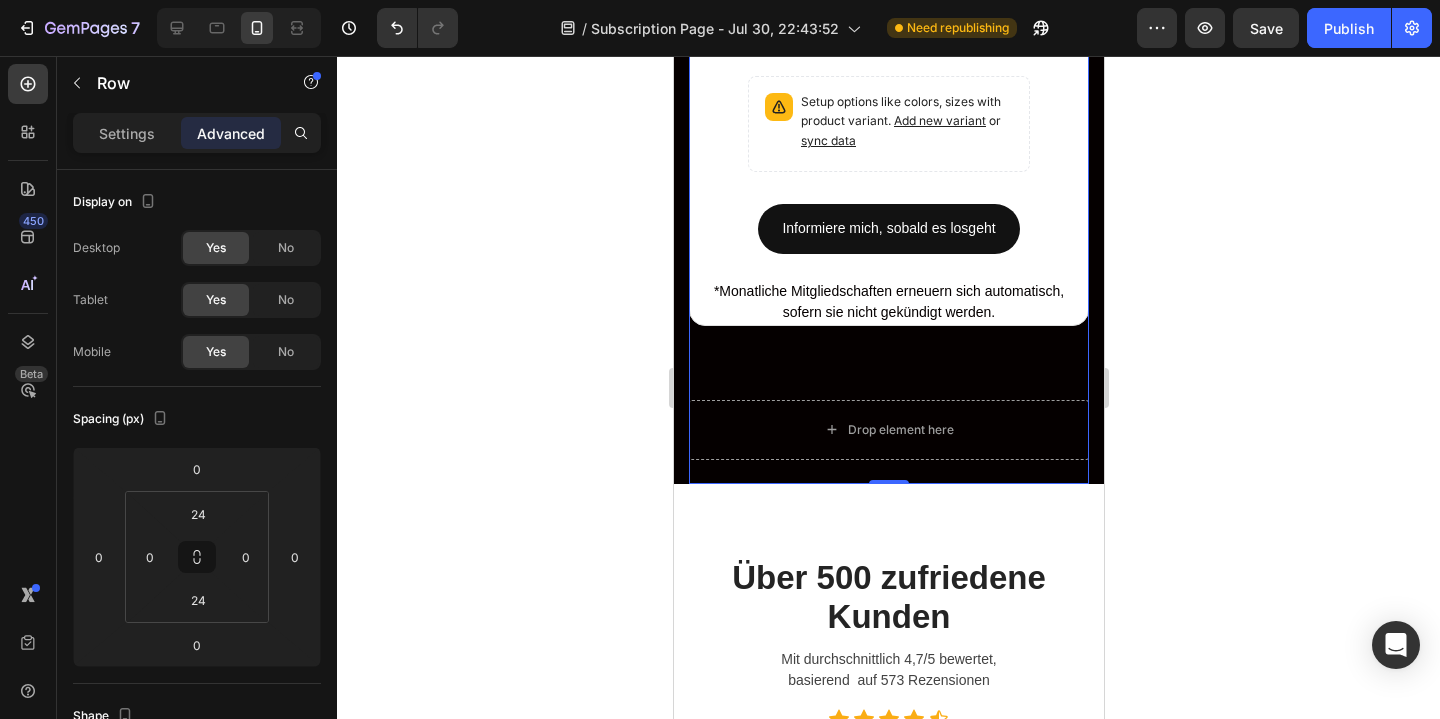 click on "Jeden Monat einen Schritt weiter Heading Row Mit der monatlichen Mitgliedschaft erhälst du jeden Monat Zugang zu exklusiven Inhalten und neuen Büchern Text block Row Save €10,01 Product Badge Monatliche Mitgliedschaft + Zurück zu Dir -  Nicht zu Ihr Heading €29,99 Product Price Product Price /Monat Text block Row 19,99€ pro Monat zzgl. einmalig 24,99€ Text block Row Title Line Setup options like colors, sizes with product variant. Add new variant or sync data Product Variants & Swatches Informiere mich, sobald es losgeht Button Row Product Row Drop element here Save €10,01 Product Badge Monatliche Mitgliedschaft Heading €29,99 Product Price Product Price /Monat Text block Row Monatlich kündbar Text block Row Title Line Setup options like colors, sizes with product variant. Add new variant or sync data Product Variants & Swatches Informiere mich, sobald es losgeht Button Row Product sofern sie nicht gekündigt werden. Row Row" at bounding box center [888, -286] 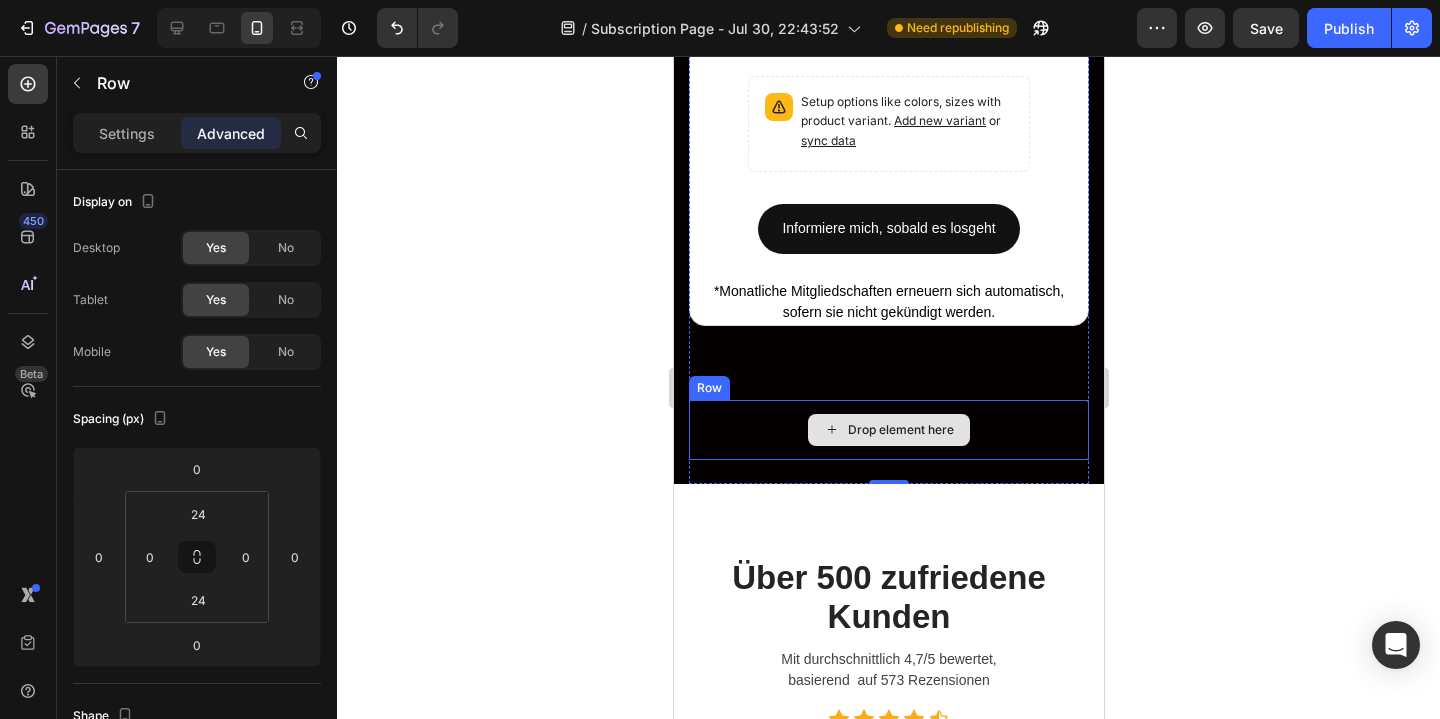 click on "Drop element here" at bounding box center [888, 430] 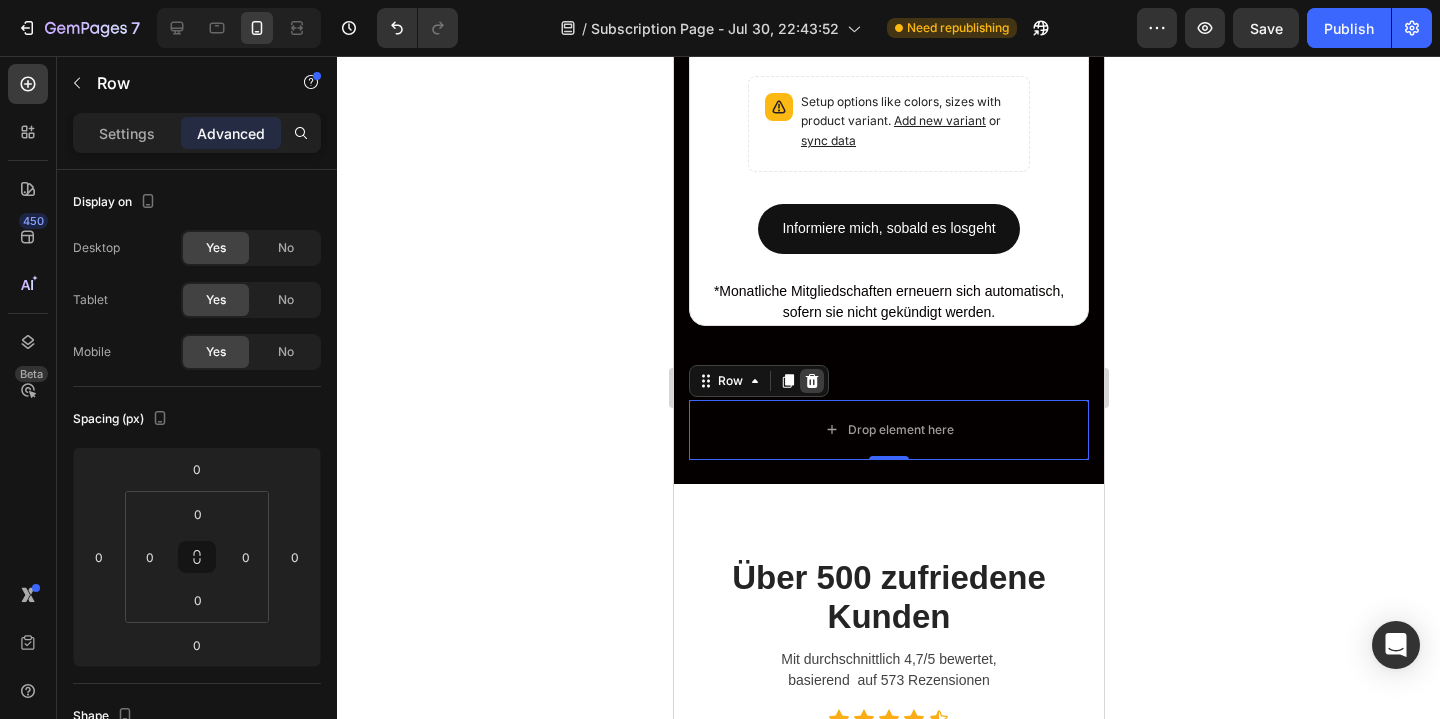 click at bounding box center (811, 381) 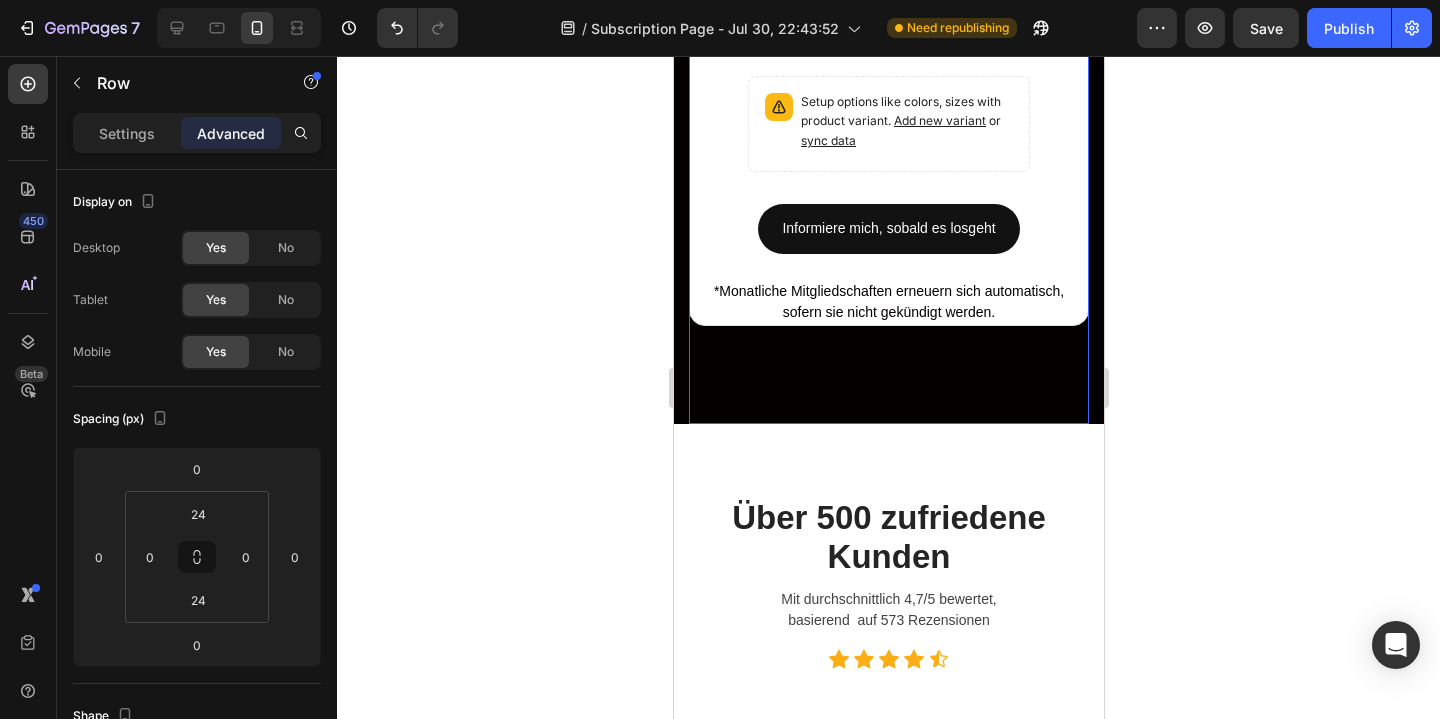 click on "Jeden Monat einen Schritt weiter Heading Row Mit der monatlichen Mitgliedschaft erhälst du jeden Monat Zugang zu exklusiven Inhalten und neuen Büchern Text block Row Save €10,01 Product Badge Monatliche Mitgliedschaft + Zurück zu Dir -  Nicht zu Ihr Heading €29,99 Product Price Product Price /Monat Text block Row 19,99€ pro Monat zzgl. einmalig 24,99€ Text block Row Title Line Setup options like colors, sizes with product variant. Add new variant or sync data Product Variants & Swatches Informiere mich, sobald es losgeht Button Row Product Row Drop element here Save €10,01 Product Badge Monatliche Mitgliedschaft Heading €29,99 Product Price Product Price /Monat Text block Row Monatlich kündbar Text block Row Title Line Setup options like colors, sizes with product variant. Add new variant or sync data Product Variants & Swatches Informiere mich, sobald es losgeht Button Row Product sofern sie nicht gekündigt werden. Row Row" at bounding box center [888, -316] 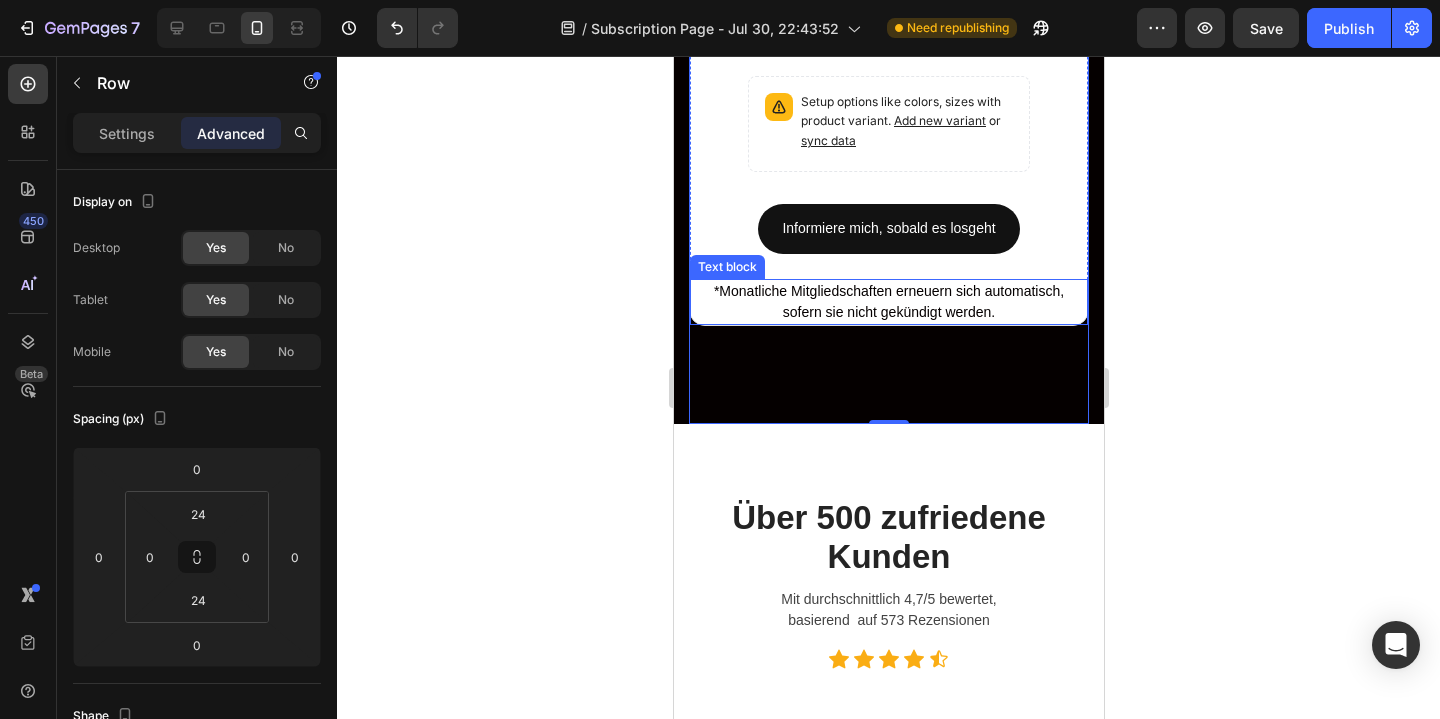 click on "*Monatliche Mitgliedschaften erneuern sich automatisch," at bounding box center (888, 291) 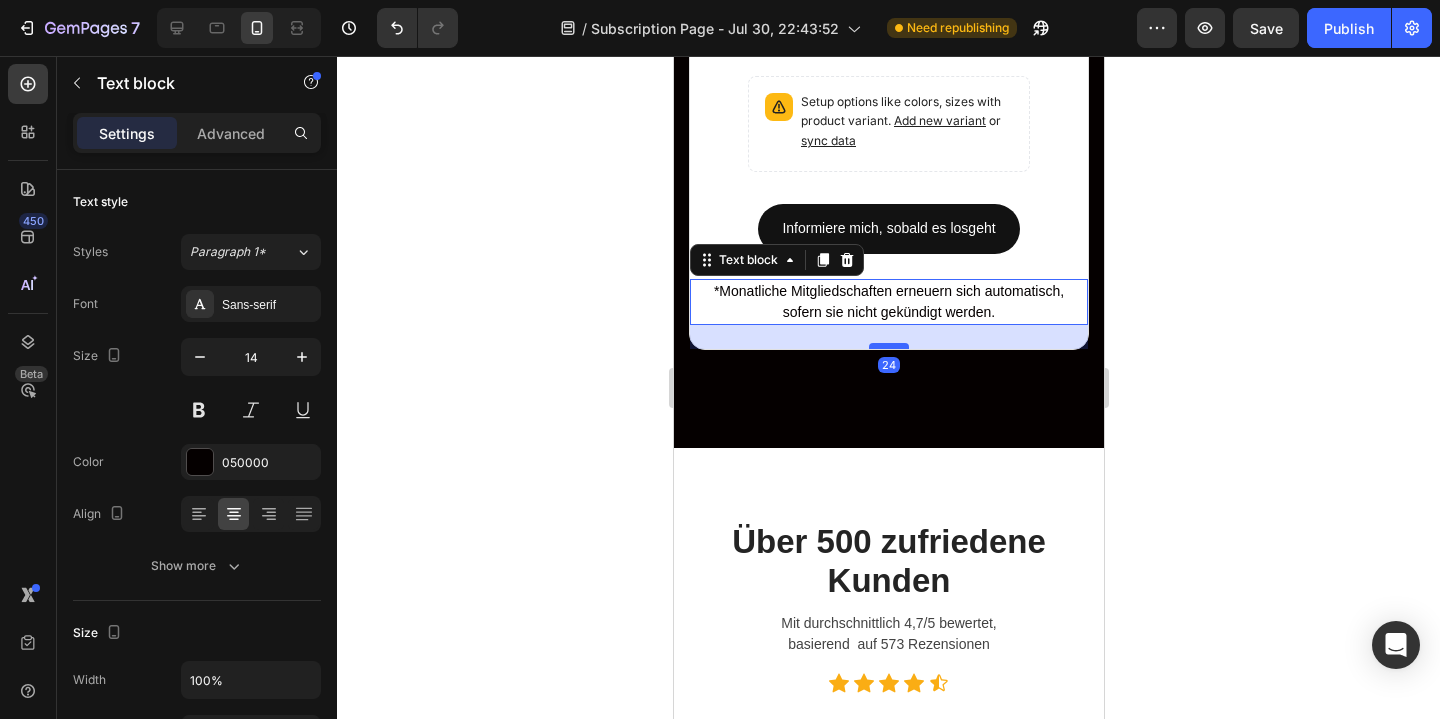 drag, startPoint x: 897, startPoint y: 319, endPoint x: 897, endPoint y: 343, distance: 24 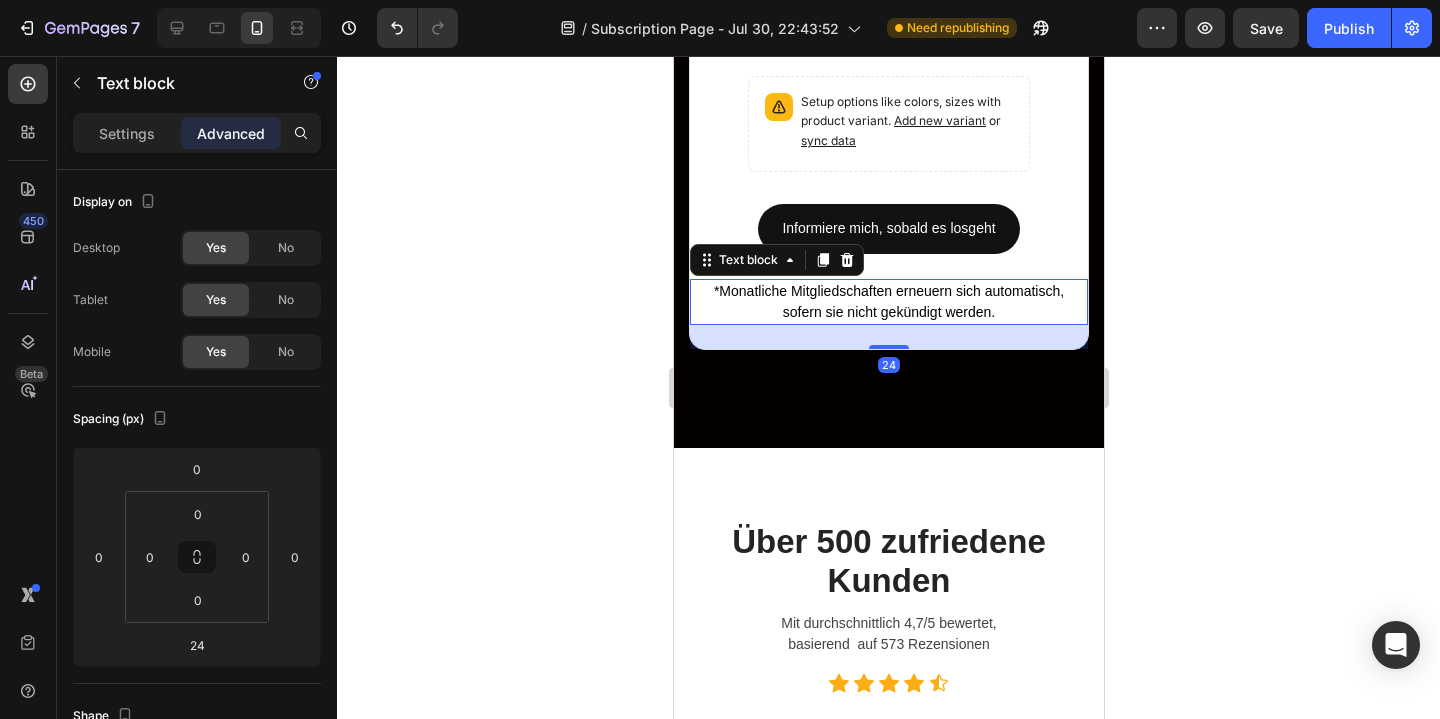 click 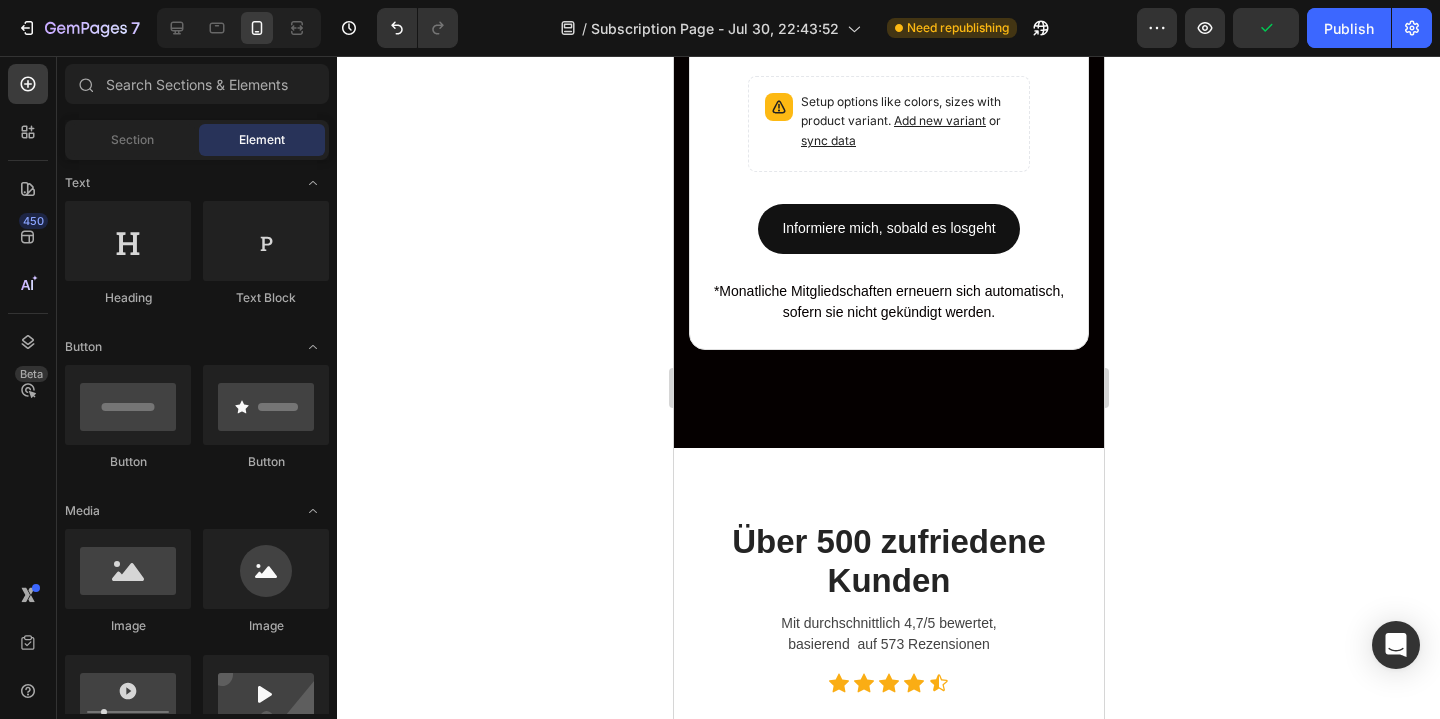 click on "Title Line Setup options like colors, sizes with product variant. Add new variant or sync data Product Variants & Swatches Informiere mich, sobald es losgeht Button Row" at bounding box center [888, 140] 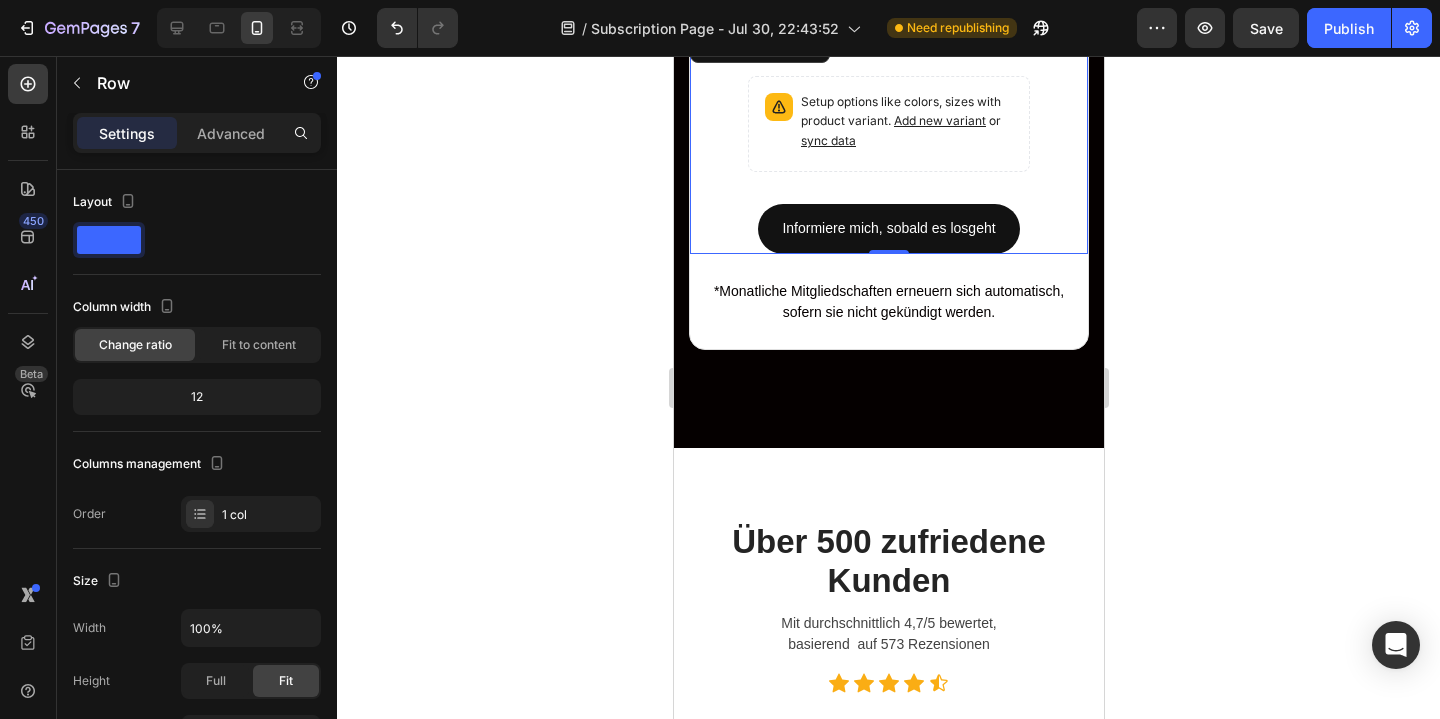click 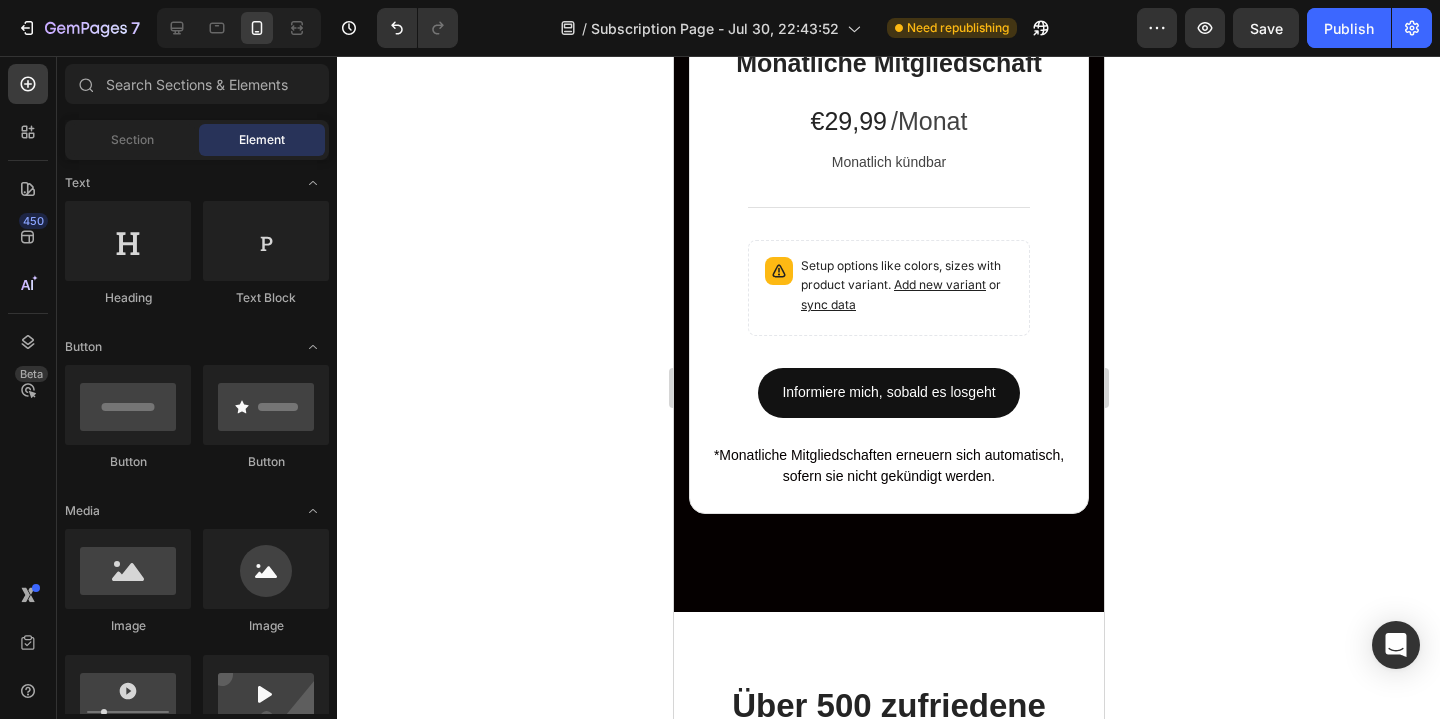scroll, scrollTop: 4419, scrollLeft: 0, axis: vertical 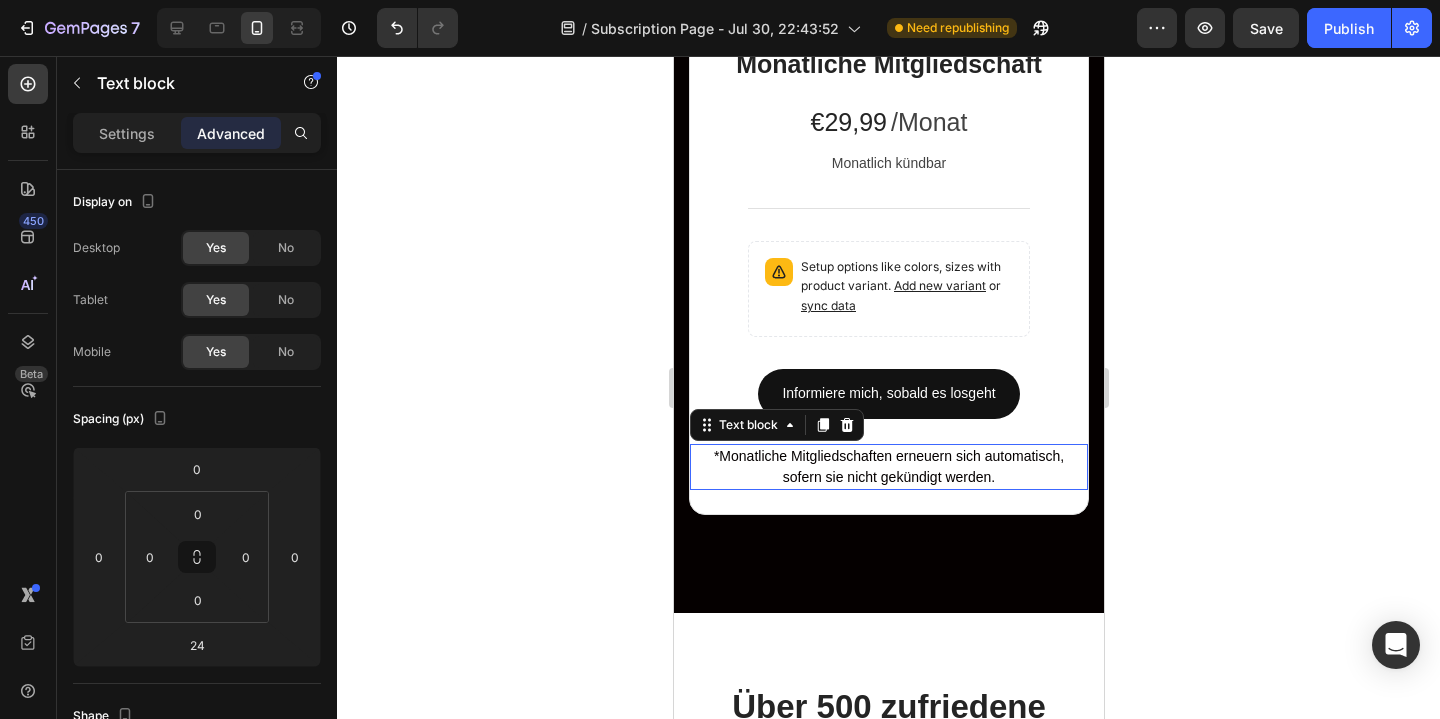 drag, startPoint x: 1471, startPoint y: 501, endPoint x: 798, endPoint y: 445, distance: 675.32587 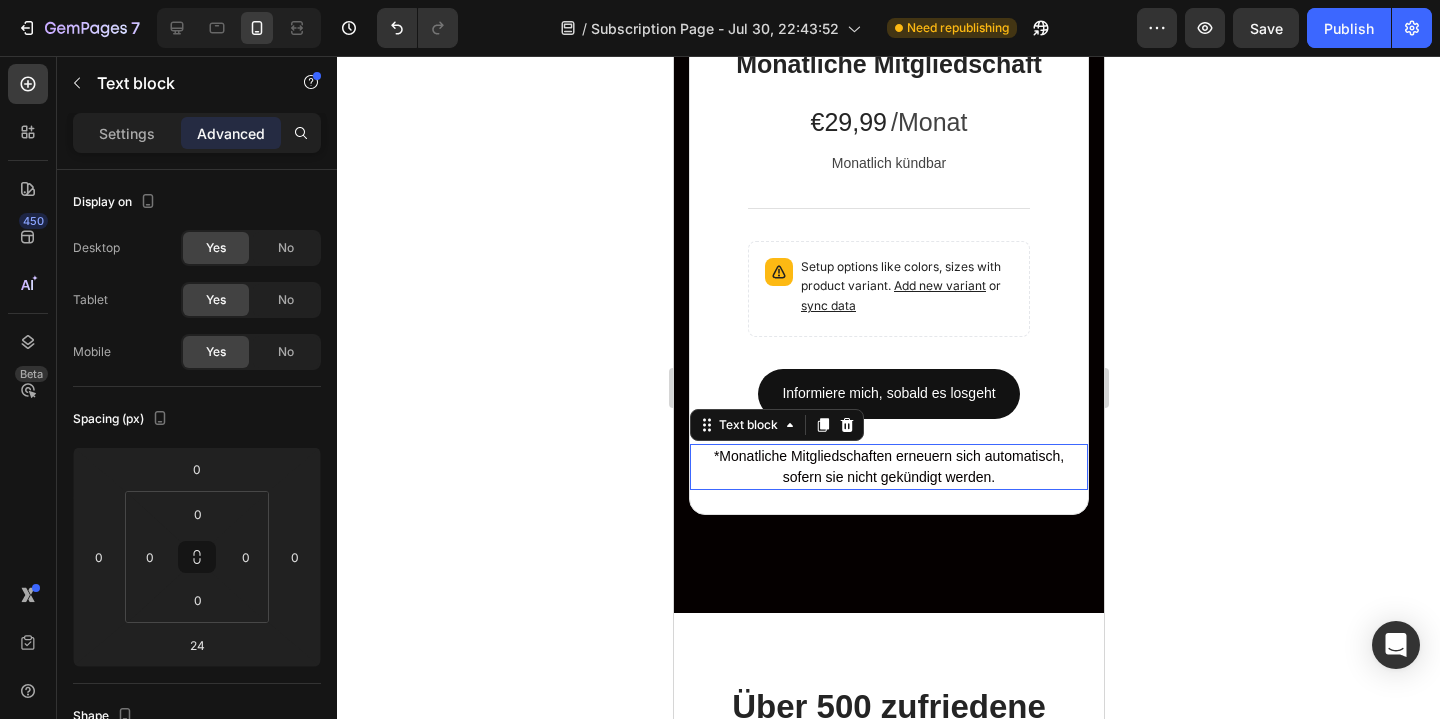 click on "*Monatliche Mitgliedschaften erneuern sich automatisch," at bounding box center (888, 456) 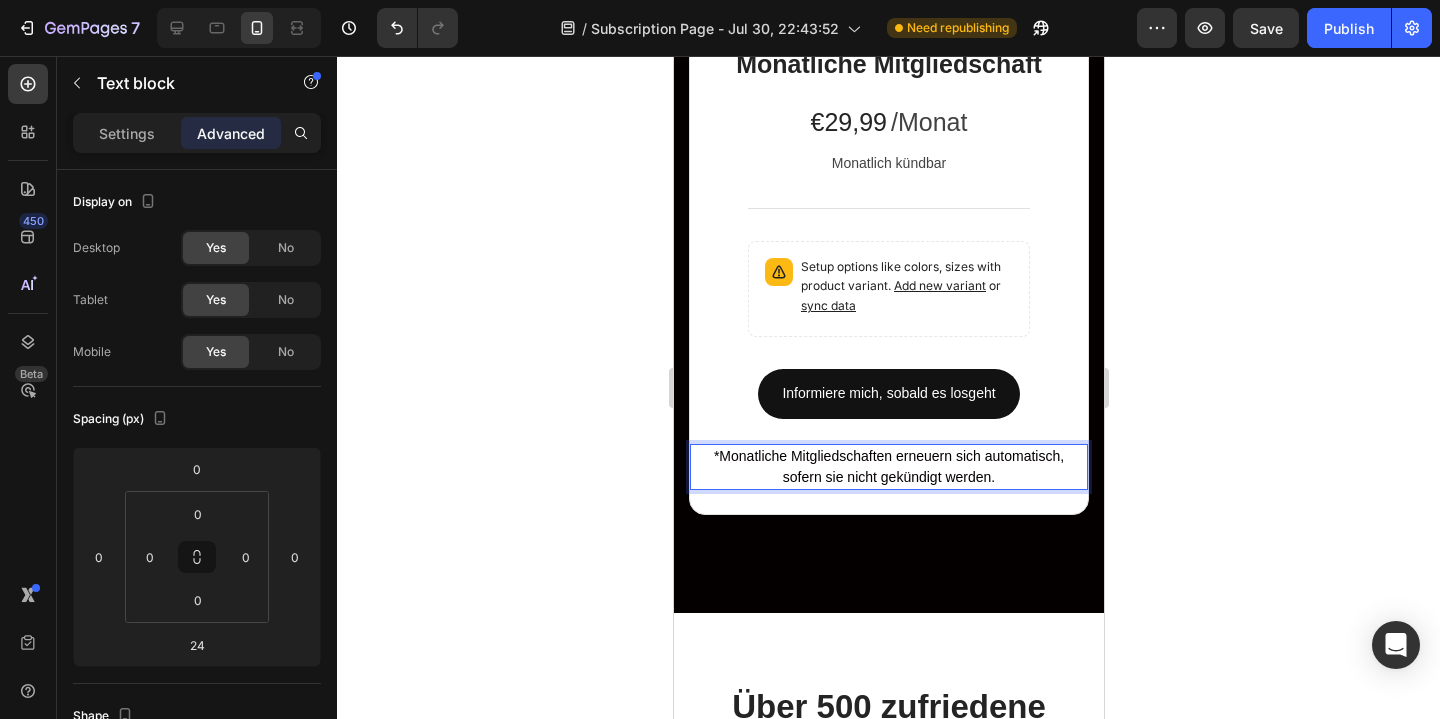 click 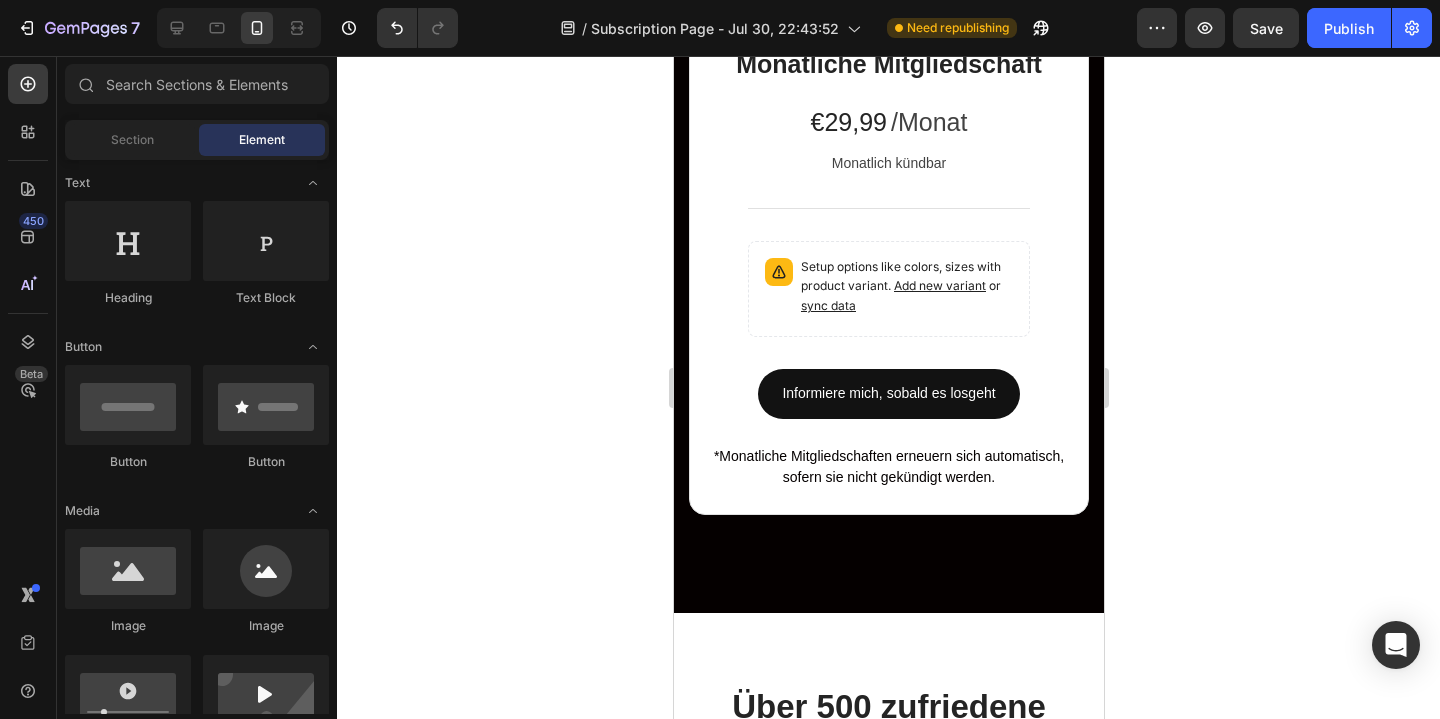 click on "sofern sie nicht gekündigt werden." at bounding box center [888, 477] 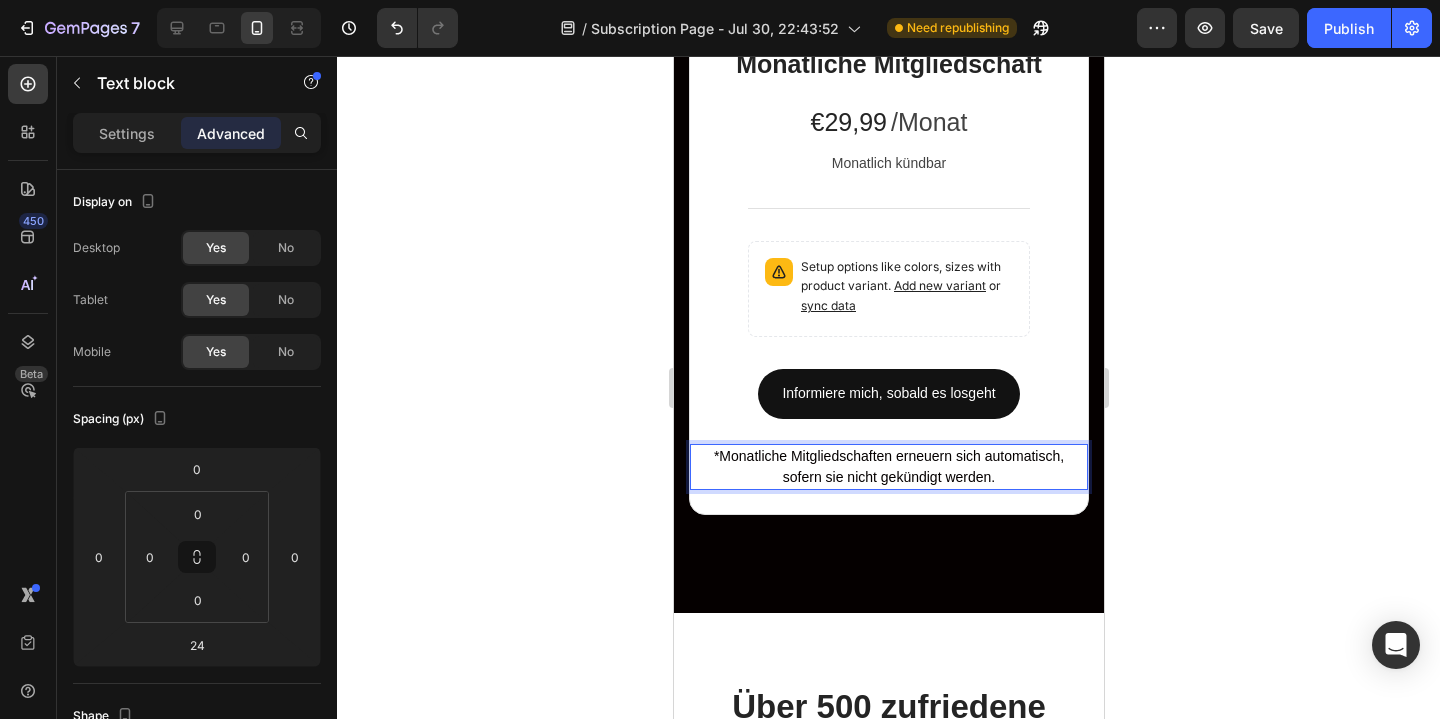 click on "sofern sie nicht gekündigt werden." at bounding box center (888, 477) 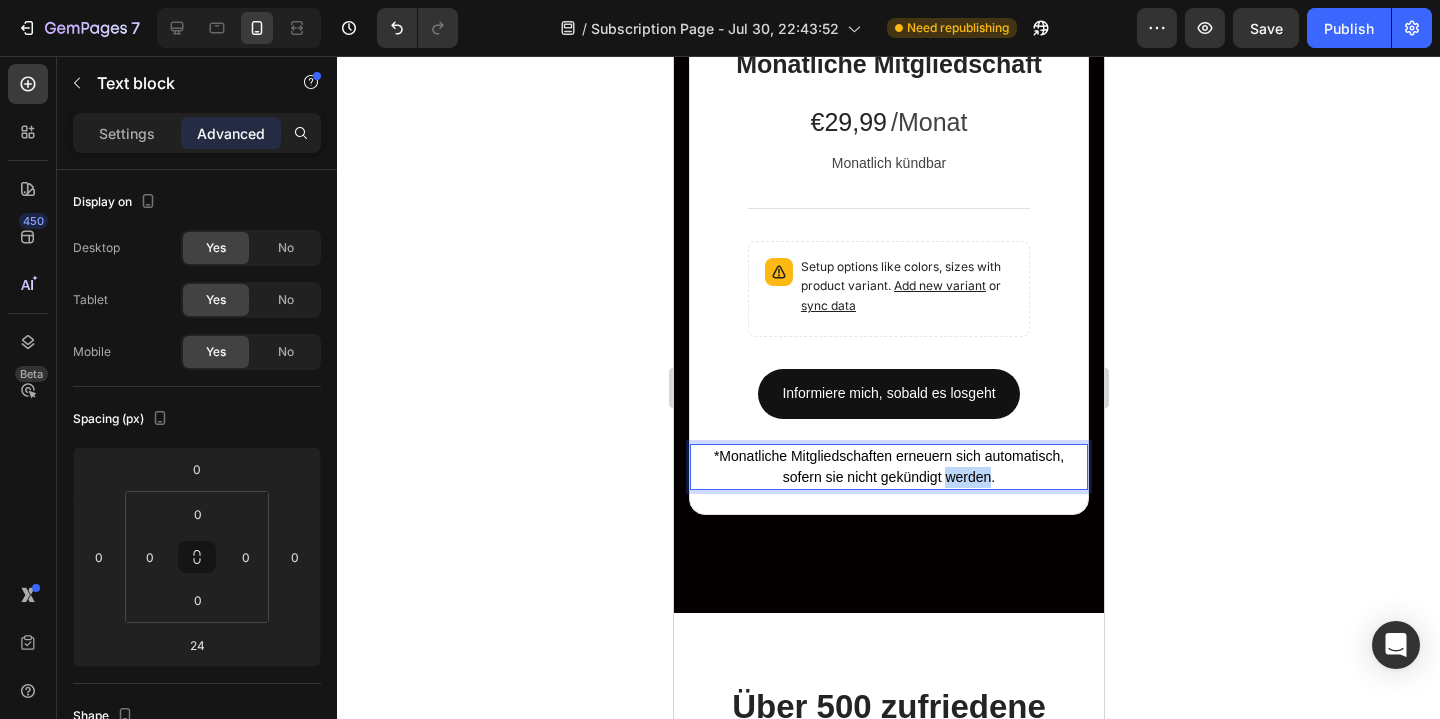 click on "sofern sie nicht gekündigt werden." at bounding box center [888, 477] 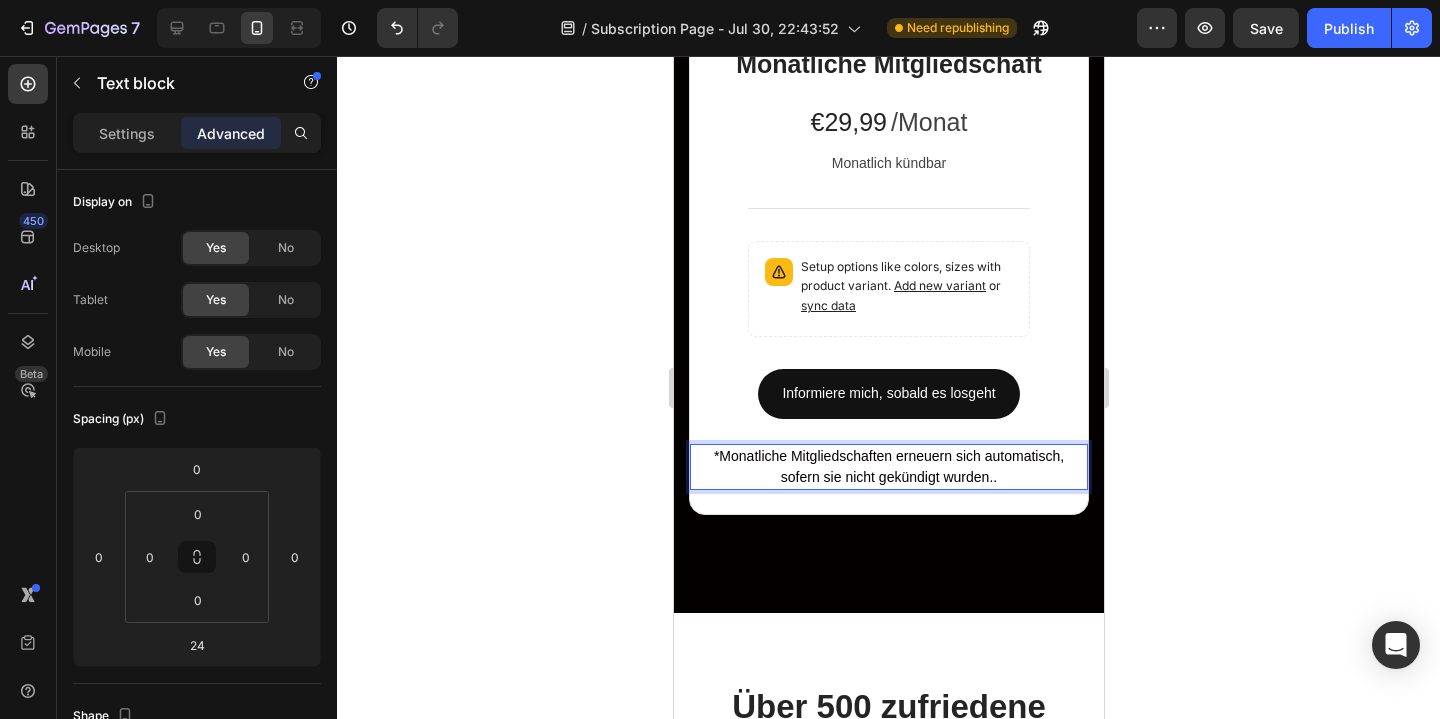 click on "sofern sie nicht gekündigt wurden.." at bounding box center [888, 477] 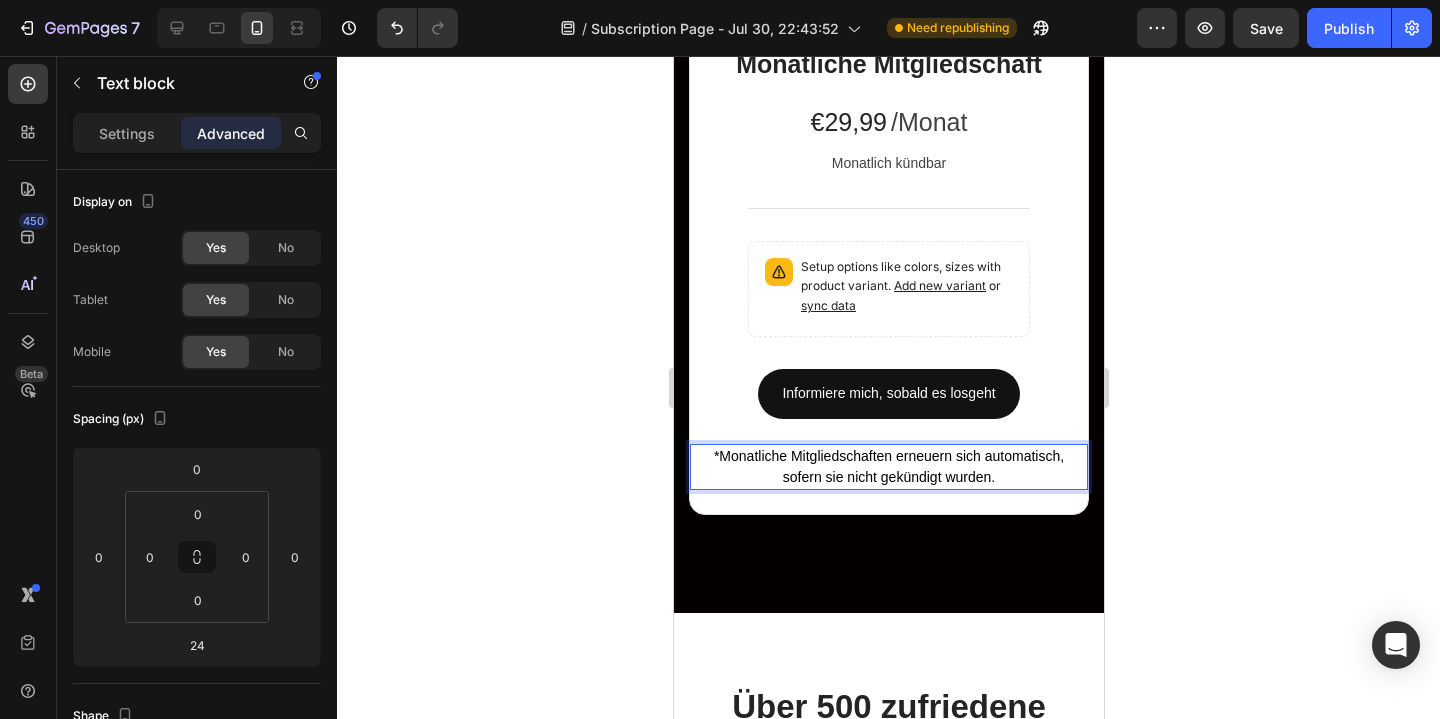 click 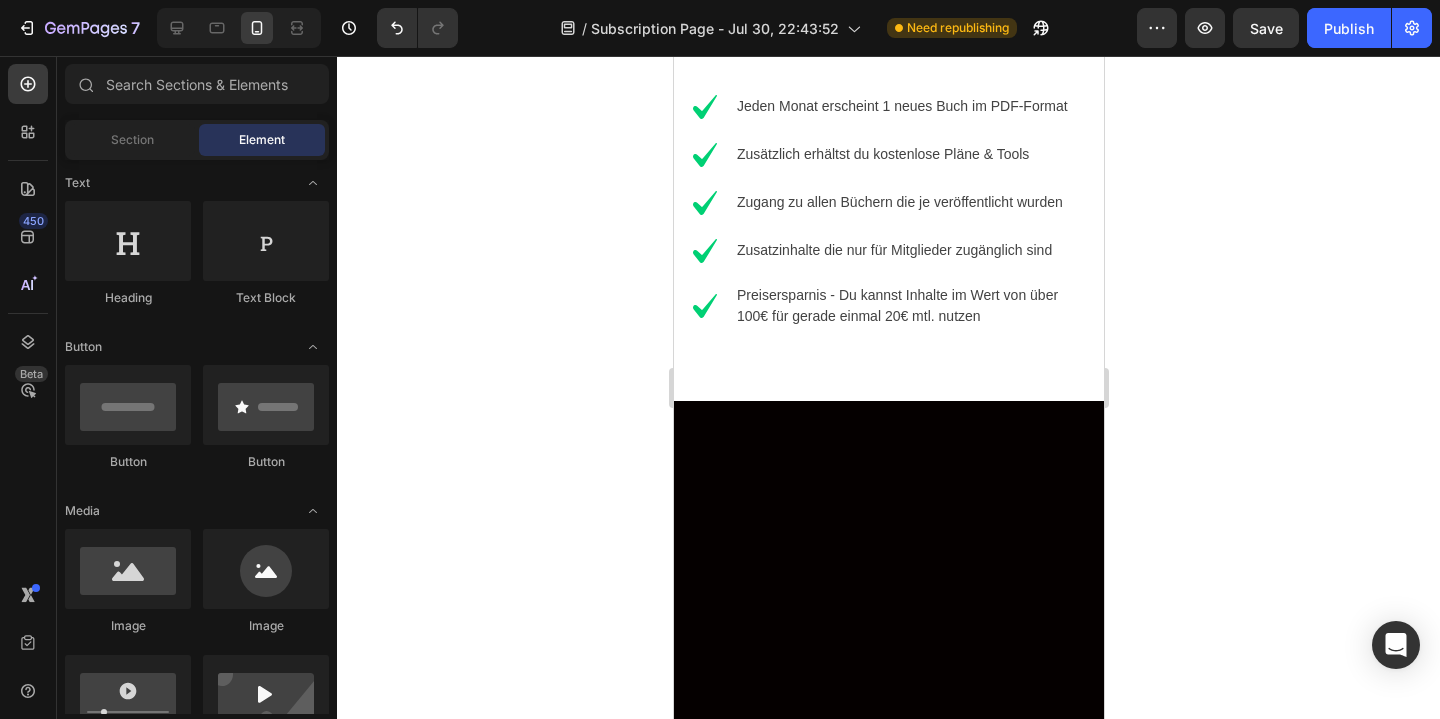 scroll, scrollTop: 1978, scrollLeft: 0, axis: vertical 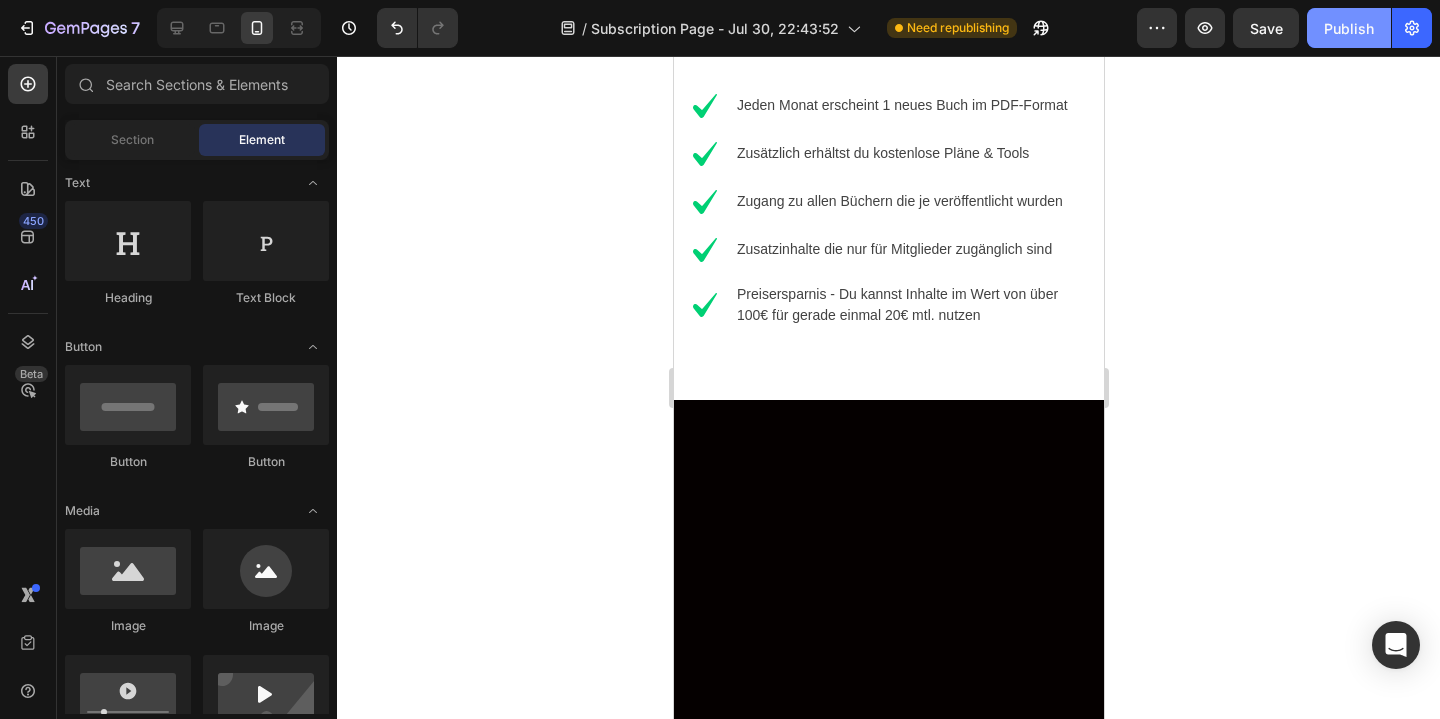 click on "Publish" at bounding box center [1349, 28] 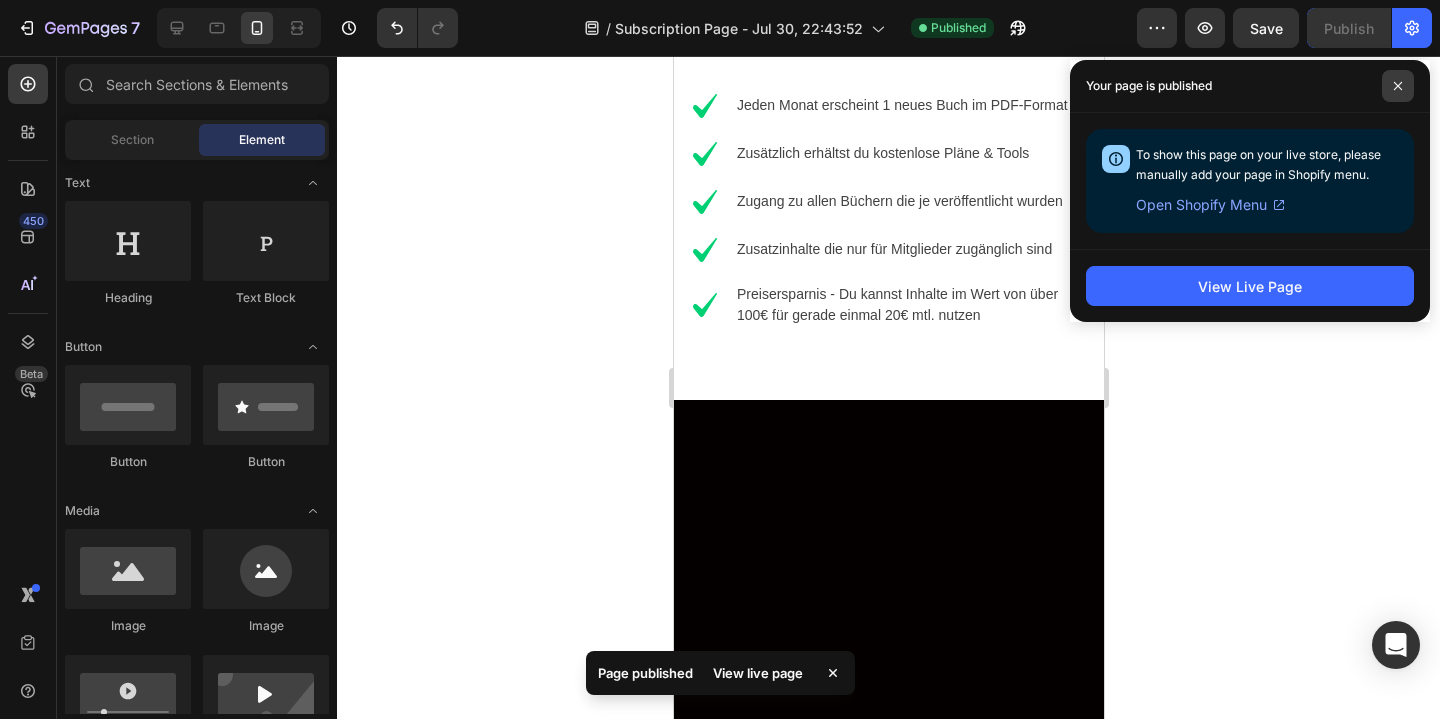 click 